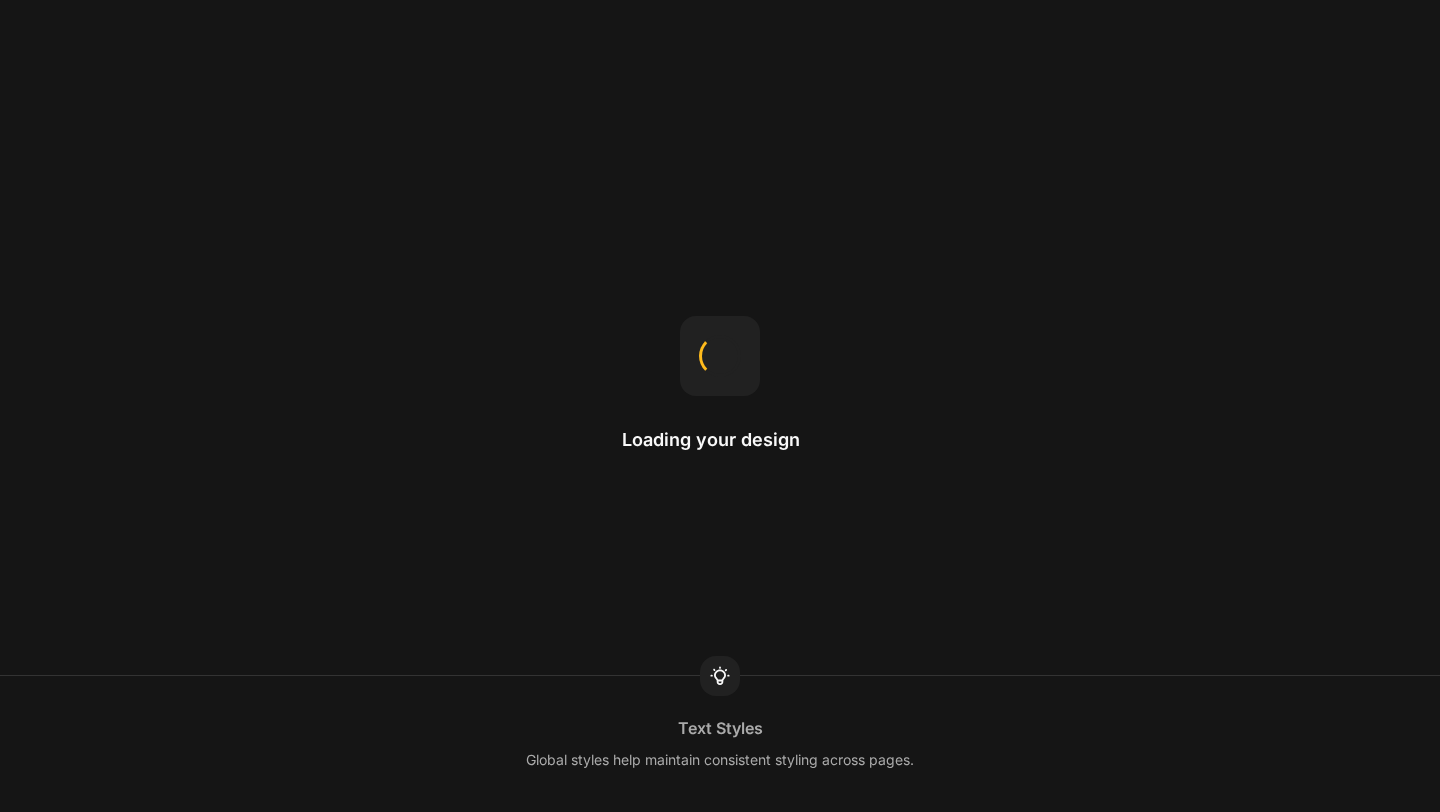 scroll, scrollTop: 0, scrollLeft: 0, axis: both 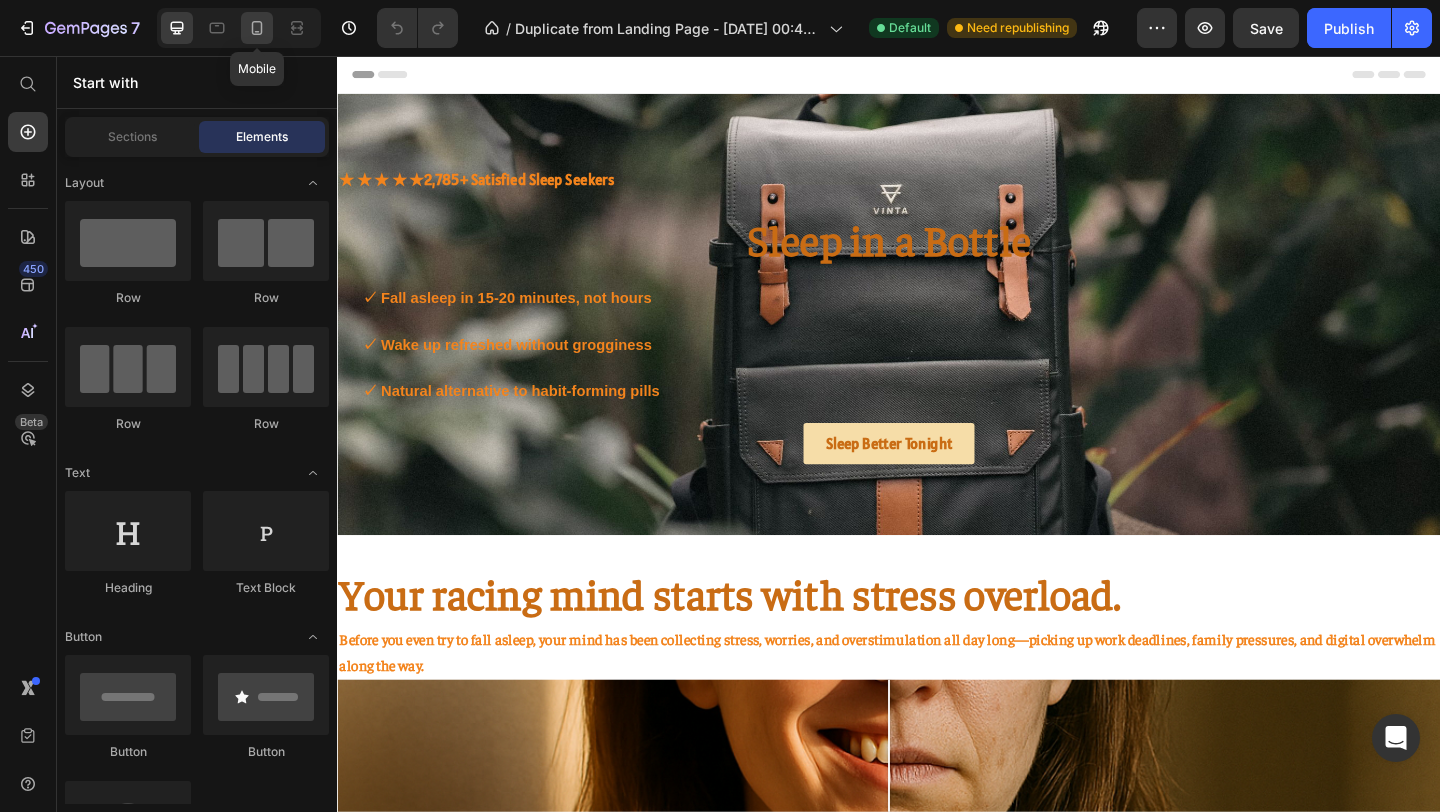 click 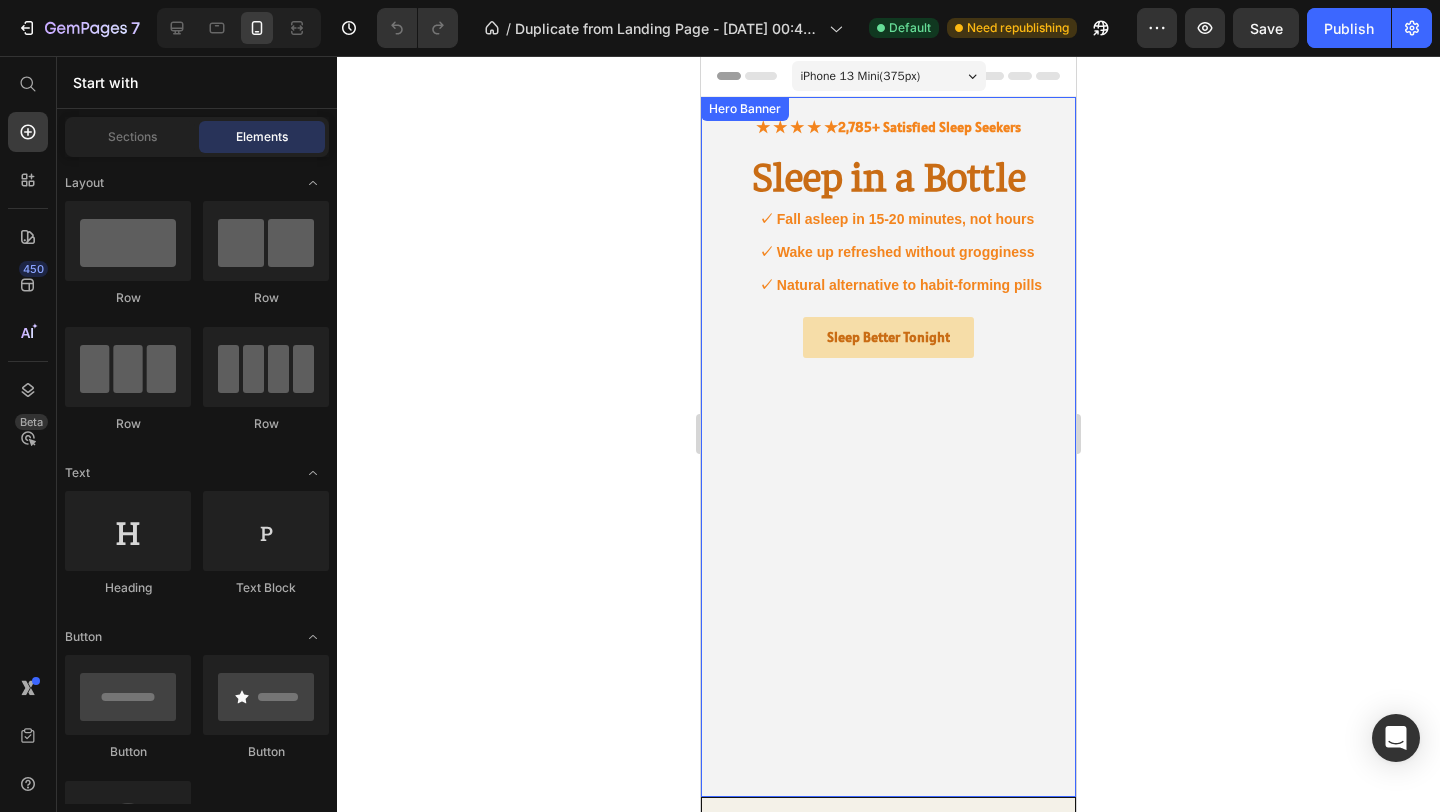 scroll, scrollTop: 31, scrollLeft: 0, axis: vertical 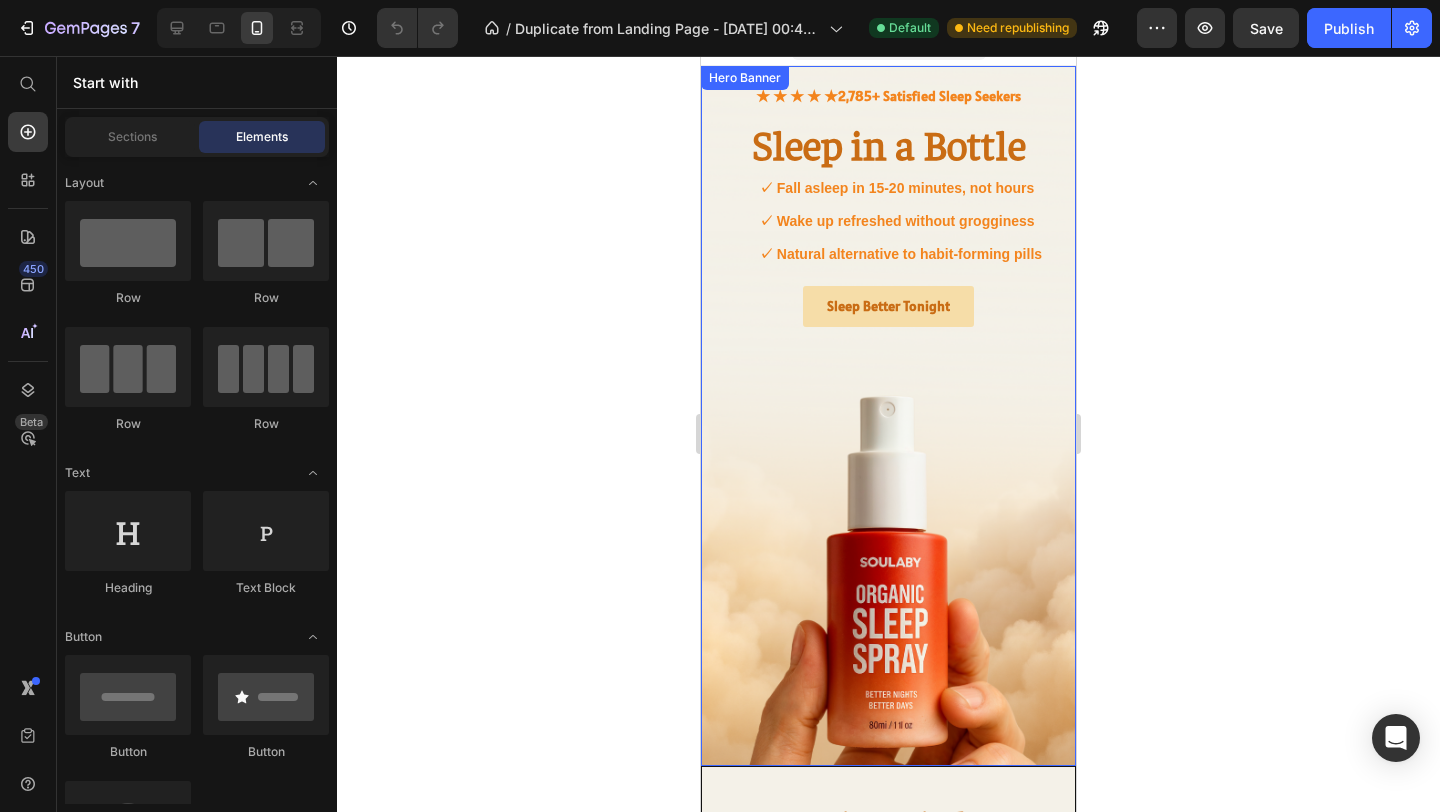 click at bounding box center (888, 416) 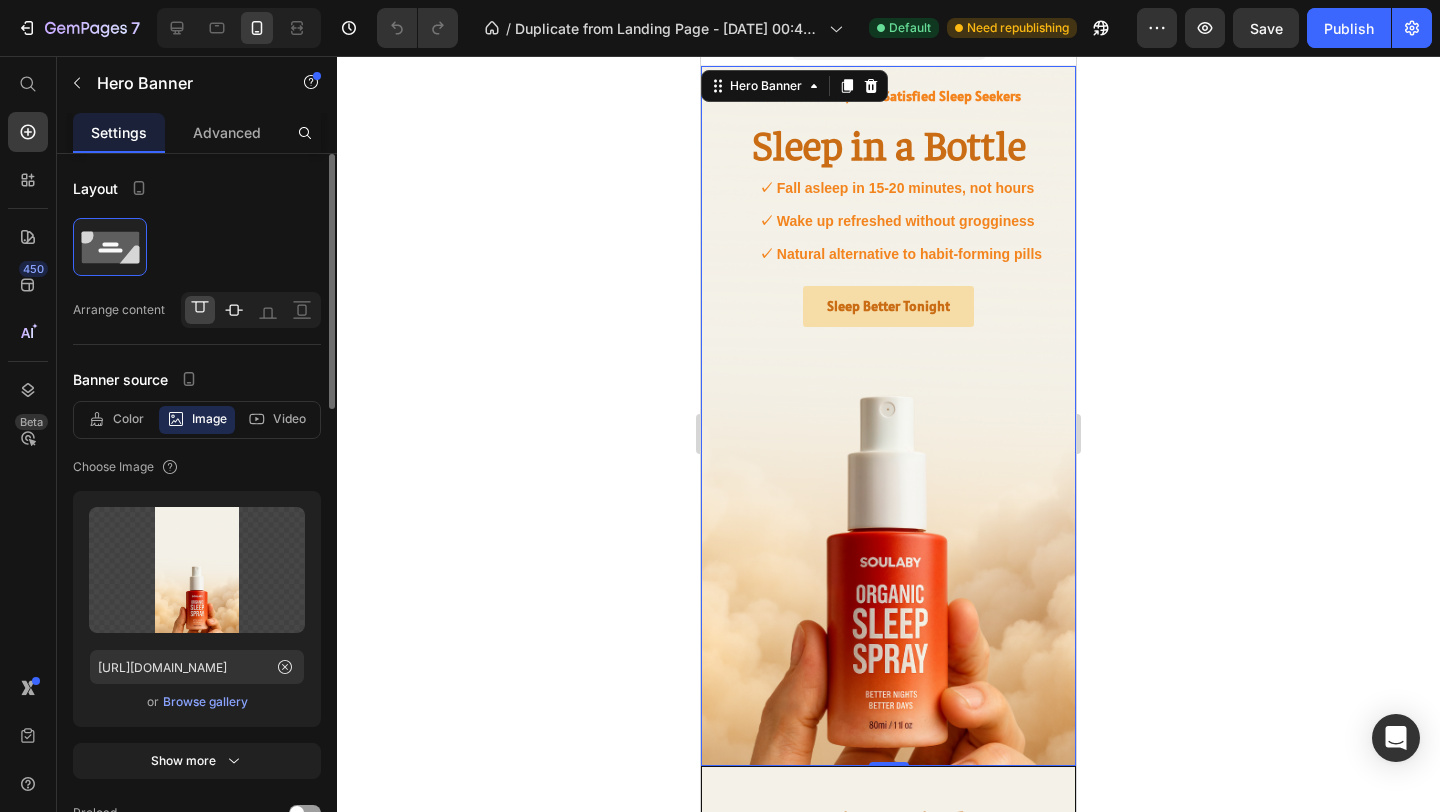 click 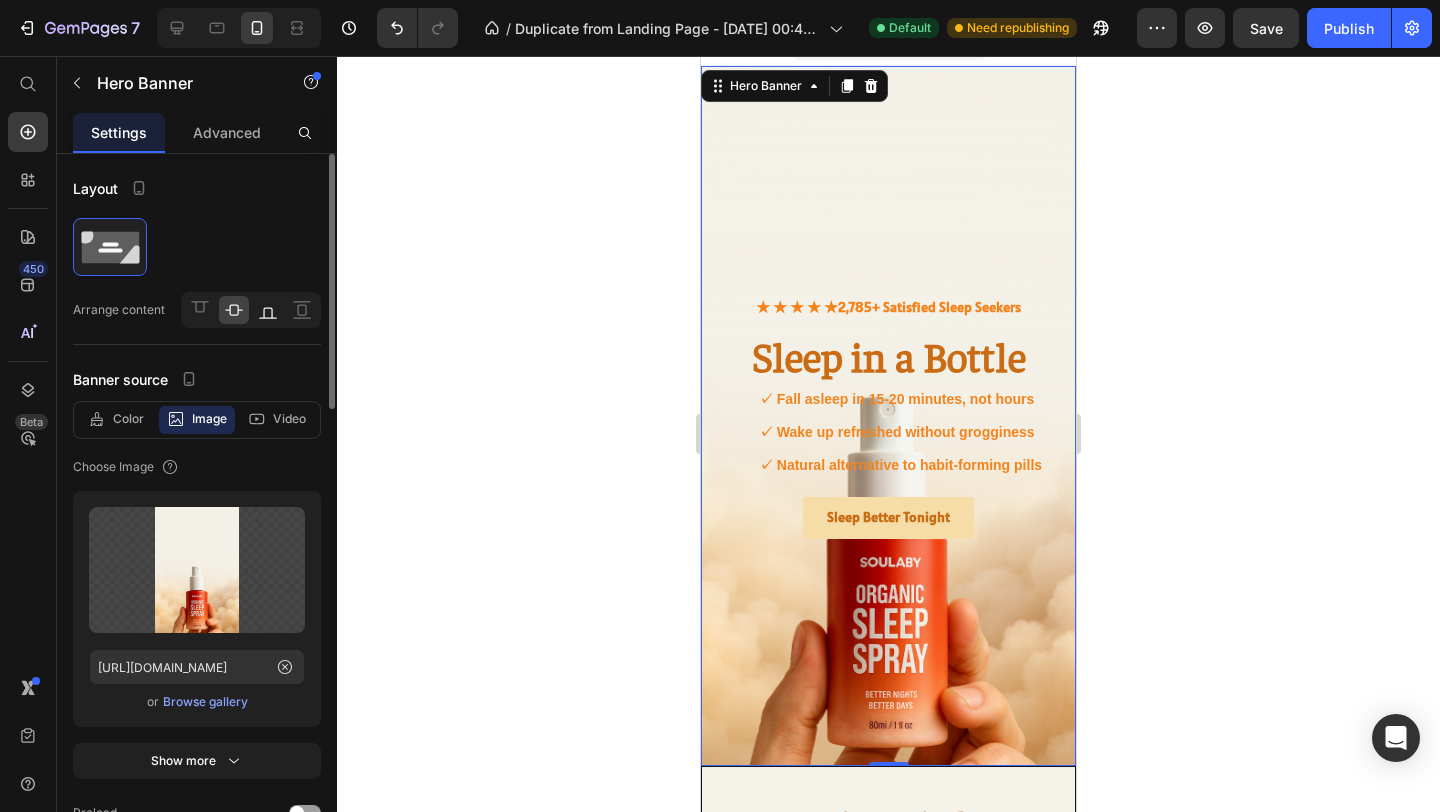 click 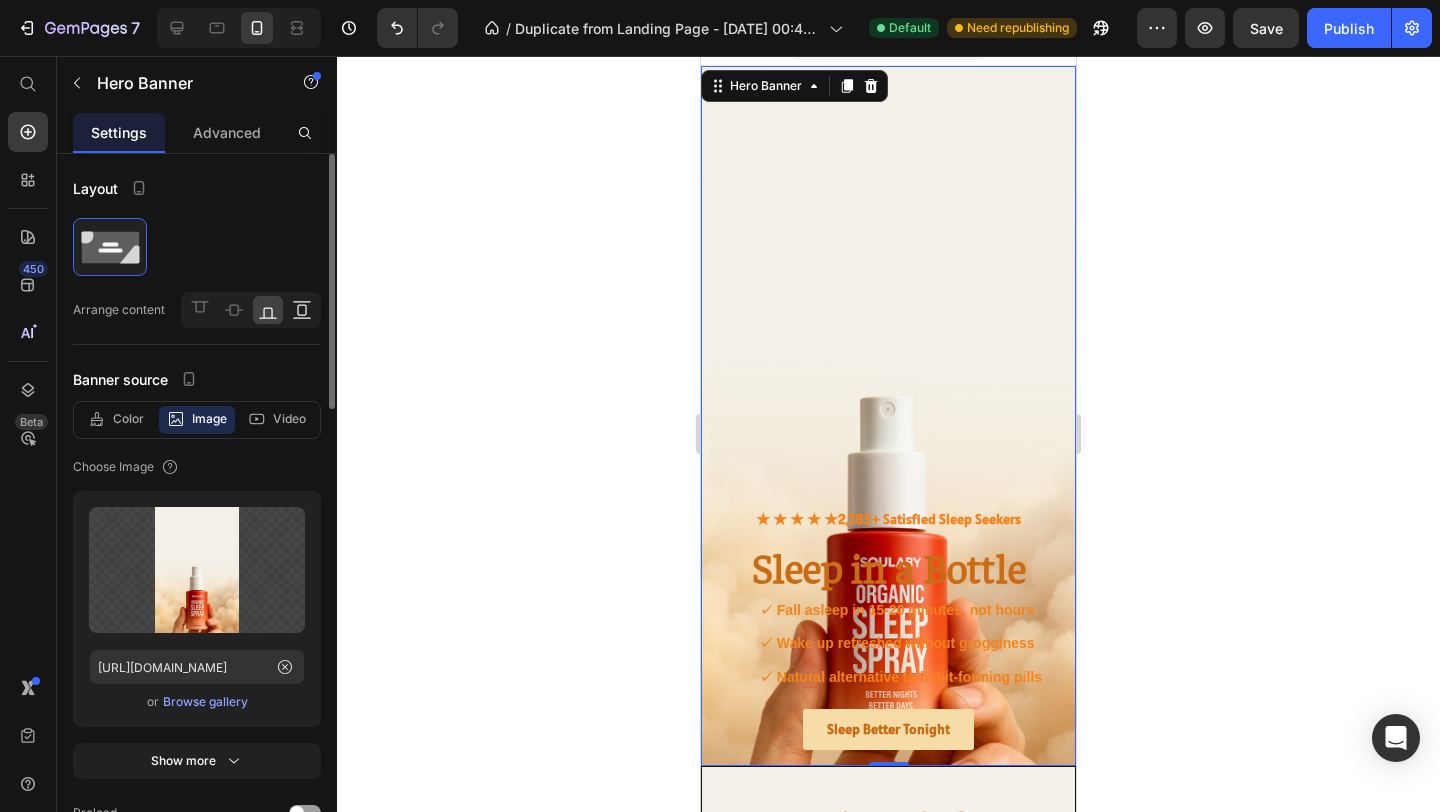 click 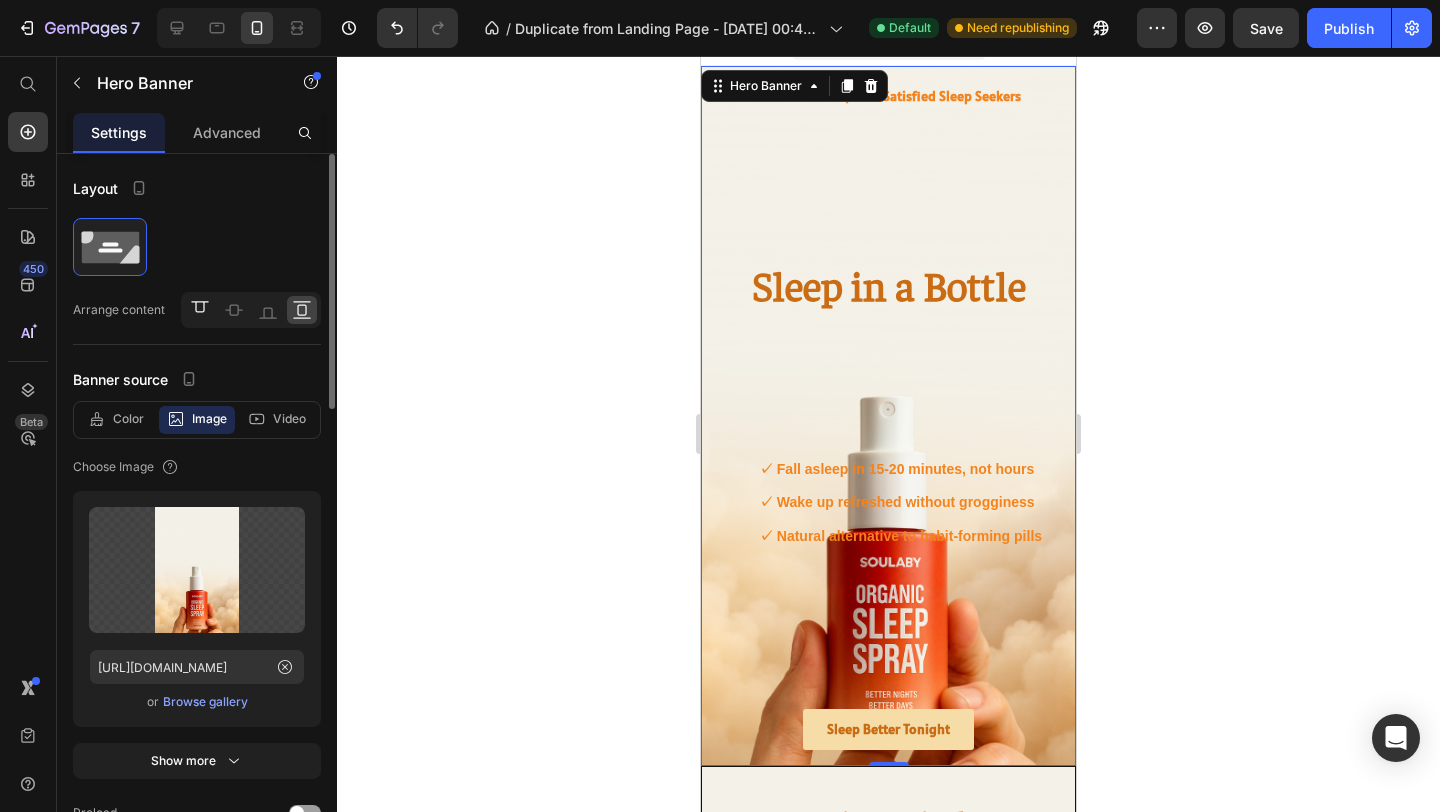 click 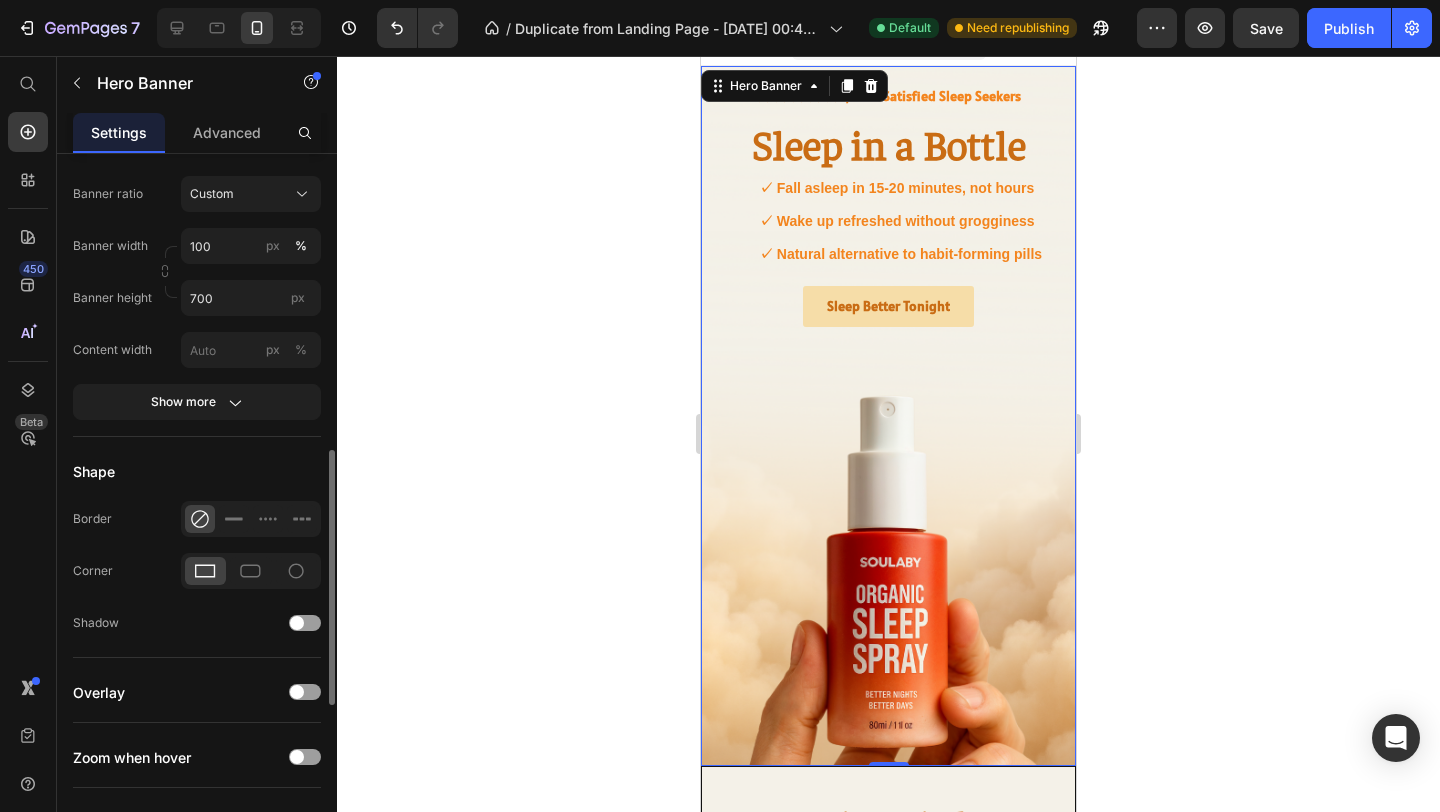 scroll, scrollTop: 873, scrollLeft: 0, axis: vertical 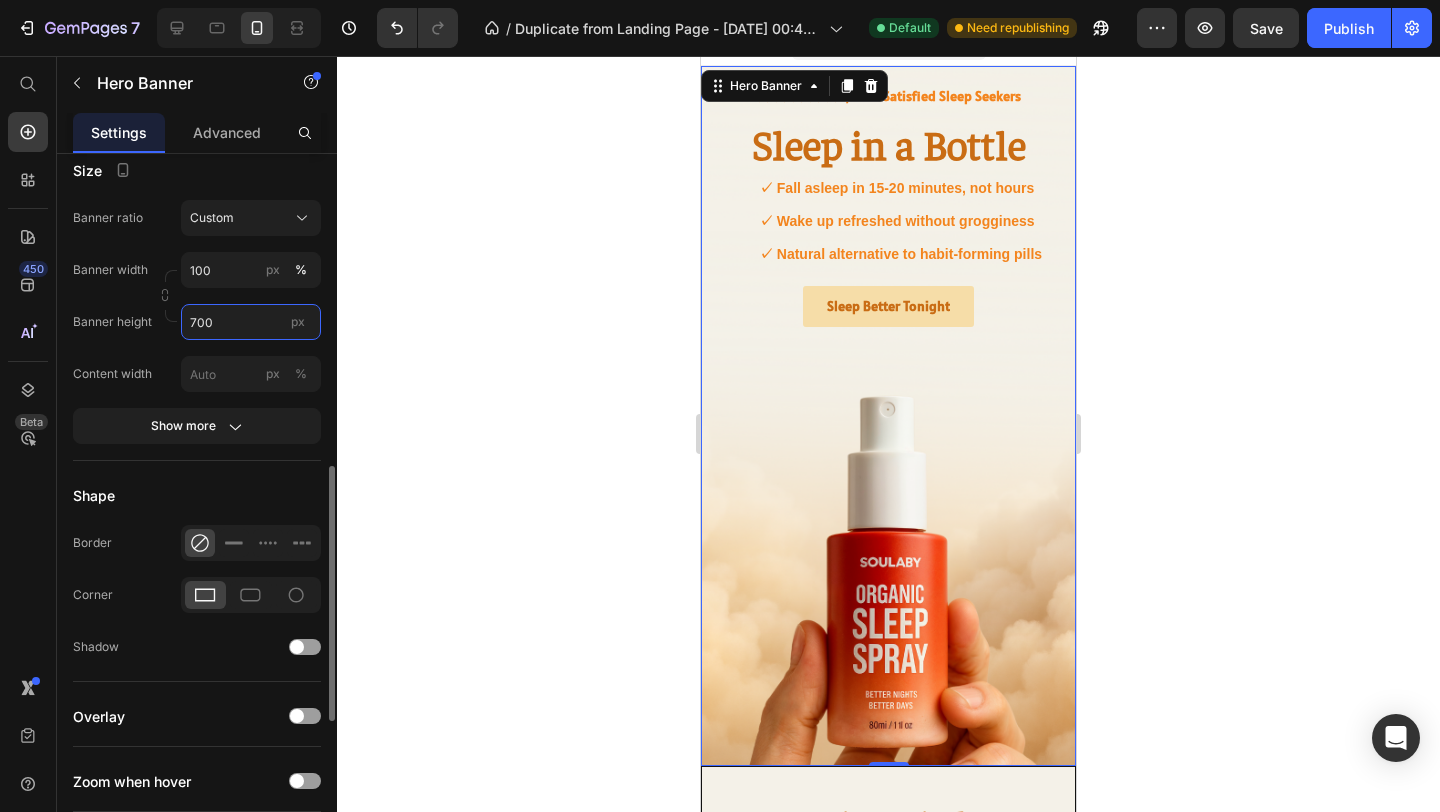 click on "700" at bounding box center (251, 322) 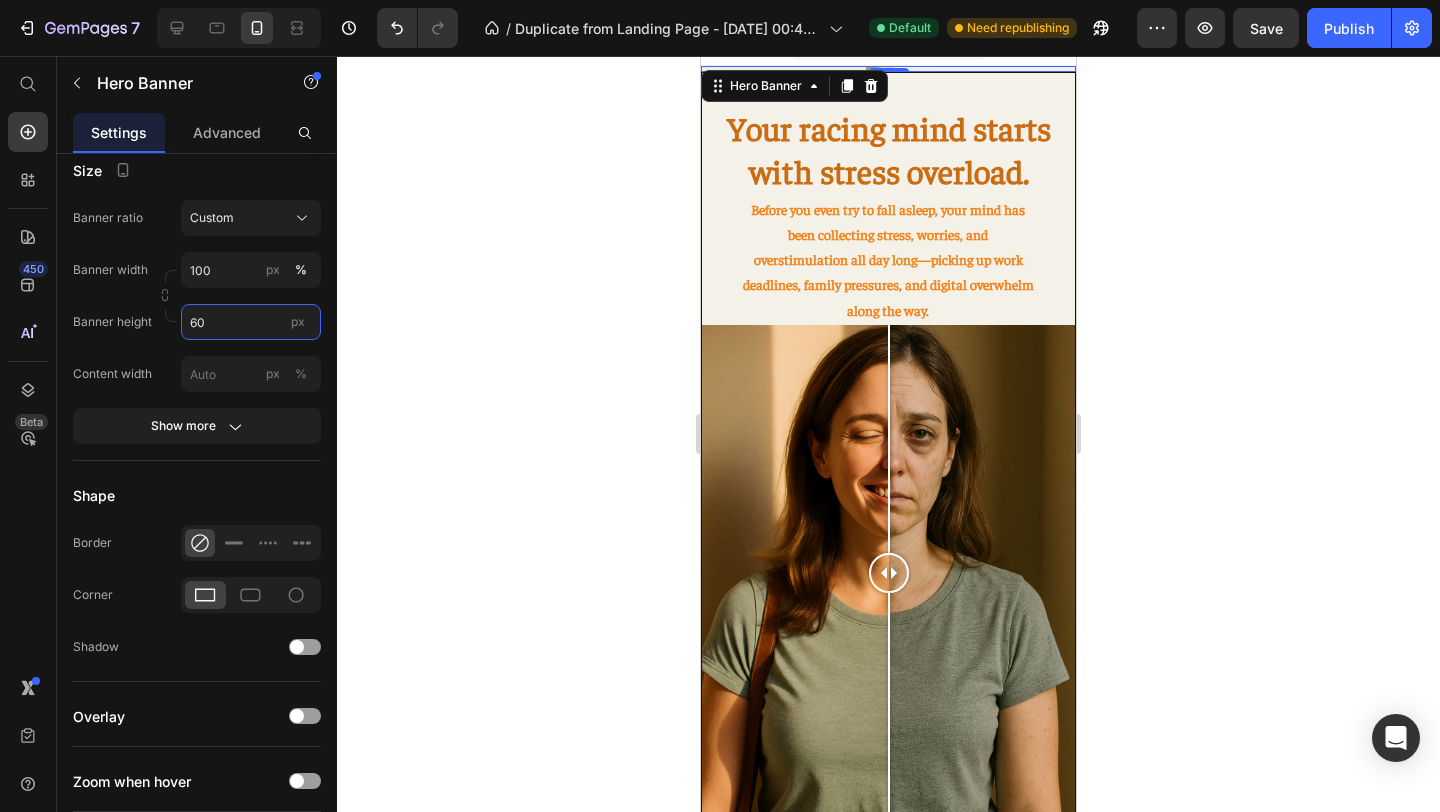 type on "600" 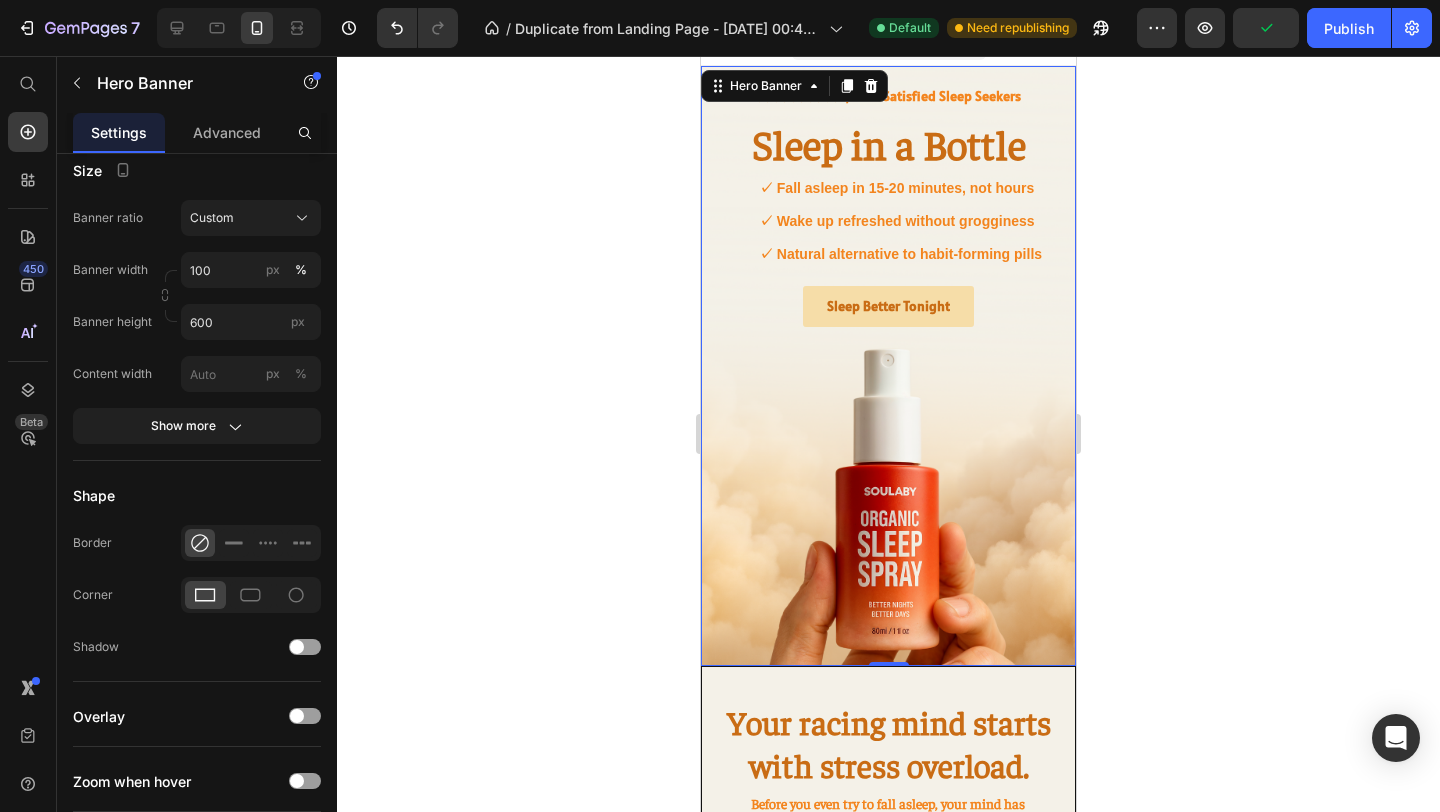 click 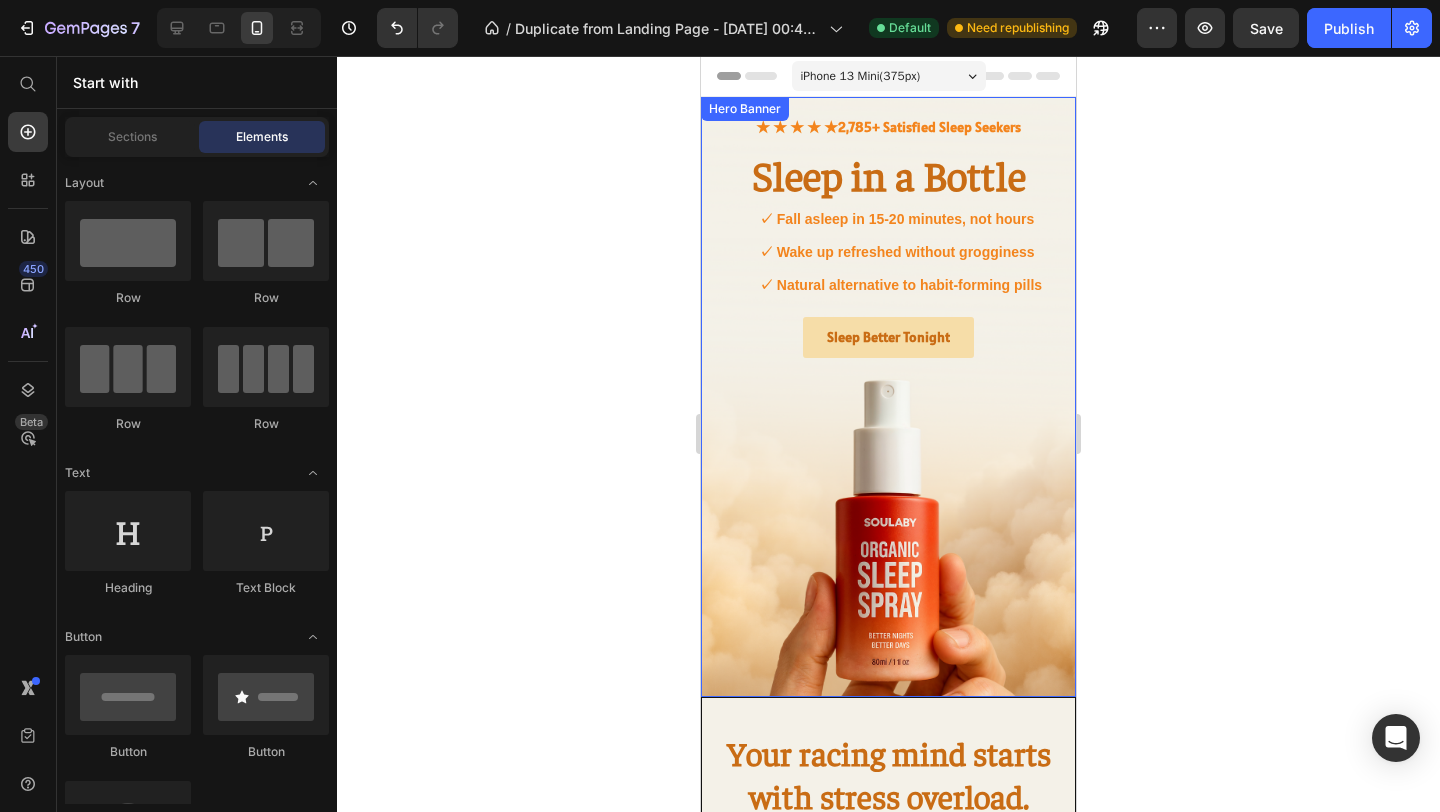 scroll, scrollTop: 29, scrollLeft: 0, axis: vertical 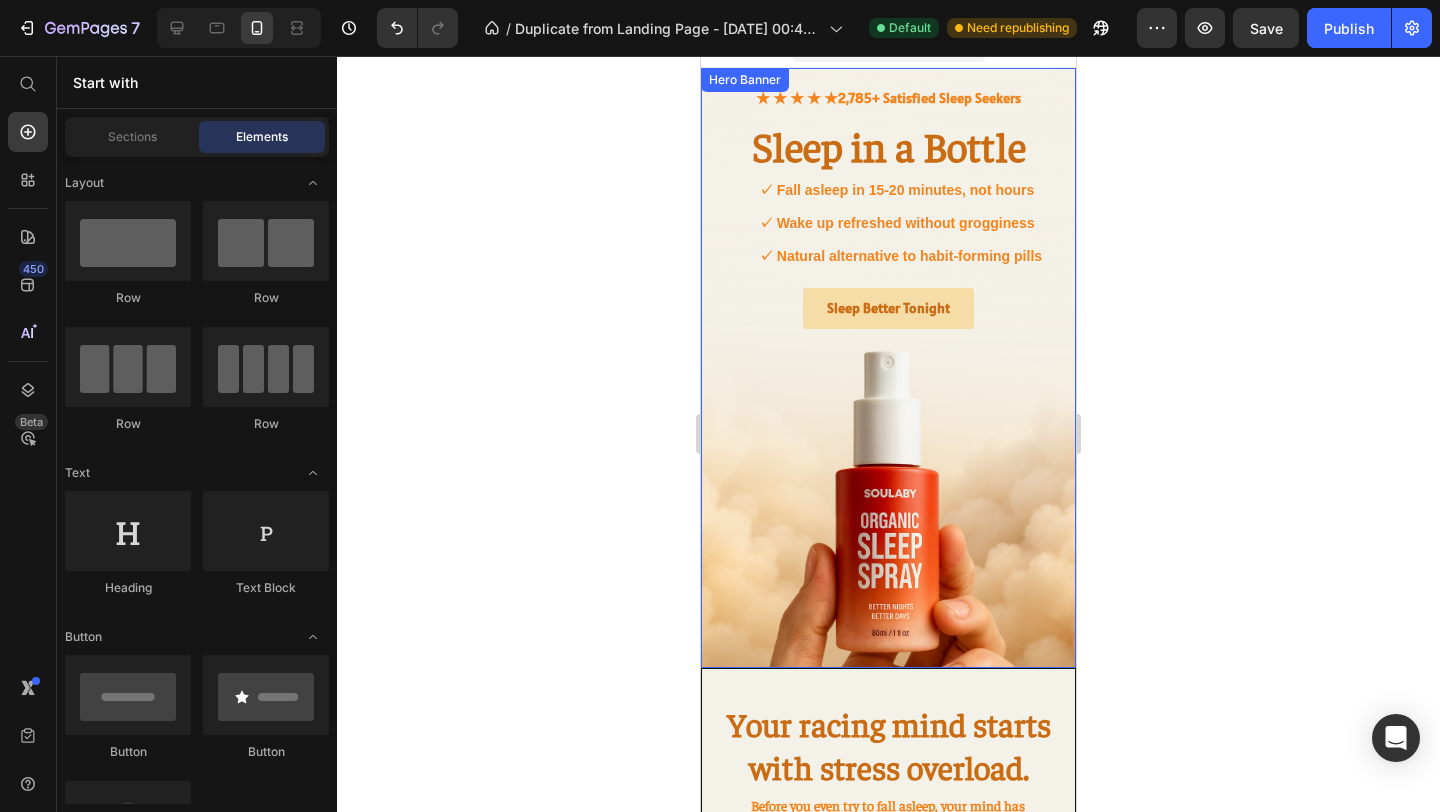click at bounding box center (888, 368) 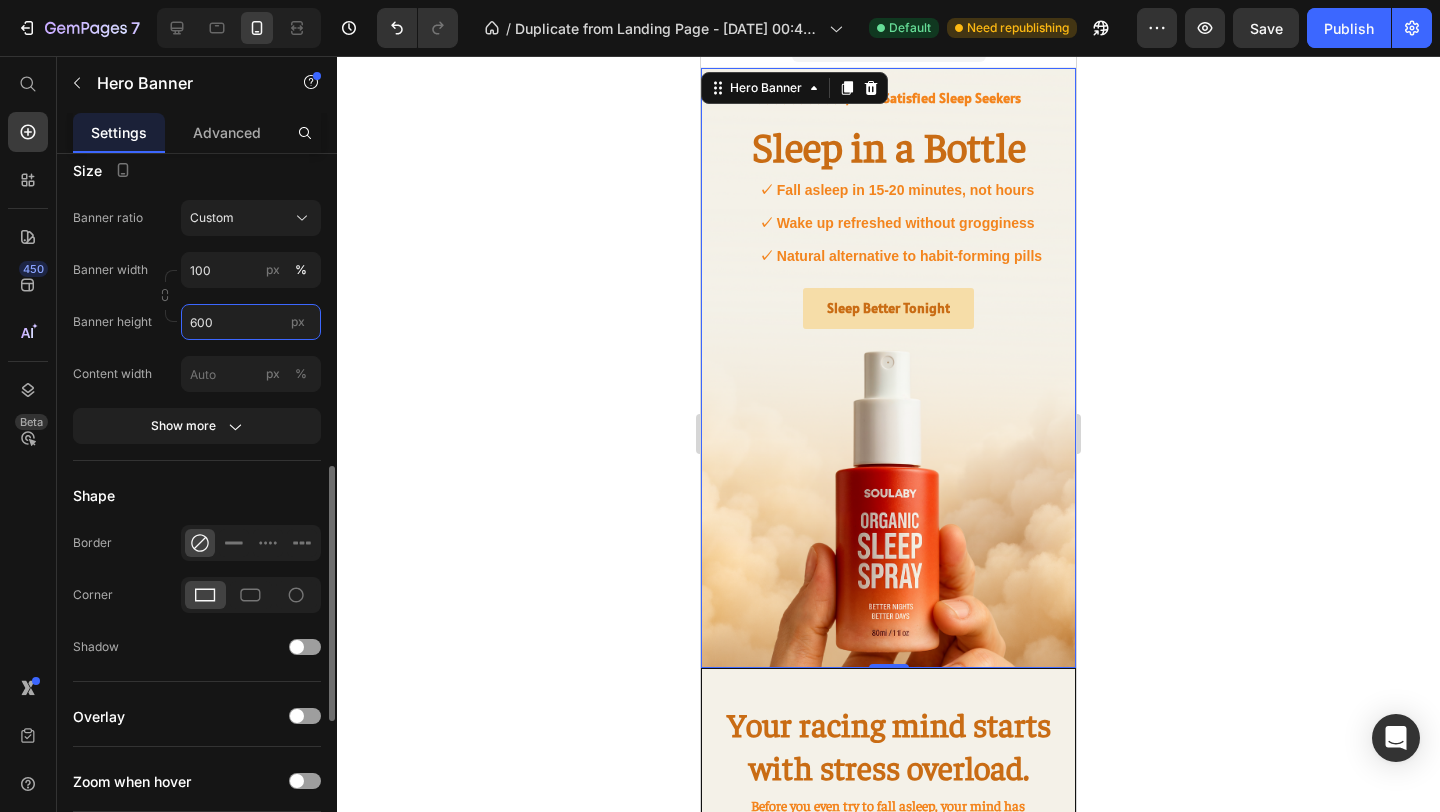 click on "600" at bounding box center (251, 322) 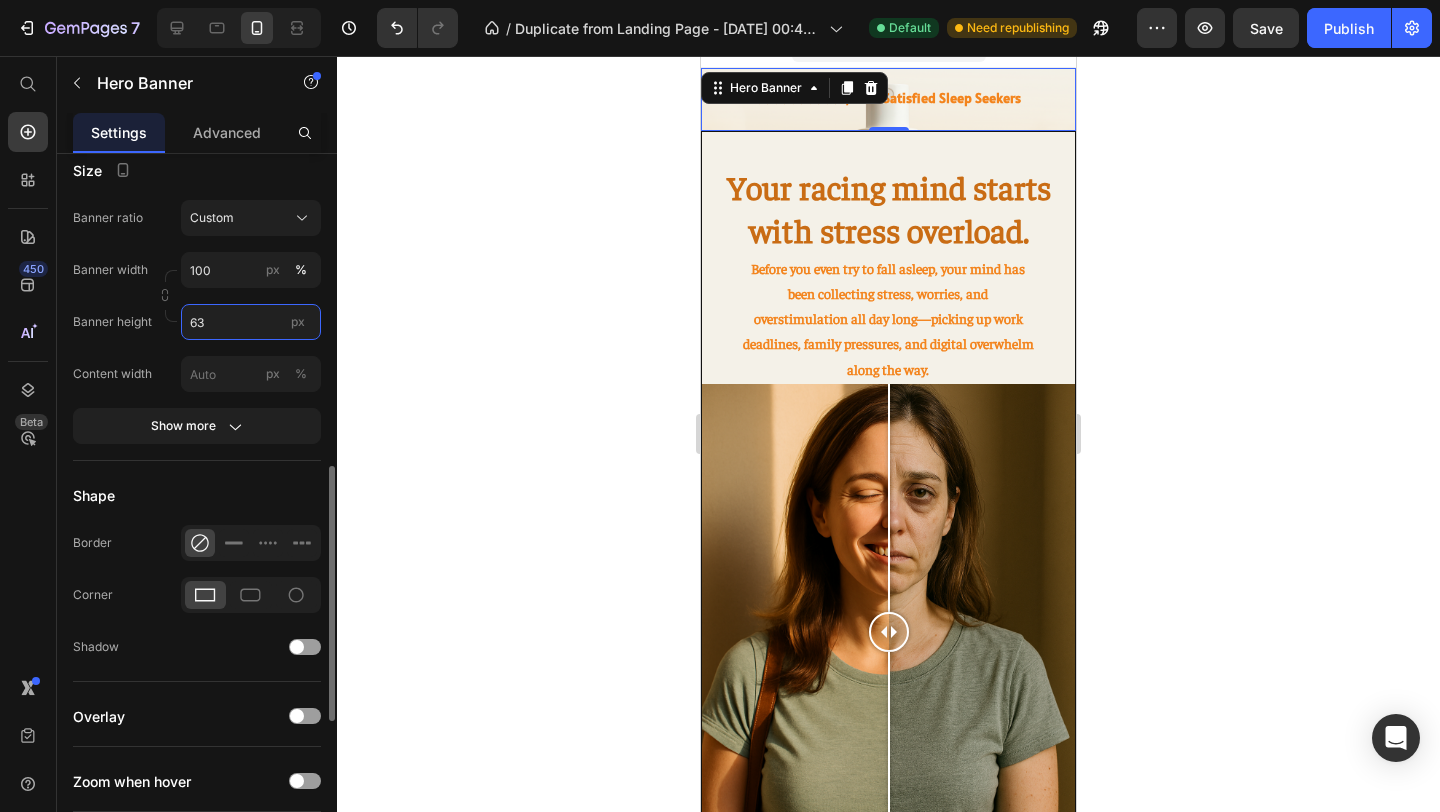 type on "630" 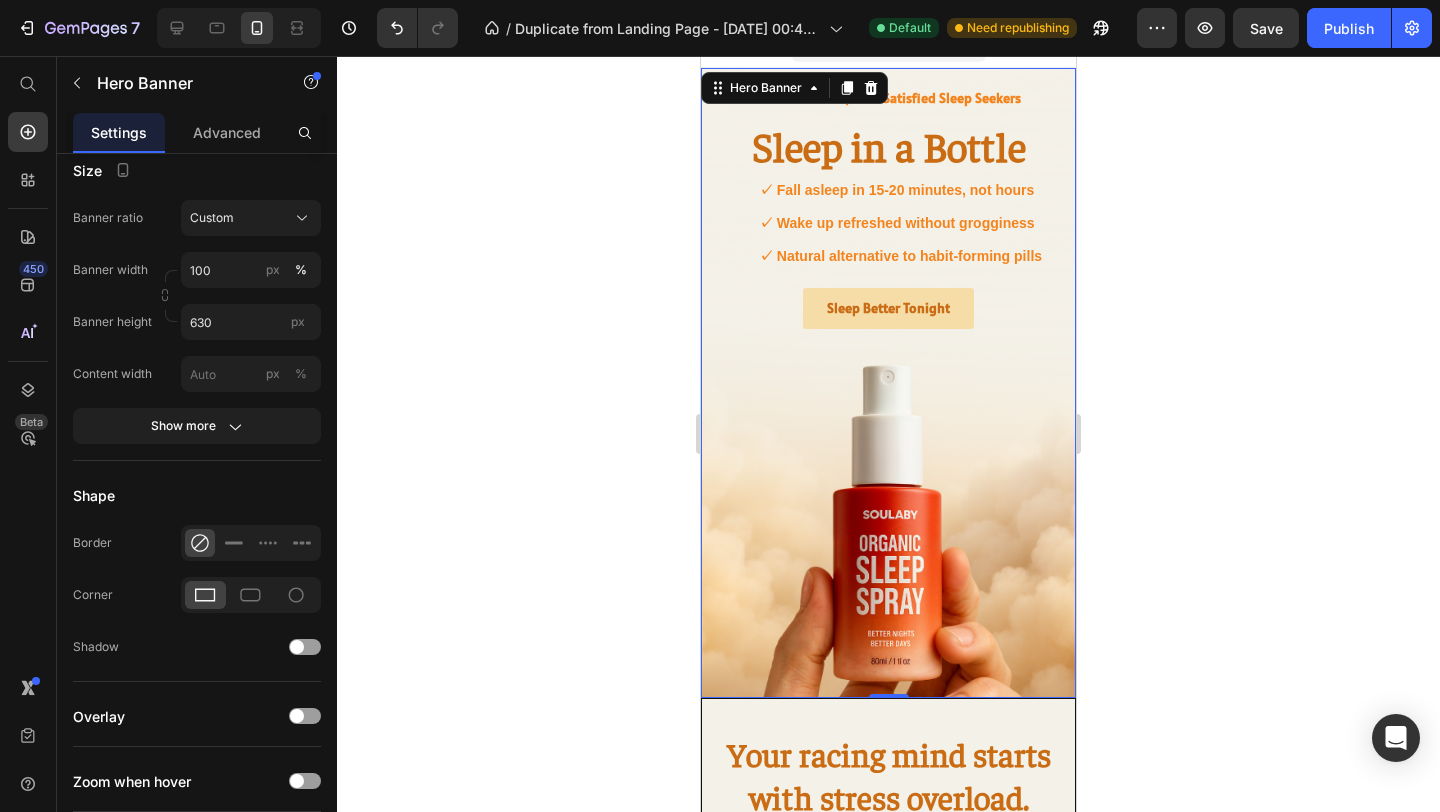 click 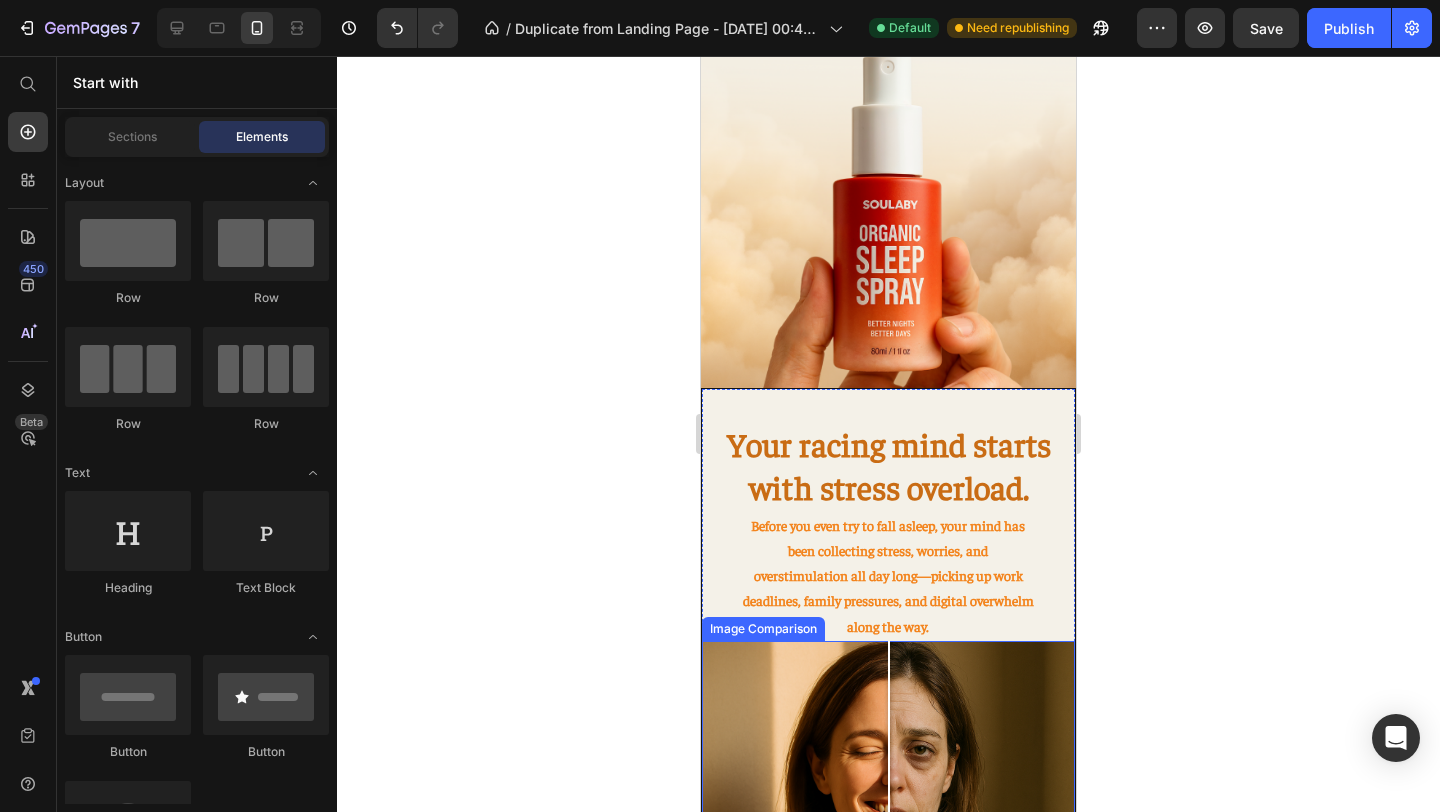 scroll, scrollTop: 373, scrollLeft: 0, axis: vertical 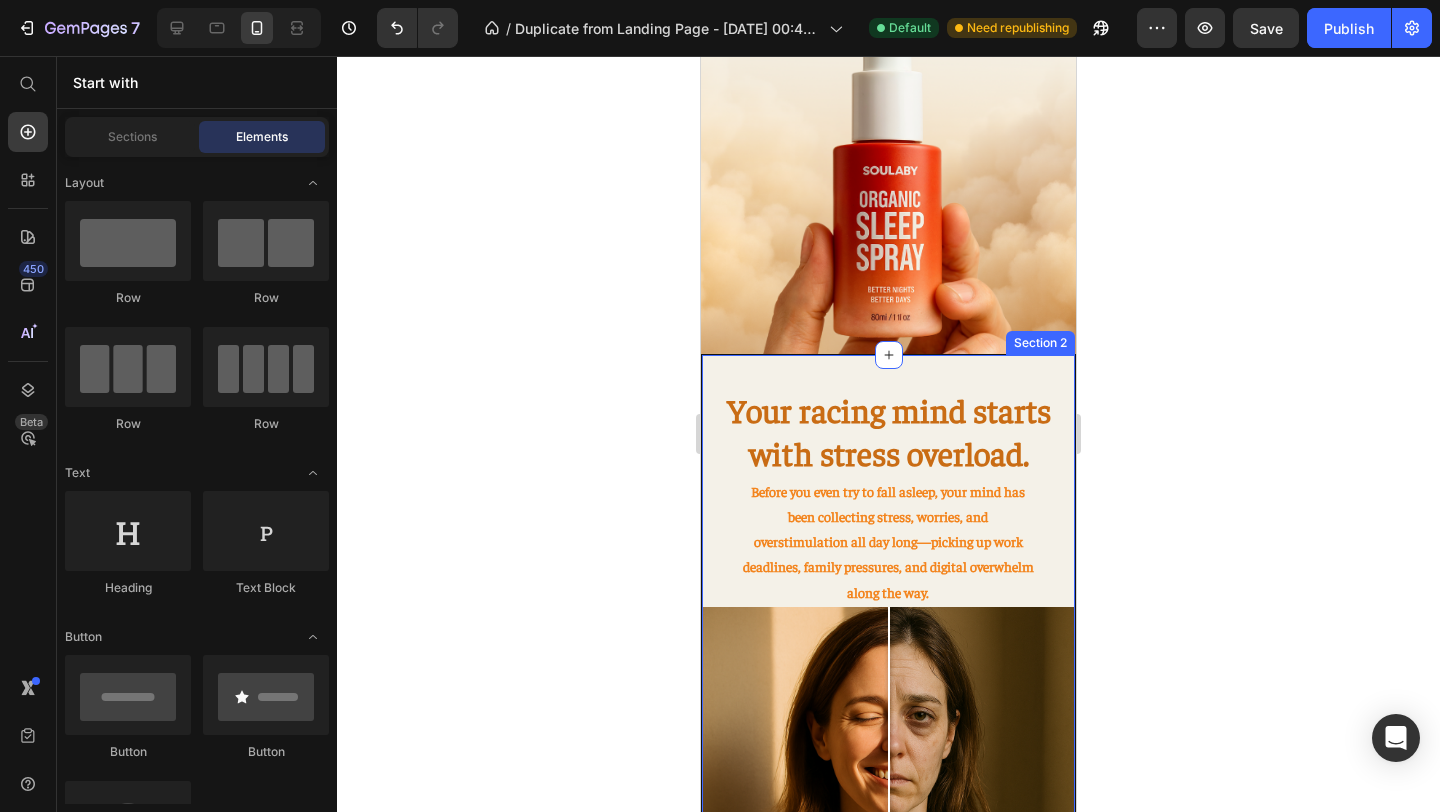 click on "Your racing mind starts with stress overload. Heading Before you even try to fall asleep, your mind has been collecting stress, worries, and overstimulation all day long—picking up work deadlines, family pressures, and digital overwhelm along the way. Text Block Image Comparison This mental "noise" creates a thick fog of anxiety that settles over your thoughts. Your brain keeps firing, replaying conversations, planning [DATE] tasks, and spinning through endless "what-ifs."   Text Block Technology For Your Racing Mind Heading Image It bypasses your overloaded digestive system and delivers calming botanicals directly to your nervous system in just 15-20 minutes.* High-stress individuals like busy professionals, overwhelmed parents, and anxious young adults rely heavily on Soulaby Spray to quiet their [MEDICAL_DATA] when nothing else works. Text Block
Direct sublingual absorption" at bounding box center (888, 1263) 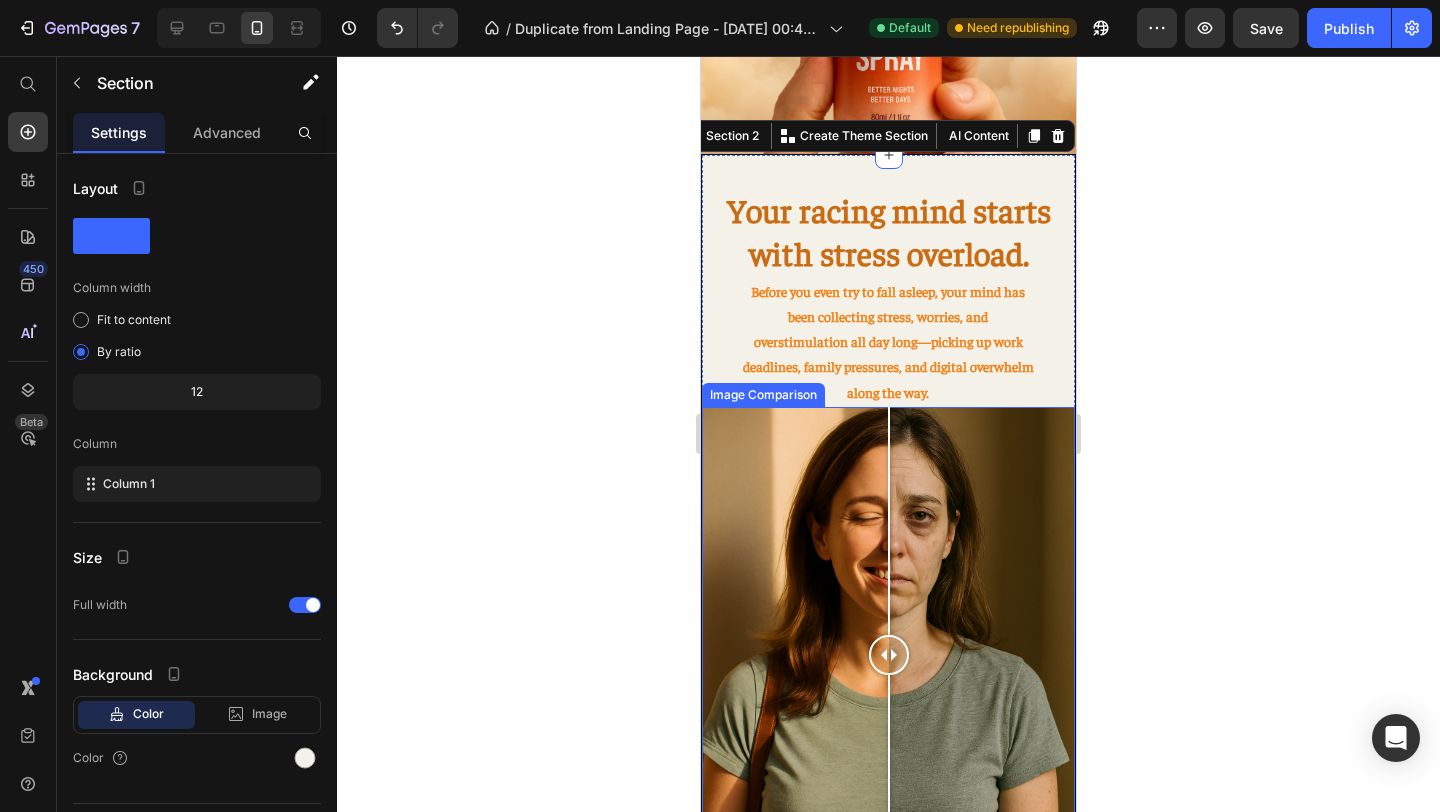 scroll, scrollTop: 575, scrollLeft: 0, axis: vertical 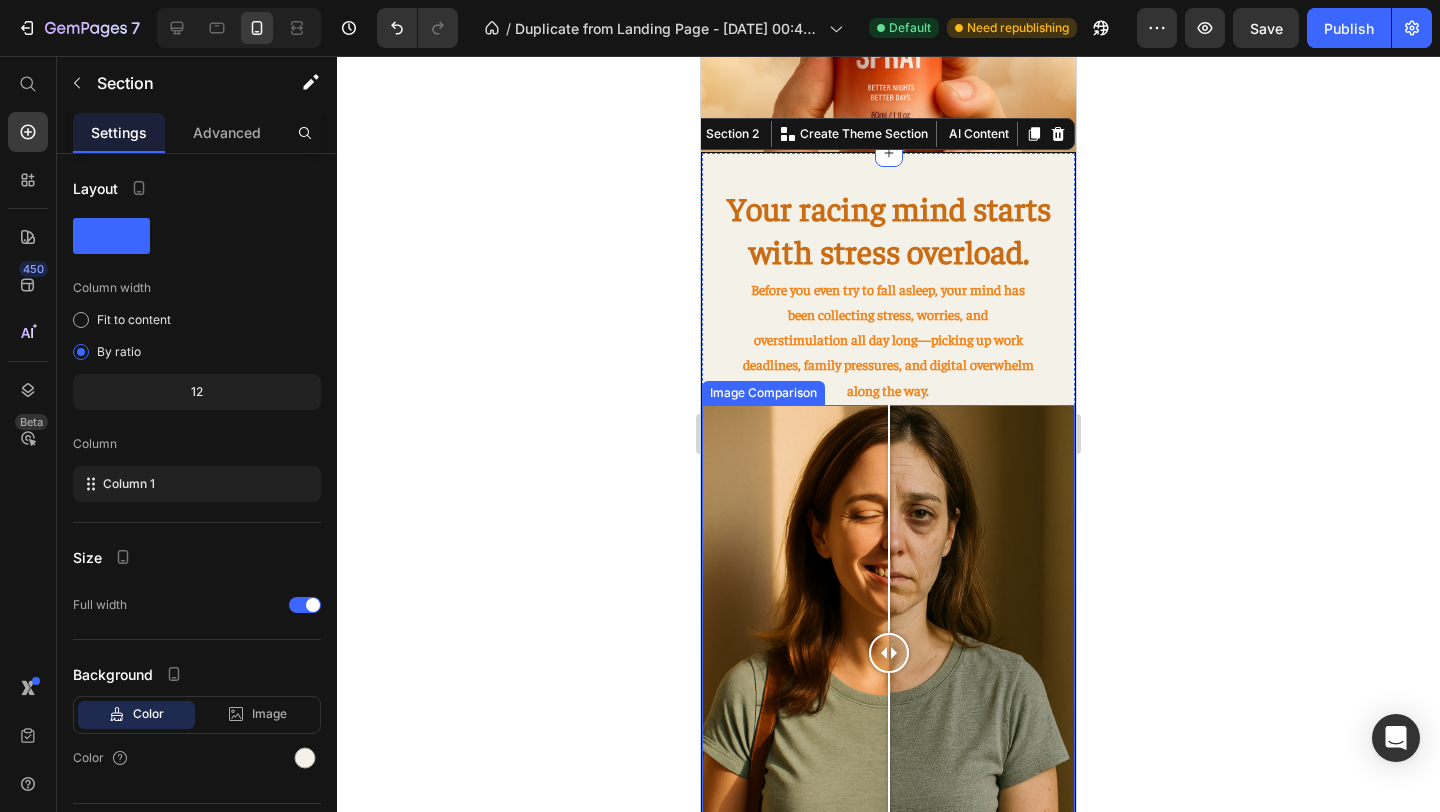 click at bounding box center [888, 653] 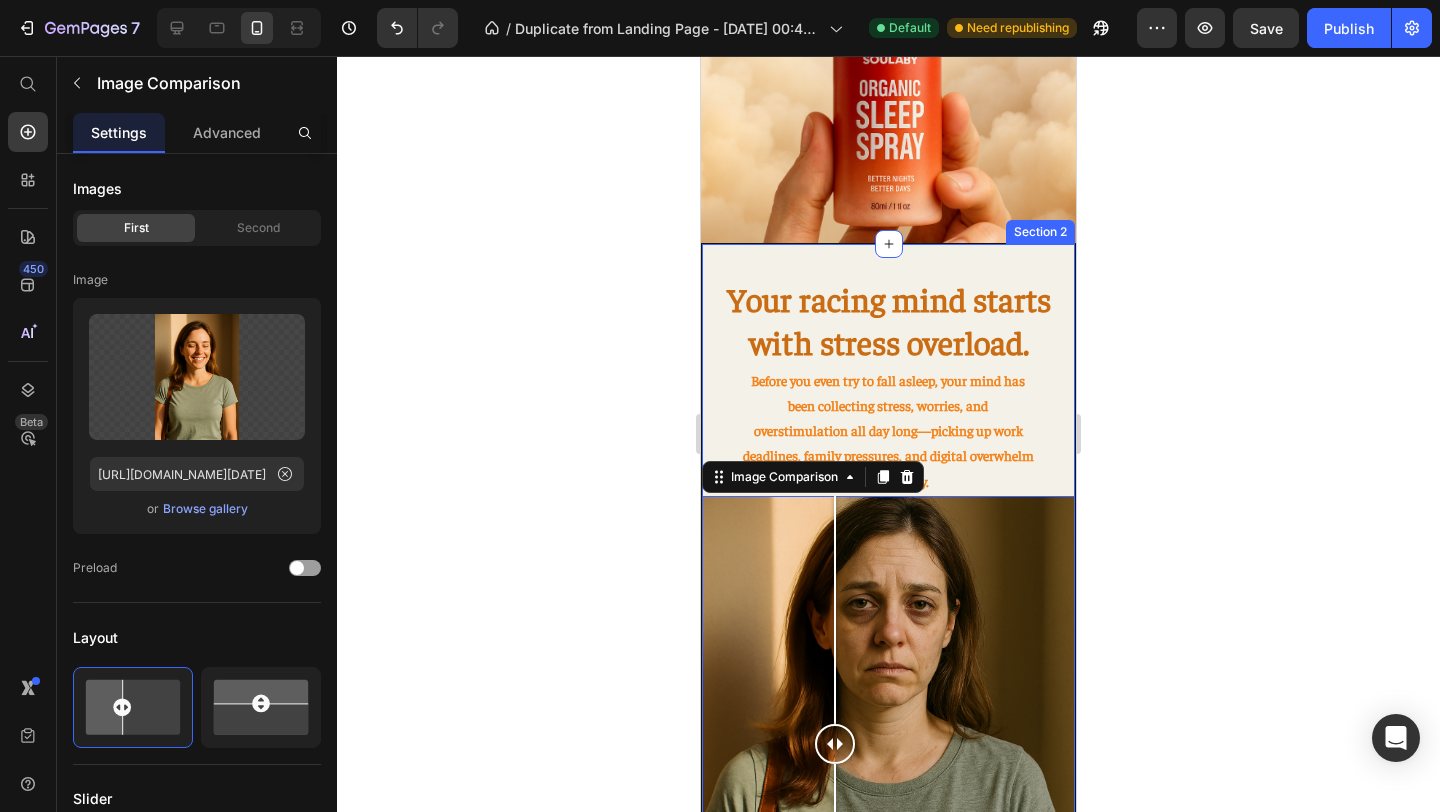 scroll, scrollTop: 456, scrollLeft: 0, axis: vertical 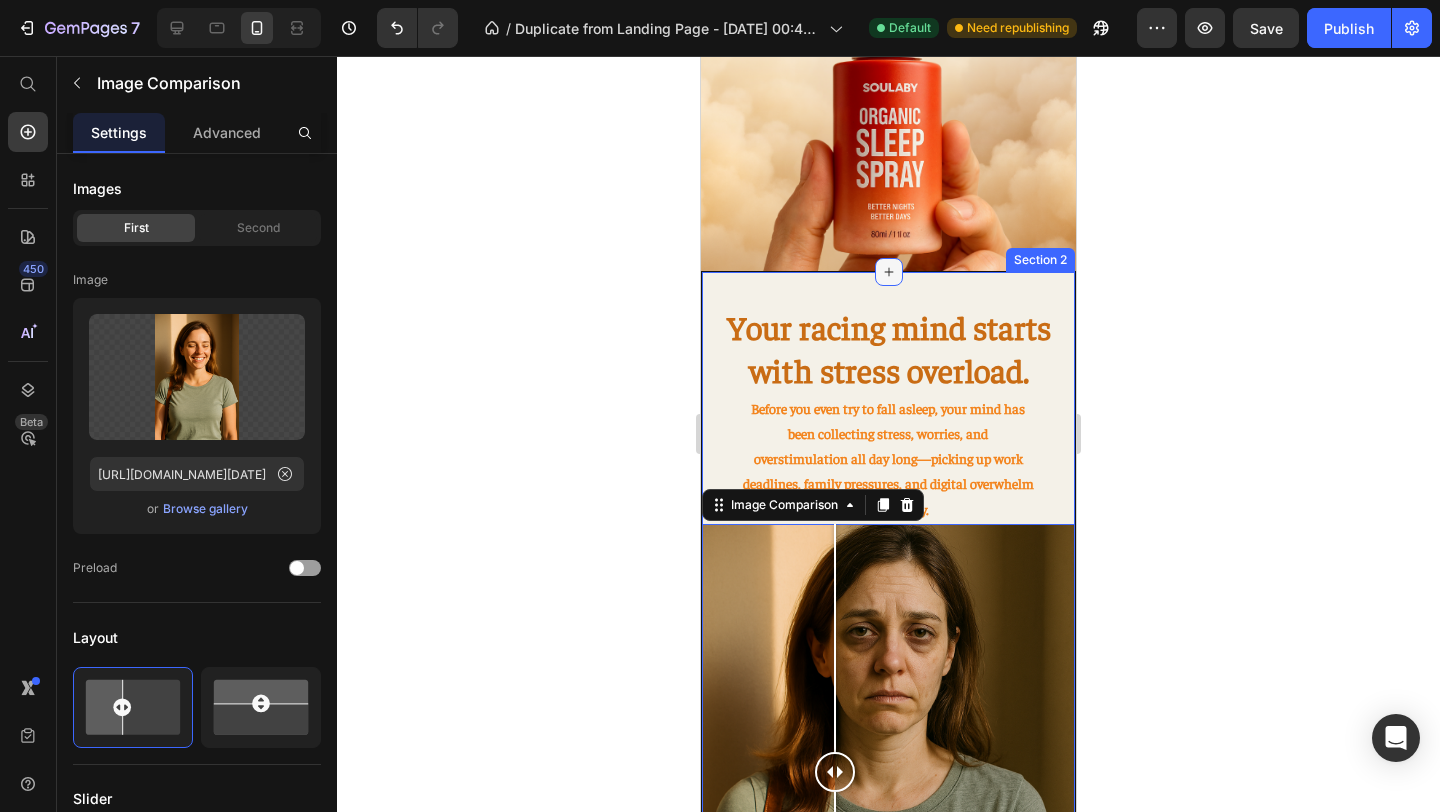 click 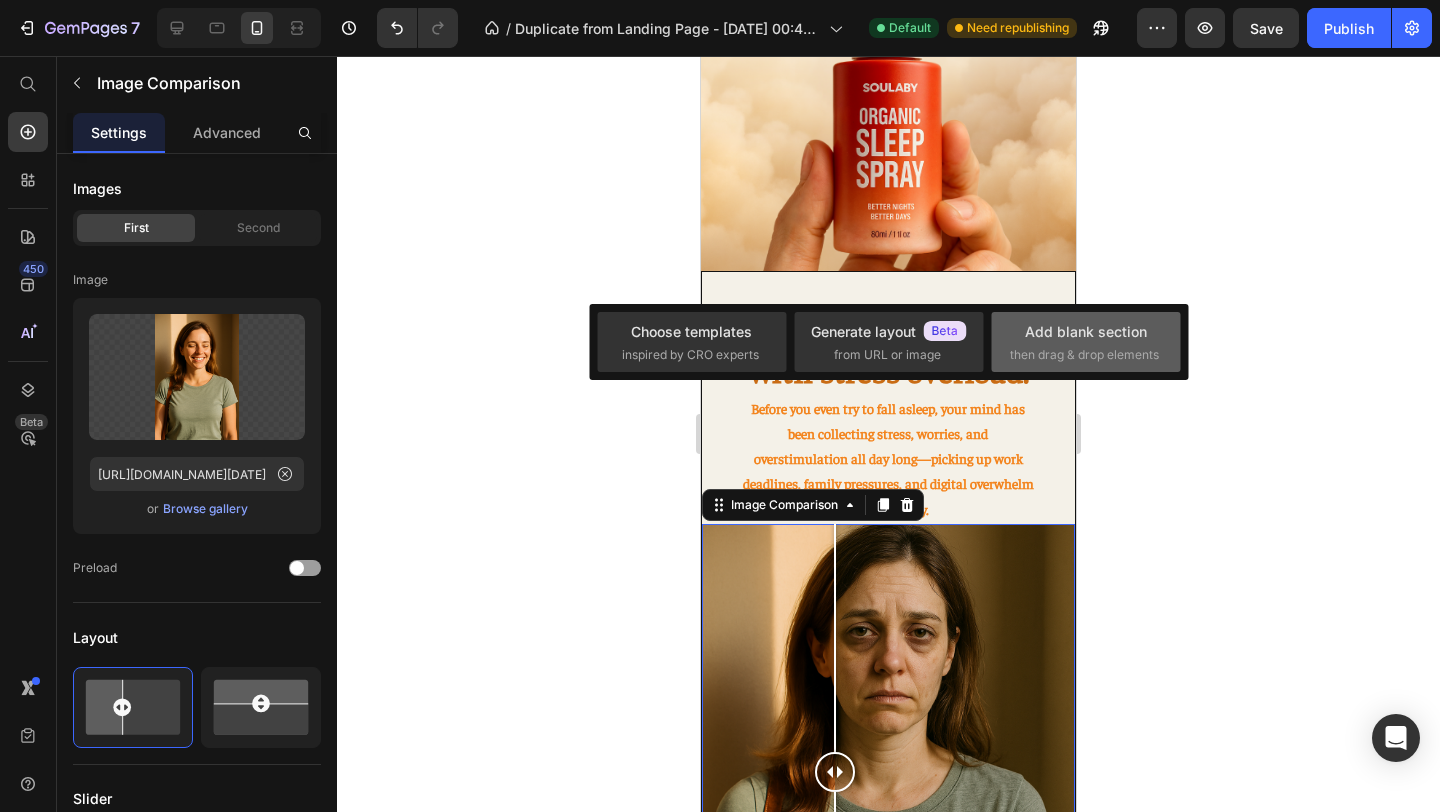 click on "Add blank section" at bounding box center (1086, 331) 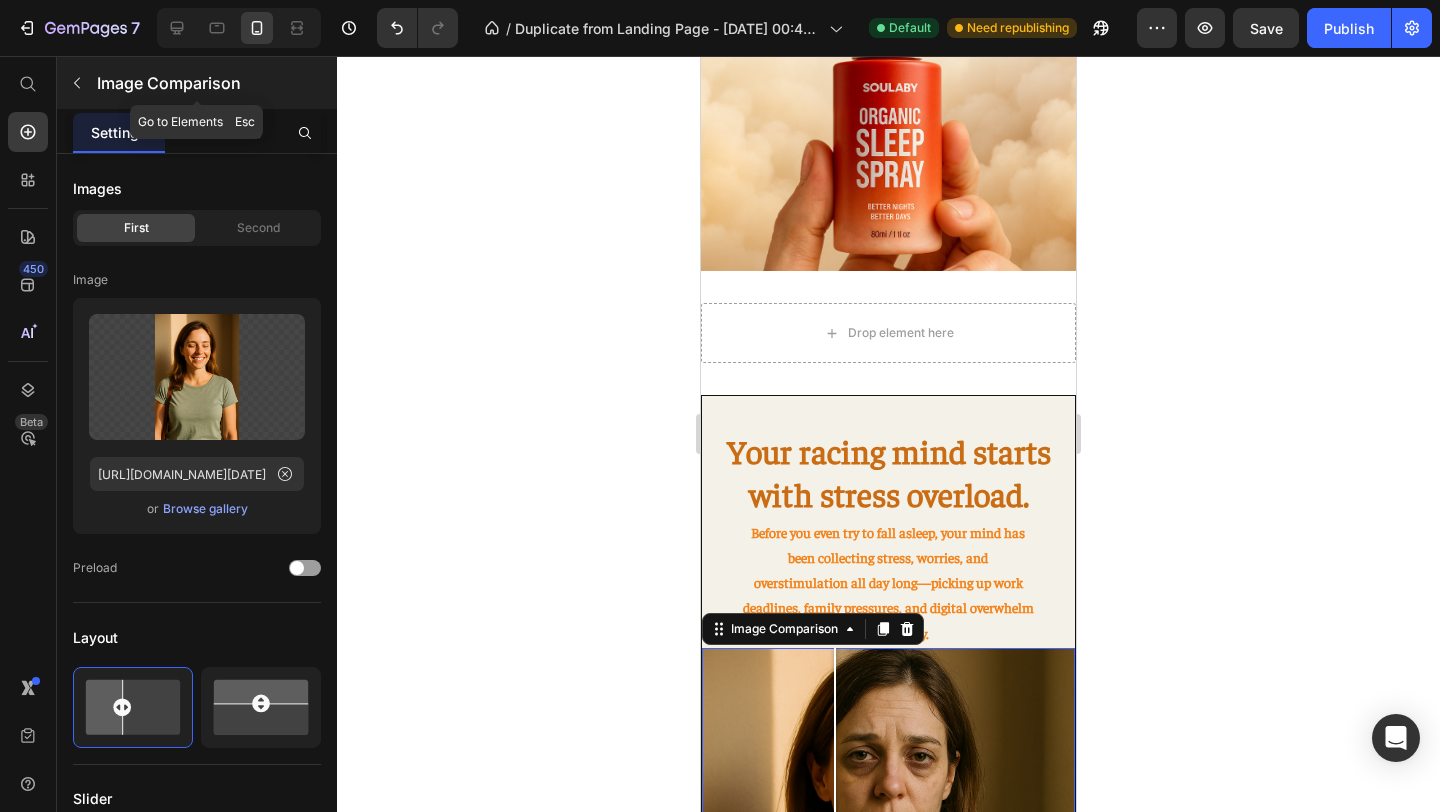 click 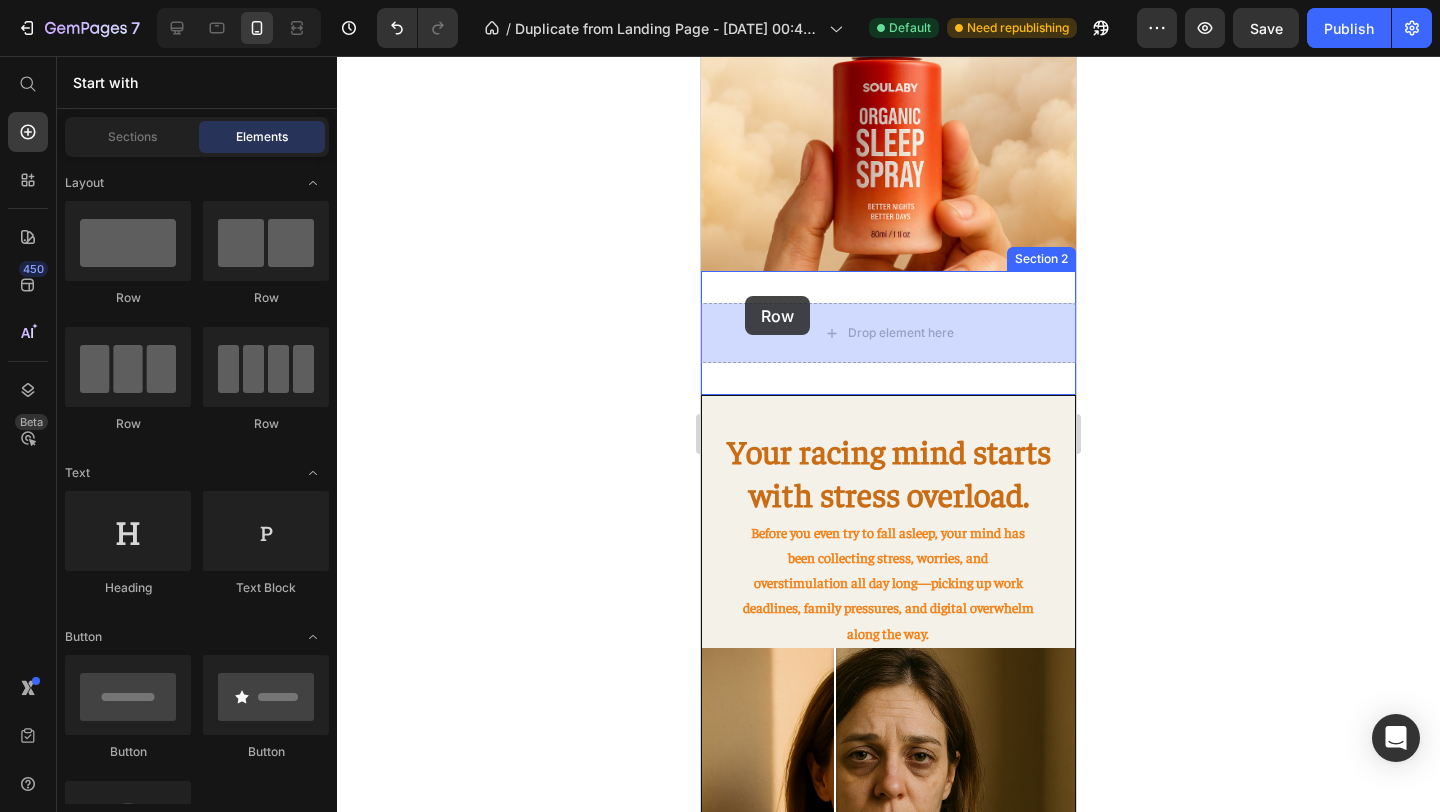 drag, startPoint x: 821, startPoint y: 316, endPoint x: 748, endPoint y: 299, distance: 74.953316 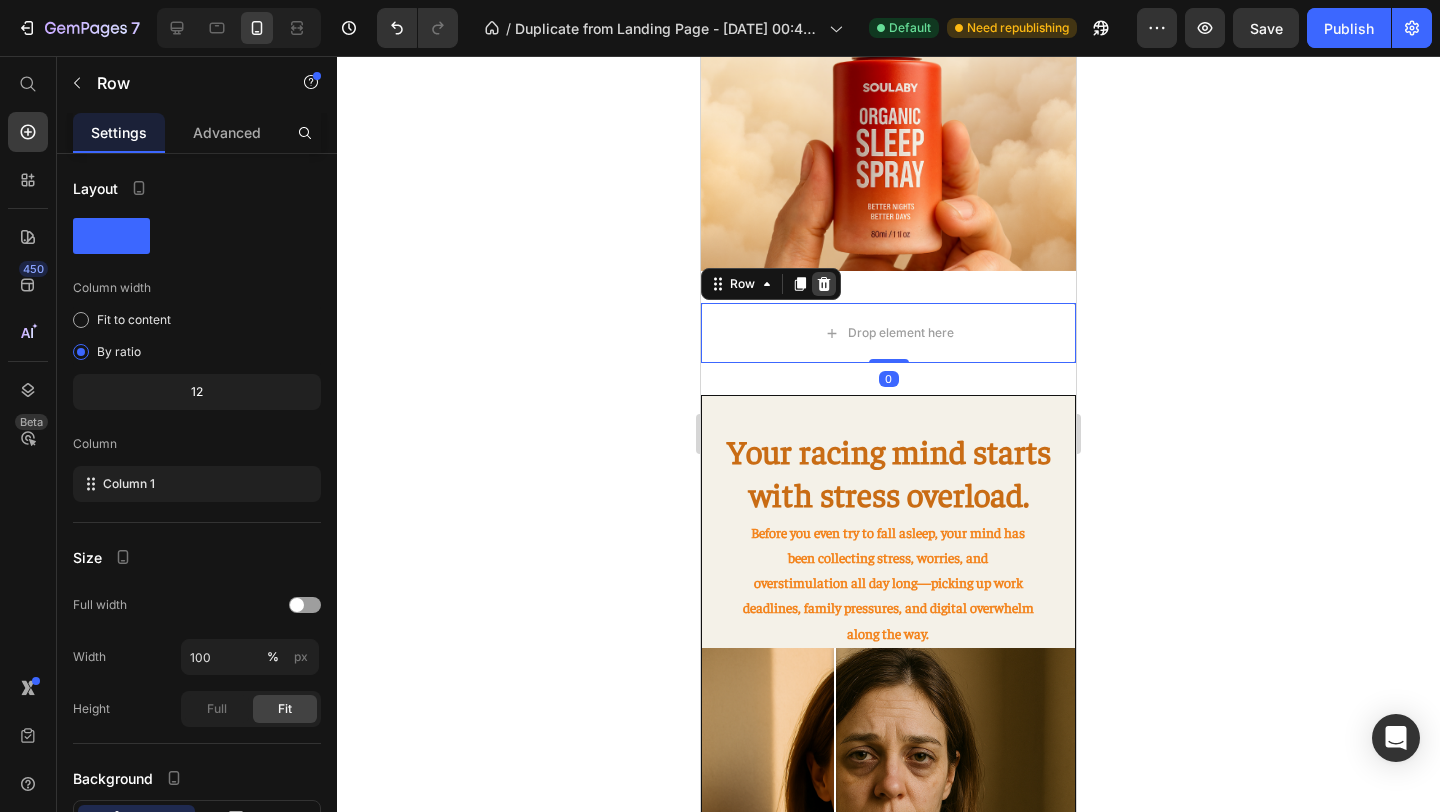 click 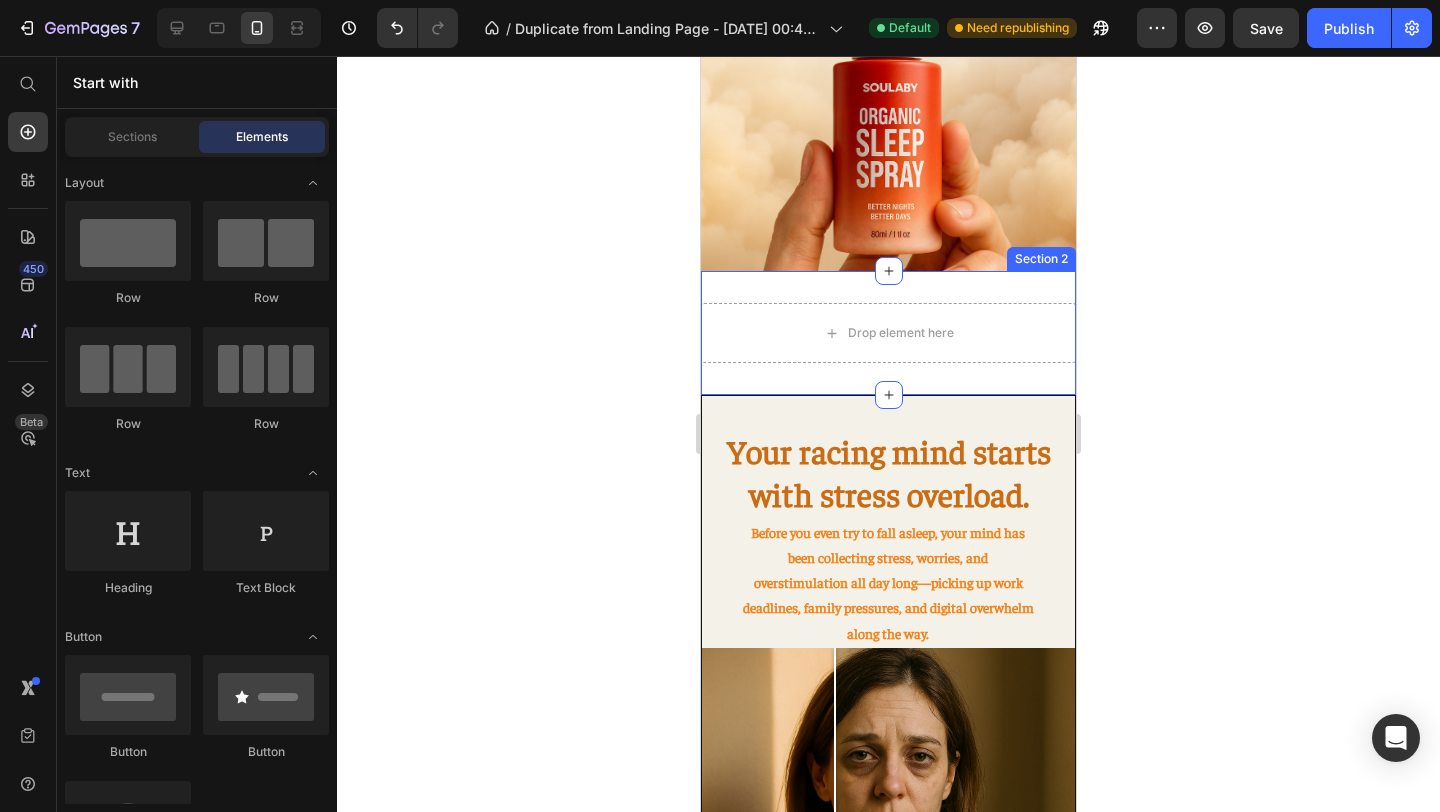 click on "Drop element here Section 2" at bounding box center [888, 333] 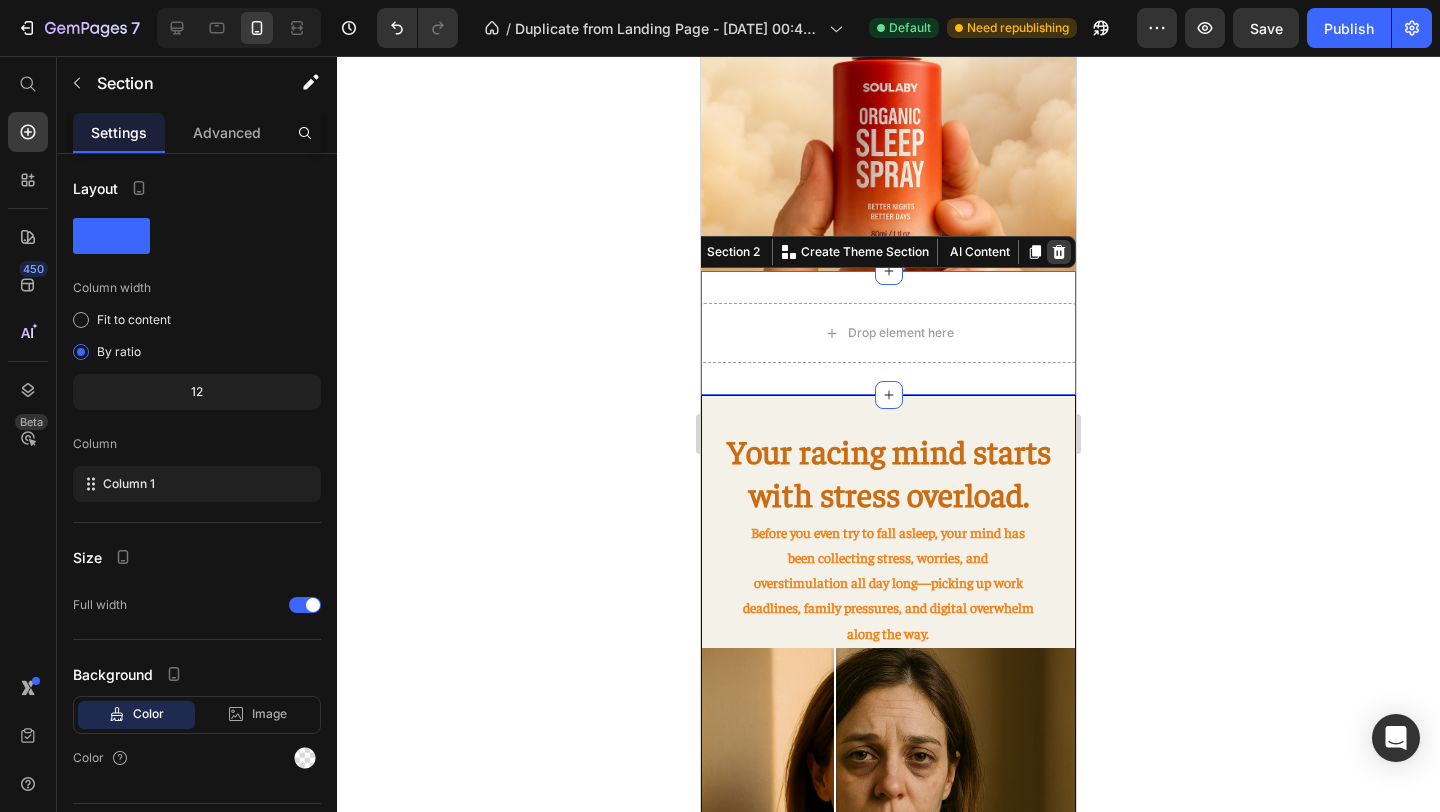 click 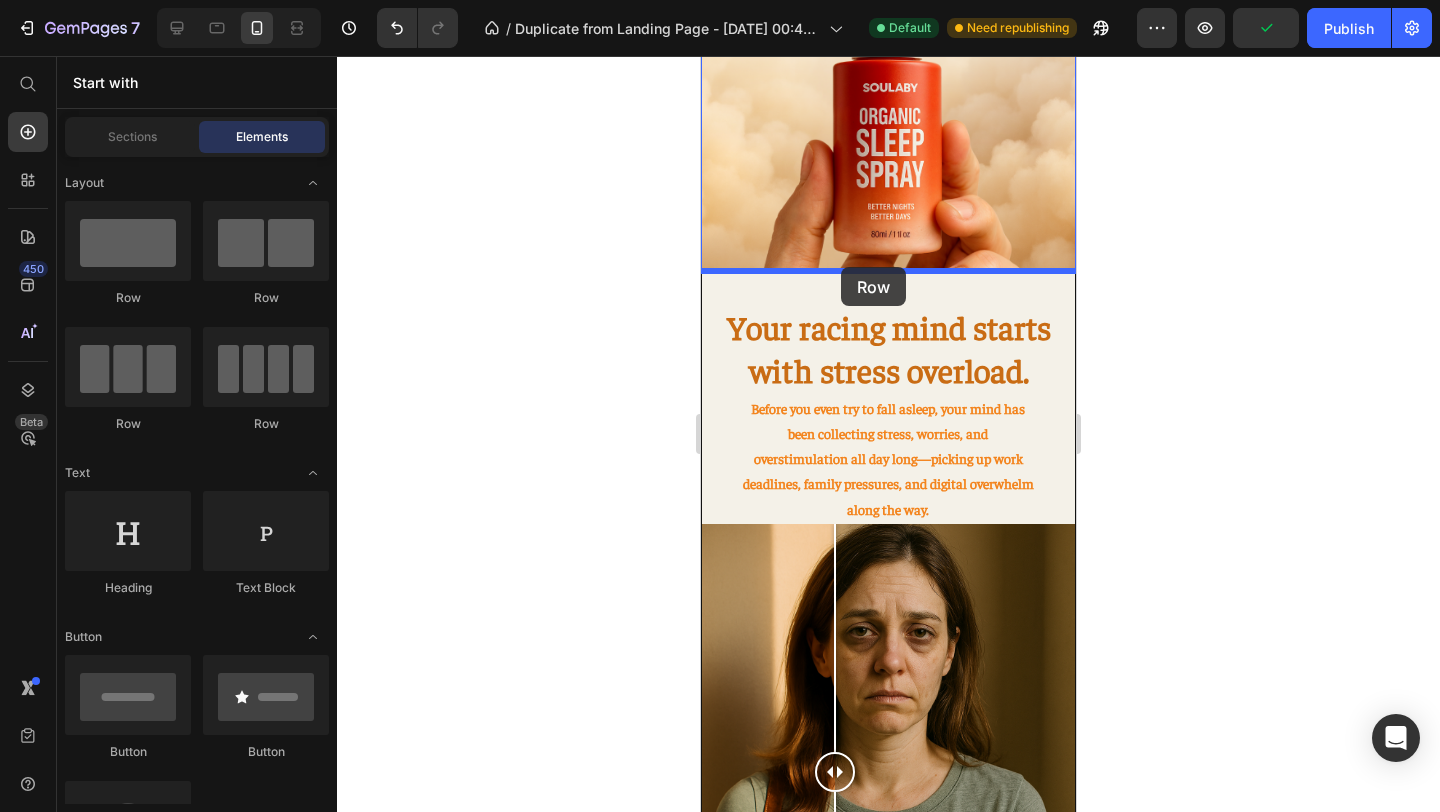 drag, startPoint x: 837, startPoint y: 302, endPoint x: 841, endPoint y: 267, distance: 35.22783 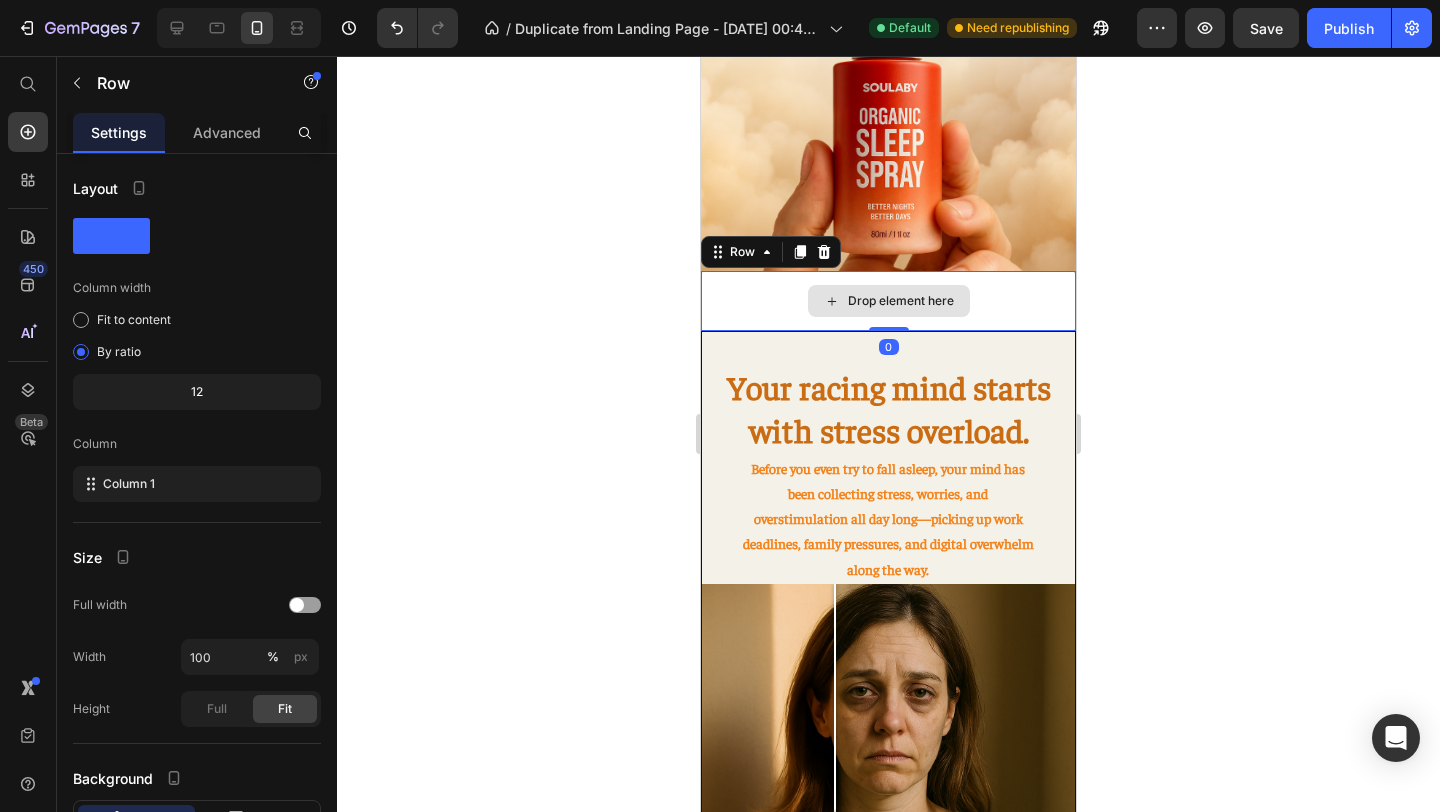 click on "Drop element here" at bounding box center (888, 301) 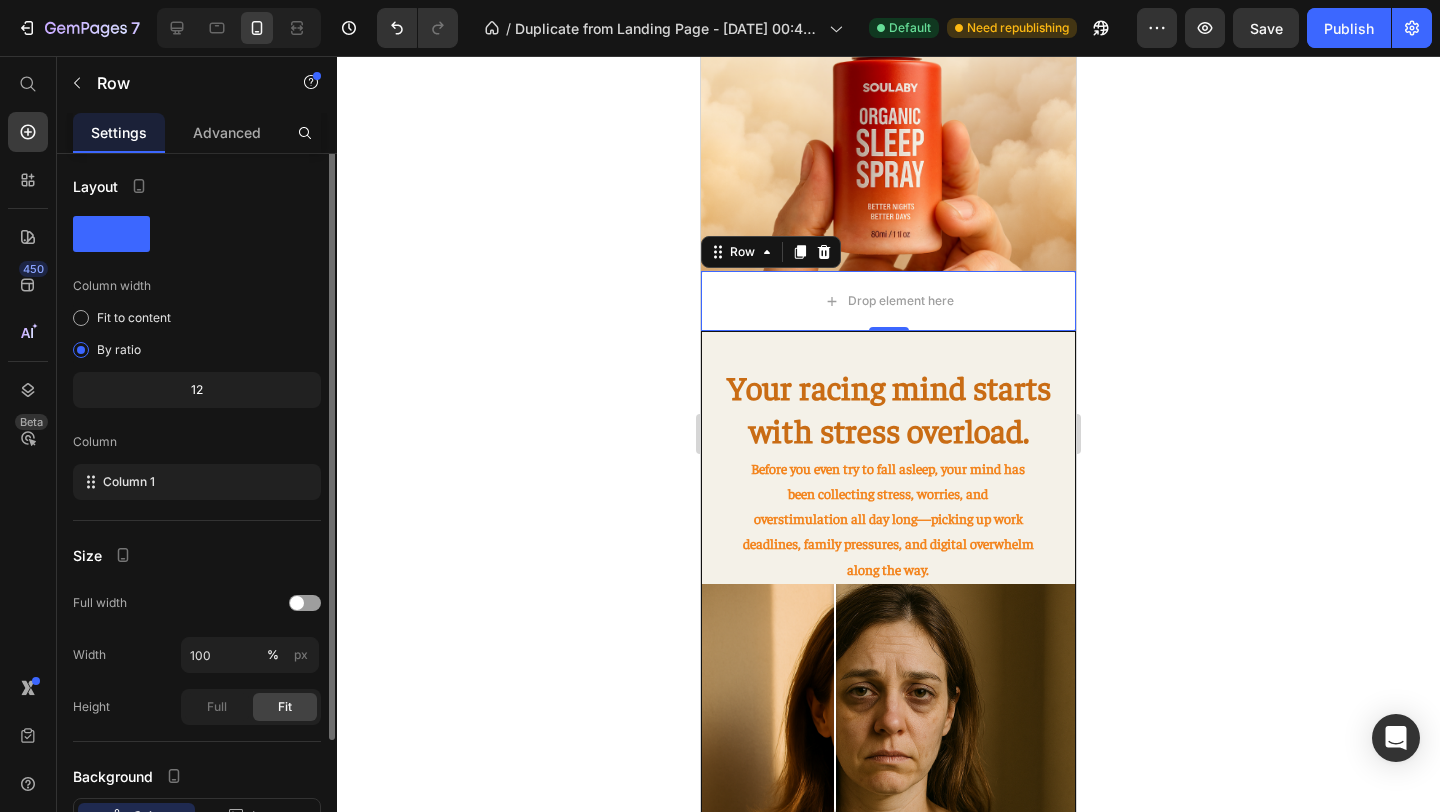 scroll, scrollTop: 0, scrollLeft: 0, axis: both 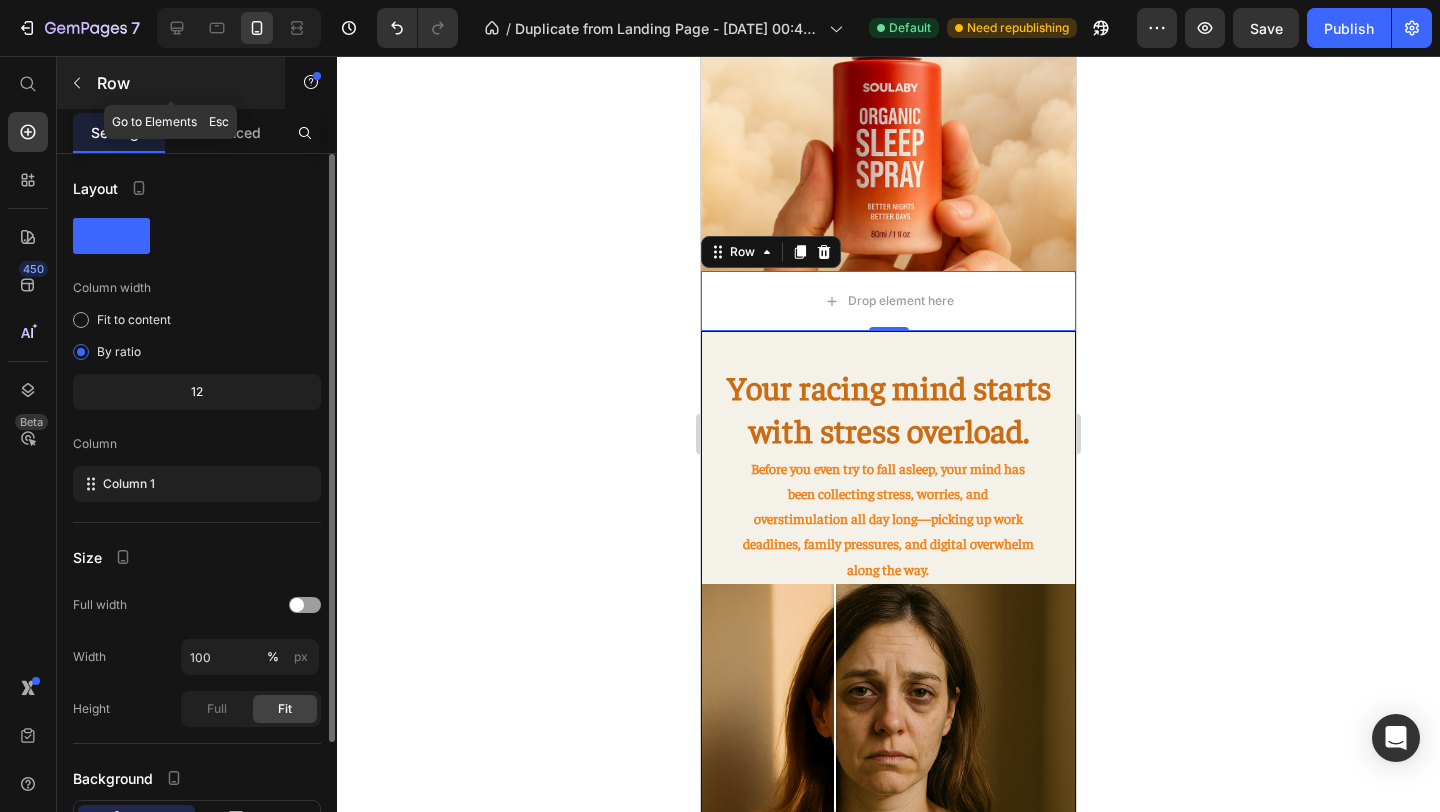 click 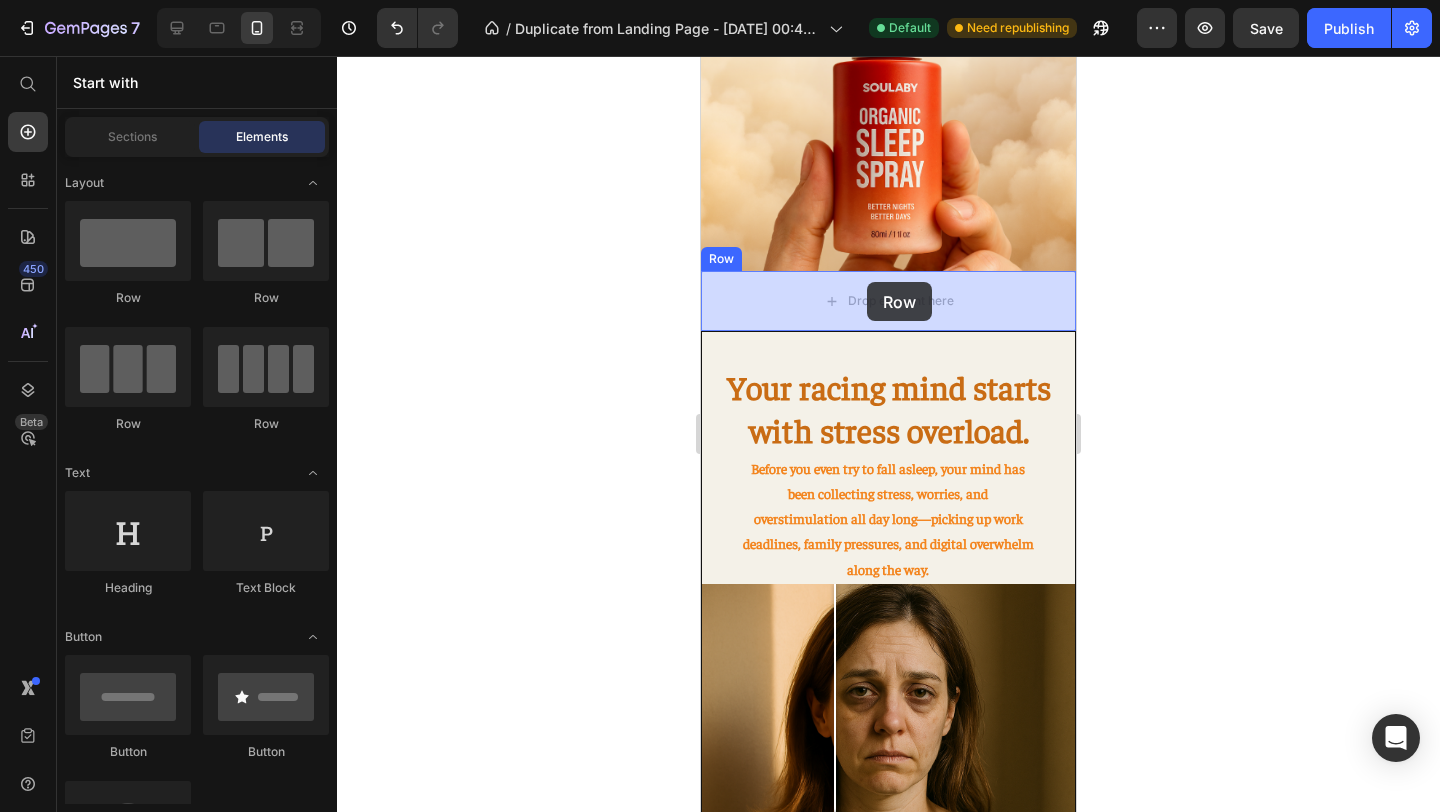 drag, startPoint x: 956, startPoint y: 297, endPoint x: 866, endPoint y: 285, distance: 90.79648 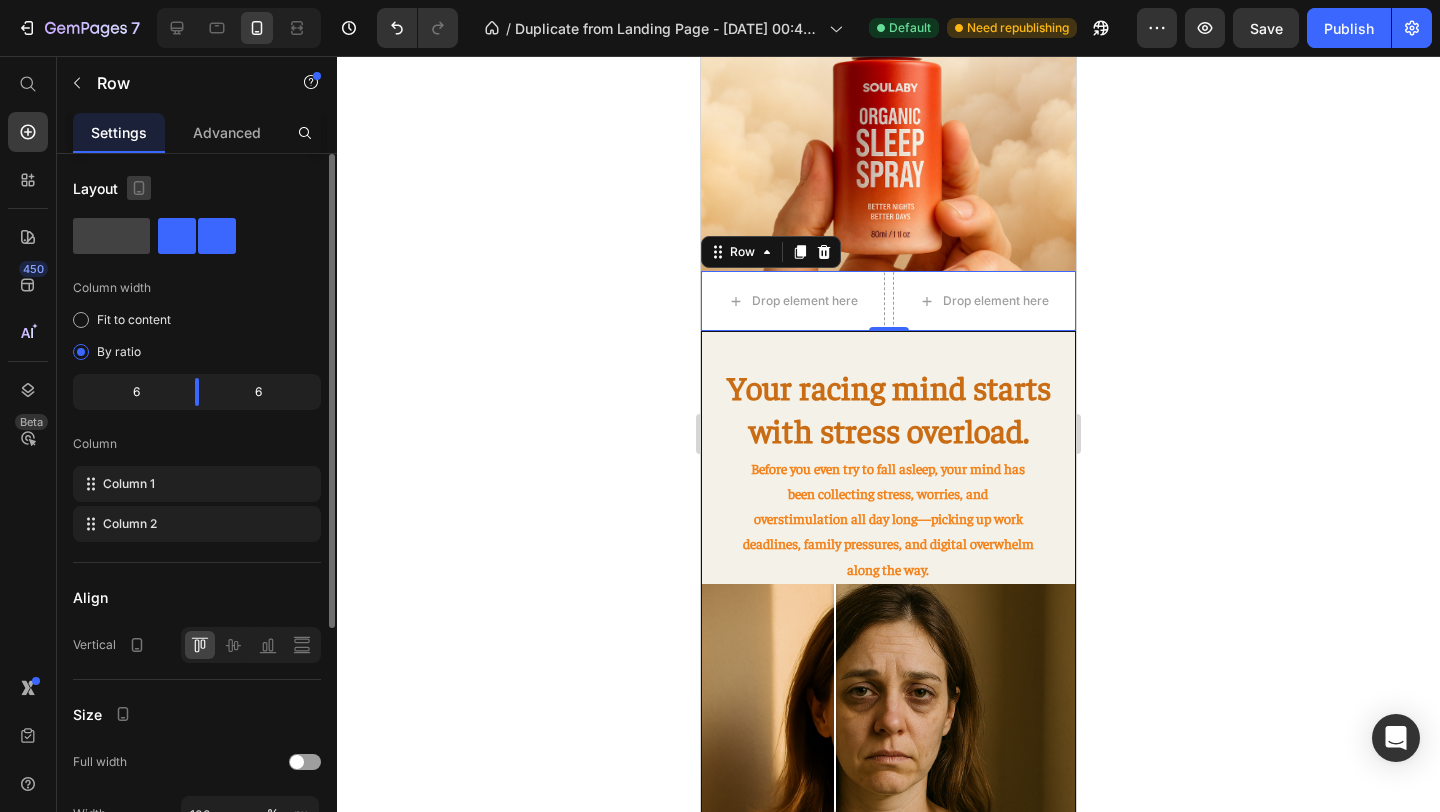 click 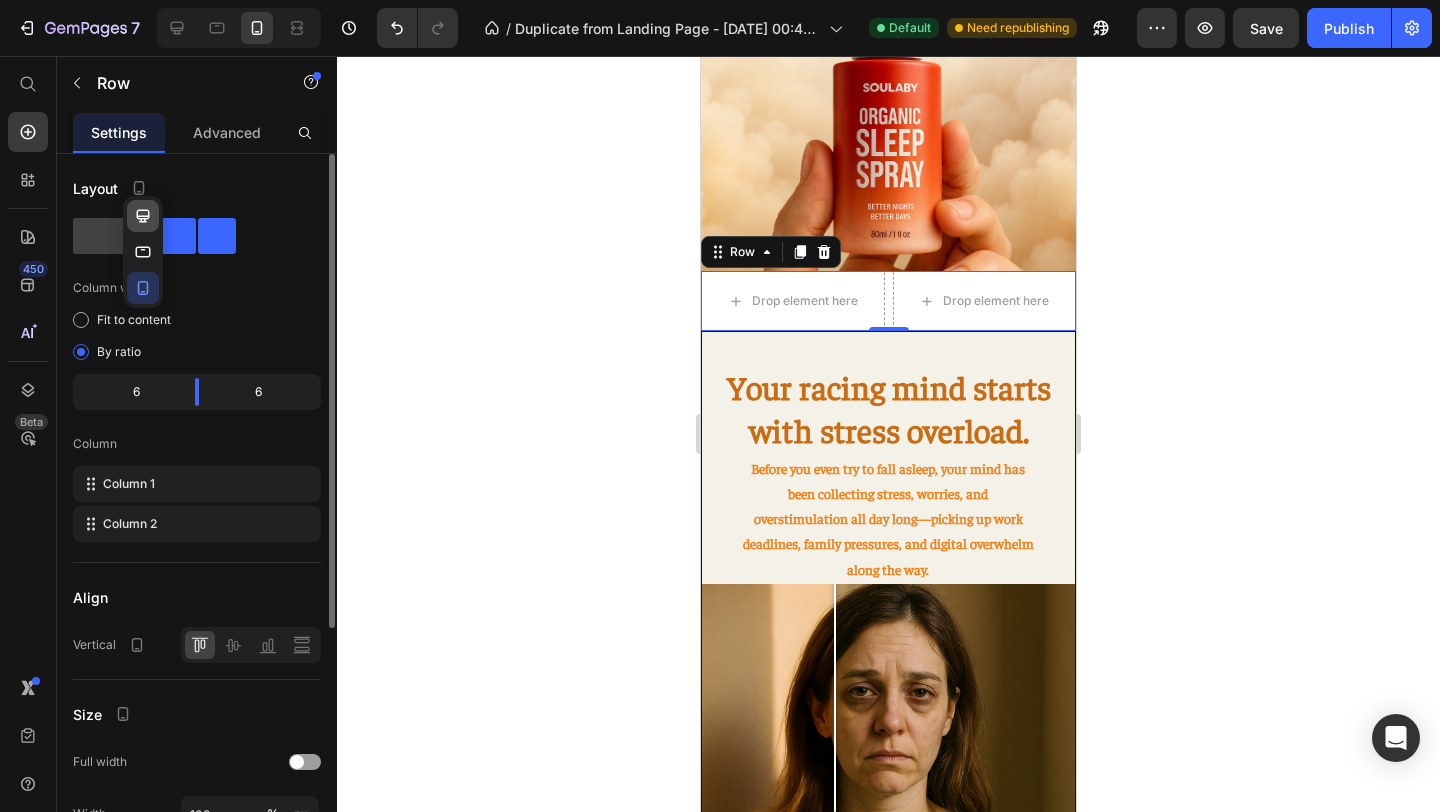 click 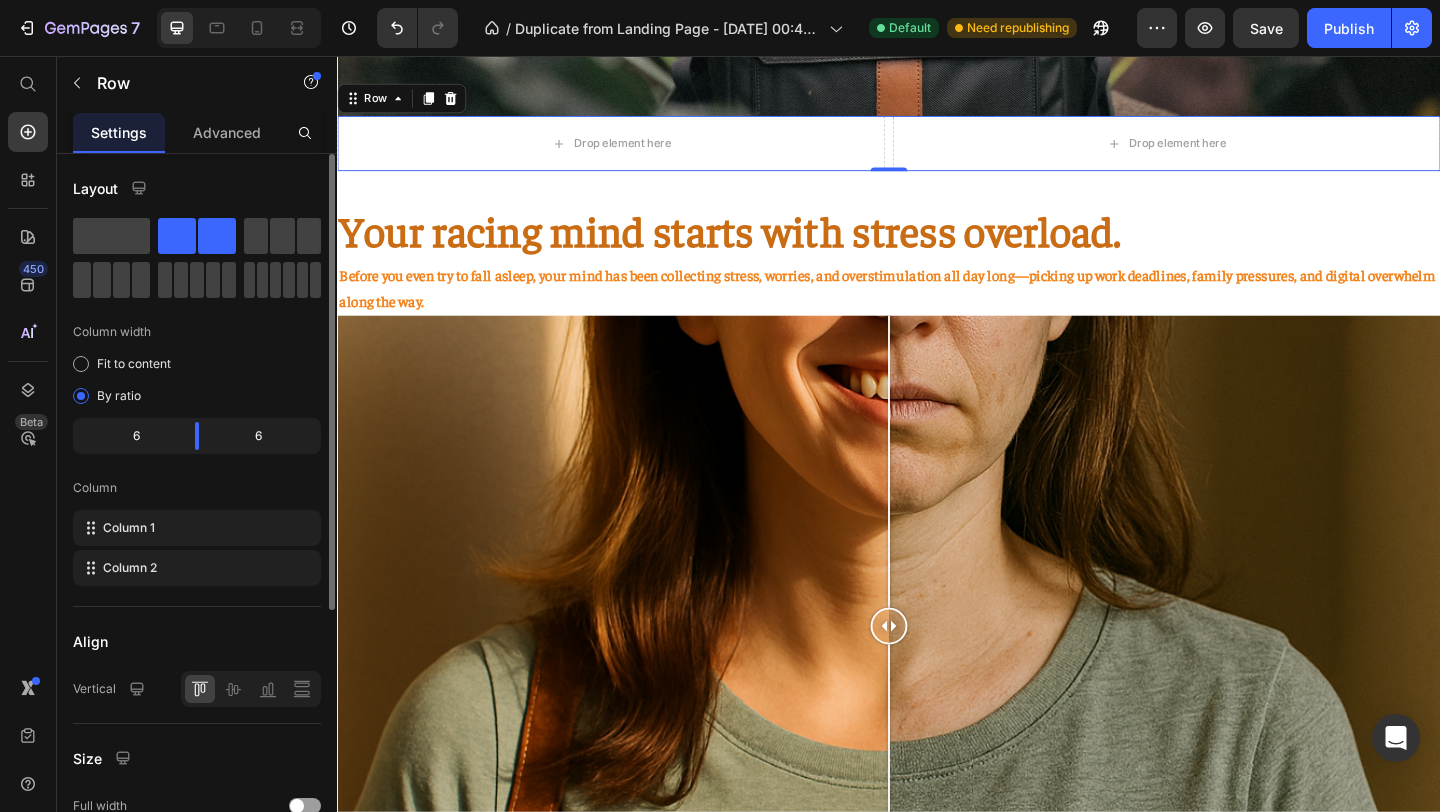 scroll, scrollTop: 451, scrollLeft: 0, axis: vertical 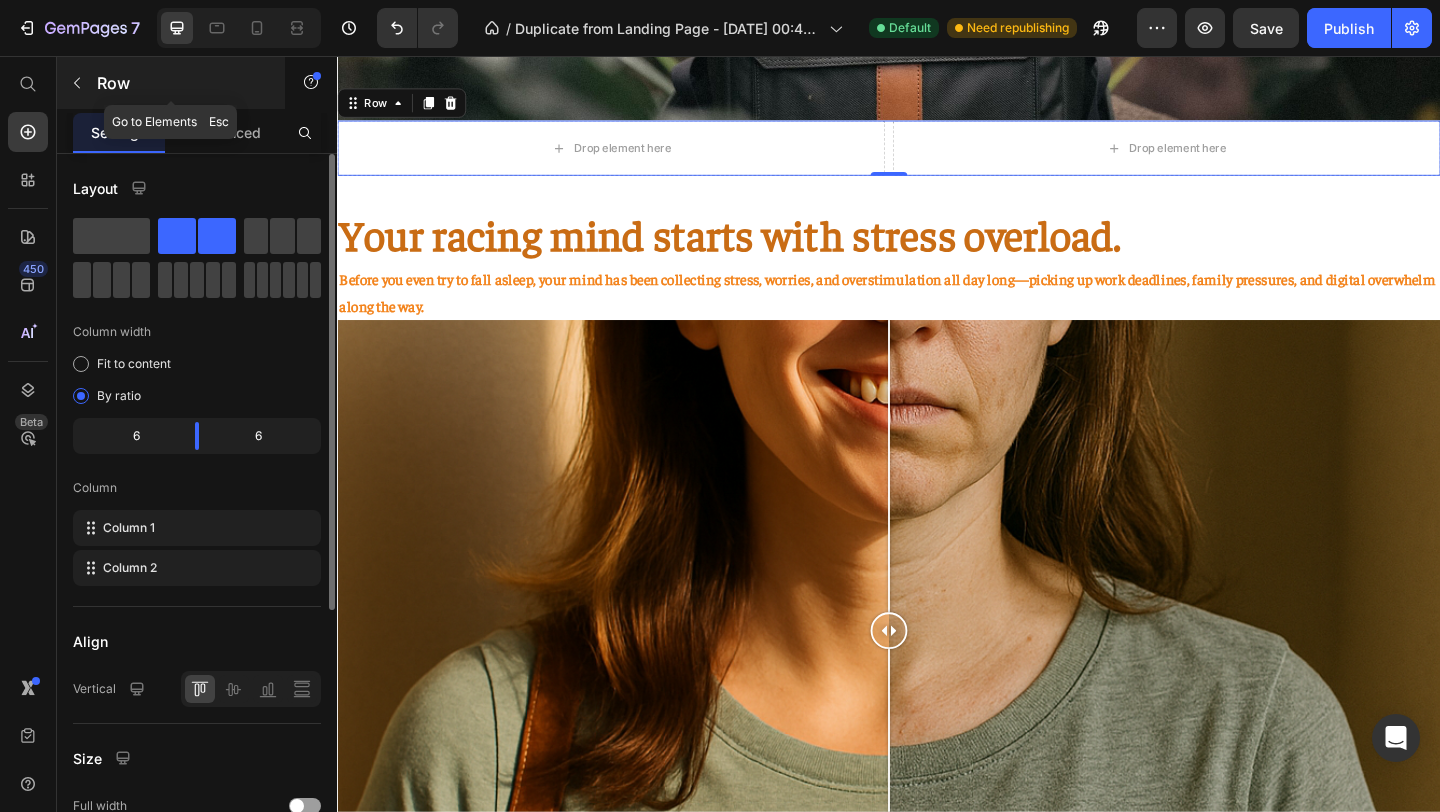 click at bounding box center [77, 83] 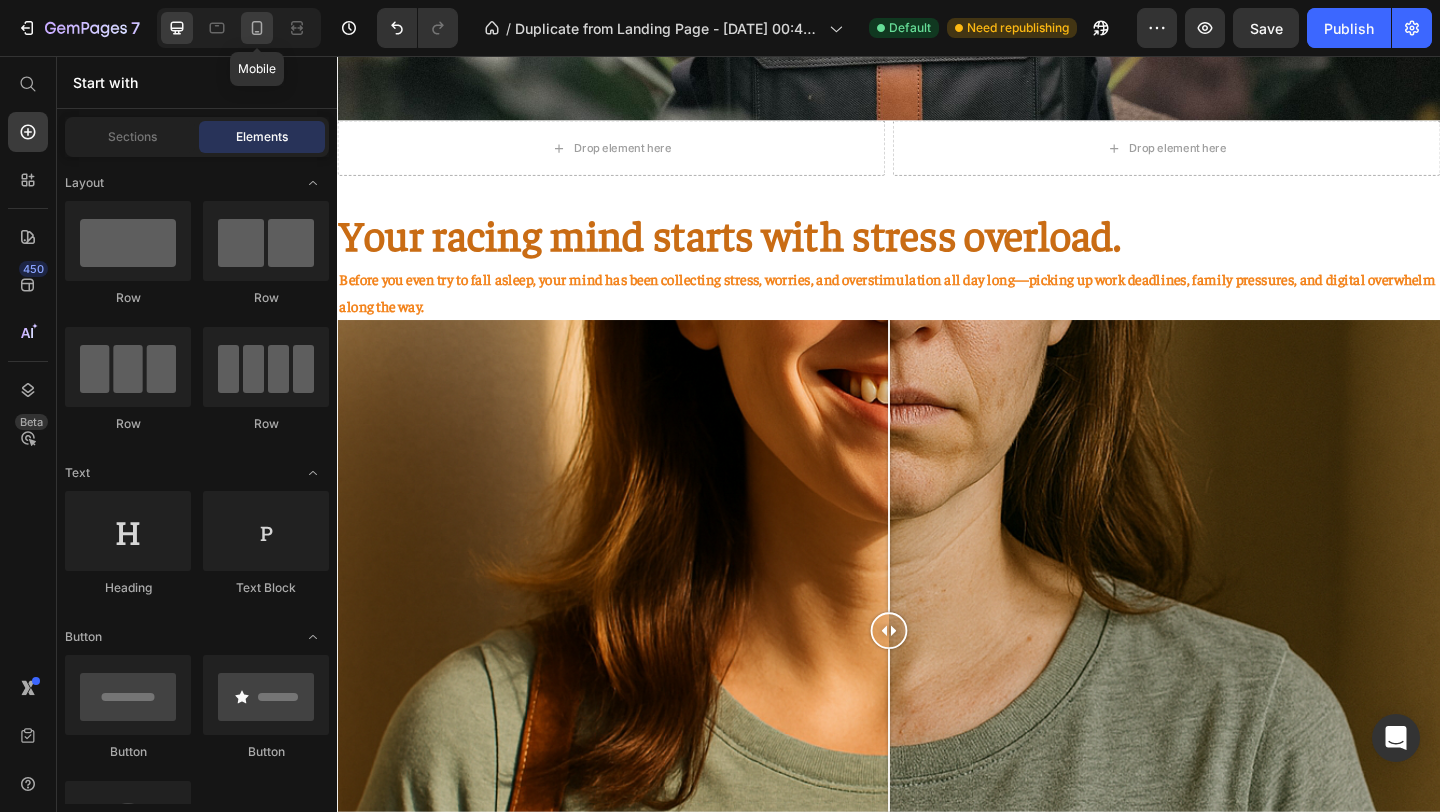 click 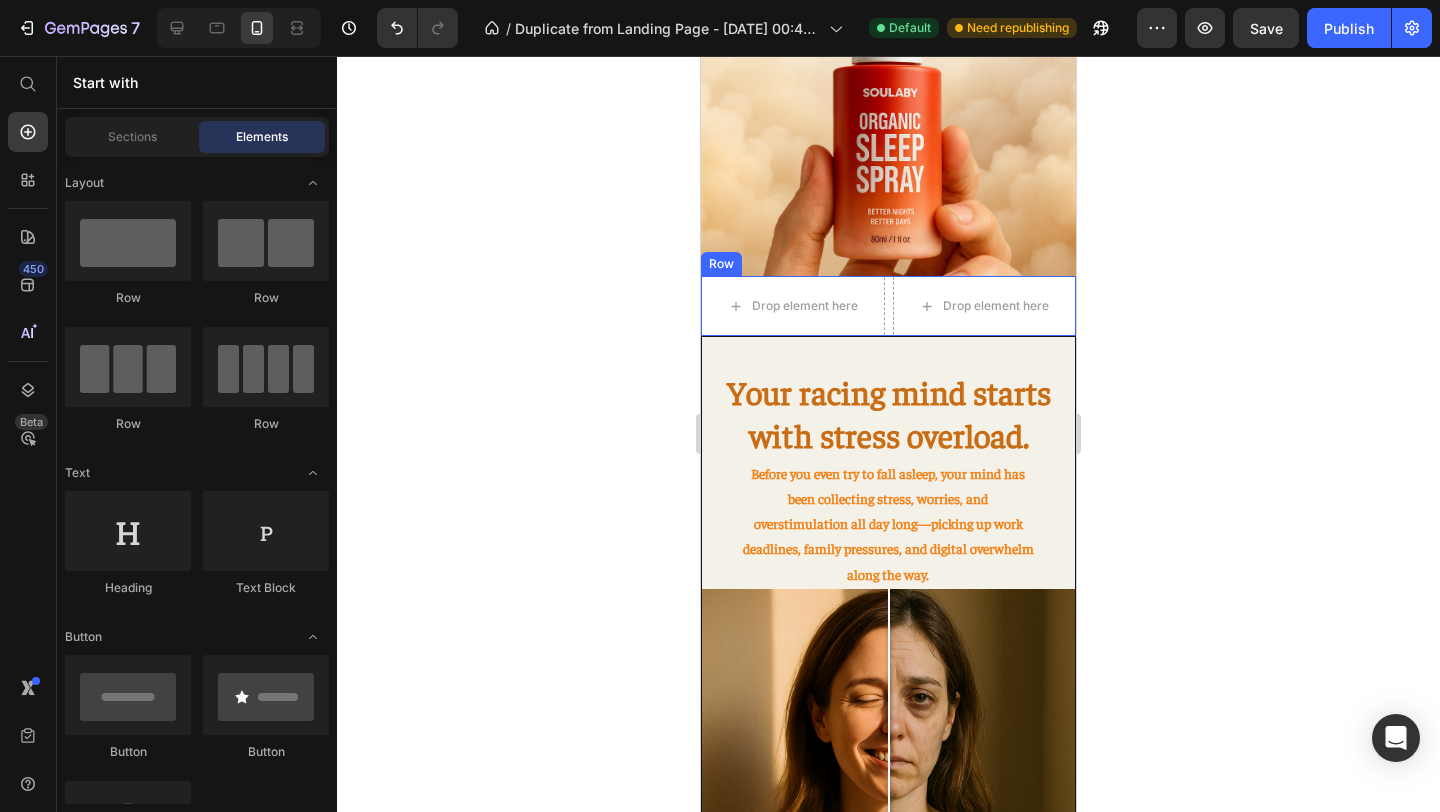 scroll, scrollTop: 487, scrollLeft: 0, axis: vertical 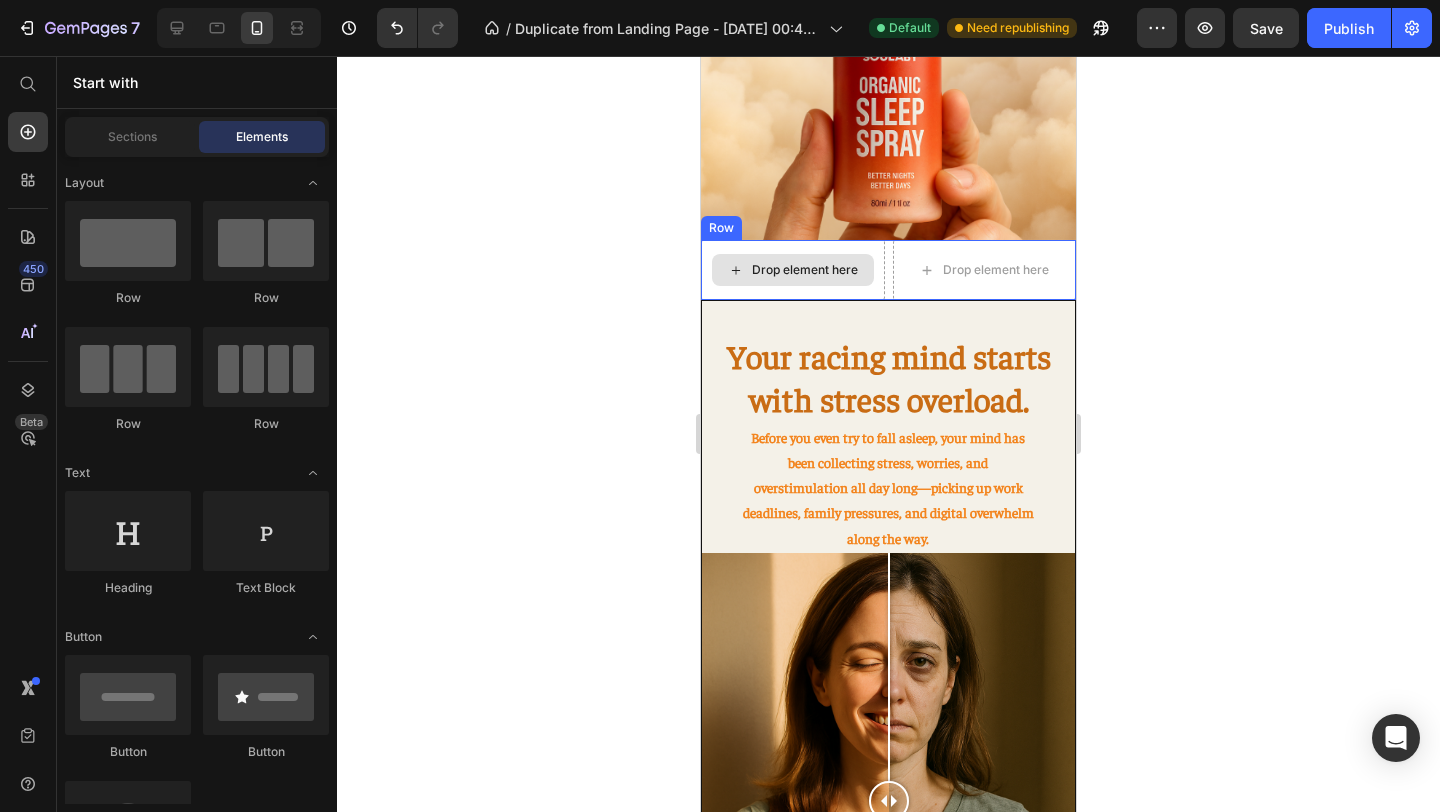 click on "Drop element here" at bounding box center [793, 270] 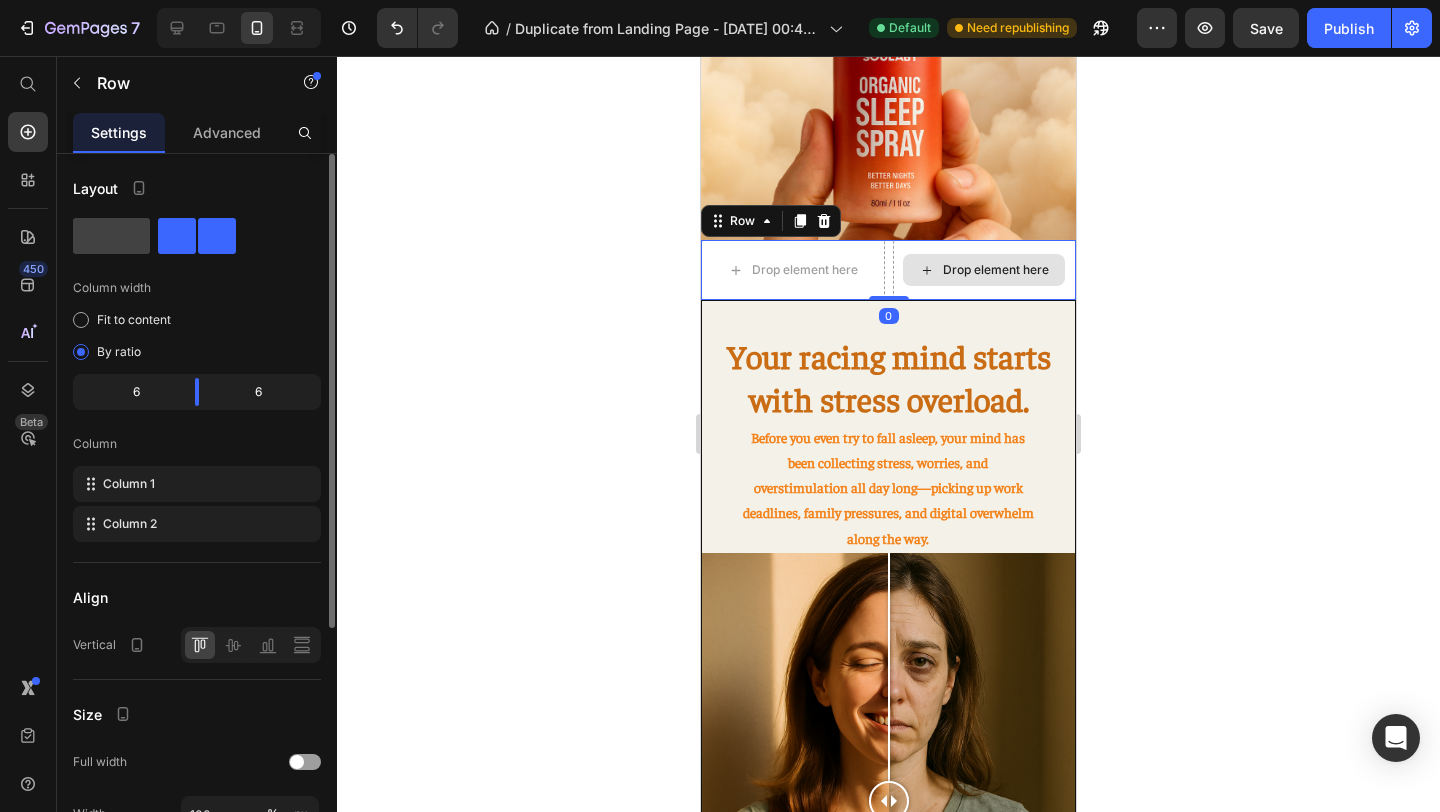 click on "Drop element here" at bounding box center (984, 270) 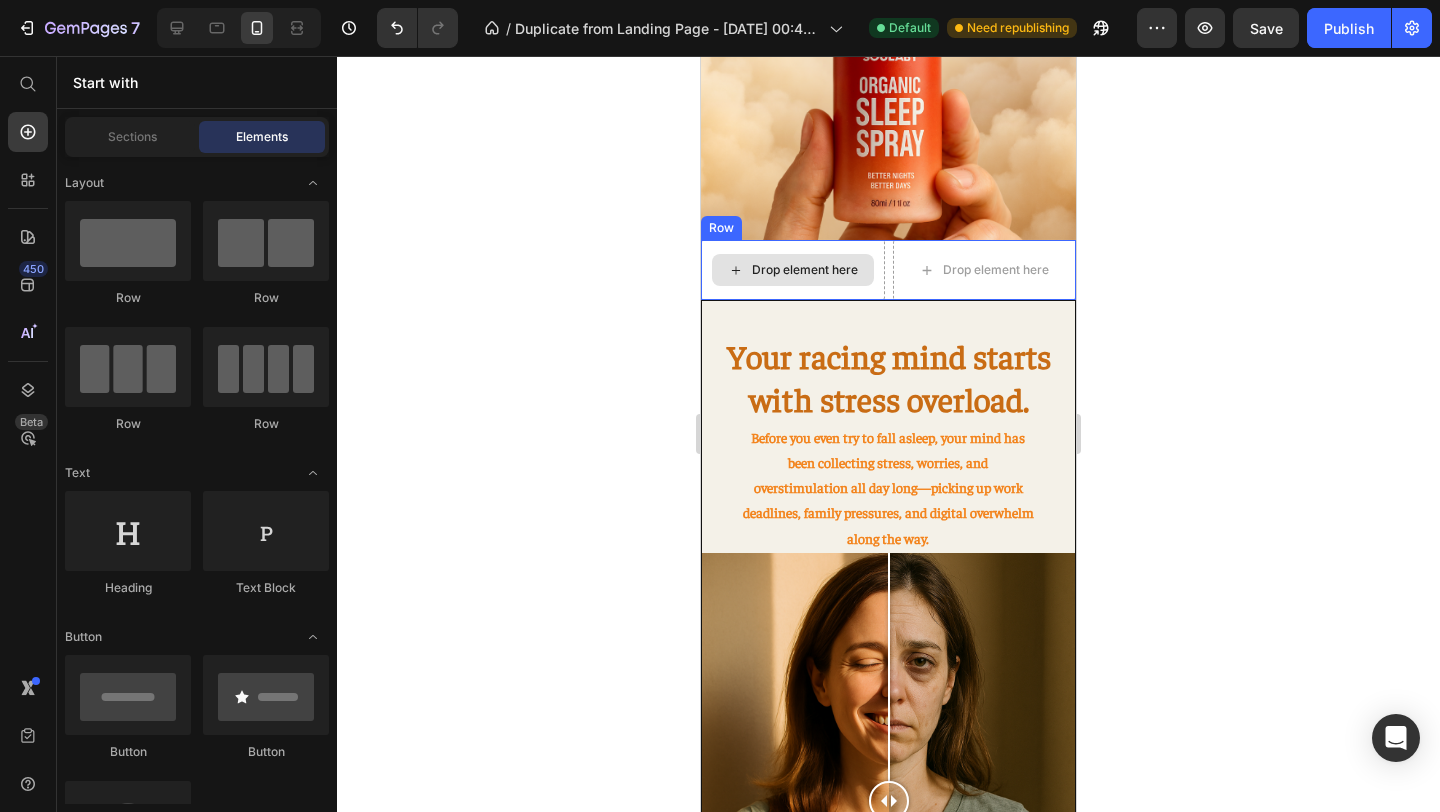 click on "Drop element here" at bounding box center [793, 270] 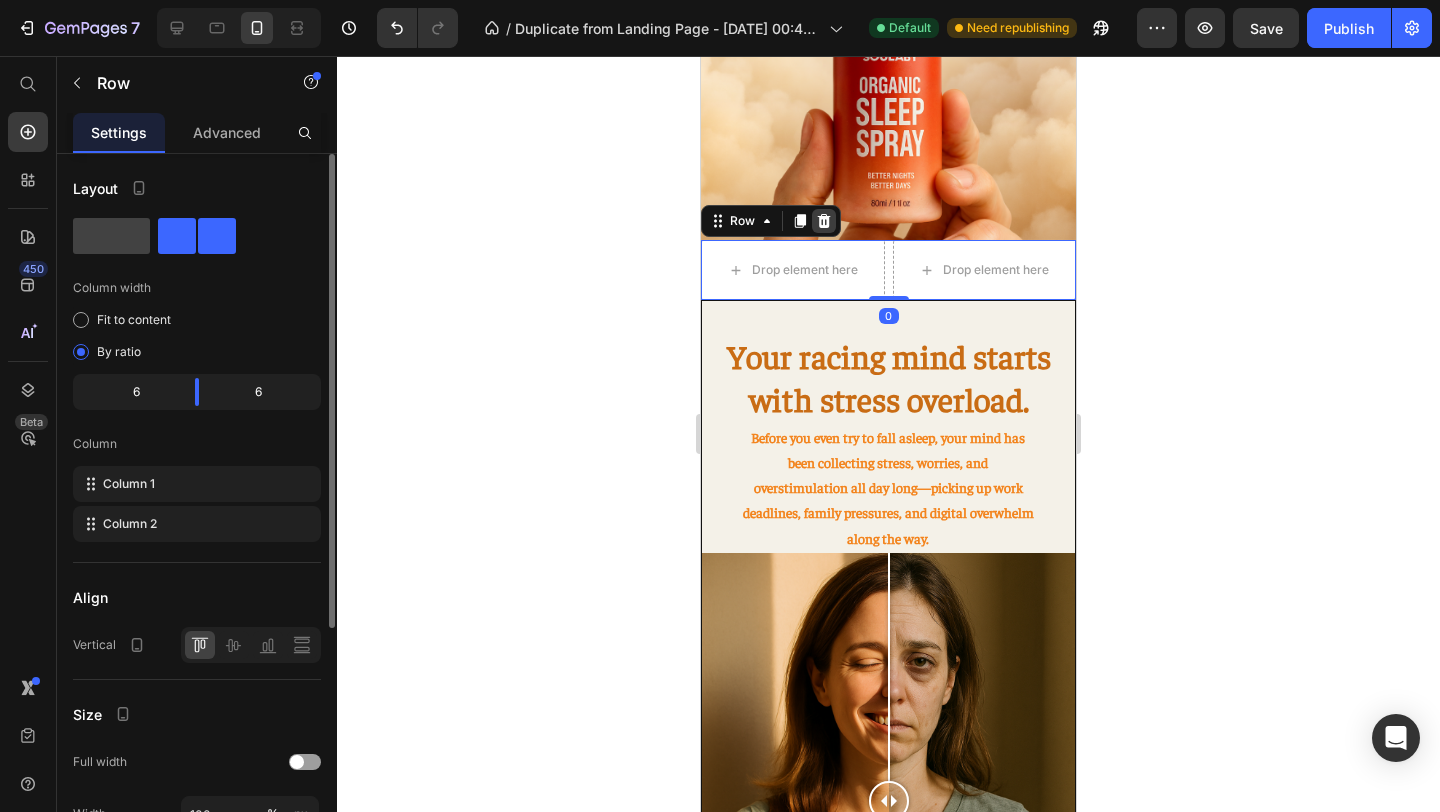 click at bounding box center [824, 221] 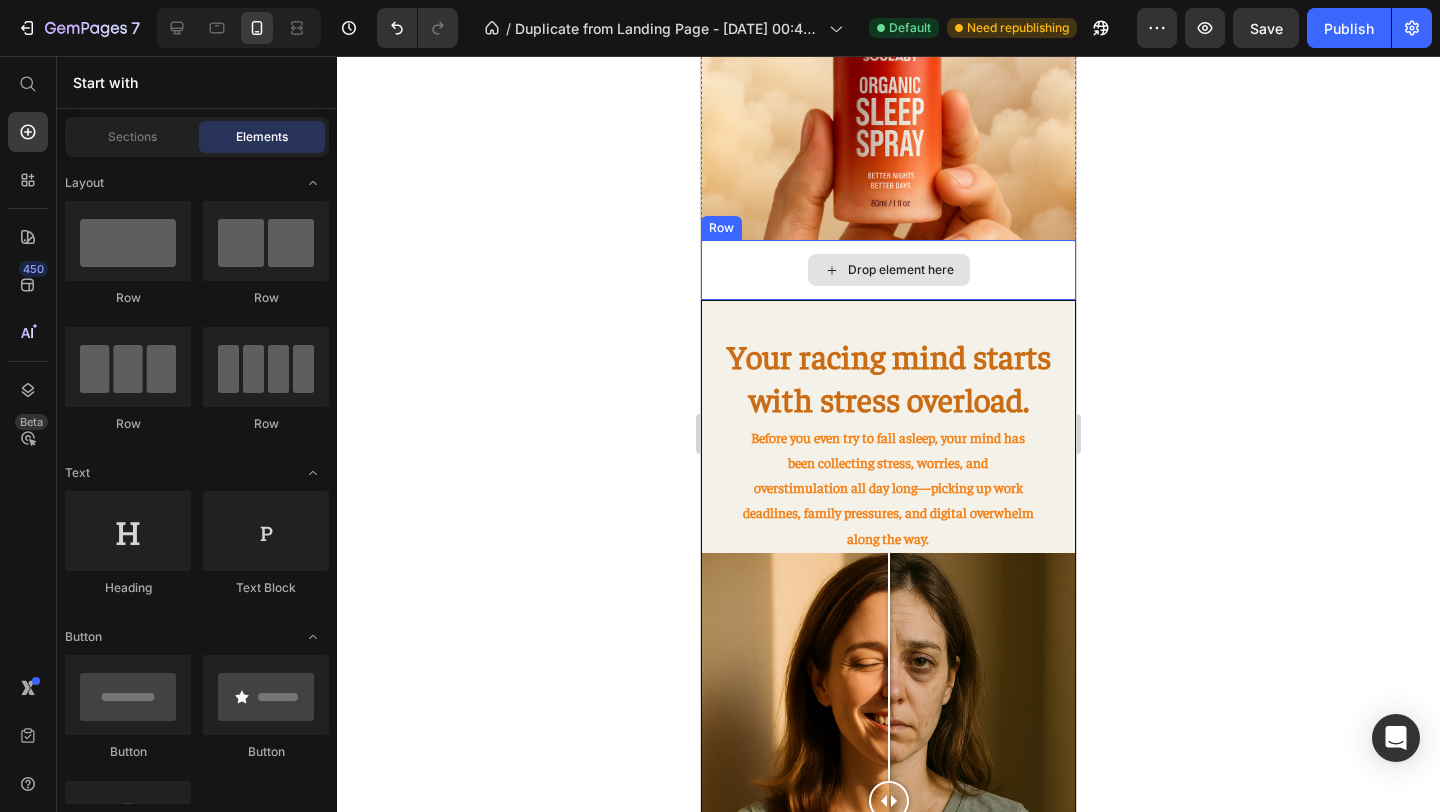 click on "Drop element here" at bounding box center [888, 270] 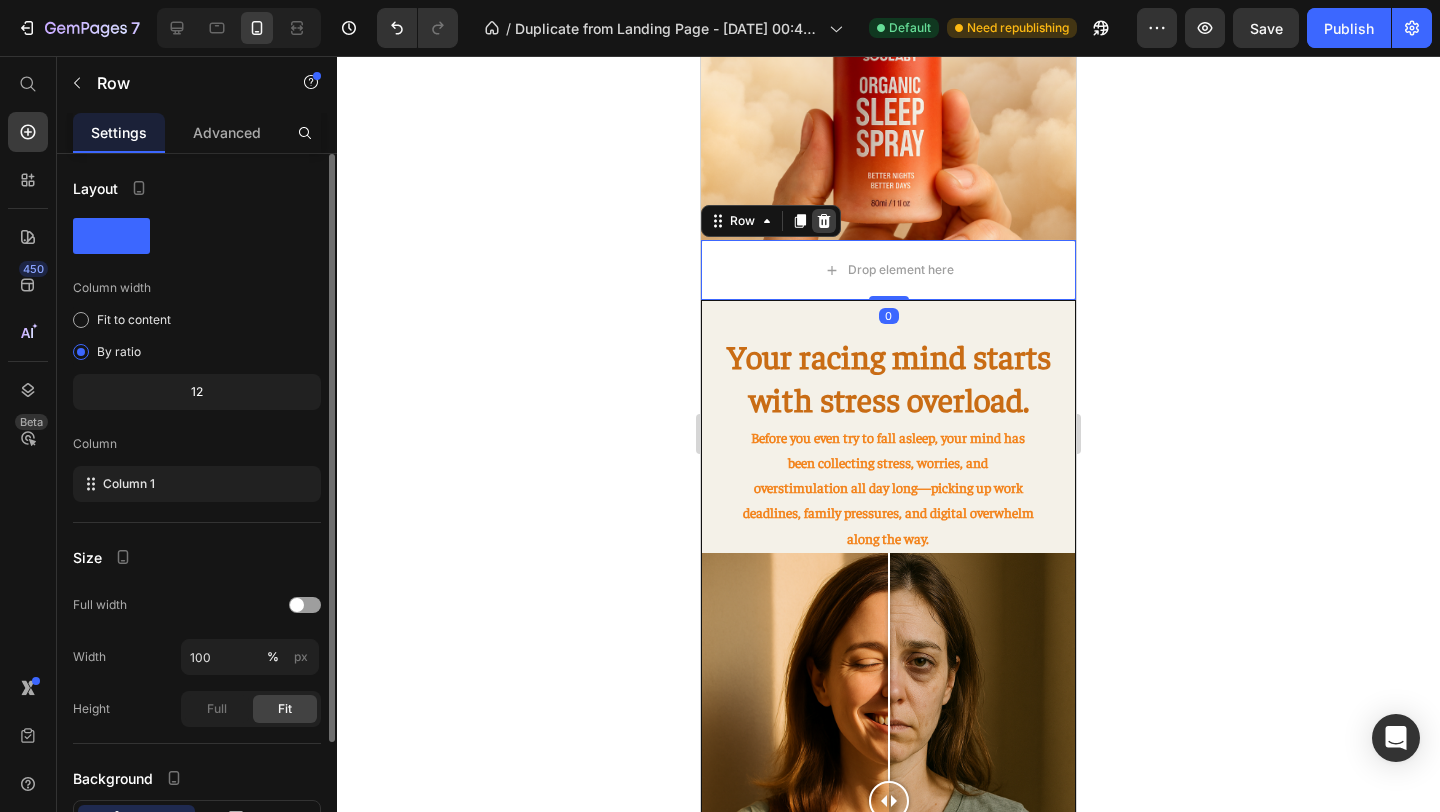 click 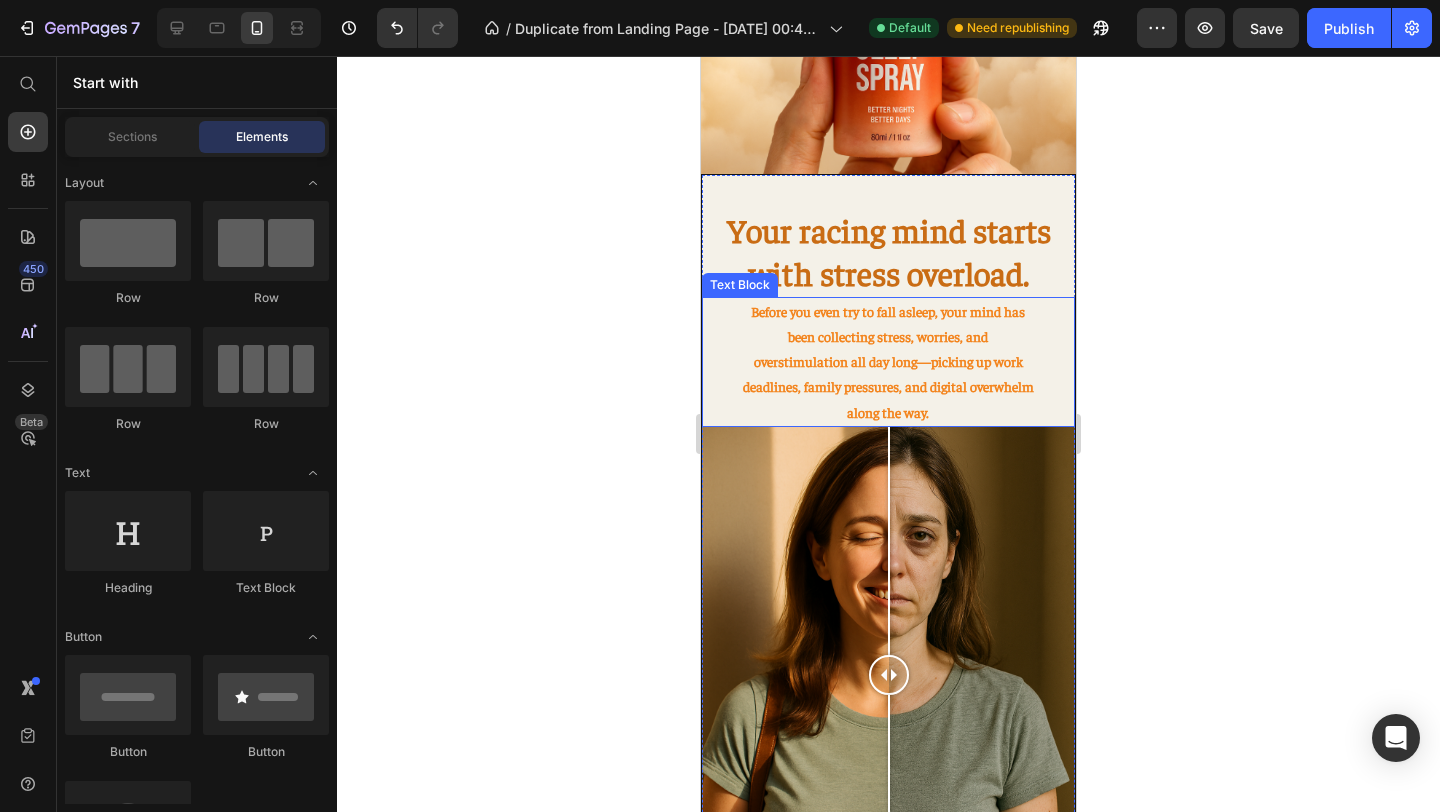 scroll, scrollTop: 562, scrollLeft: 0, axis: vertical 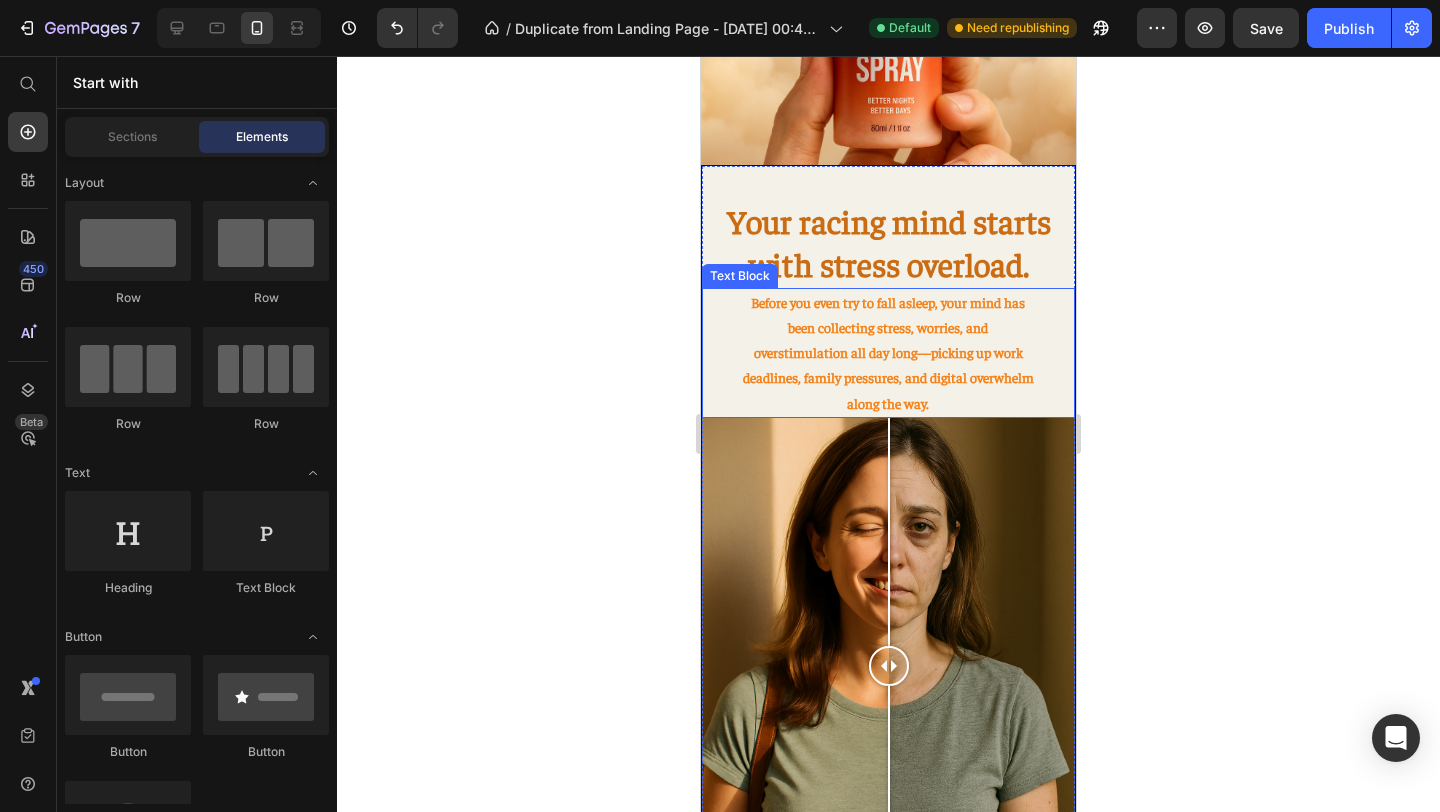click on "Before you even try to fall asleep, your mind has been collecting stress, worries, and overstimulation all day long—picking up work deadlines, family pressures, and digital overwhelm along the way." at bounding box center [888, 353] 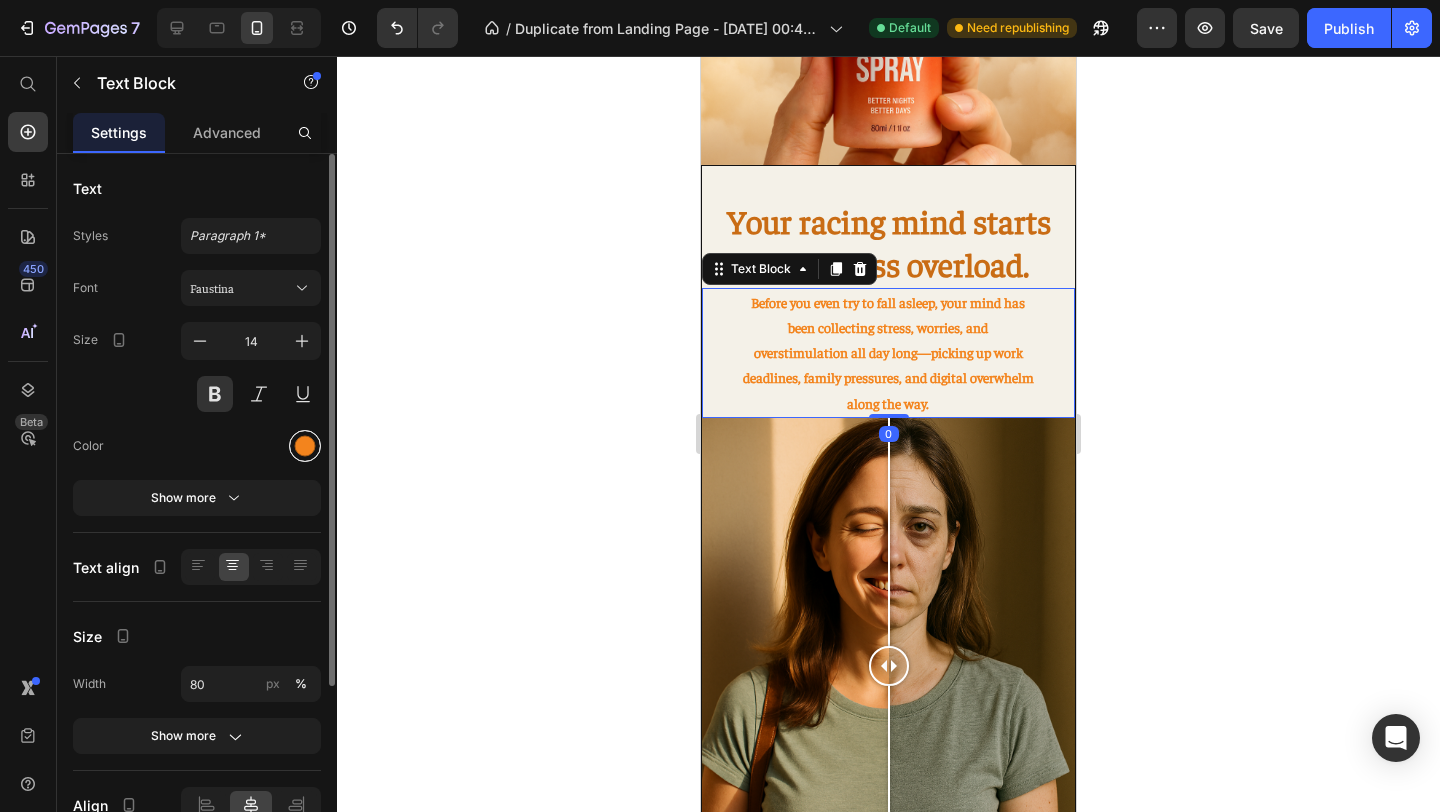 click at bounding box center (305, 446) 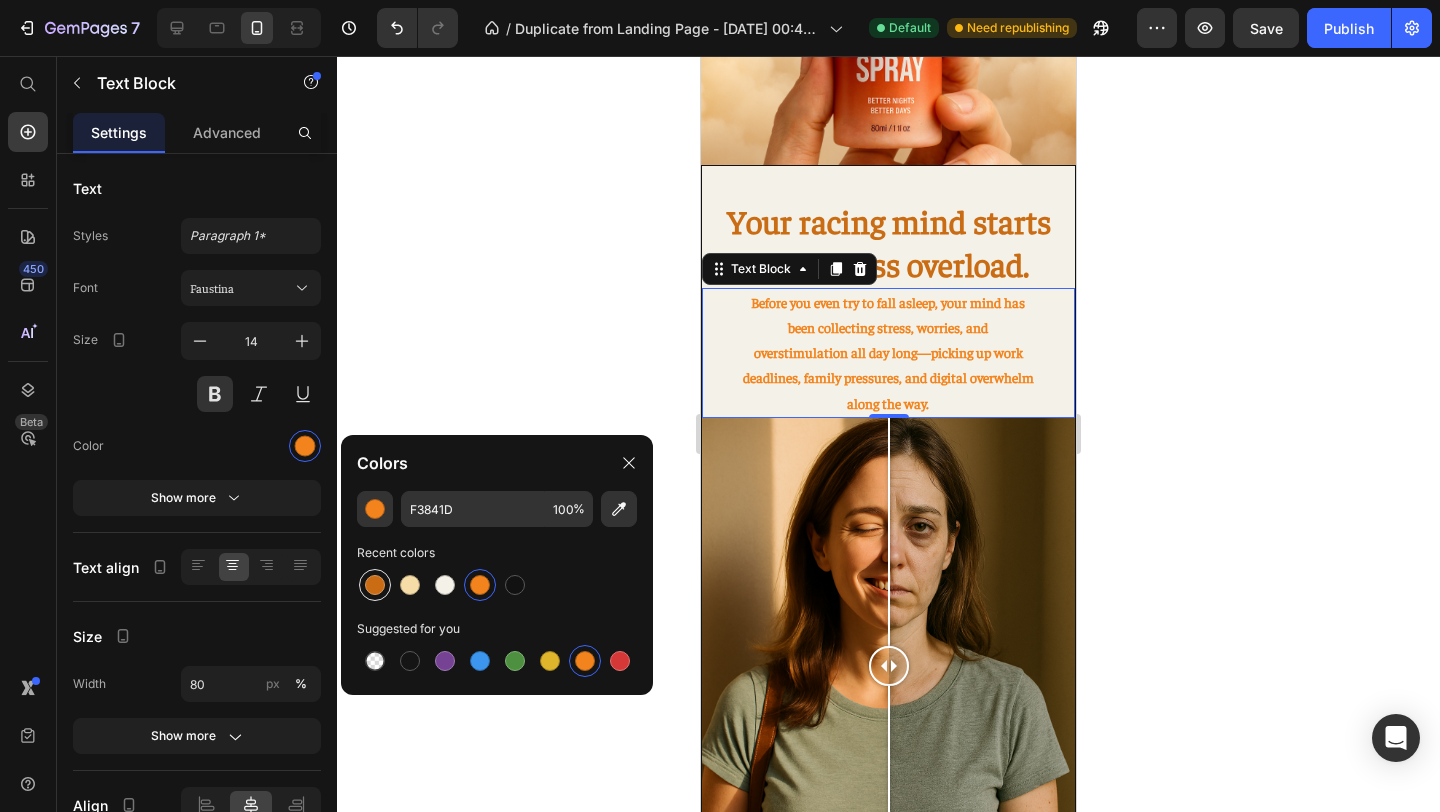 click at bounding box center [375, 585] 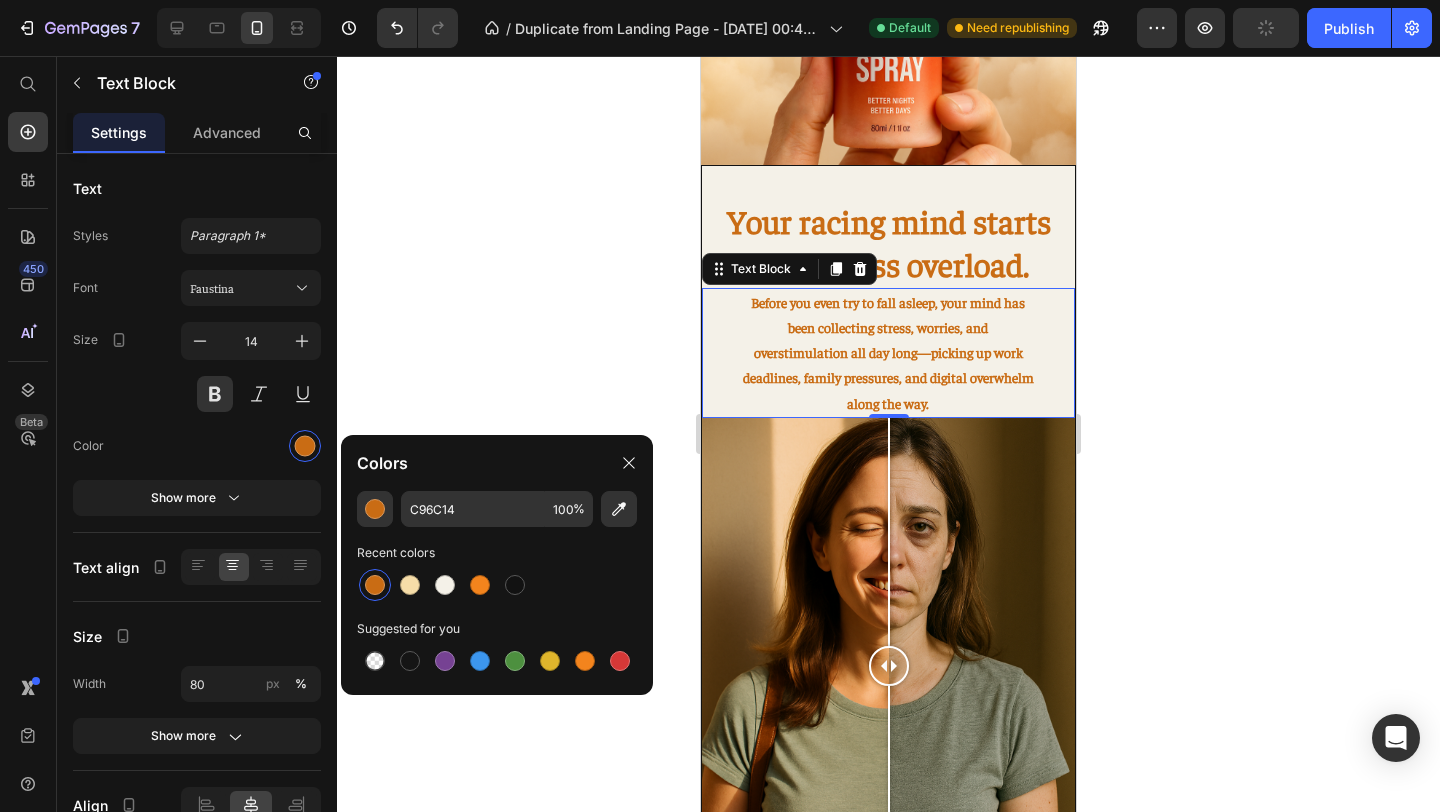 click 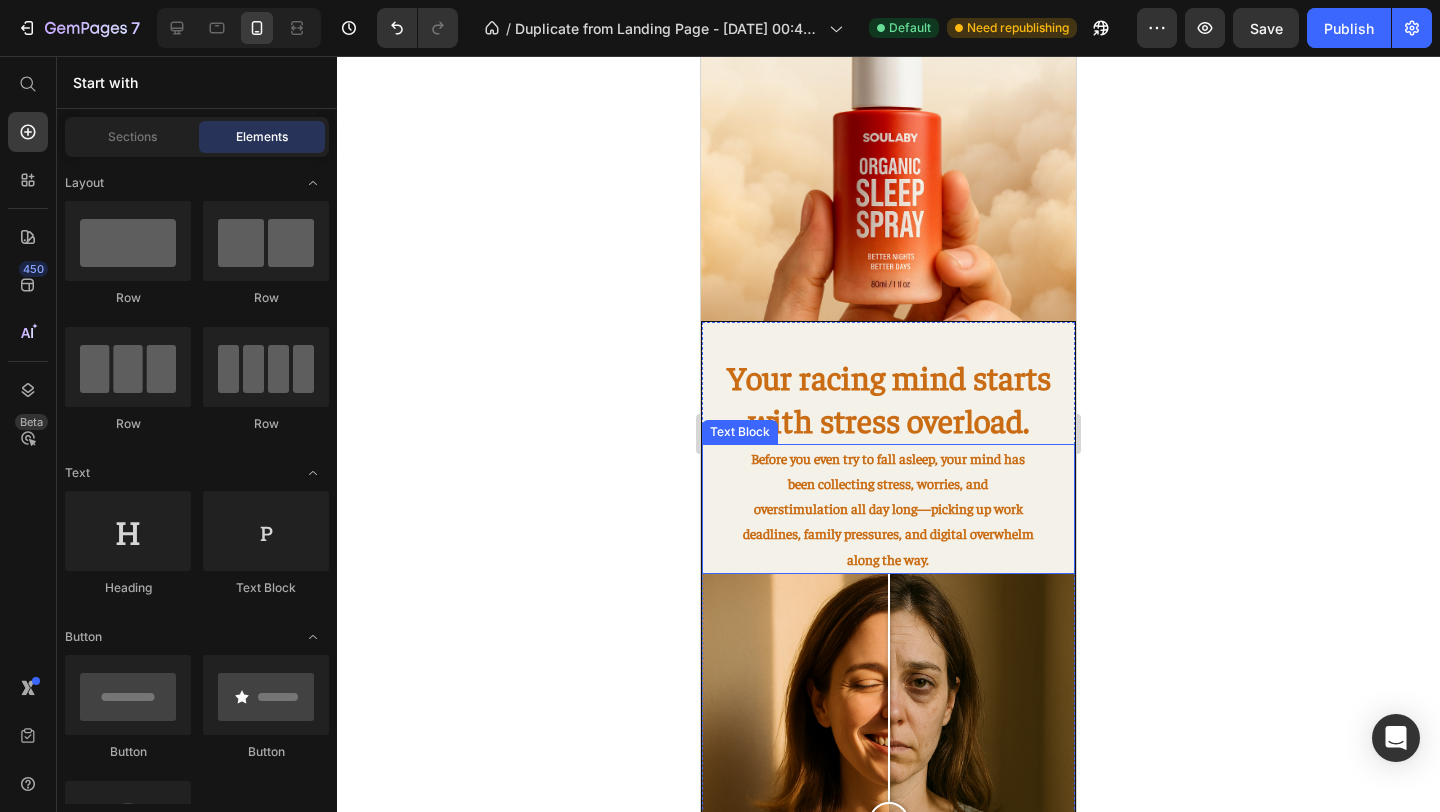 scroll, scrollTop: 418, scrollLeft: 0, axis: vertical 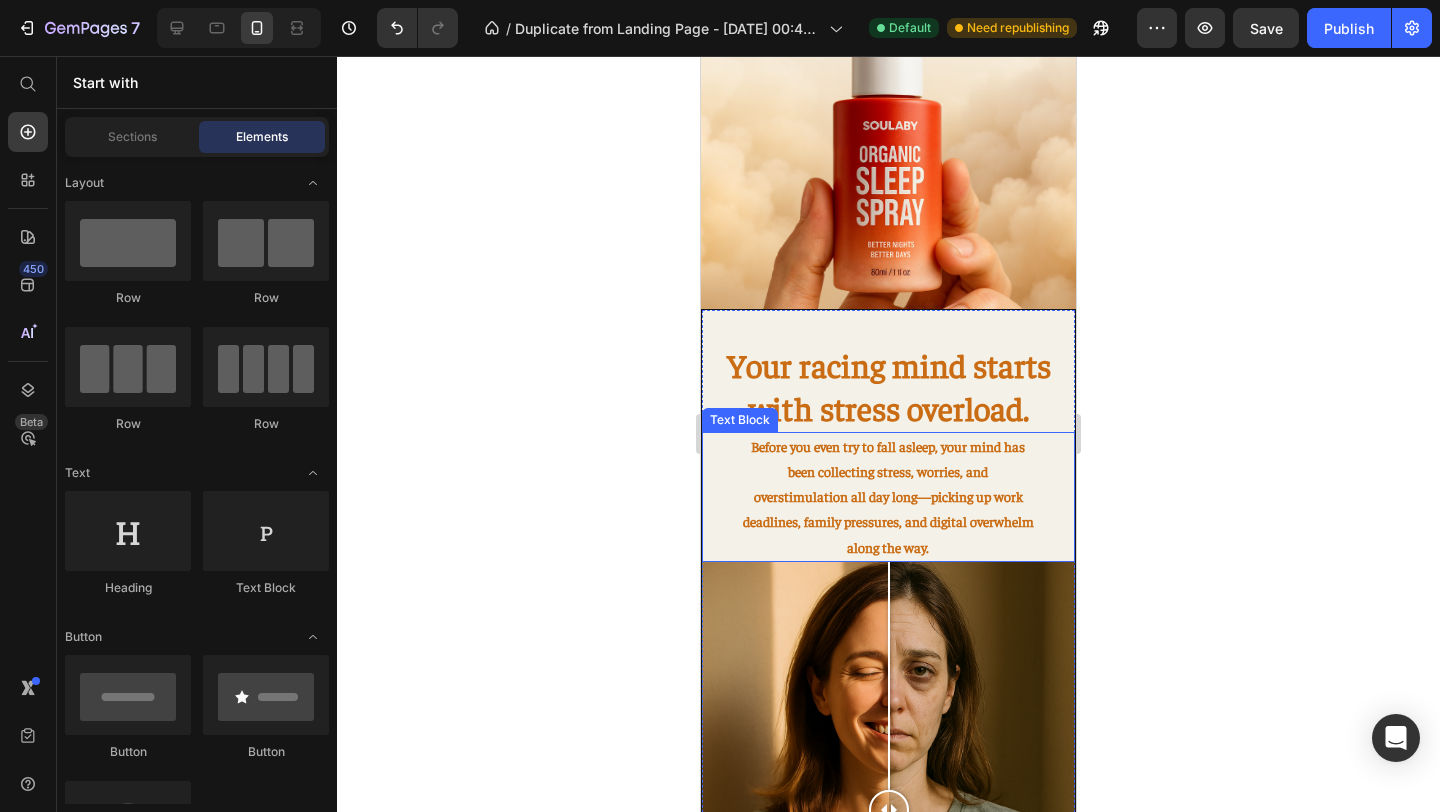 click on "Before you even try to fall asleep, your mind has been collecting stress, worries, and overstimulation all day long—picking up work deadlines, family pressures, and digital overwhelm along the way." at bounding box center (888, 497) 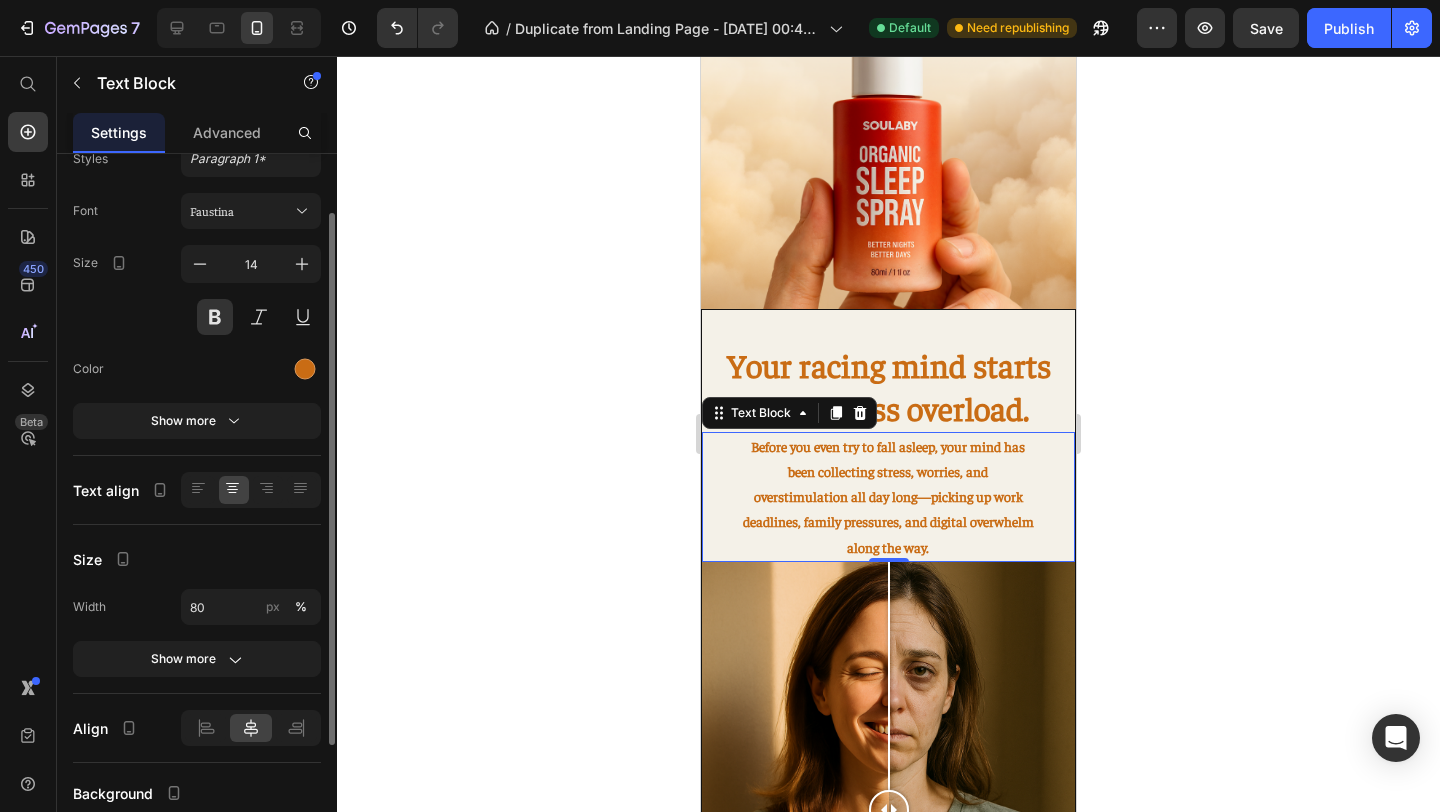 scroll, scrollTop: 78, scrollLeft: 0, axis: vertical 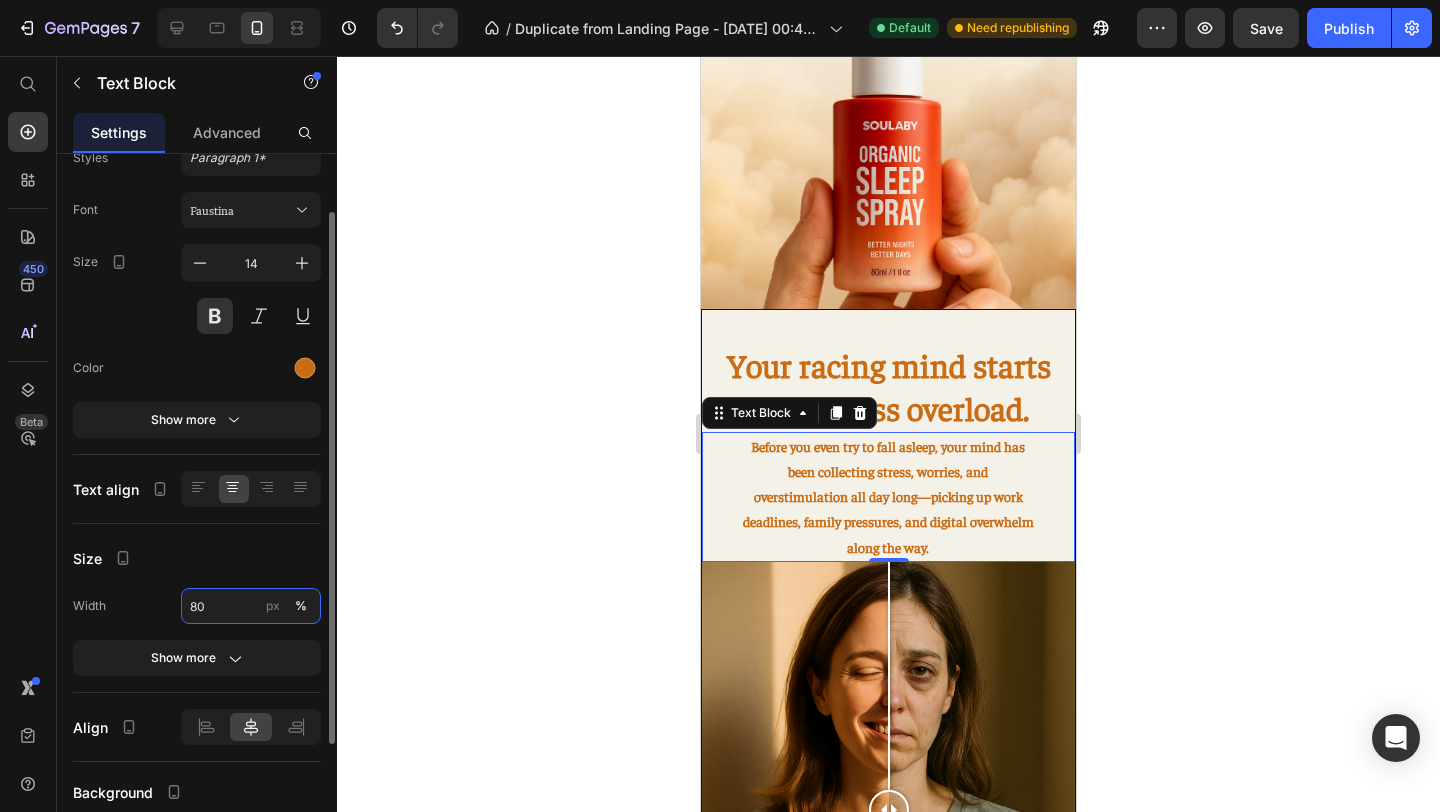 click on "80" at bounding box center [251, 606] 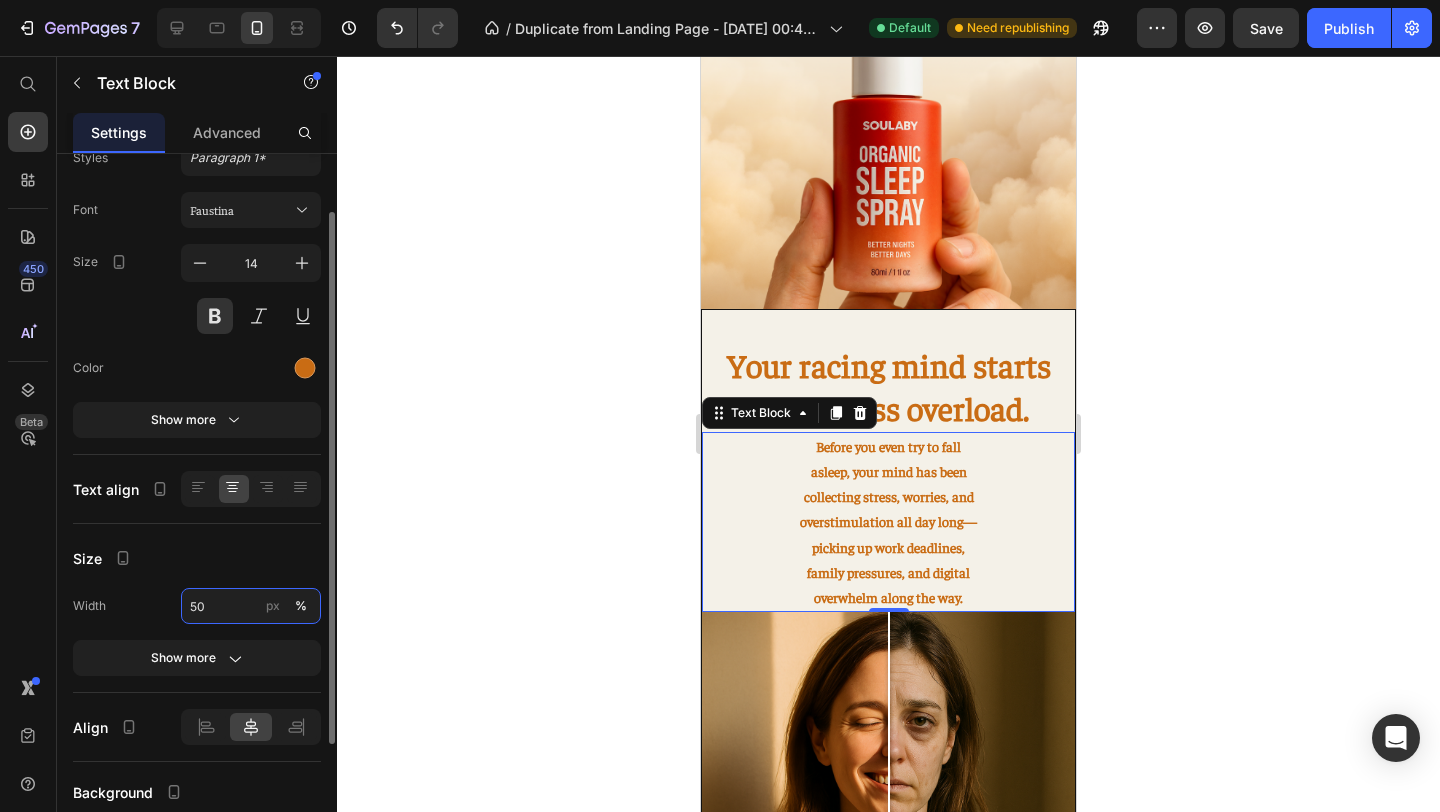 type on "5" 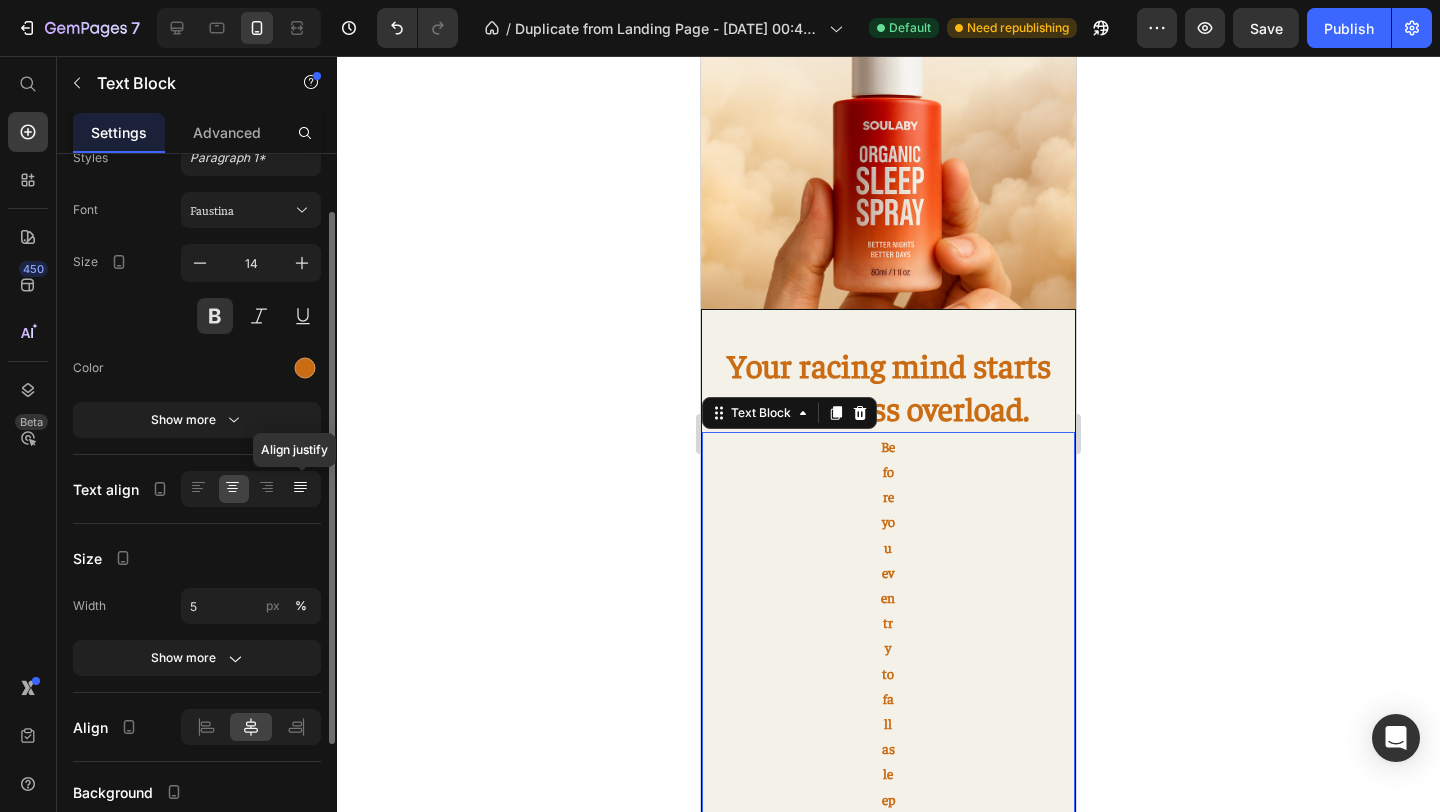 click 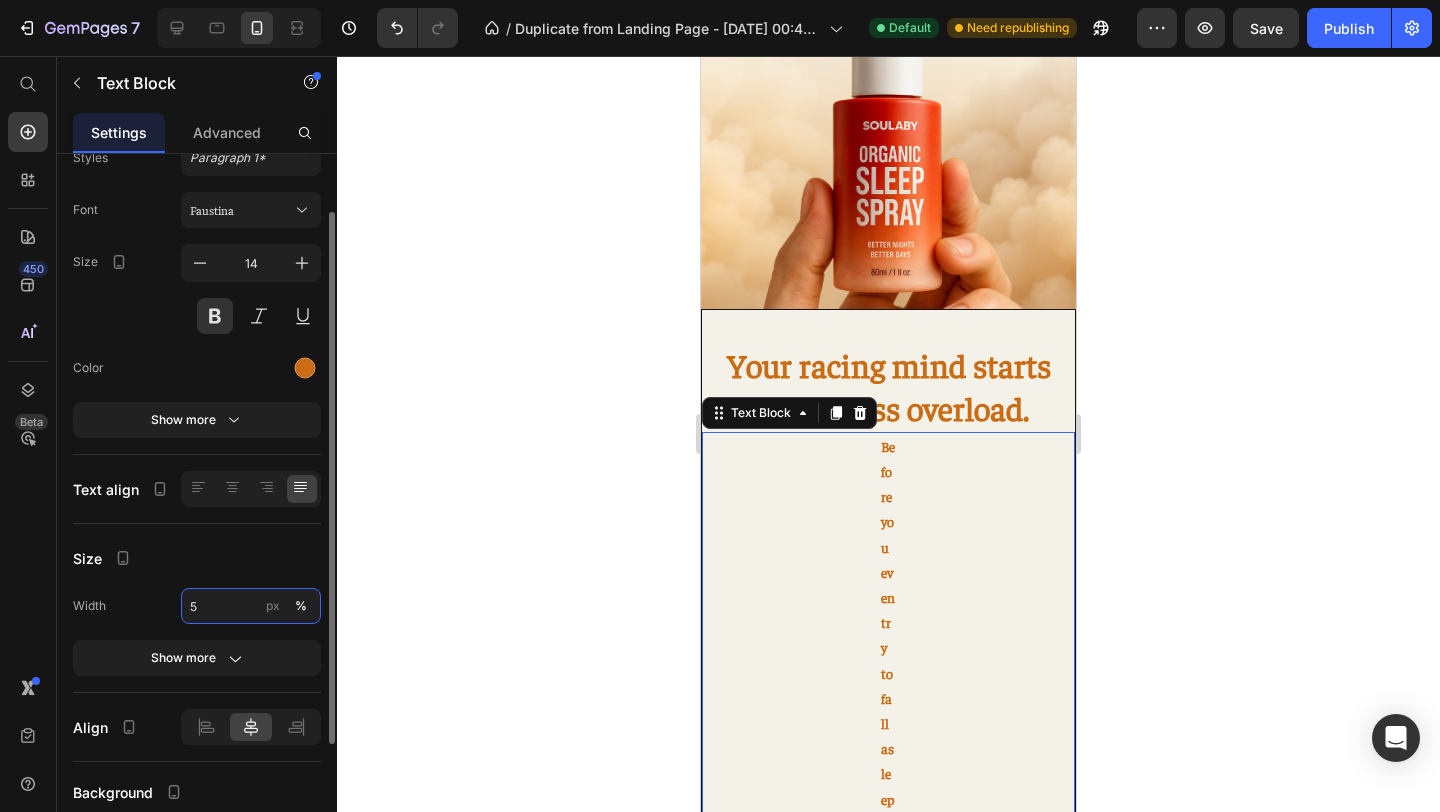 click on "5" at bounding box center [251, 606] 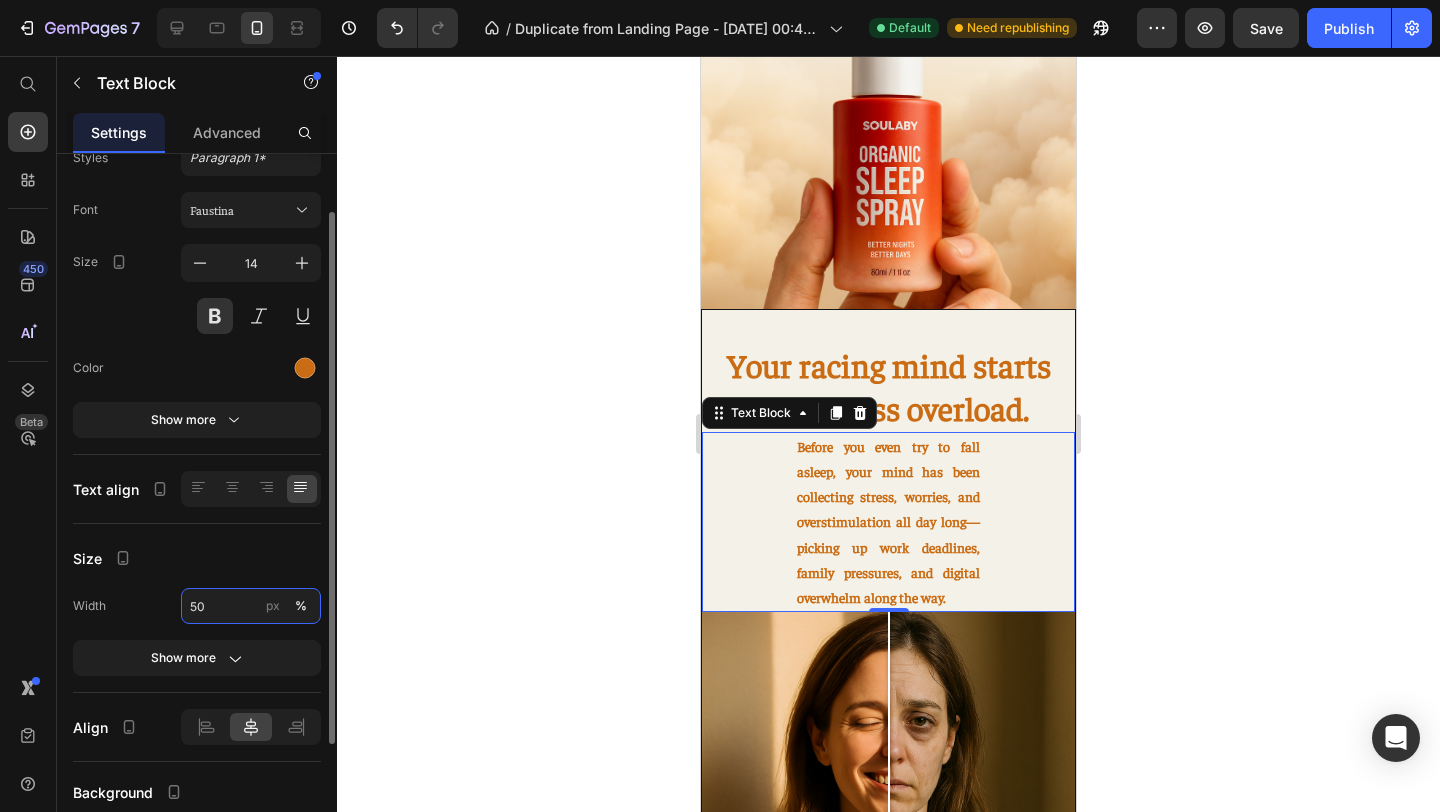 type on "5" 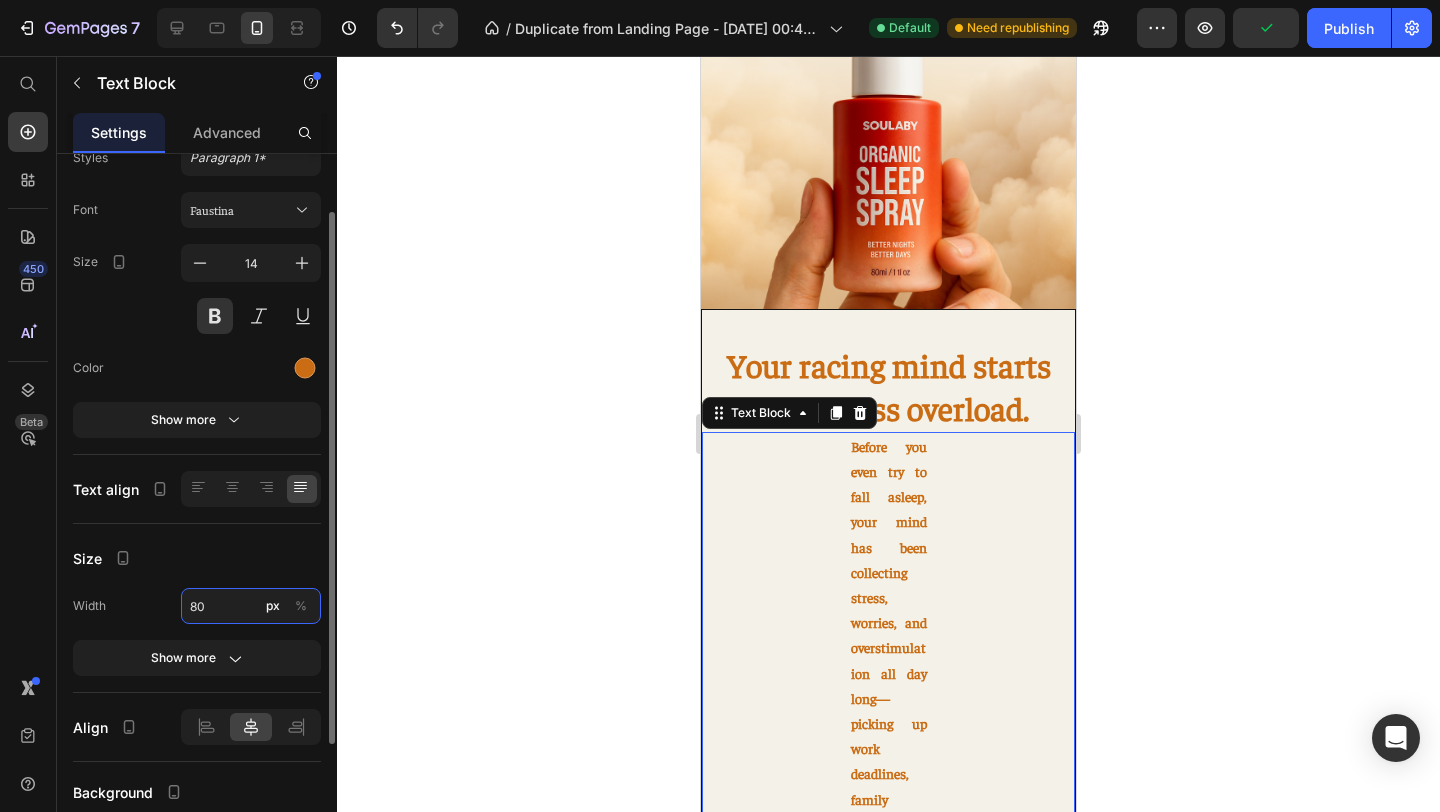 type on "8" 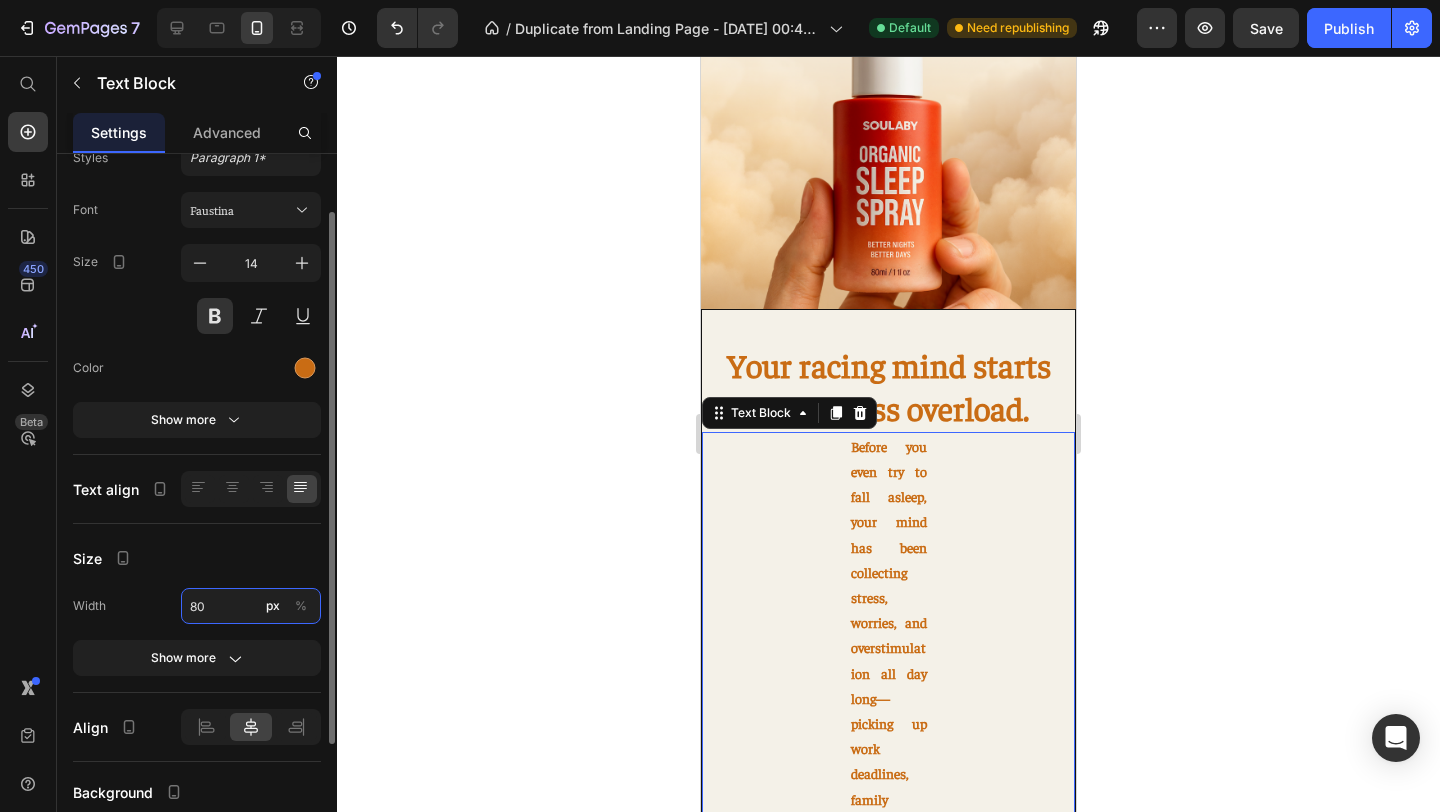 type on "8" 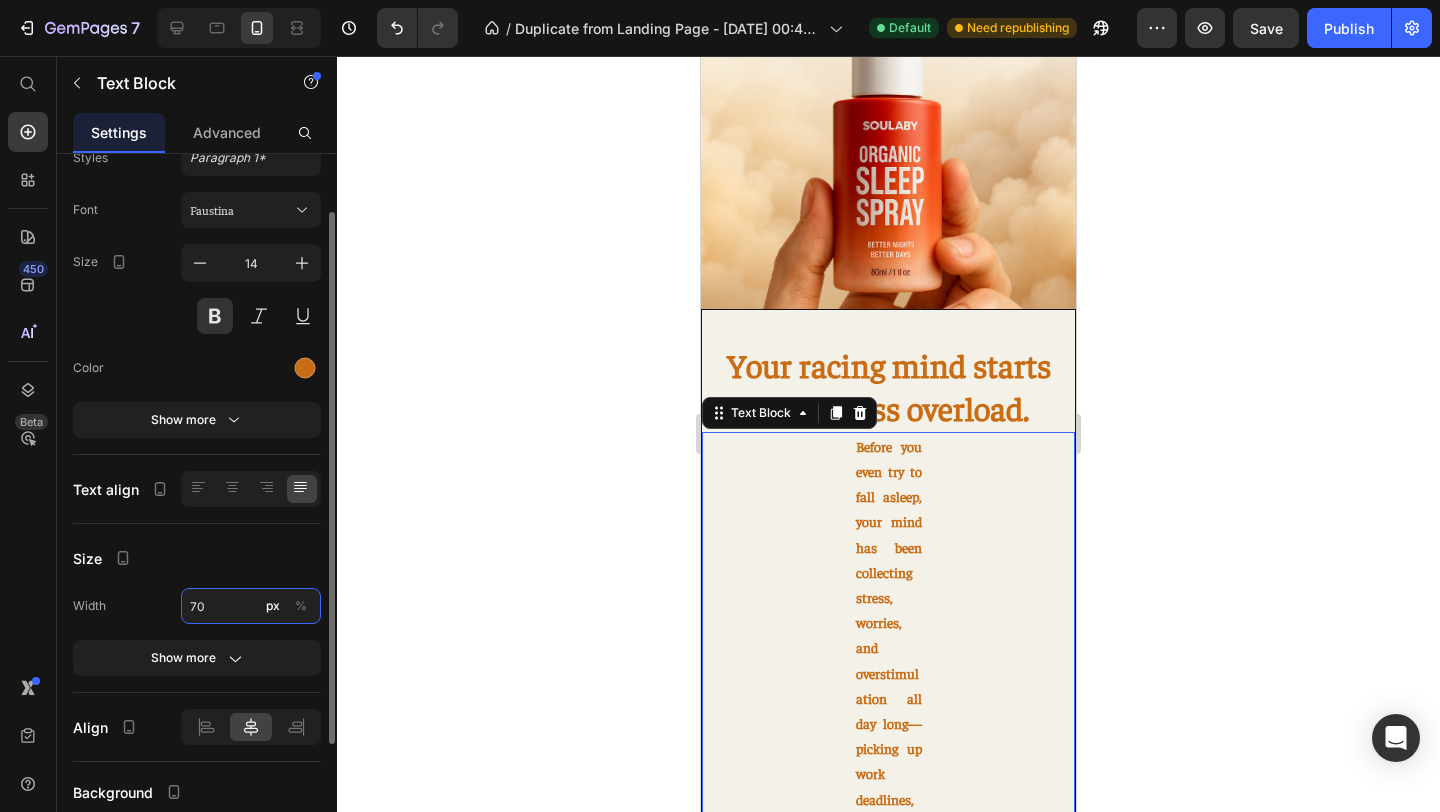 type on "7" 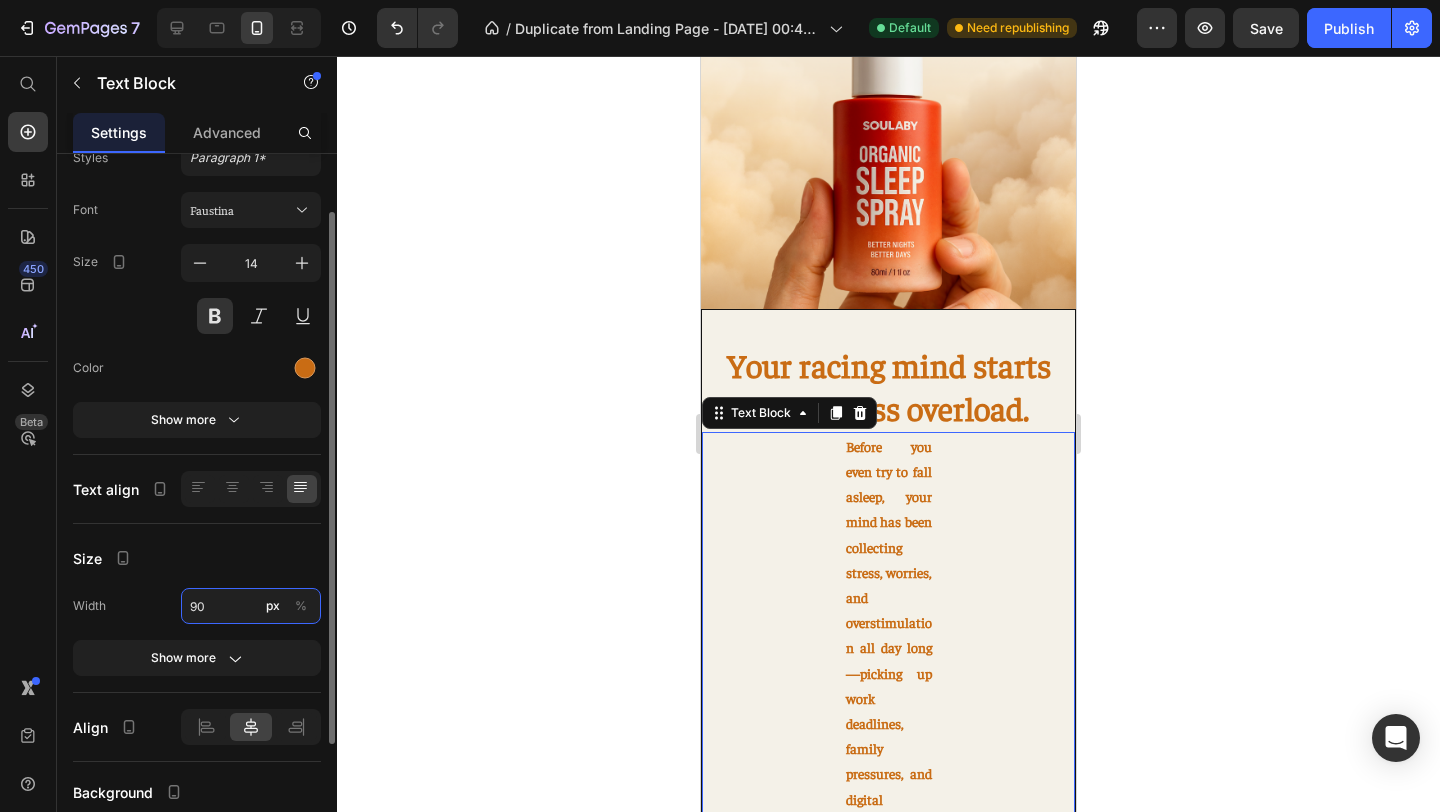type on "9" 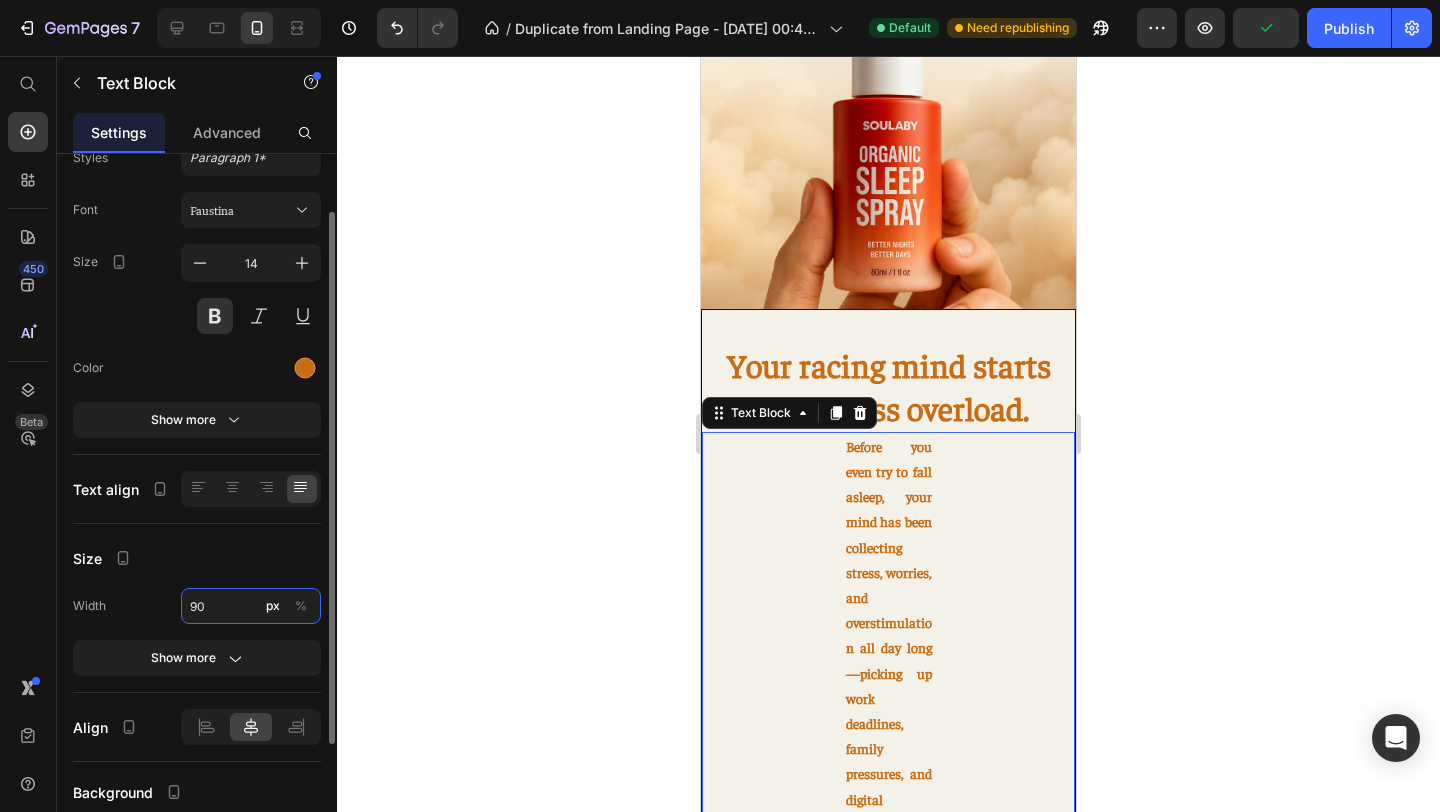 type on "9" 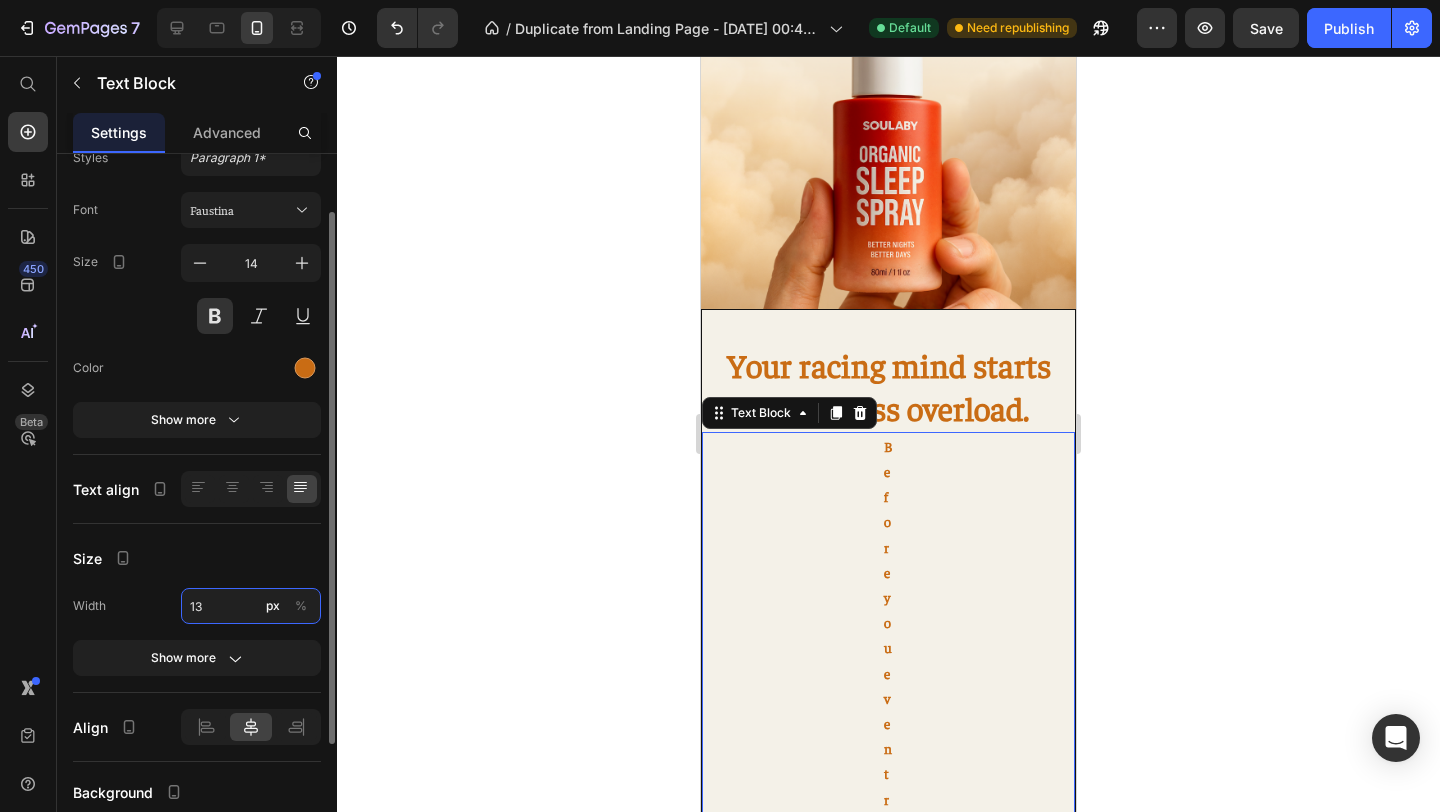 type on "1" 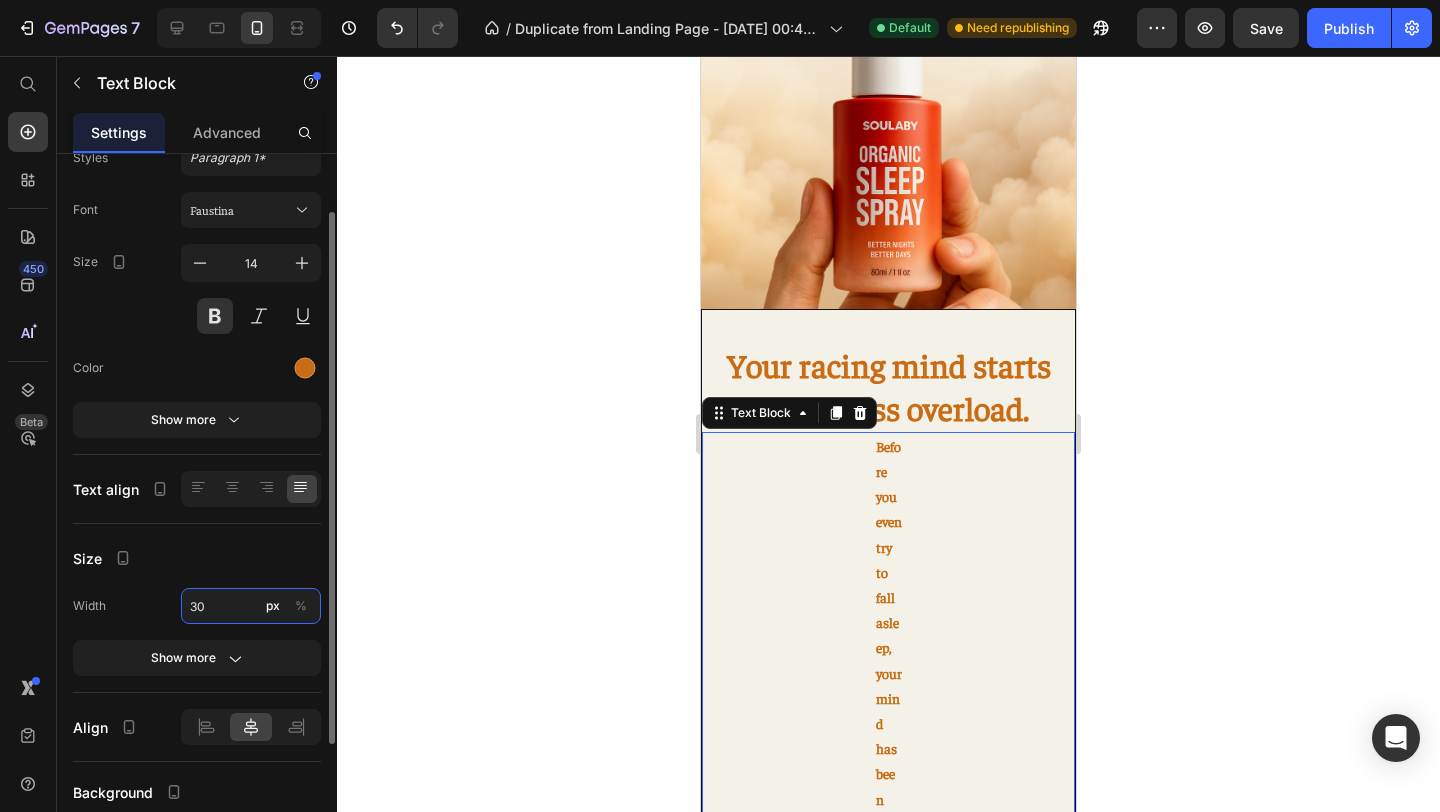 type on "300" 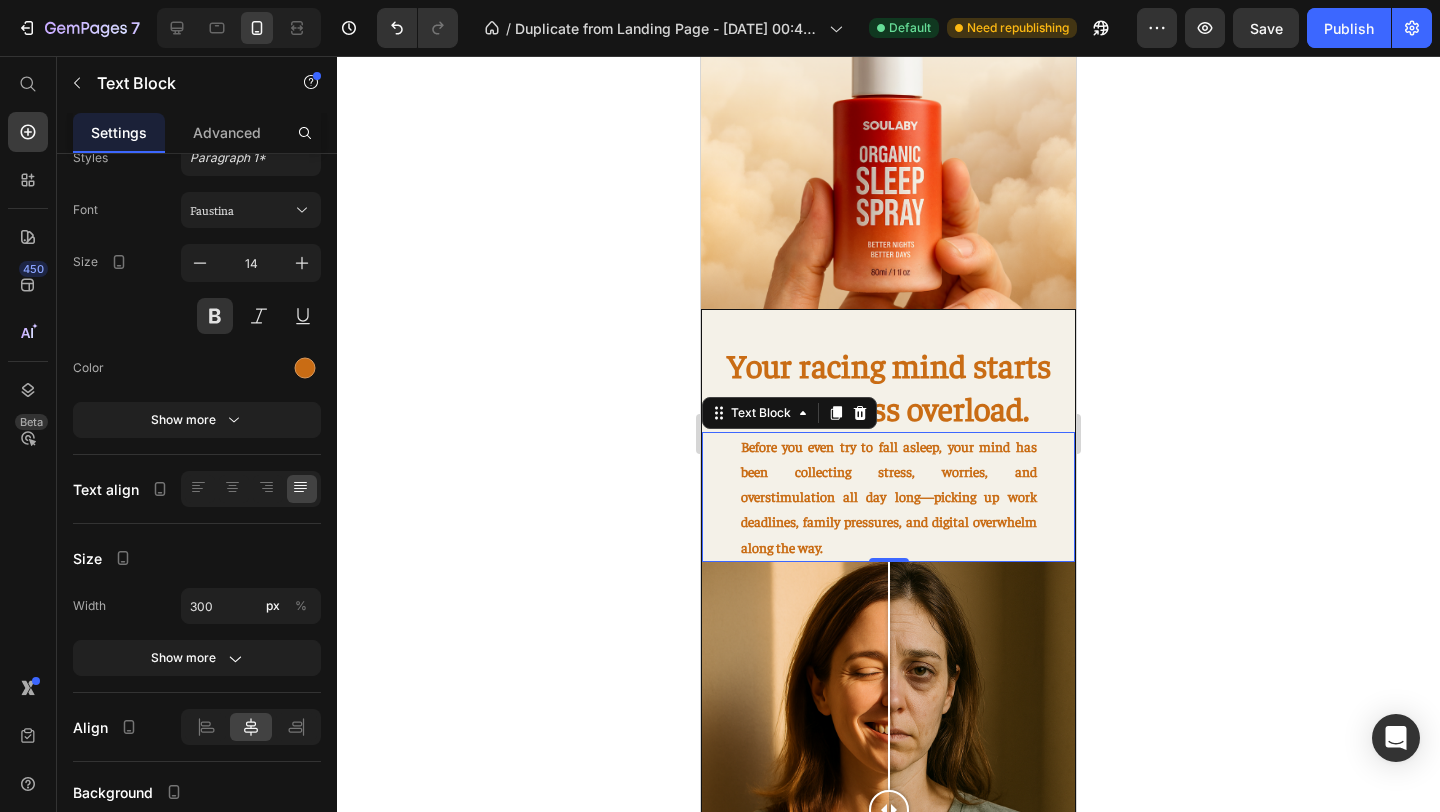 click 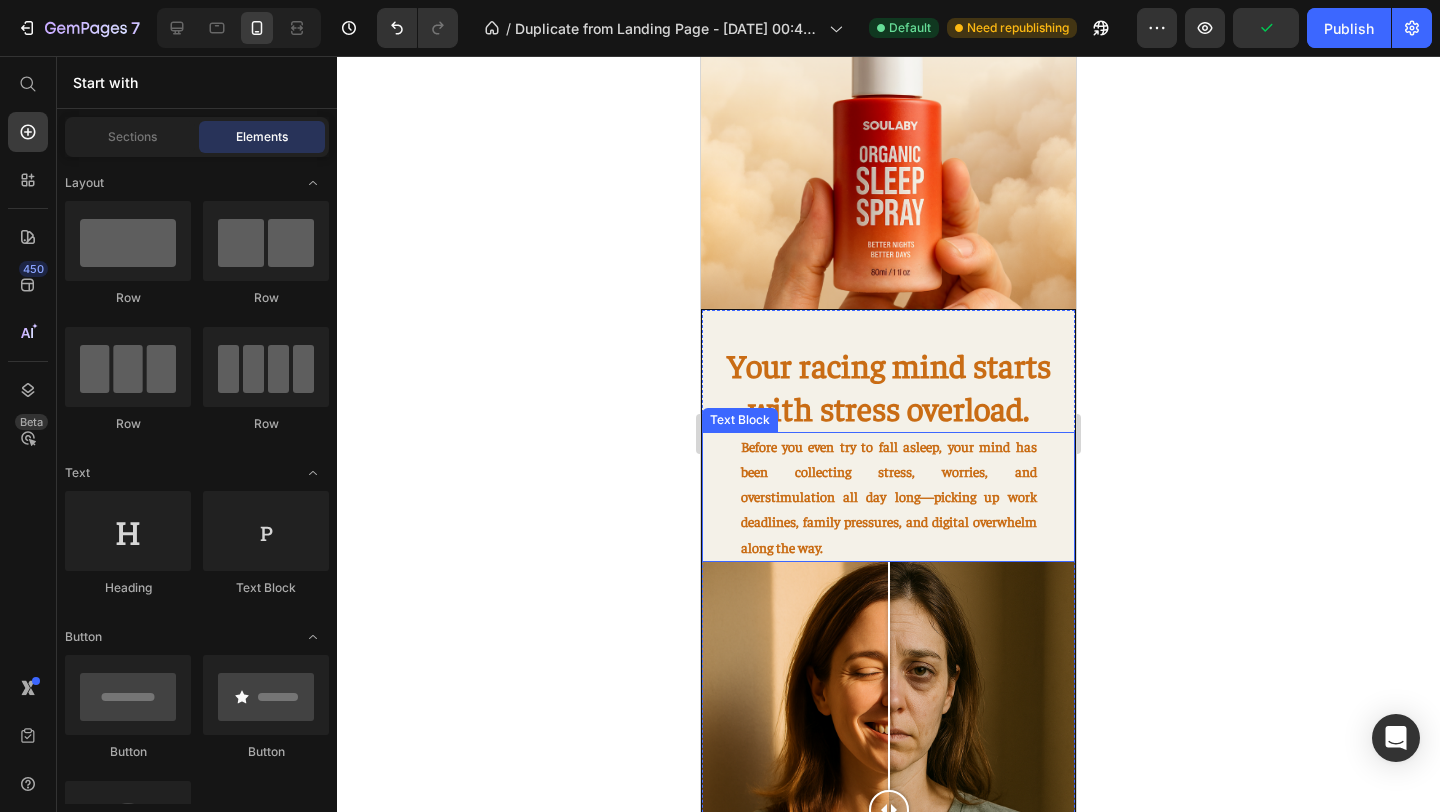 click on "Before you even try to fall asleep, your mind has been collecting stress, worries, and overstimulation all day long—picking up work deadlines, family pressures, and digital overwhelm along the way." at bounding box center (889, 497) 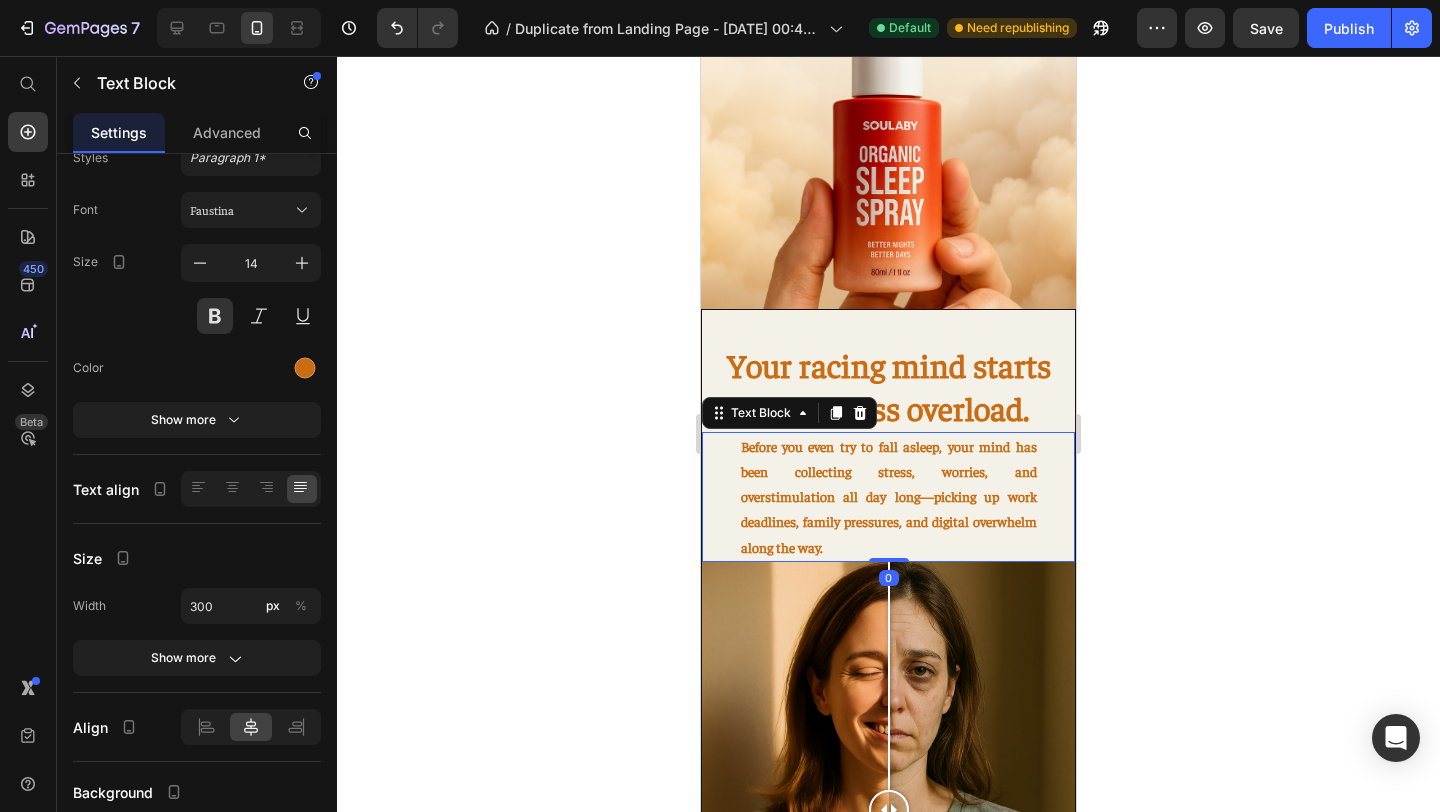 click on "Before you even try to fall asleep, your mind has been collecting stress, worries, and overstimulation all day long—picking up work deadlines, family pressures, and digital overwhelm along the way." at bounding box center [889, 497] 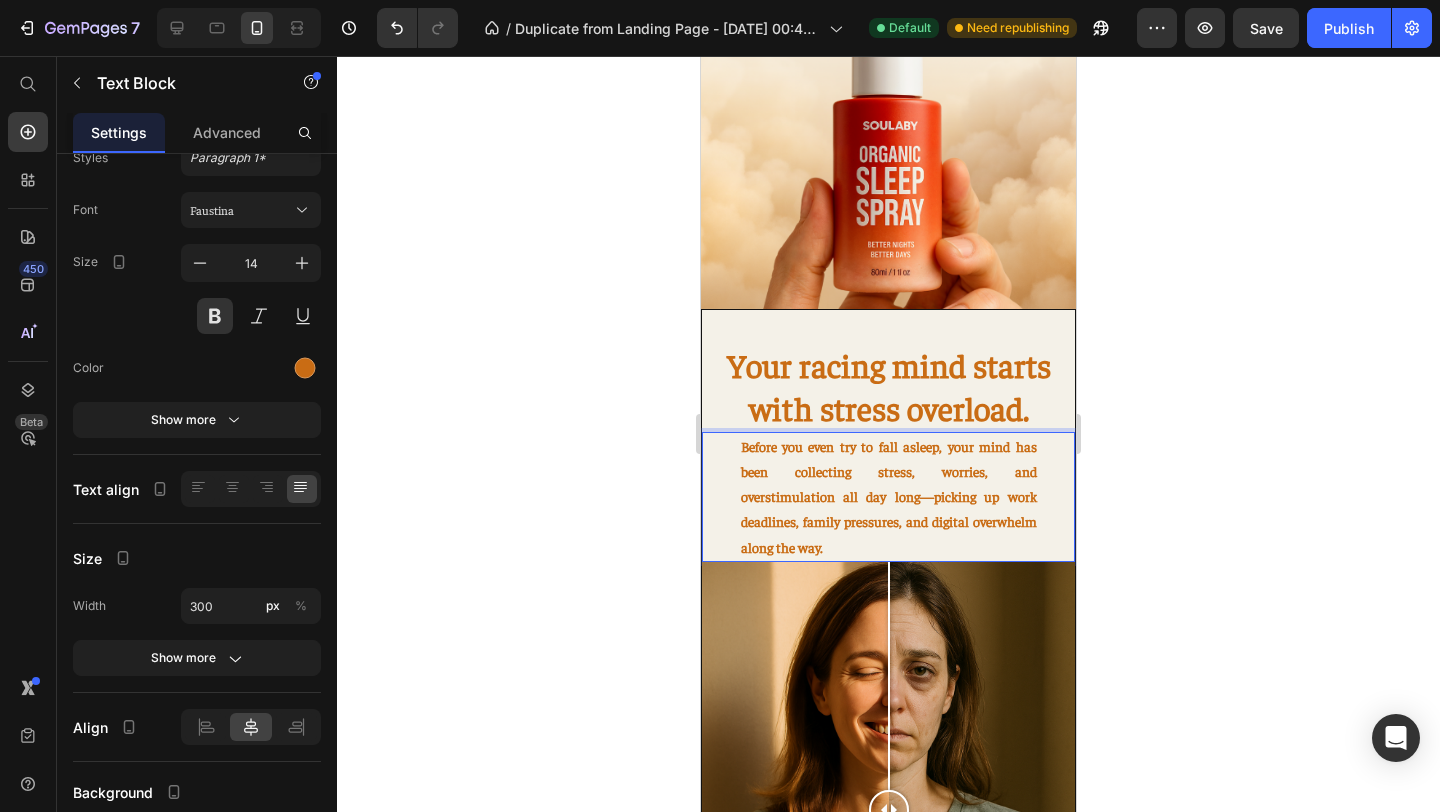 click on "Before you even try to fall asleep, your mind has been collecting stress, worries, and overstimulation all day long—picking up work deadlines, family pressures, and digital overwhelm along the way." at bounding box center [889, 497] 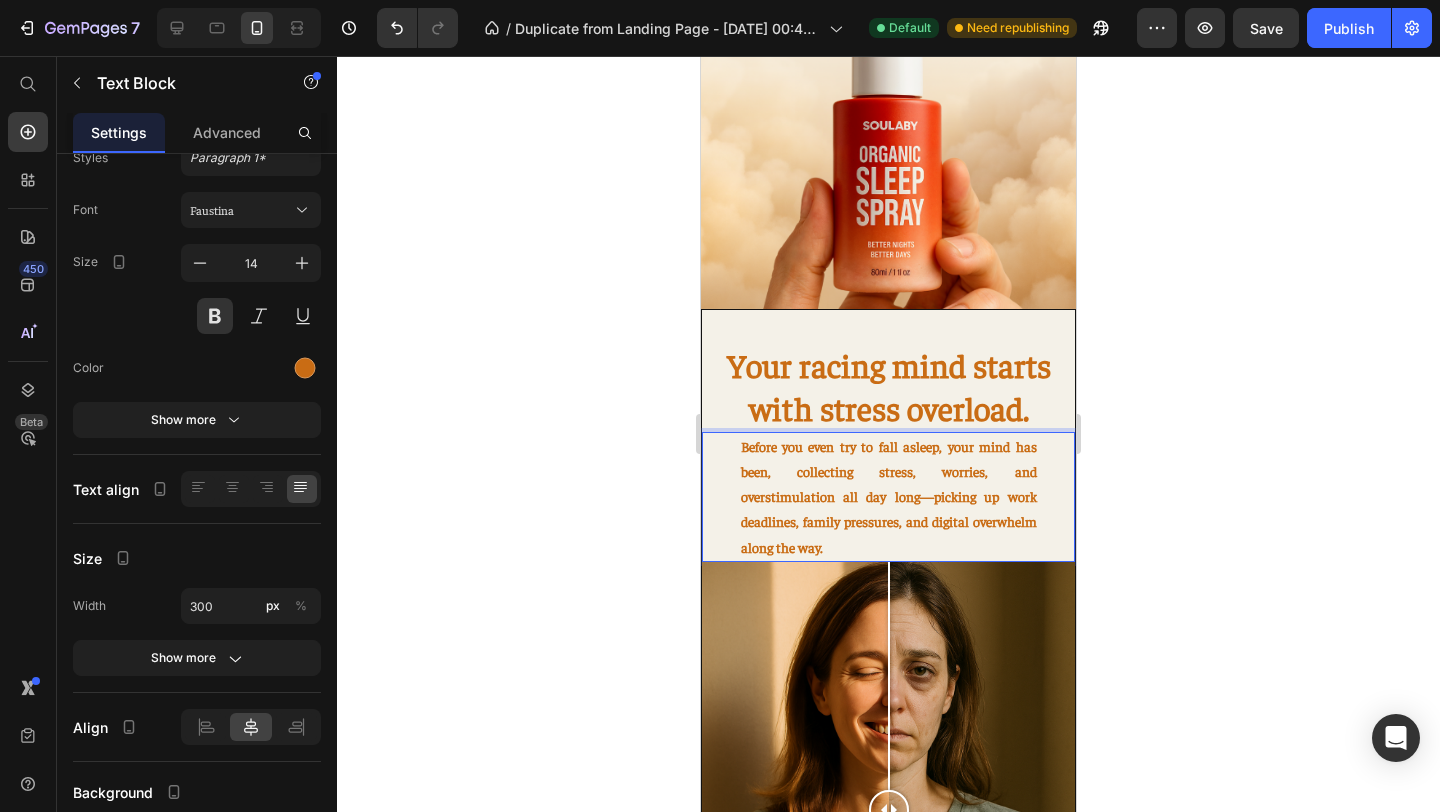 click on "Before you even try to fall asleep, your mind has been, collecting stress, worries, and overstimulation all day long—picking up work deadlines, family pressures, and digital overwhelm along the way." at bounding box center (889, 497) 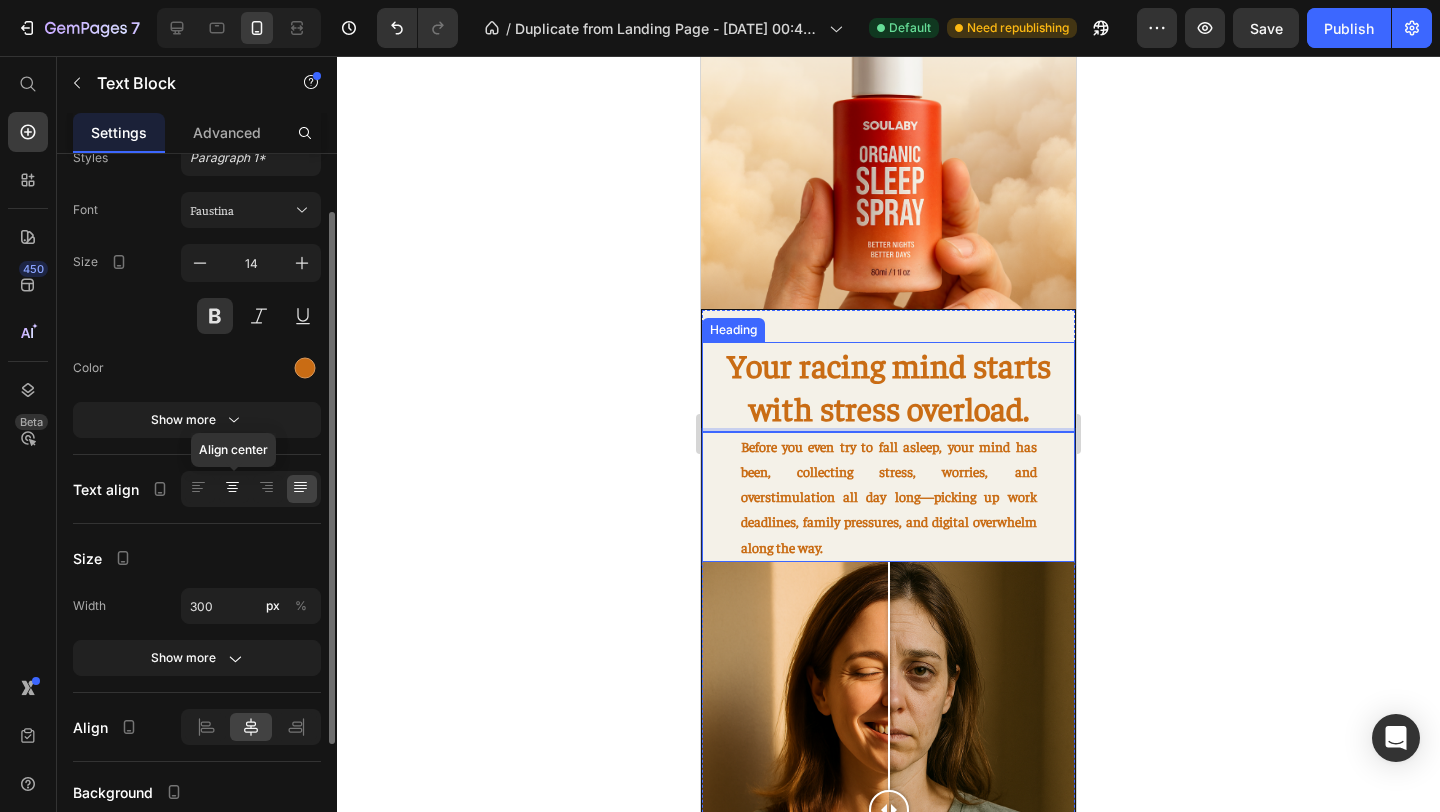 click 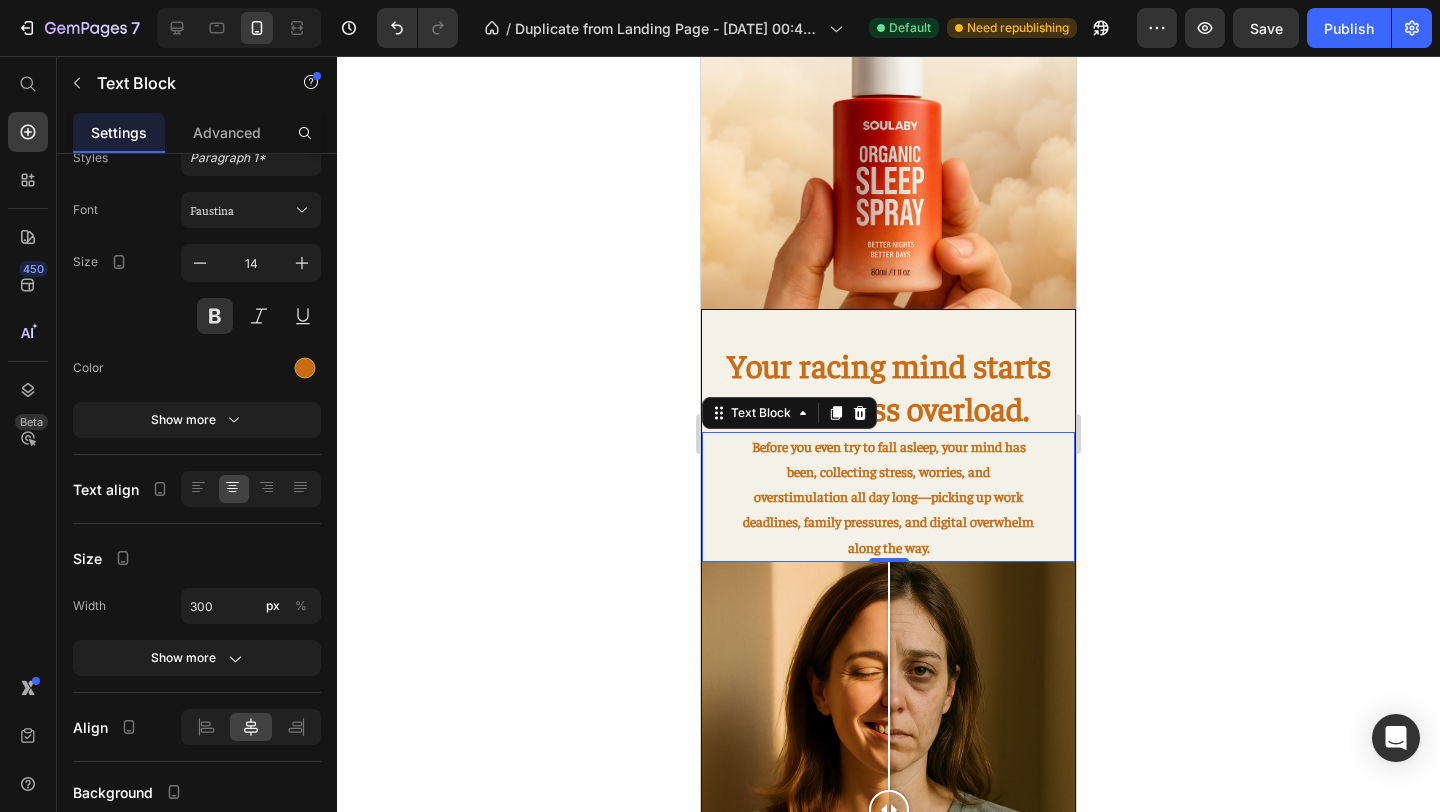 click 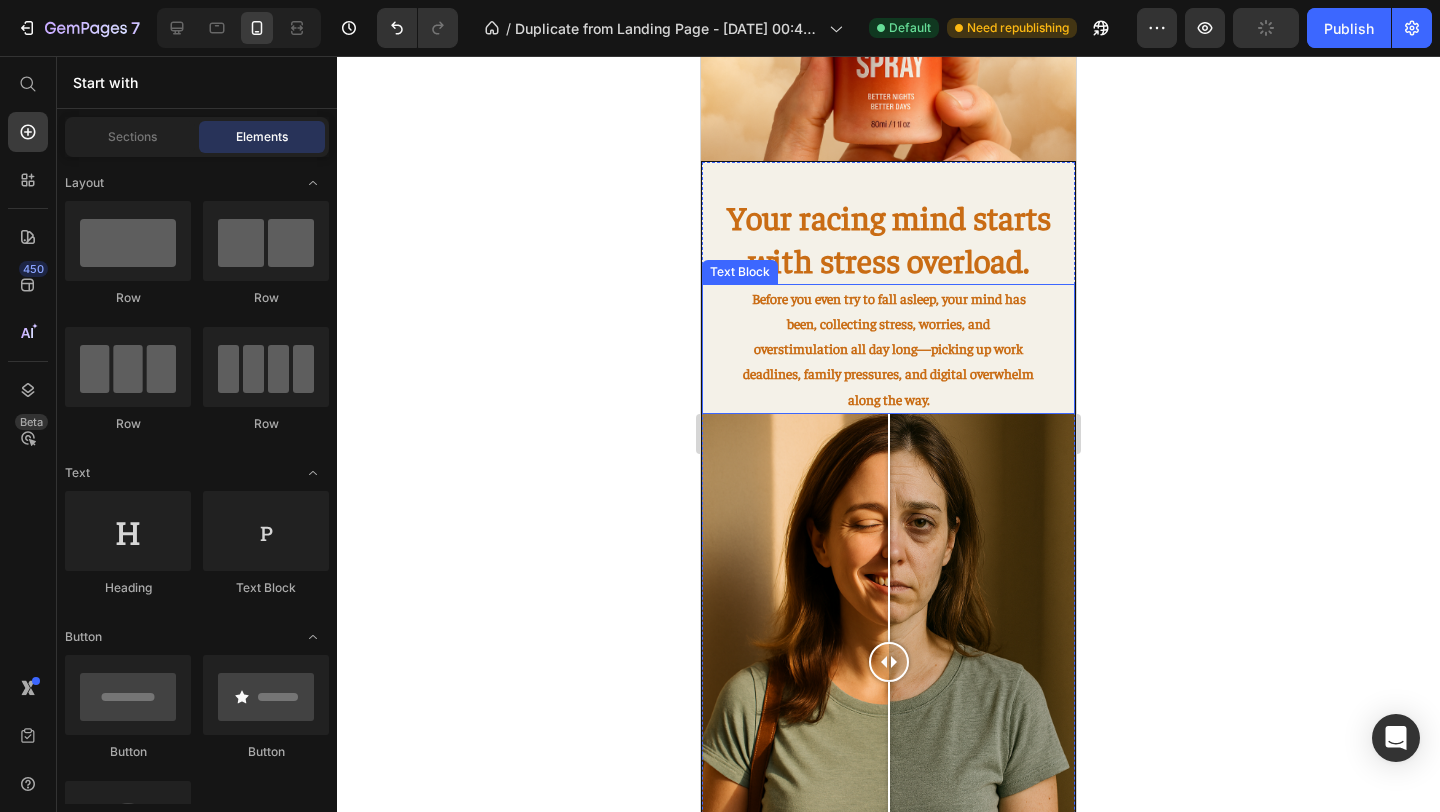 scroll, scrollTop: 578, scrollLeft: 0, axis: vertical 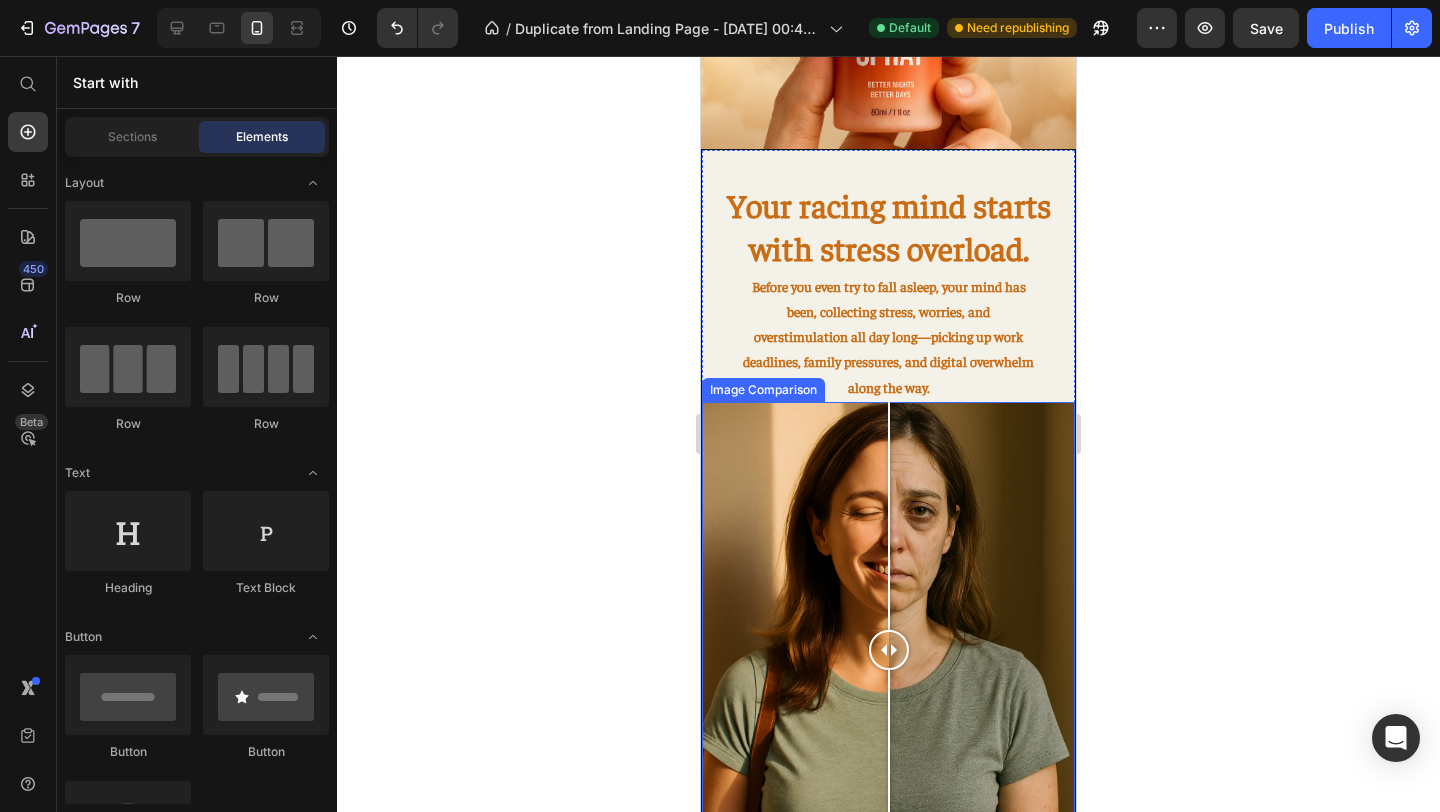 click at bounding box center [888, 650] 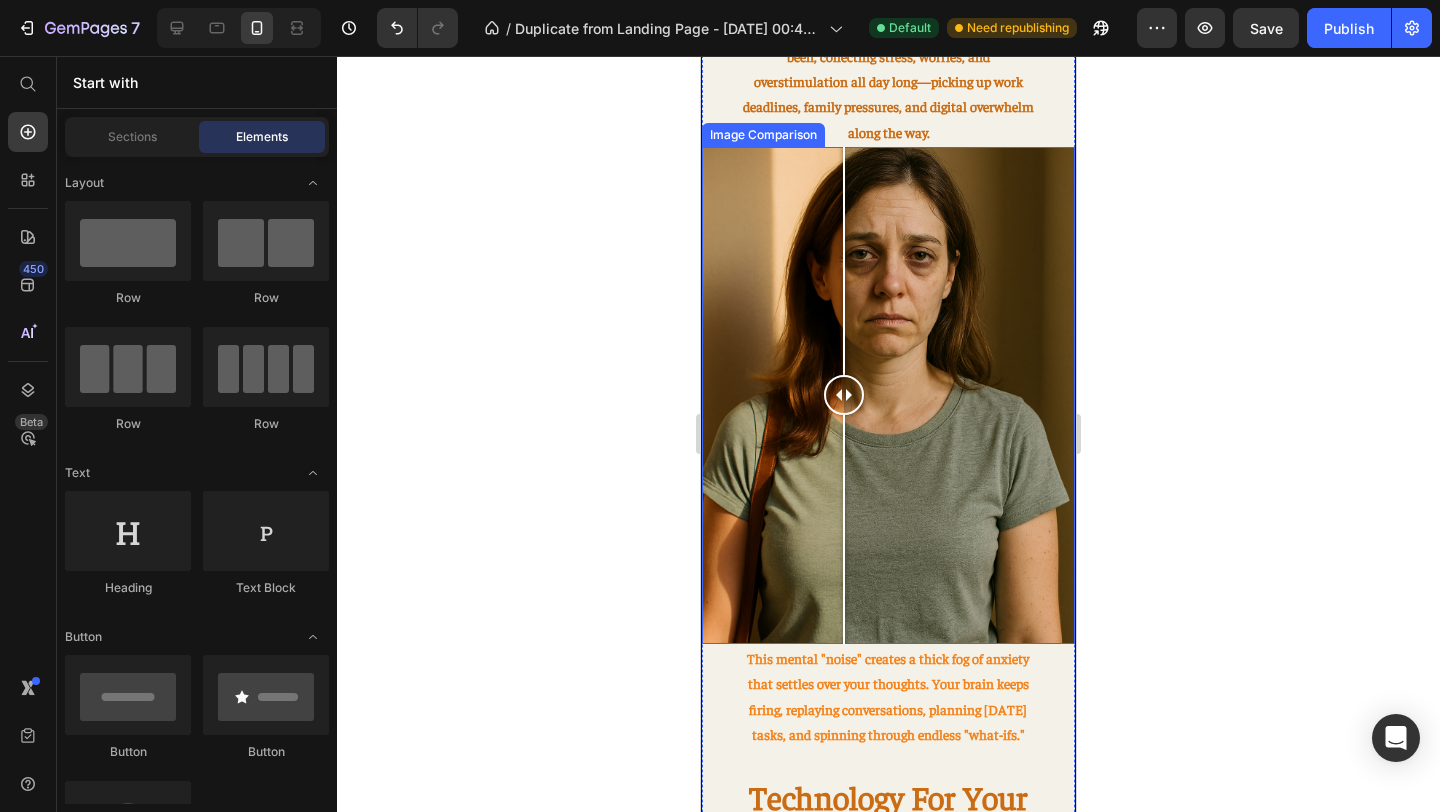 scroll, scrollTop: 893, scrollLeft: 0, axis: vertical 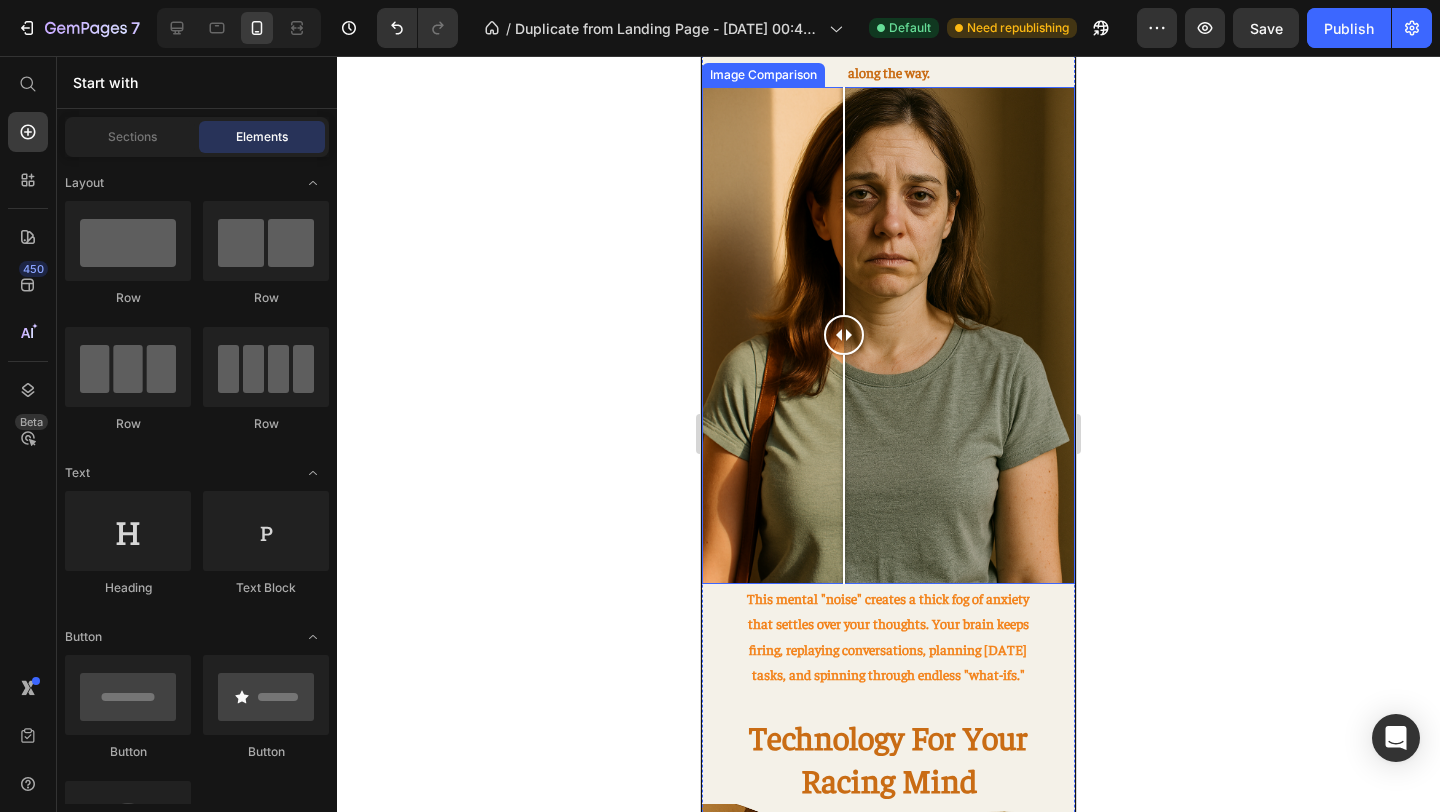 click at bounding box center (888, 335) 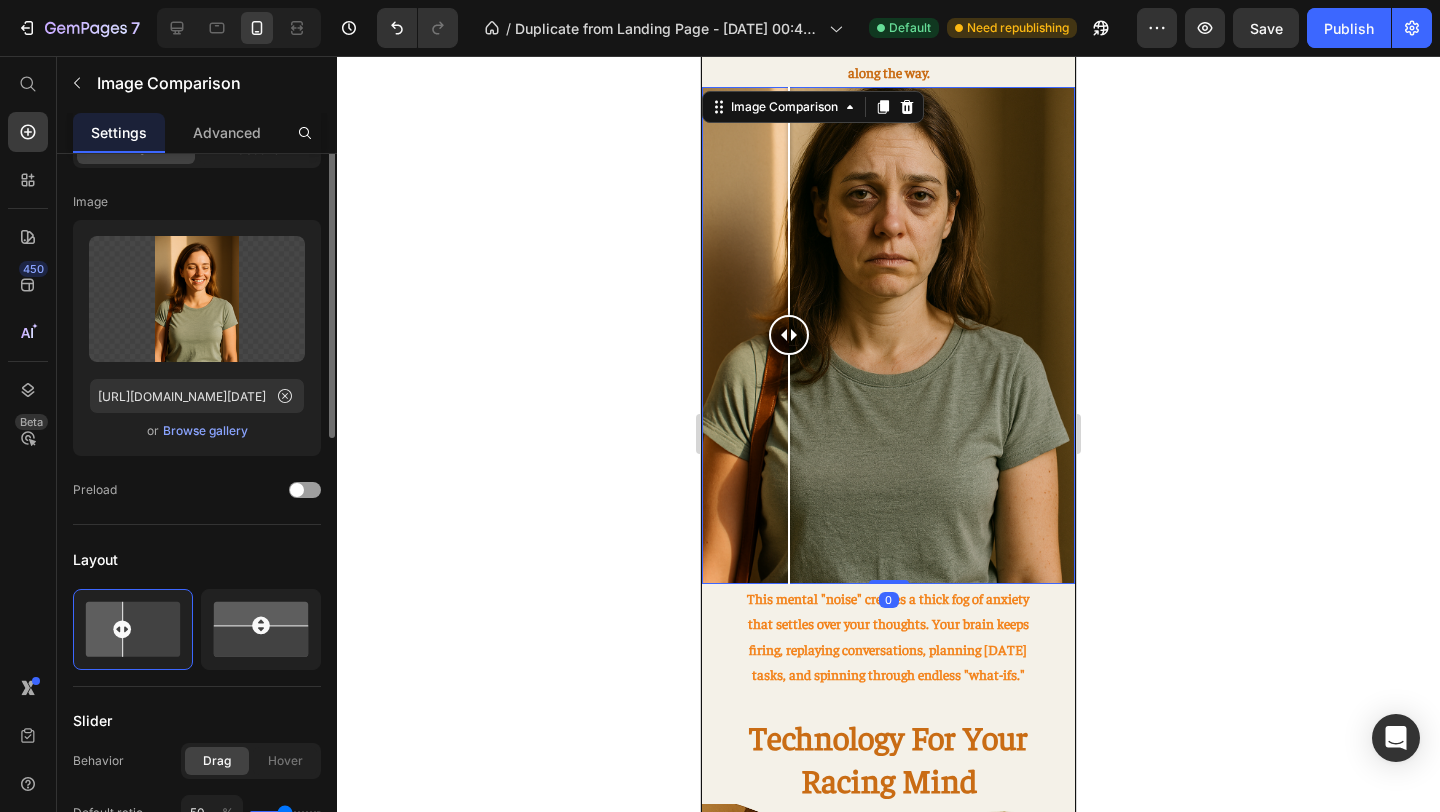 scroll, scrollTop: 0, scrollLeft: 0, axis: both 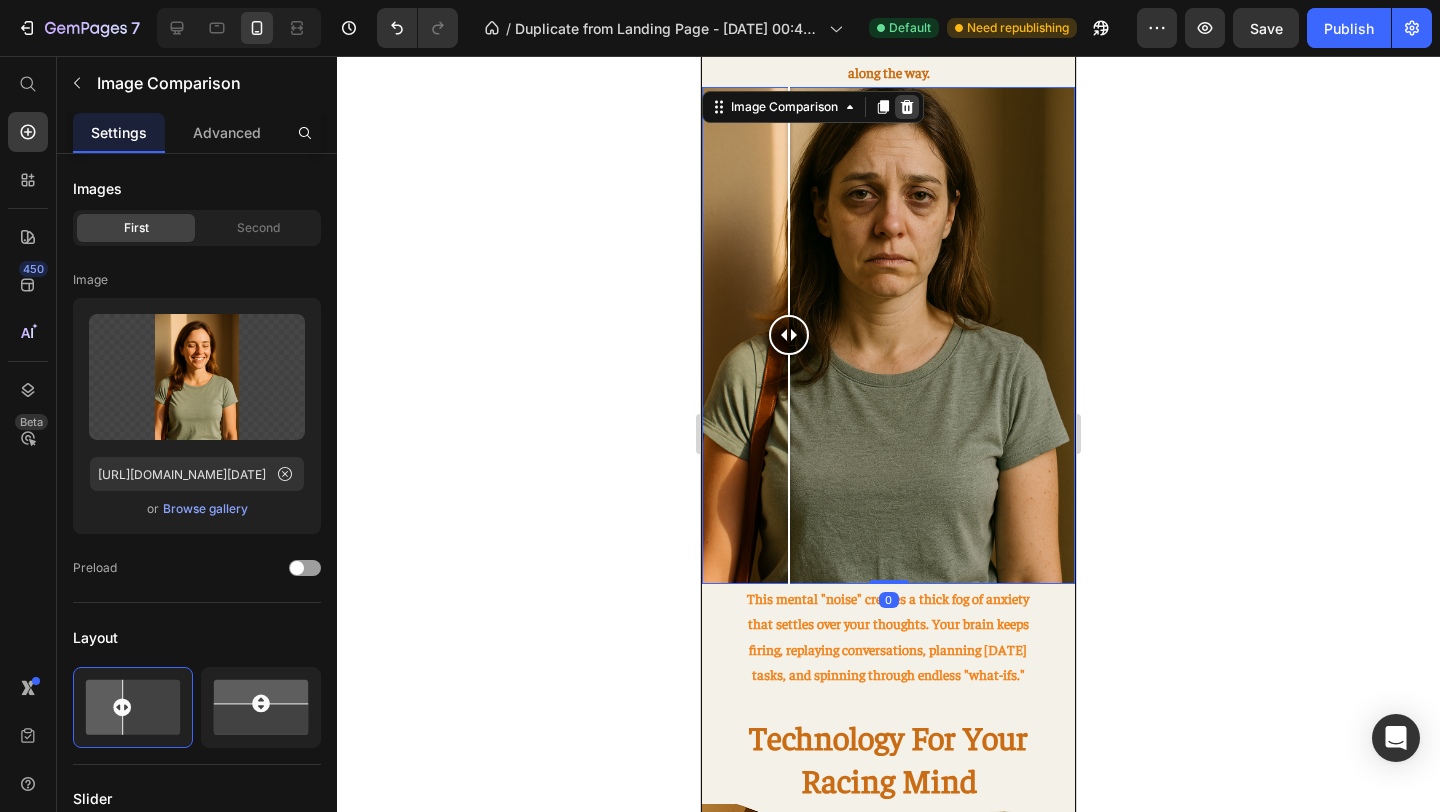 click 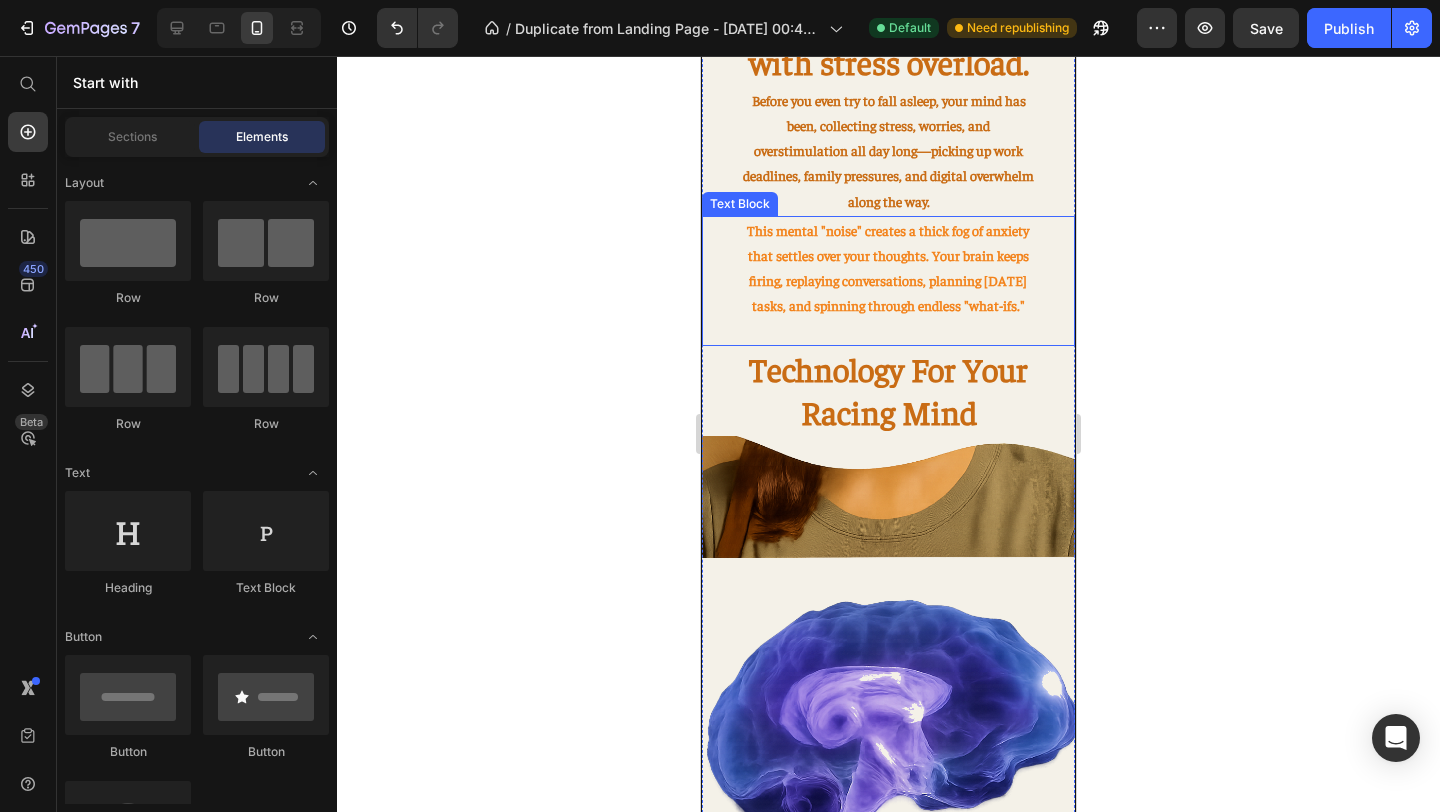 scroll, scrollTop: 786, scrollLeft: 0, axis: vertical 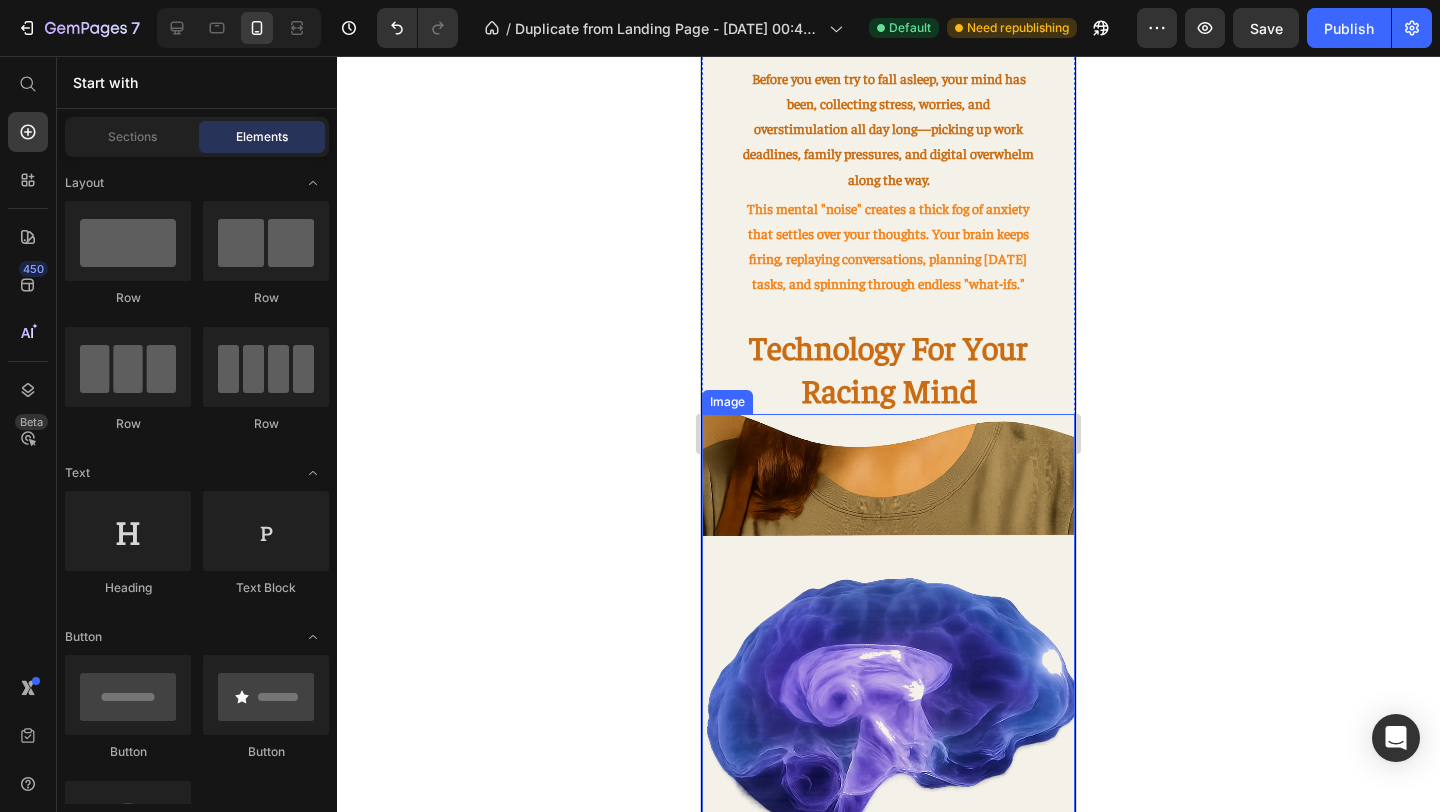 click at bounding box center (888, 624) 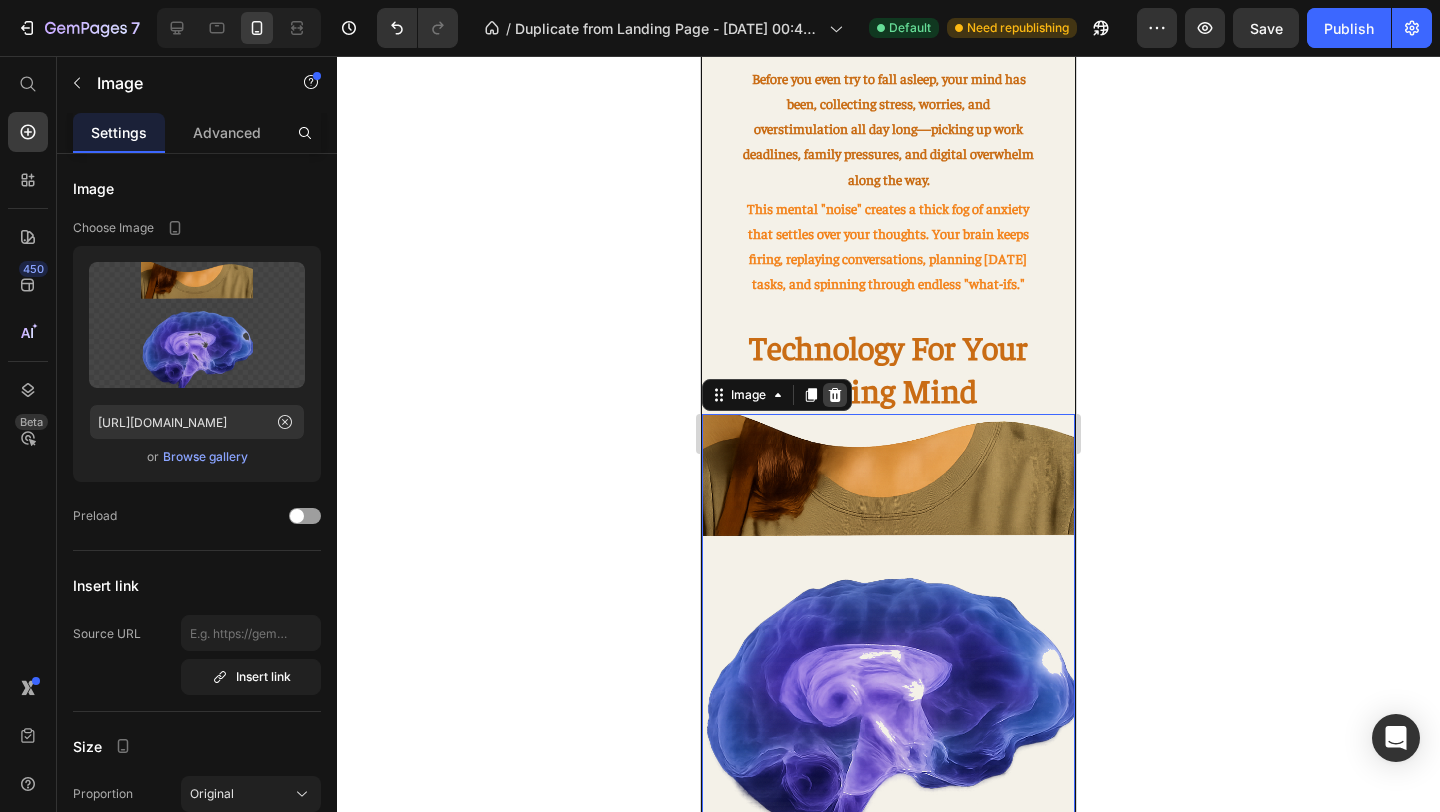 click 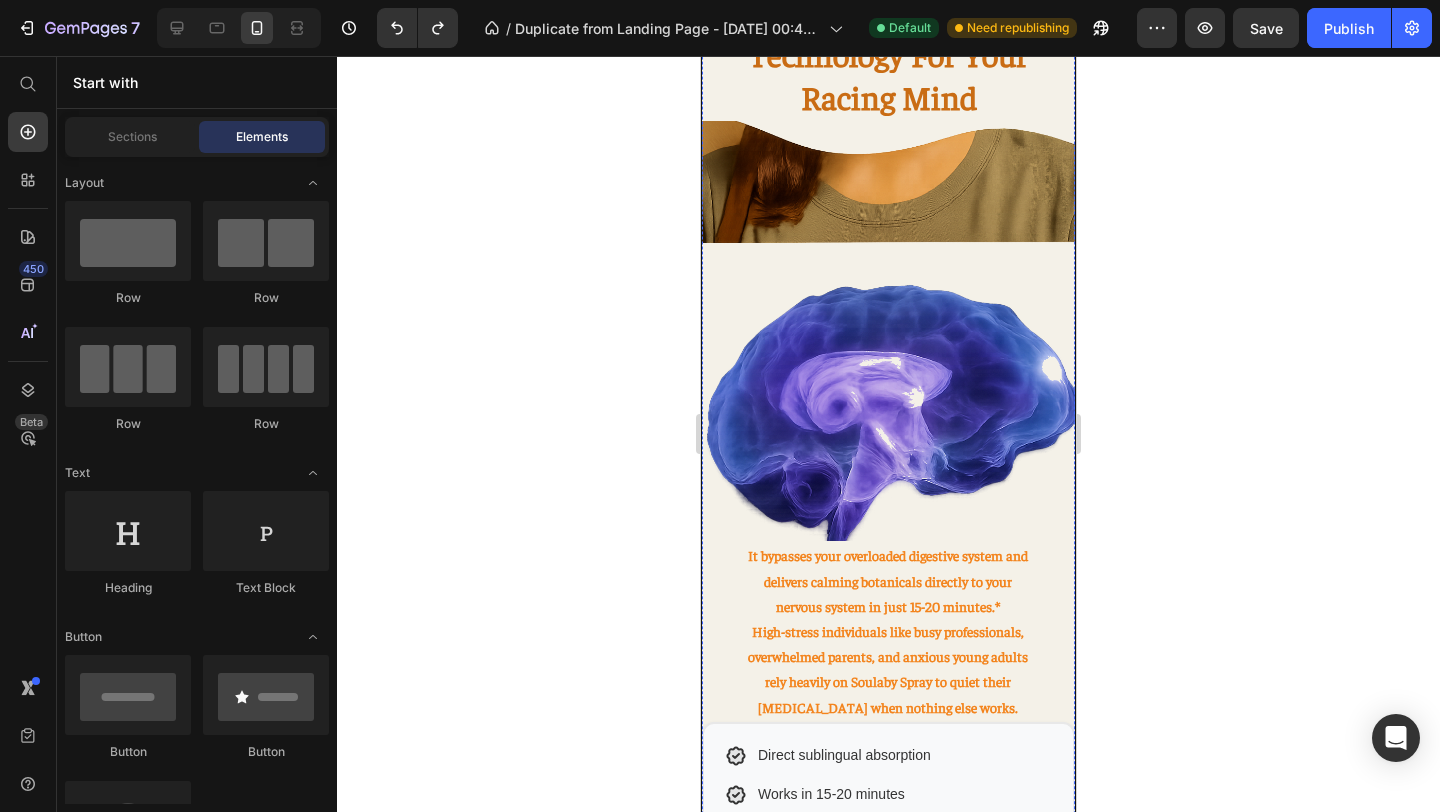 scroll, scrollTop: 1578, scrollLeft: 0, axis: vertical 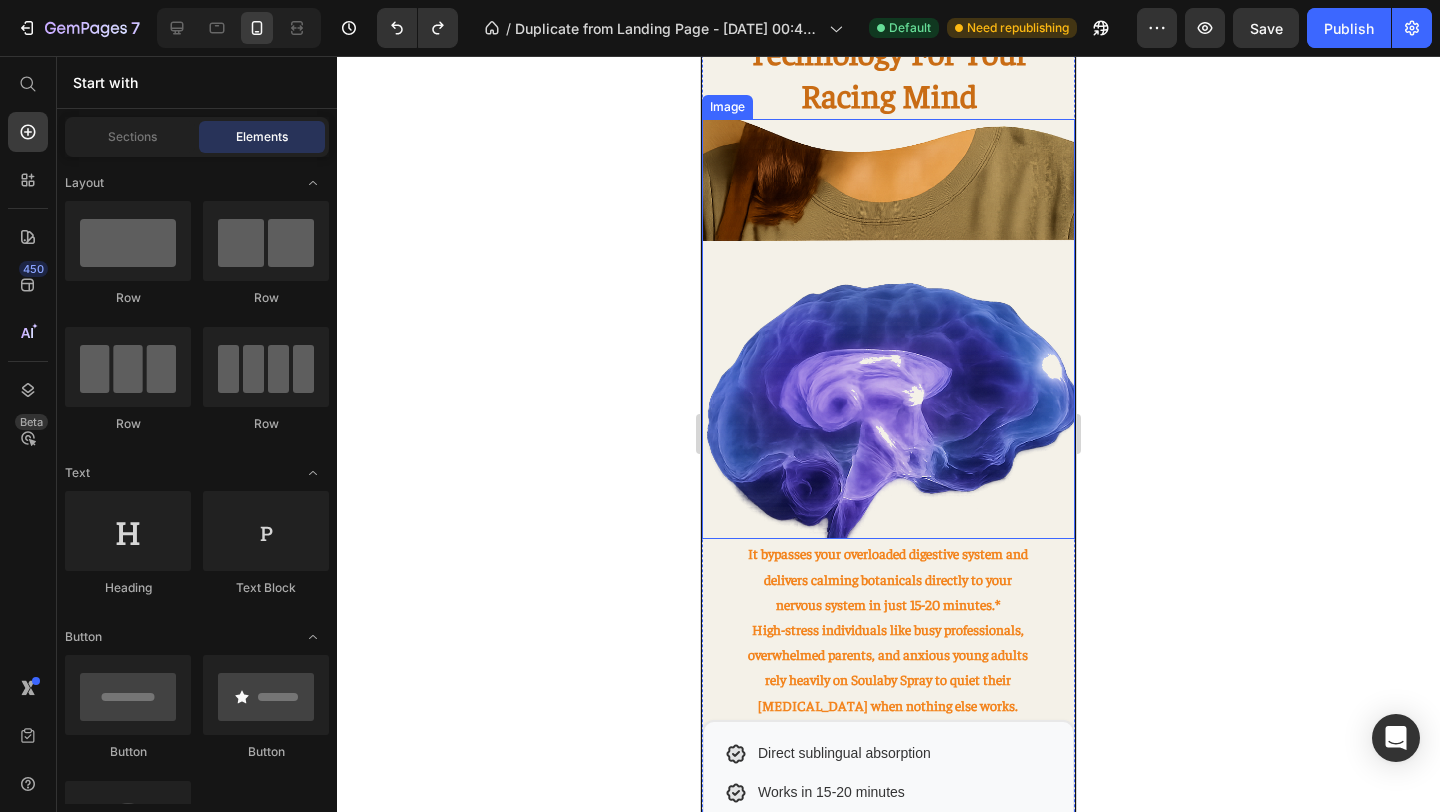 click at bounding box center (888, 329) 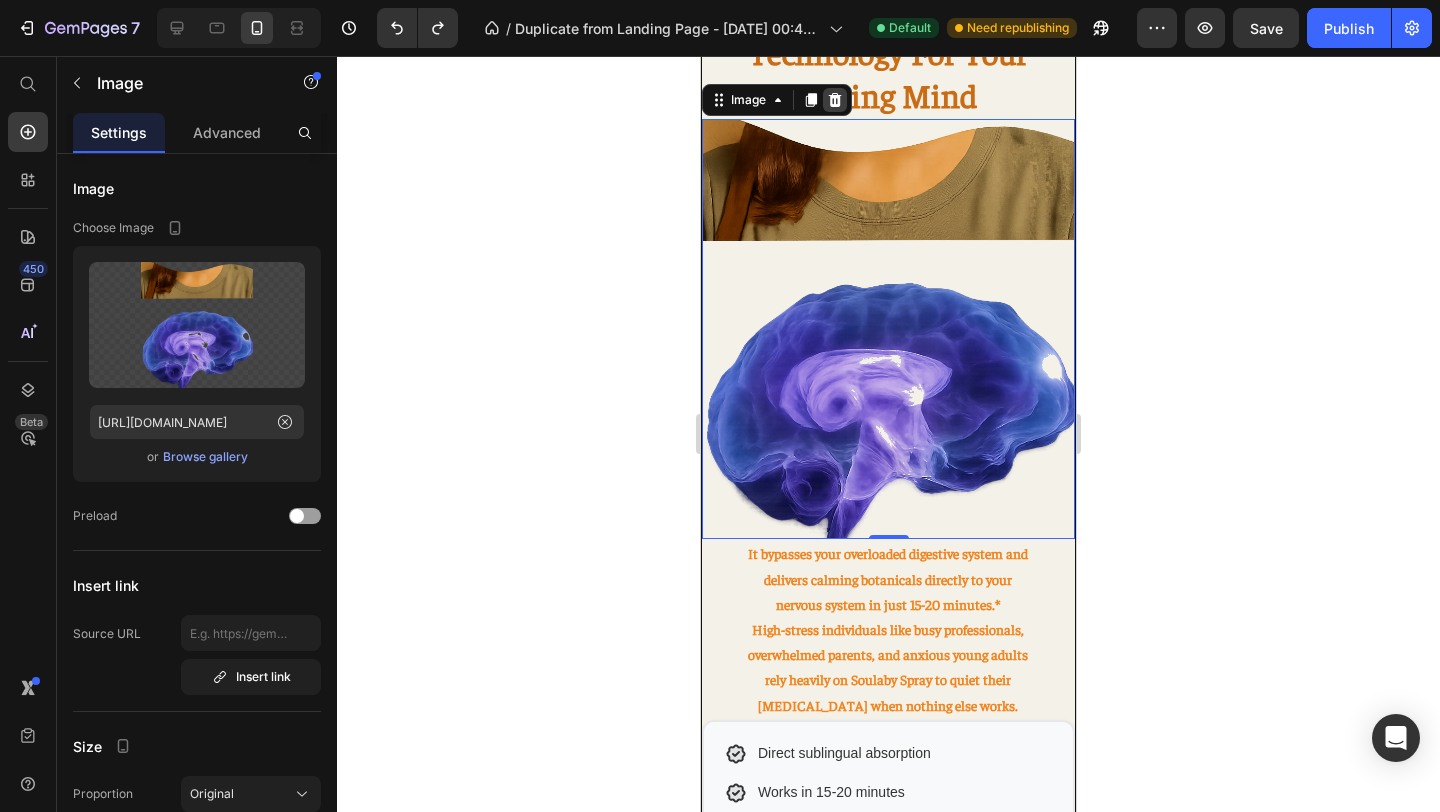 click 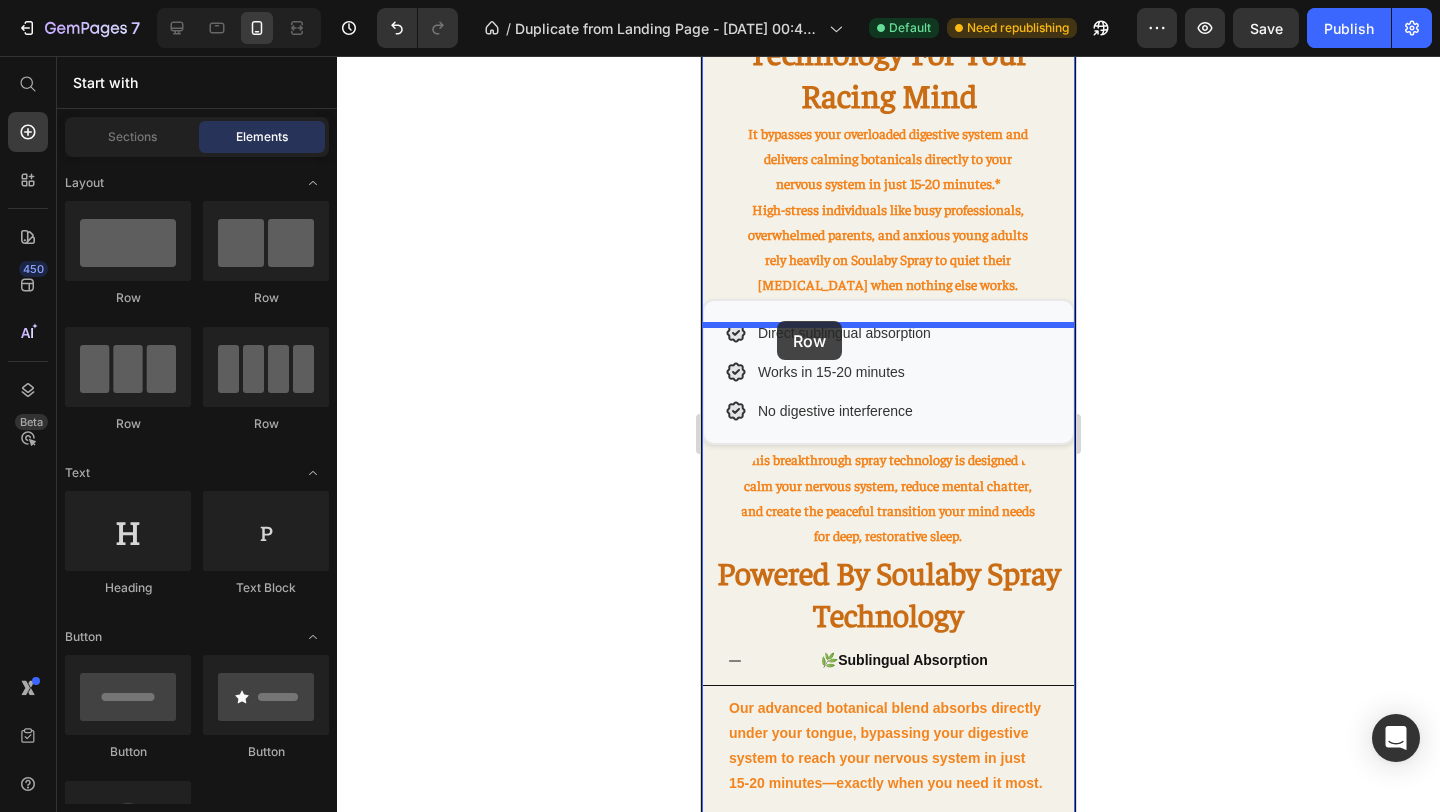 drag, startPoint x: 825, startPoint y: 309, endPoint x: 781, endPoint y: 321, distance: 45.607018 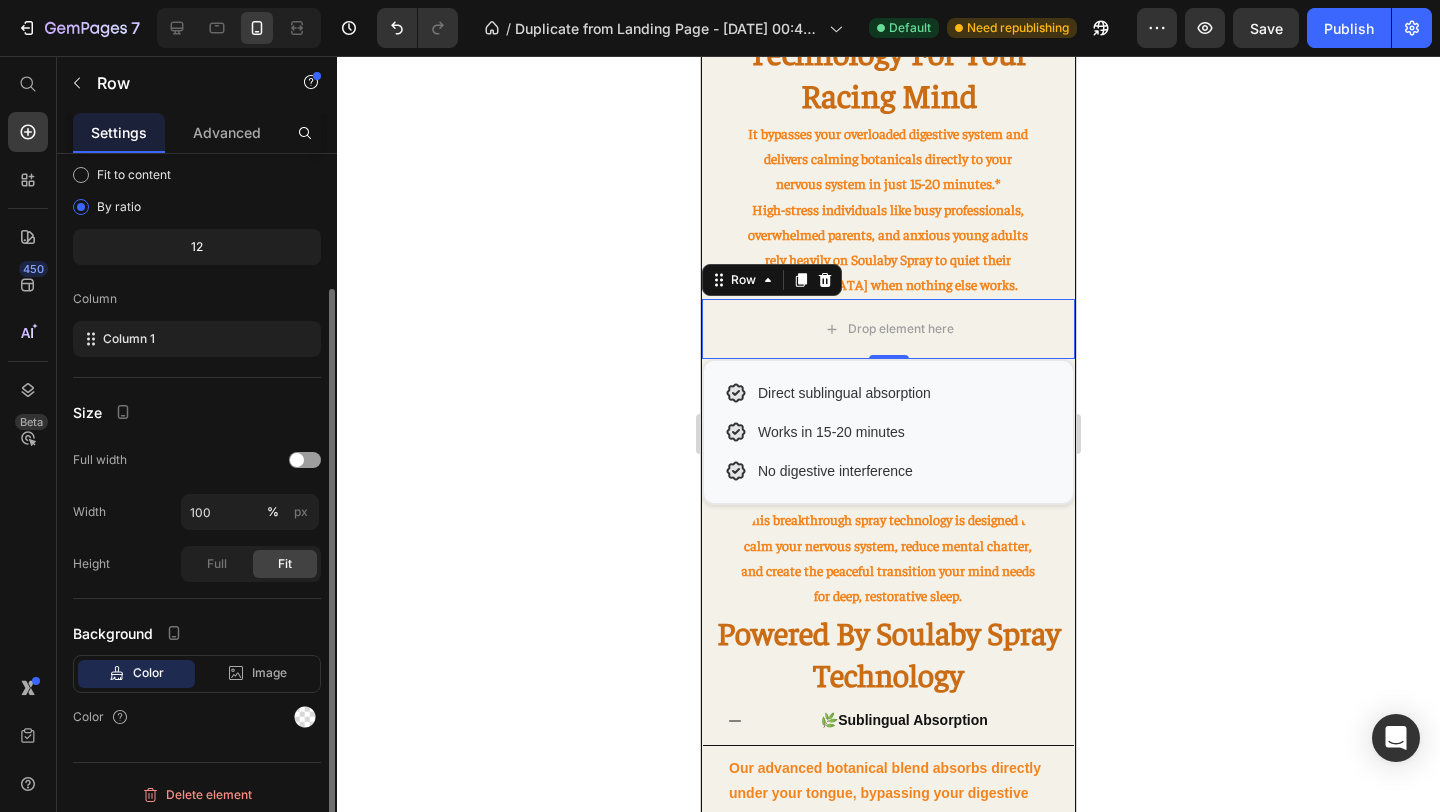 scroll, scrollTop: 153, scrollLeft: 0, axis: vertical 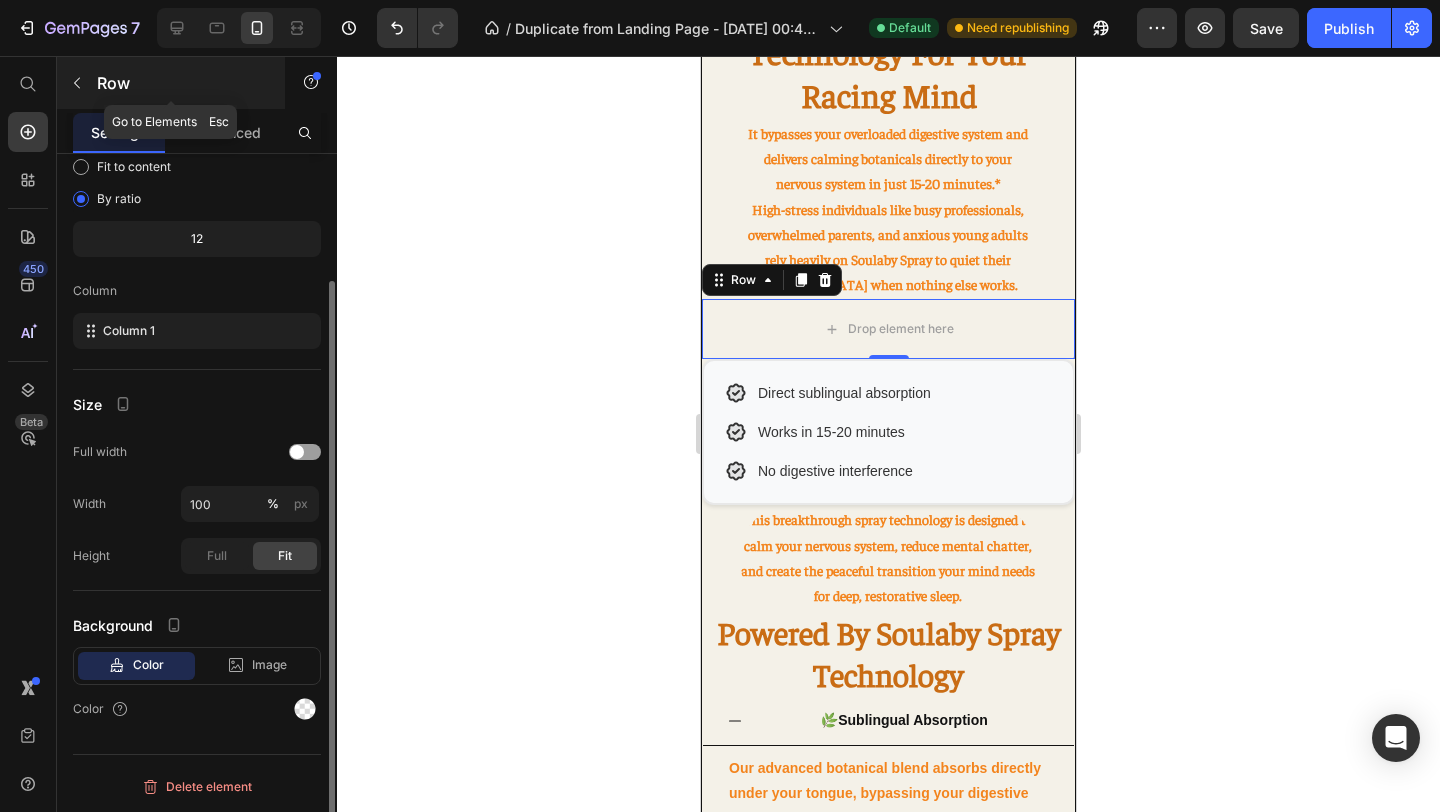 click on "Row" at bounding box center (171, 83) 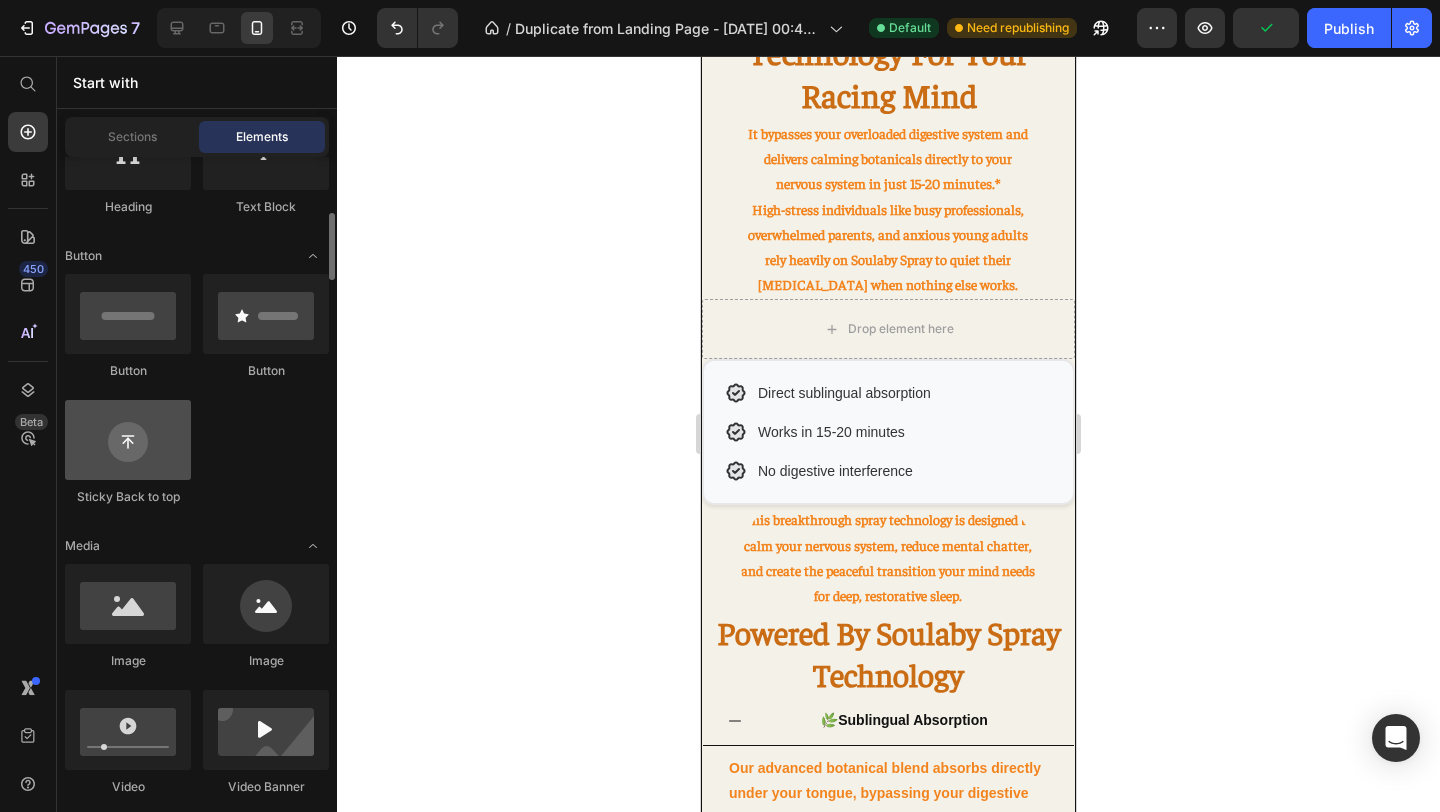 scroll, scrollTop: 456, scrollLeft: 0, axis: vertical 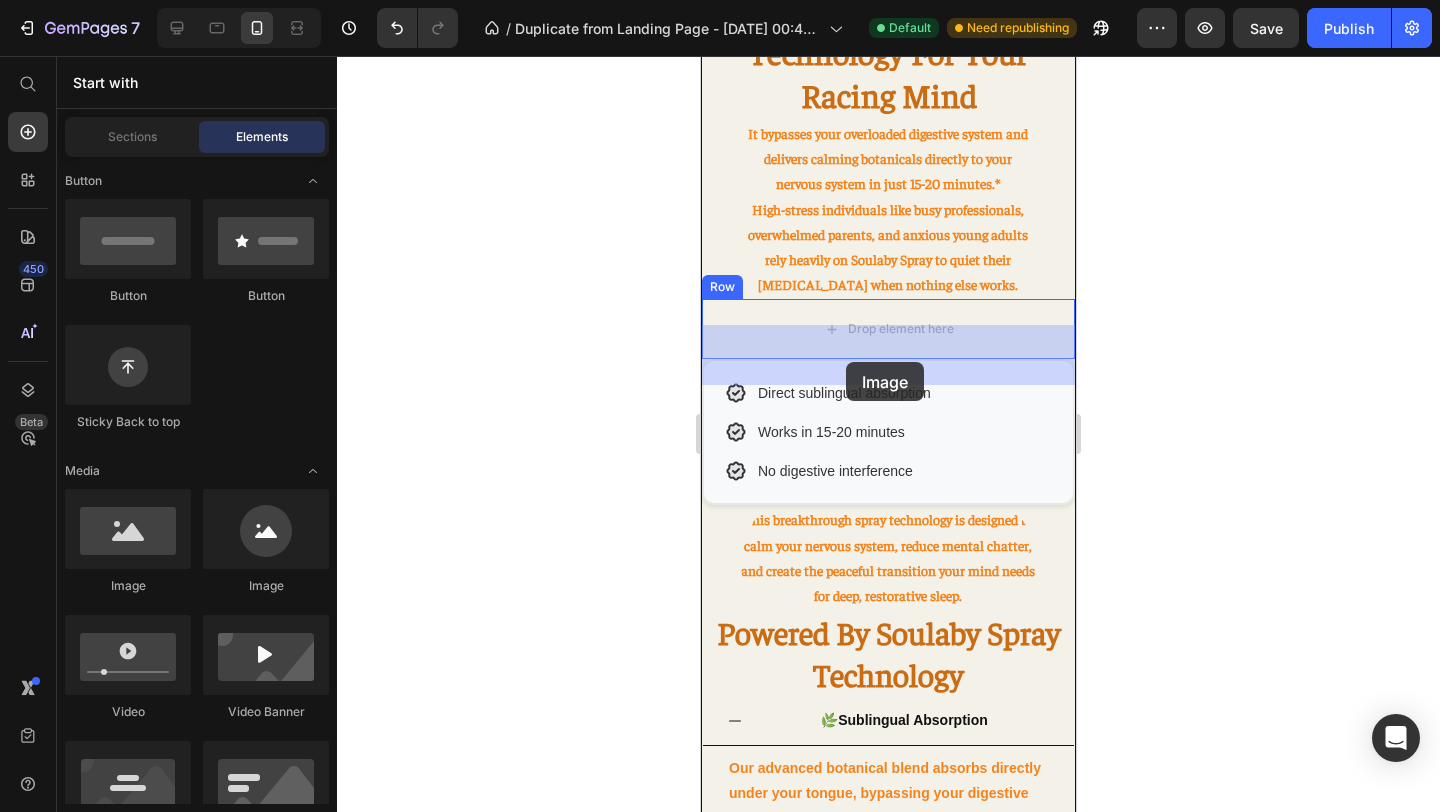 drag, startPoint x: 824, startPoint y: 588, endPoint x: 841, endPoint y: 360, distance: 228.63289 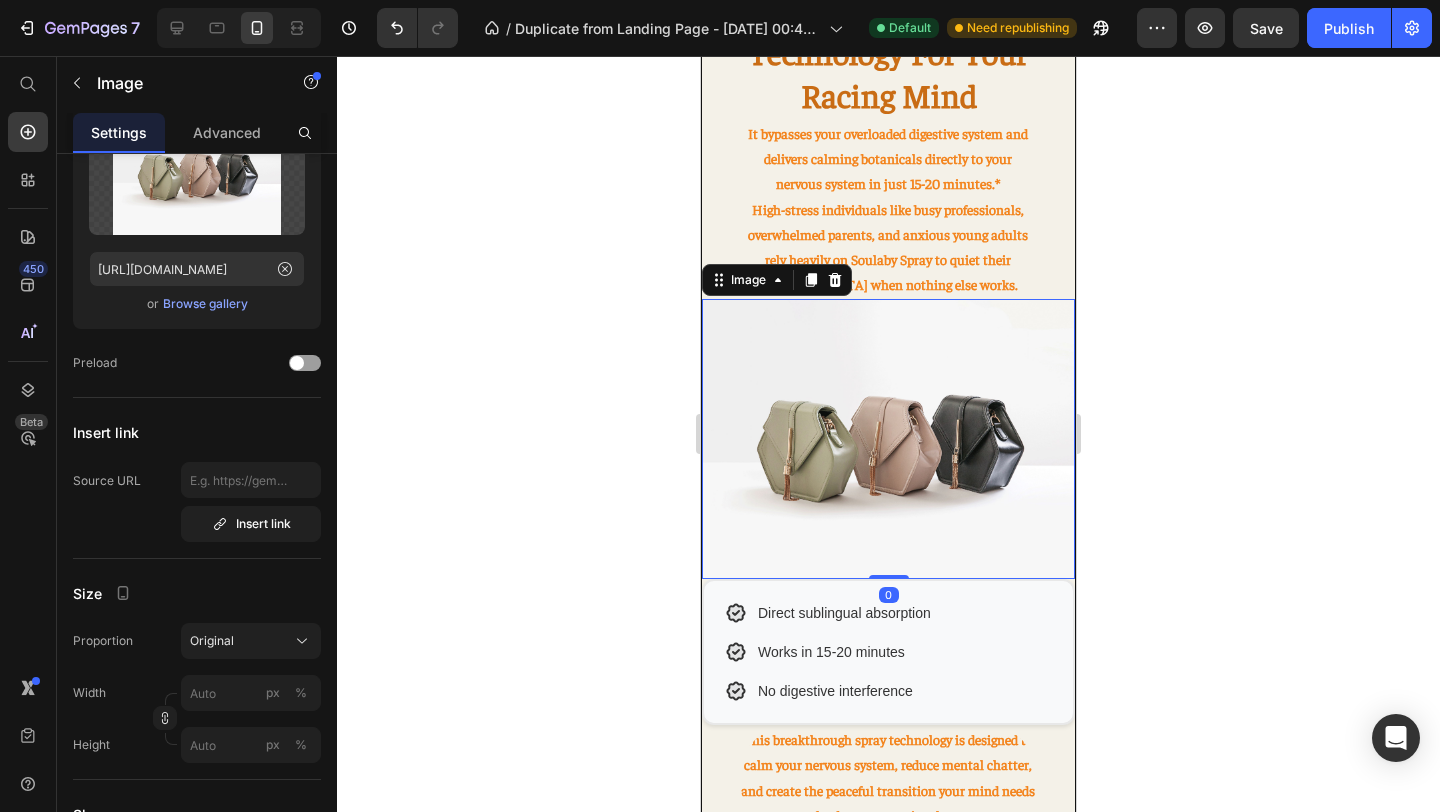 scroll, scrollTop: 0, scrollLeft: 0, axis: both 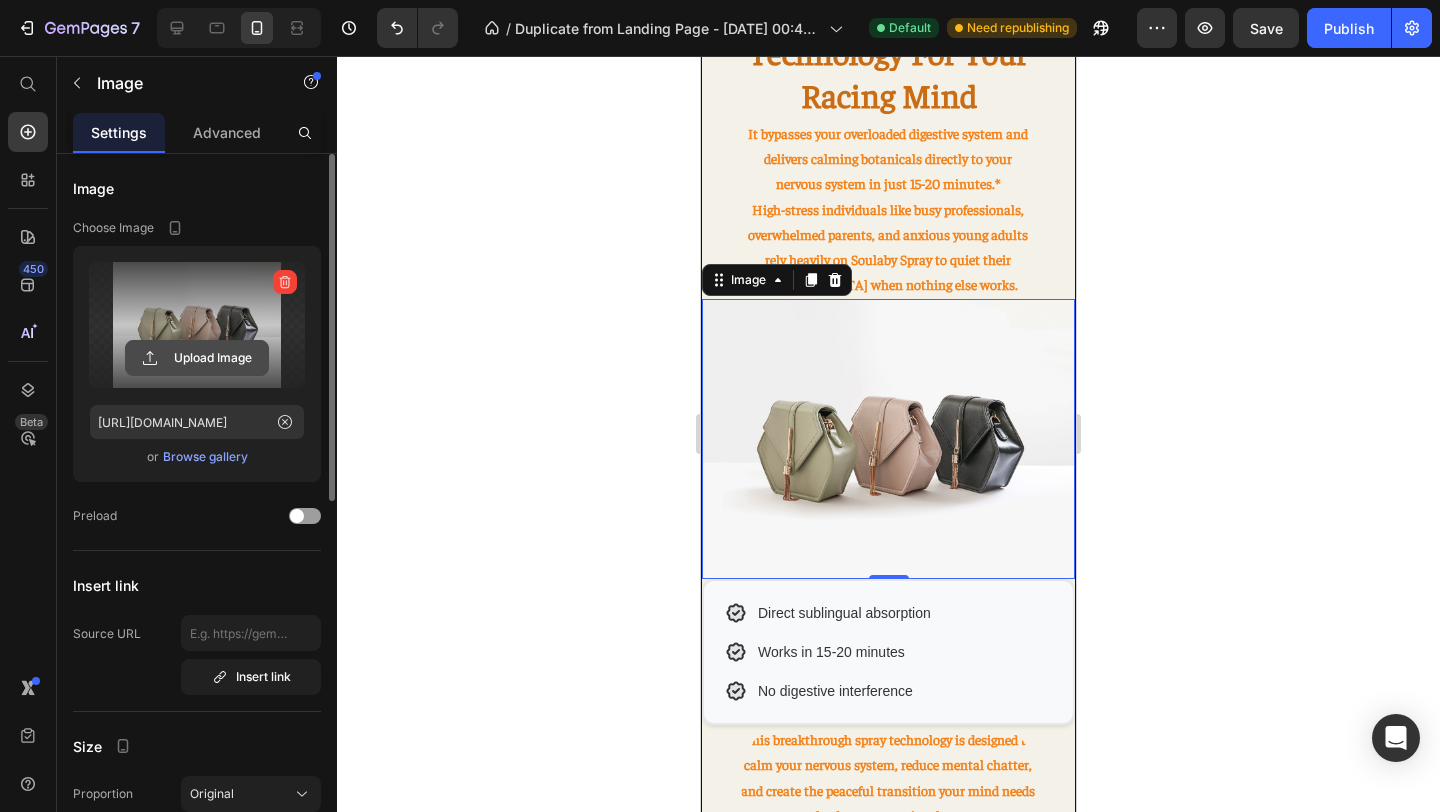 click 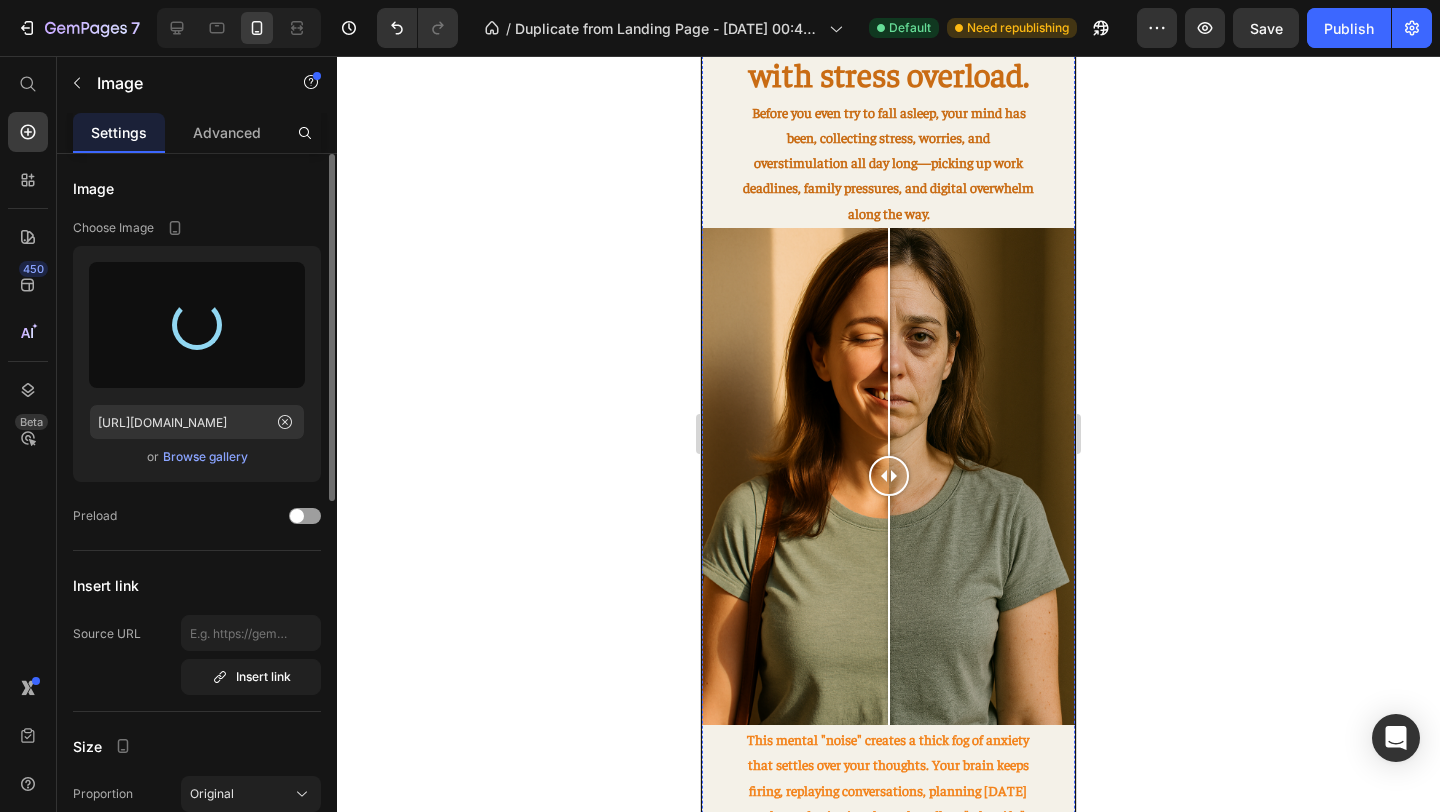 type on "[URL][DOMAIN_NAME]" 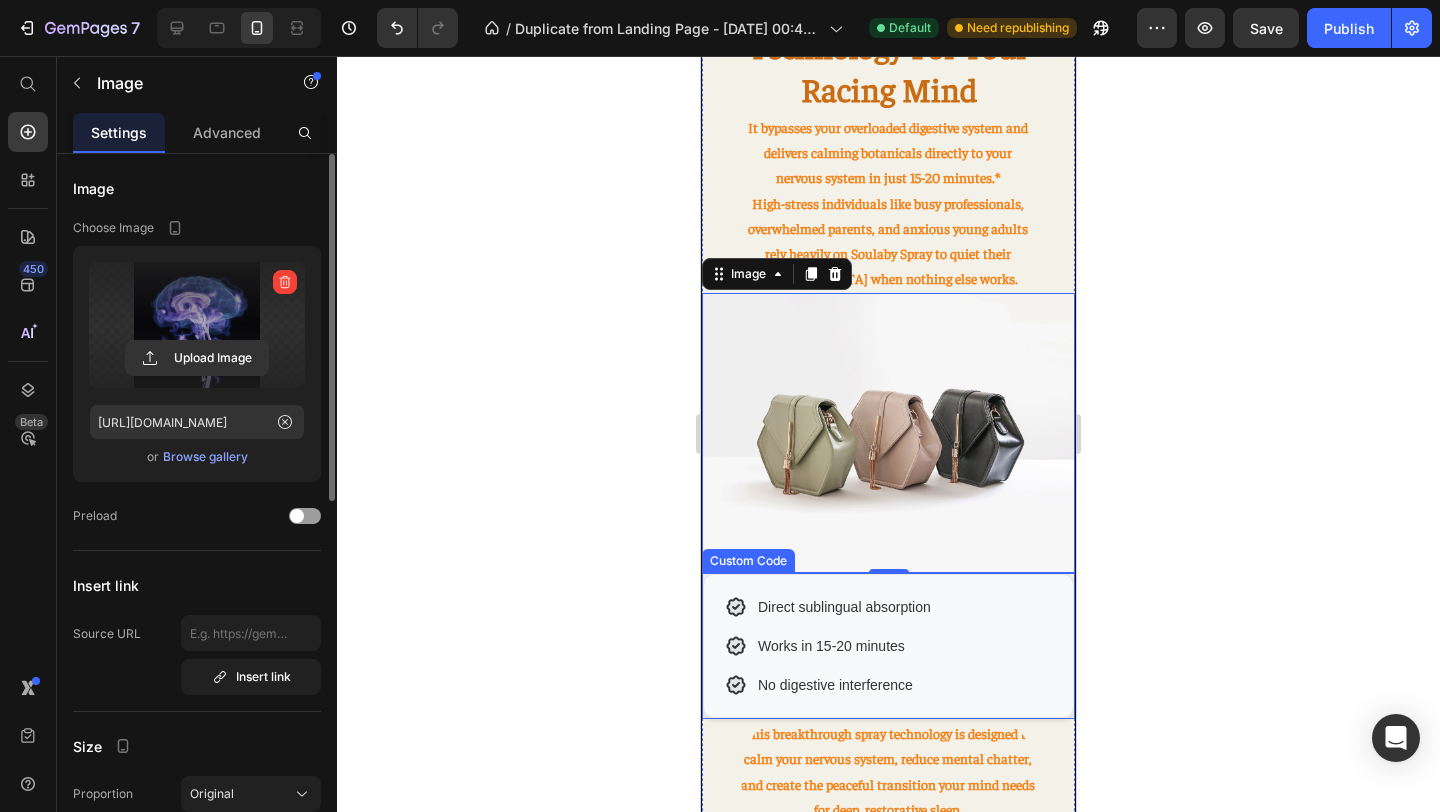 scroll, scrollTop: 1569, scrollLeft: 0, axis: vertical 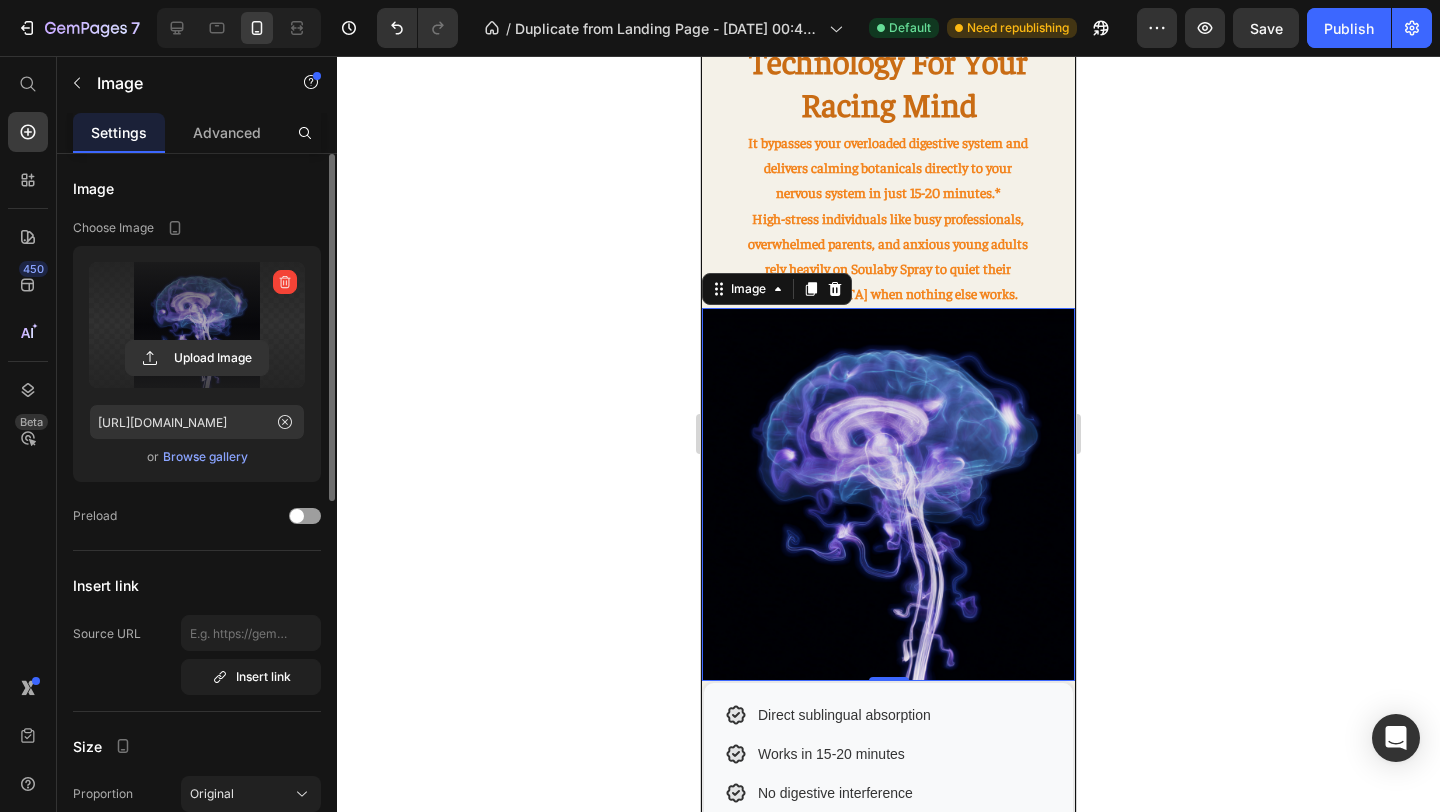 click at bounding box center [888, 494] 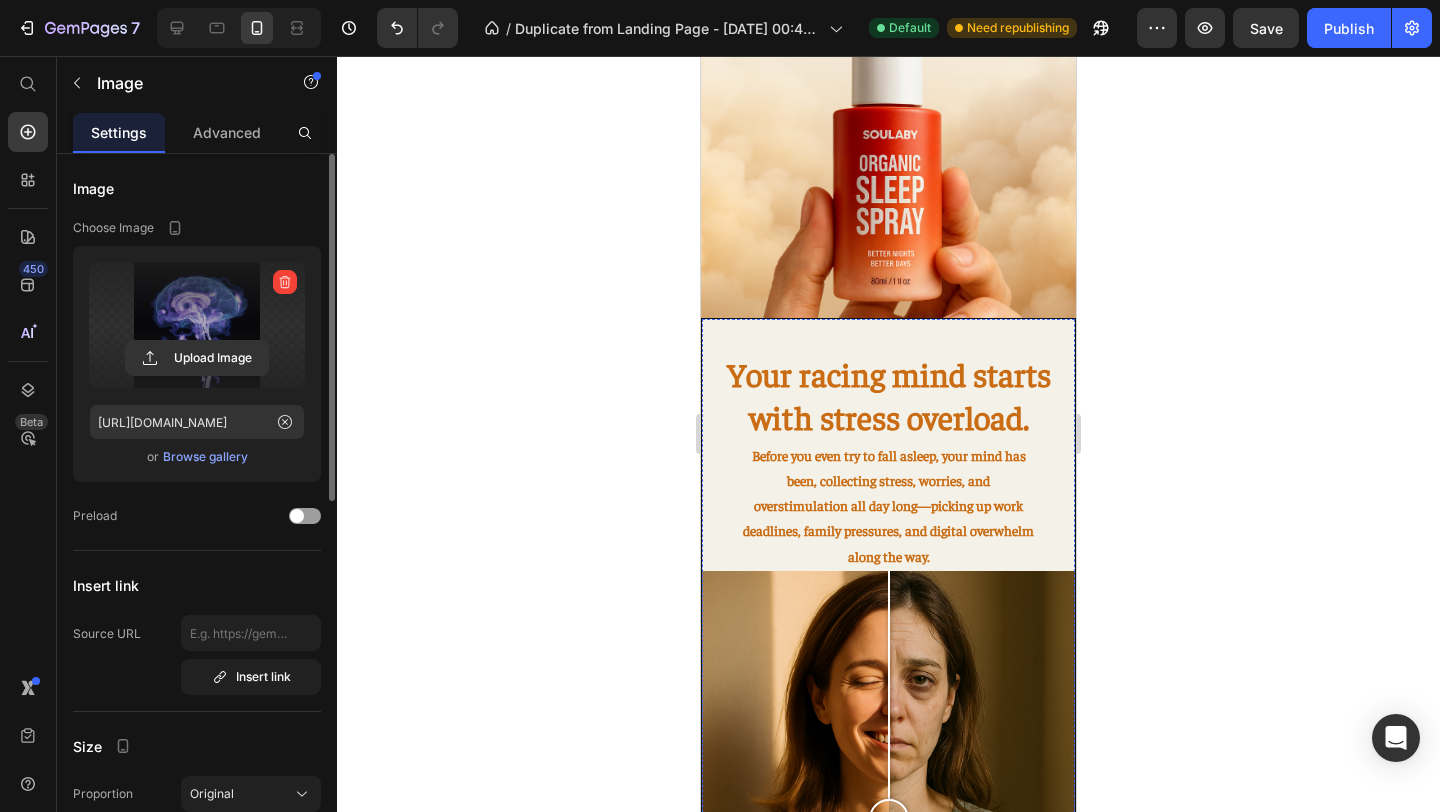 scroll, scrollTop: 380, scrollLeft: 0, axis: vertical 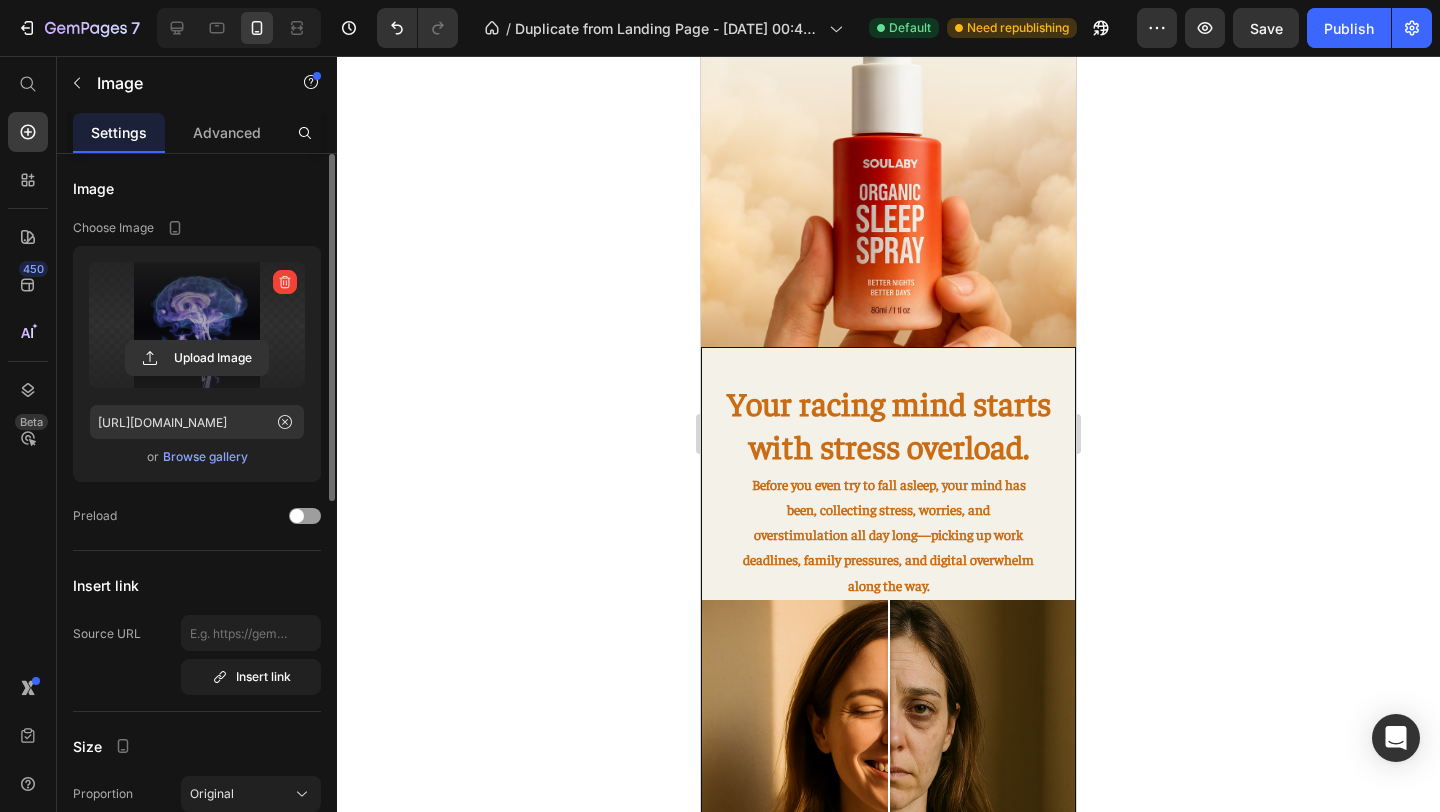 click 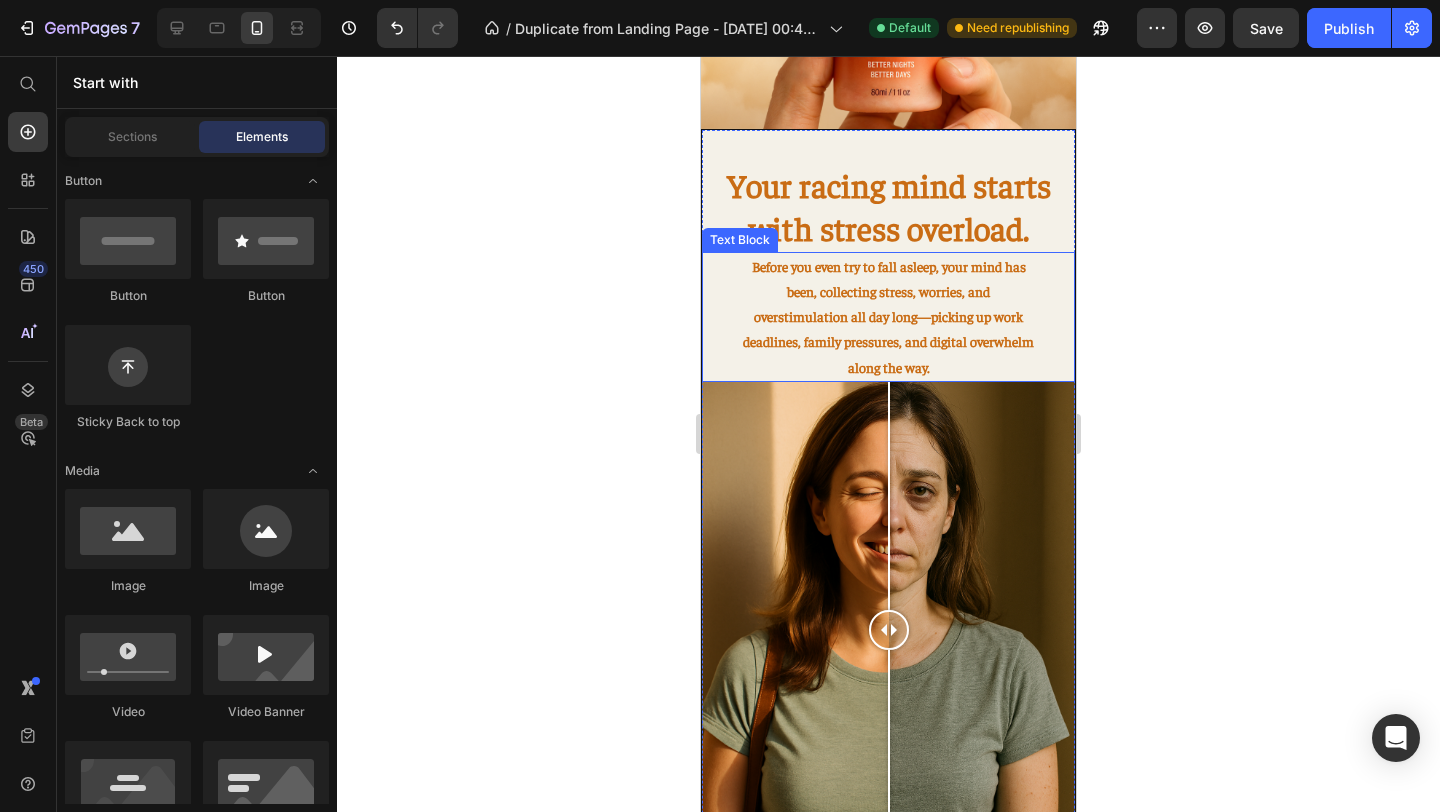 scroll, scrollTop: 607, scrollLeft: 0, axis: vertical 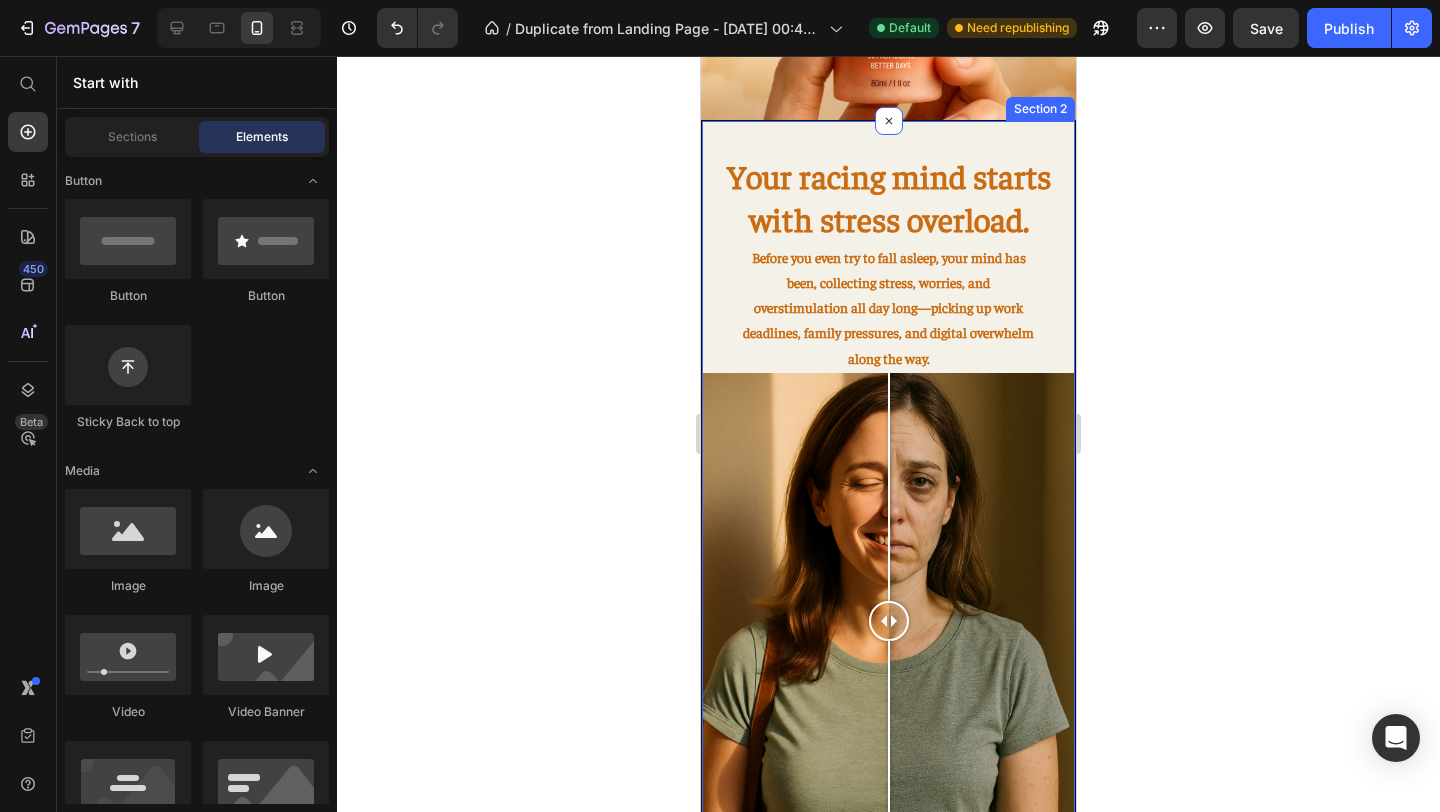 click on "Your racing mind starts with stress overload. Heading Before you even try to fall asleep, your mind has been, collecting stress, worries, and overstimulation all day long—picking up work deadlines, family pressures, and digital overwhelm along the way. Text Block Image Comparison This mental "noise" creates a thick fog of anxiety that settles over your thoughts. Your brain keeps firing, replaying conversations, planning [DATE] tasks, and spinning through endless "what-ifs."   Text Block Technology For Your Racing Mind Heading It bypasses your overloaded digestive system and delivers calming botanicals directly to your nervous system in just 15-20 minutes.* High-stress individuals like busy professionals, overwhelmed parents, and anxious young adults rely heavily on Soulaby Spray to quiet their [MEDICAL_DATA] when nothing else works. Text Block Image Row
Direct sublingual absorption" at bounding box center [888, 1216] 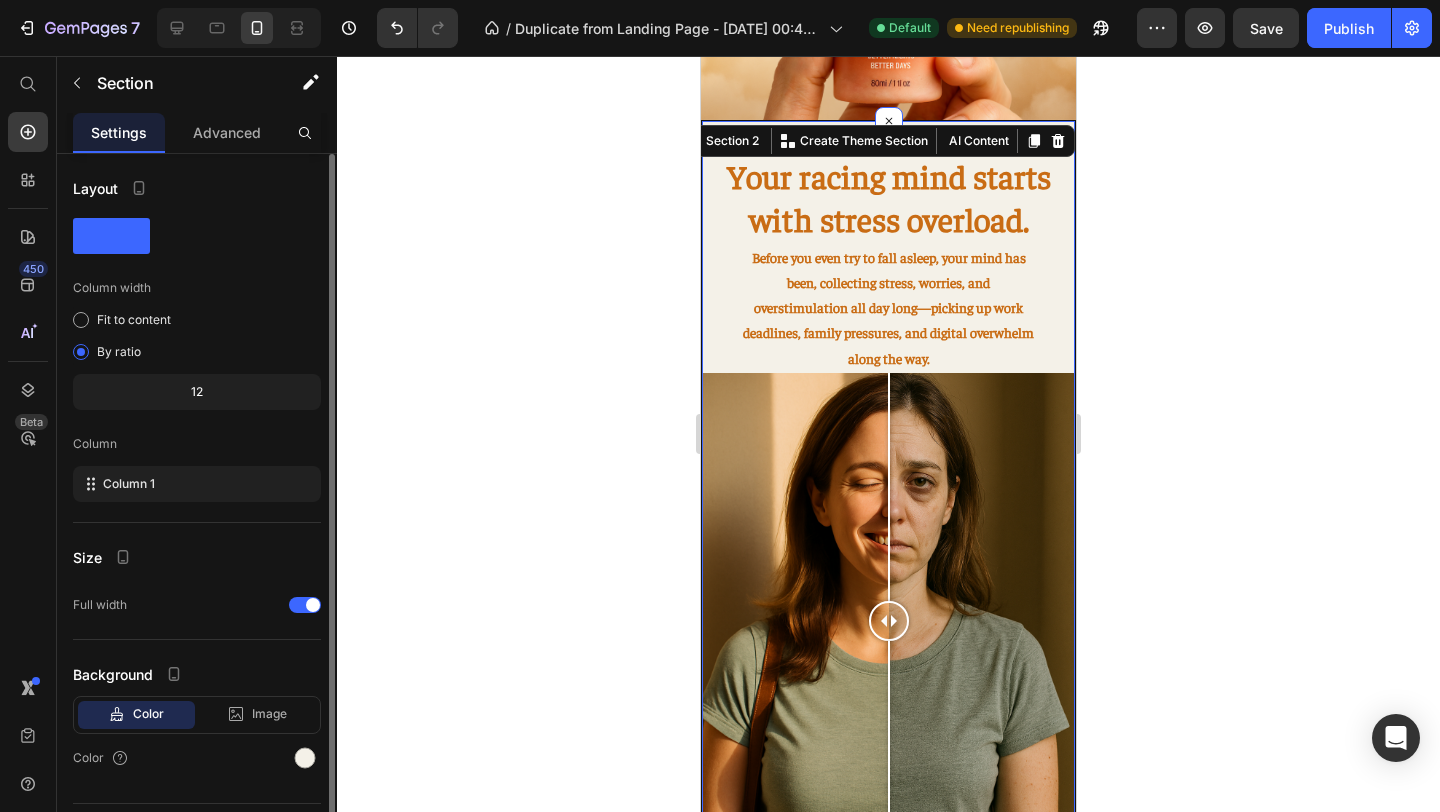 click 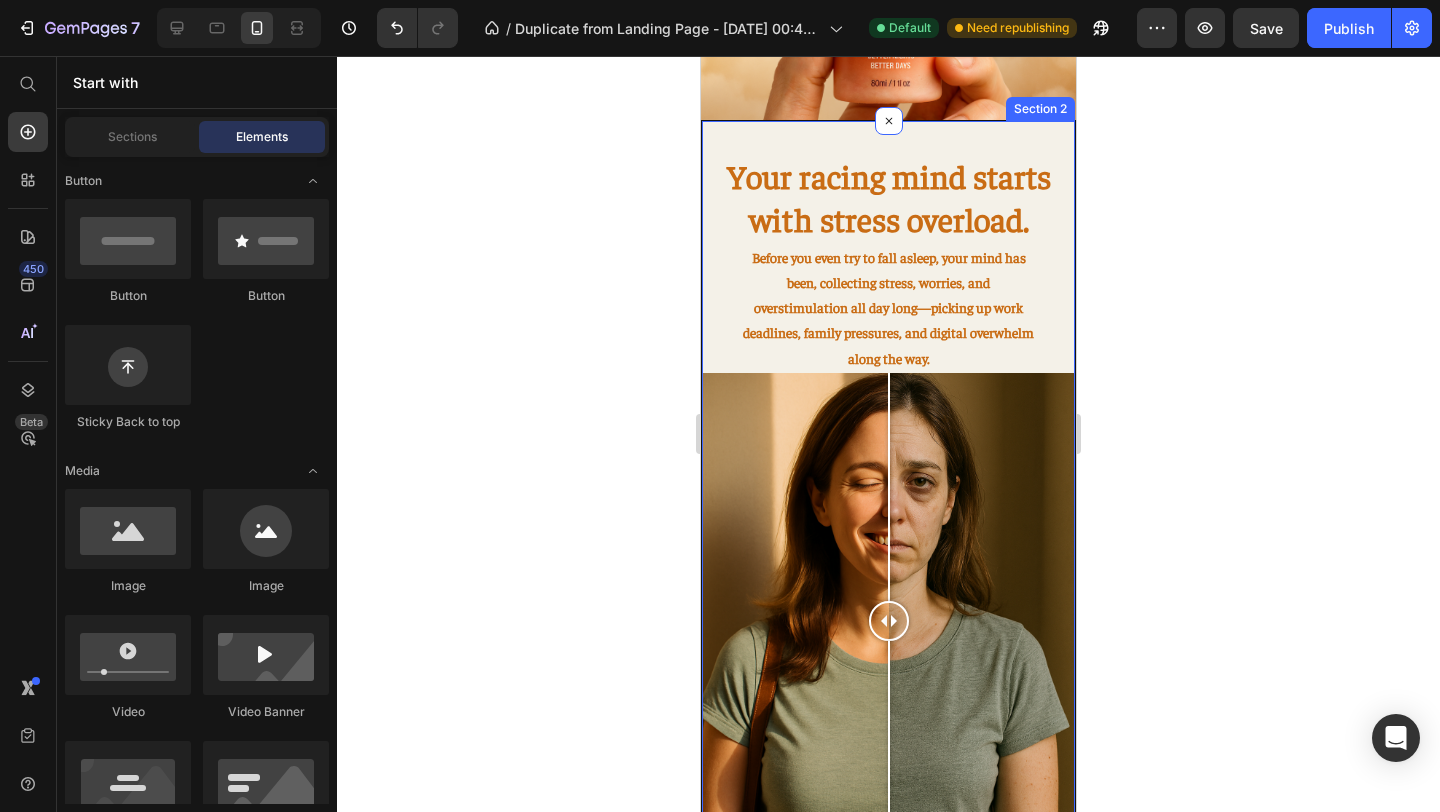 click on "Your racing mind starts with stress overload. Heading Before you even try to fall asleep, your mind has been, collecting stress, worries, and overstimulation all day long—picking up work deadlines, family pressures, and digital overwhelm along the way. Text Block Image Comparison This mental "noise" creates a thick fog of anxiety that settles over your thoughts. Your brain keeps firing, replaying conversations, planning [DATE] tasks, and spinning through endless "what-ifs."   Text Block Technology For Your Racing Mind Heading It bypasses your overloaded digestive system and delivers calming botanicals directly to your nervous system in just 15-20 minutes.* High-stress individuals like busy professionals, overwhelmed parents, and anxious young adults rely heavily on Soulaby Spray to quiet their [MEDICAL_DATA] when nothing else works. Text Block Image Row
Direct sublingual absorption" at bounding box center (888, 1216) 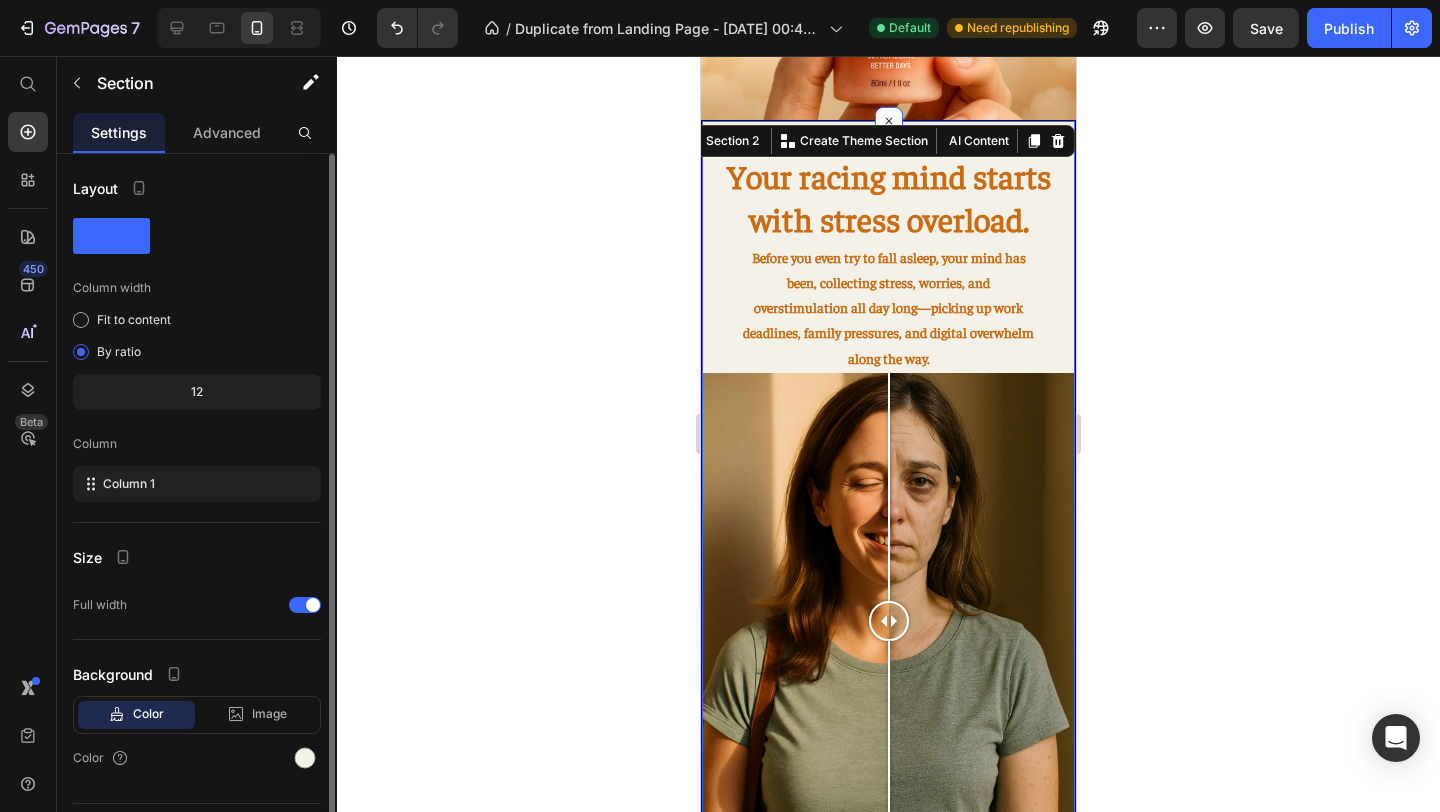 click 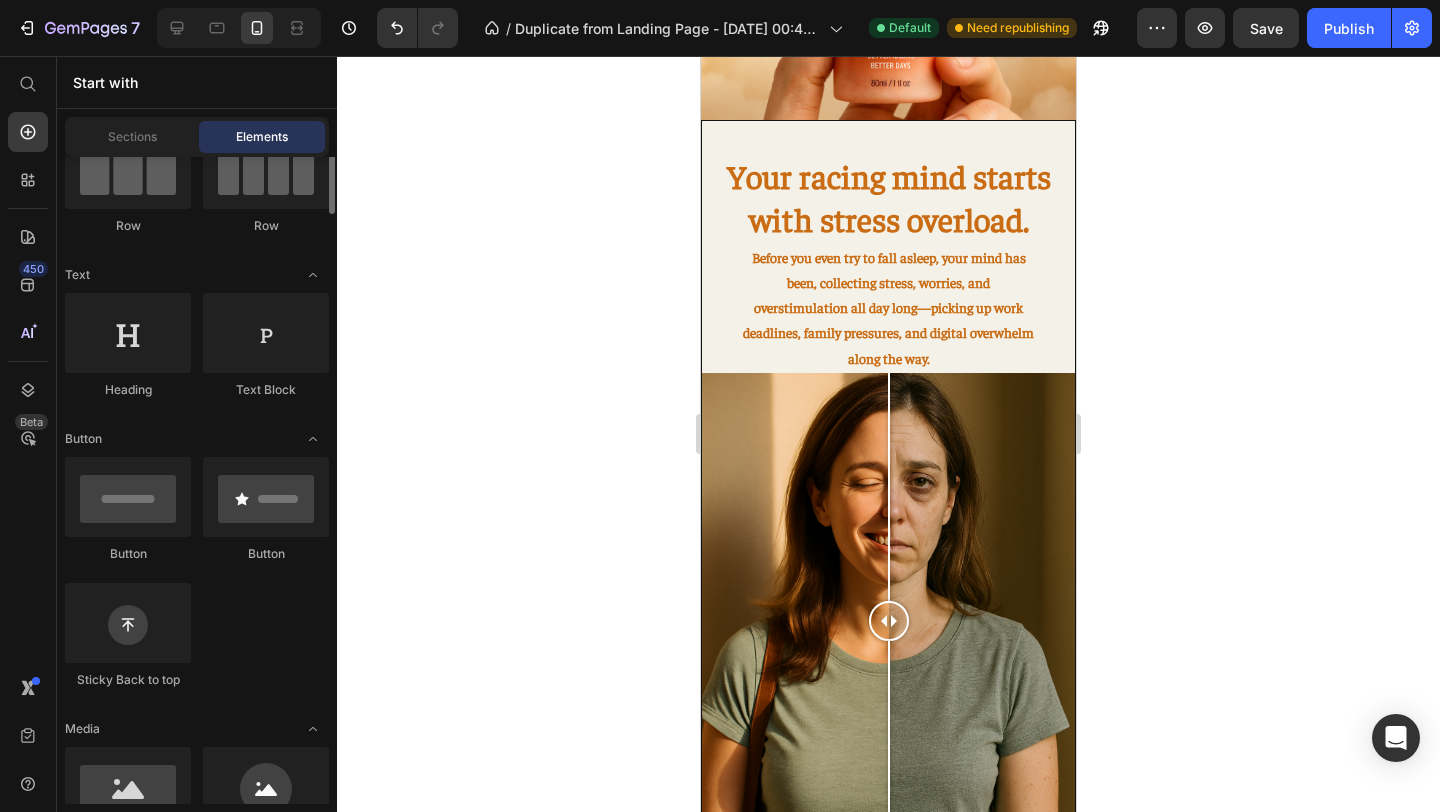 scroll, scrollTop: 0, scrollLeft: 0, axis: both 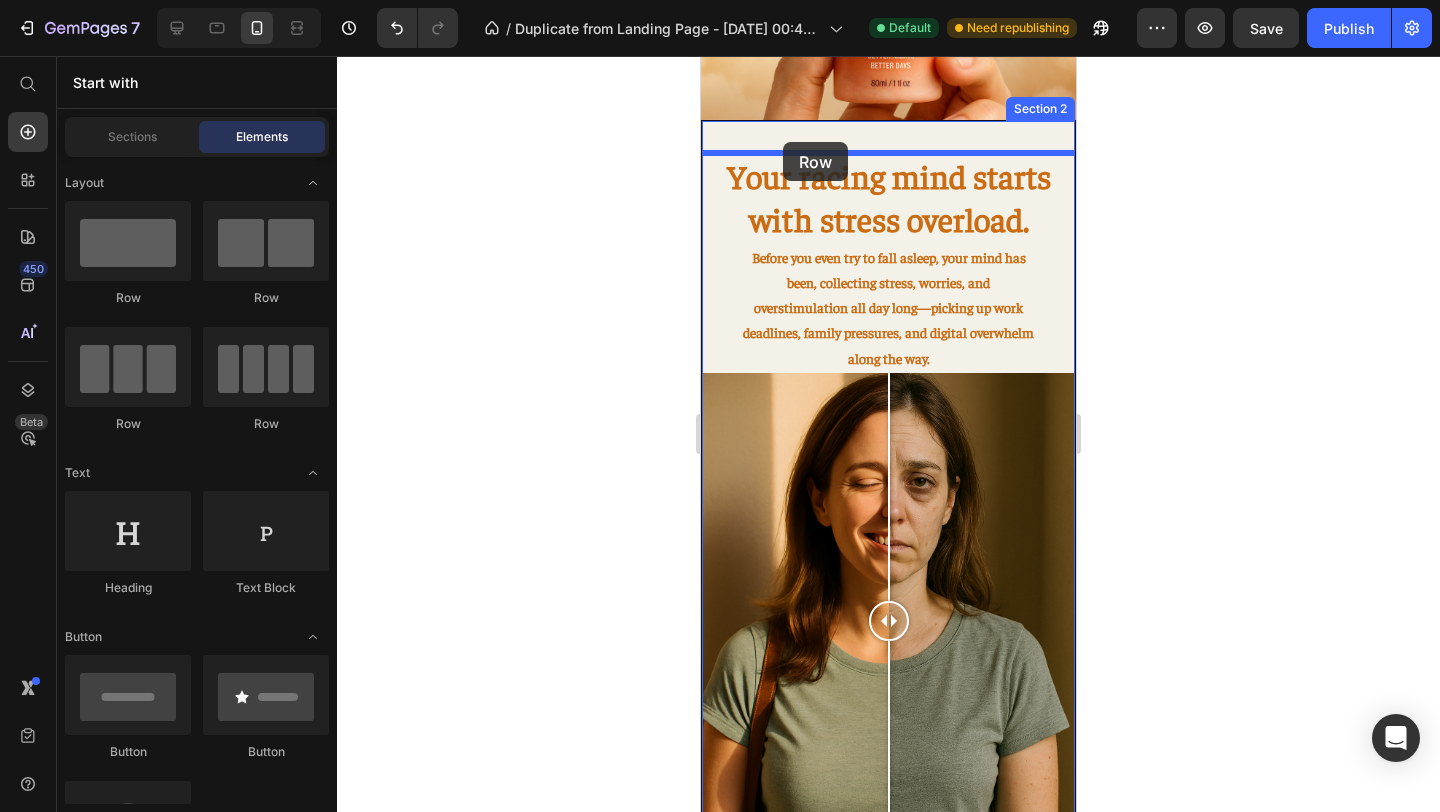 drag, startPoint x: 854, startPoint y: 322, endPoint x: 785, endPoint y: 142, distance: 192.77188 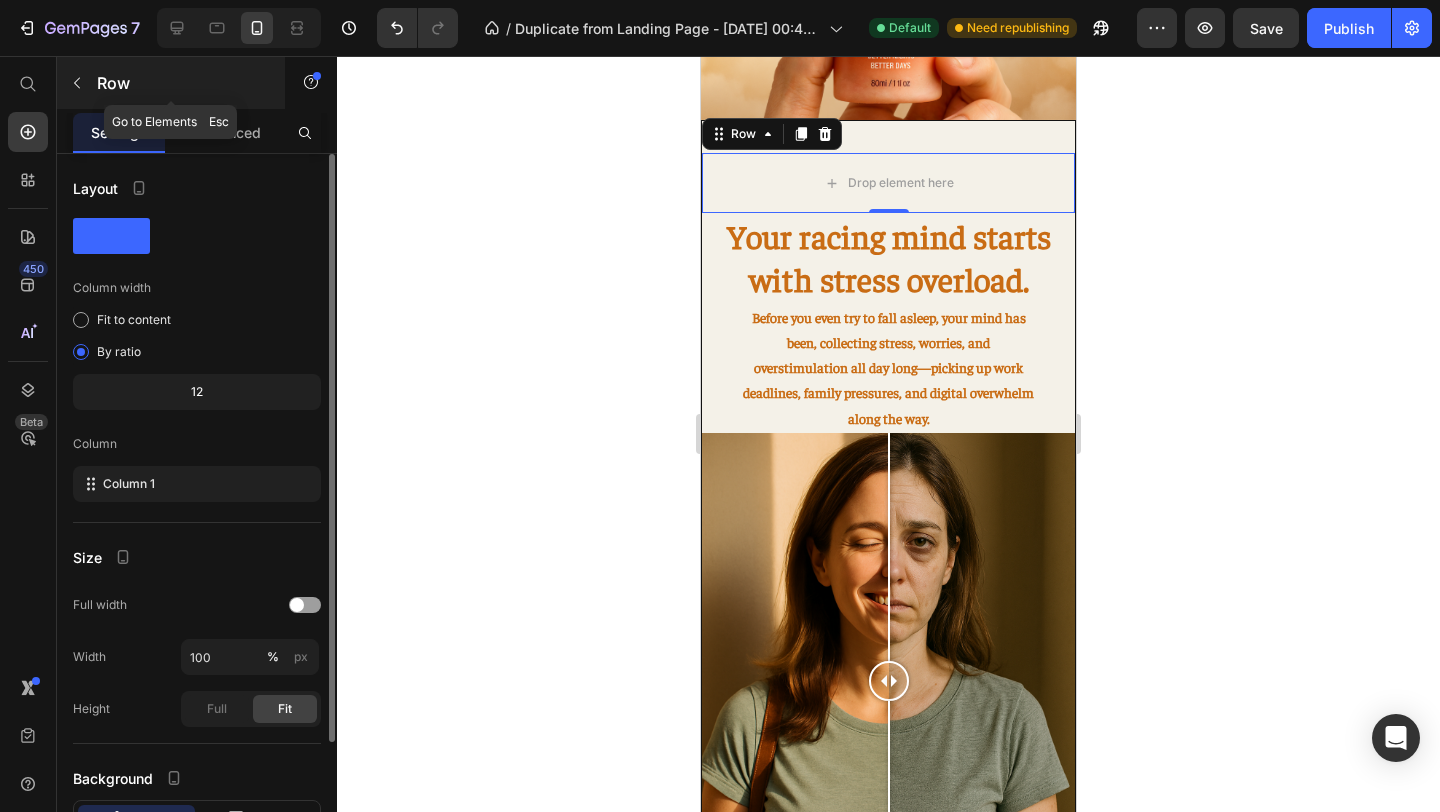 click at bounding box center (77, 83) 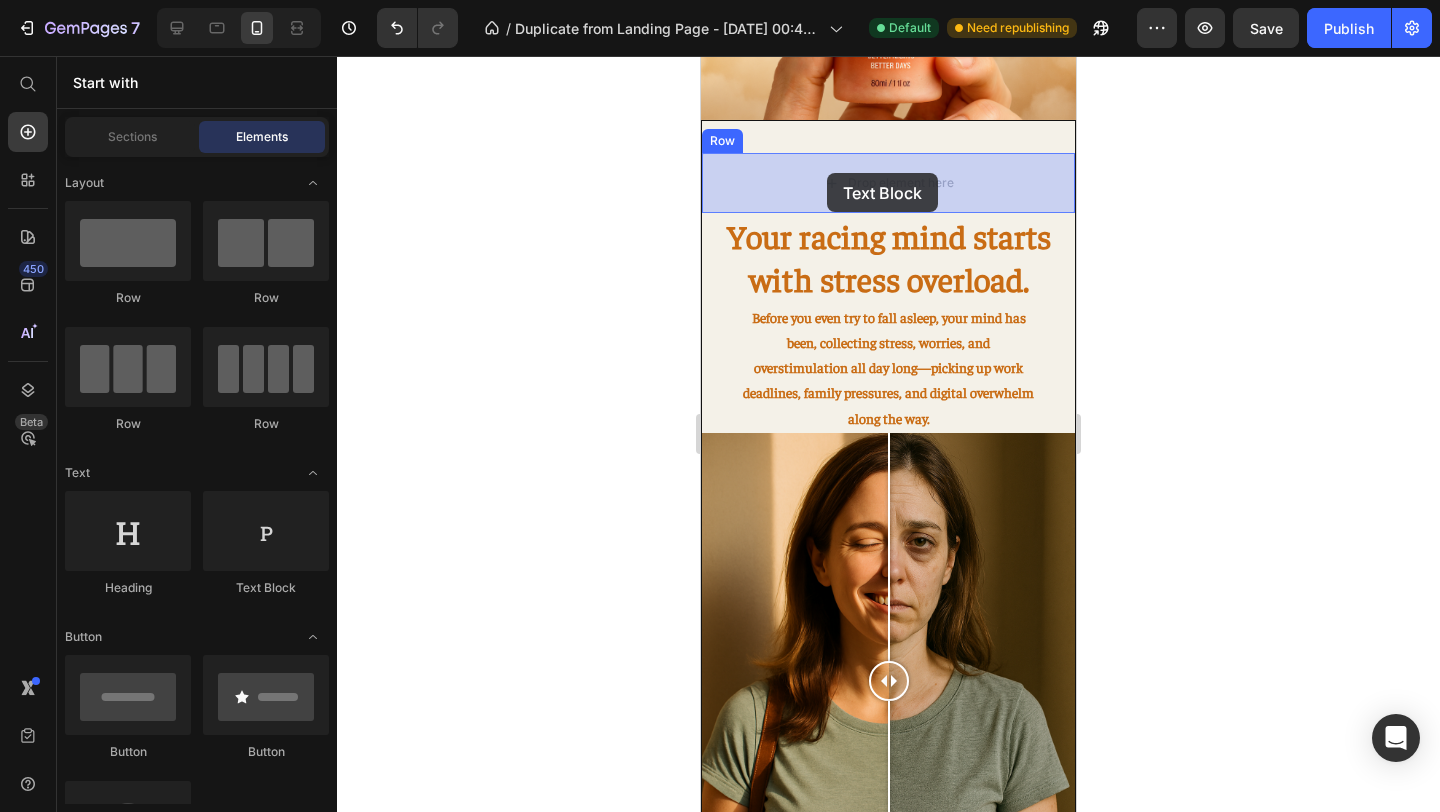 drag, startPoint x: 949, startPoint y: 593, endPoint x: 827, endPoint y: 173, distance: 437.36026 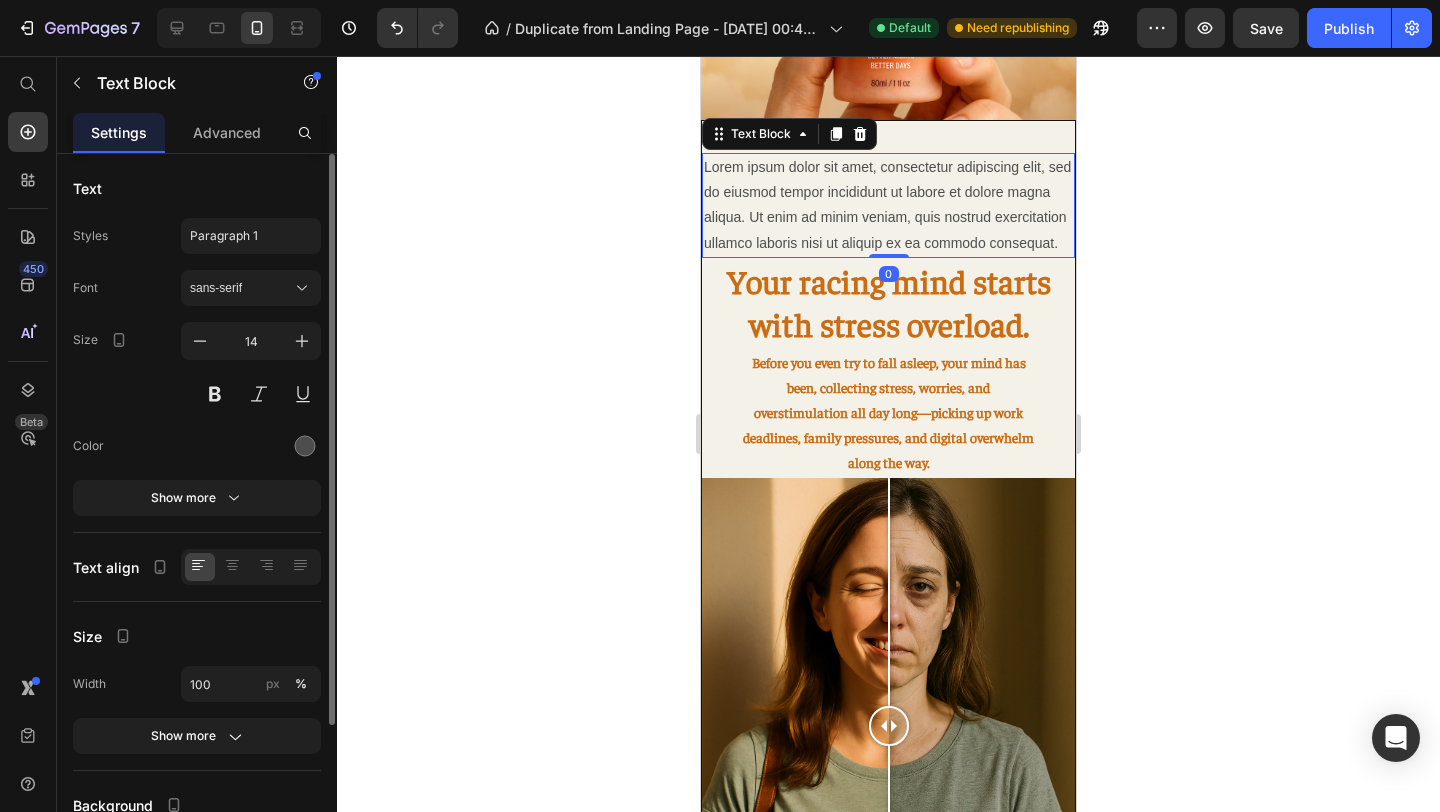 click 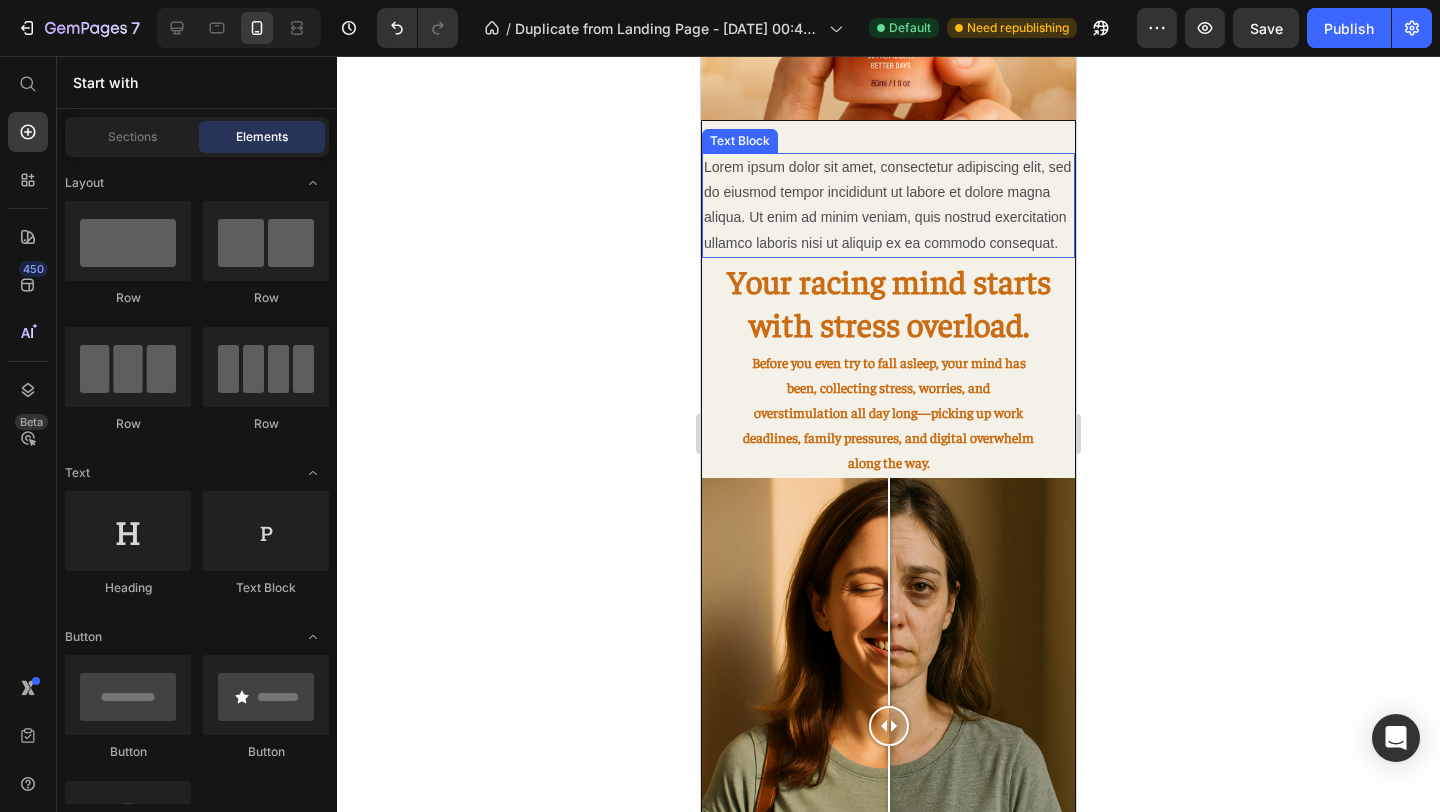 click on "Lorem ipsum dolor sit amet, consectetur adipiscing elit, sed do eiusmod tempor incididunt ut labore et dolore magna aliqua. Ut enim ad minim veniam, quis nostrud exercitation ullamco laboris nisi ut aliquip ex ea commodo consequat." at bounding box center [888, 205] 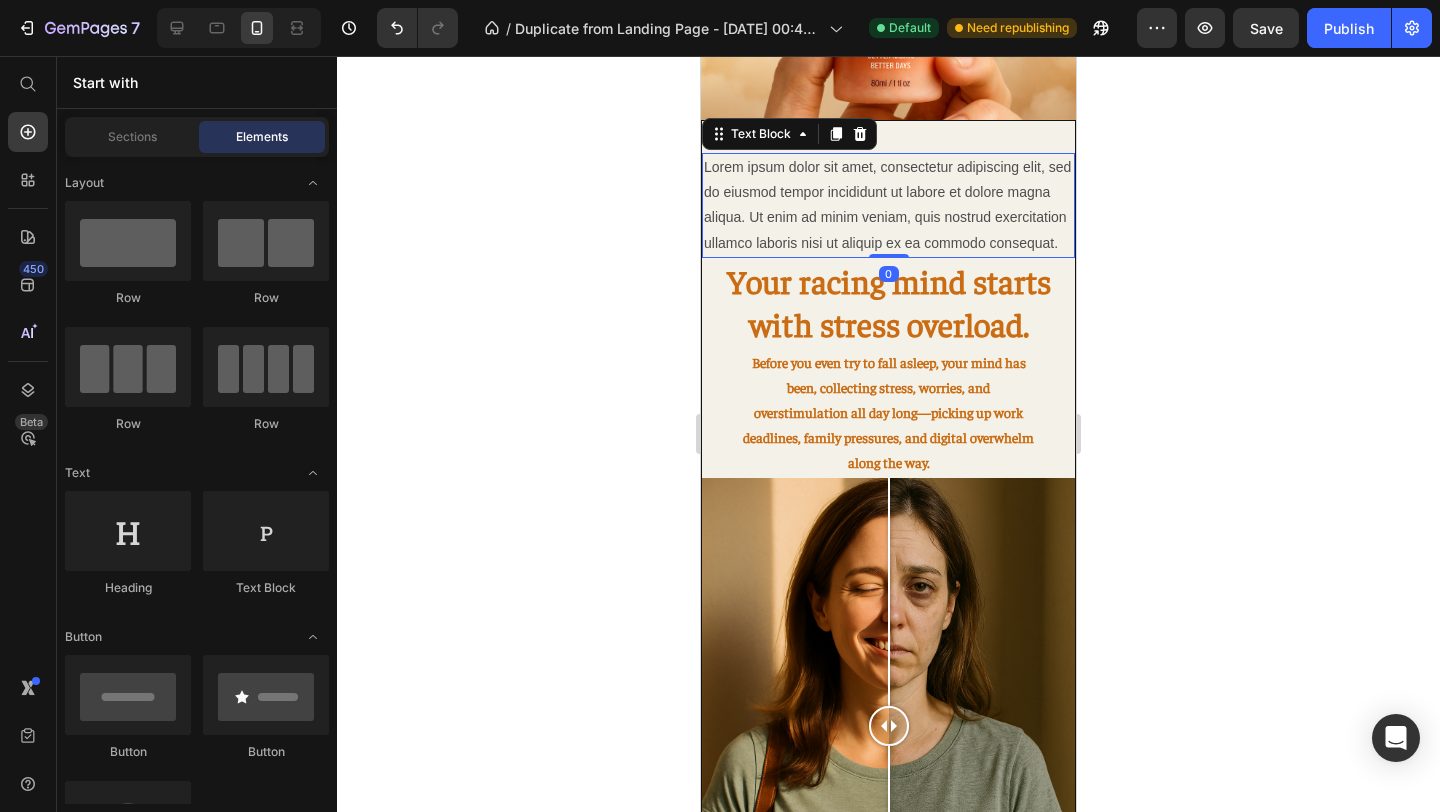 click on "Lorem ipsum dolor sit amet, consectetur adipiscing elit, sed do eiusmod tempor incididunt ut labore et dolore magna aliqua. Ut enim ad minim veniam, quis nostrud exercitation ullamco laboris nisi ut aliquip ex ea commodo consequat." at bounding box center (888, 205) 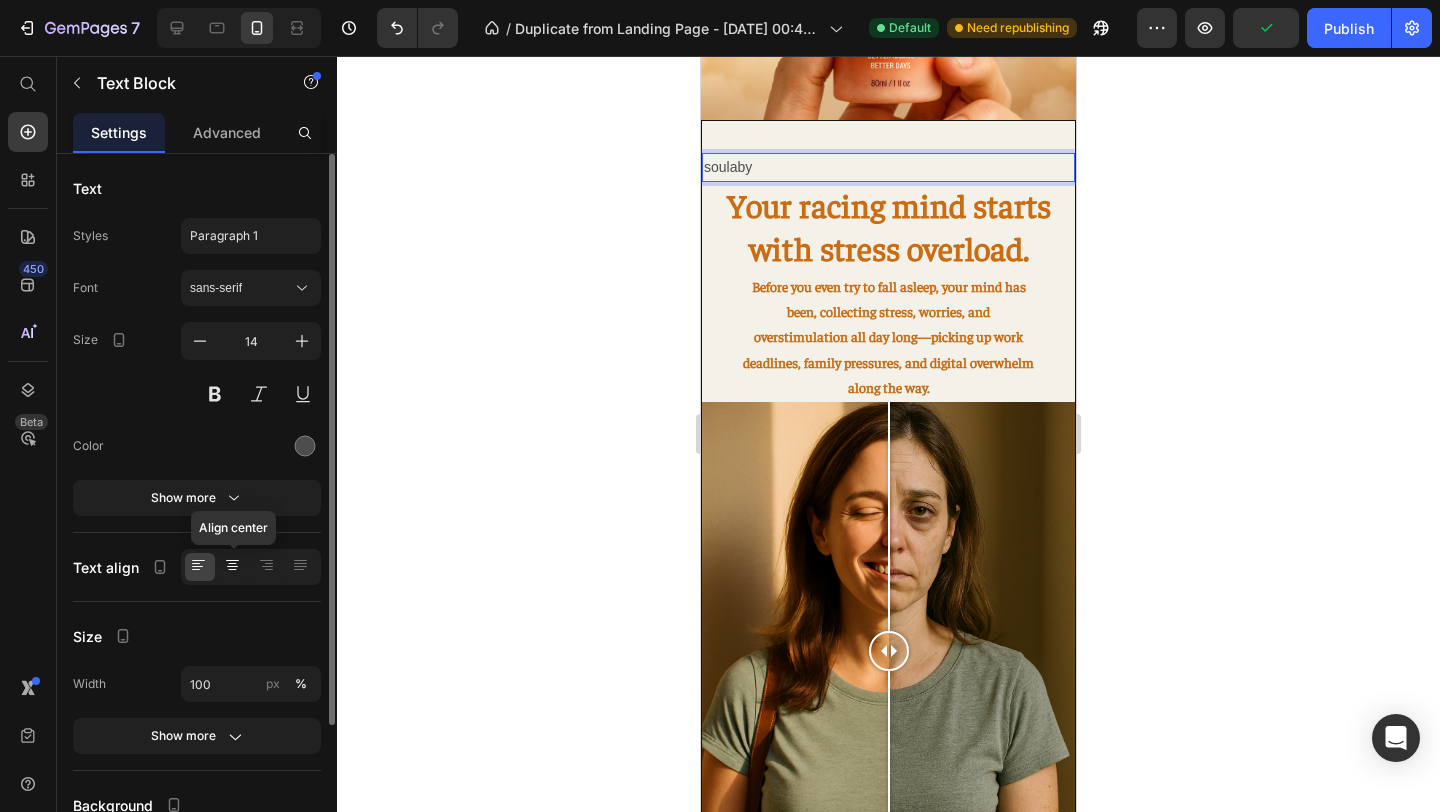 click 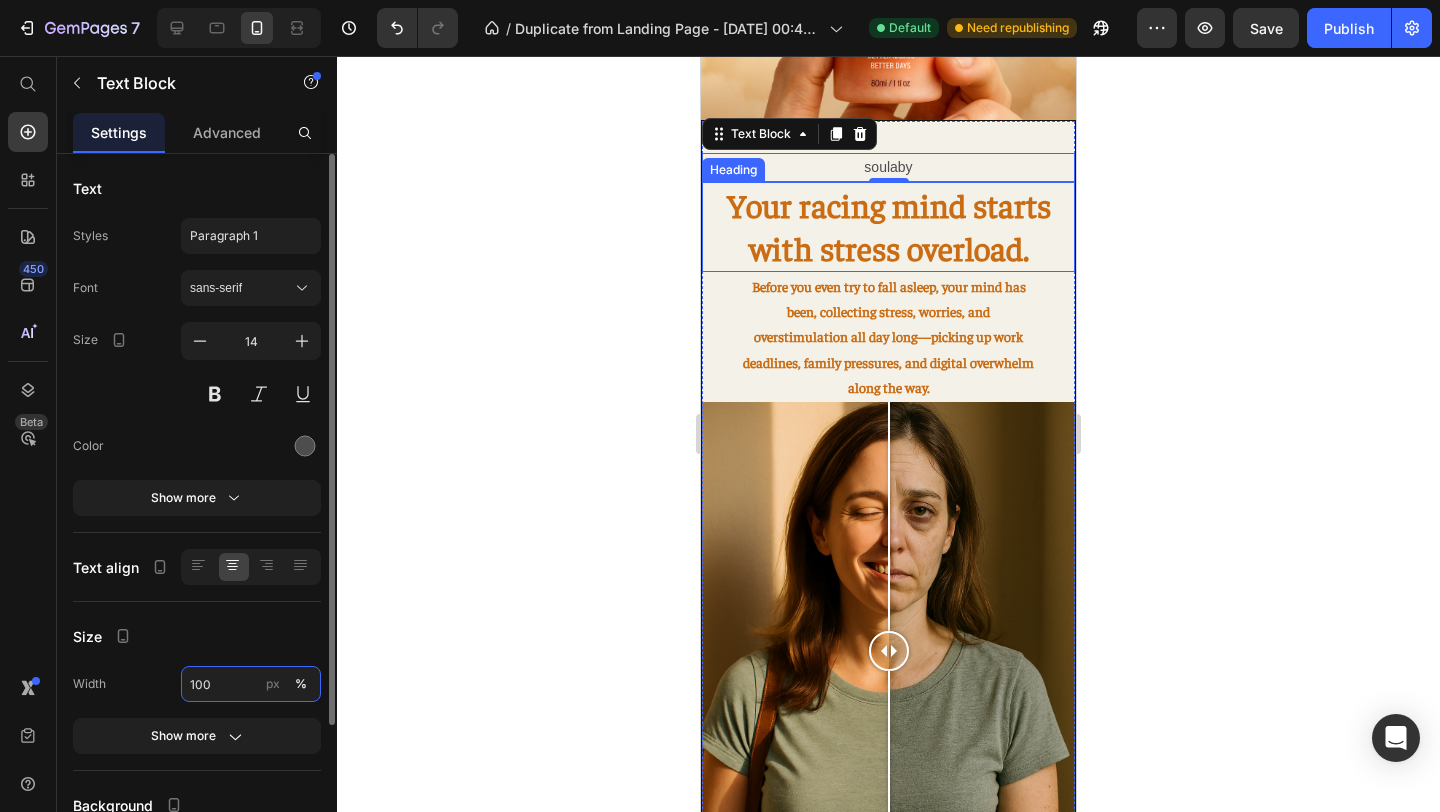 click on "100" at bounding box center (251, 684) 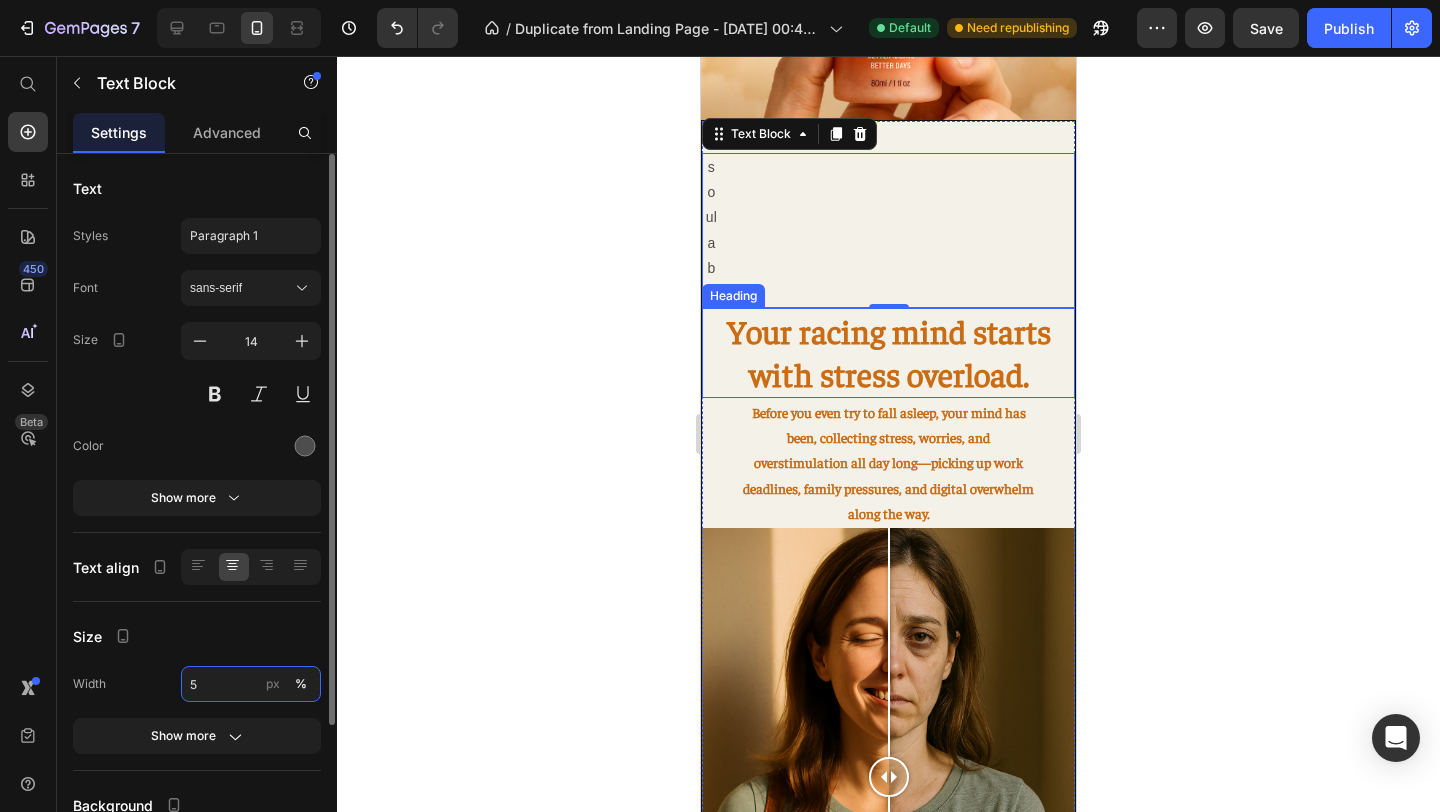 type on "50" 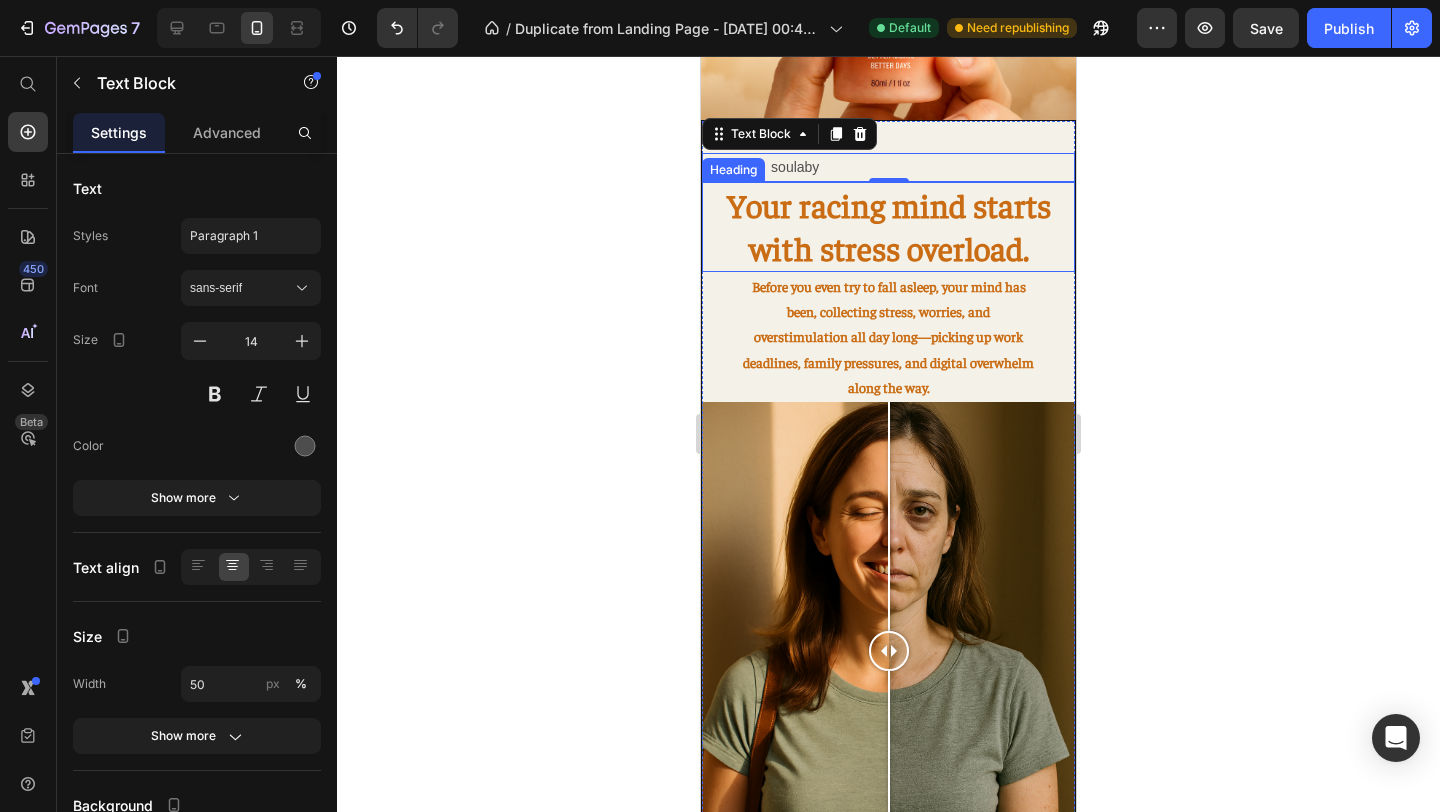 click 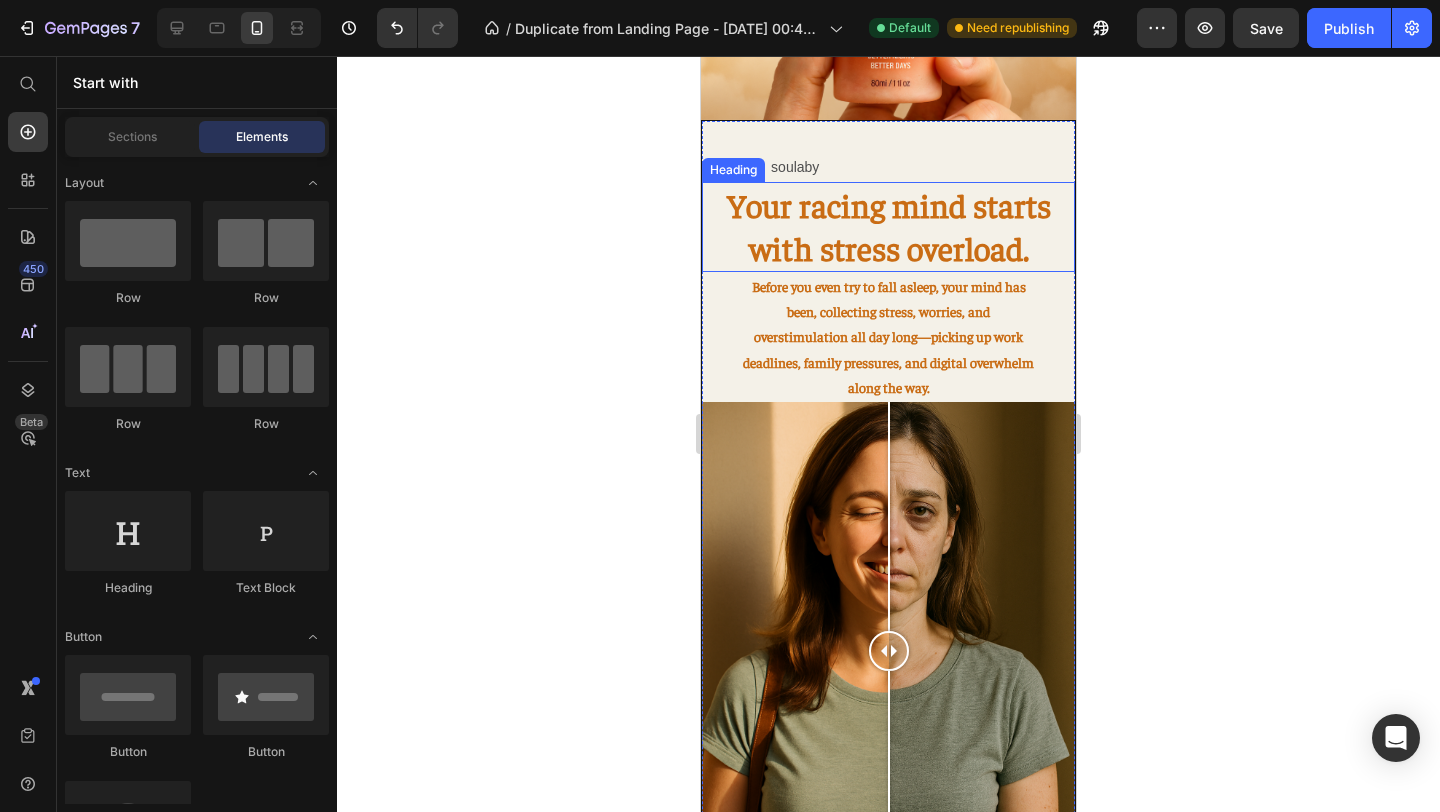 click 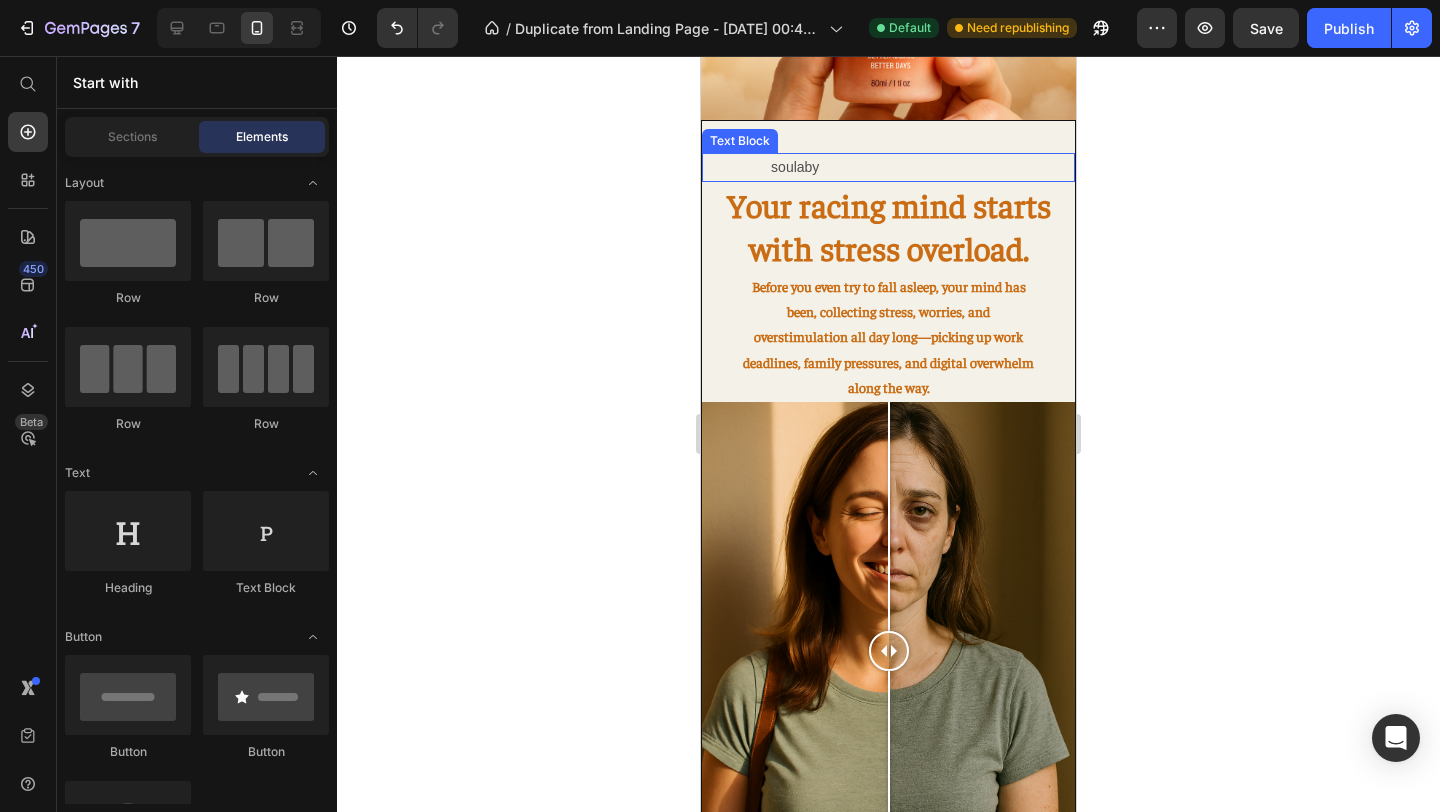 click on "soulaby" at bounding box center [795, 167] 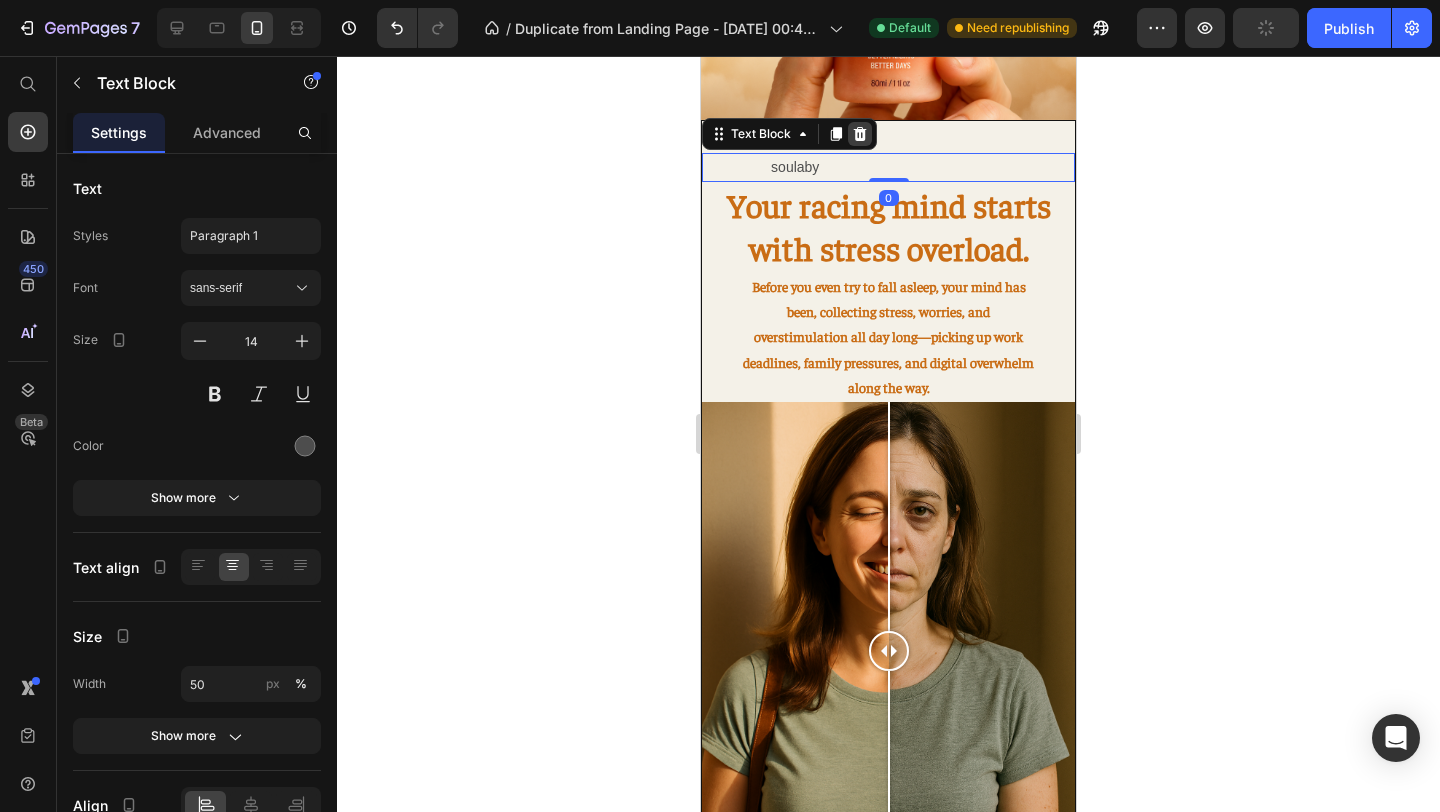 click 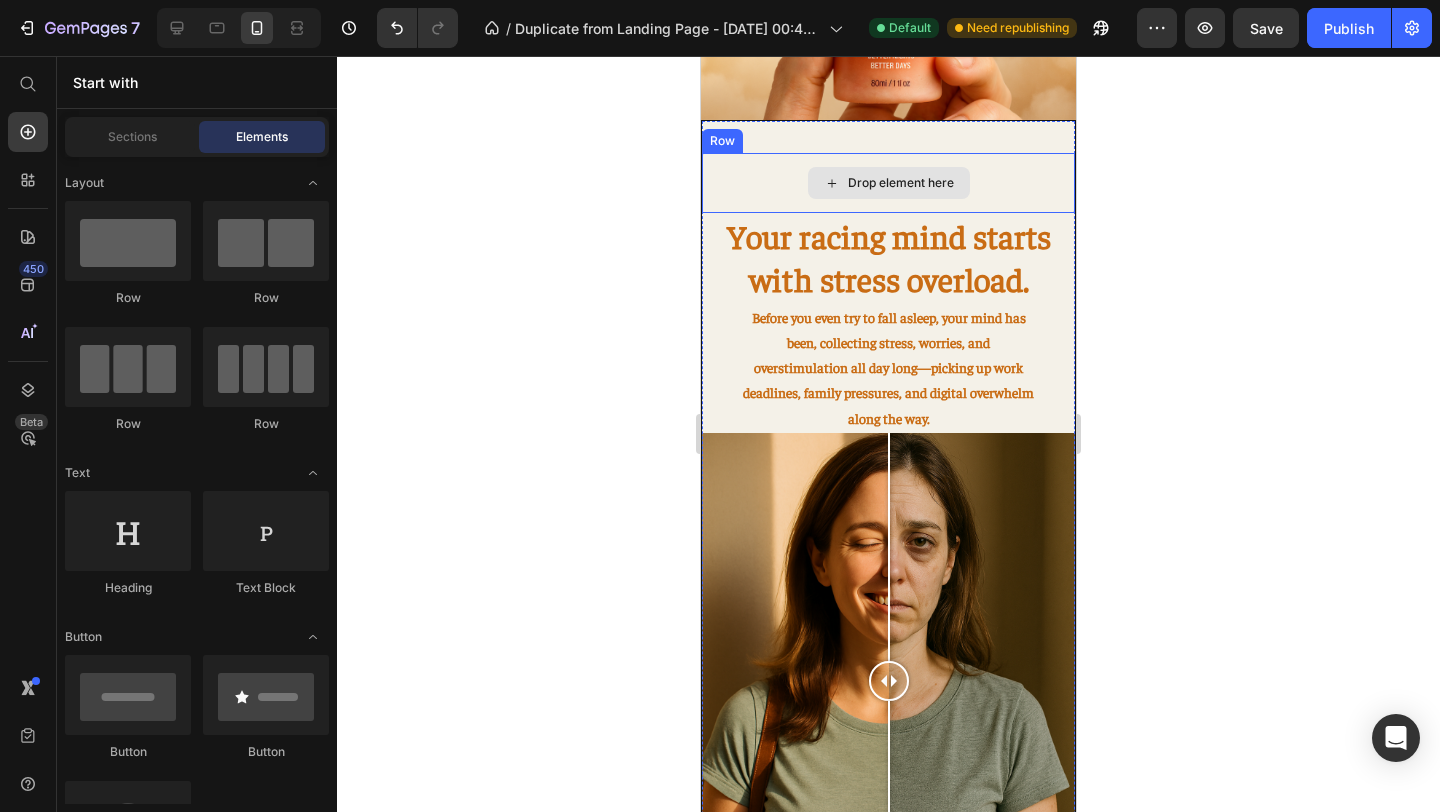 click on "Drop element here" at bounding box center (888, 183) 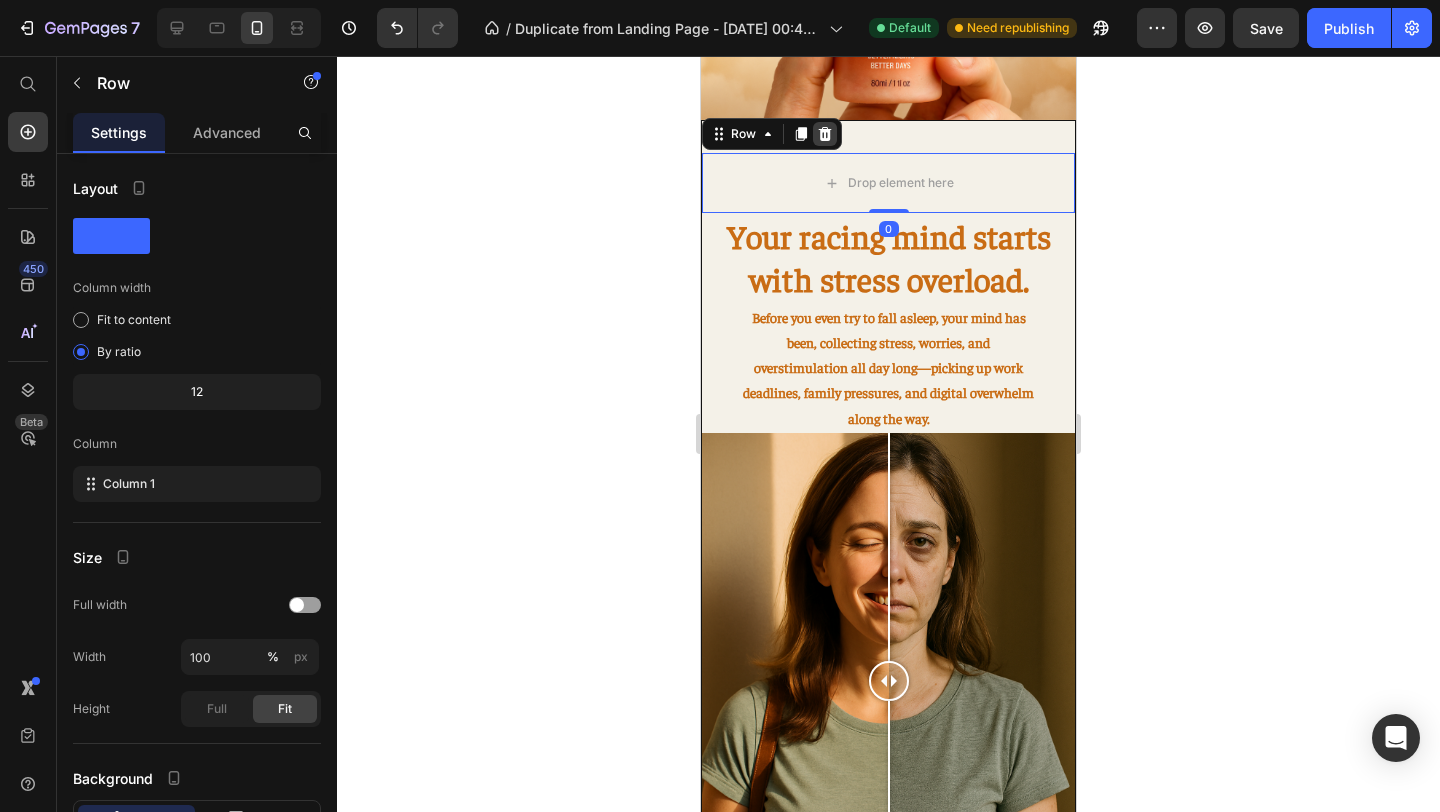 click 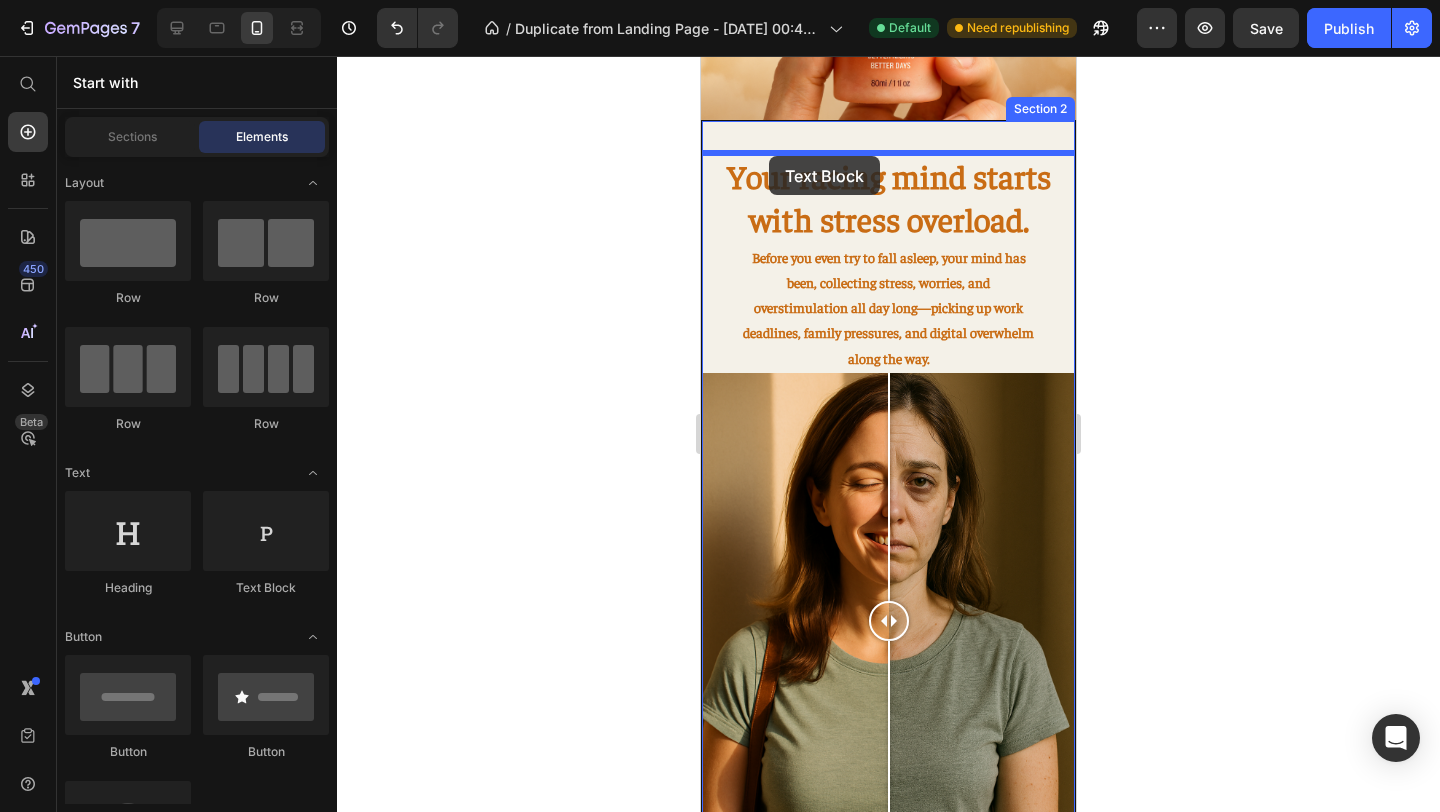 drag, startPoint x: 955, startPoint y: 575, endPoint x: 769, endPoint y: 156, distance: 458.42883 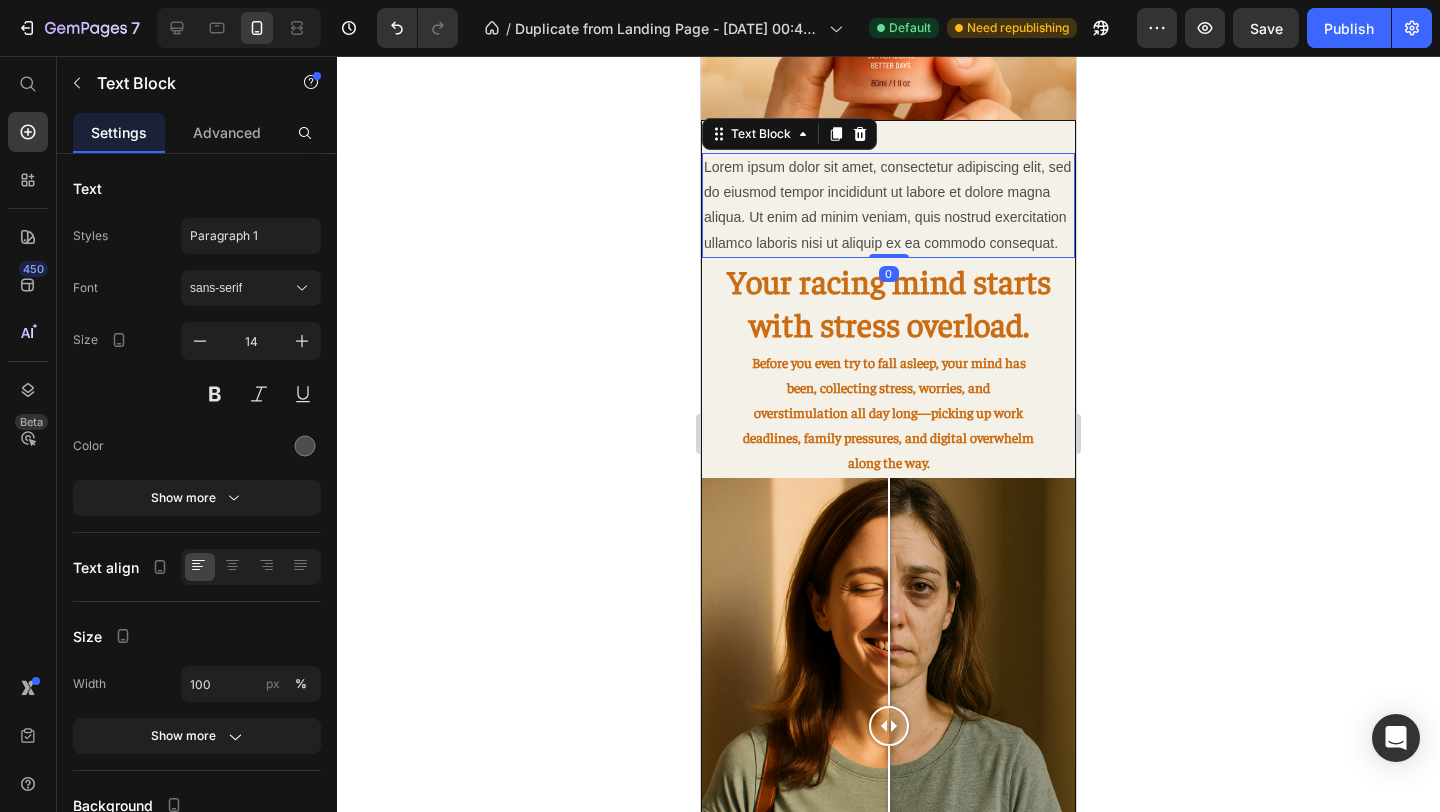 click on "Lorem ipsum dolor sit amet, consectetur adipiscing elit, sed do eiusmod tempor incididunt ut labore et dolore magna aliqua. Ut enim ad minim veniam, quis nostrud exercitation ullamco laboris nisi ut aliquip ex ea commodo consequat." at bounding box center [888, 205] 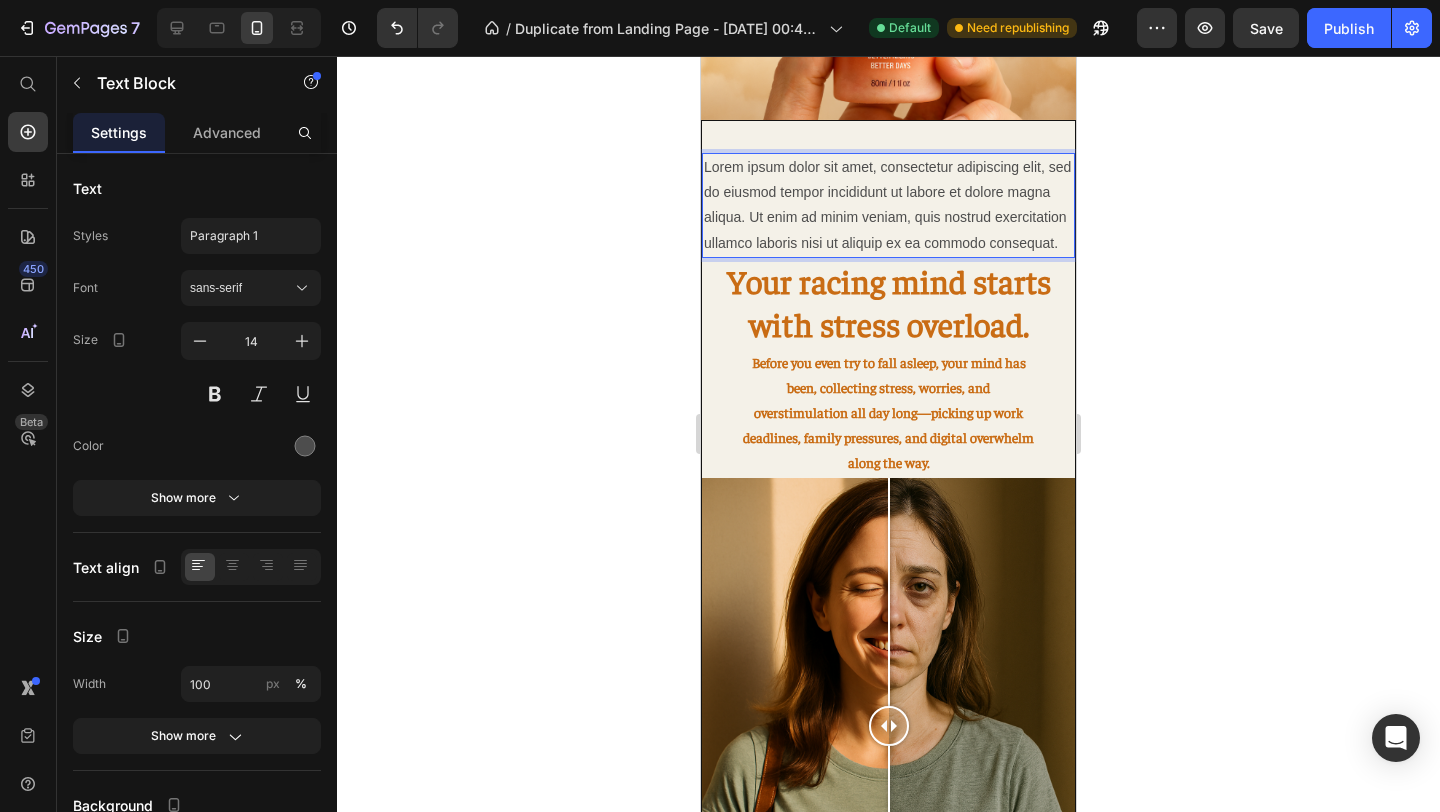 click on "Lorem ipsum dolor sit amet, consectetur adipiscing elit, sed do eiusmod tempor incididunt ut labore et dolore magna aliqua. Ut enim ad minim veniam, quis nostrud exercitation ullamco laboris nisi ut aliquip ex ea commodo consequat." at bounding box center (888, 205) 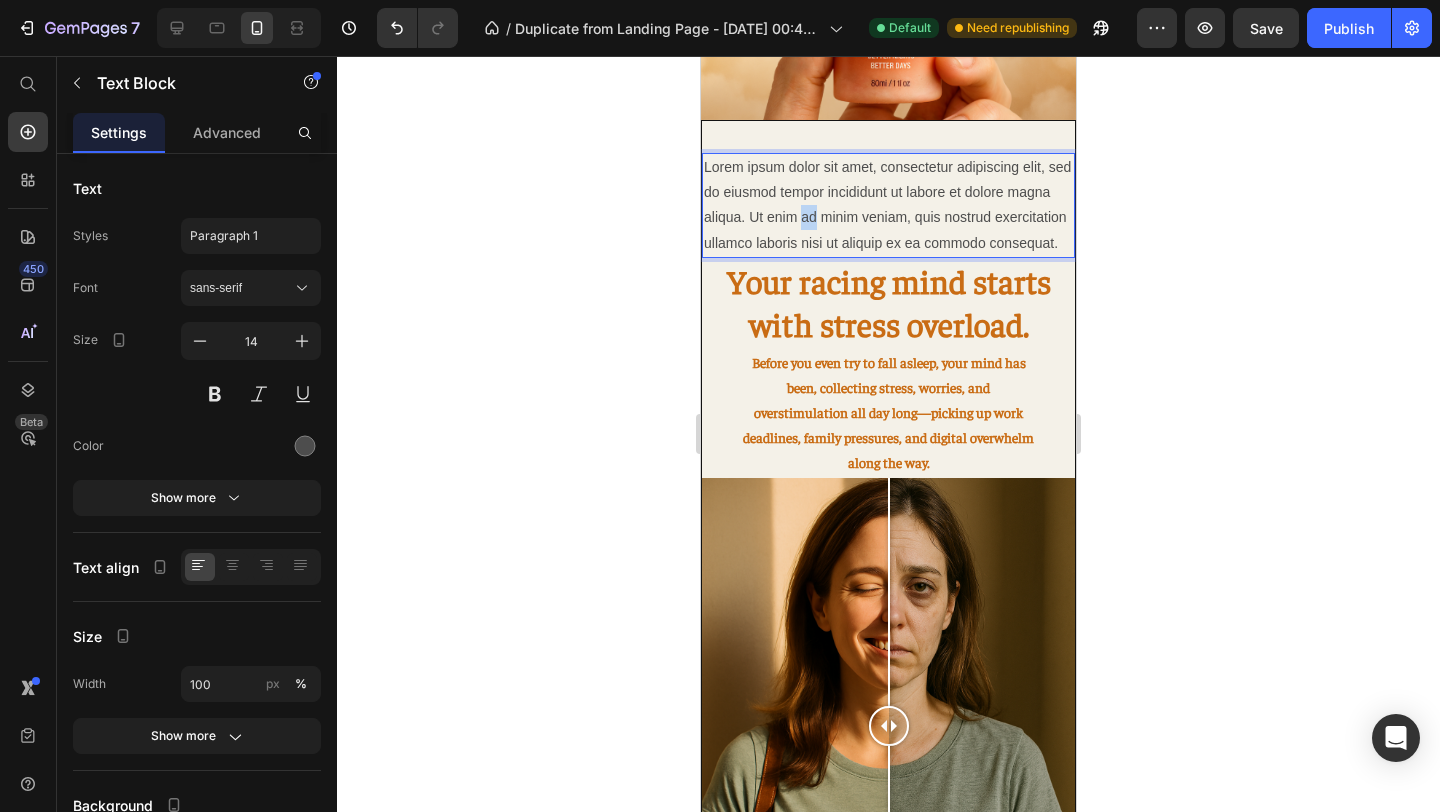 click on "Lorem ipsum dolor sit amet, consectetur adipiscing elit, sed do eiusmod tempor incididunt ut labore et dolore magna aliqua. Ut enim ad minim veniam, quis nostrud exercitation ullamco laboris nisi ut aliquip ex ea commodo consequat." at bounding box center [888, 205] 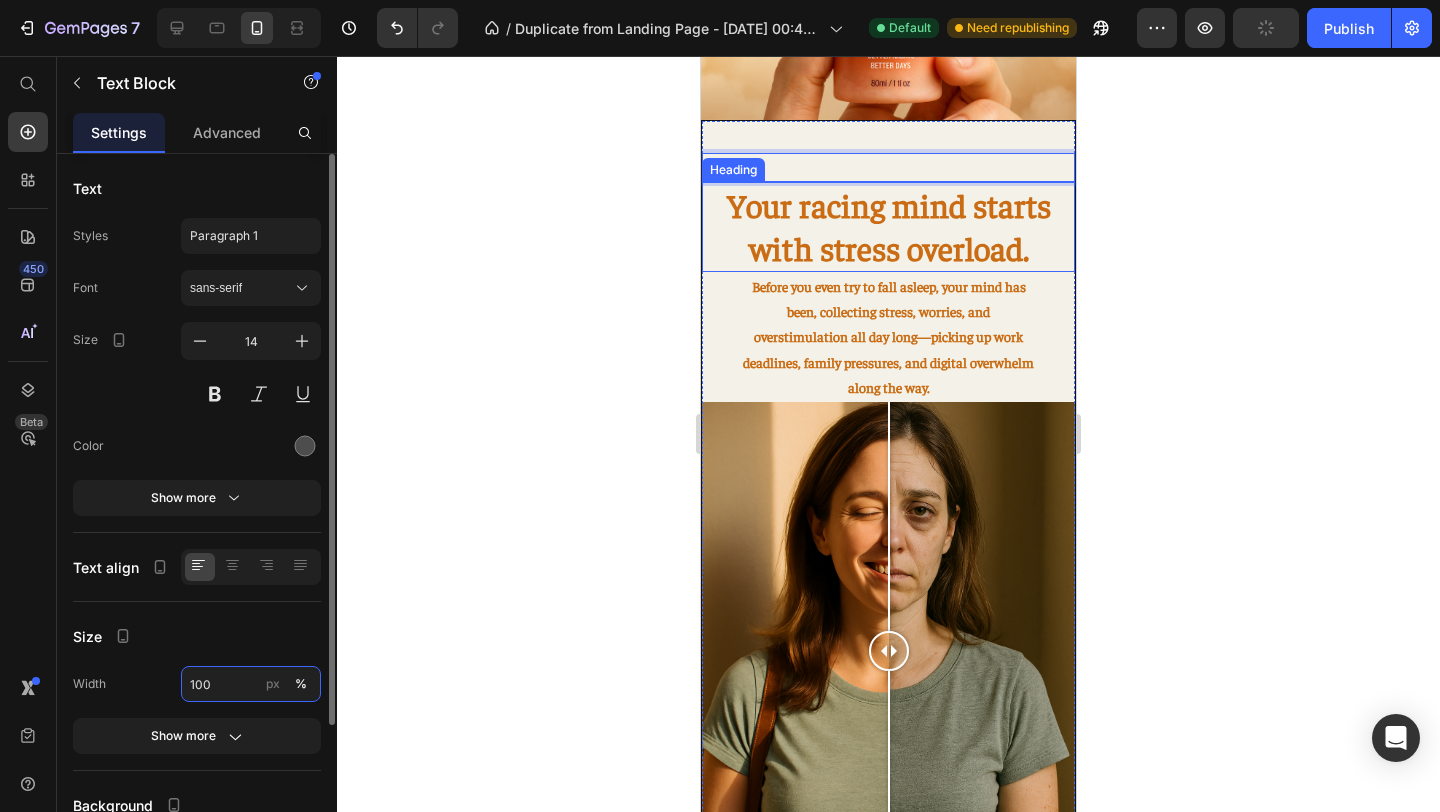 click on "100" at bounding box center [251, 684] 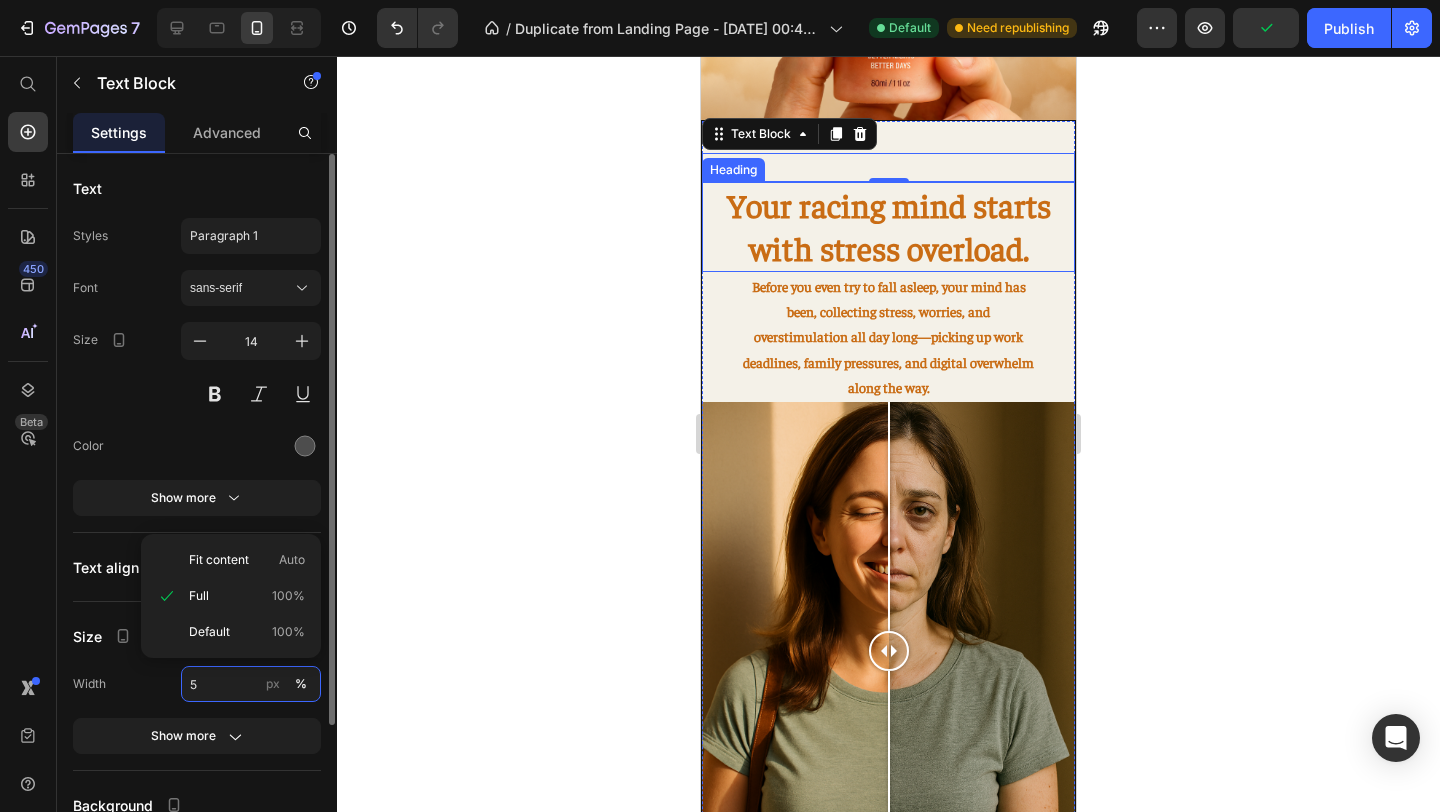 type on "50" 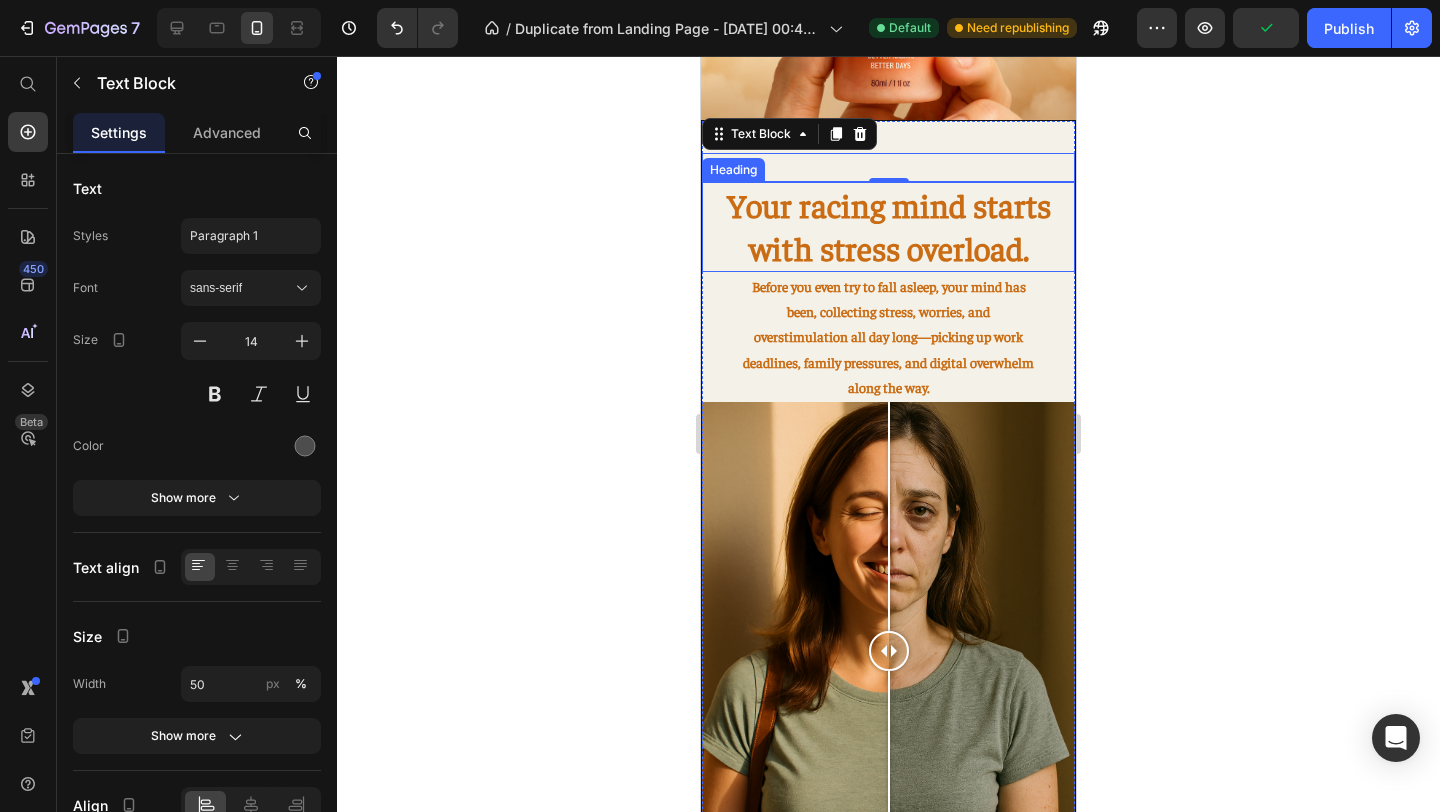 click 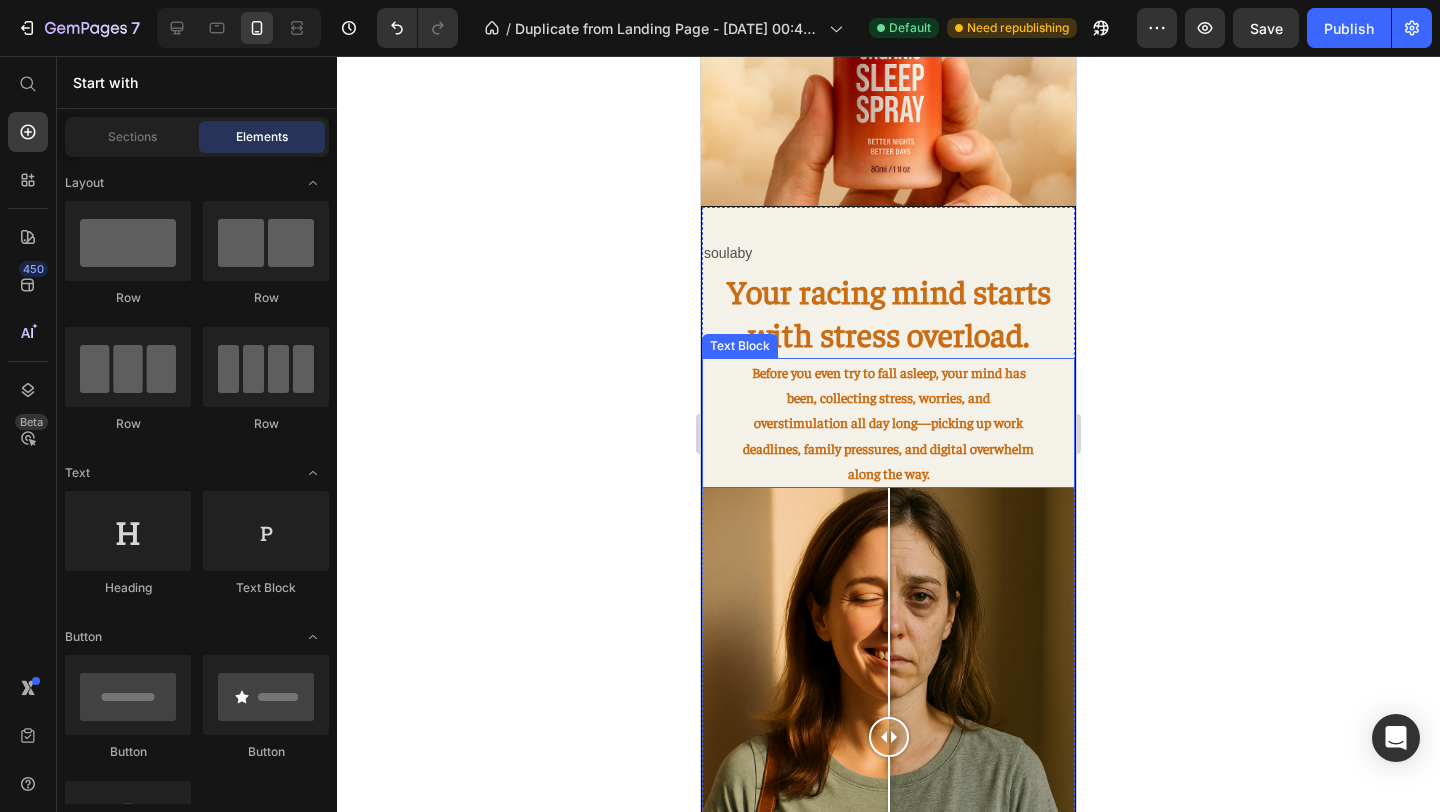 scroll, scrollTop: 508, scrollLeft: 0, axis: vertical 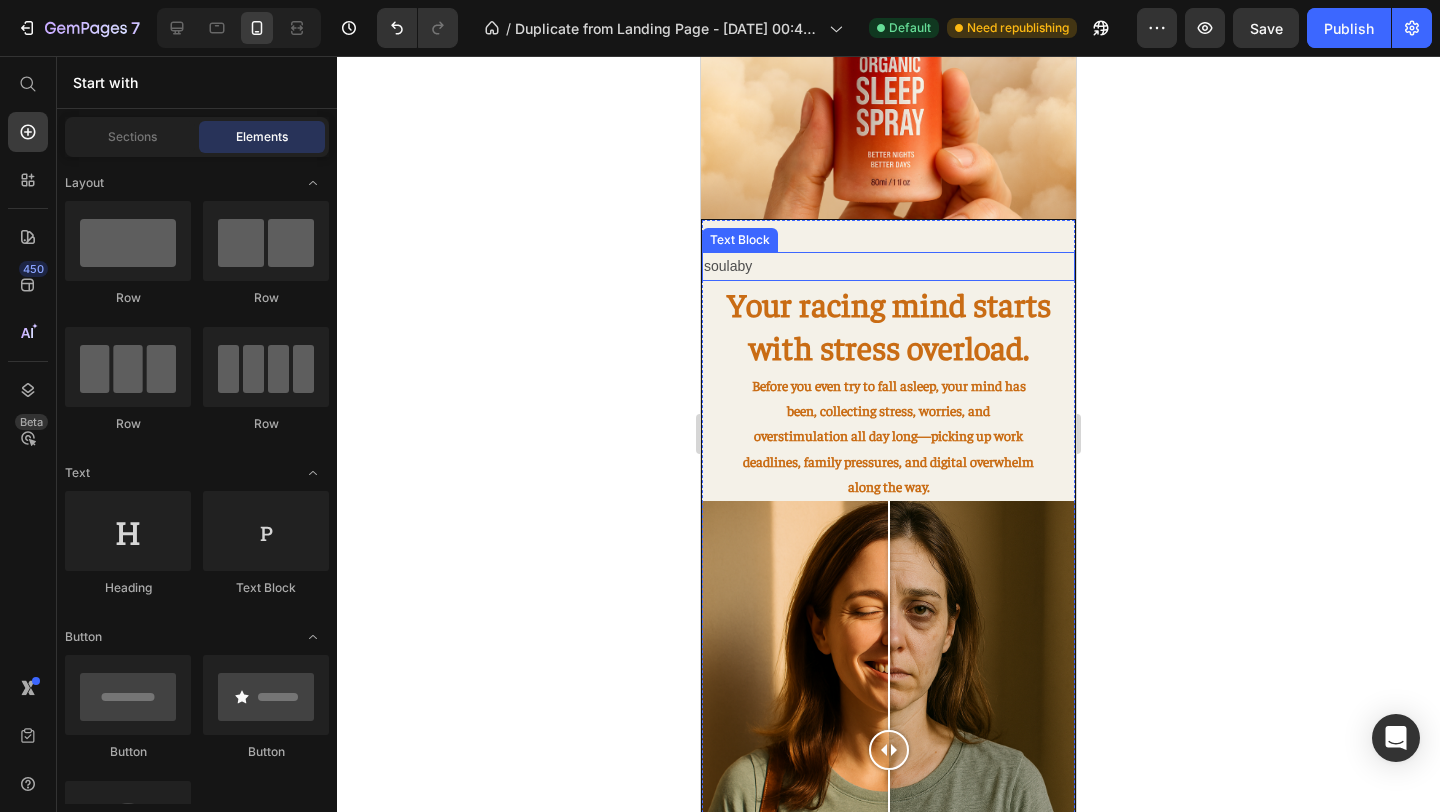 click on "soulaby" at bounding box center [795, 266] 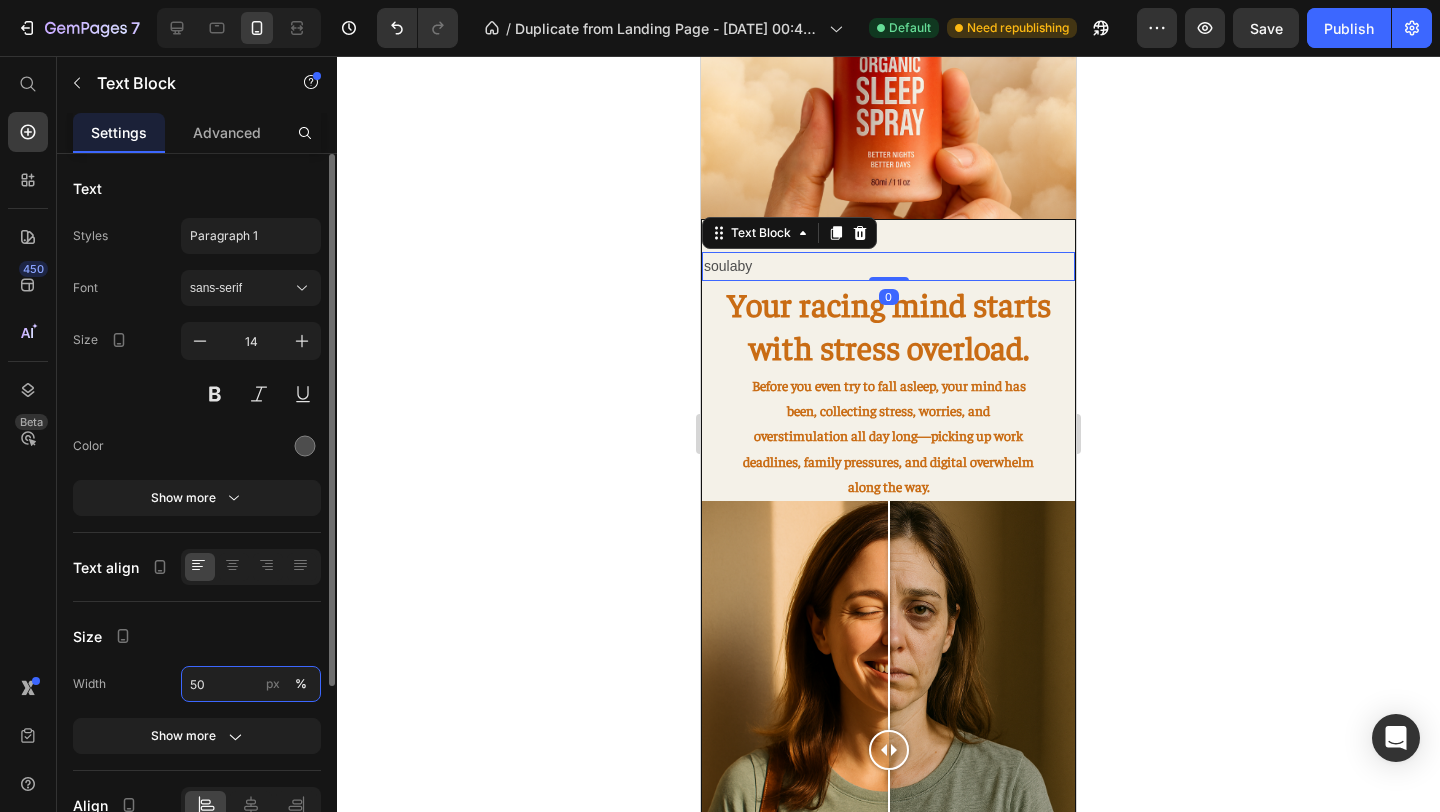 click on "50" at bounding box center [251, 684] 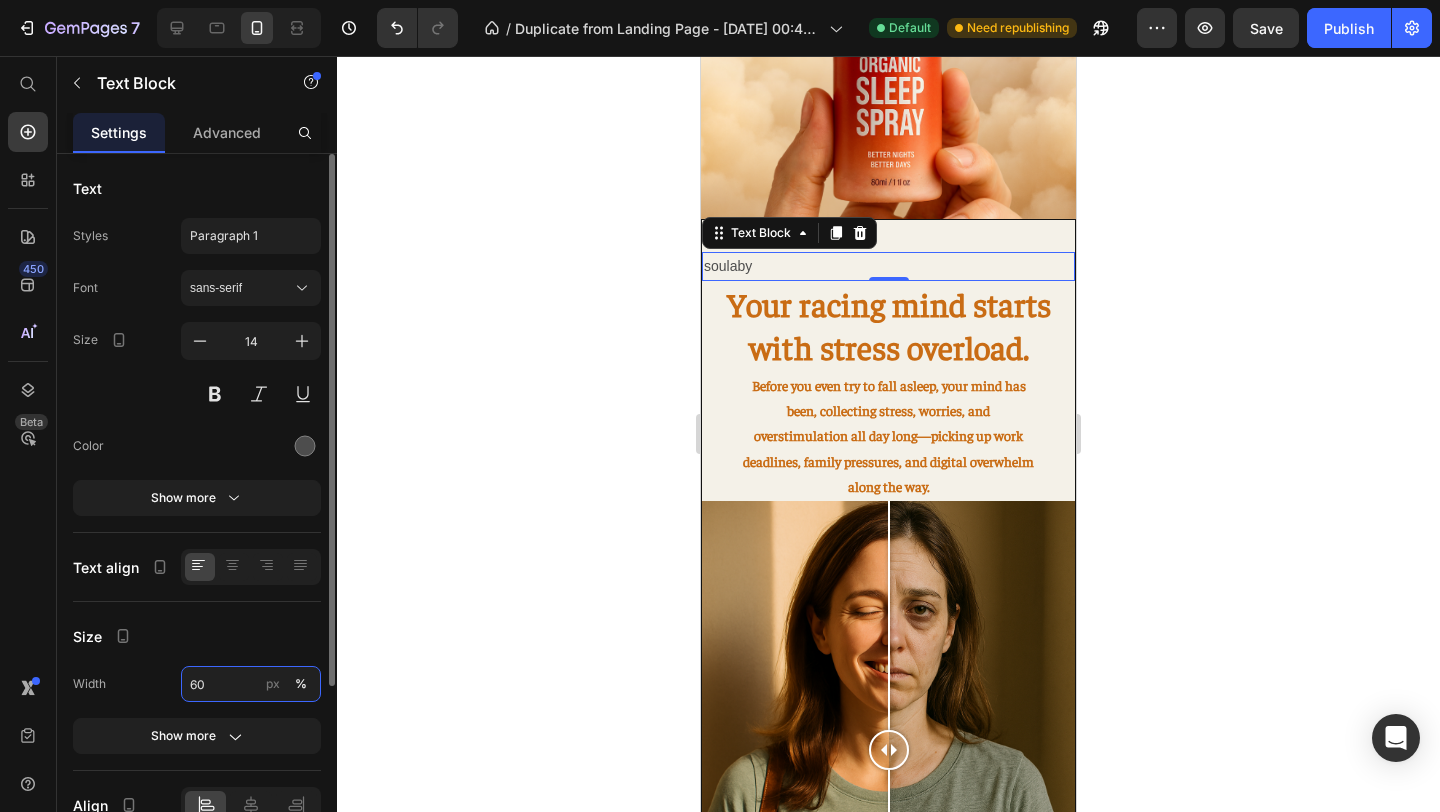 type on "6" 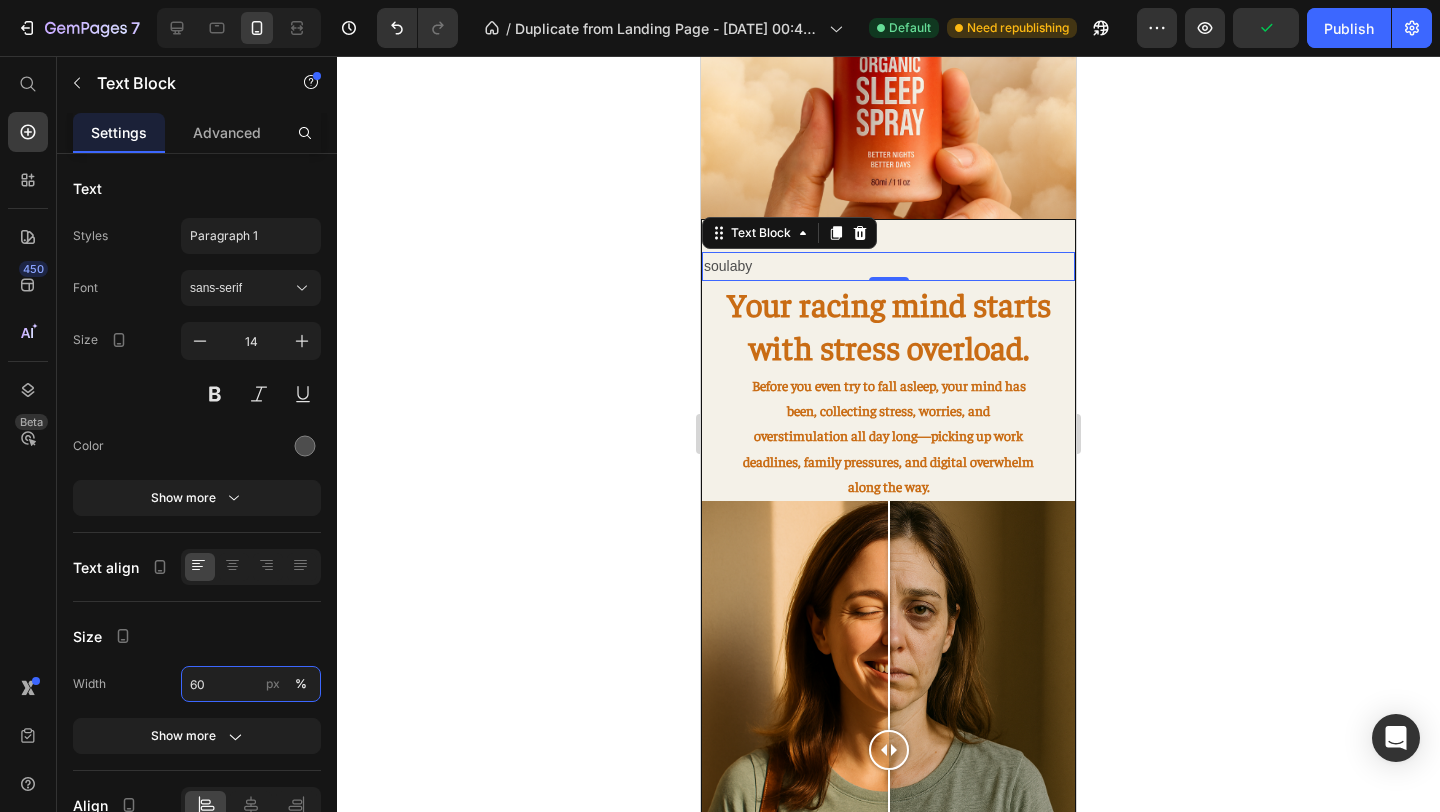 type on "6" 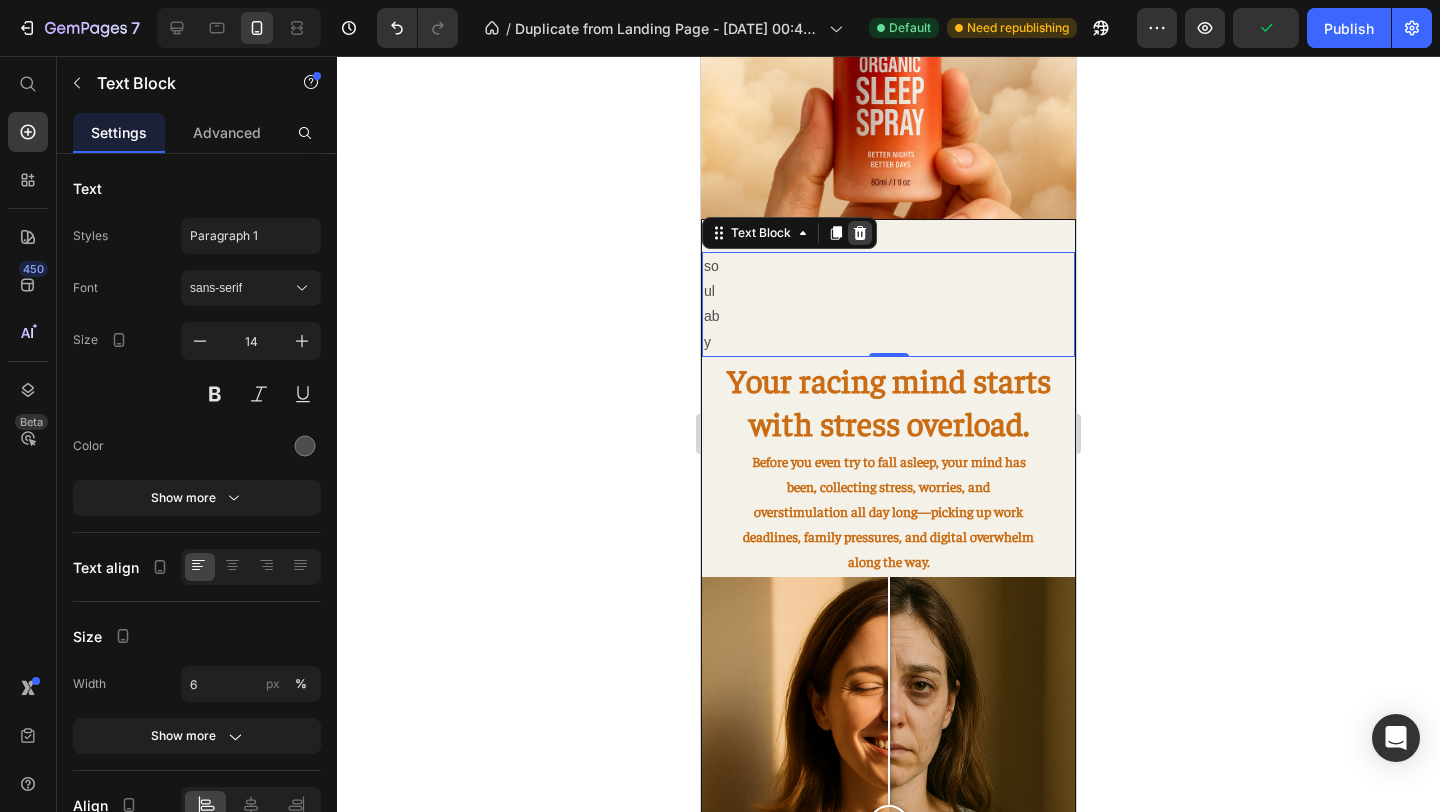 click 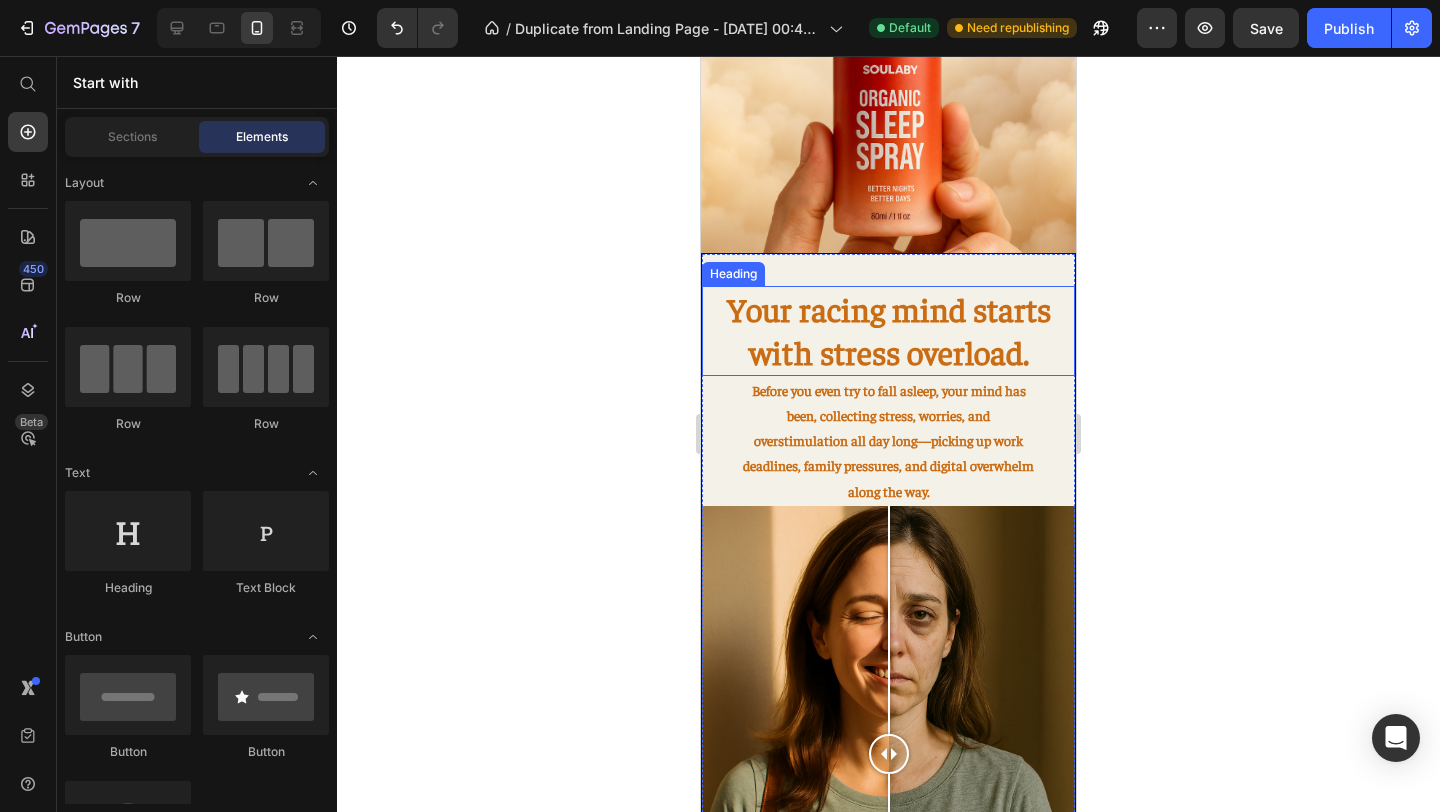scroll, scrollTop: 468, scrollLeft: 0, axis: vertical 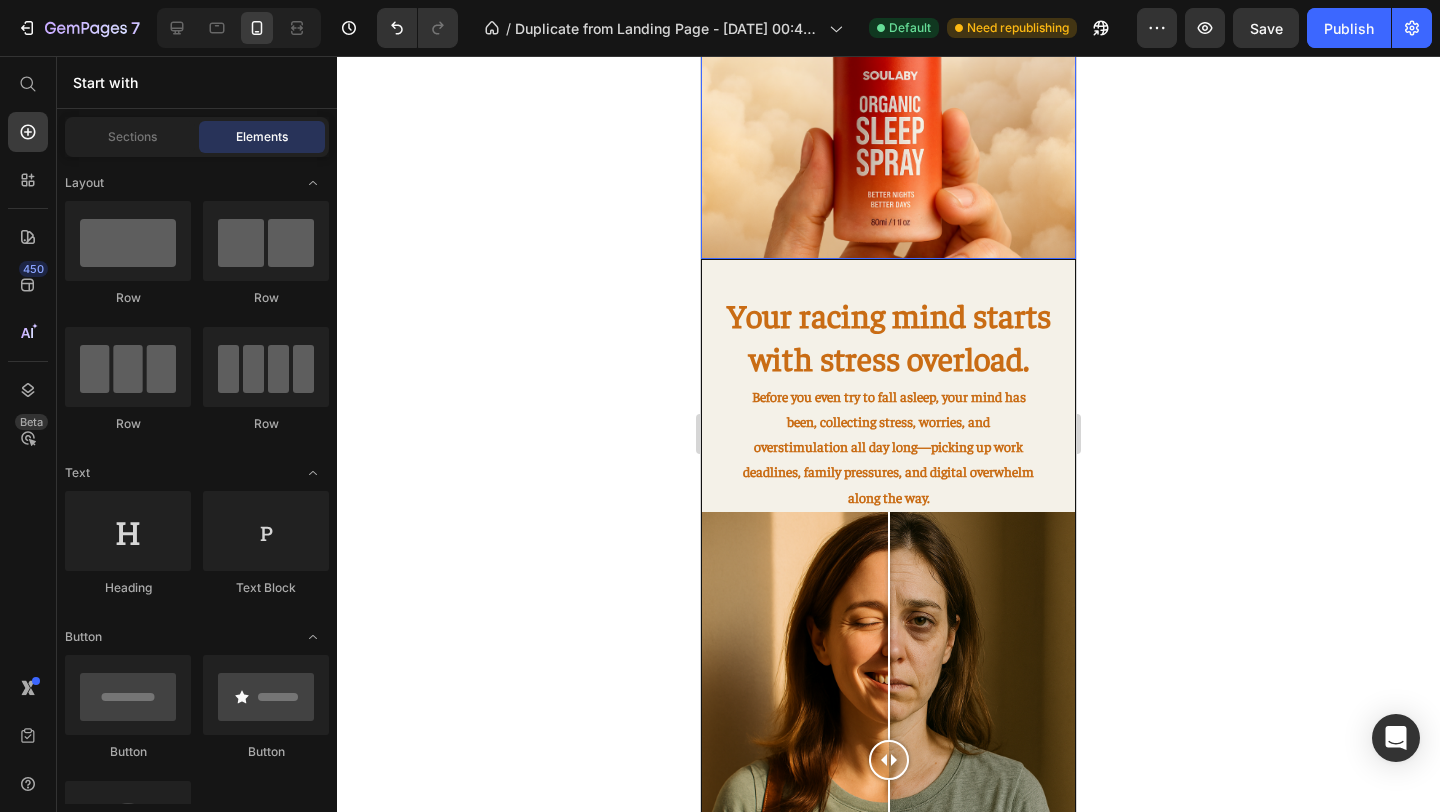 click at bounding box center [888, -56] 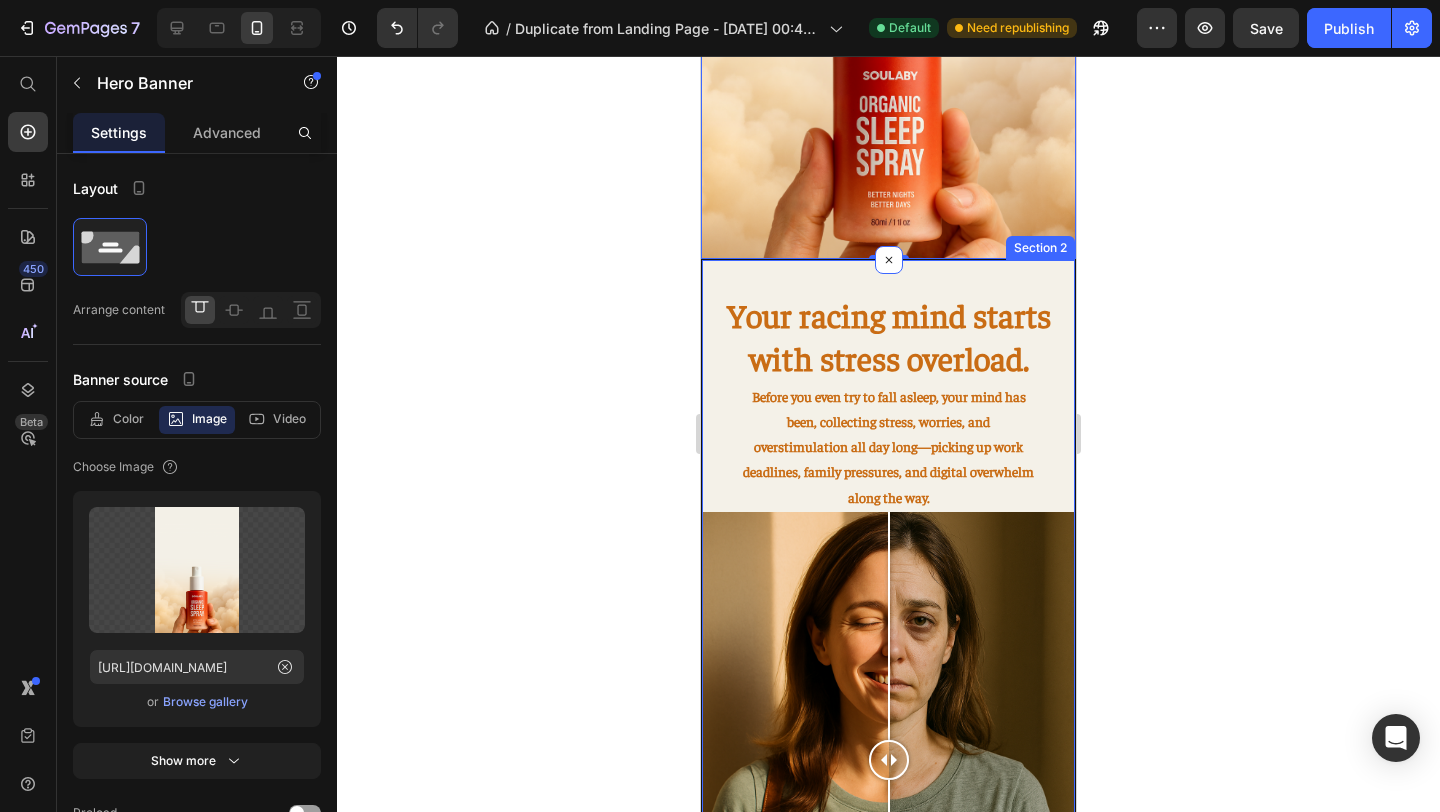 click on "Your racing mind starts with stress overload. Heading Before you even try to fall asleep, your mind has been, collecting stress, worries, and overstimulation all day long—picking up work deadlines, family pressures, and digital overwhelm along the way. Text Block Image Comparison This mental "noise" creates a thick fog of anxiety that settles over your thoughts. Your brain keeps firing, replaying conversations, planning [DATE] tasks, and spinning through endless "what-ifs."   Text Block Technology For Your Racing Mind Heading It bypasses your overloaded digestive system and delivers calming botanicals directly to your nervous system in just 15-20 minutes.* High-stress individuals like busy professionals, overwhelmed parents, and anxious young adults rely heavily on Soulaby Spray to quiet their [MEDICAL_DATA] when nothing else works. Text Block Image Row
Direct sublingual absorption" at bounding box center [888, 1355] 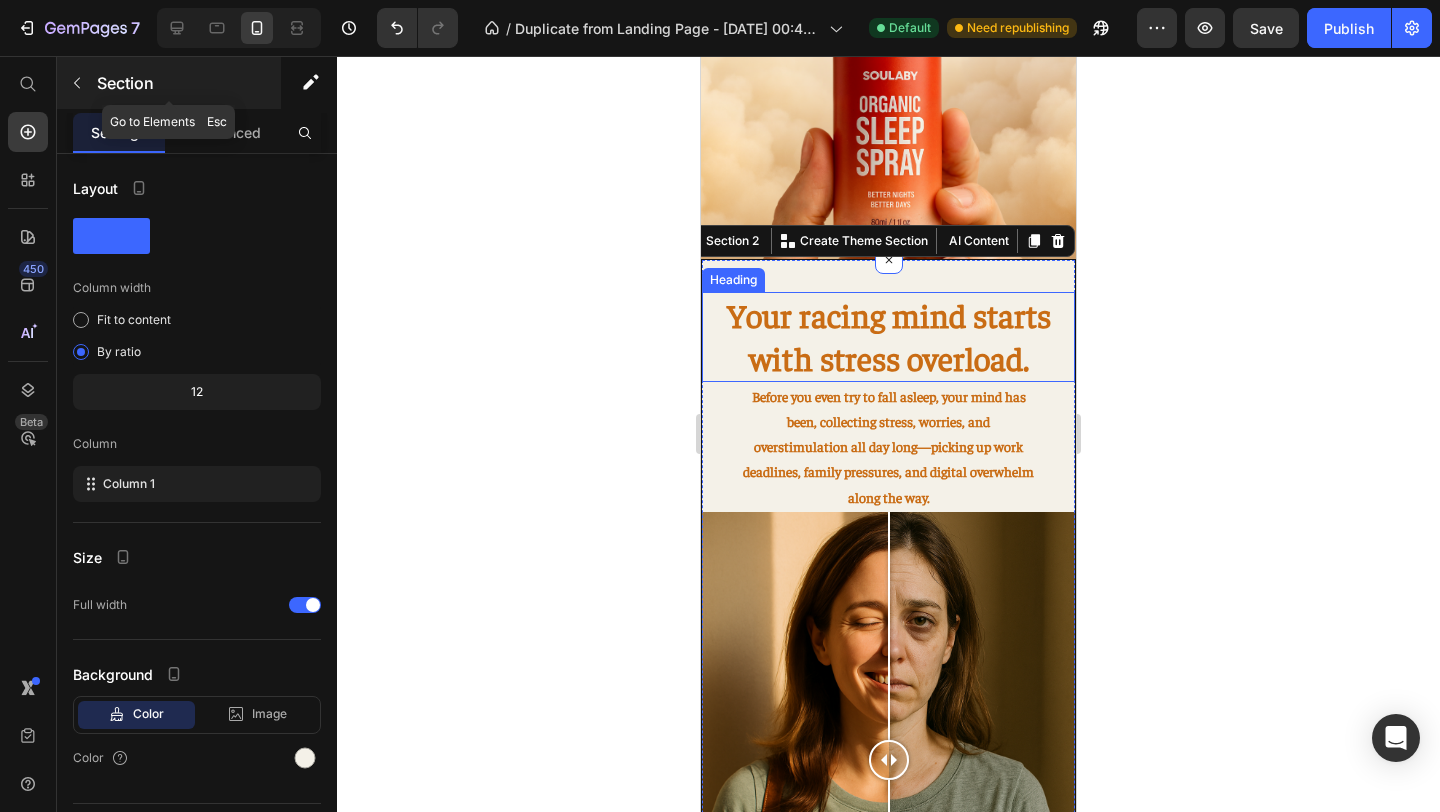 click at bounding box center (77, 83) 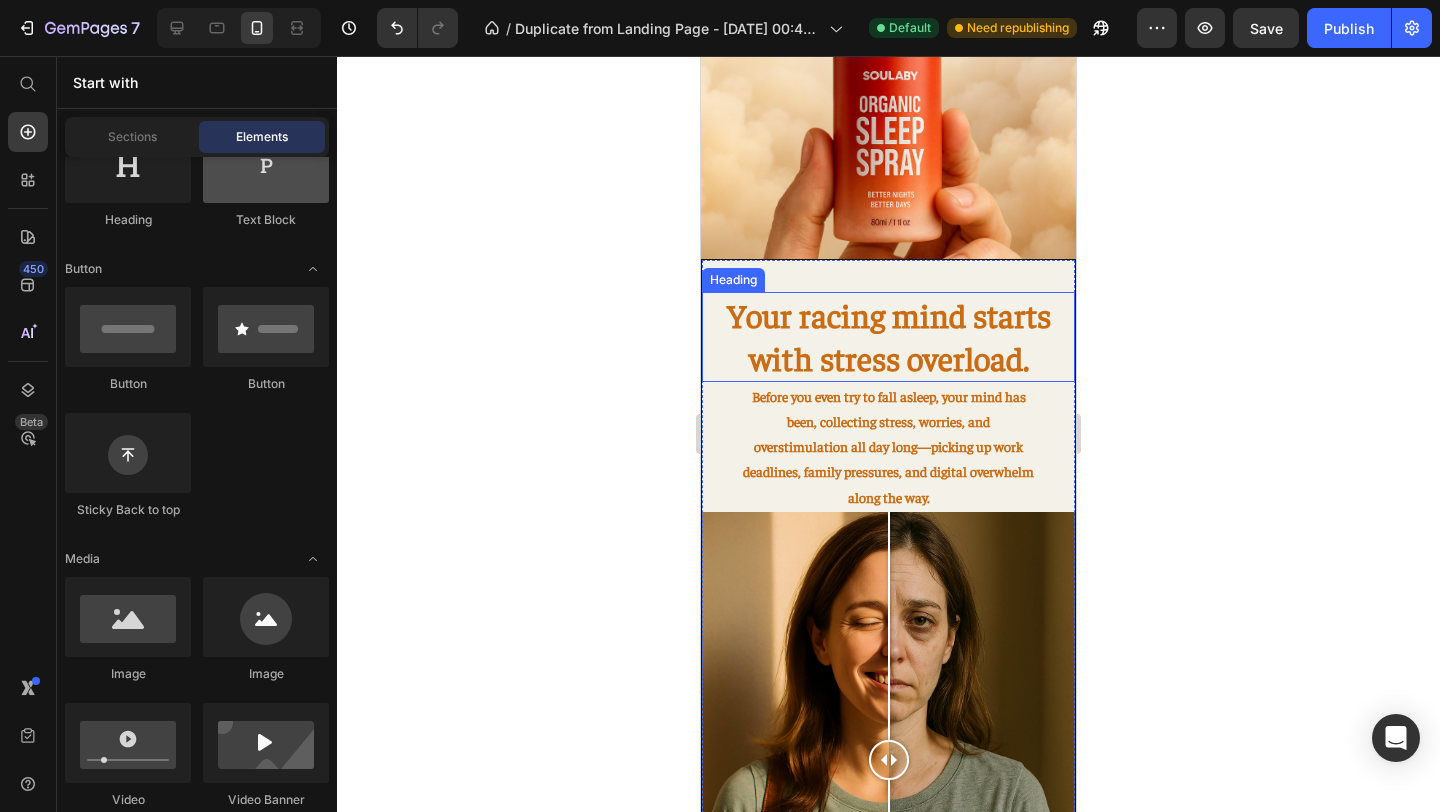 scroll, scrollTop: 444, scrollLeft: 0, axis: vertical 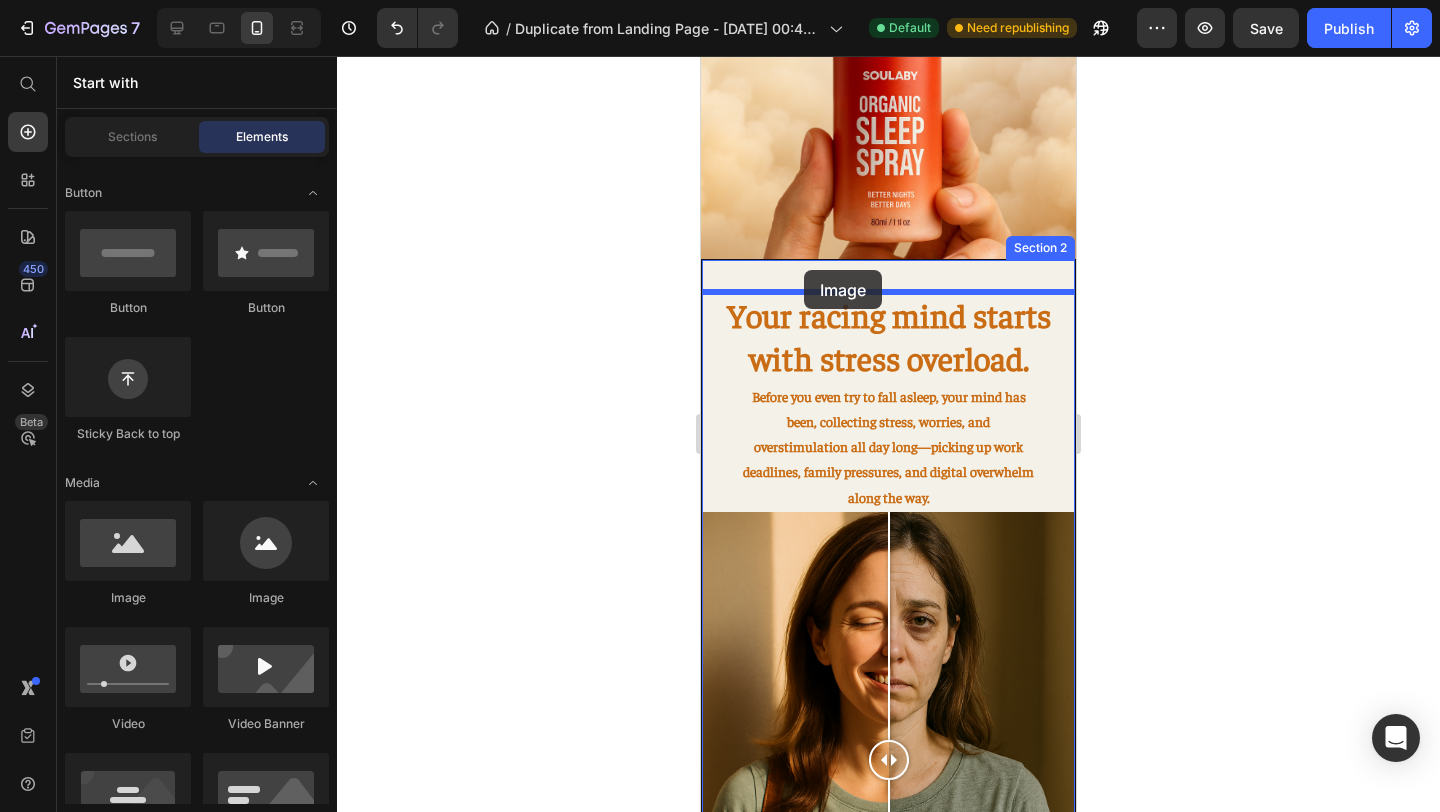 drag, startPoint x: 847, startPoint y: 590, endPoint x: 804, endPoint y: 270, distance: 322.87613 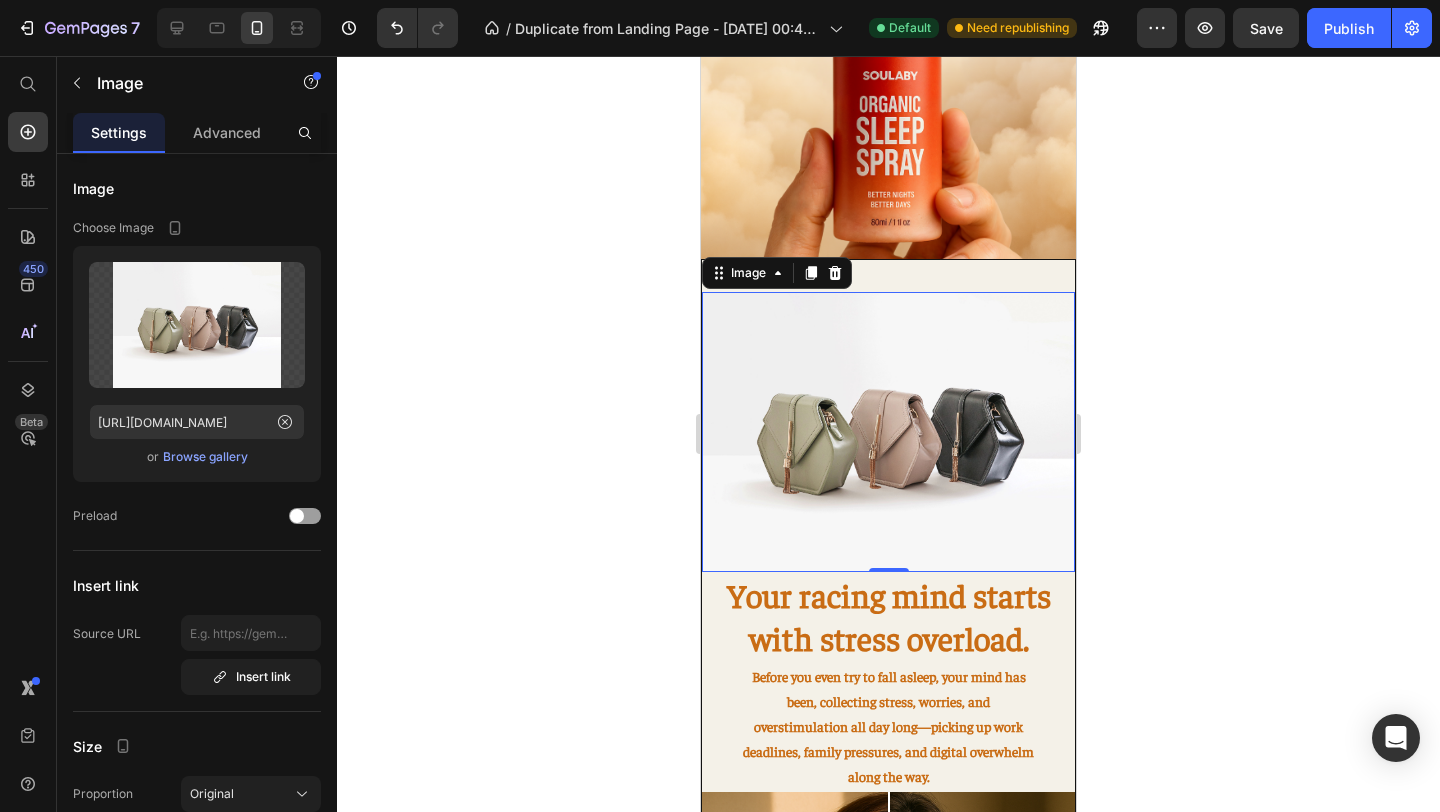 click at bounding box center [888, 432] 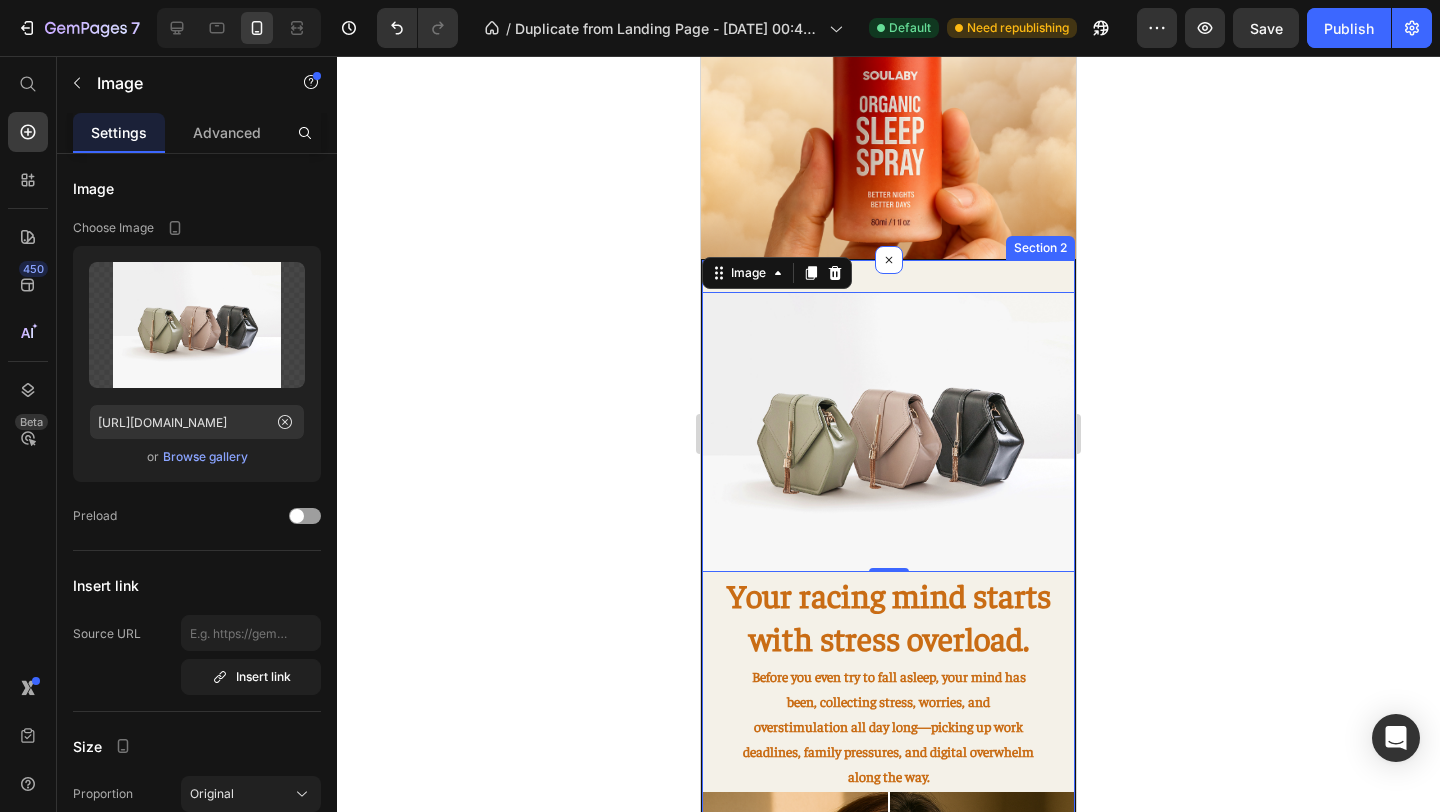 click on "Image   0 Your racing mind starts with stress overload. Heading Before you even try to fall asleep, your mind has been, collecting stress, worries, and overstimulation all day long—picking up work deadlines, family pressures, and digital overwhelm along the way. Text Block Image Comparison This mental "noise" creates a thick fog of anxiety that settles over your thoughts. Your brain keeps firing, replaying conversations, planning [DATE] tasks, and spinning through endless "what-ifs."   Text Block Technology For Your Racing Mind Heading It bypasses your overloaded digestive system and delivers calming botanicals directly to your nervous system in just 15-20 minutes.* High-stress individuals like busy professionals, overwhelmed parents, and anxious young adults rely heavily on Soulaby Spray to quiet their [MEDICAL_DATA] when nothing else works. Text Block Image Row
Direct sublingual absorption" at bounding box center [888, 1495] 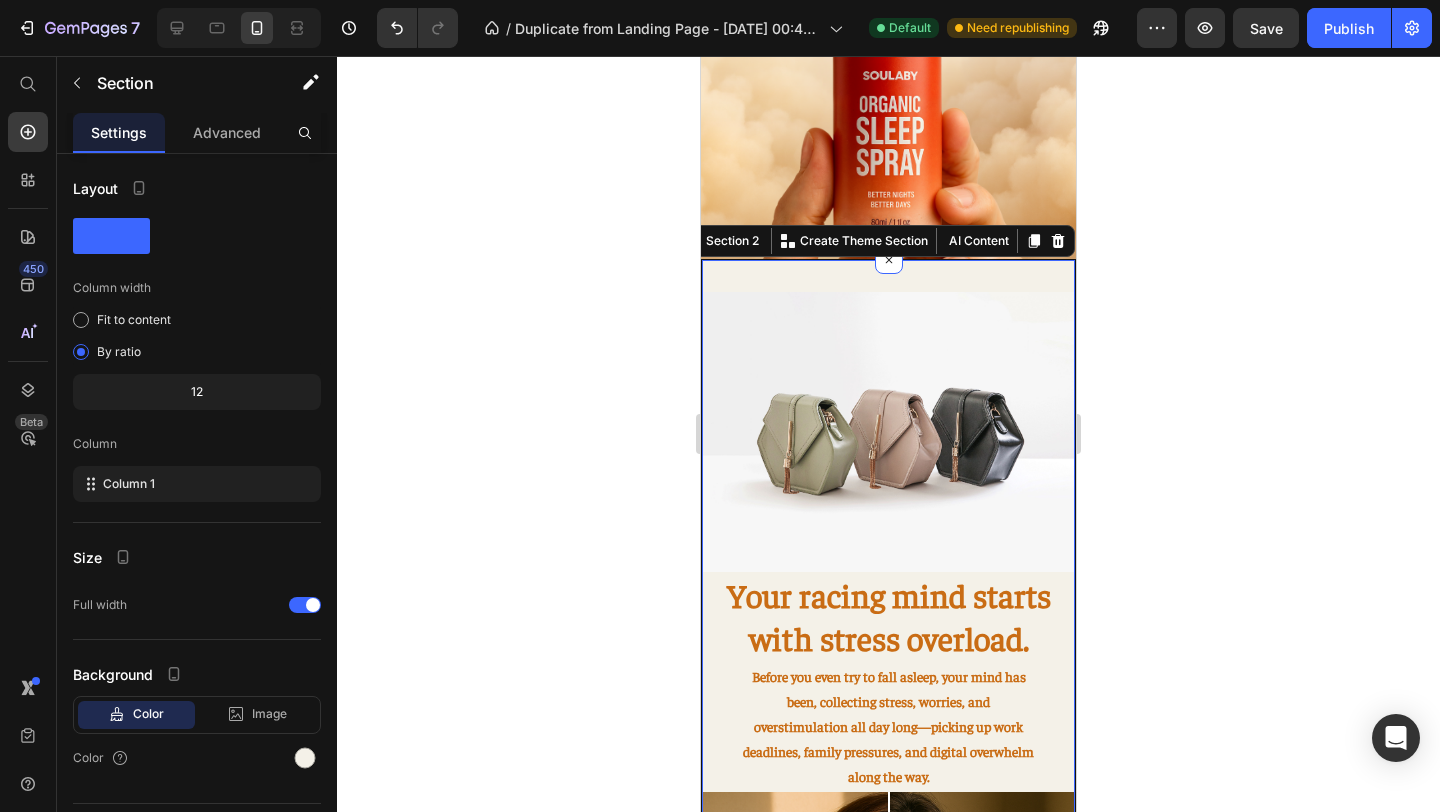 scroll, scrollTop: 475, scrollLeft: 0, axis: vertical 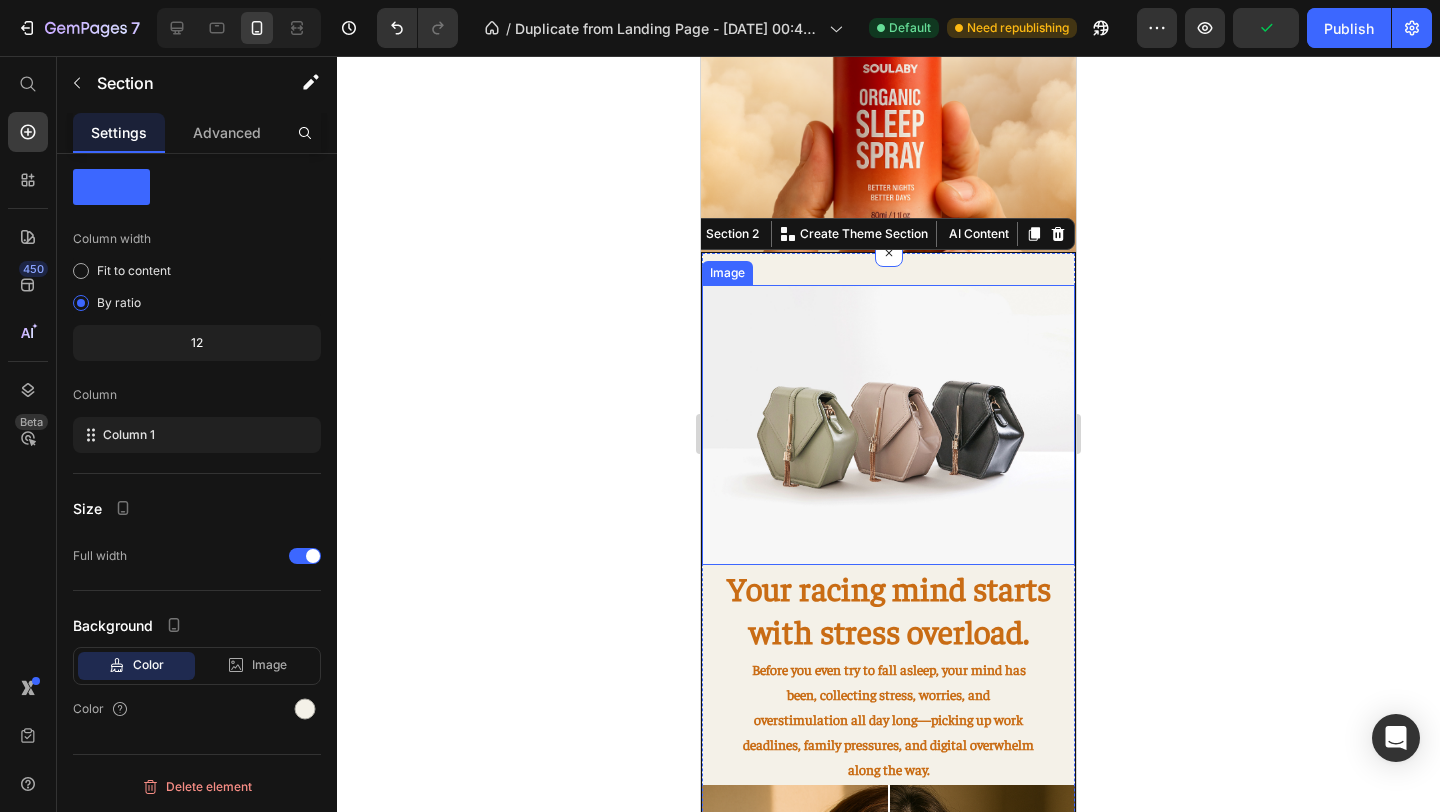 click at bounding box center [888, 425] 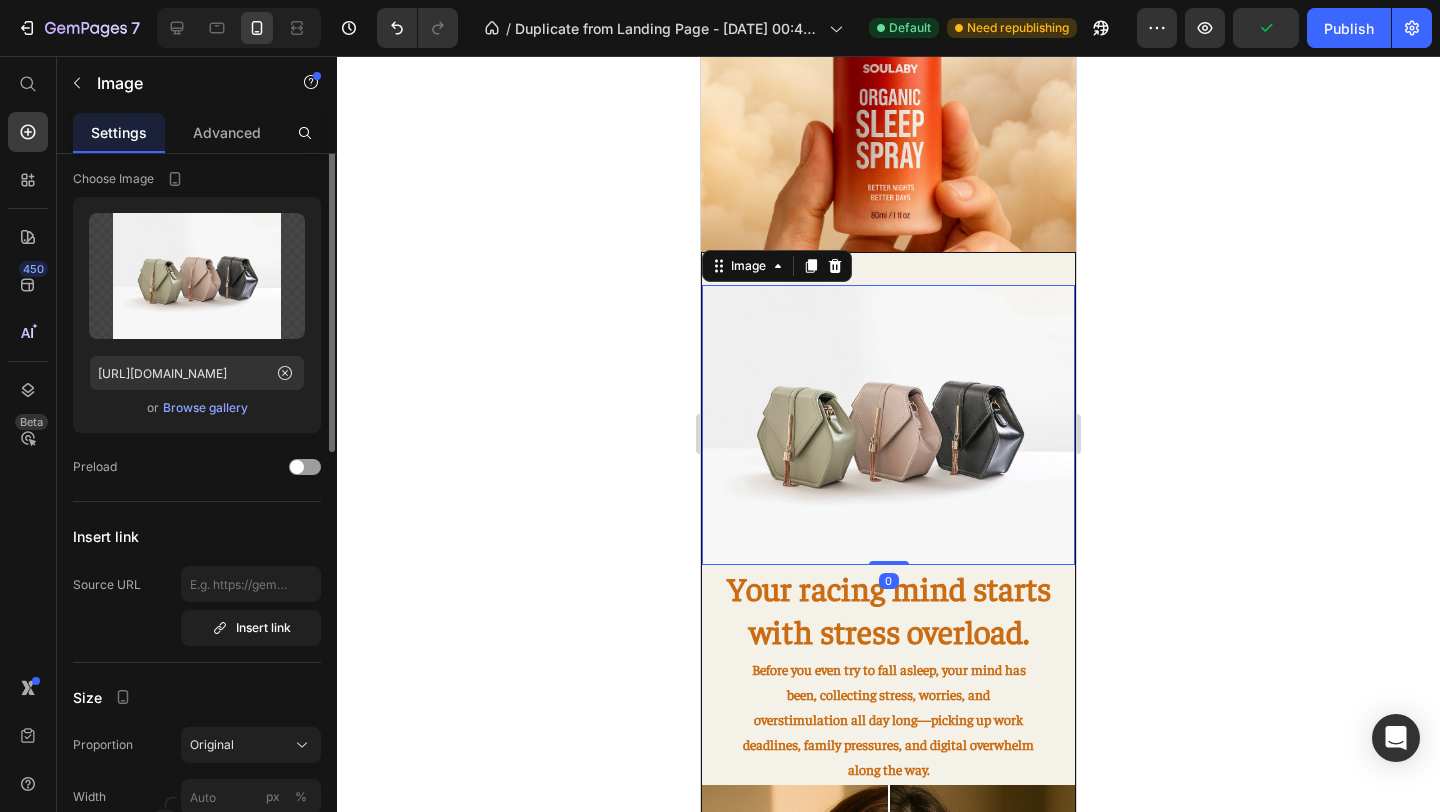 scroll, scrollTop: 0, scrollLeft: 0, axis: both 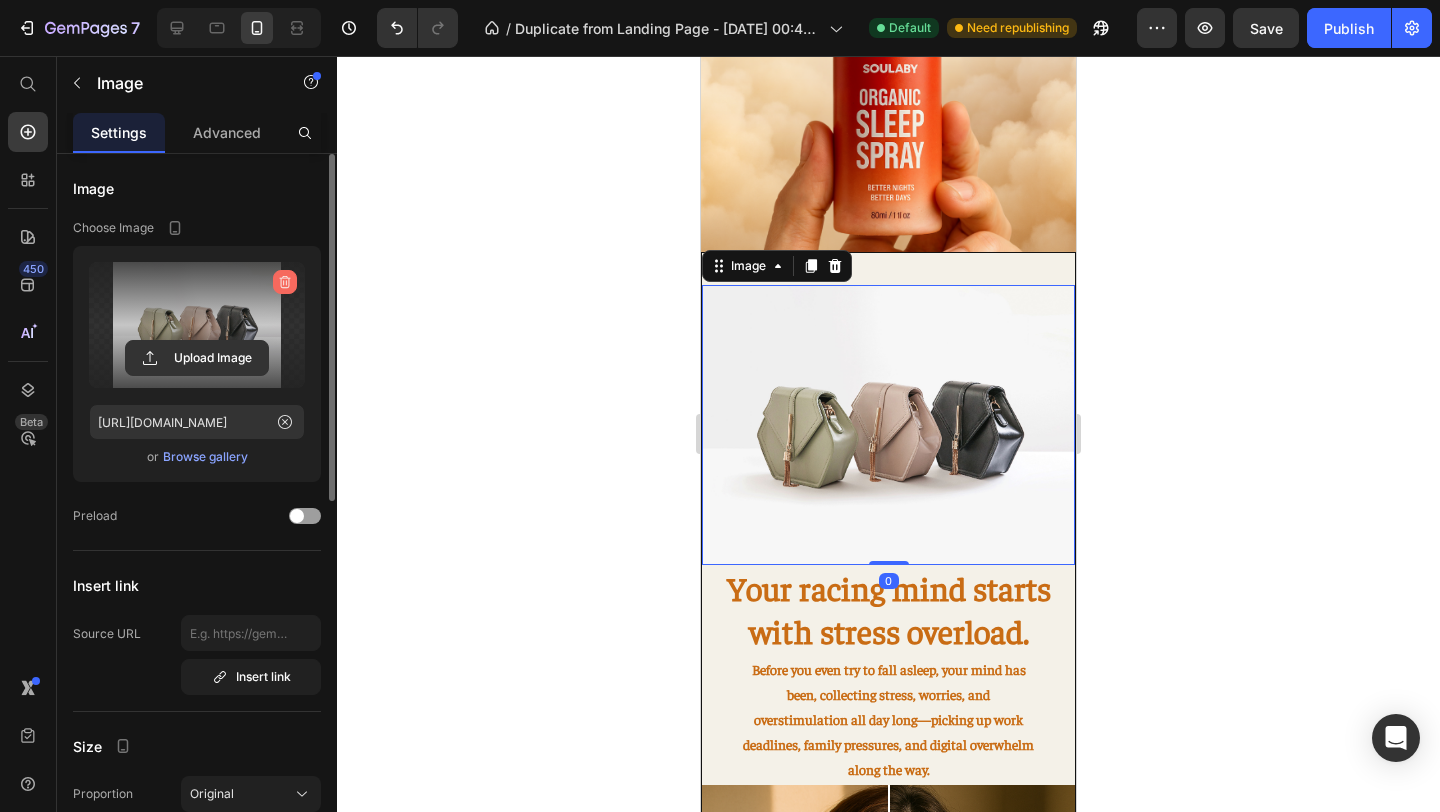 click 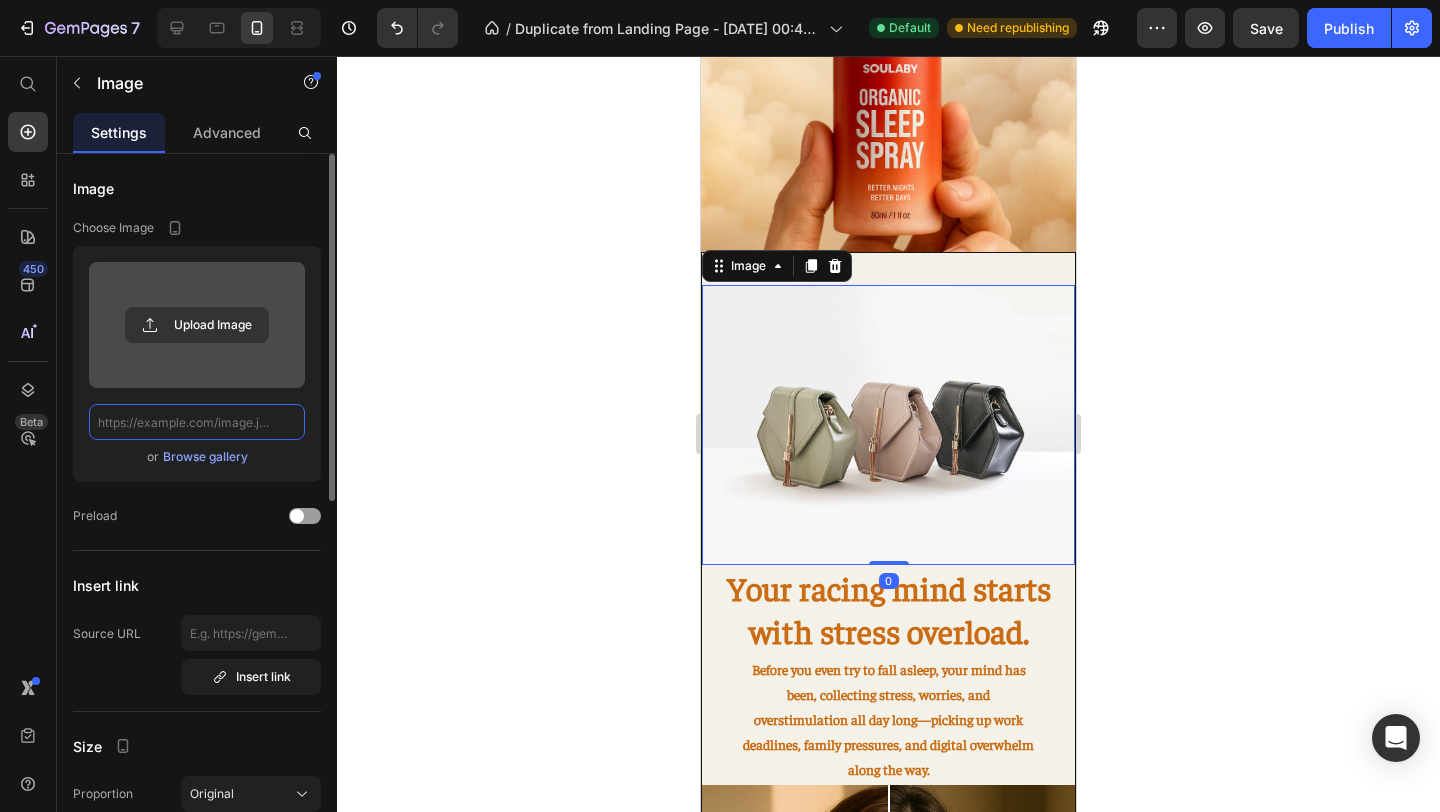 scroll, scrollTop: 0, scrollLeft: 0, axis: both 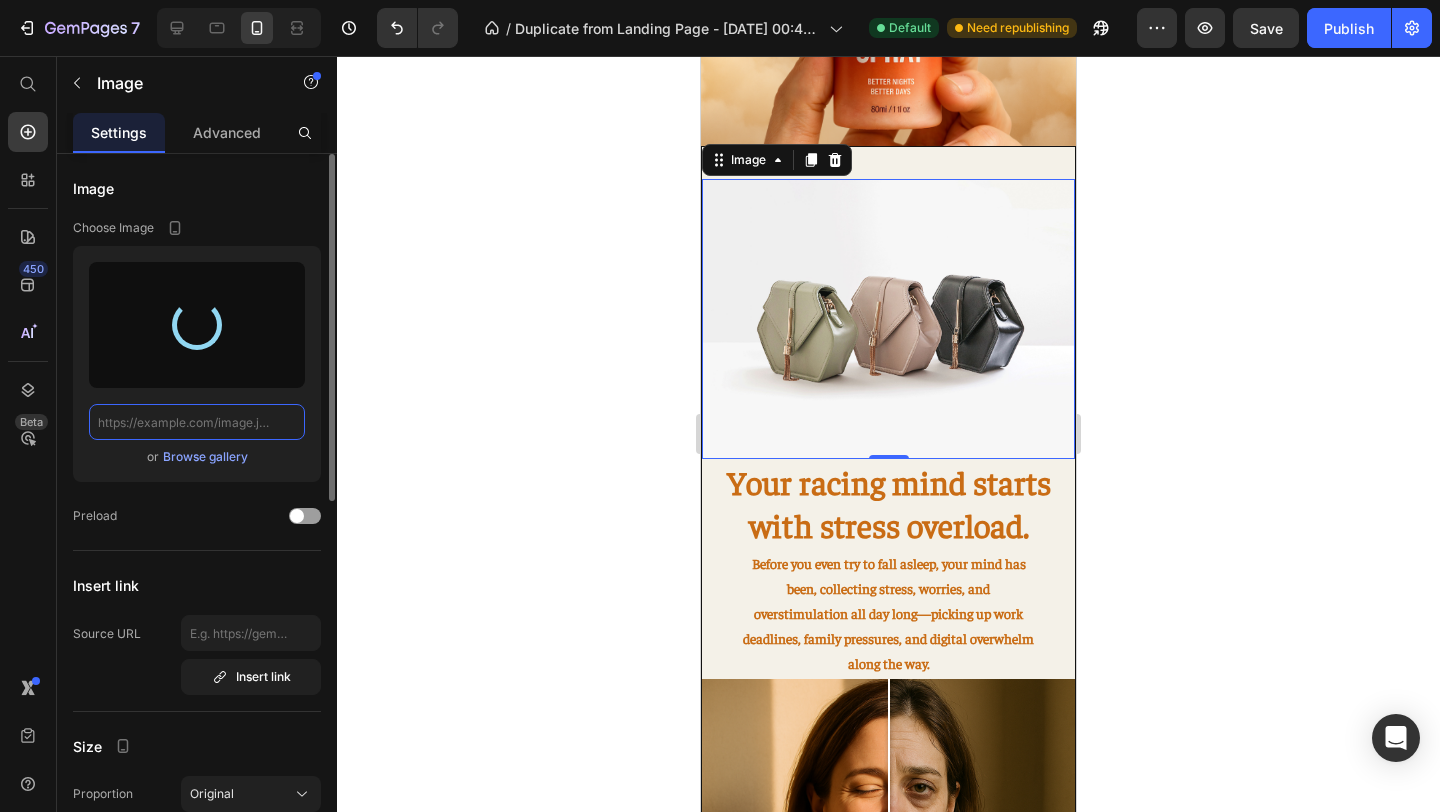 type on "[URL][DOMAIN_NAME]" 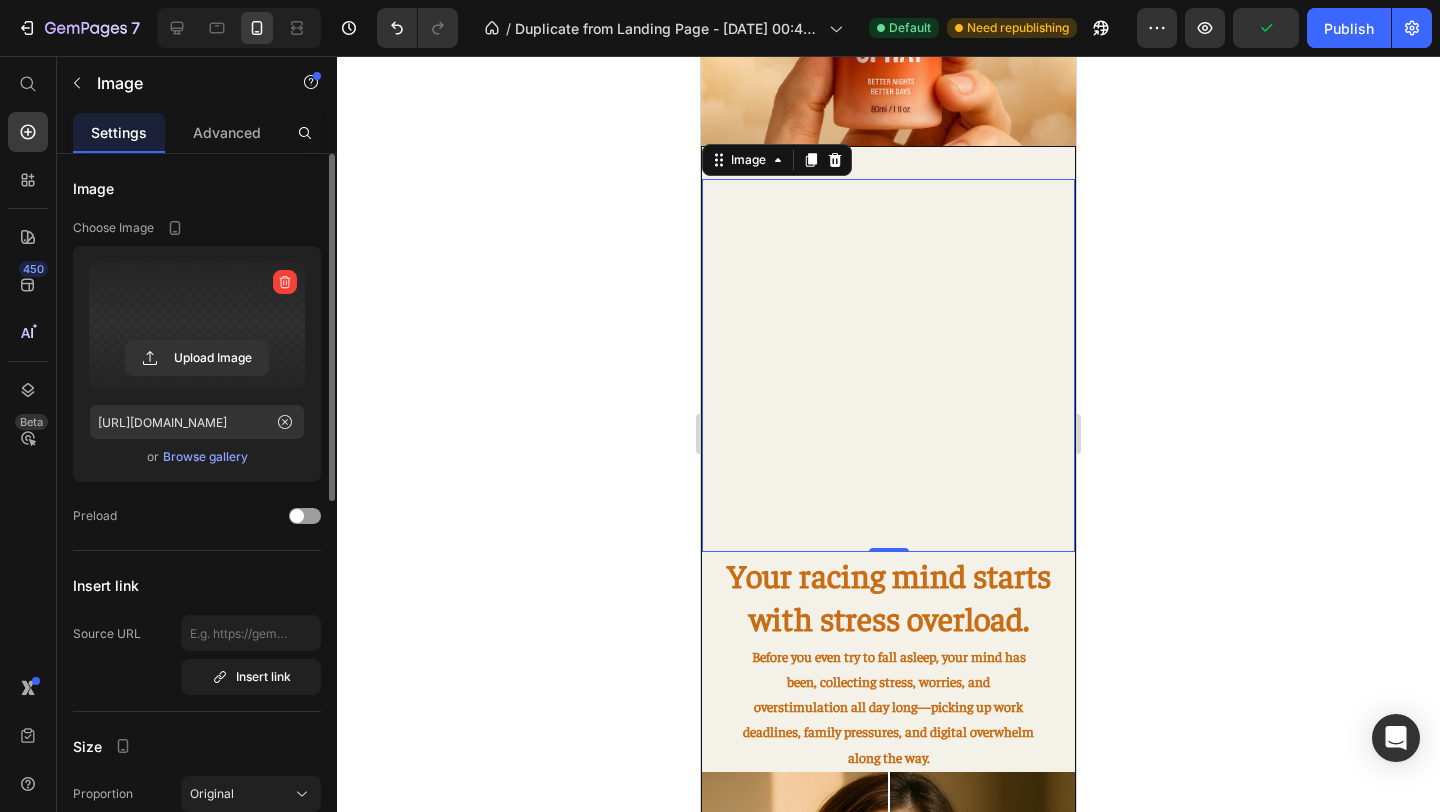 click at bounding box center [888, 365] 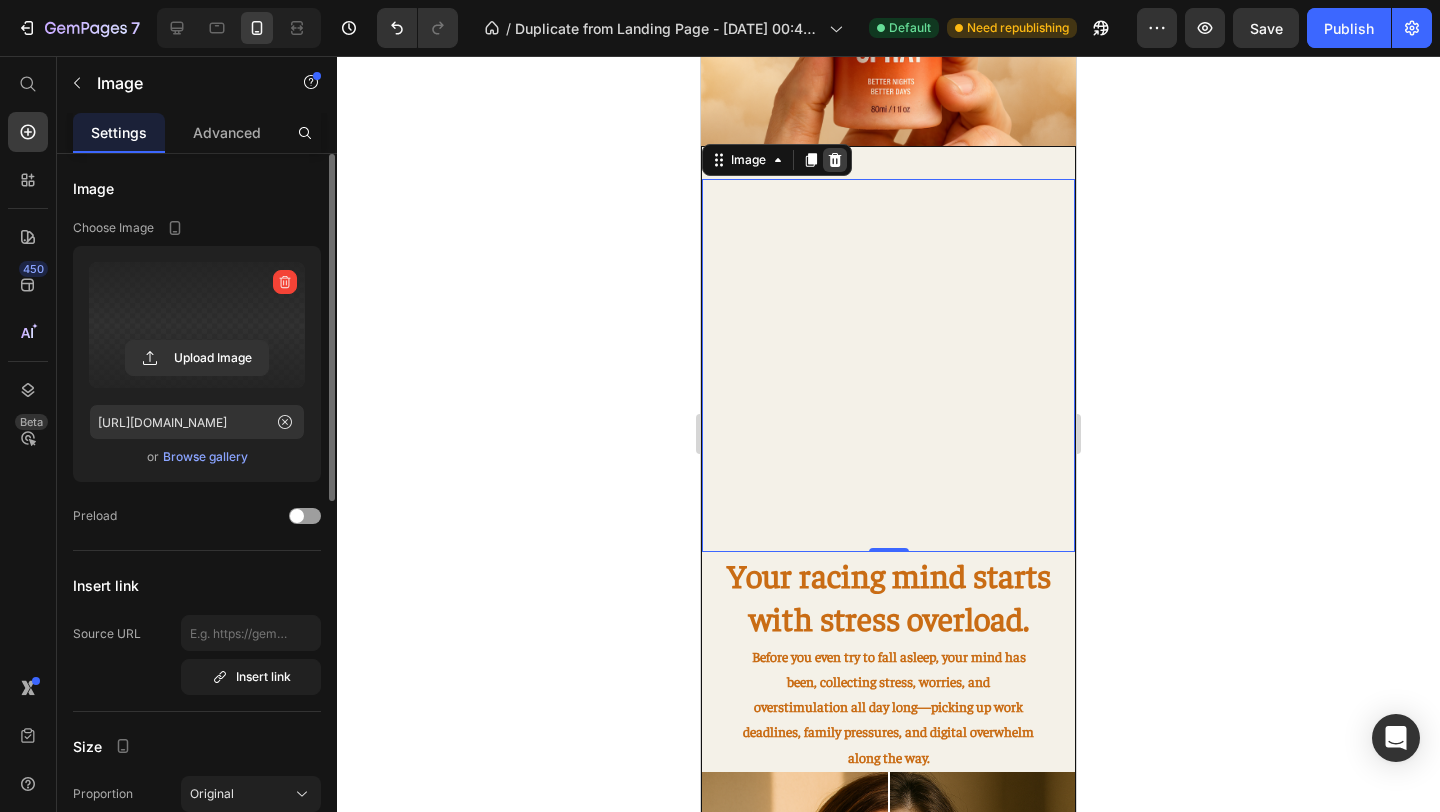 click 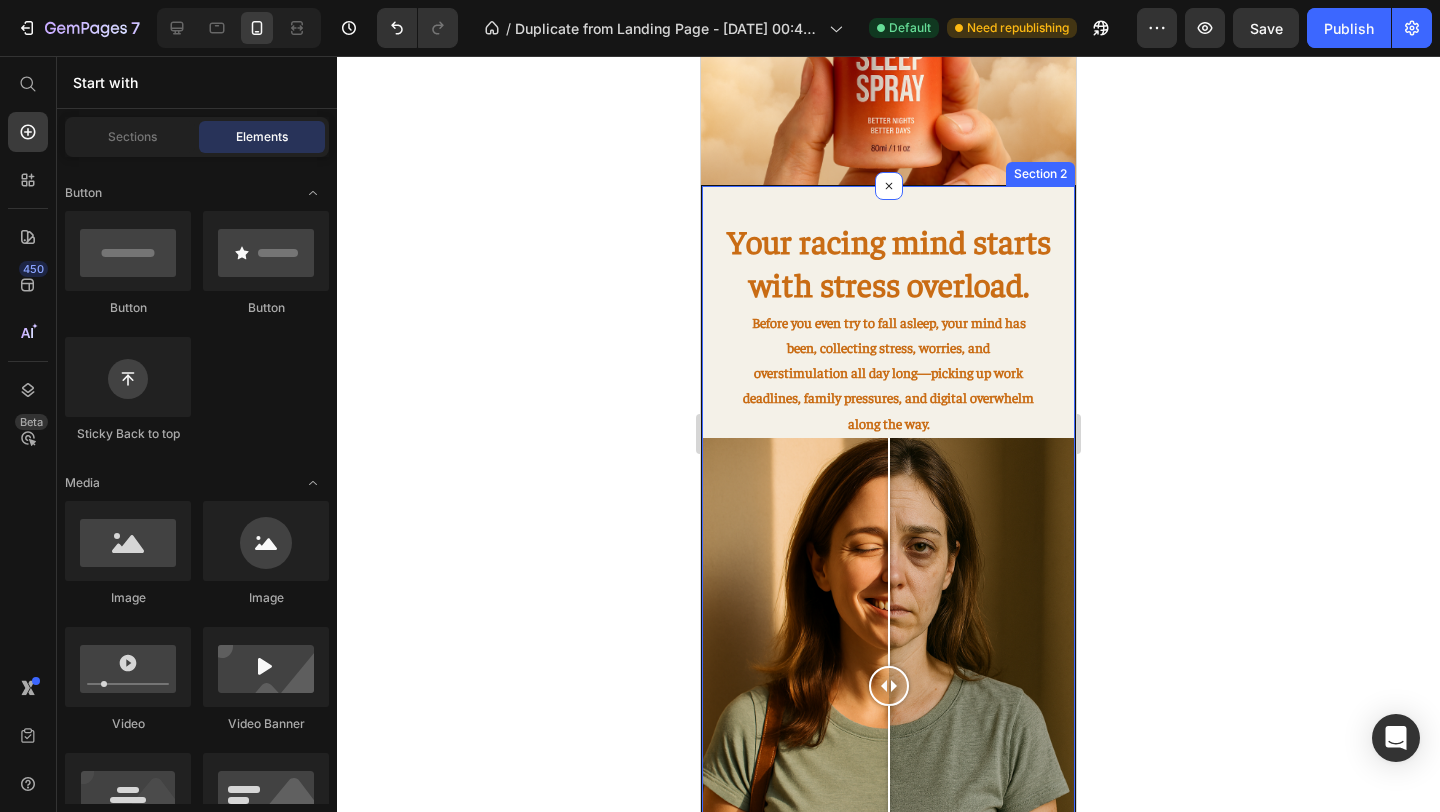 scroll, scrollTop: 528, scrollLeft: 0, axis: vertical 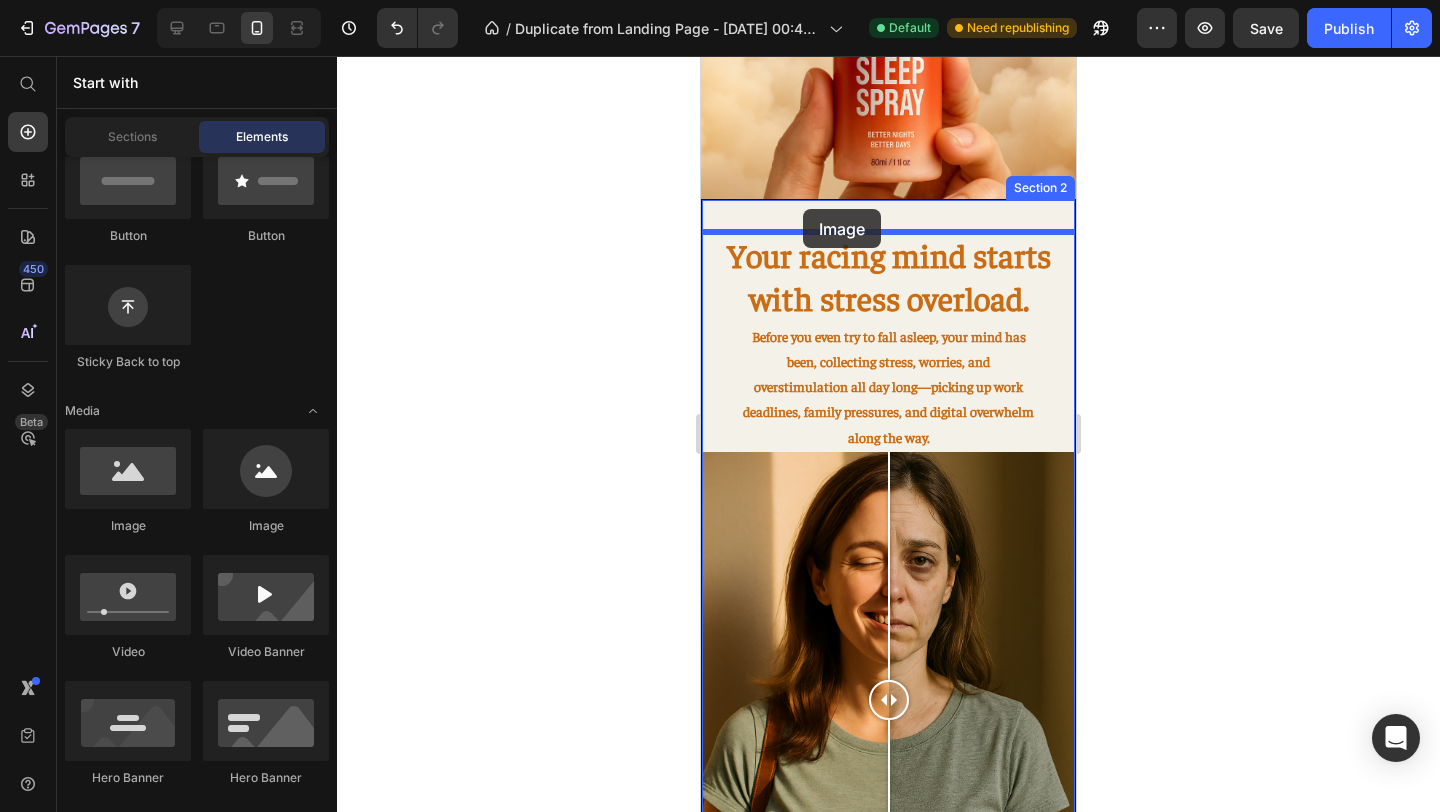drag, startPoint x: 834, startPoint y: 533, endPoint x: 803, endPoint y: 209, distance: 325.47964 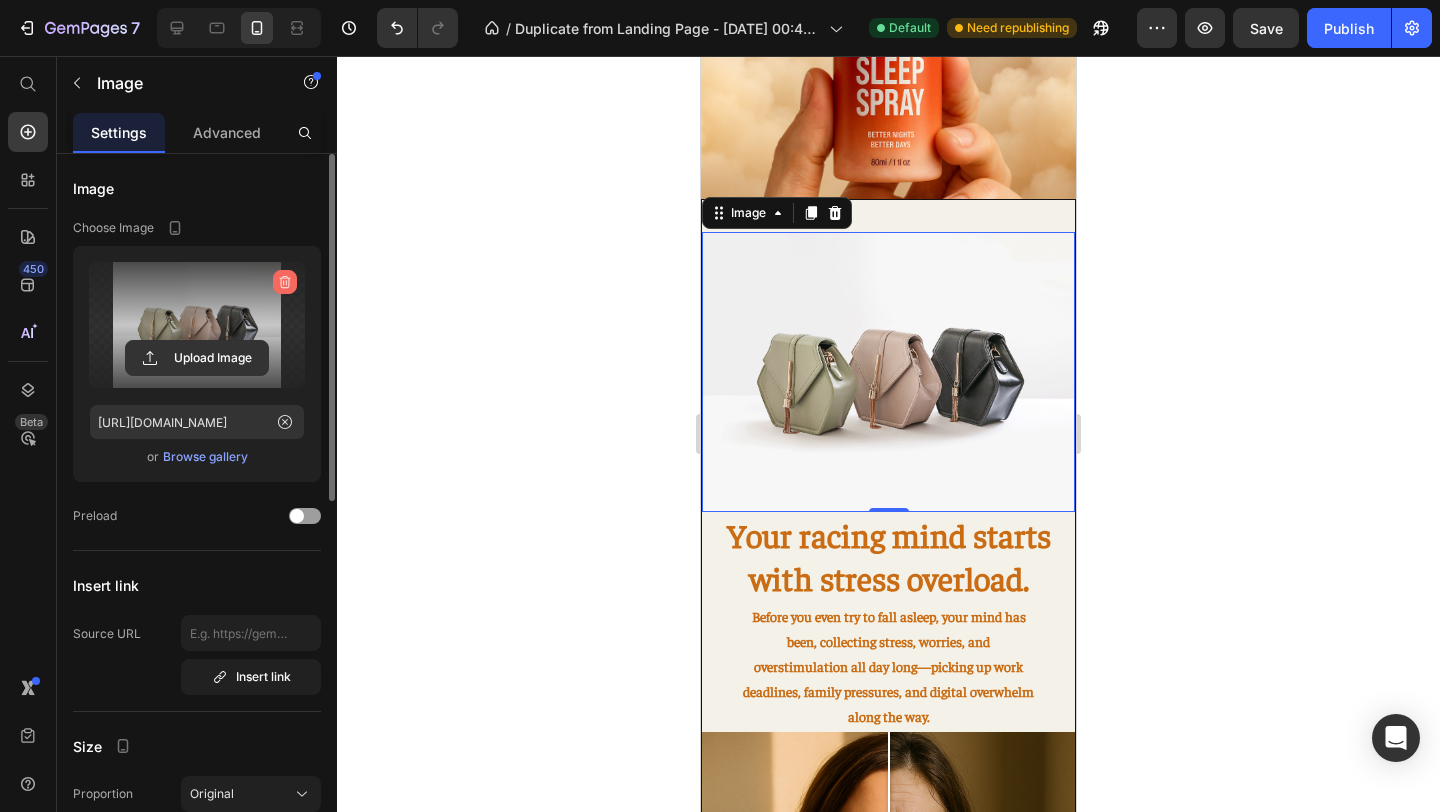 click at bounding box center [285, 282] 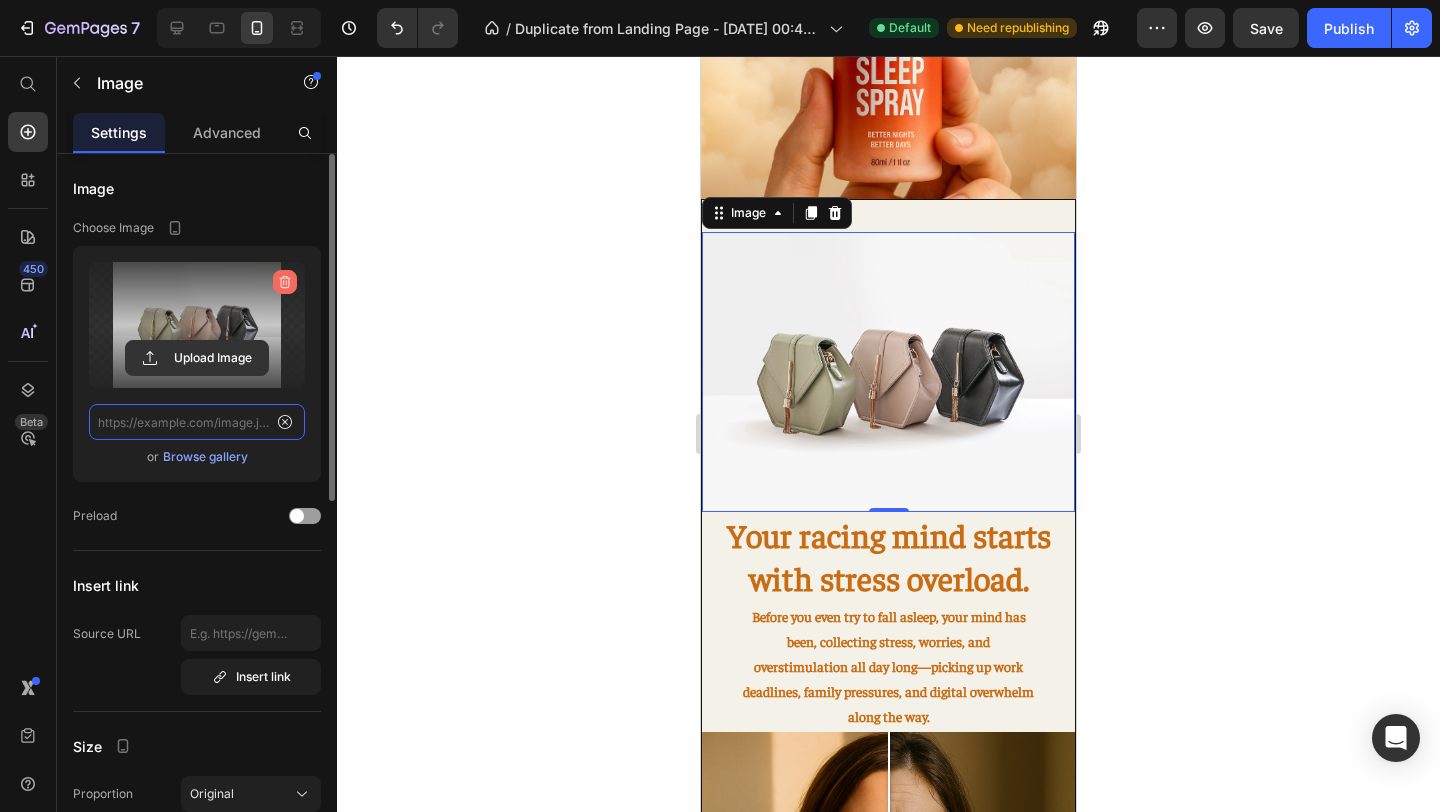 scroll, scrollTop: 0, scrollLeft: 0, axis: both 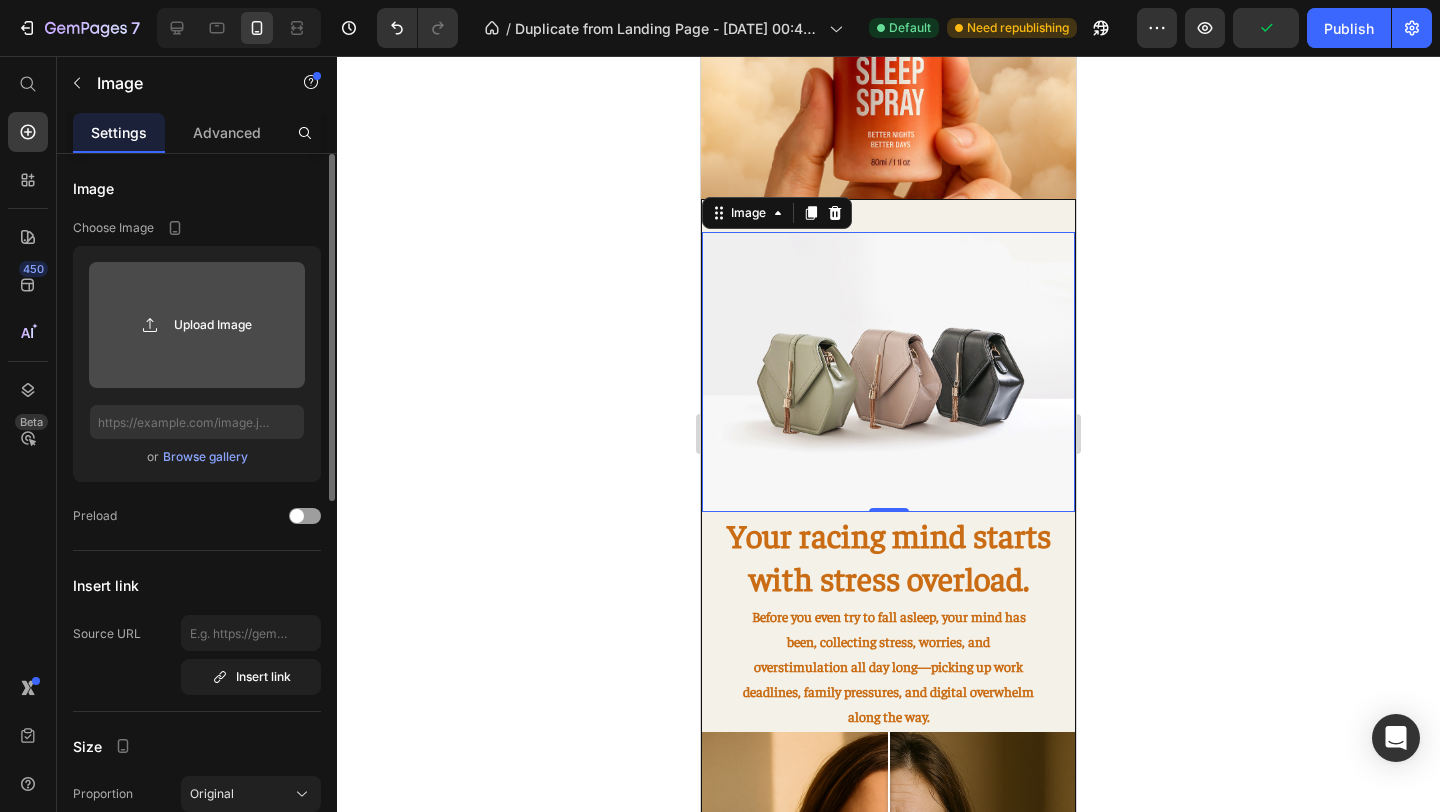 click 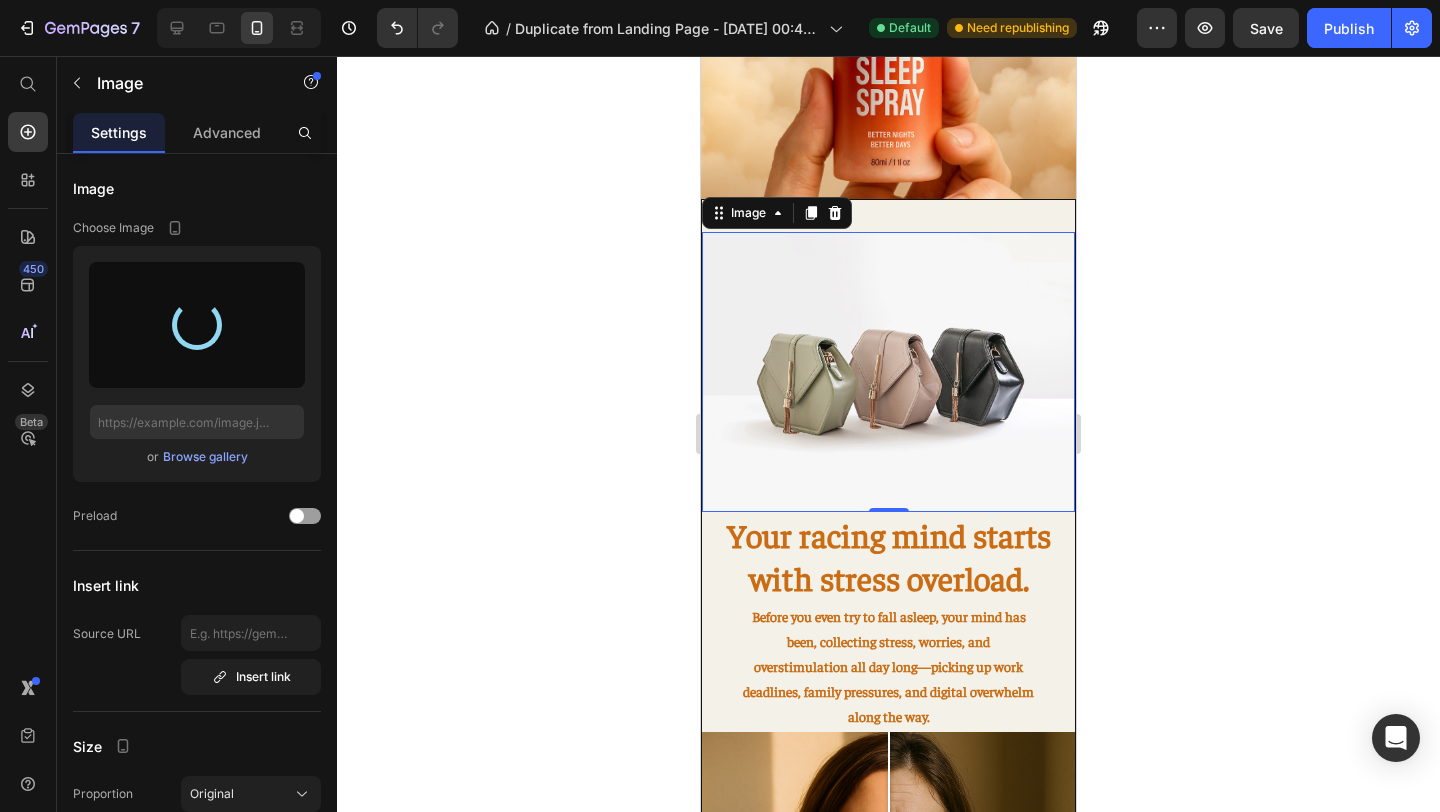 type on "[URL][DOMAIN_NAME]" 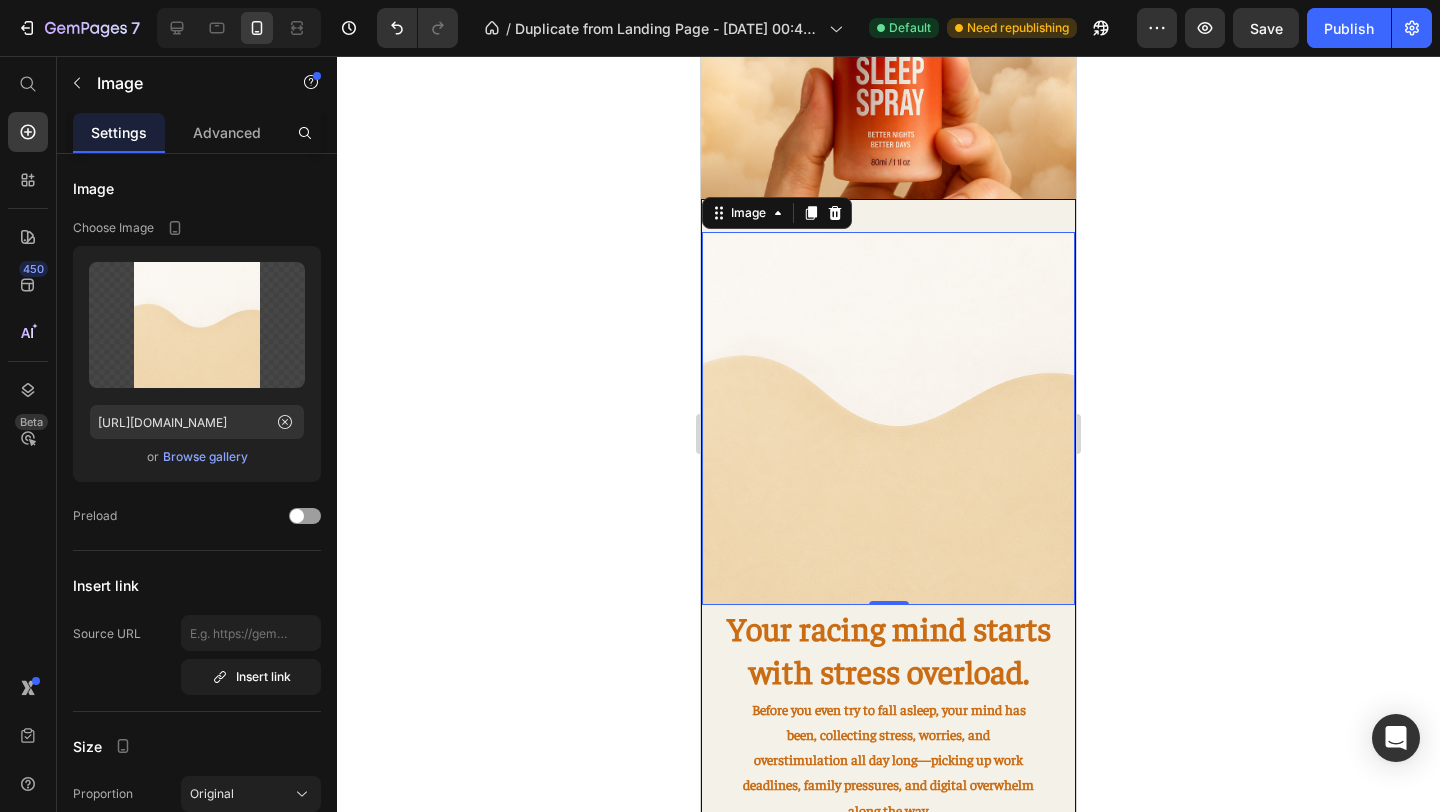 click at bounding box center [888, 418] 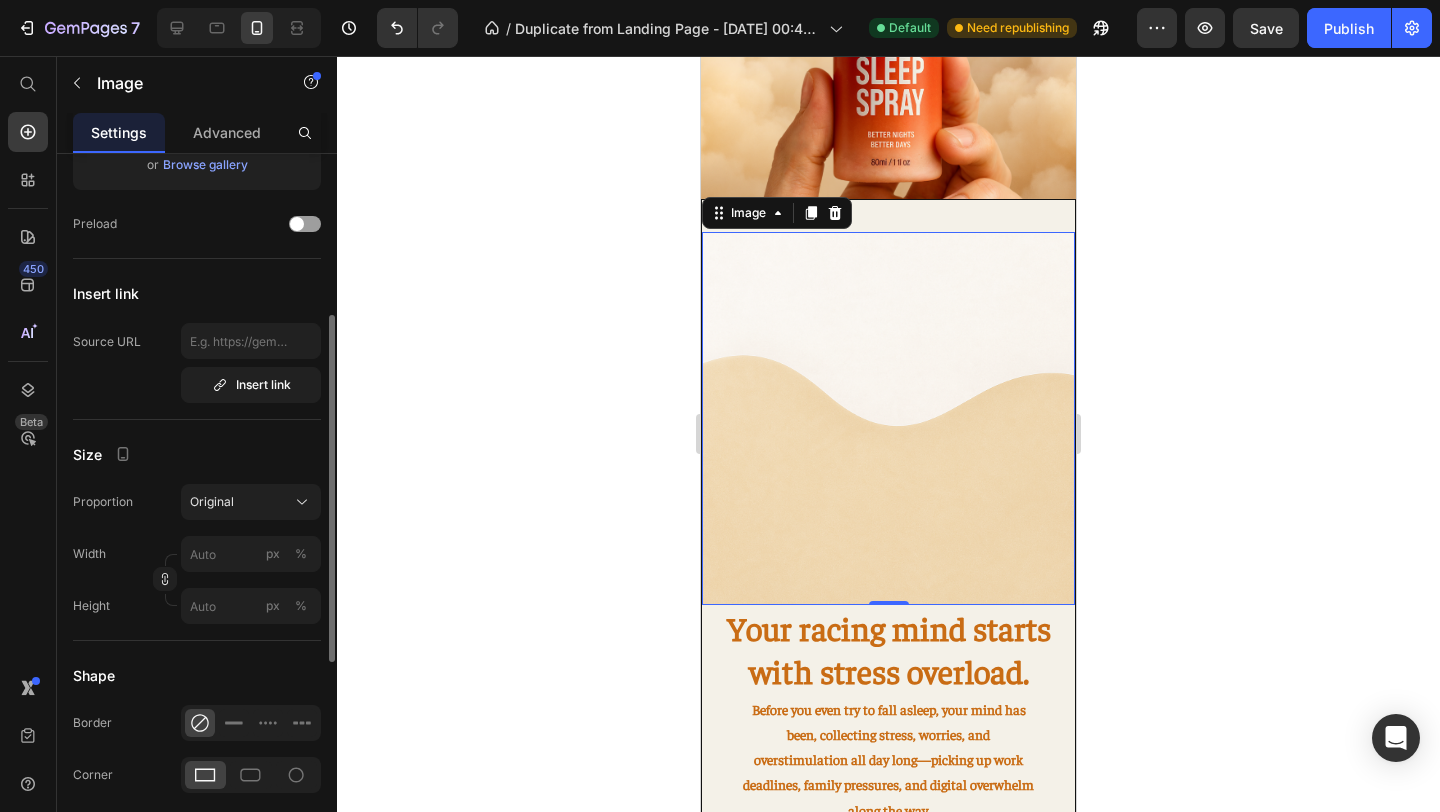 scroll, scrollTop: 305, scrollLeft: 0, axis: vertical 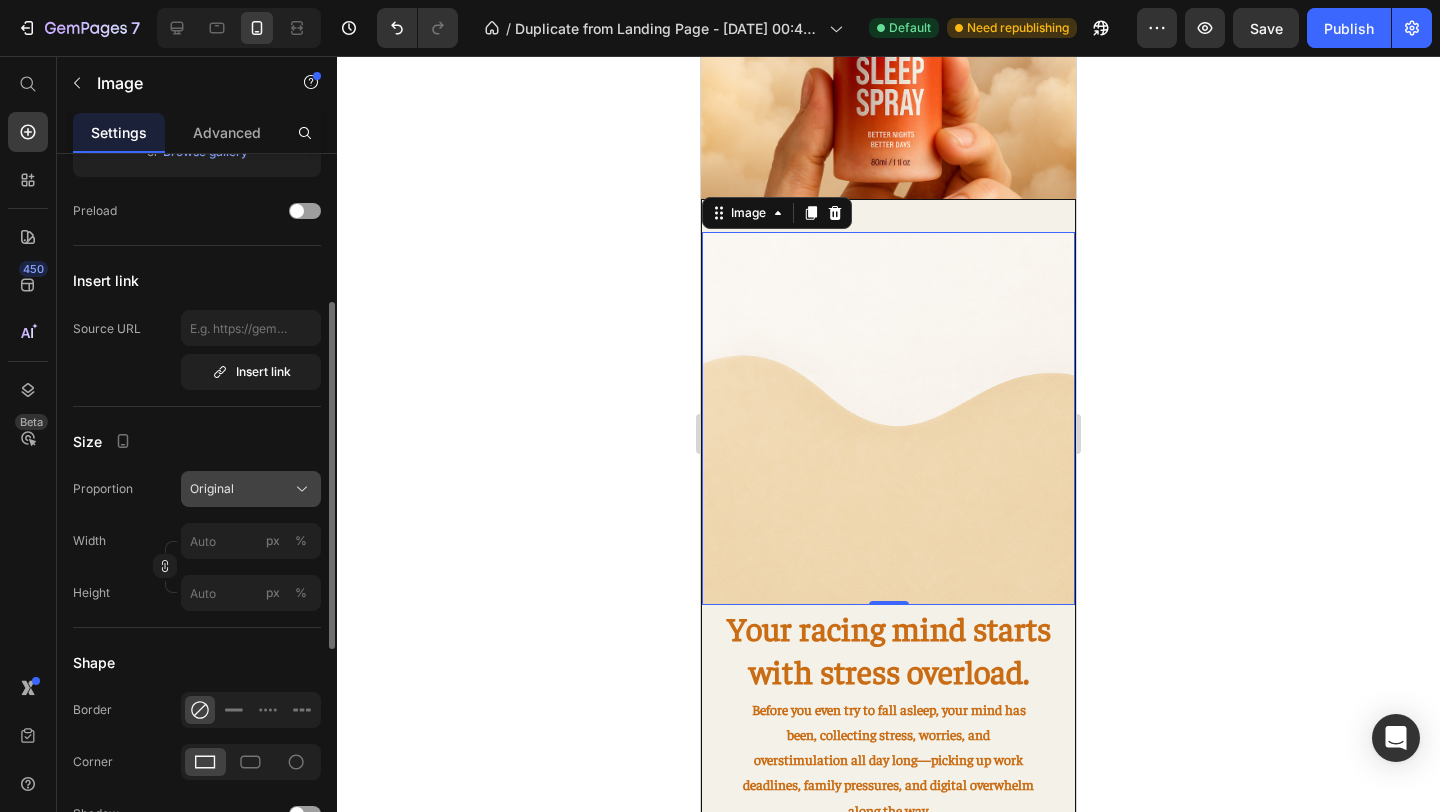 click on "Original" 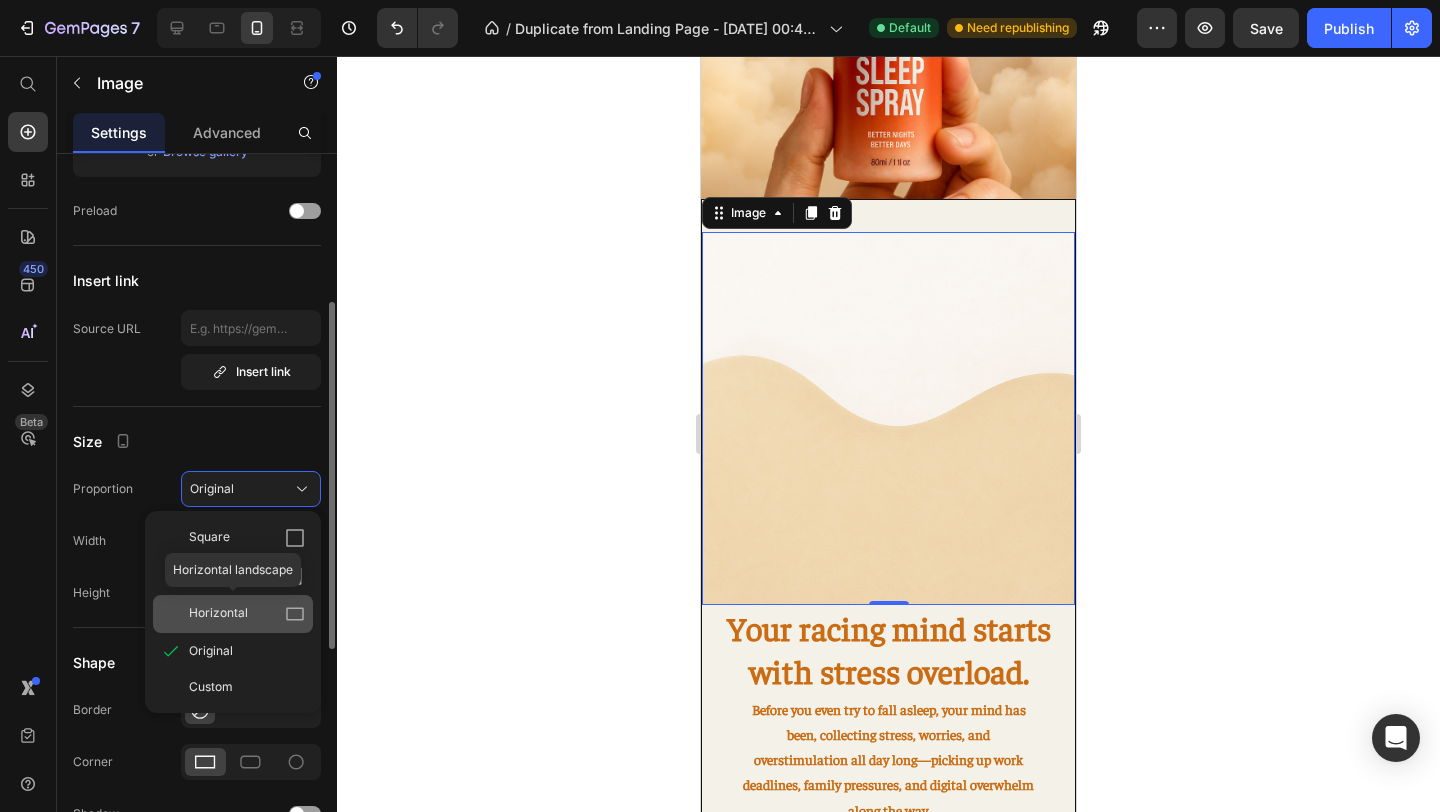 click on "Horizontal" 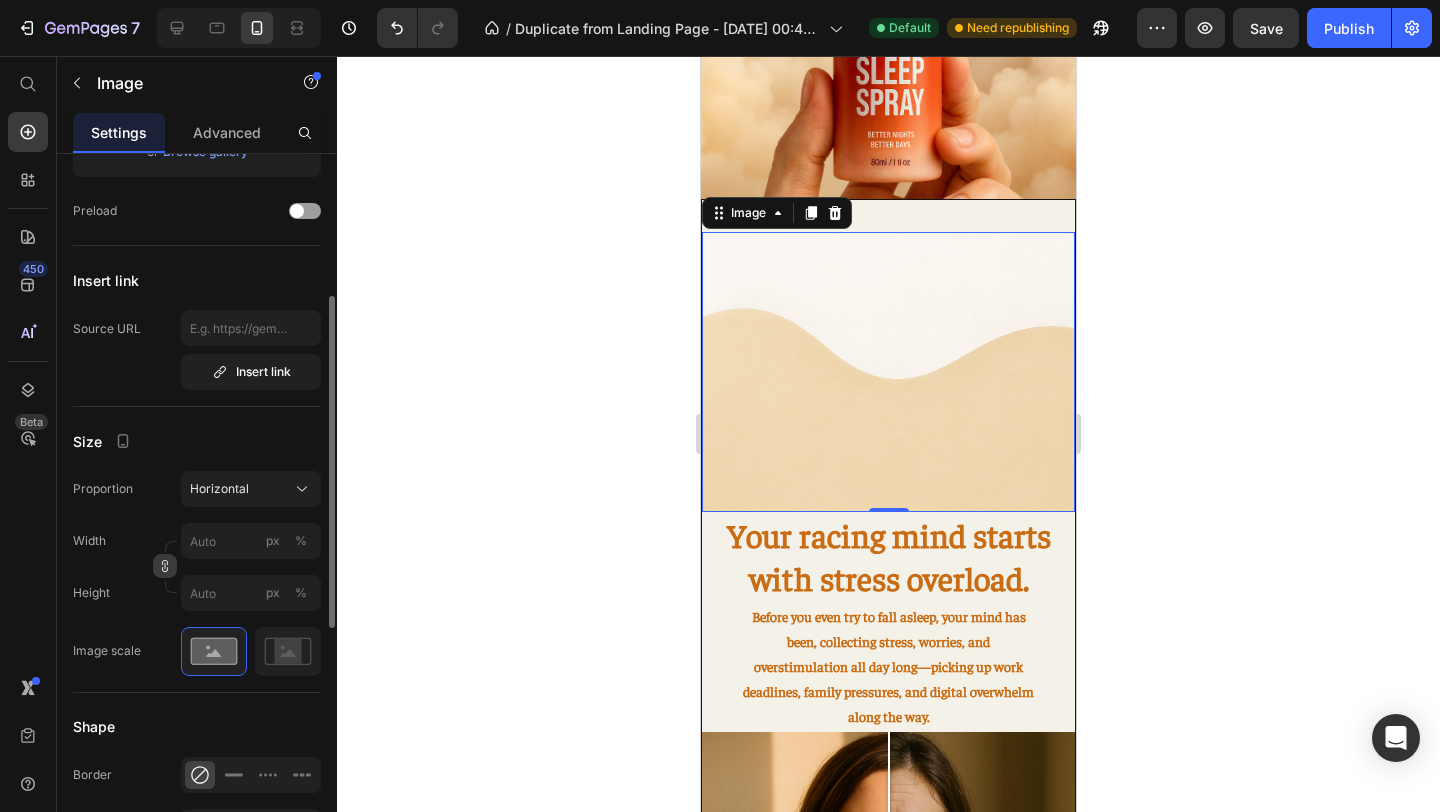 click 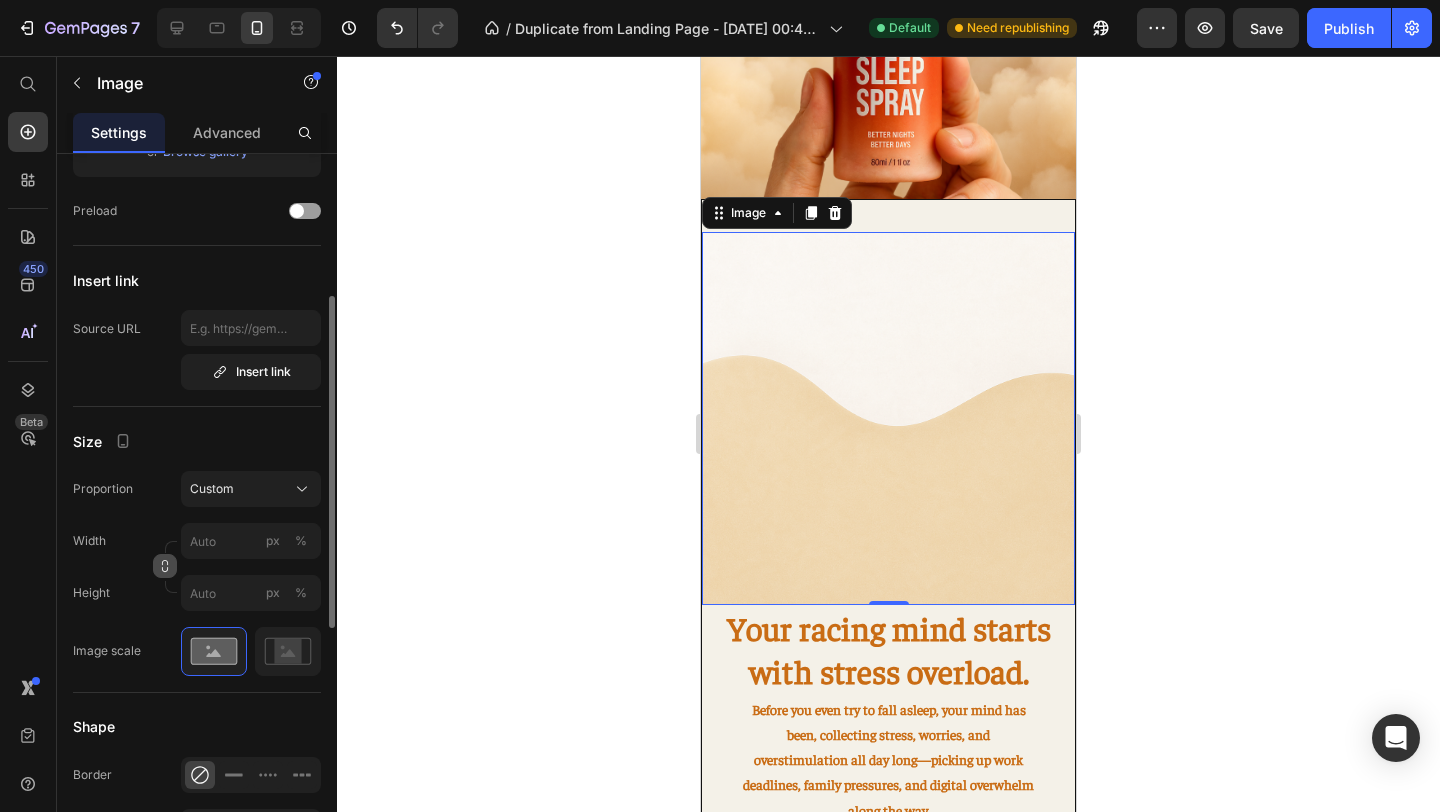 click 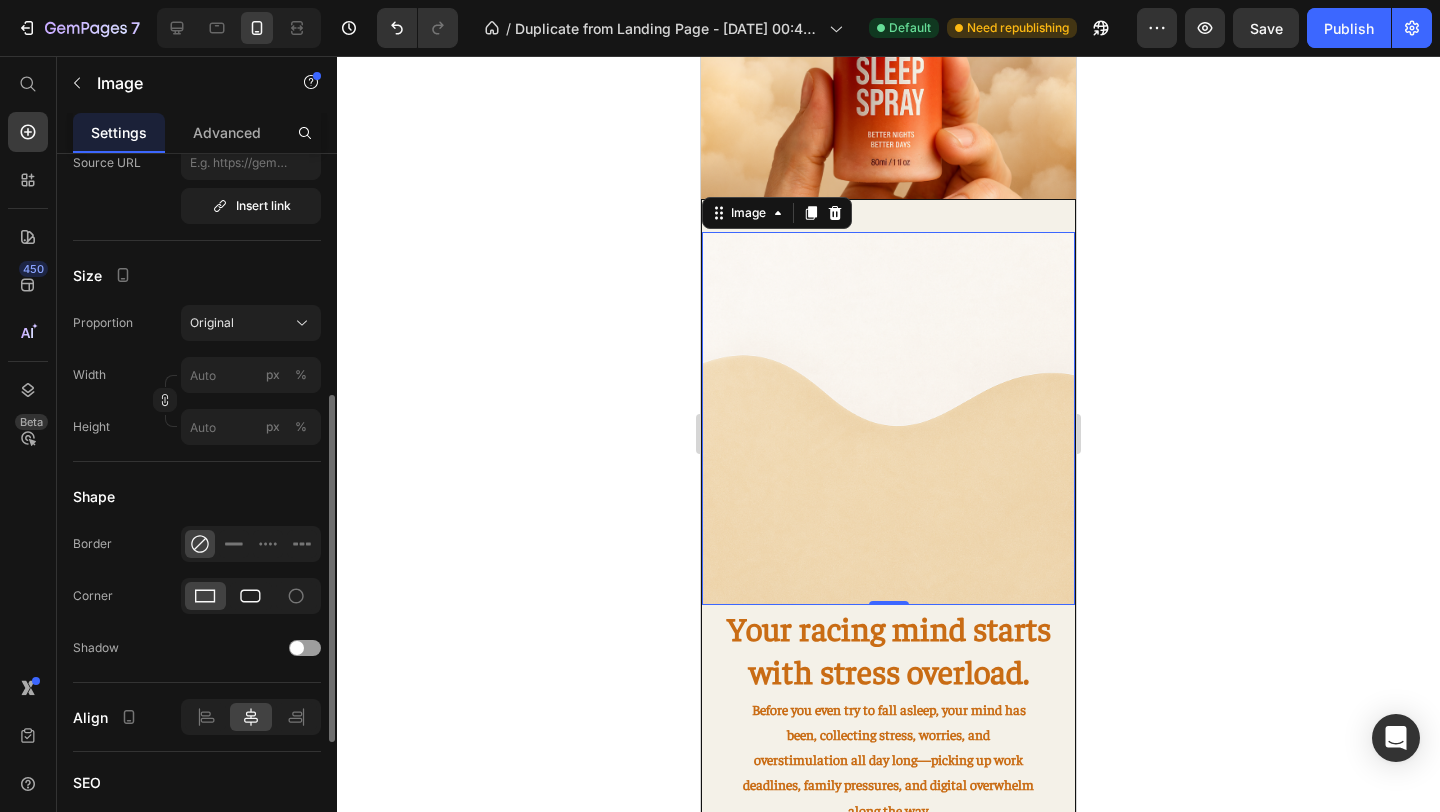 scroll, scrollTop: 479, scrollLeft: 0, axis: vertical 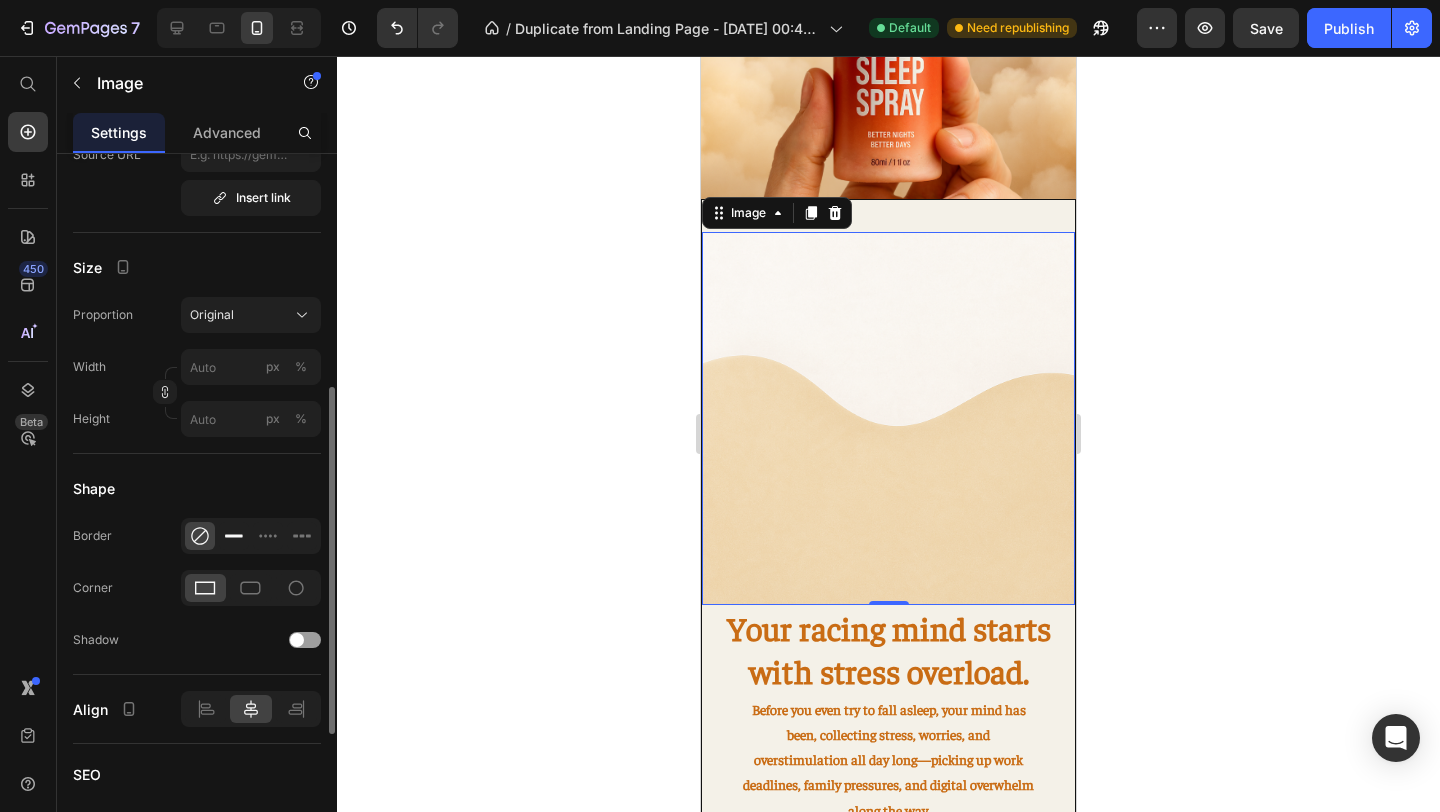 click 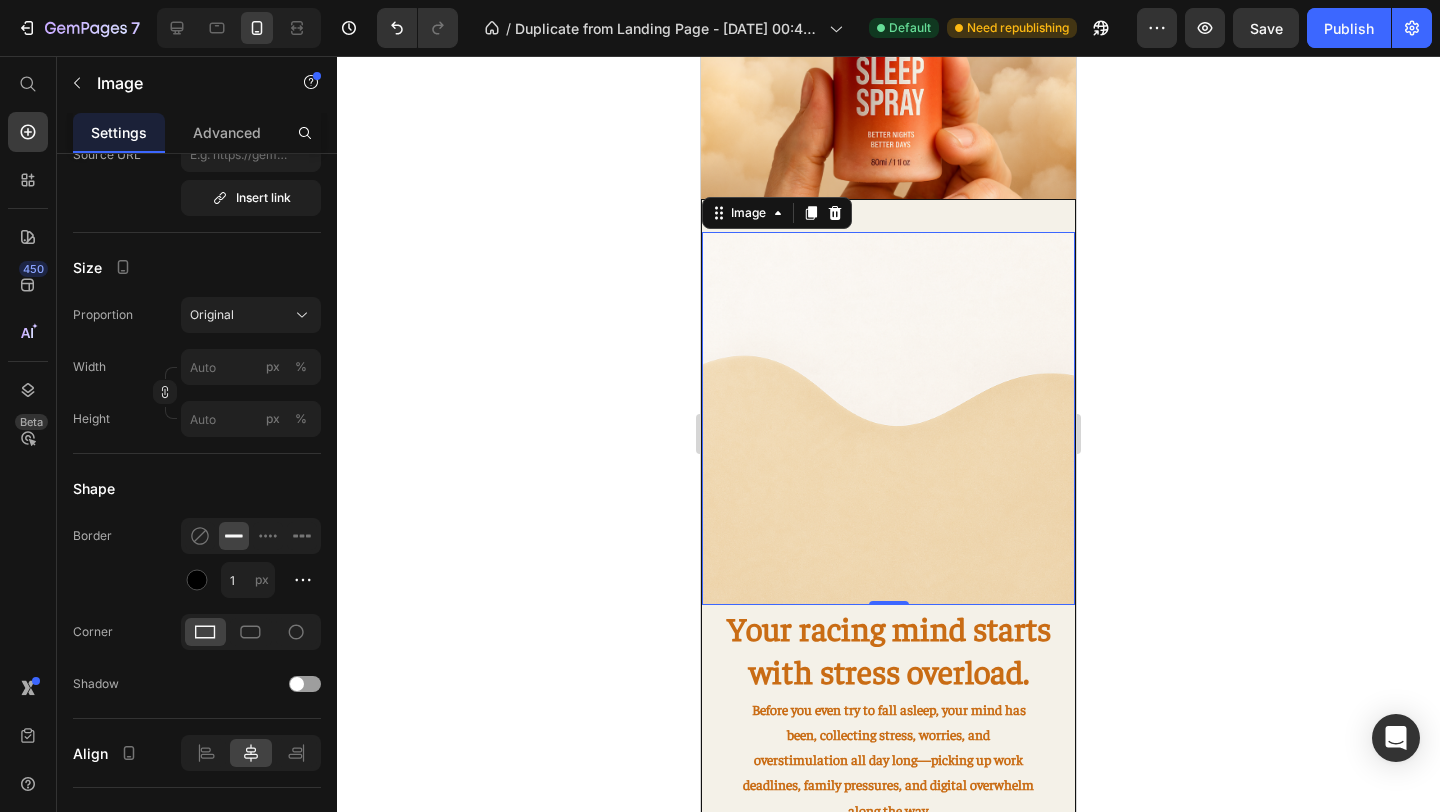 click 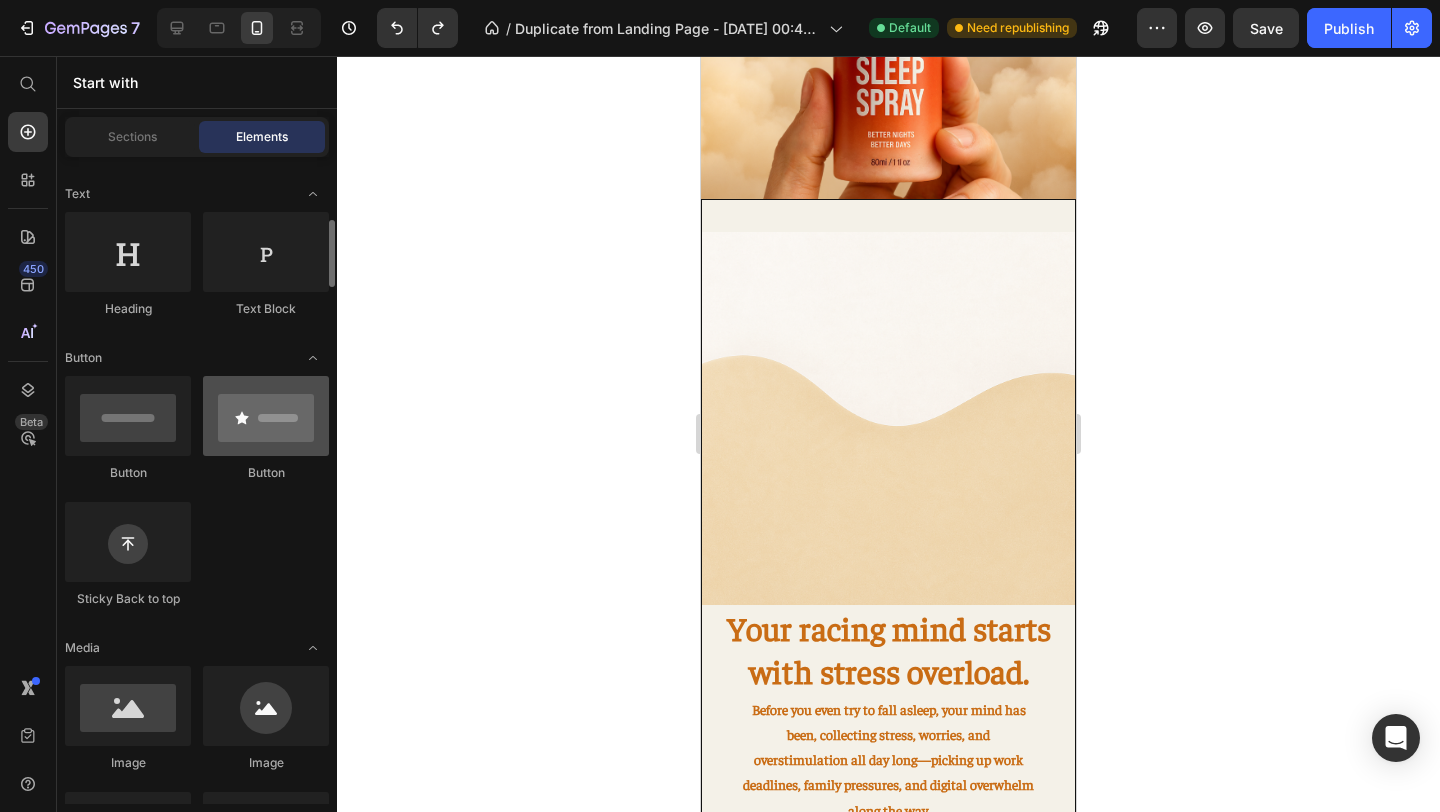 scroll, scrollTop: 172, scrollLeft: 0, axis: vertical 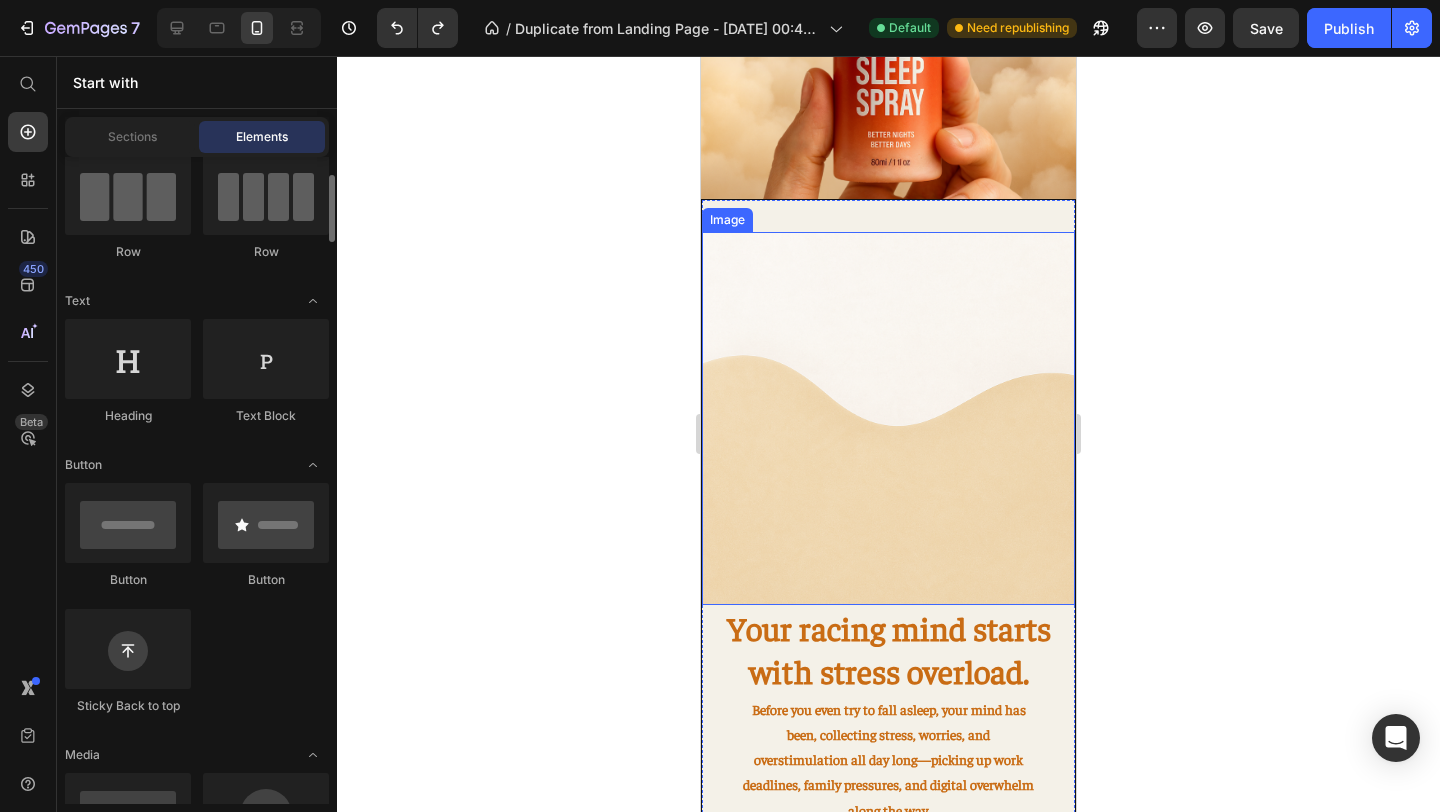 click at bounding box center [888, 418] 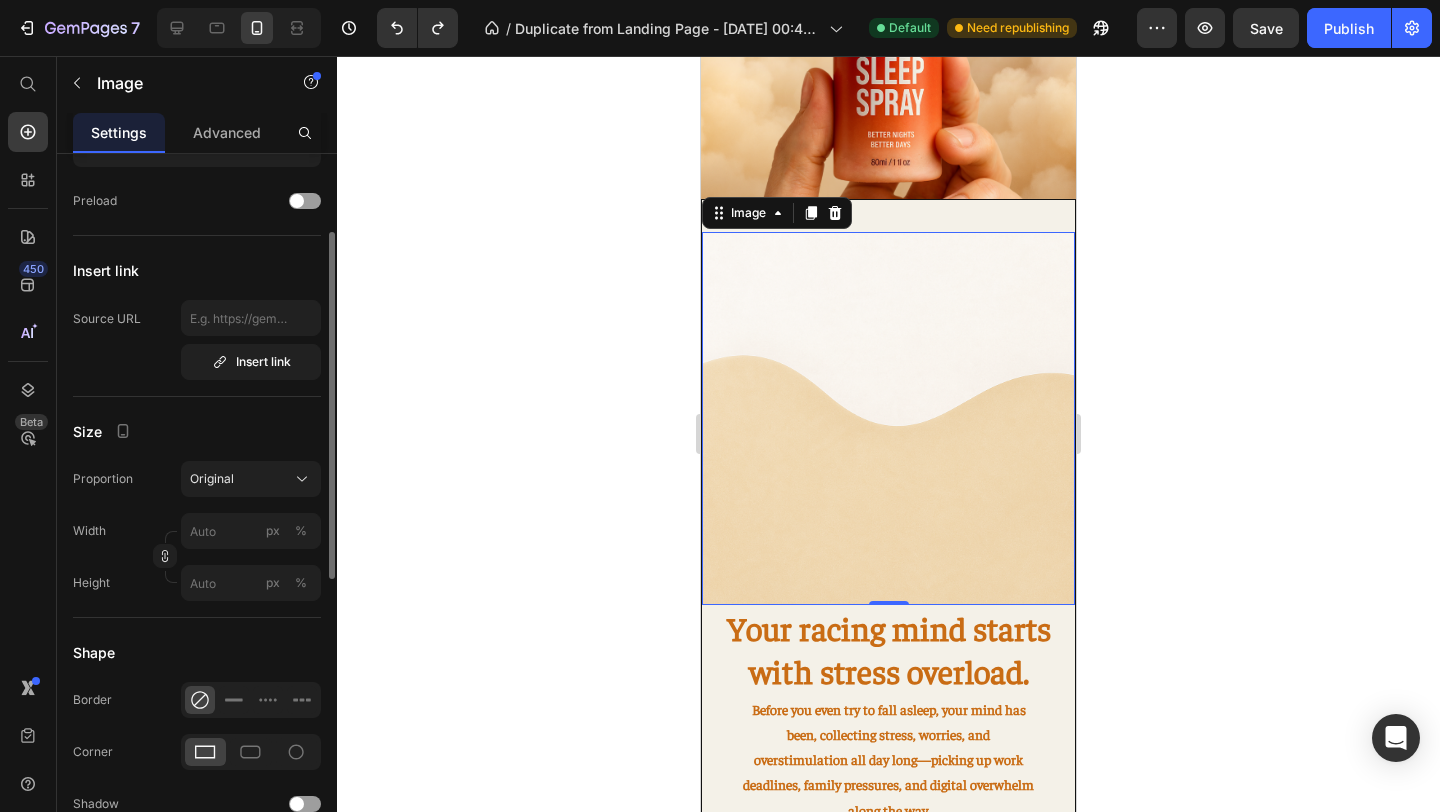 scroll, scrollTop: 412, scrollLeft: 0, axis: vertical 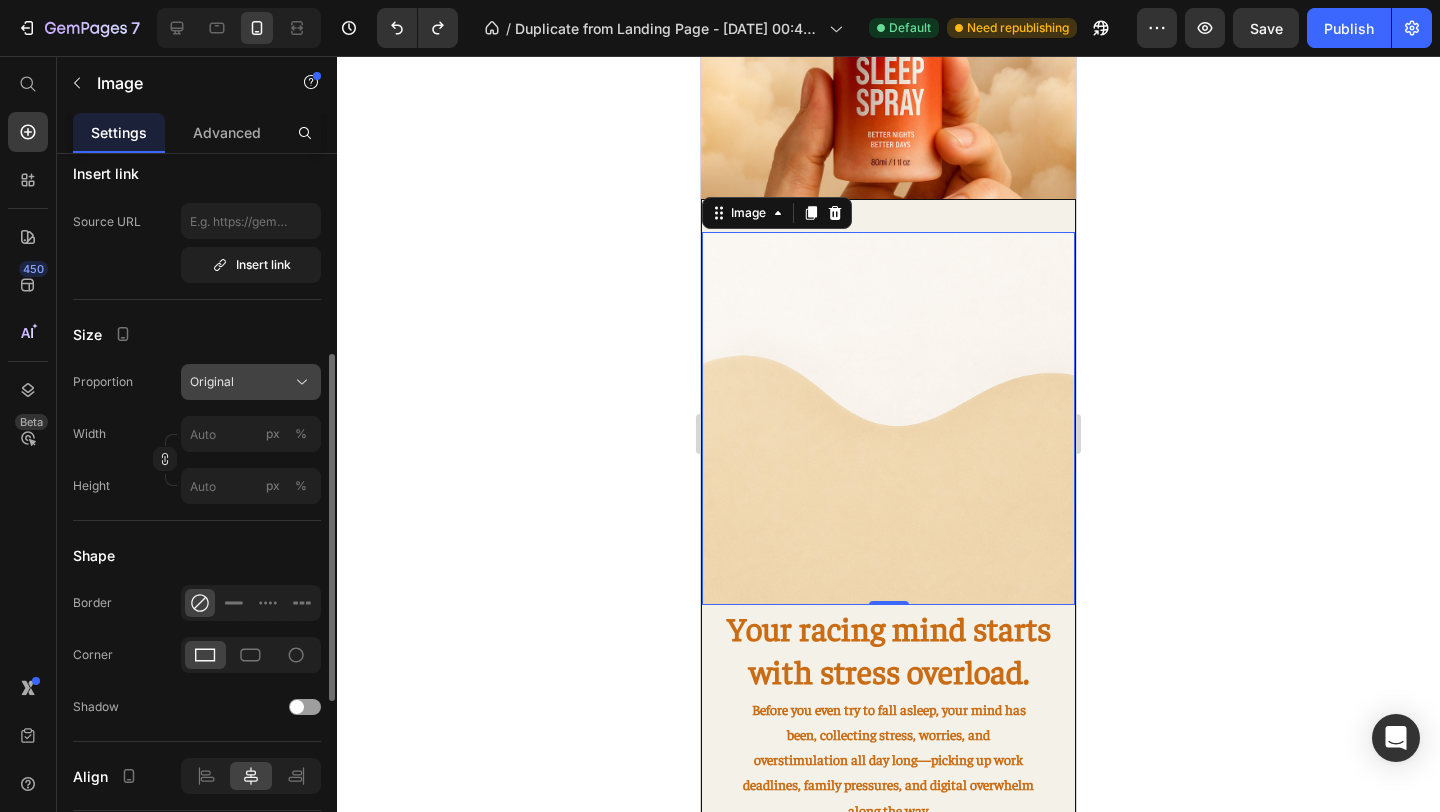 click on "Original" at bounding box center (212, 382) 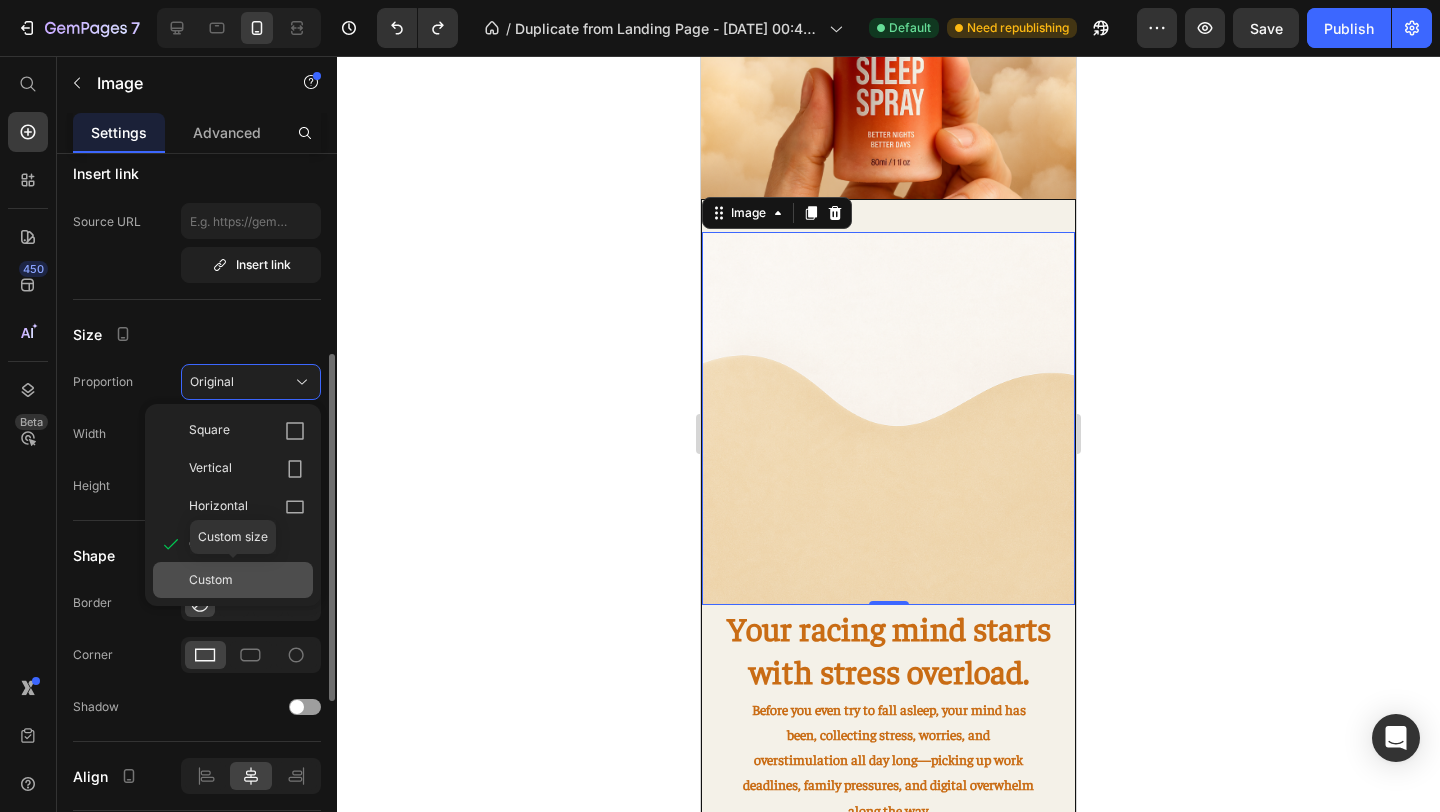 click on "Custom" at bounding box center [247, 580] 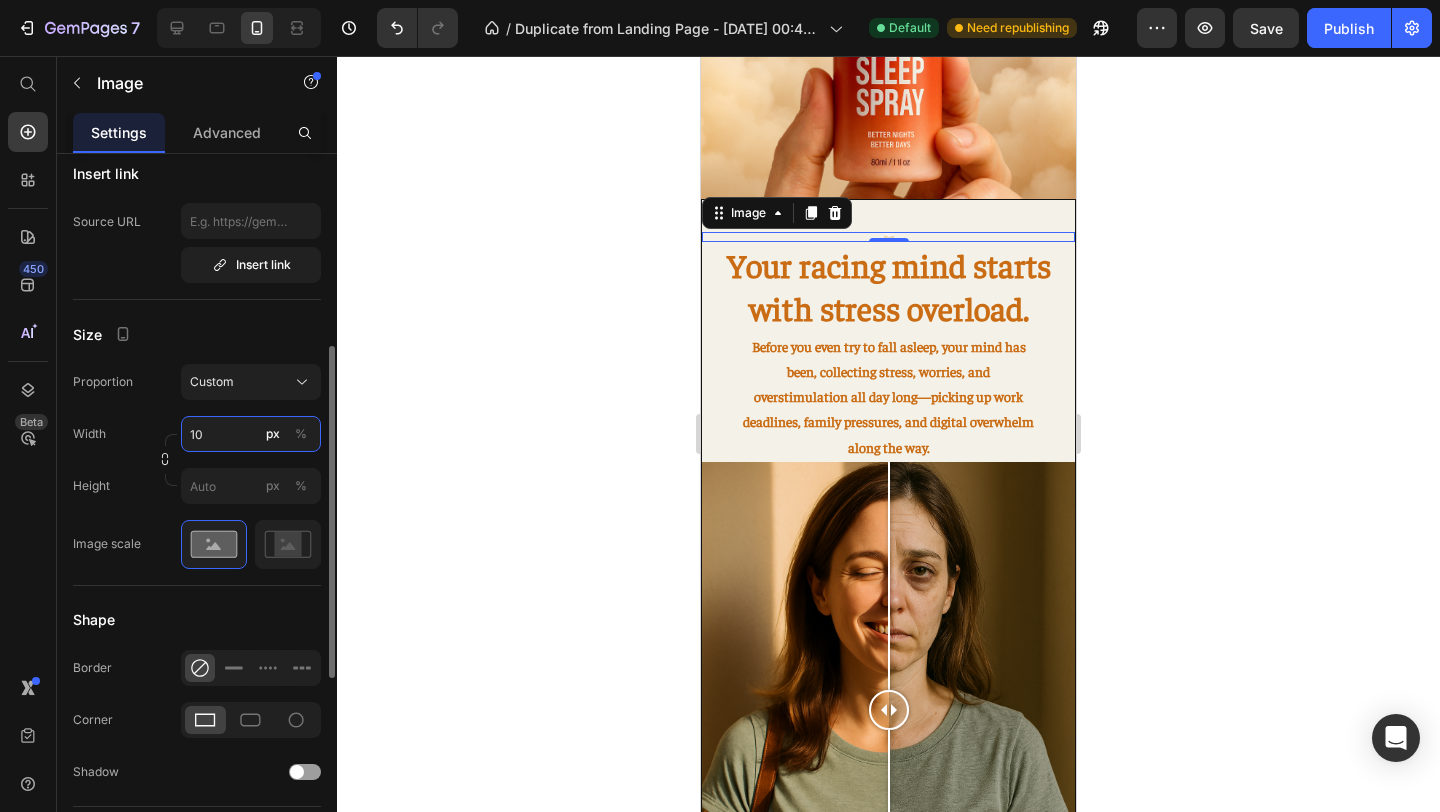 type on "1" 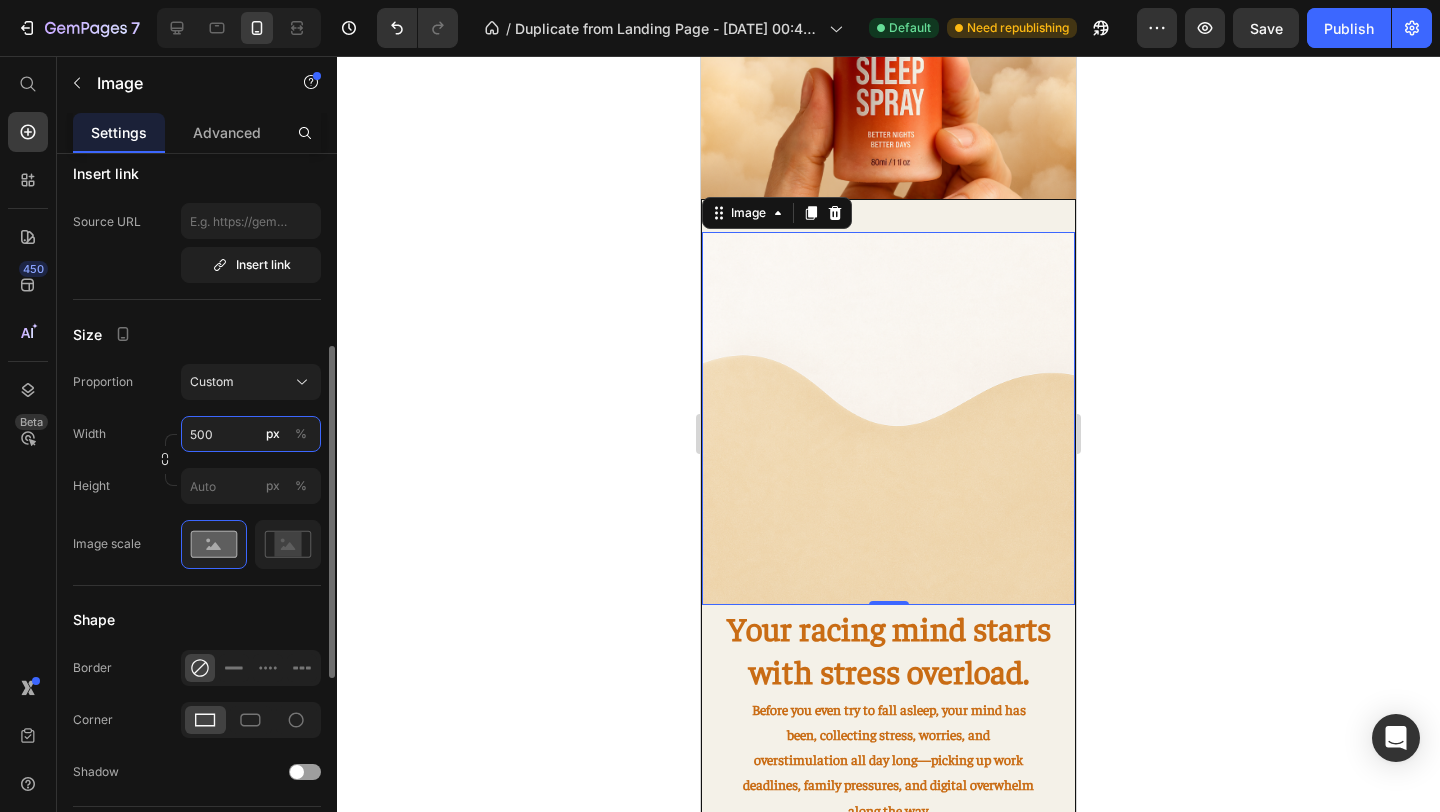 type on "5000" 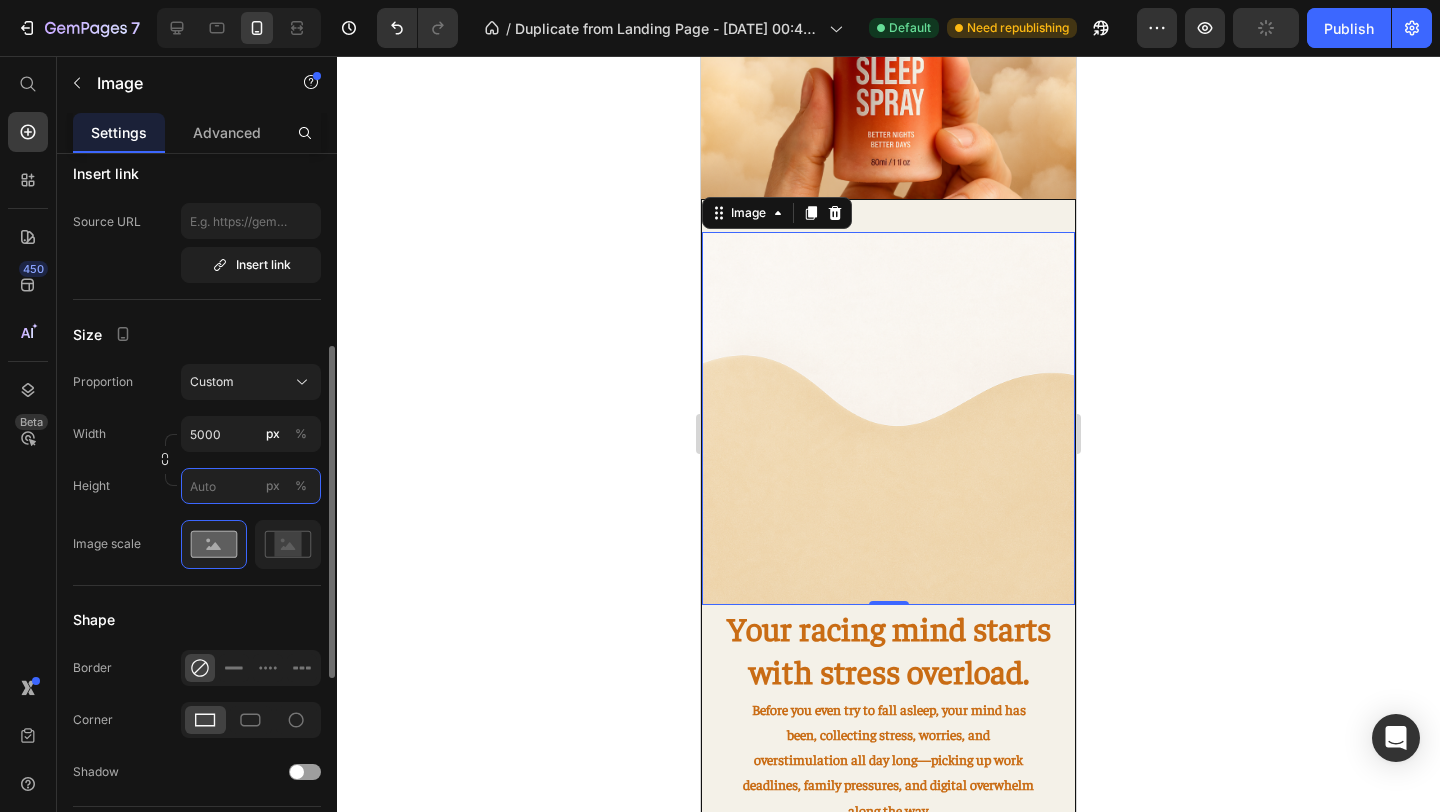 click on "px %" at bounding box center (251, 486) 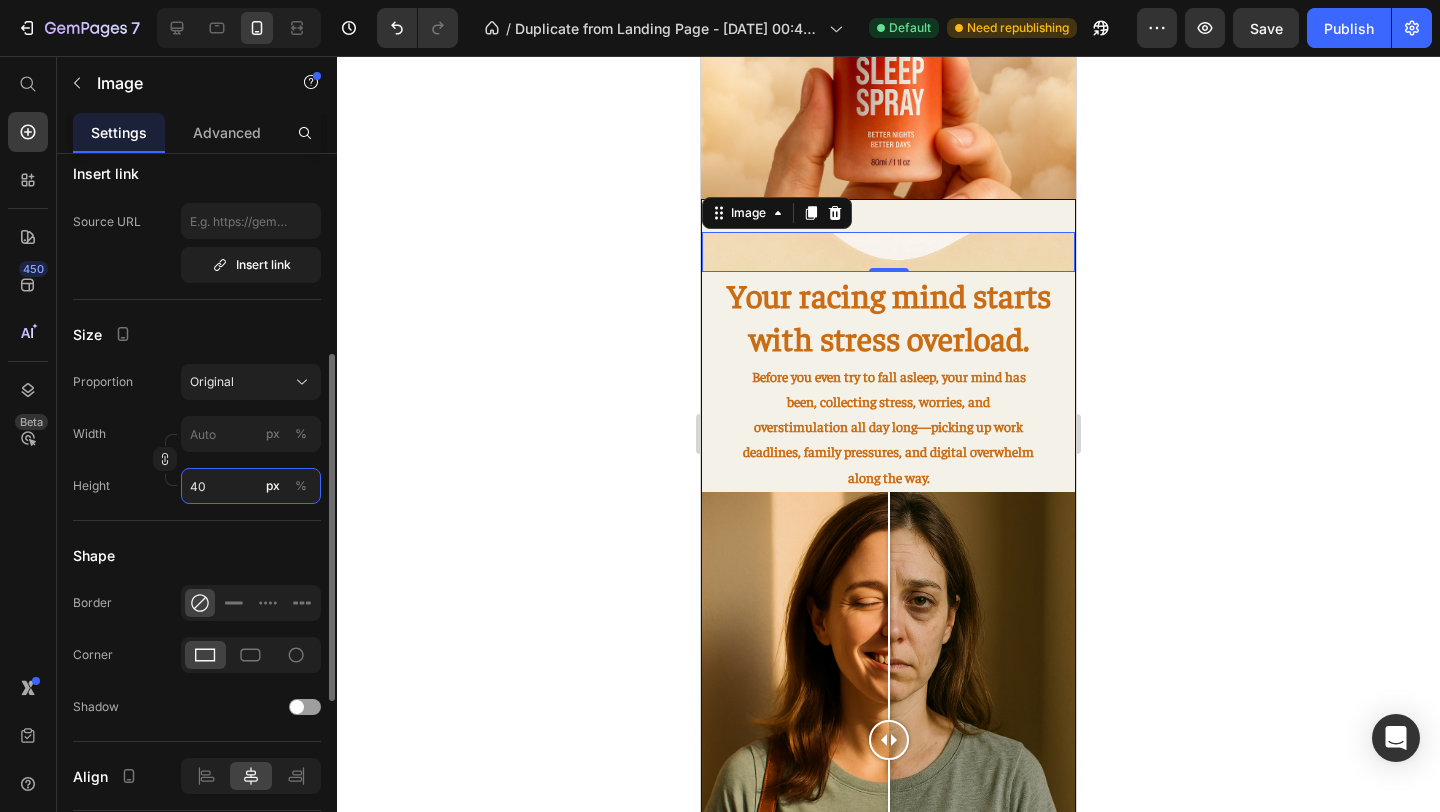 type on "4" 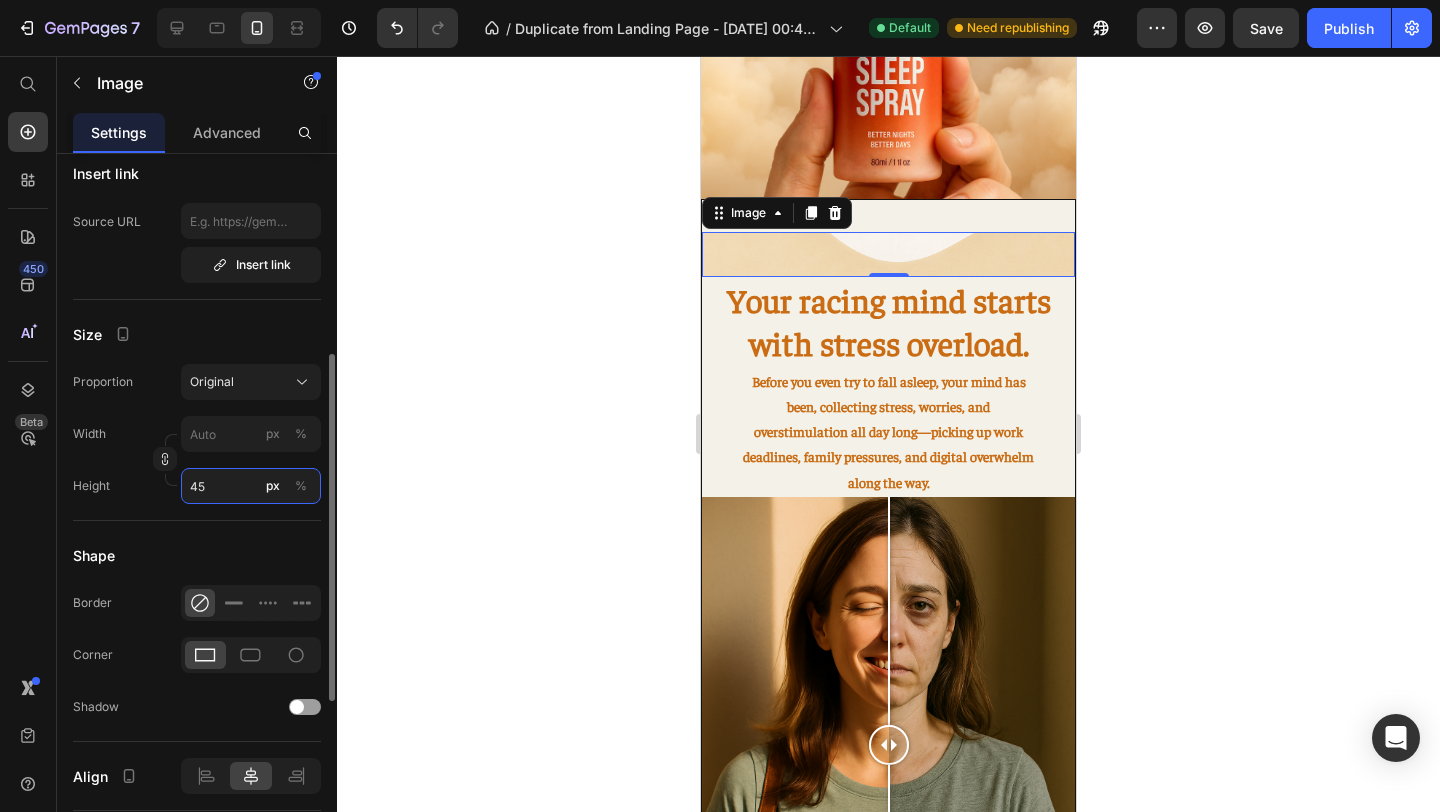 type on "4" 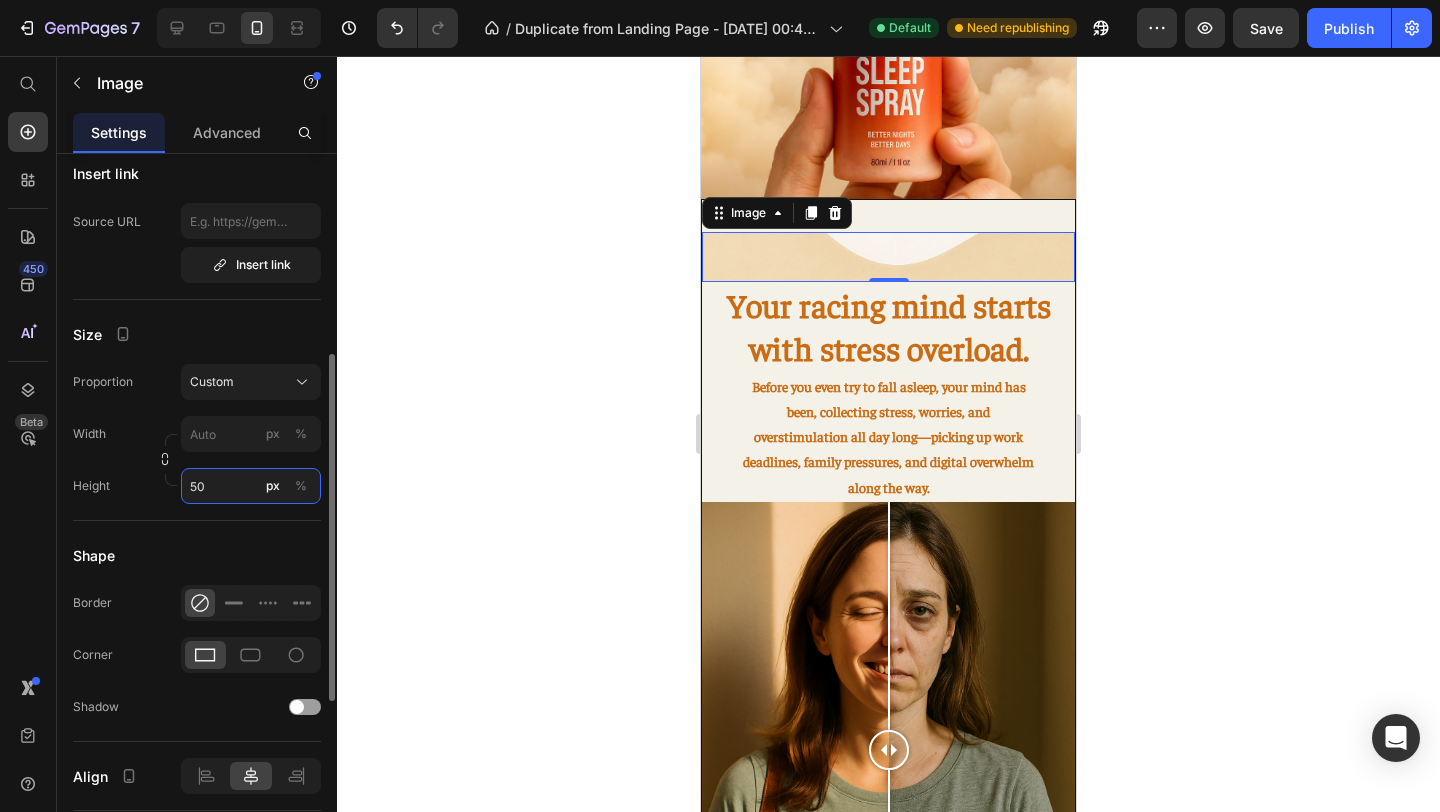 type on "4" 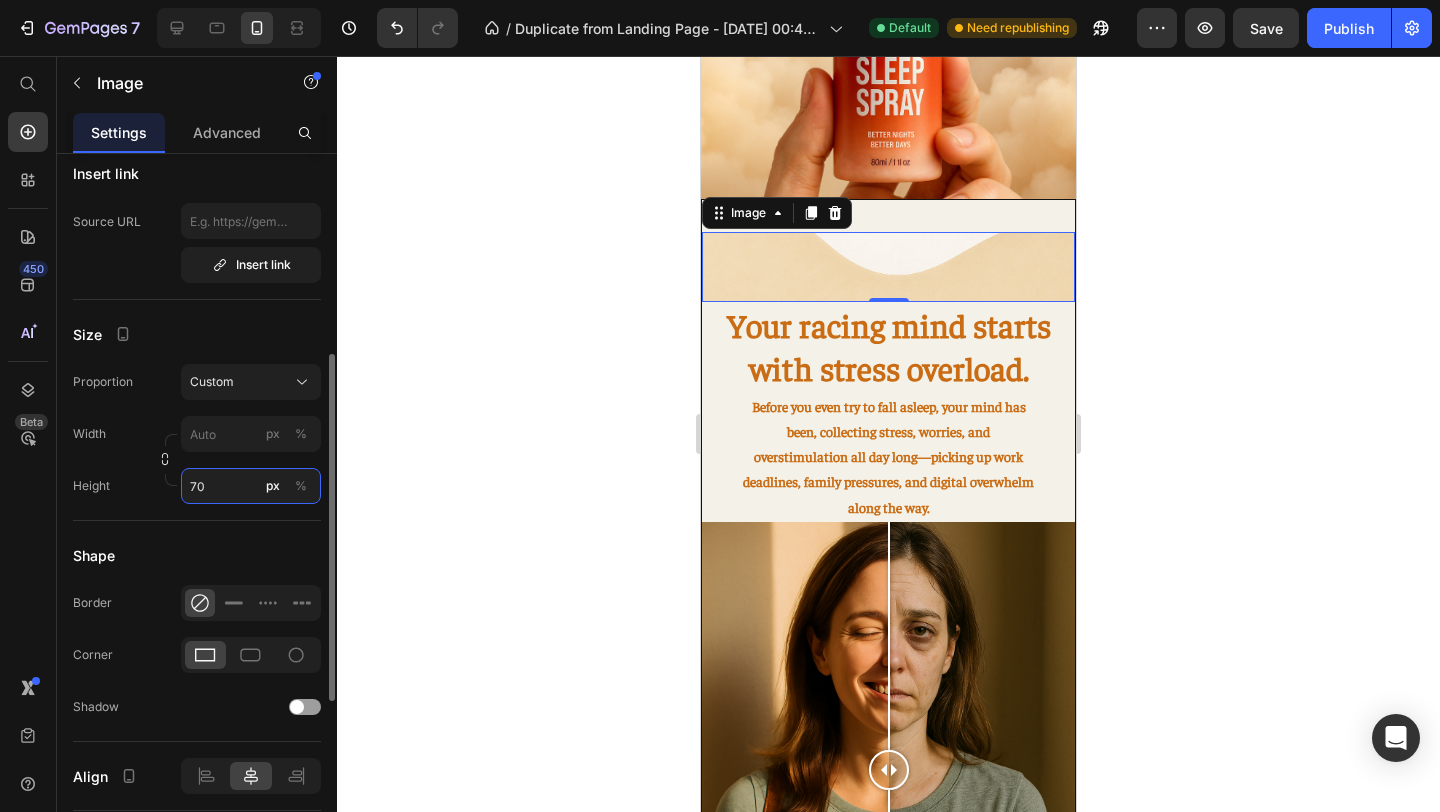 type on "7" 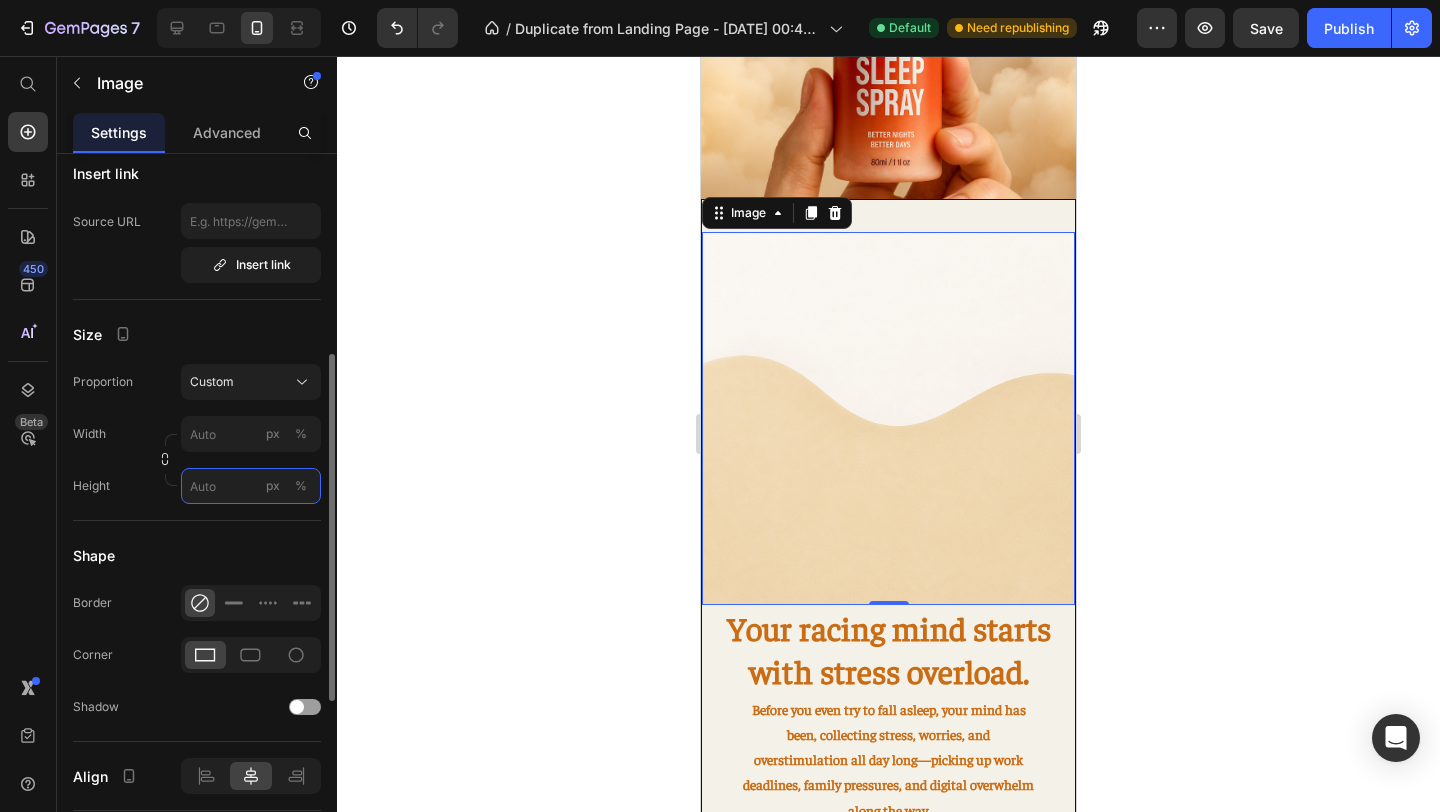 type on "8" 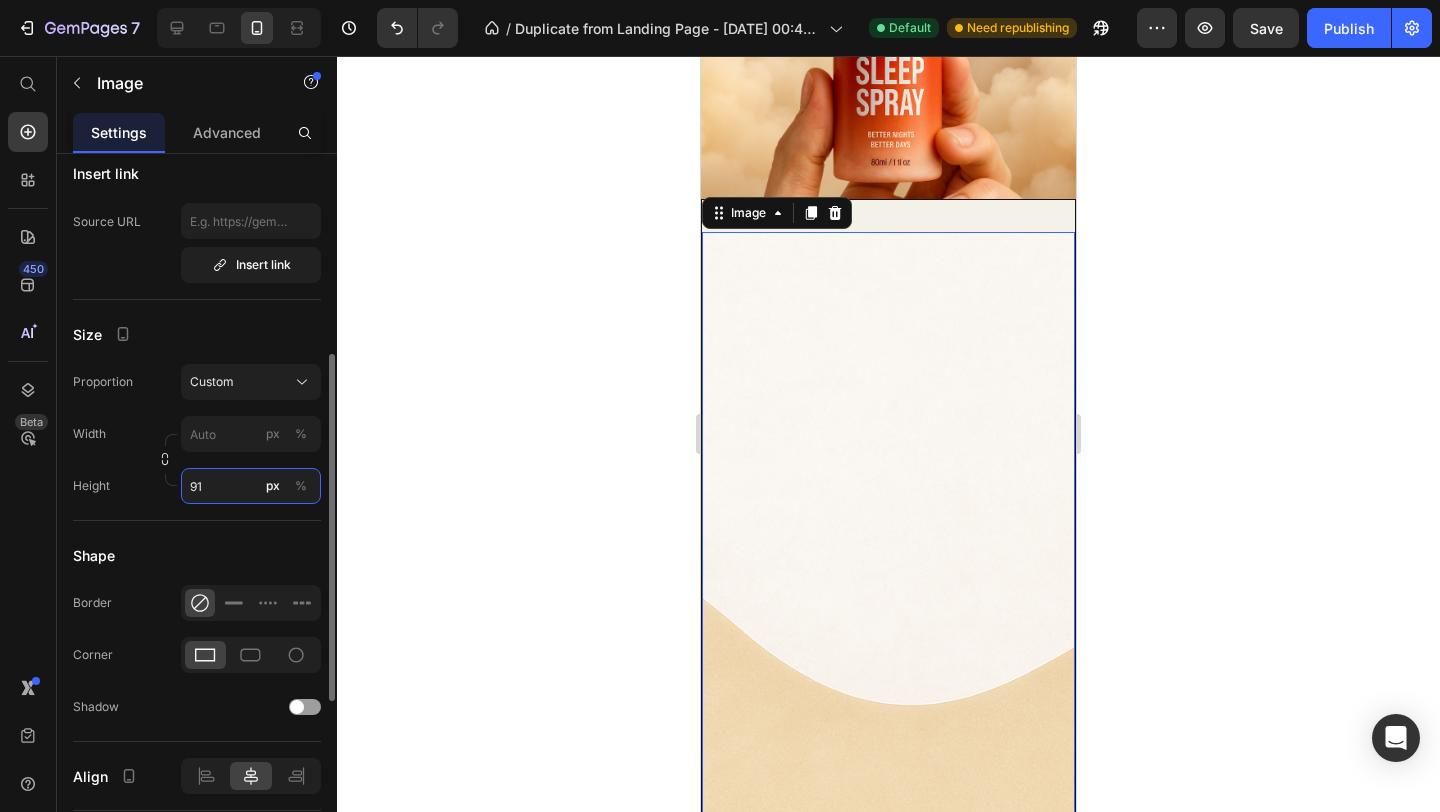 type on "9" 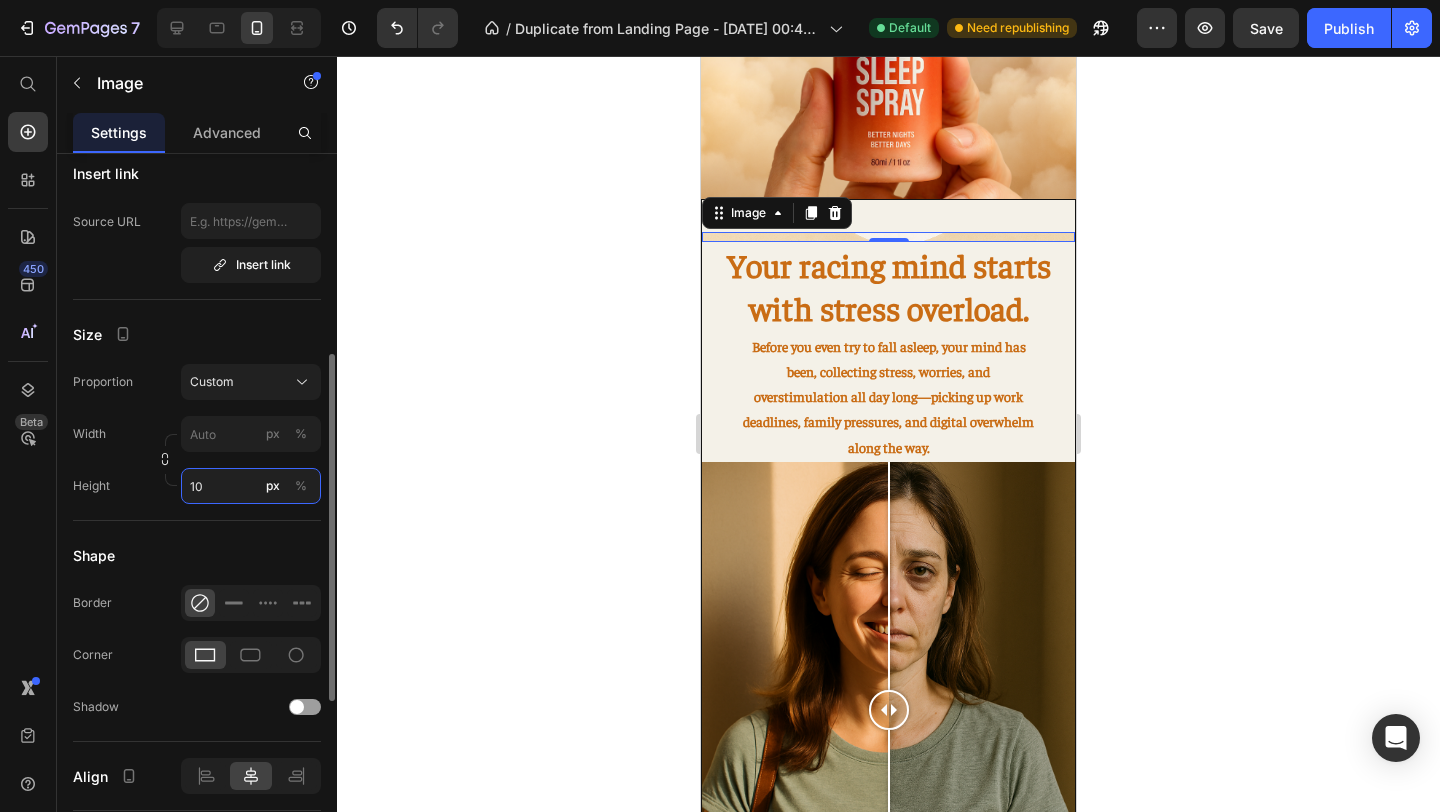 type on "1" 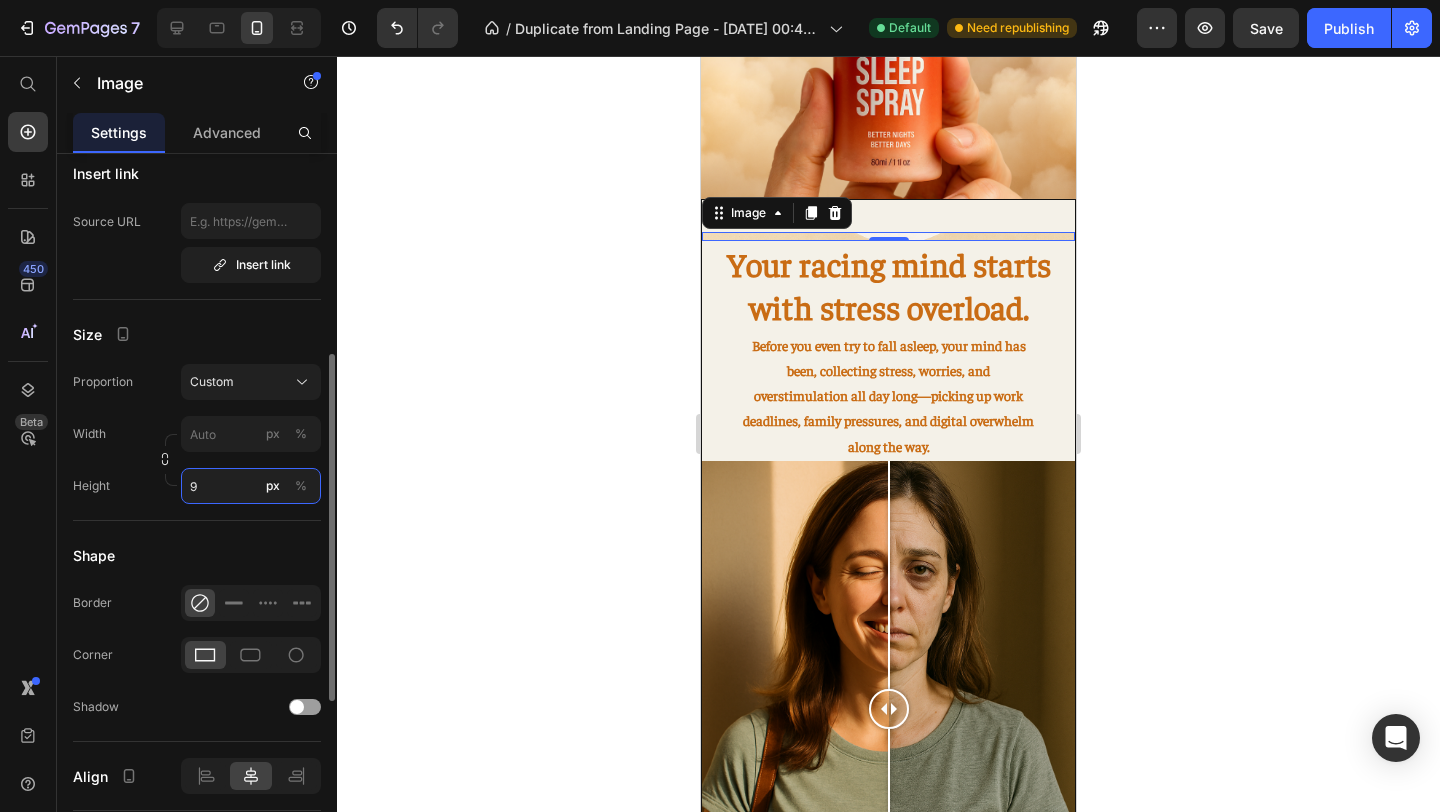 type on "90" 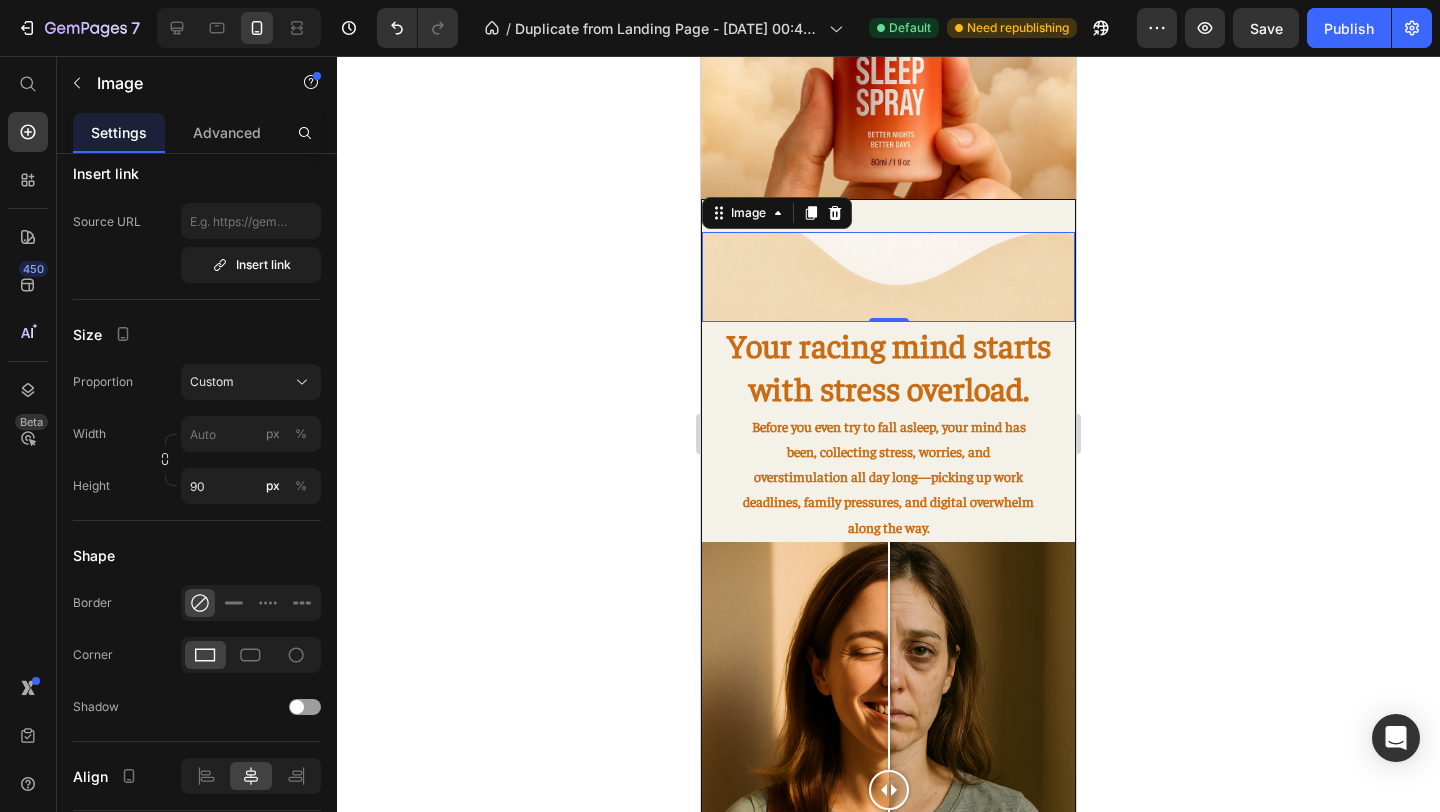click 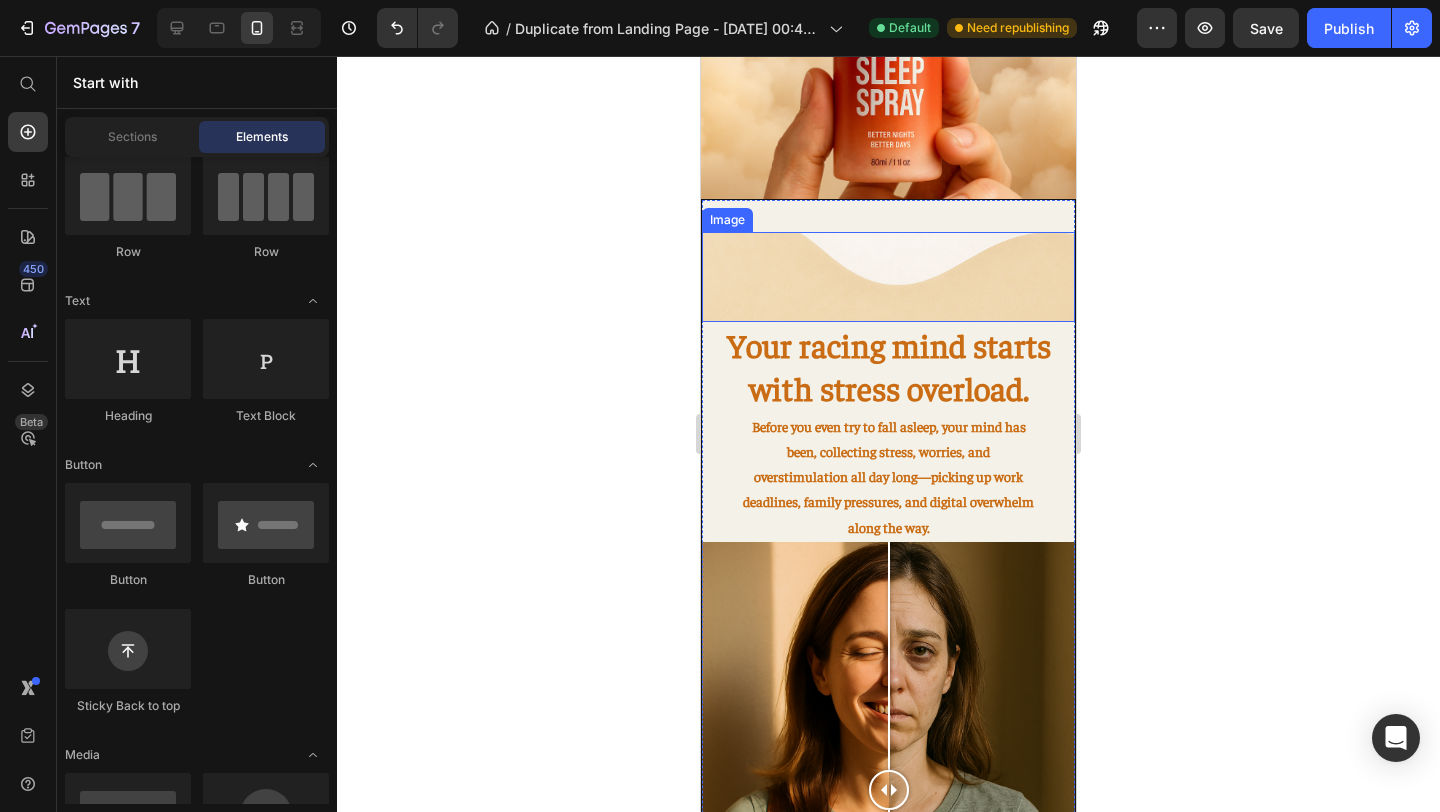 click at bounding box center [888, 277] 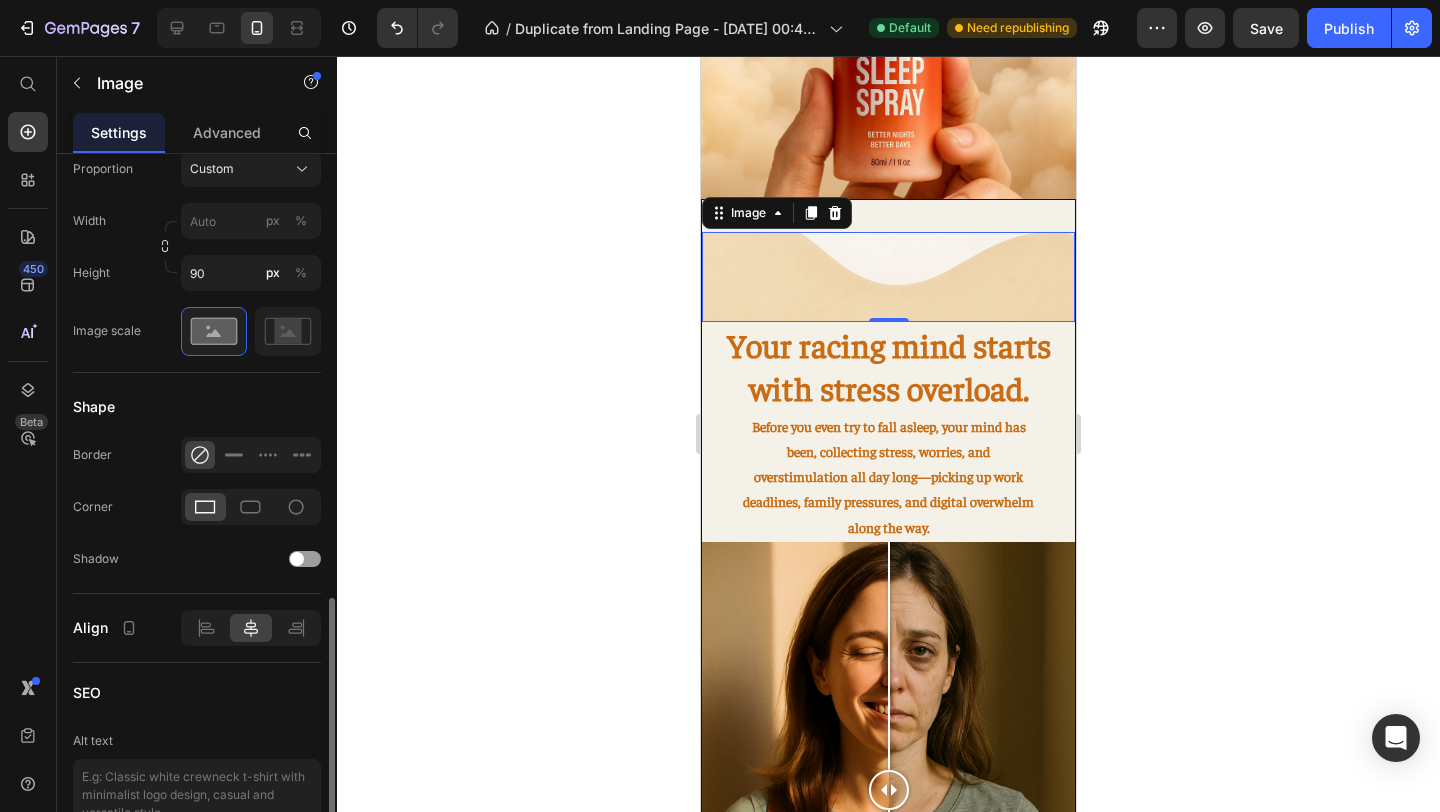 scroll, scrollTop: 776, scrollLeft: 0, axis: vertical 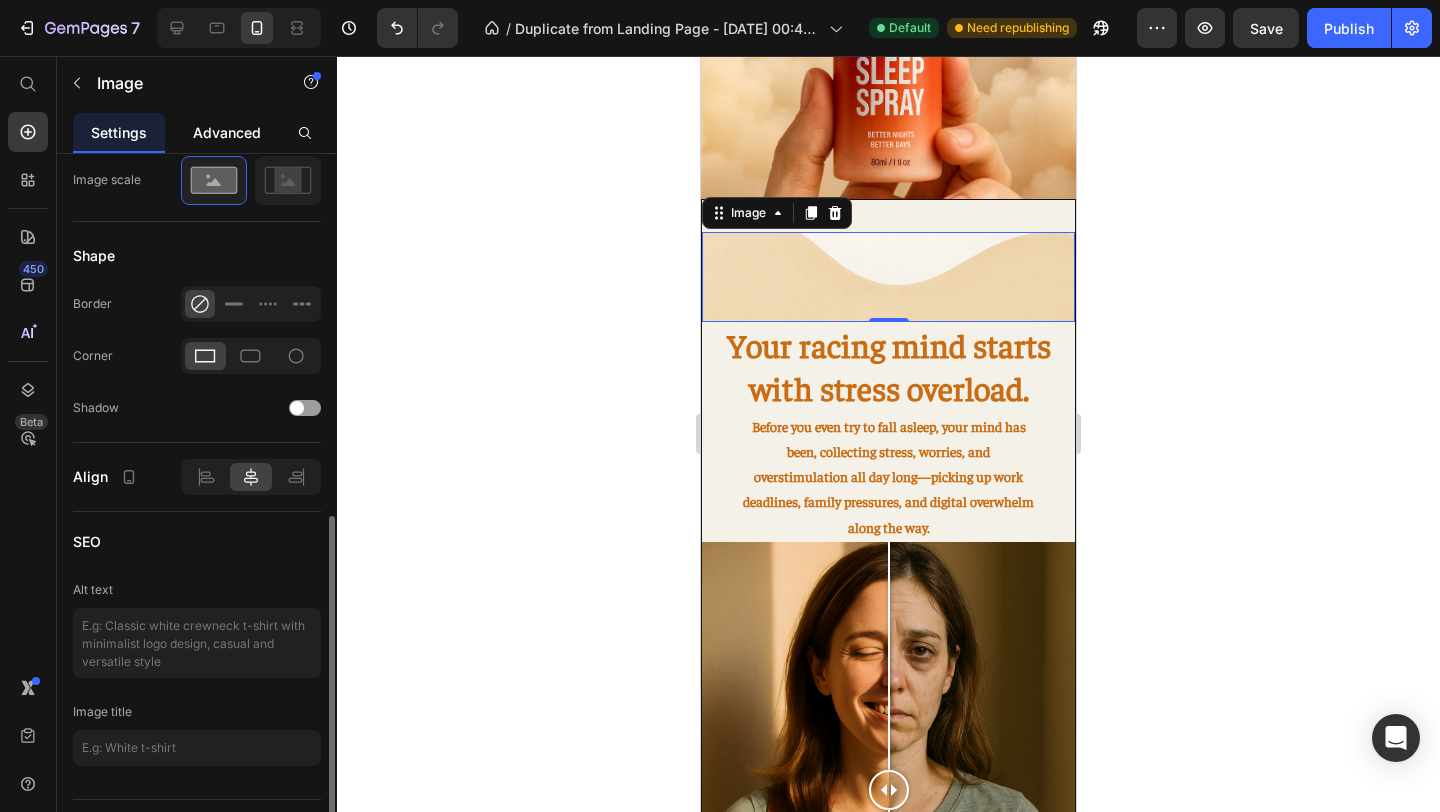 click on "Advanced" 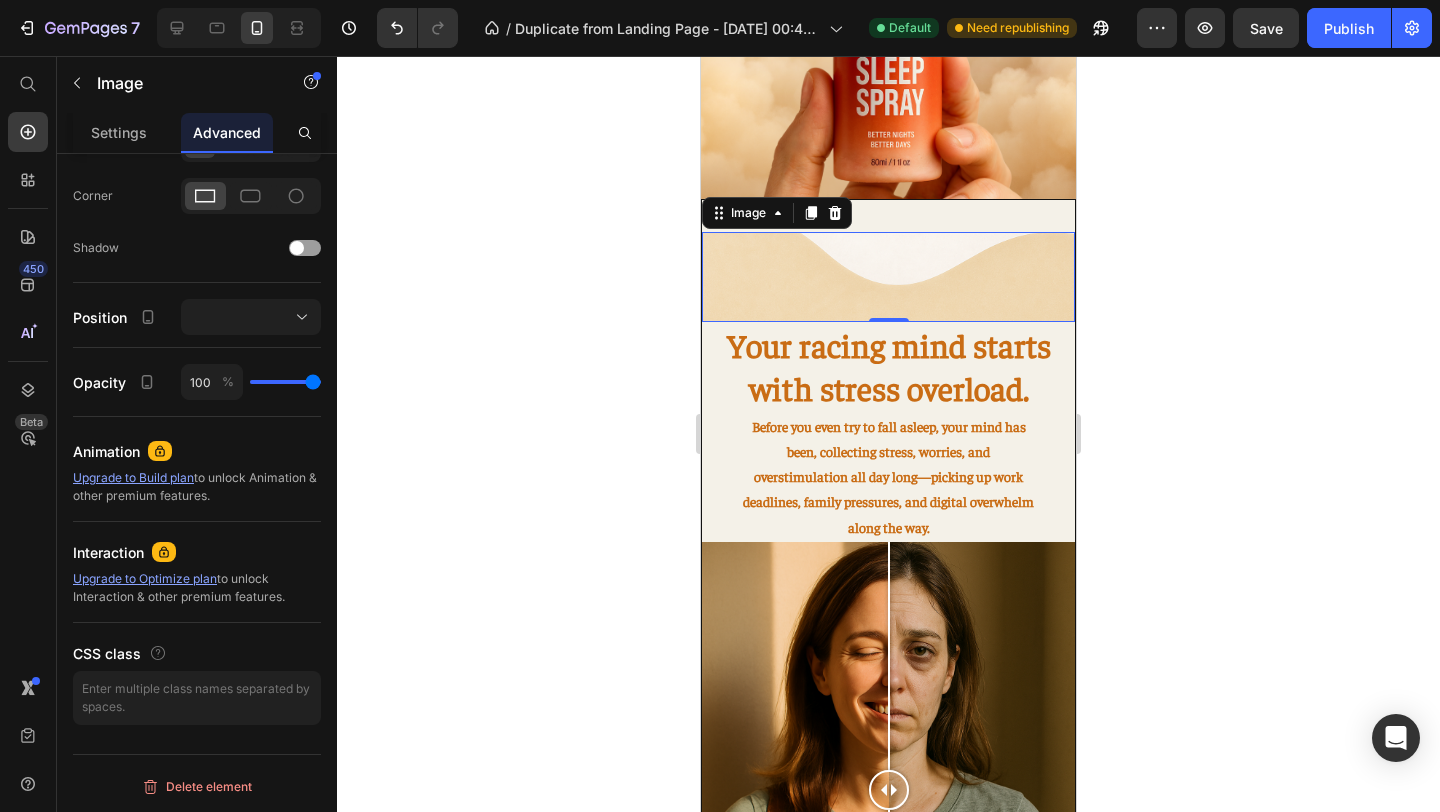 scroll, scrollTop: 0, scrollLeft: 0, axis: both 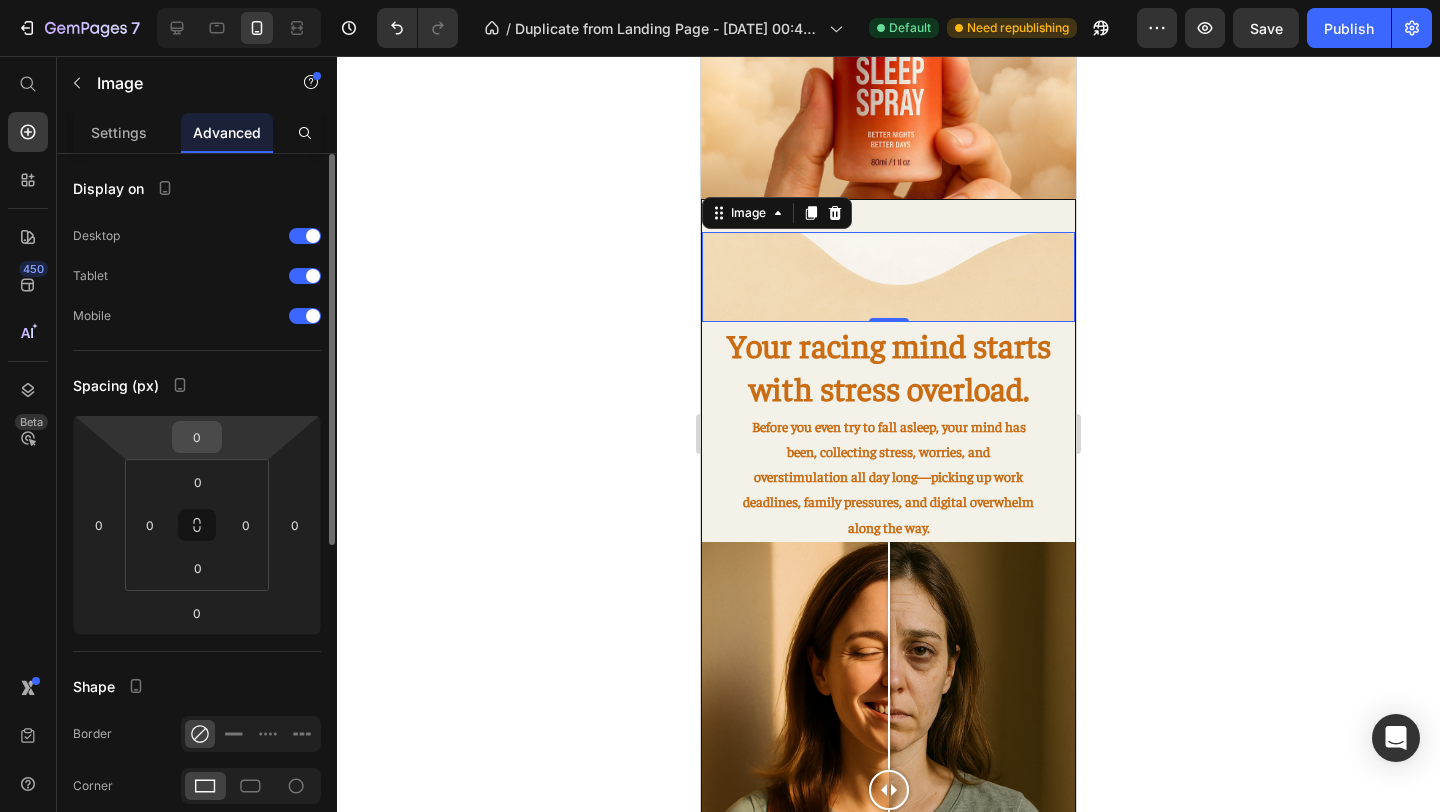 click on "0" at bounding box center (197, 437) 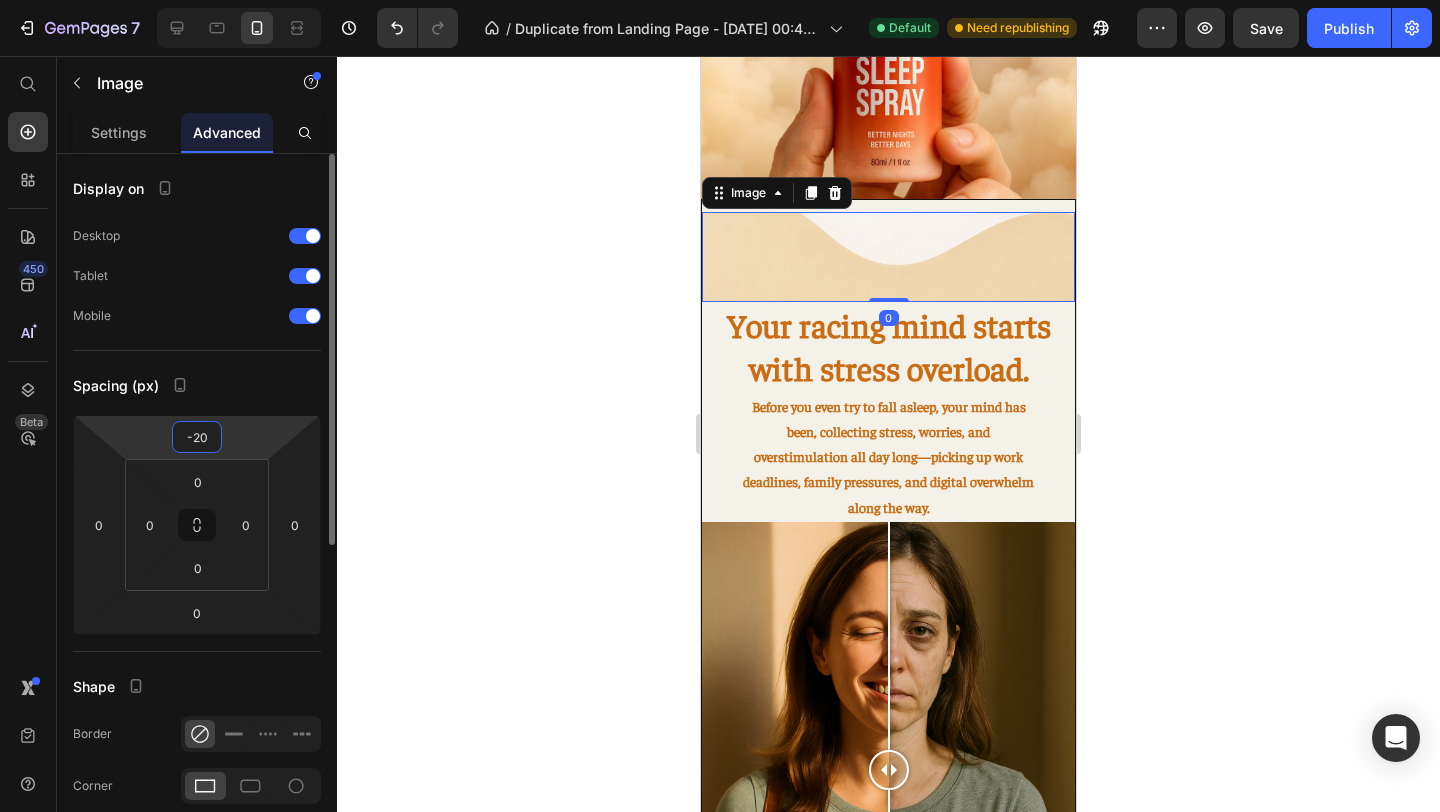 type on "-2" 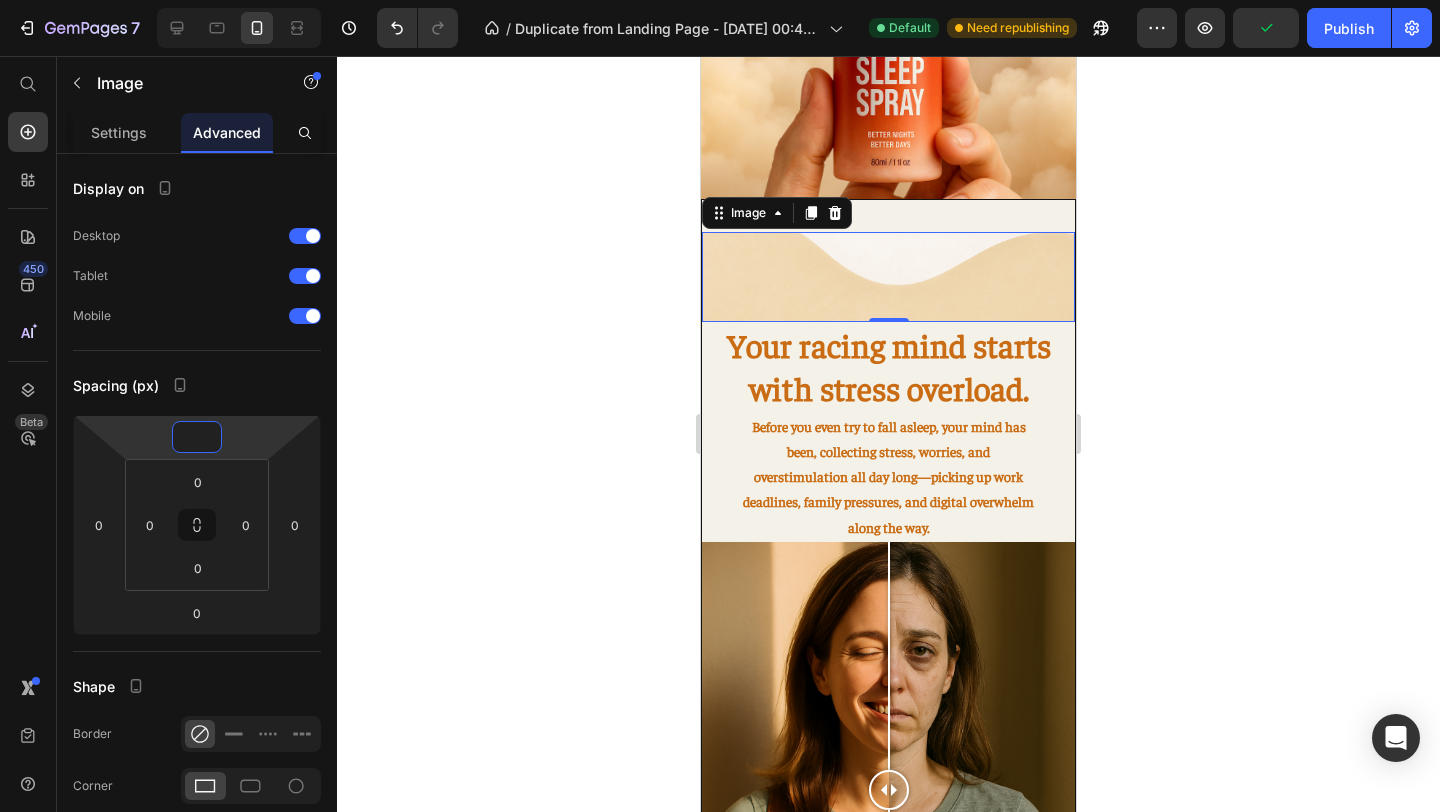 click at bounding box center (888, 277) 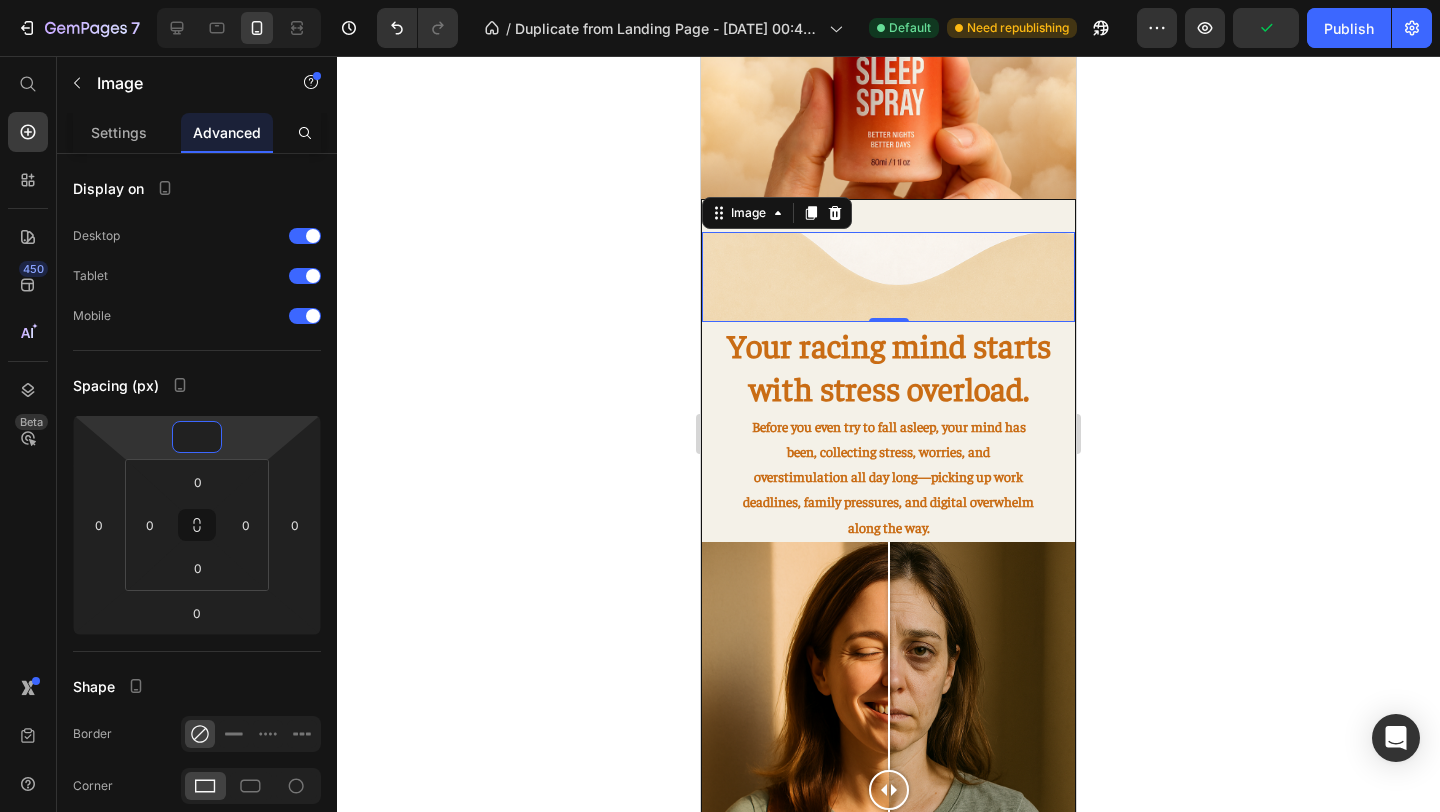 type on "0" 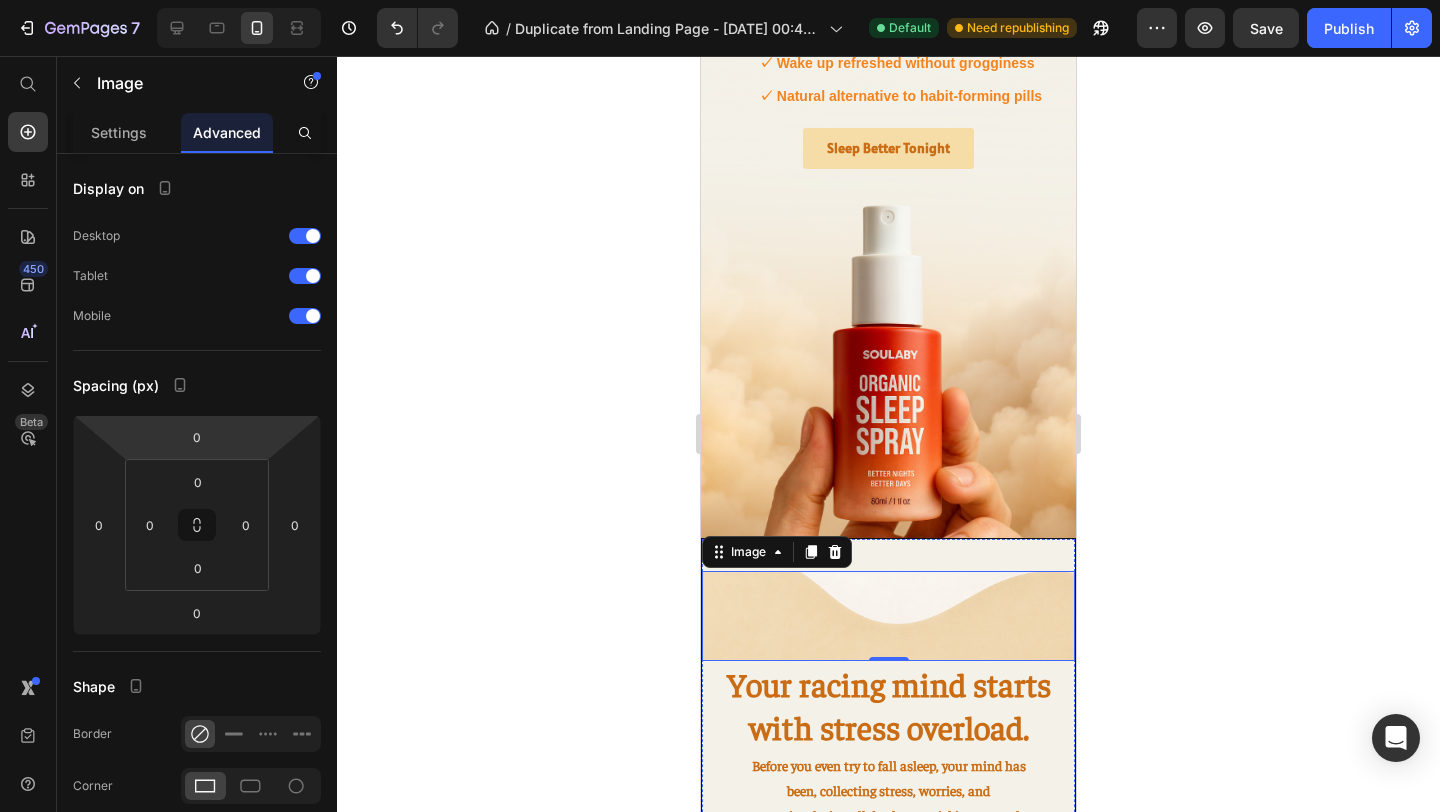scroll, scrollTop: 188, scrollLeft: 0, axis: vertical 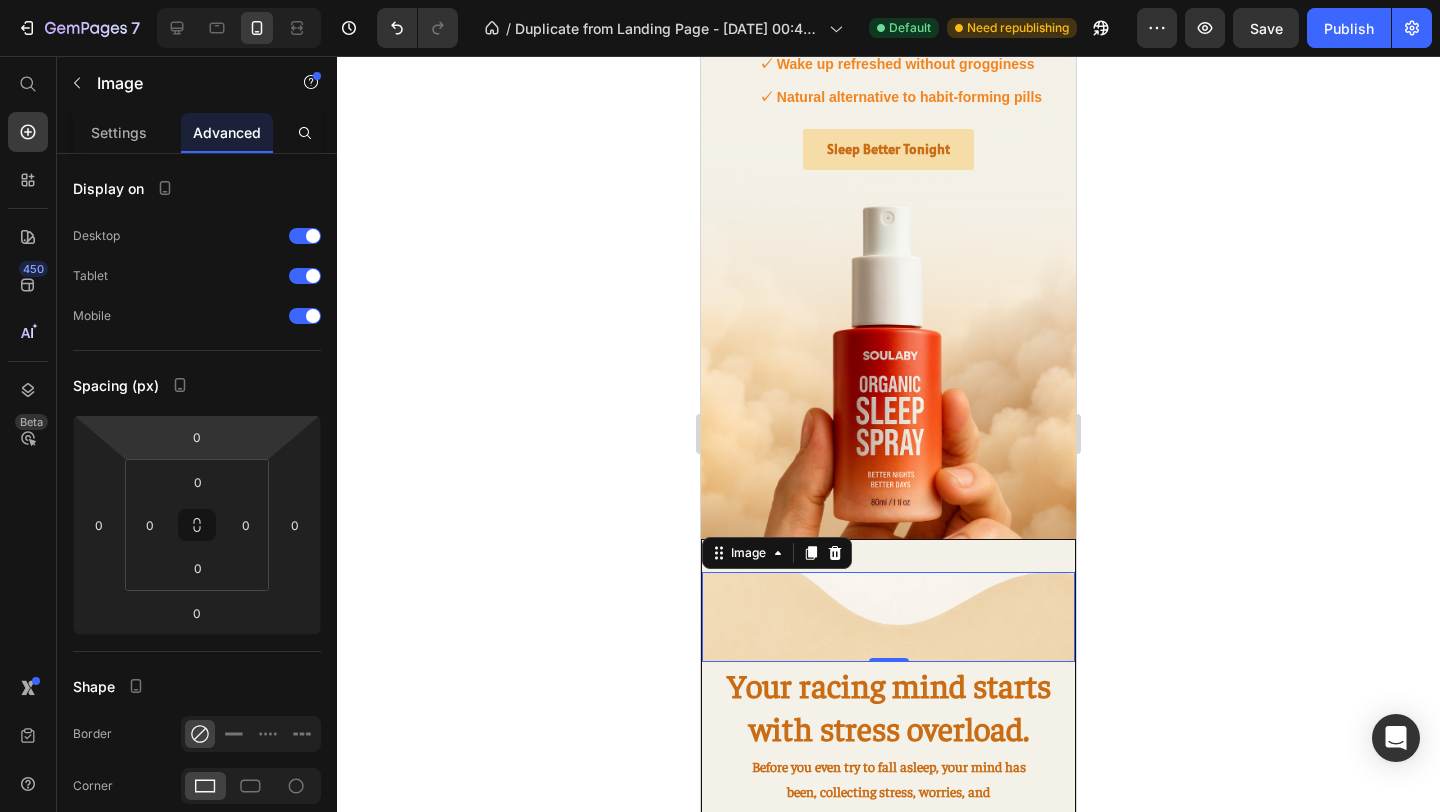 click at bounding box center [888, 617] 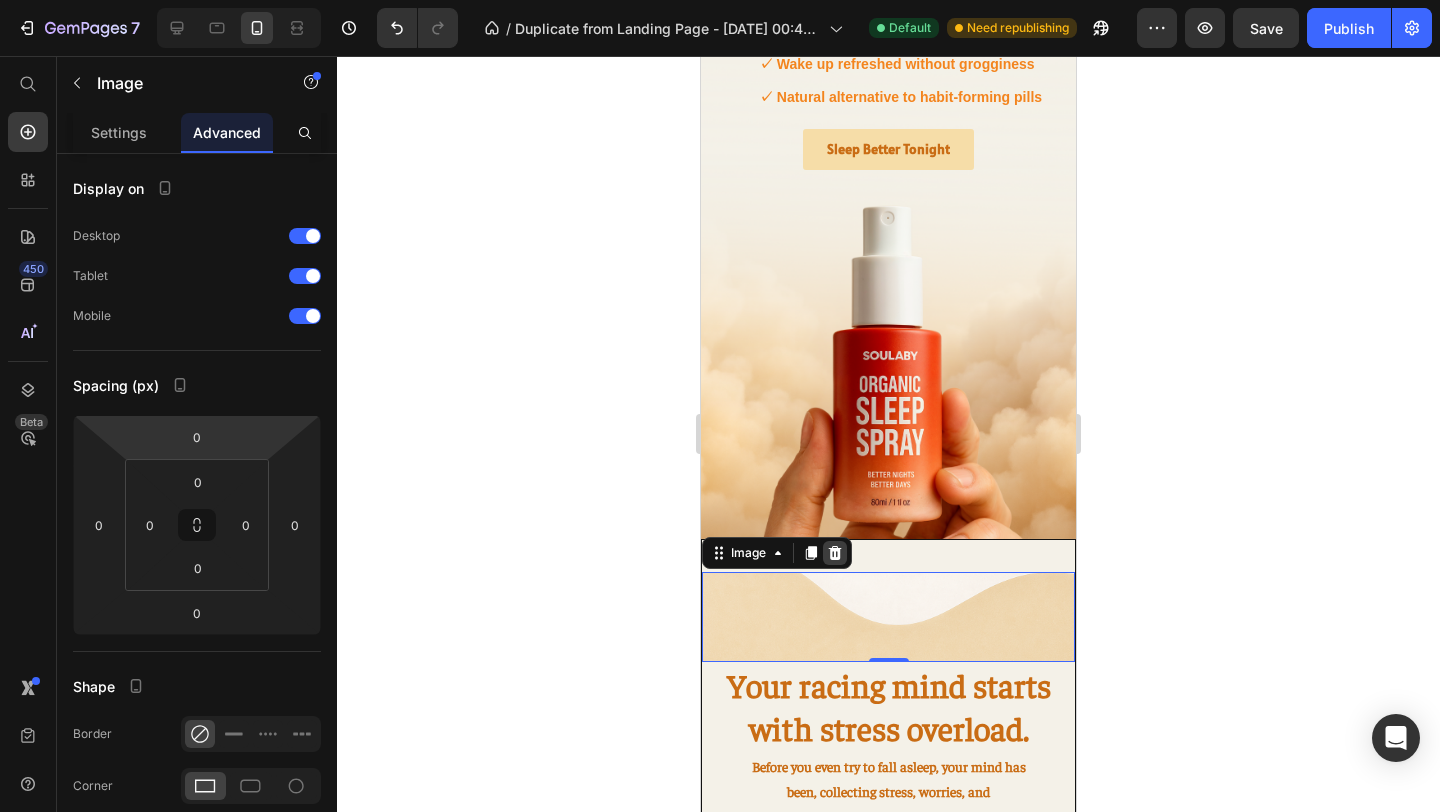 click 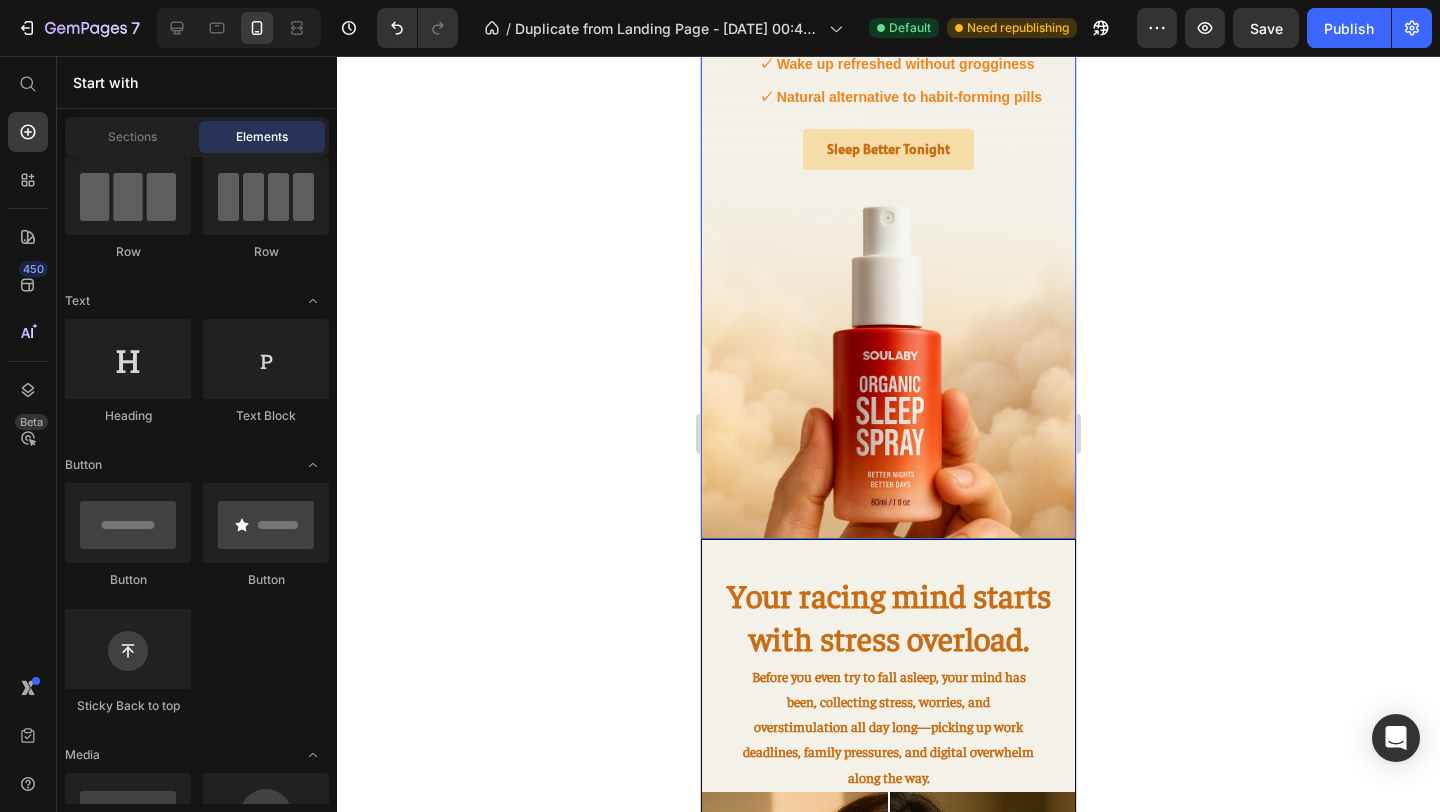 click at bounding box center (888, 224) 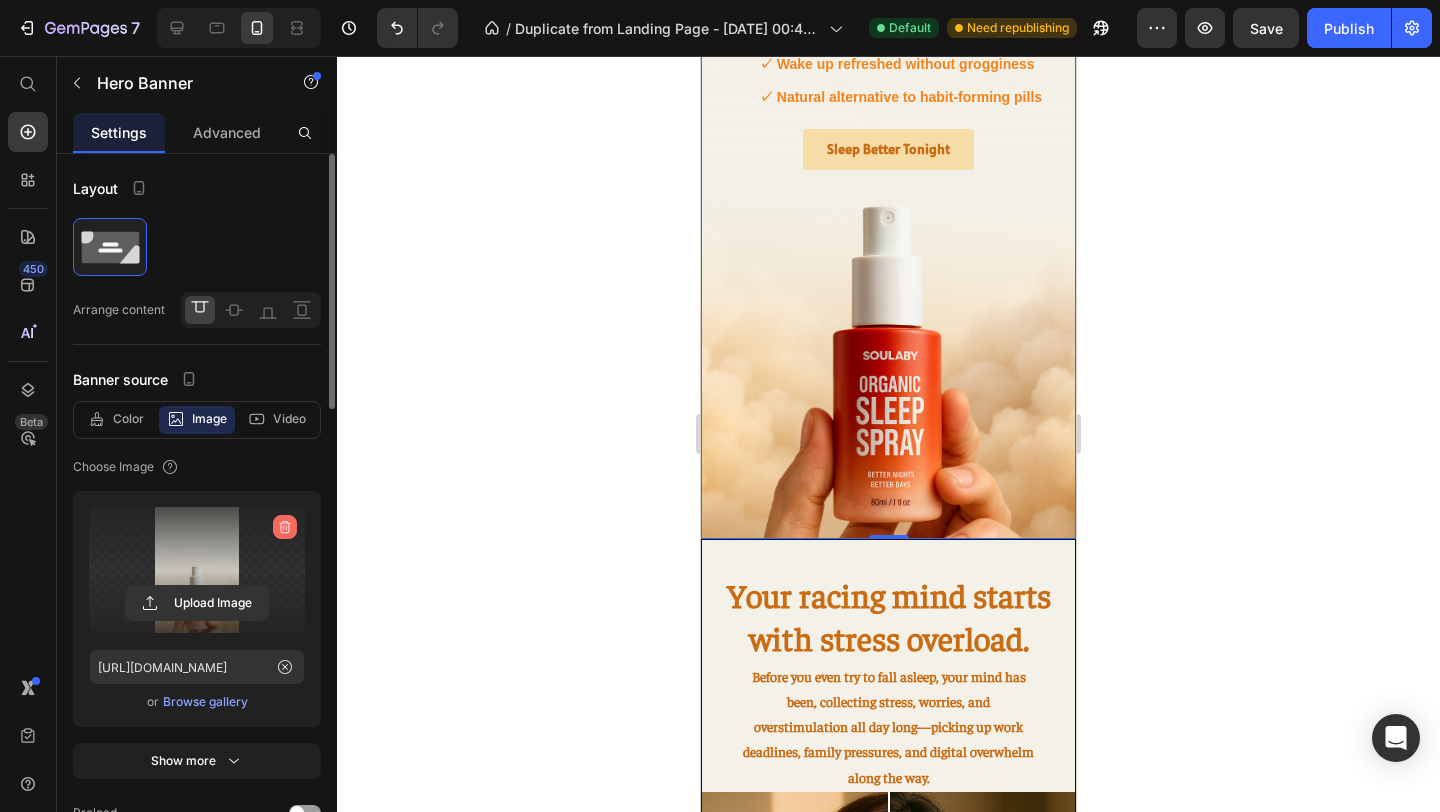 click 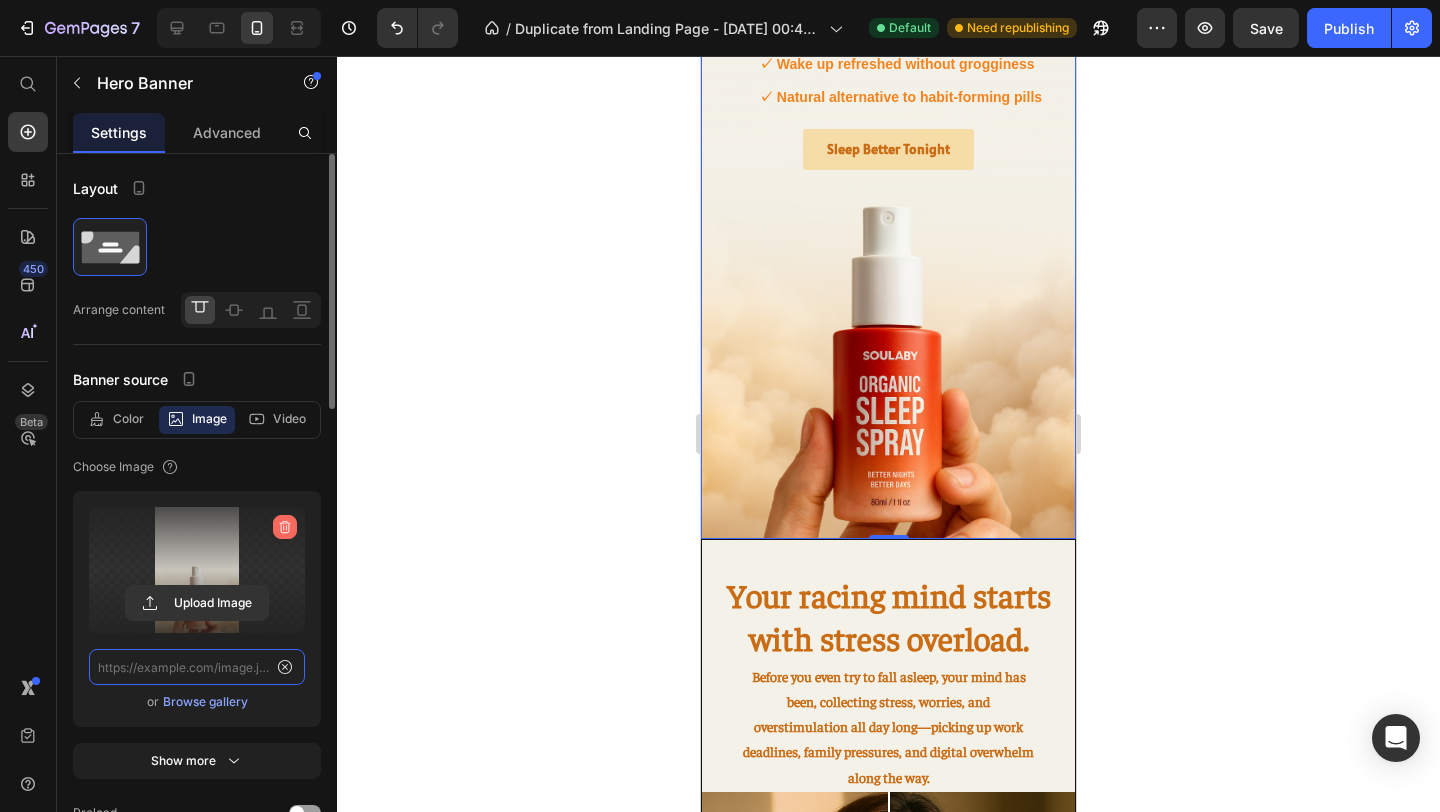 scroll, scrollTop: 0, scrollLeft: 0, axis: both 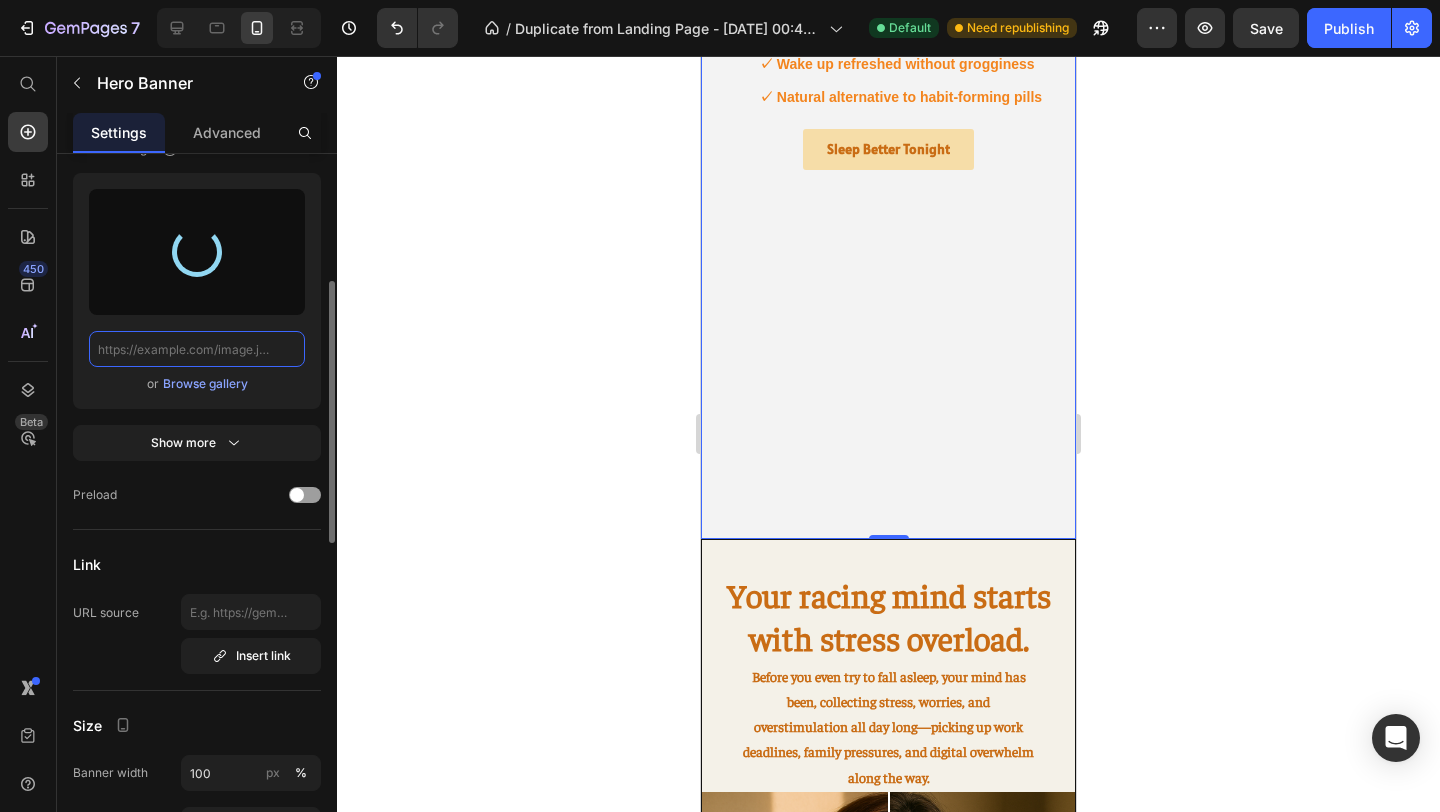 type on "[URL][DOMAIN_NAME]" 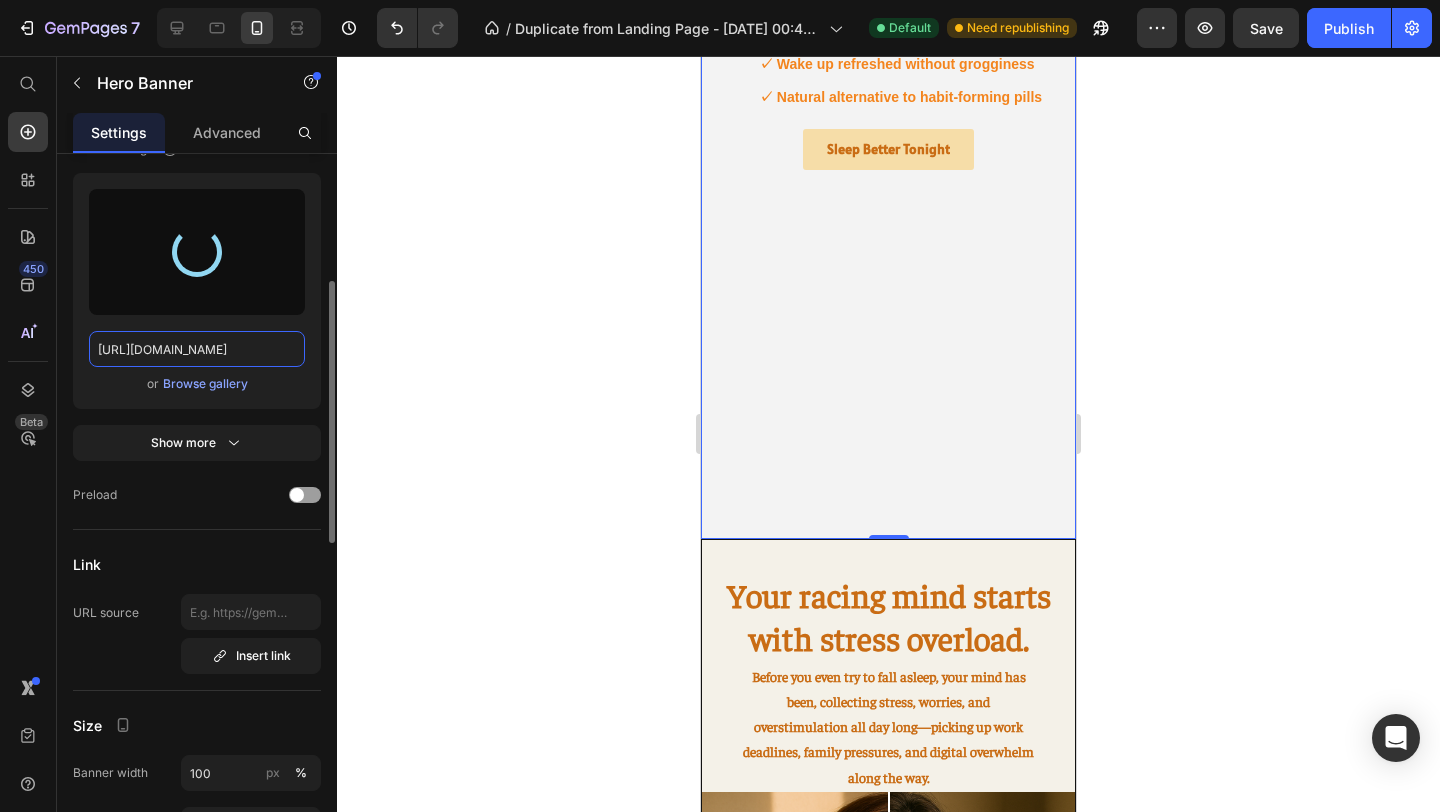 scroll, scrollTop: 289, scrollLeft: 0, axis: vertical 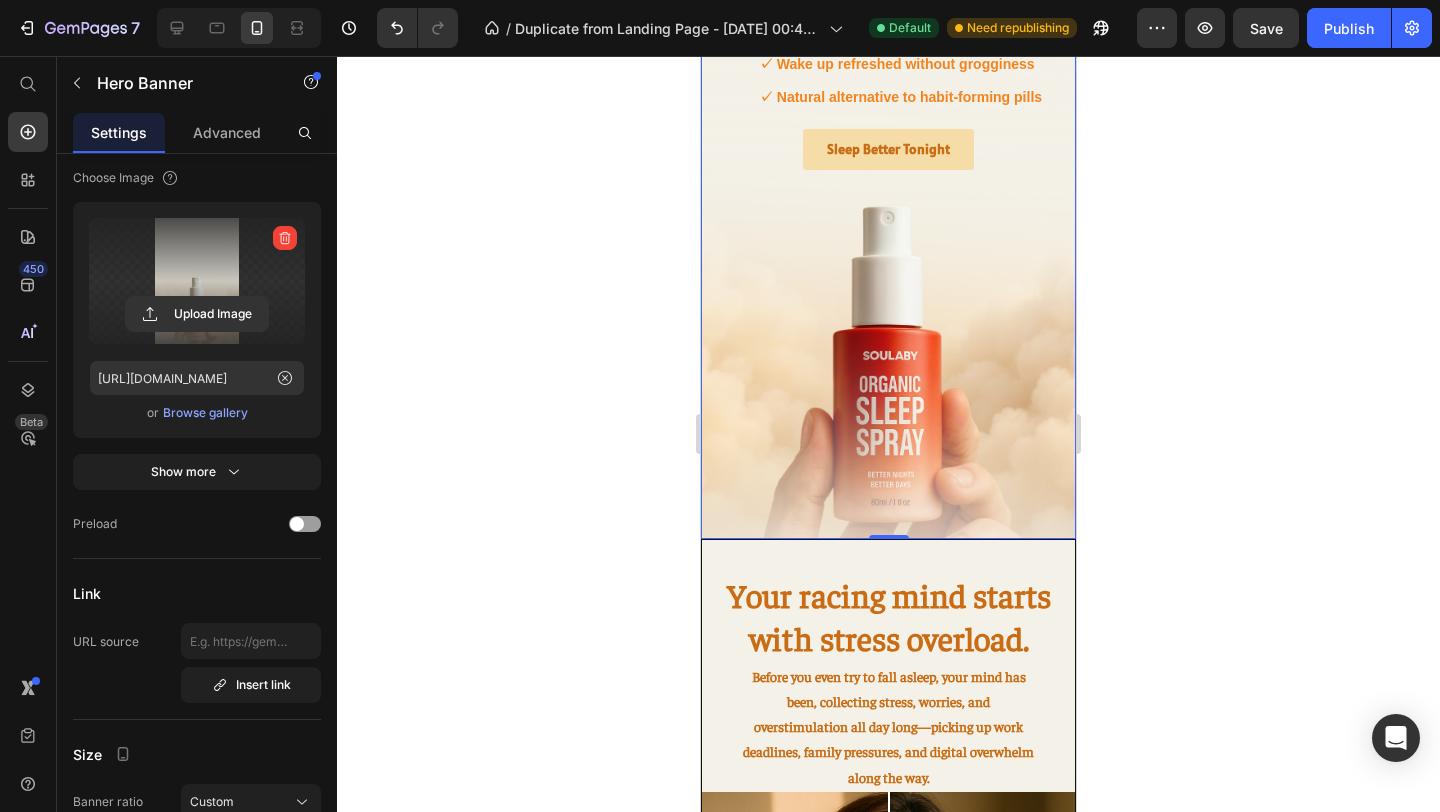 click 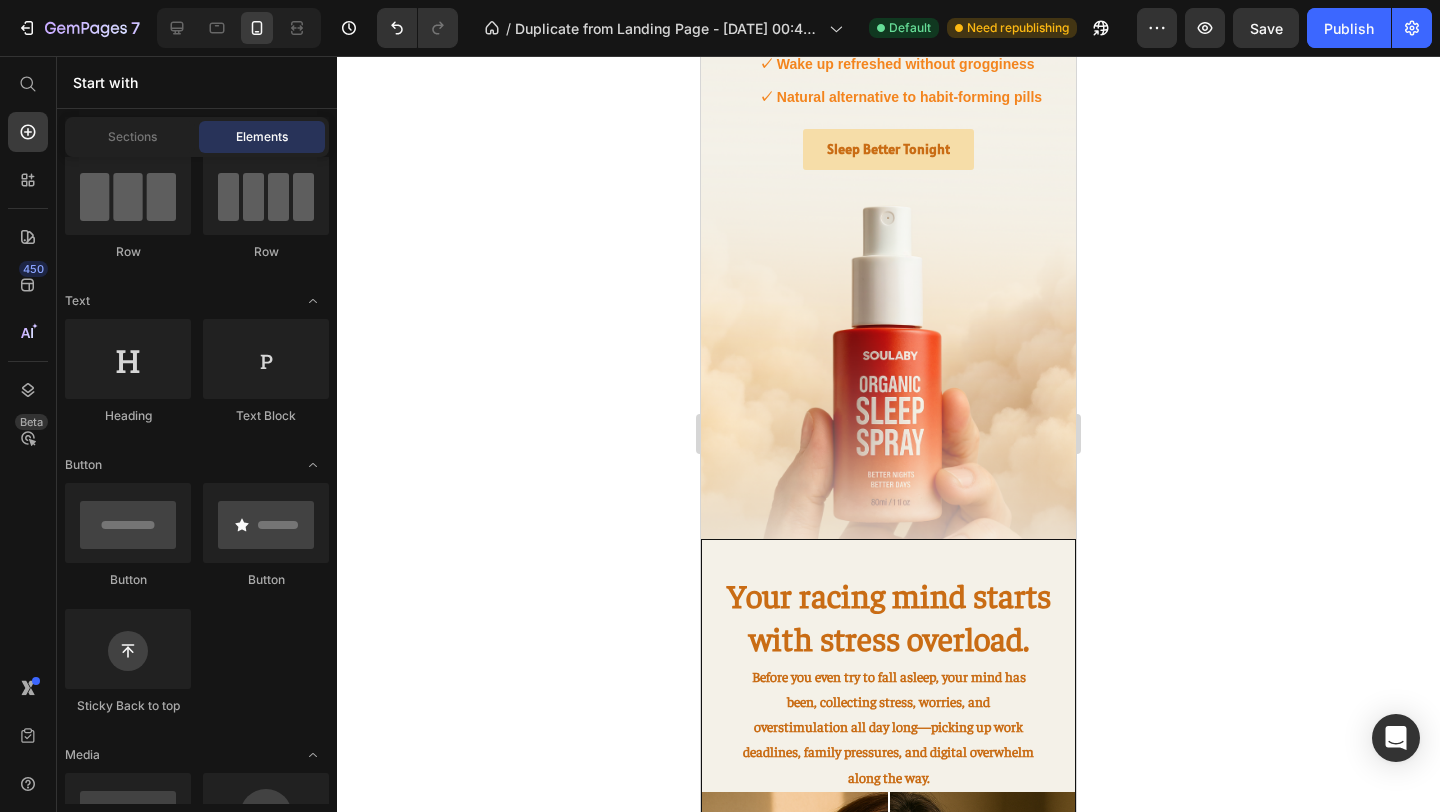 click 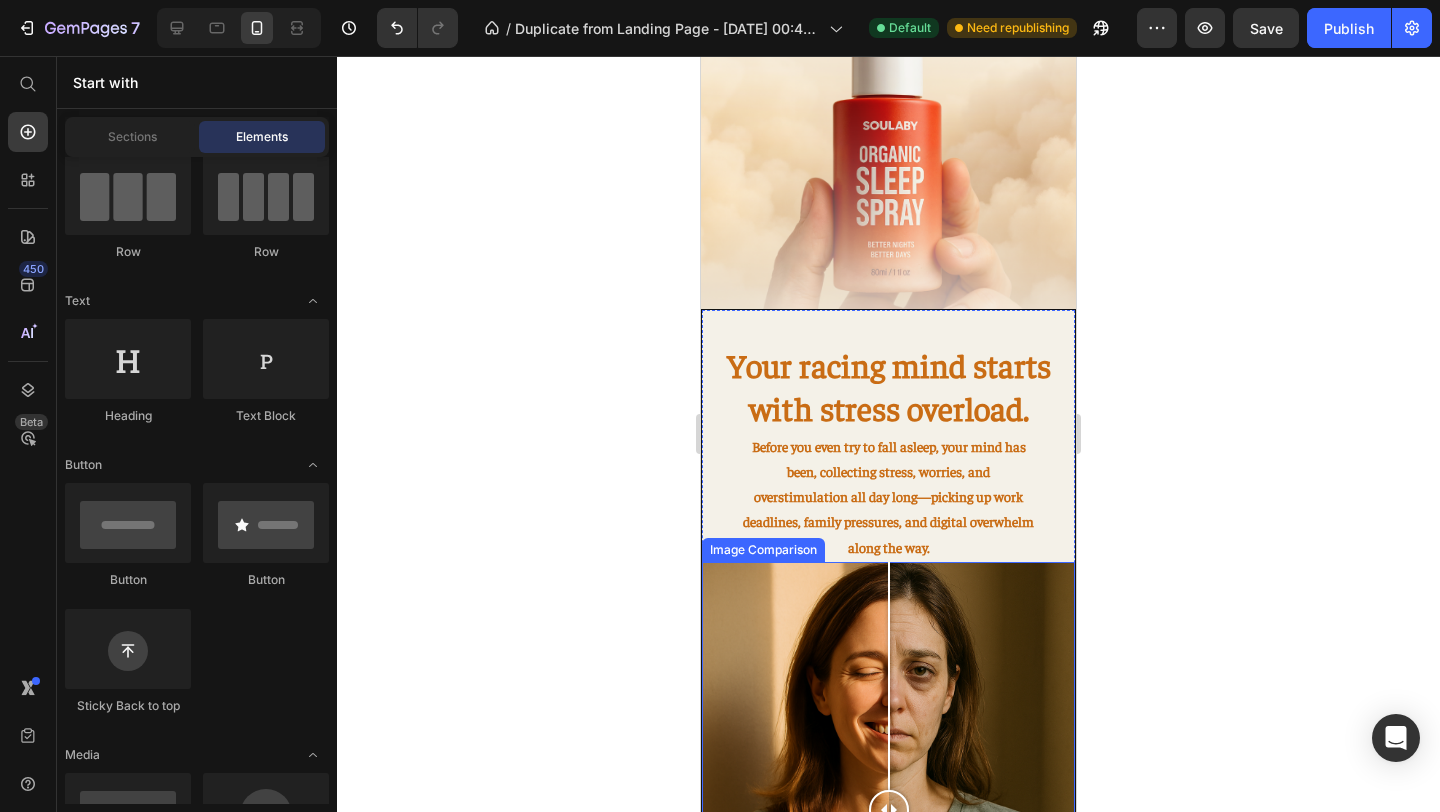 scroll, scrollTop: 305, scrollLeft: 0, axis: vertical 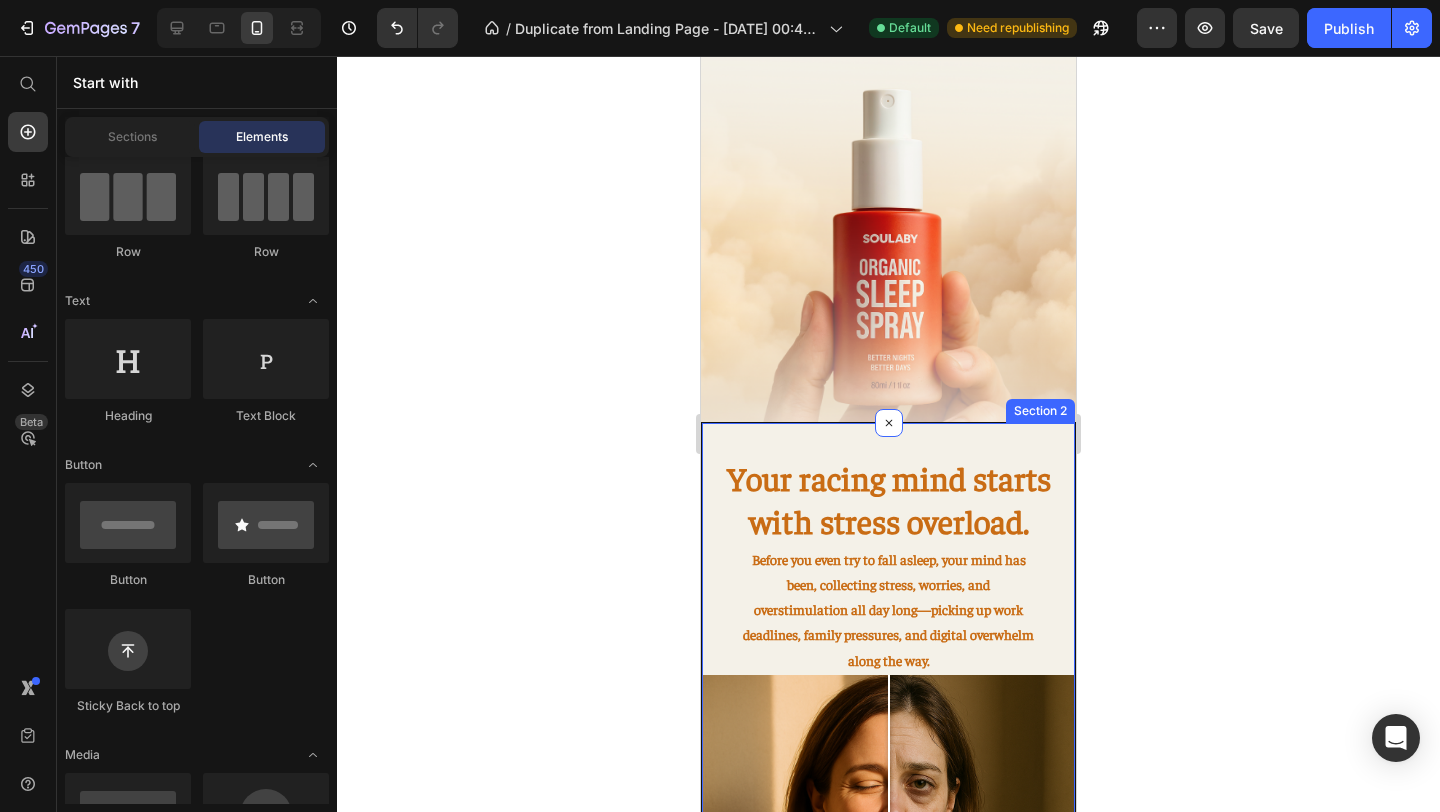 click on "Your racing mind starts with stress overload. Heading Before you even try to fall asleep, your mind has been, collecting stress, worries, and overstimulation all day long—picking up work deadlines, family pressures, and digital overwhelm along the way. Text Block Image Comparison This mental "noise" creates a thick fog of anxiety that settles over your thoughts. Your brain keeps firing, replaying conversations, planning [DATE] tasks, and spinning through endless "what-ifs."   Text Block Technology For Your Racing Mind Heading It bypasses your overloaded digestive system and delivers calming botanicals directly to your nervous system in just 15-20 minutes.* High-stress individuals like busy professionals, overwhelmed parents, and anxious young adults rely heavily on Soulaby Spray to quiet their [MEDICAL_DATA] when nothing else works. Text Block Image Row
Direct sublingual absorption" at bounding box center (888, 1518) 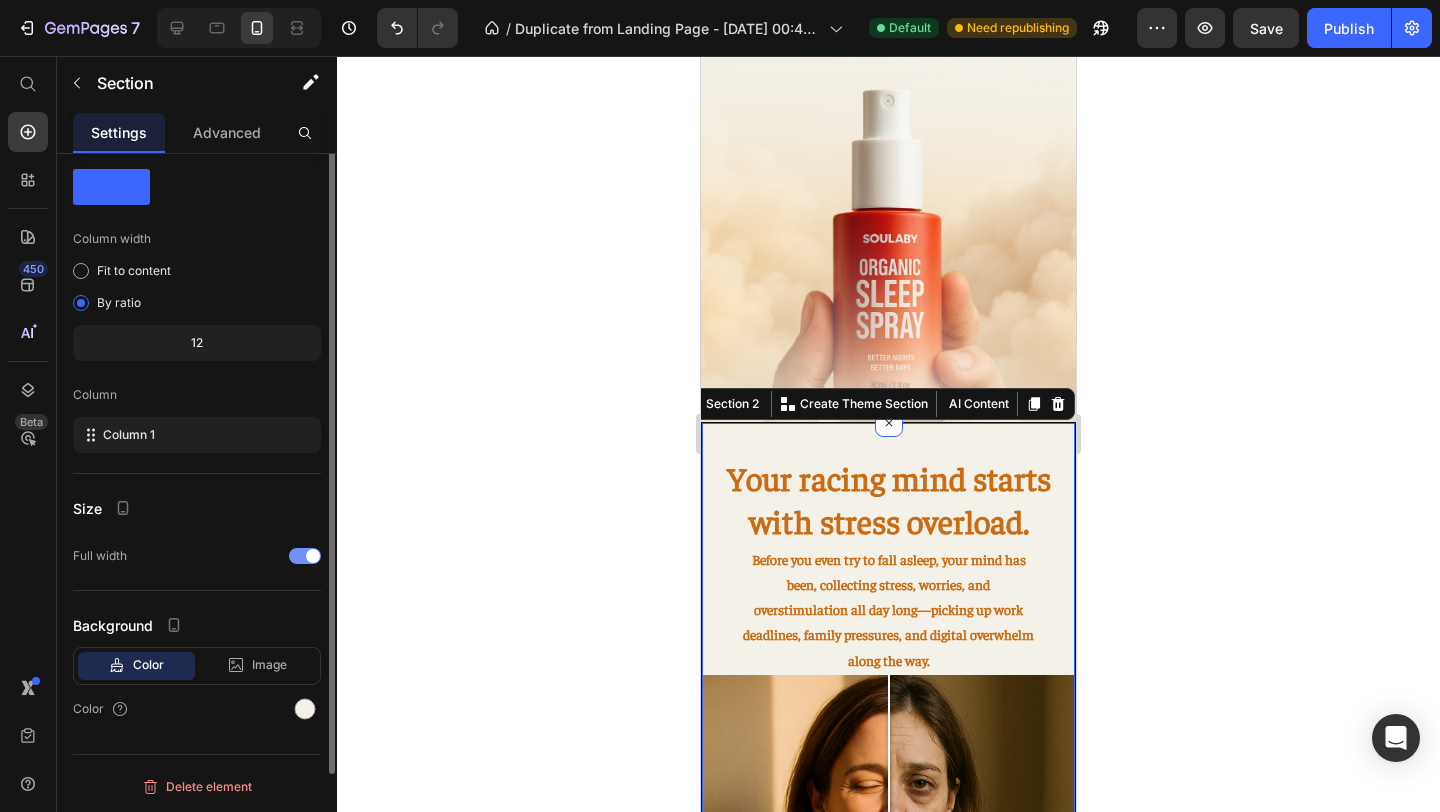 scroll, scrollTop: 0, scrollLeft: 0, axis: both 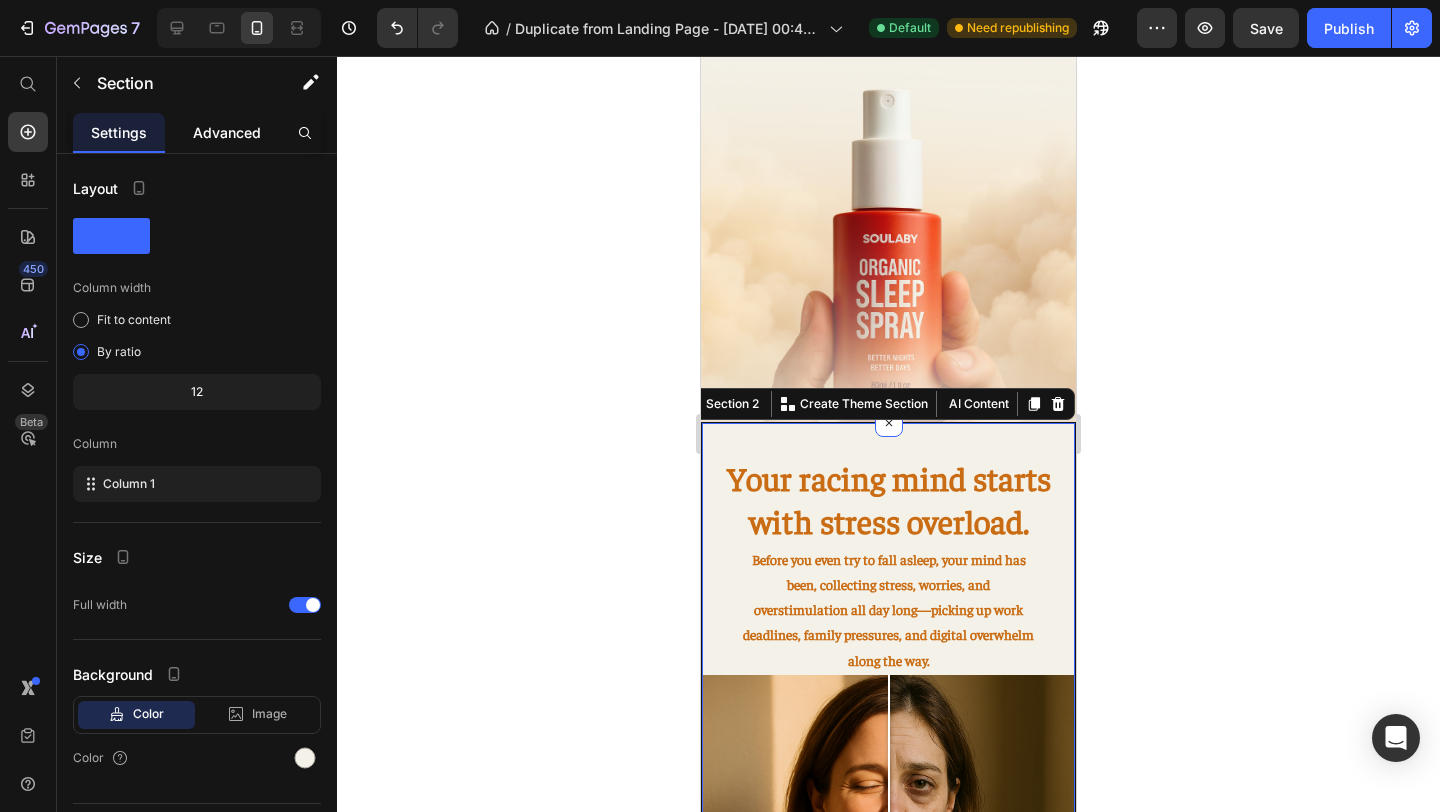 click on "Advanced" at bounding box center (227, 132) 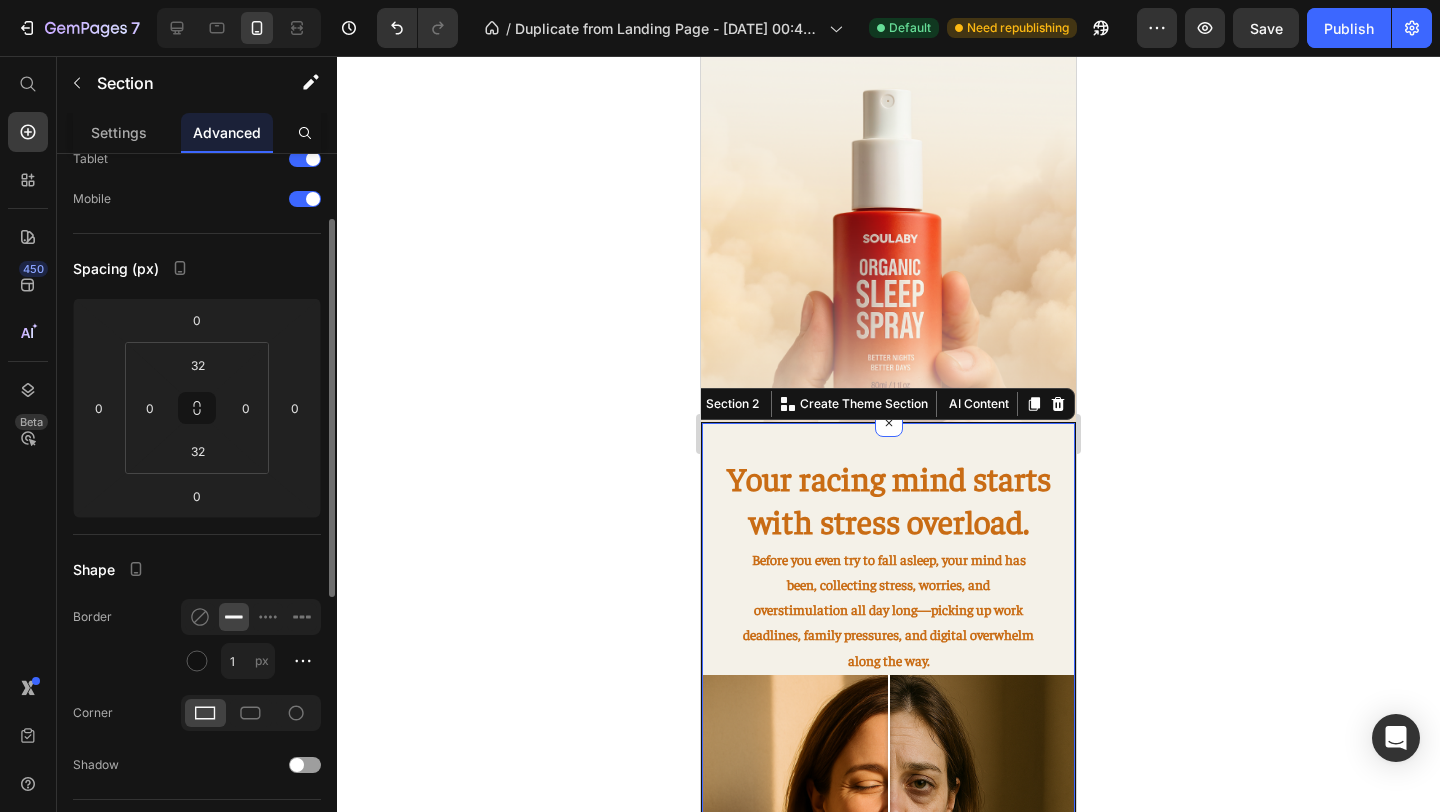 scroll, scrollTop: 130, scrollLeft: 0, axis: vertical 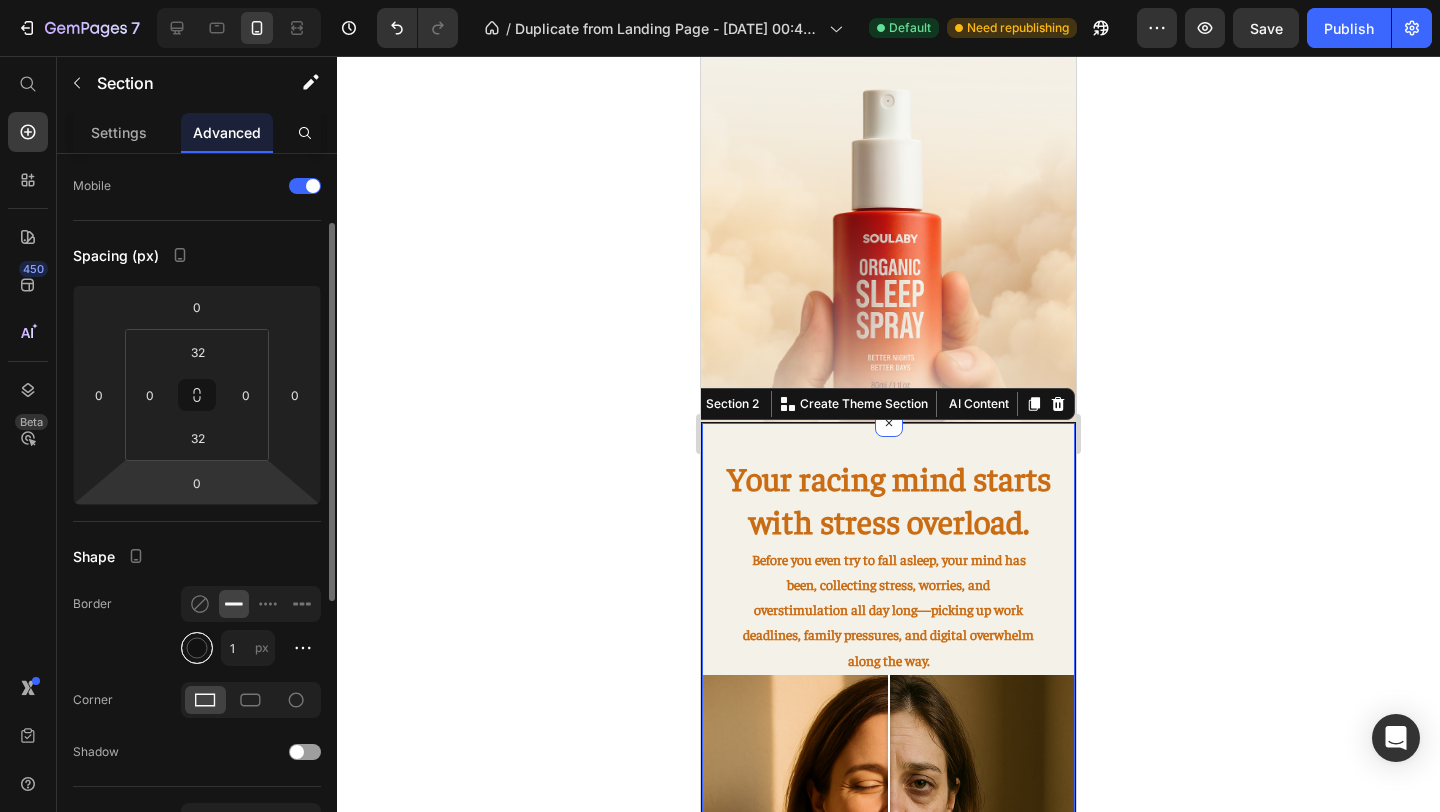 click at bounding box center (197, 648) 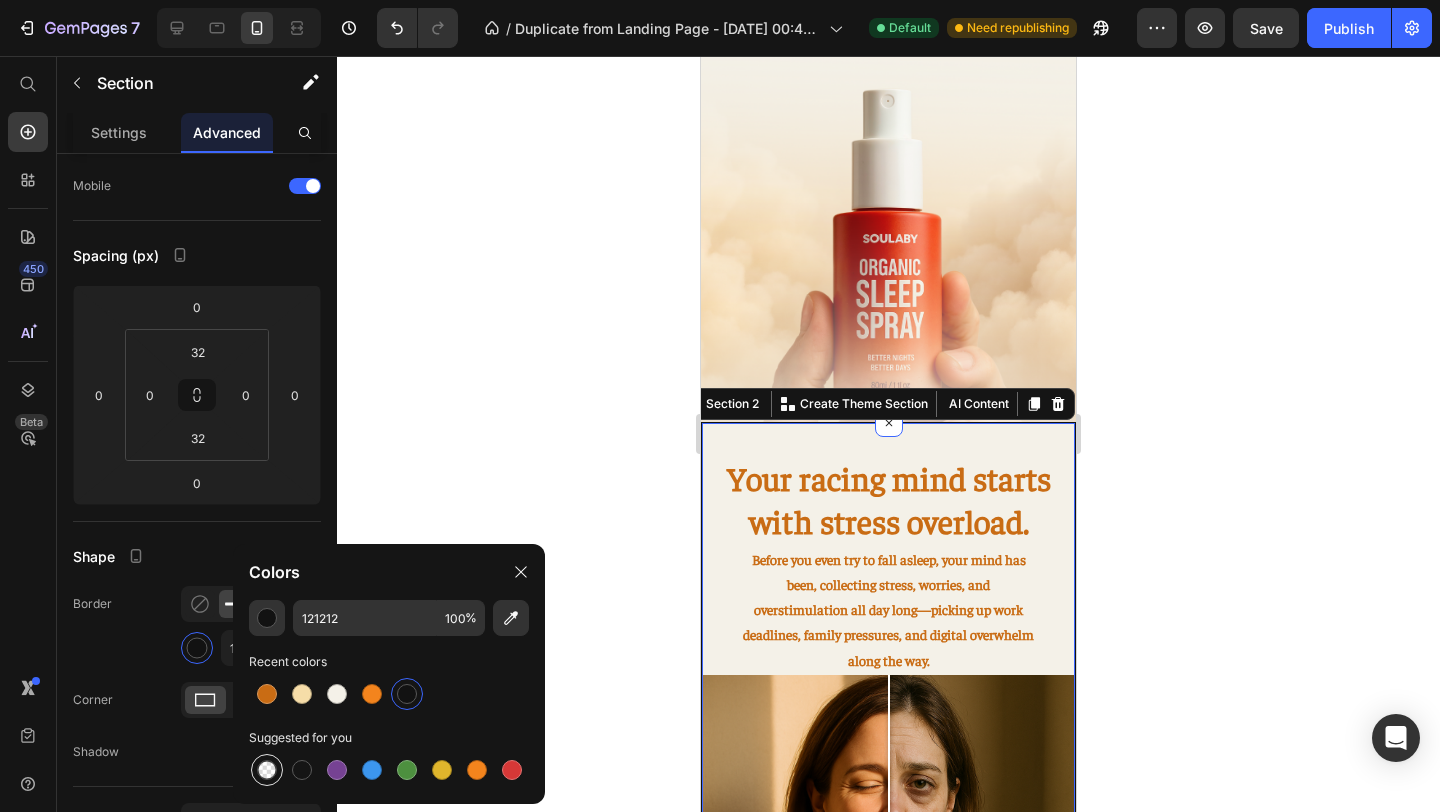 click at bounding box center [267, 770] 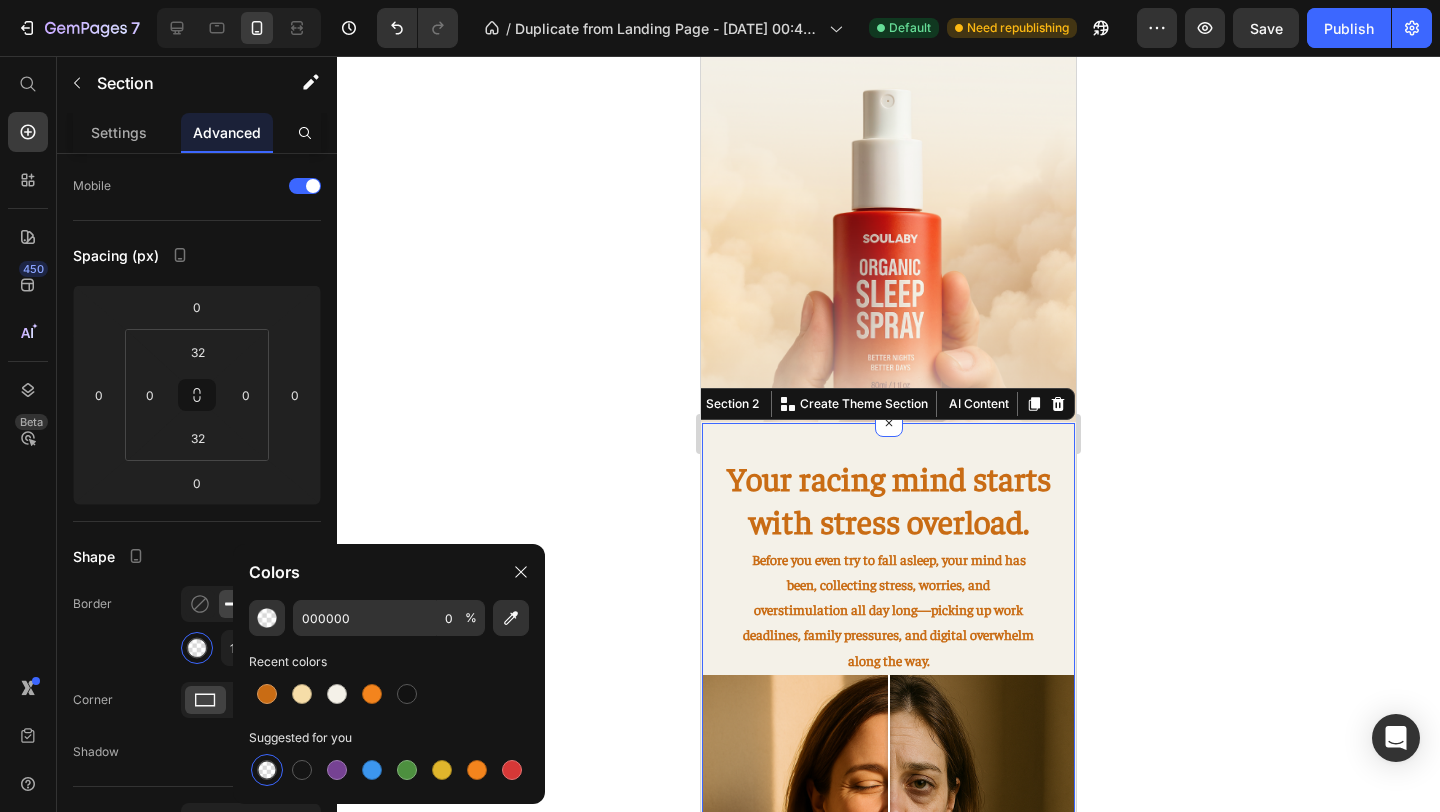 click 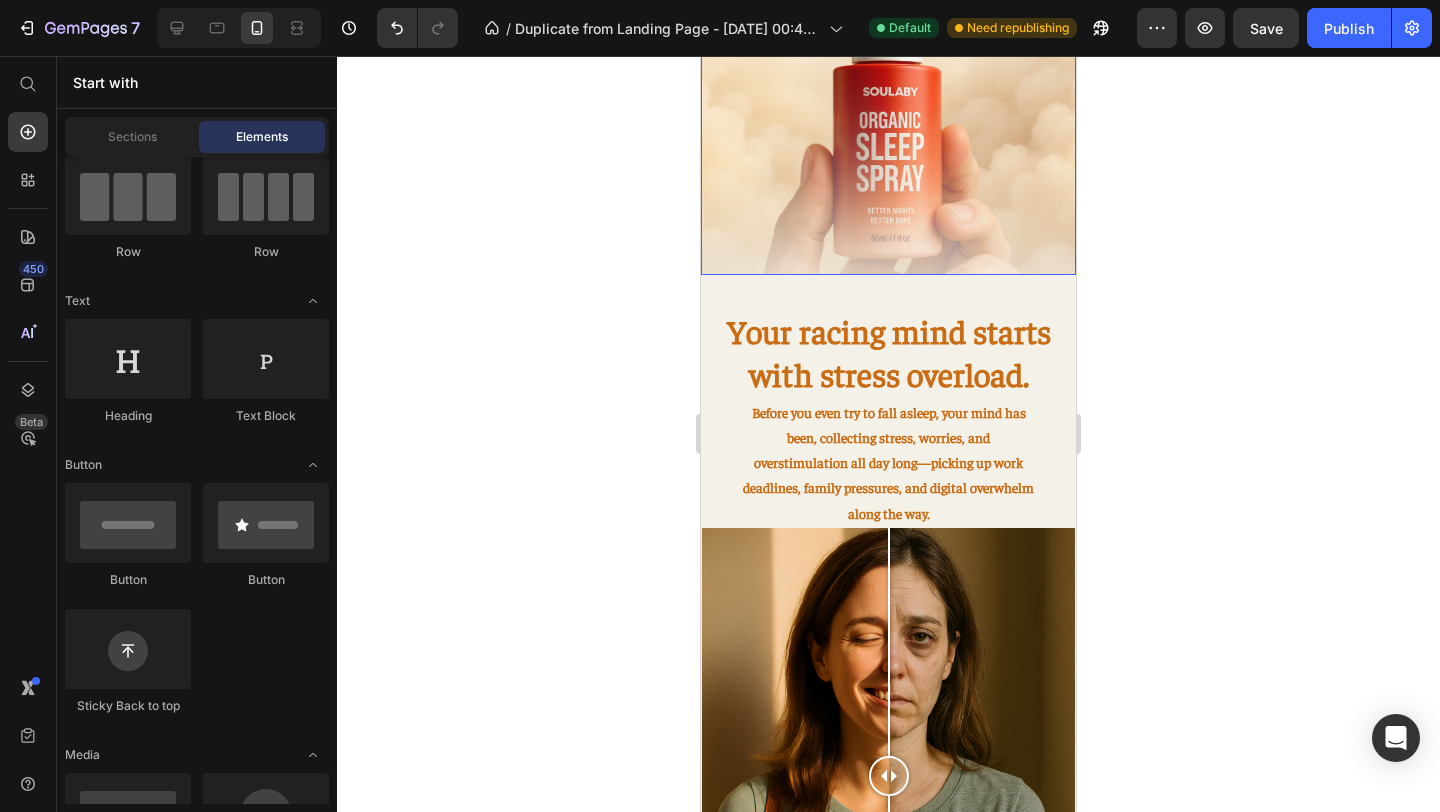 scroll, scrollTop: 435, scrollLeft: 0, axis: vertical 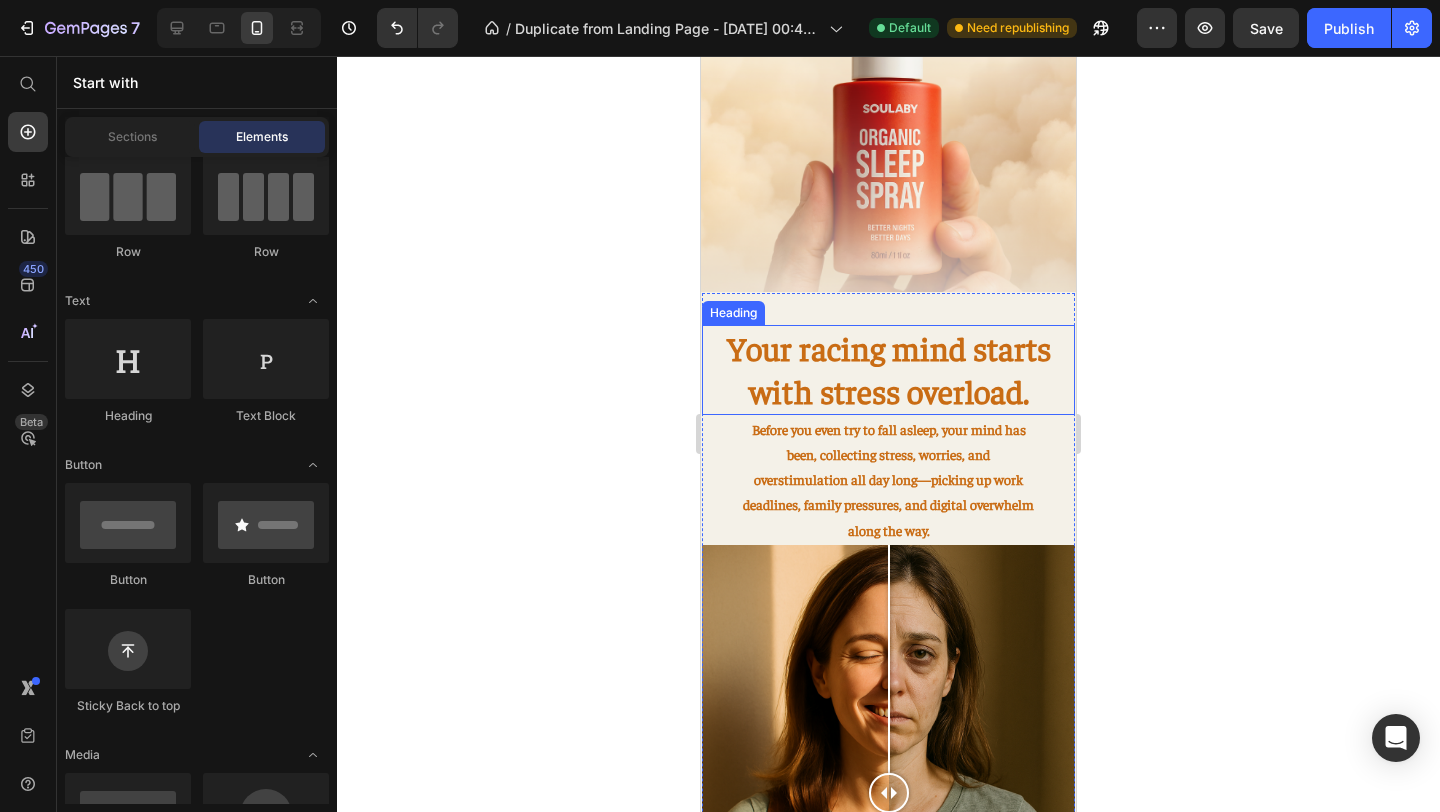 click 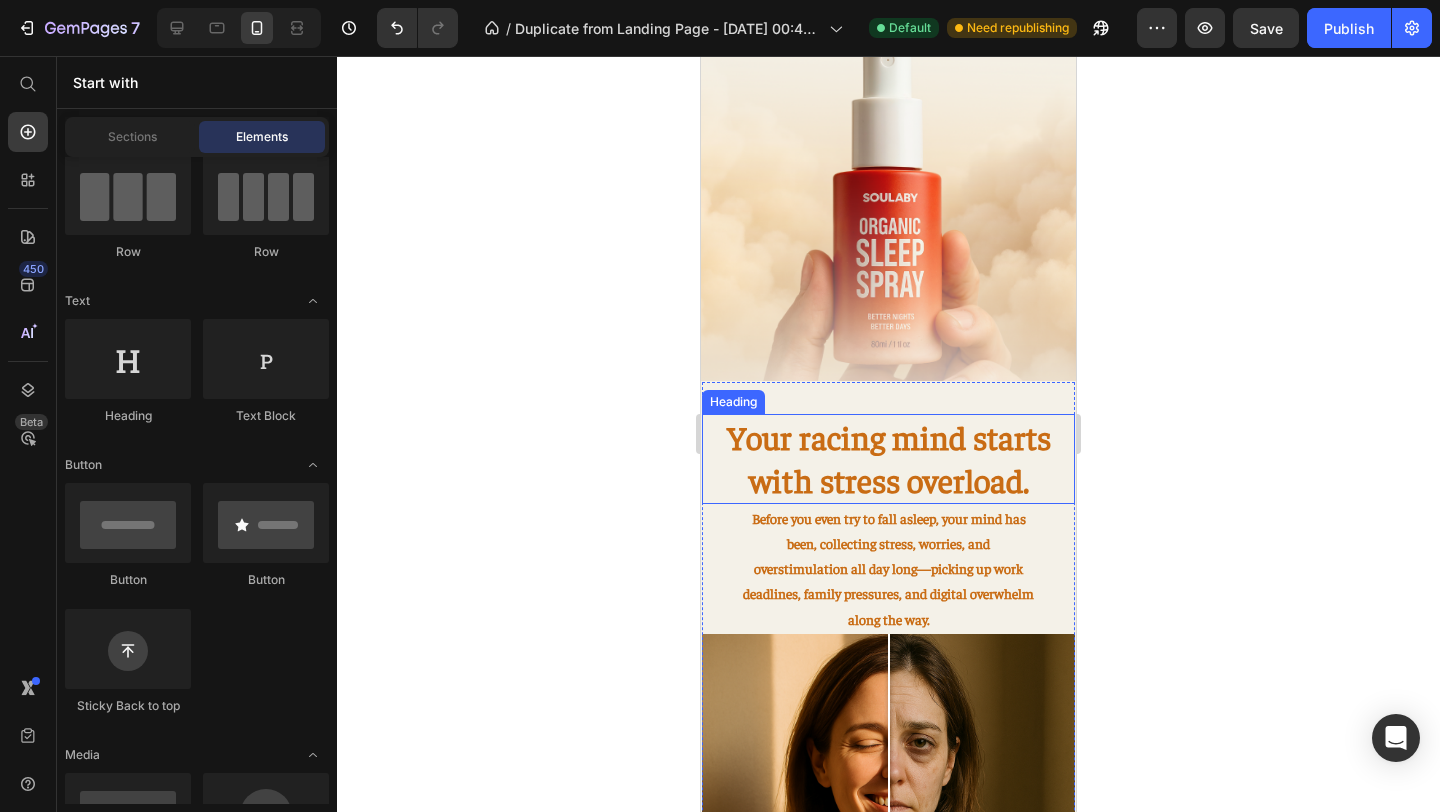 scroll, scrollTop: 340, scrollLeft: 0, axis: vertical 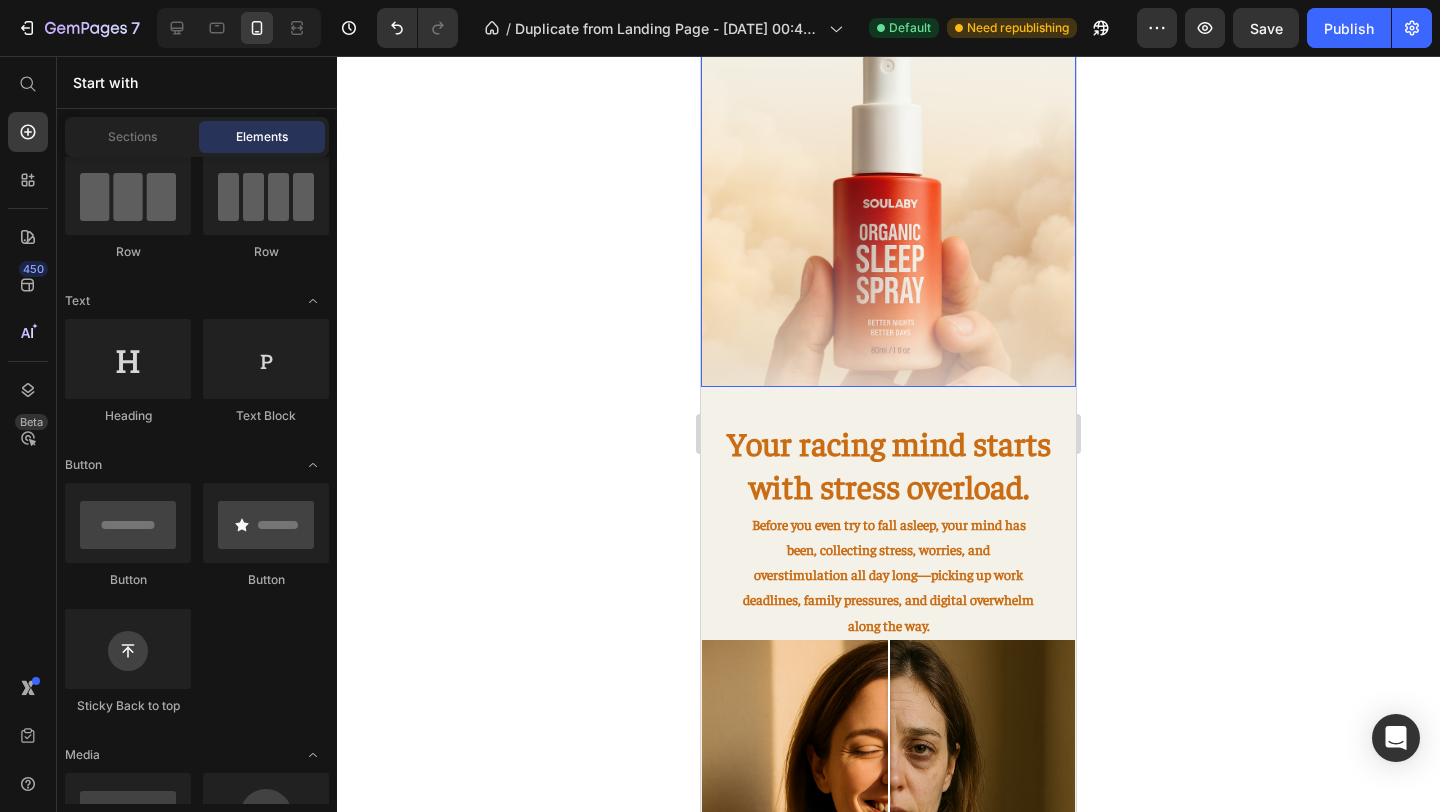 click at bounding box center [888, 72] 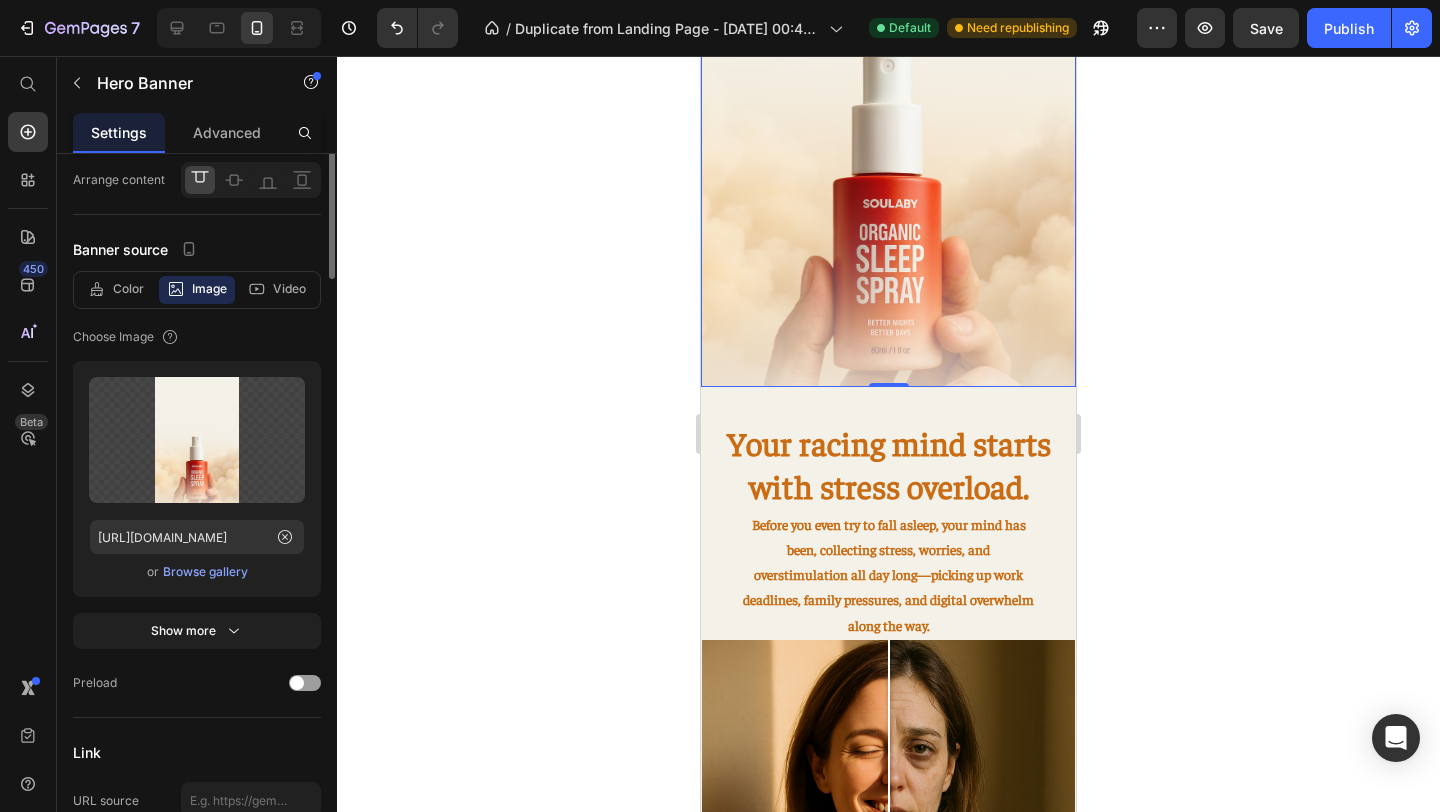 scroll, scrollTop: 0, scrollLeft: 0, axis: both 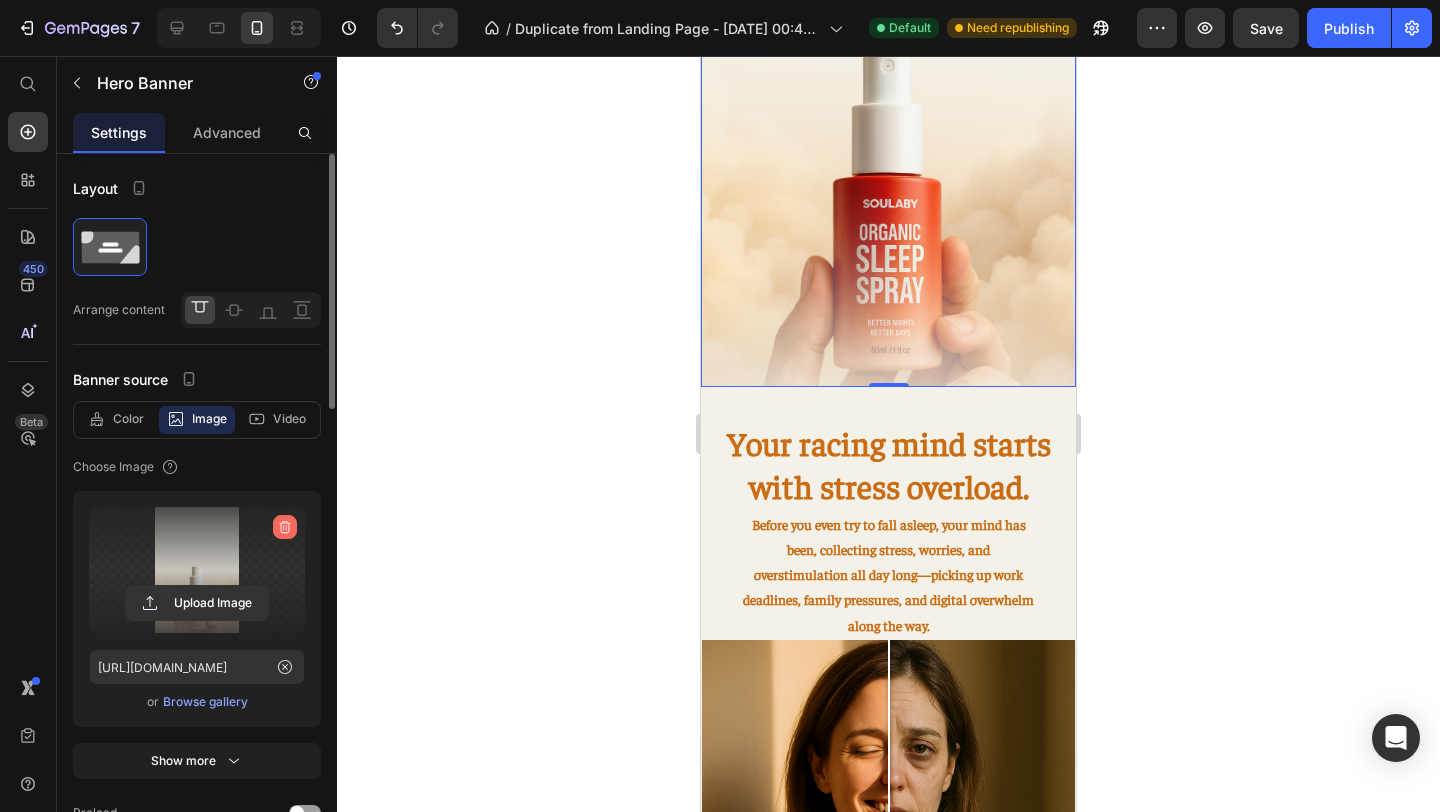 click 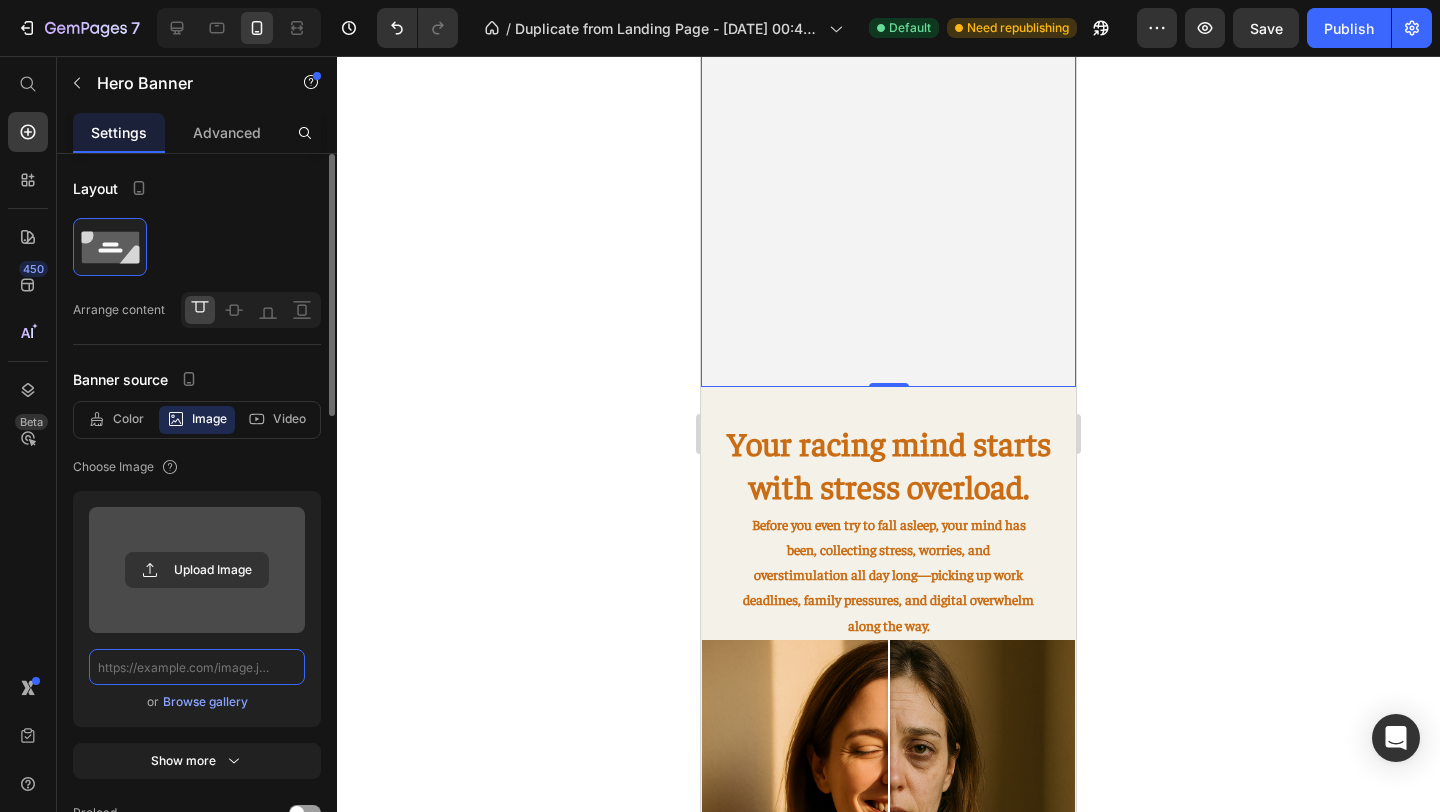scroll, scrollTop: 0, scrollLeft: 0, axis: both 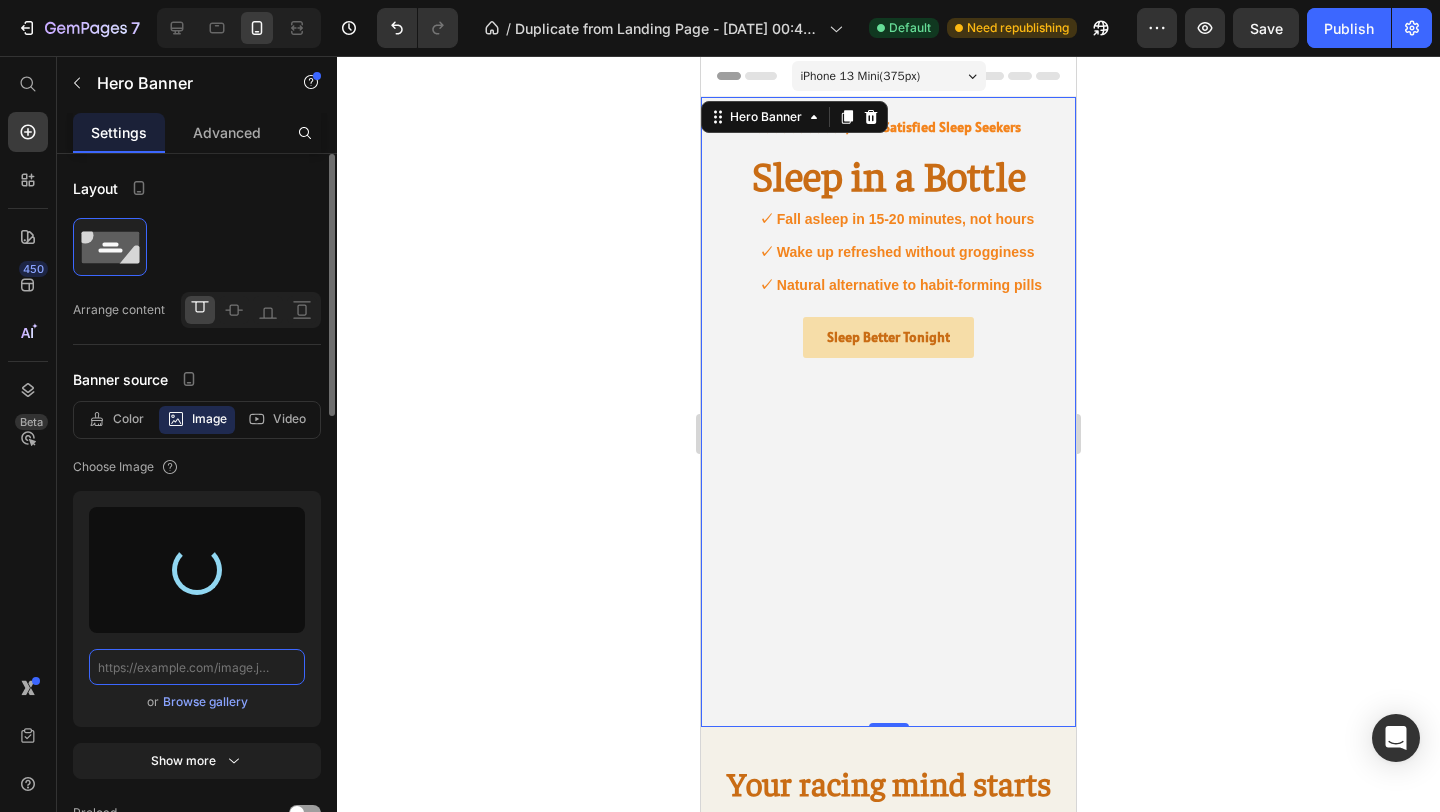 type on "[URL][DOMAIN_NAME]" 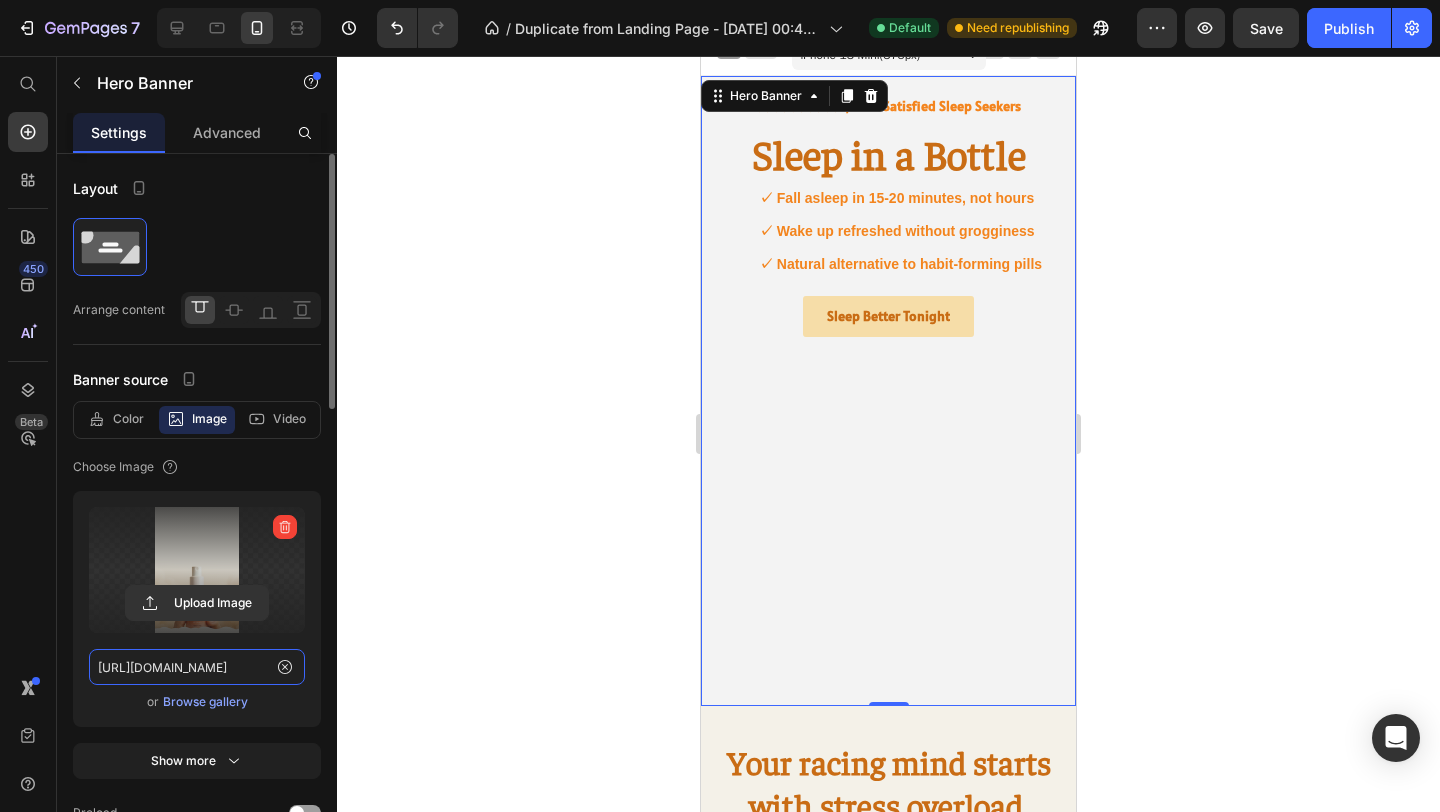 scroll, scrollTop: 24, scrollLeft: 0, axis: vertical 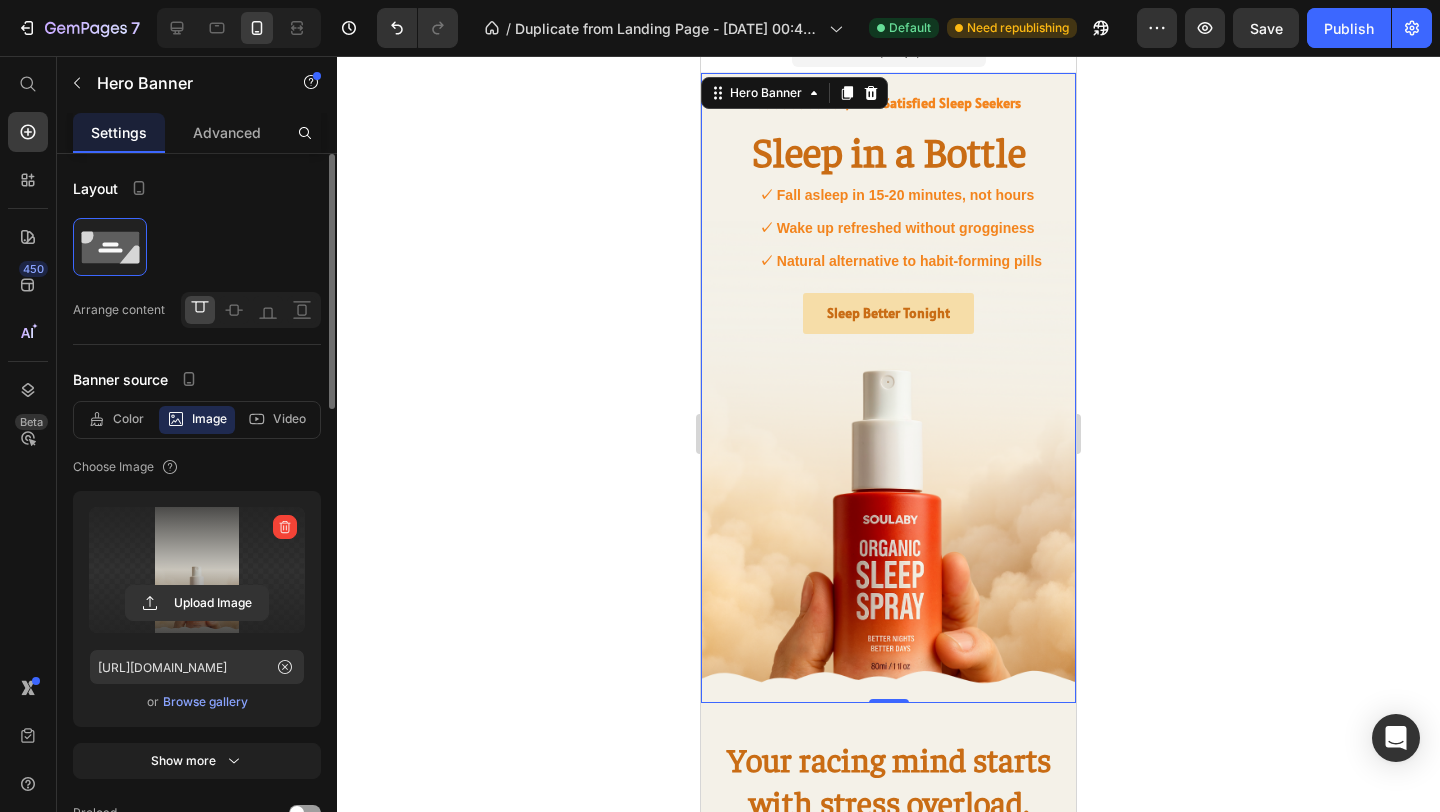 click 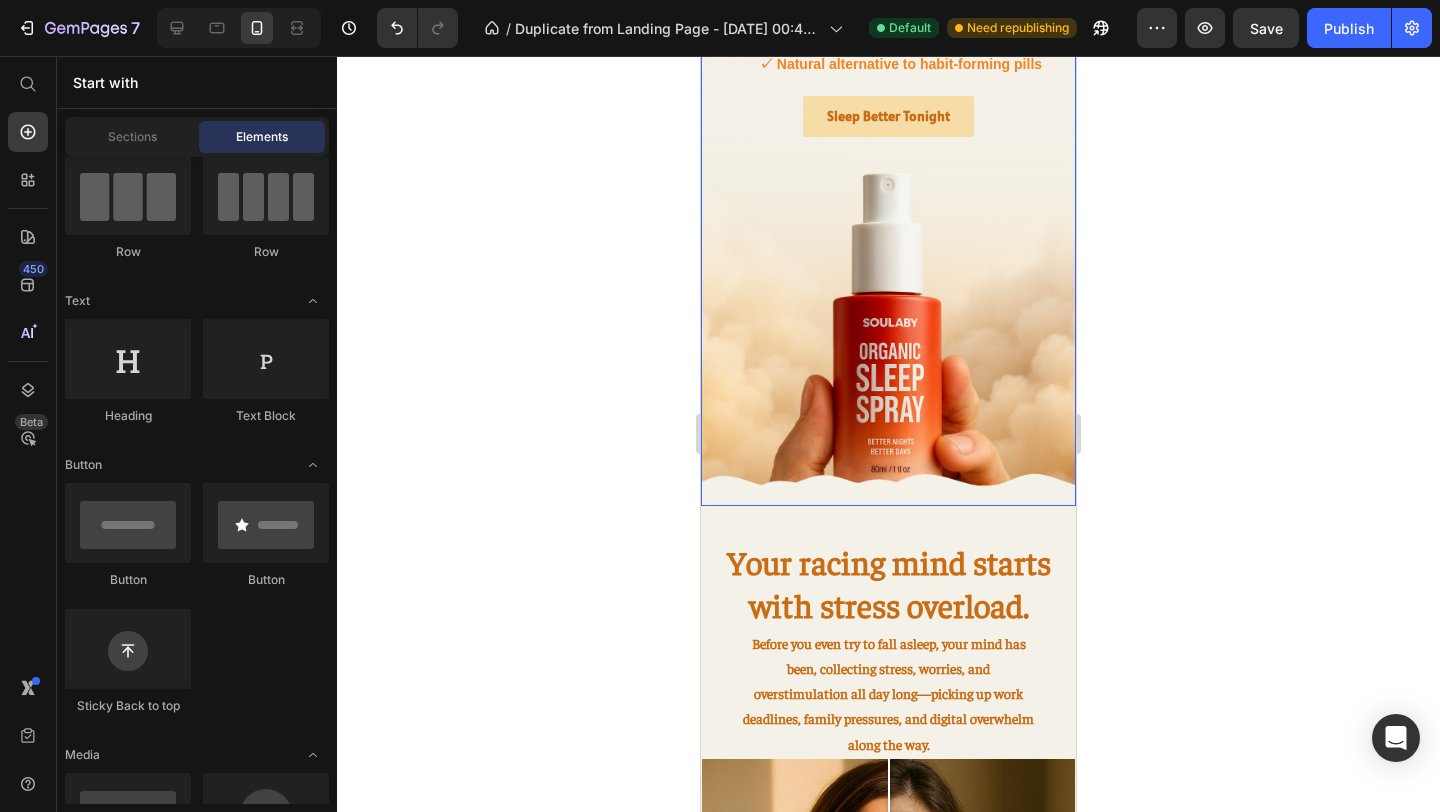 scroll, scrollTop: 279, scrollLeft: 0, axis: vertical 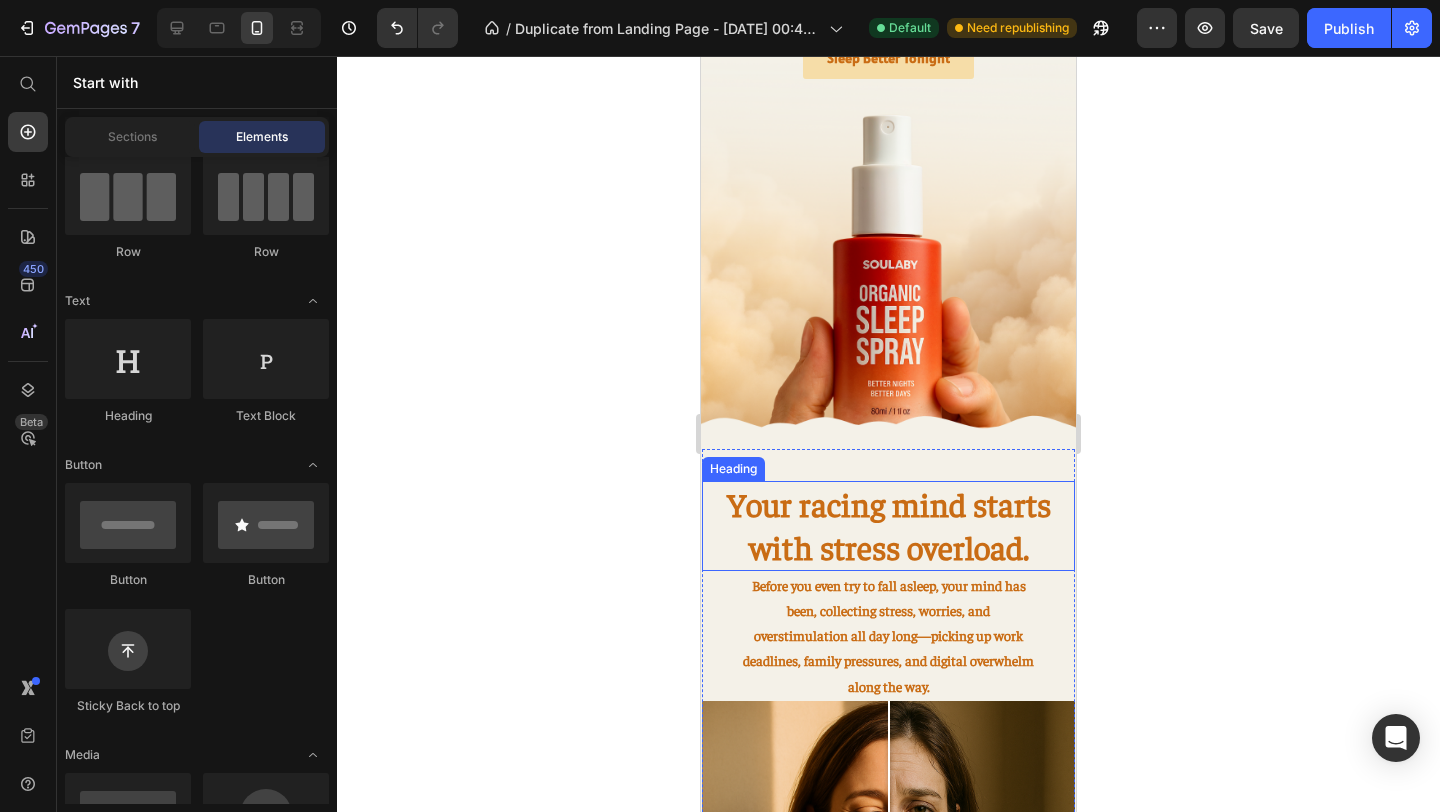click on "Your racing mind starts with stress overload." at bounding box center [888, 526] 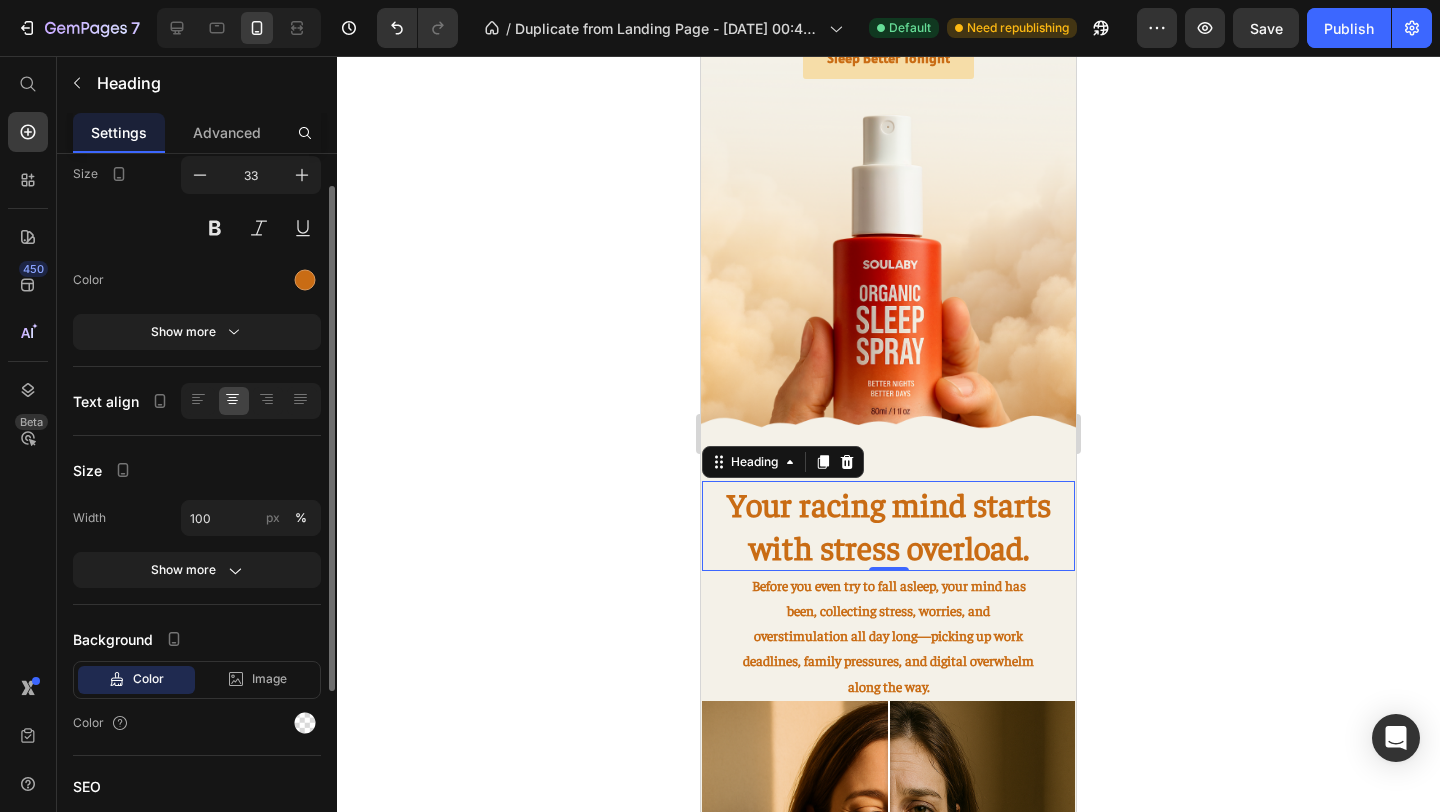 scroll, scrollTop: 0, scrollLeft: 0, axis: both 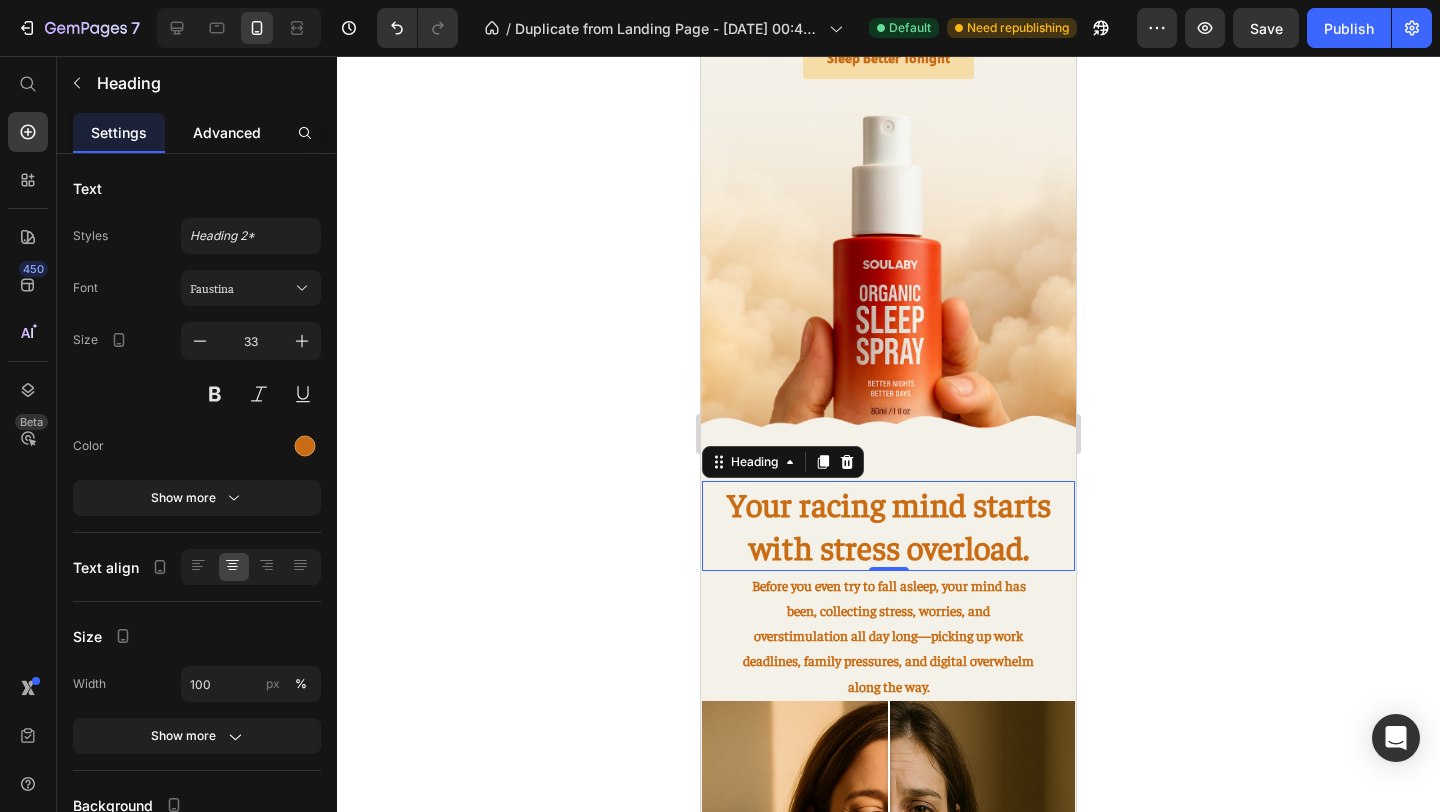 click on "Advanced" at bounding box center (227, 132) 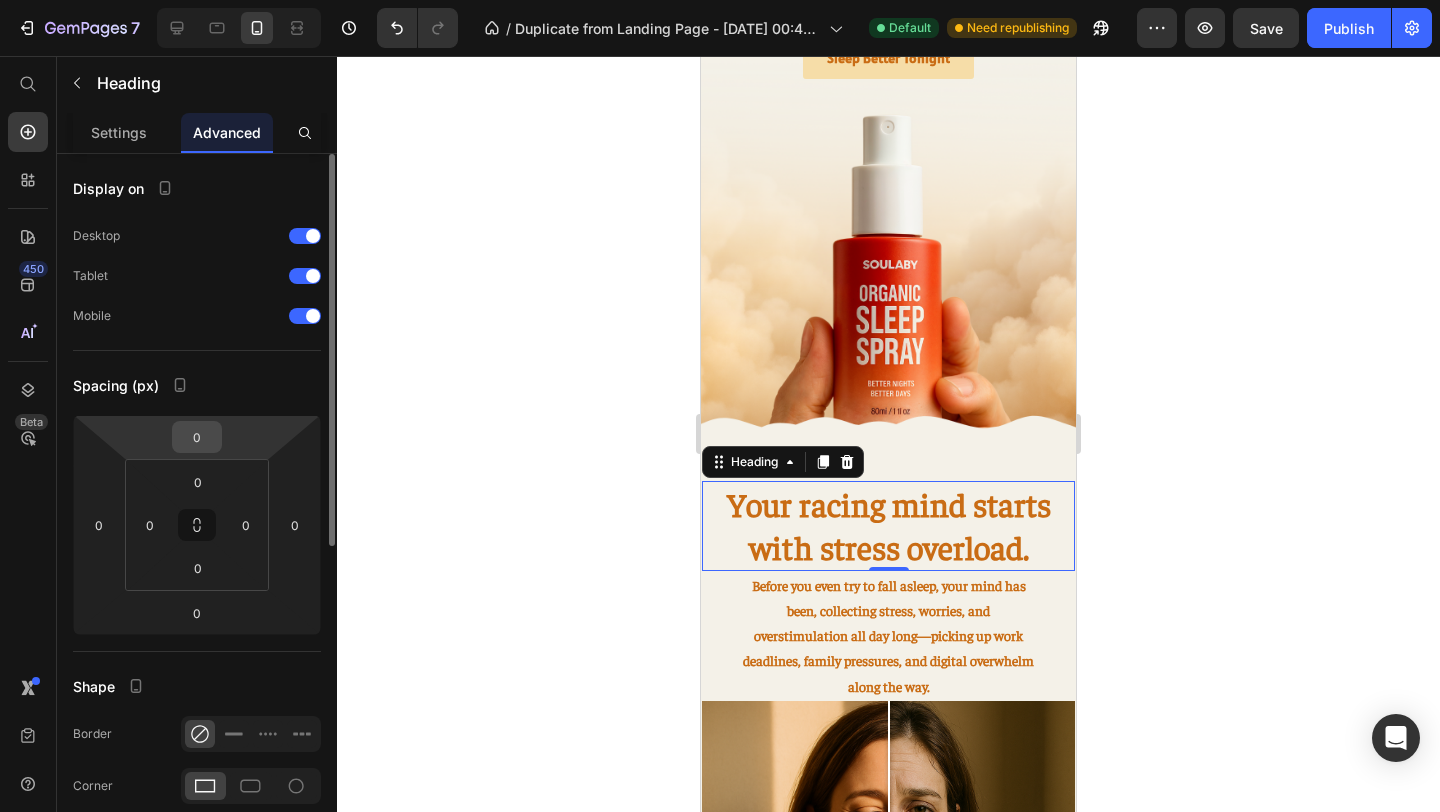 click on "0" at bounding box center (197, 437) 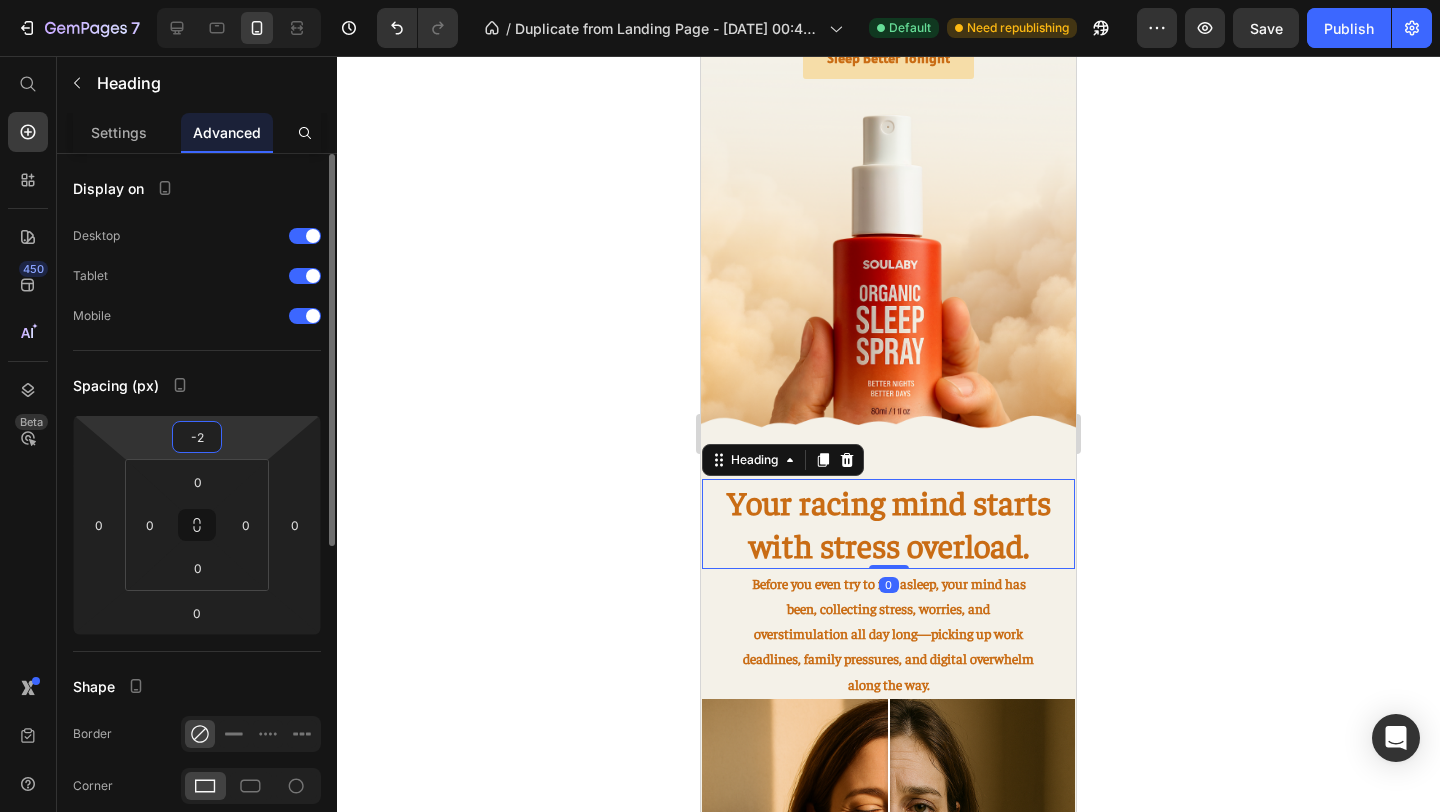 type on "-20" 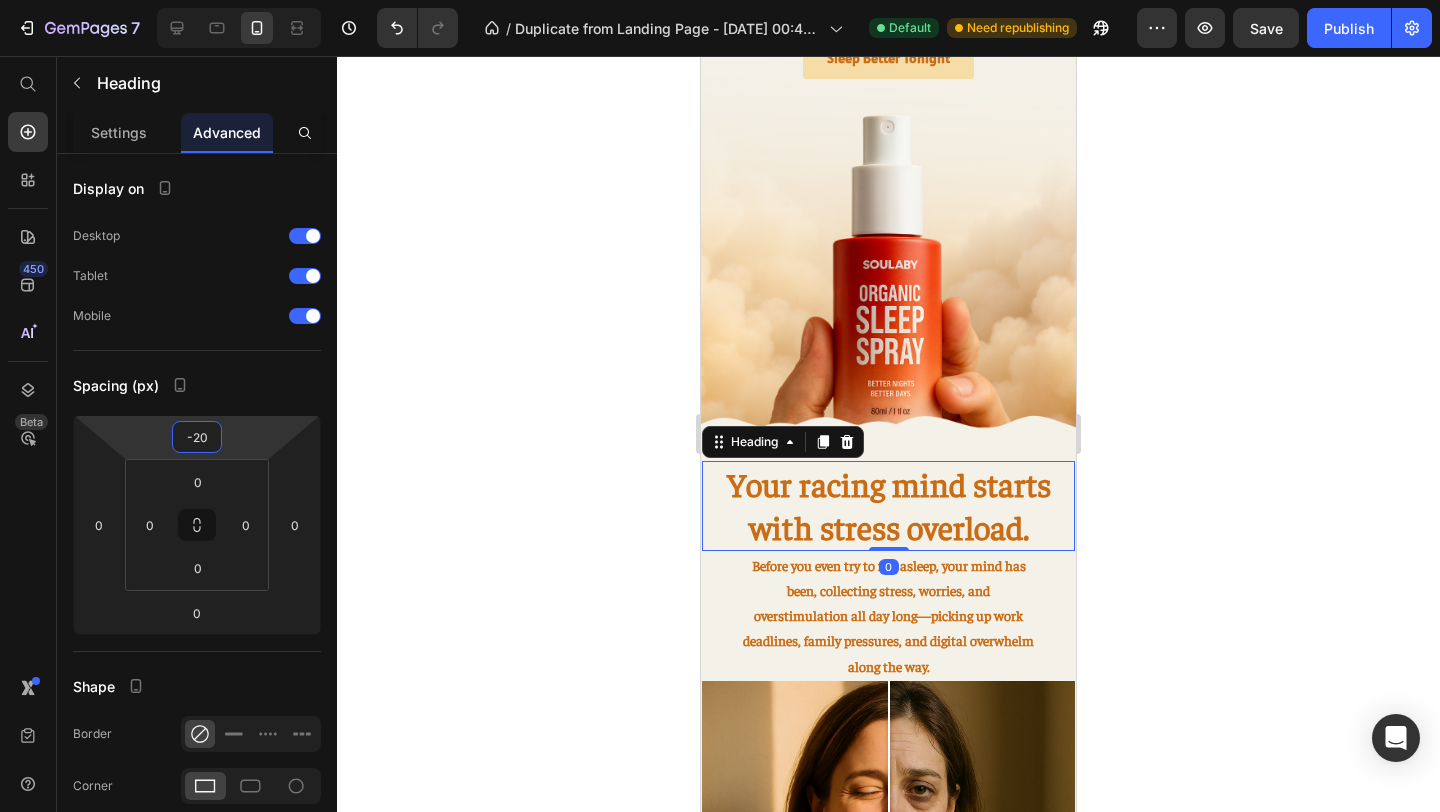click 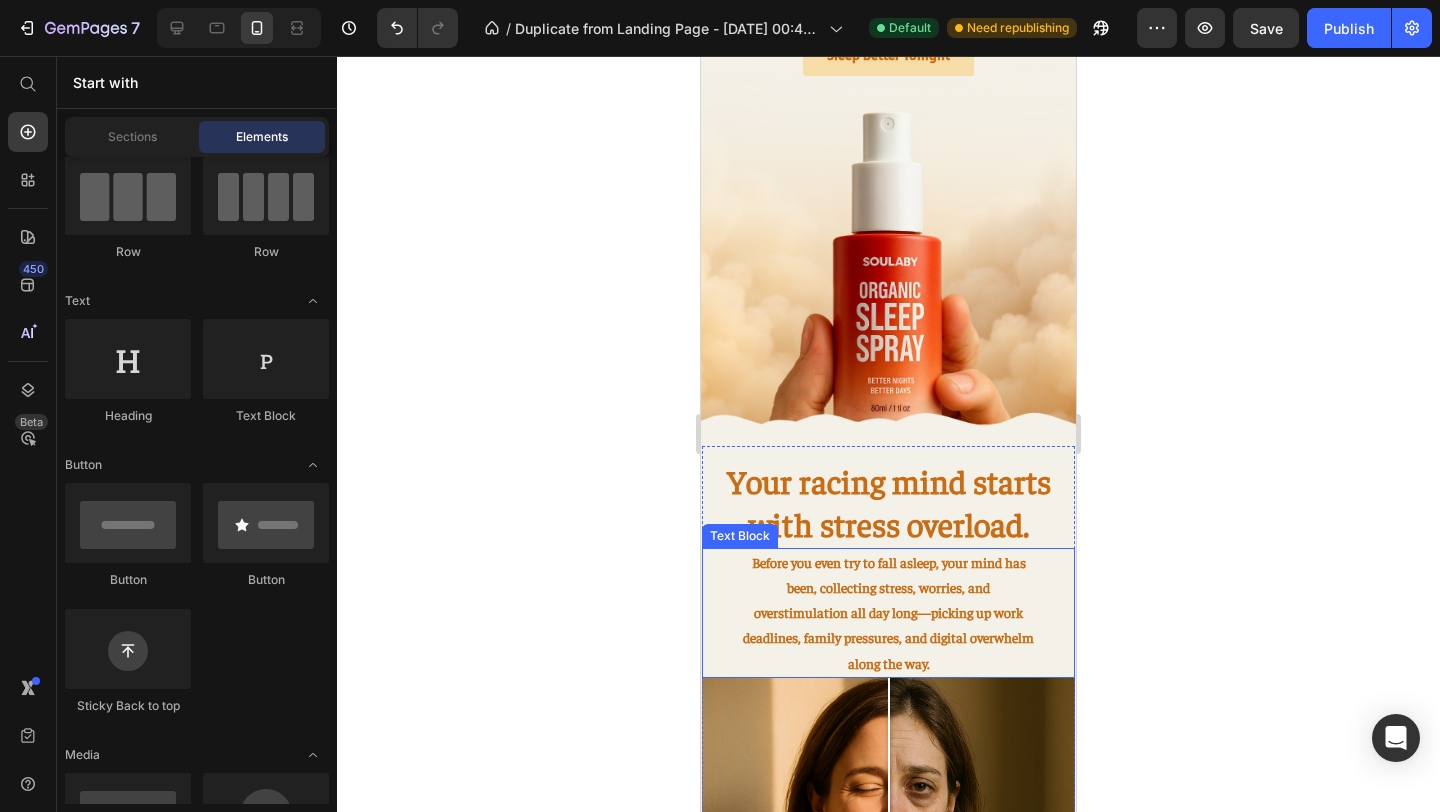 scroll, scrollTop: 686, scrollLeft: 0, axis: vertical 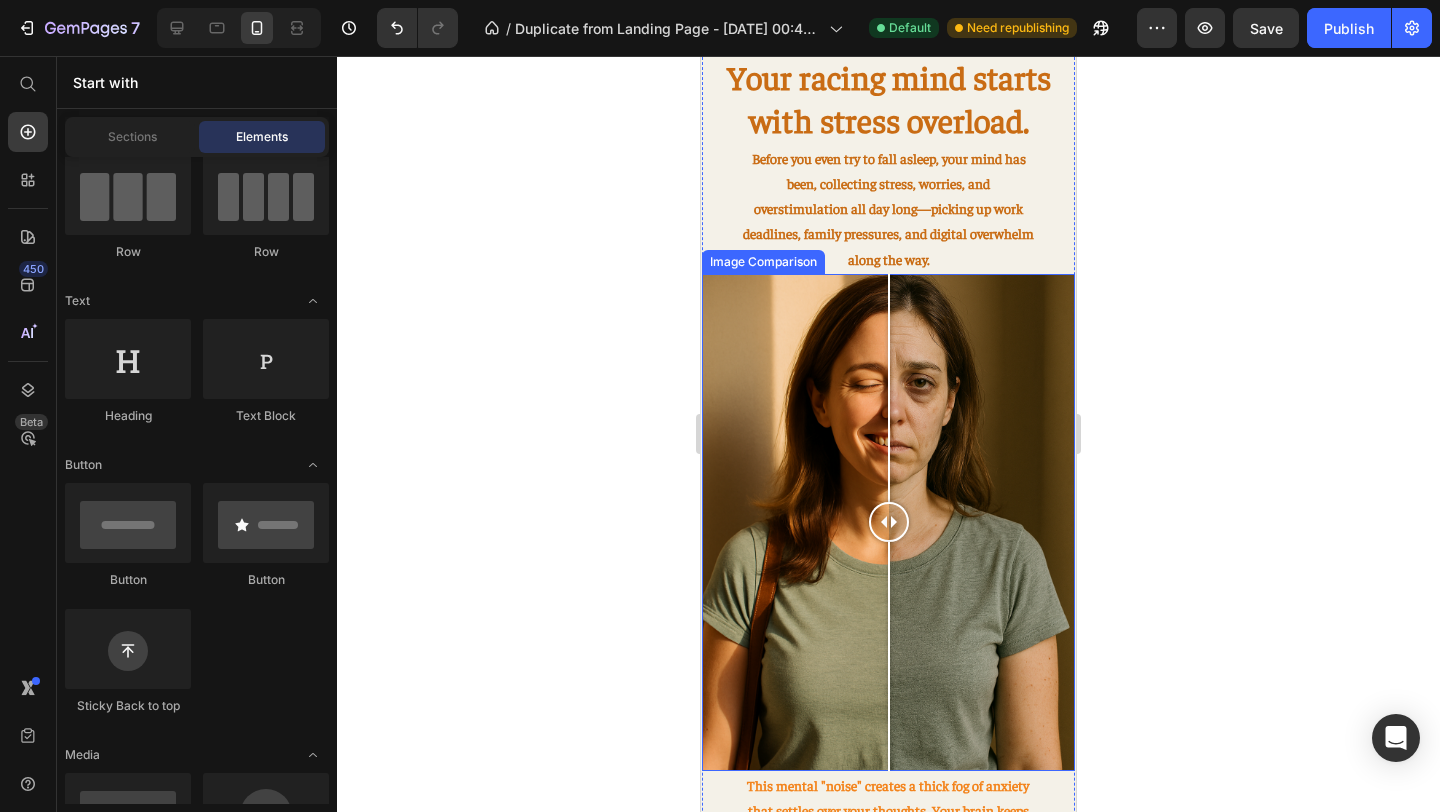 click at bounding box center (888, 522) 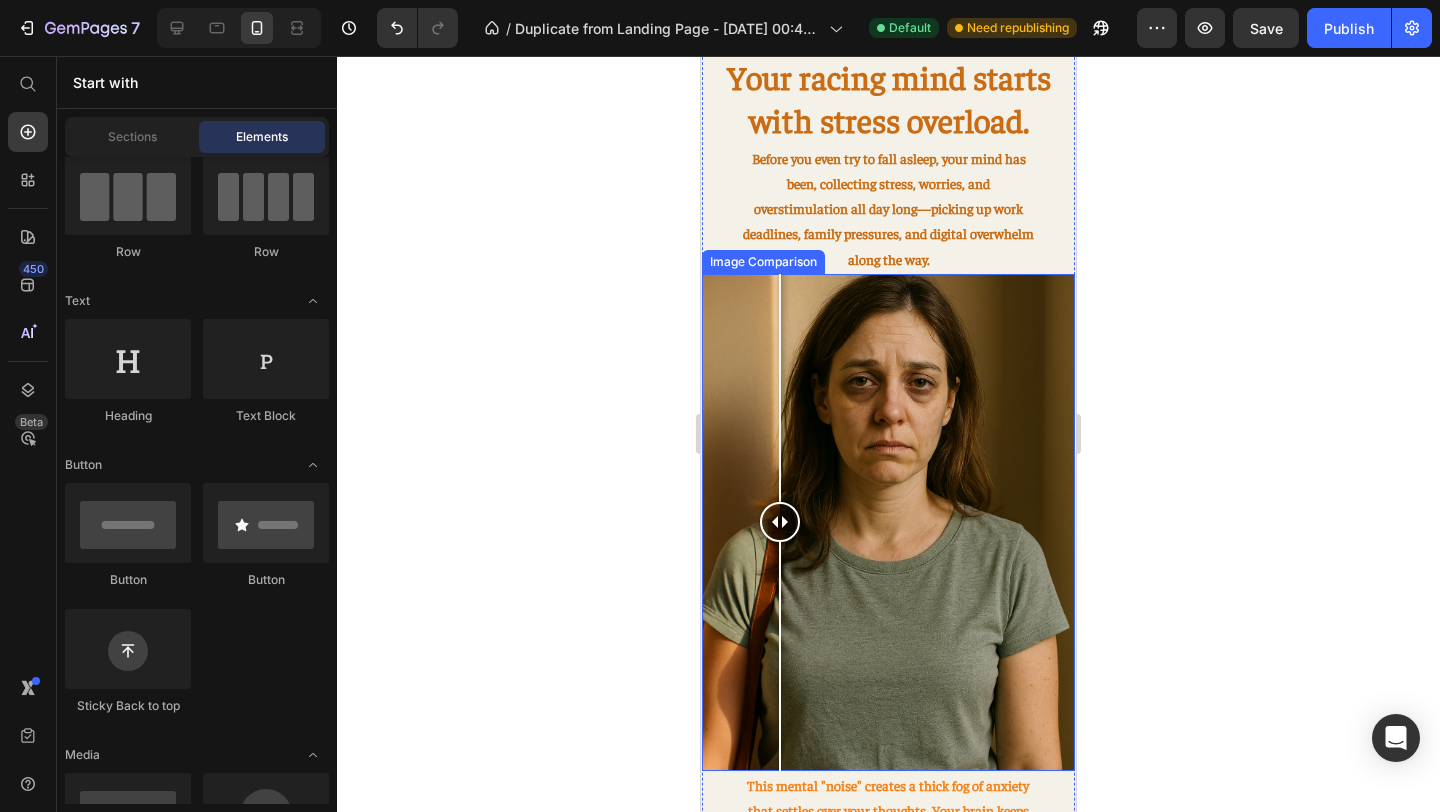 click at bounding box center (888, 522) 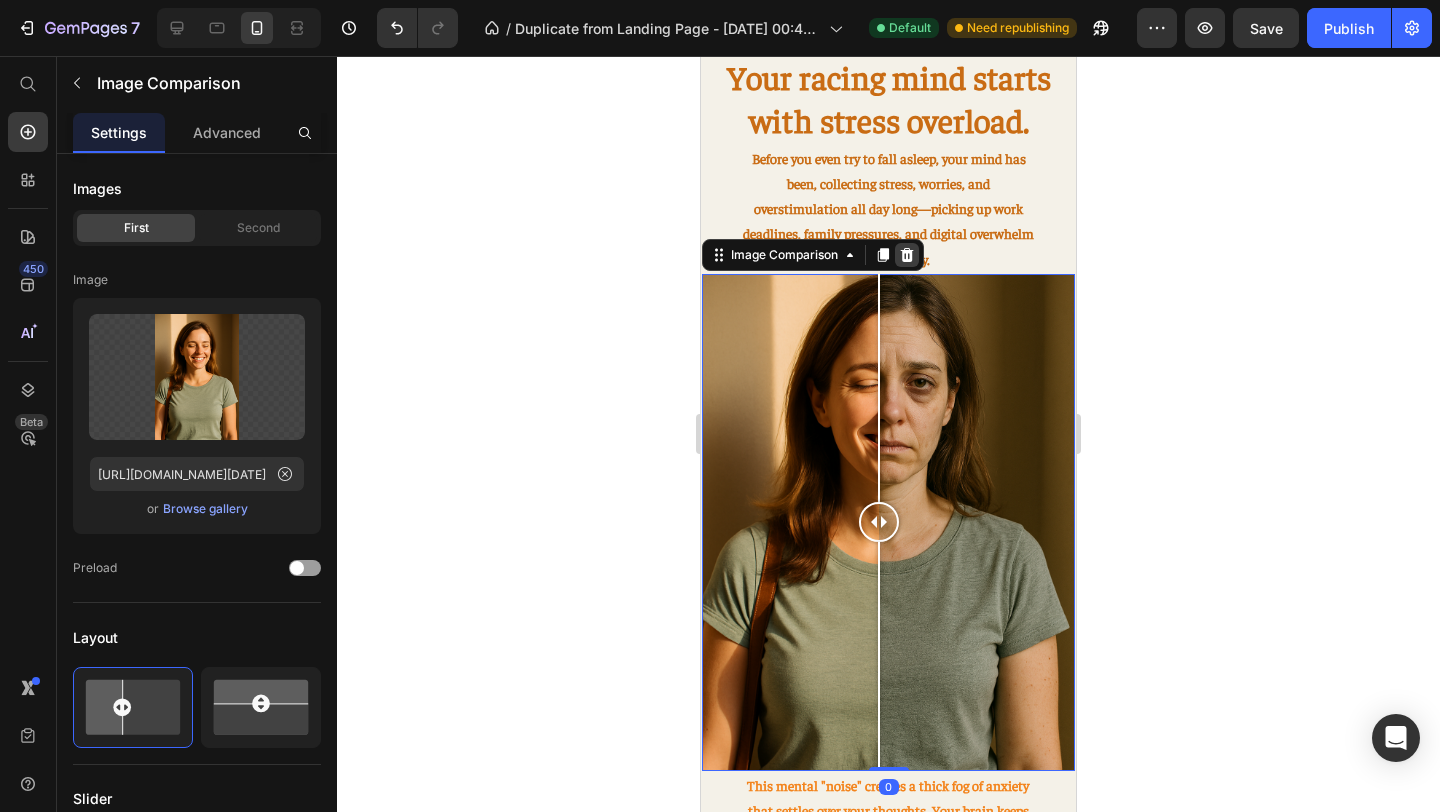 click 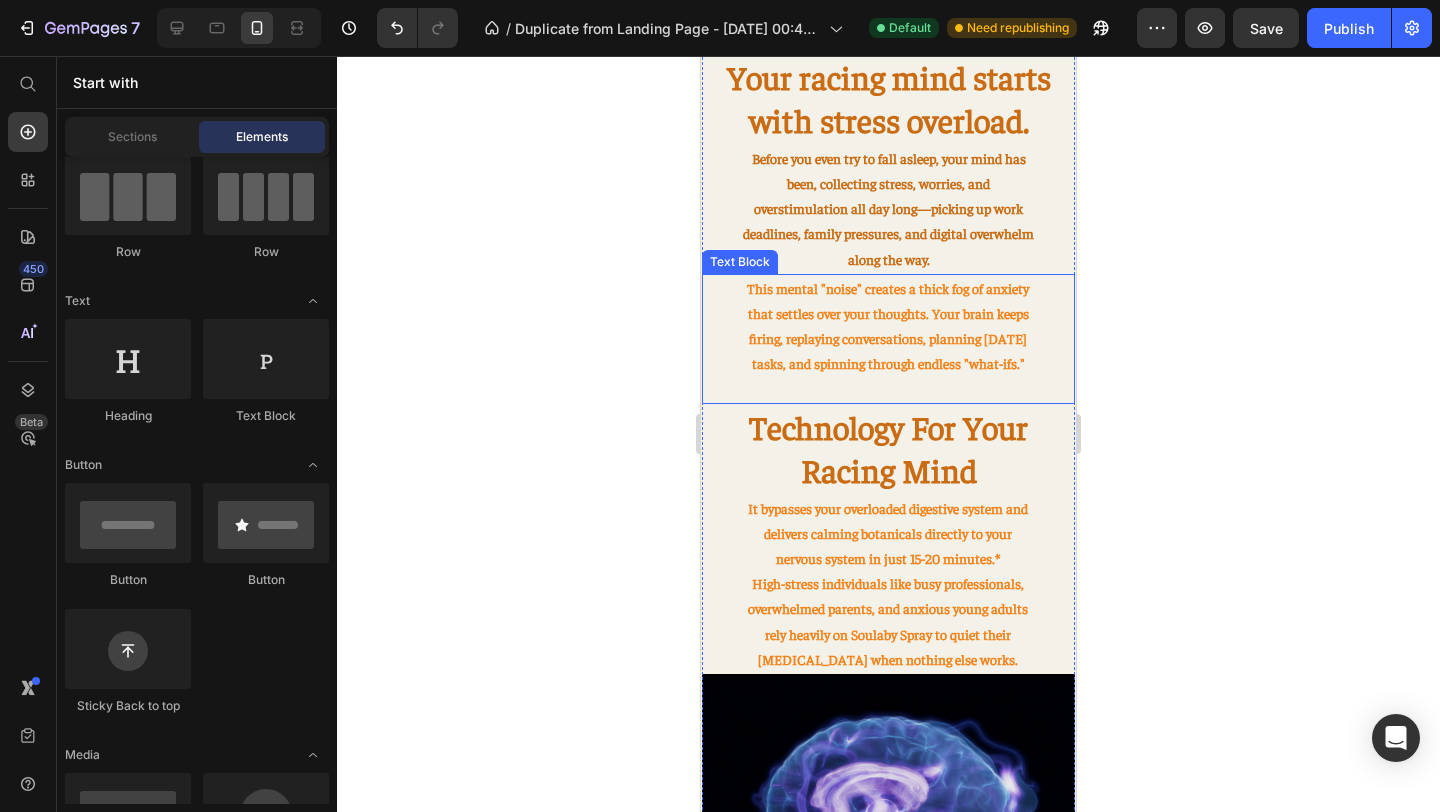 click on "This mental "noise" creates a thick fog of anxiety that settles over your thoughts. Your brain keeps firing, replaying conversations, planning [DATE] tasks, and spinning through endless "what-ifs."" at bounding box center [888, 339] 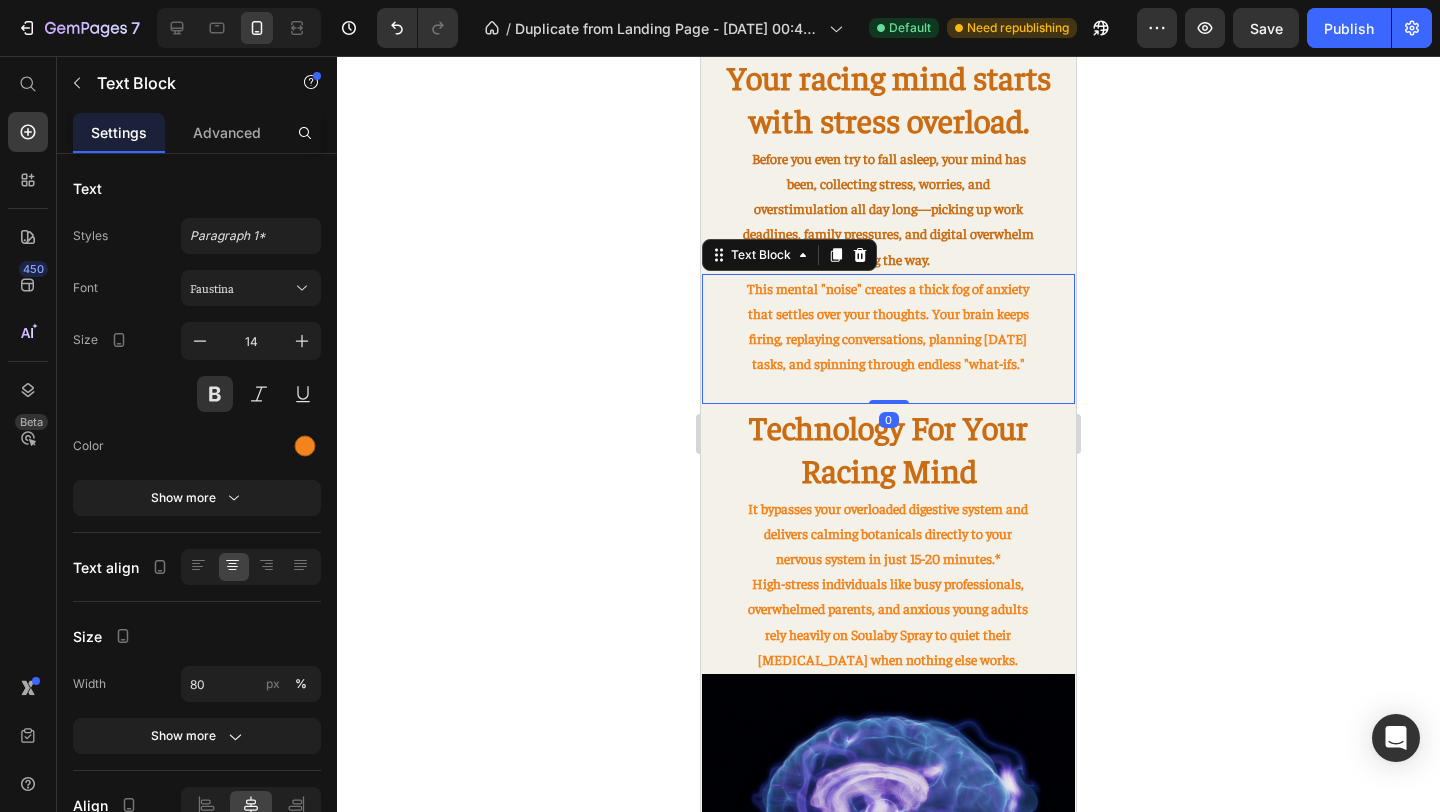 click 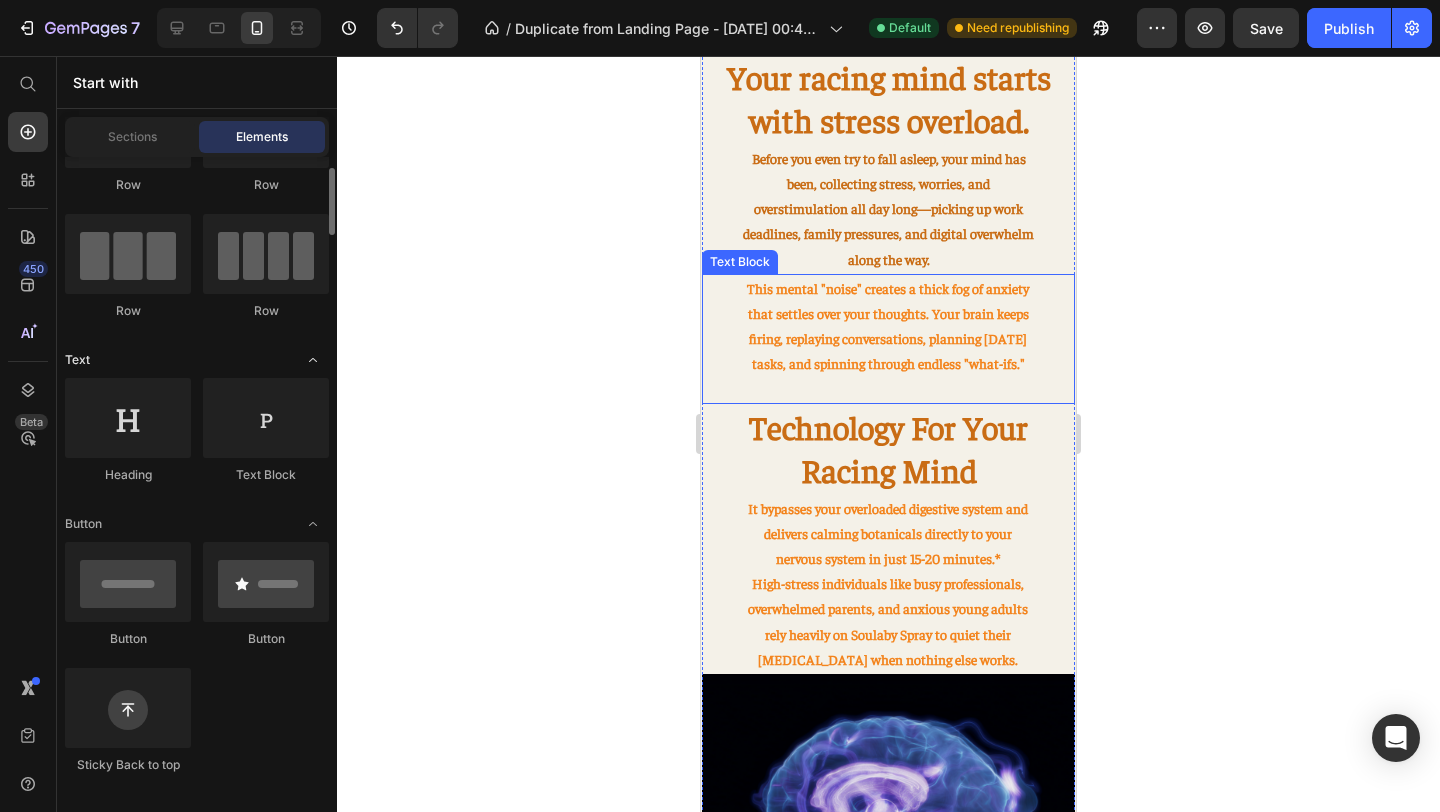 scroll, scrollTop: 0, scrollLeft: 0, axis: both 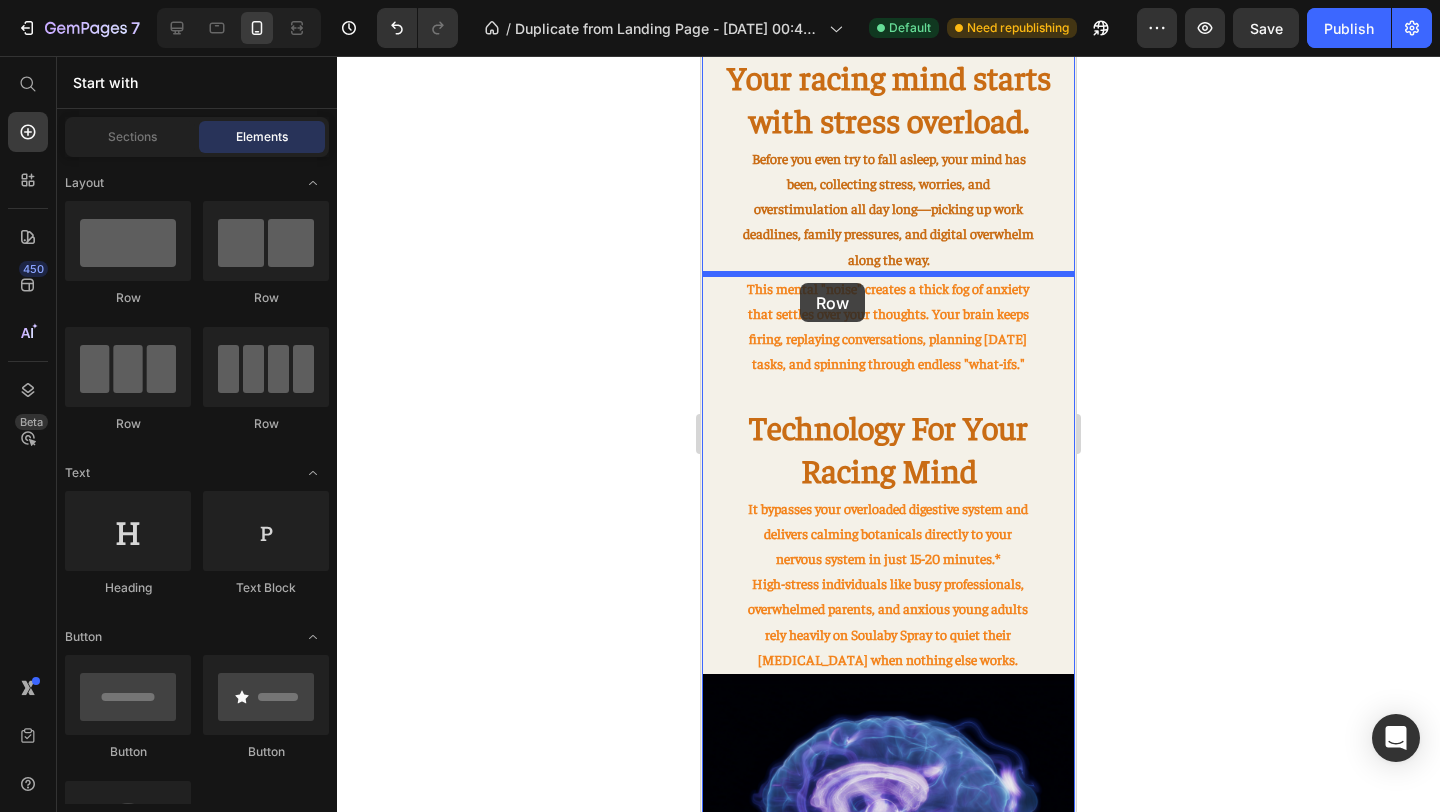 drag, startPoint x: 836, startPoint y: 313, endPoint x: 800, endPoint y: 283, distance: 46.8615 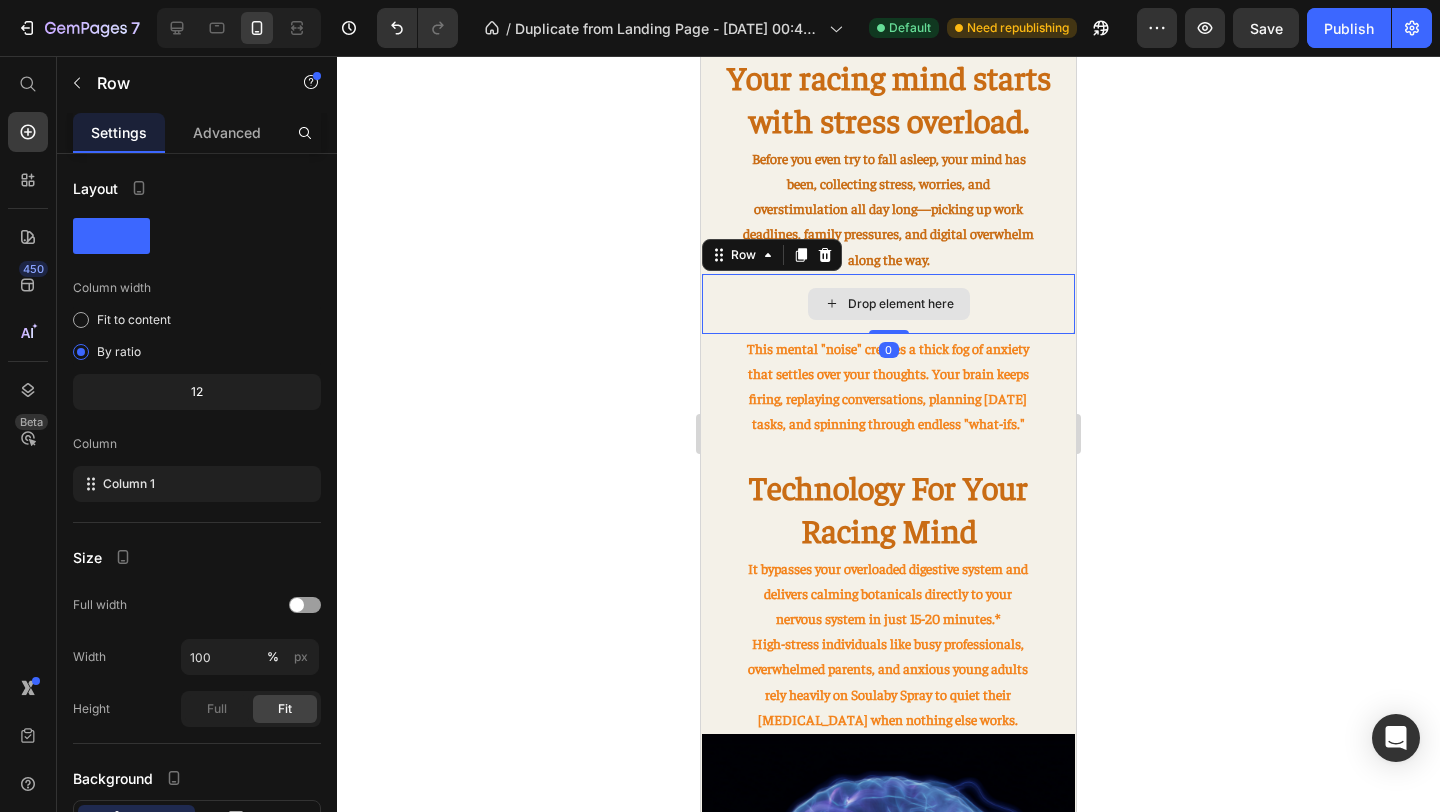 click on "Drop element here" at bounding box center [888, 304] 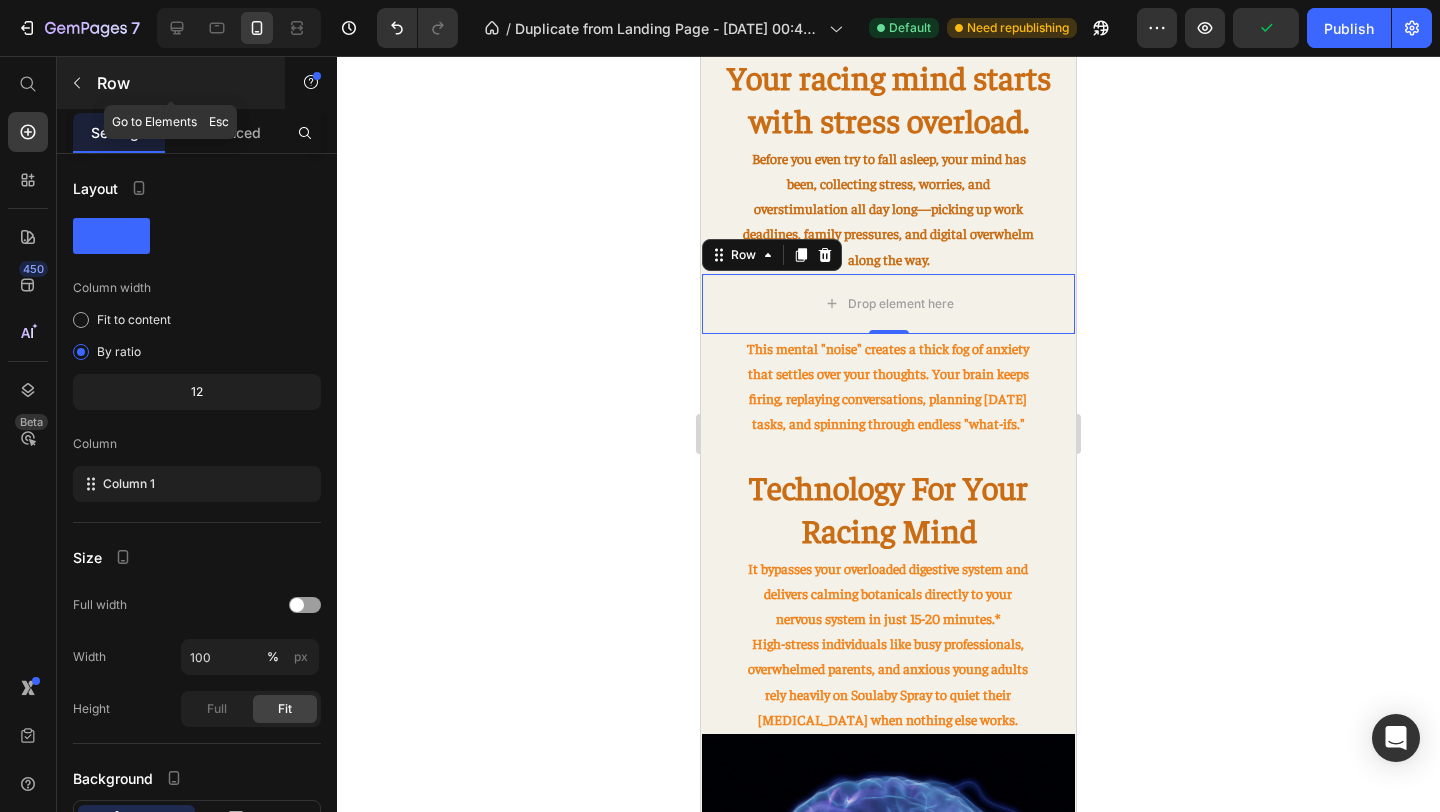 click at bounding box center [77, 83] 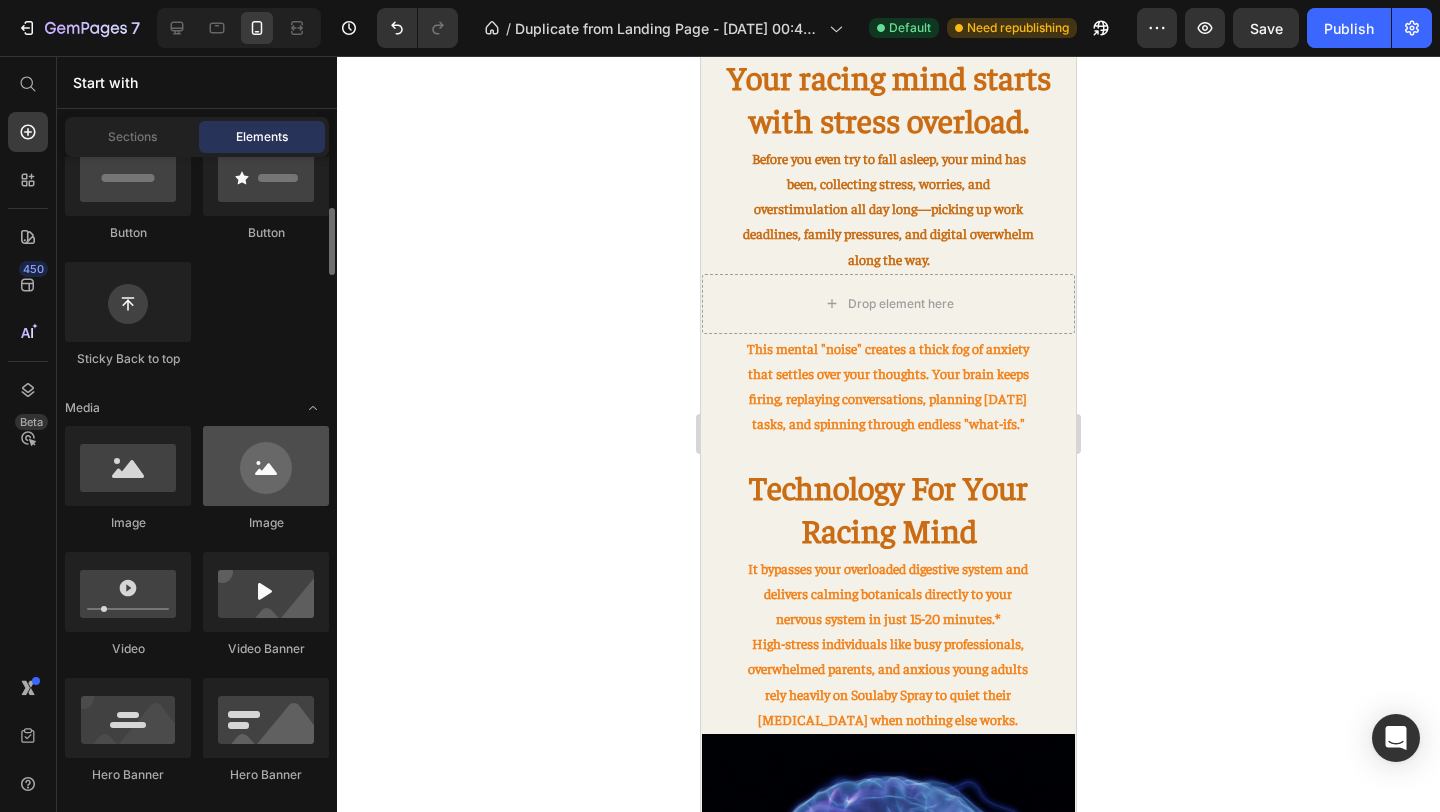 scroll, scrollTop: 523, scrollLeft: 0, axis: vertical 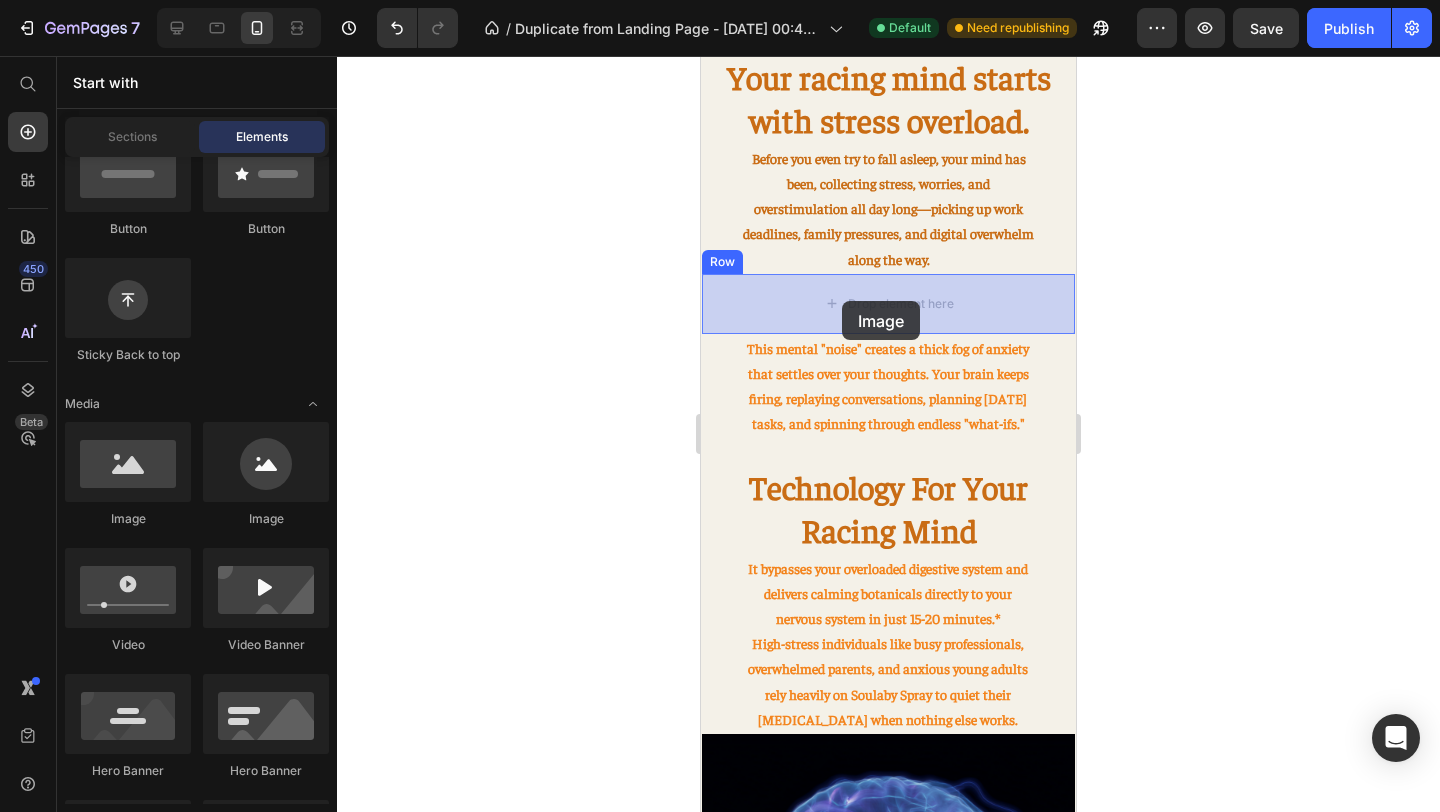 drag, startPoint x: 829, startPoint y: 510, endPoint x: 858, endPoint y: 300, distance: 211.99292 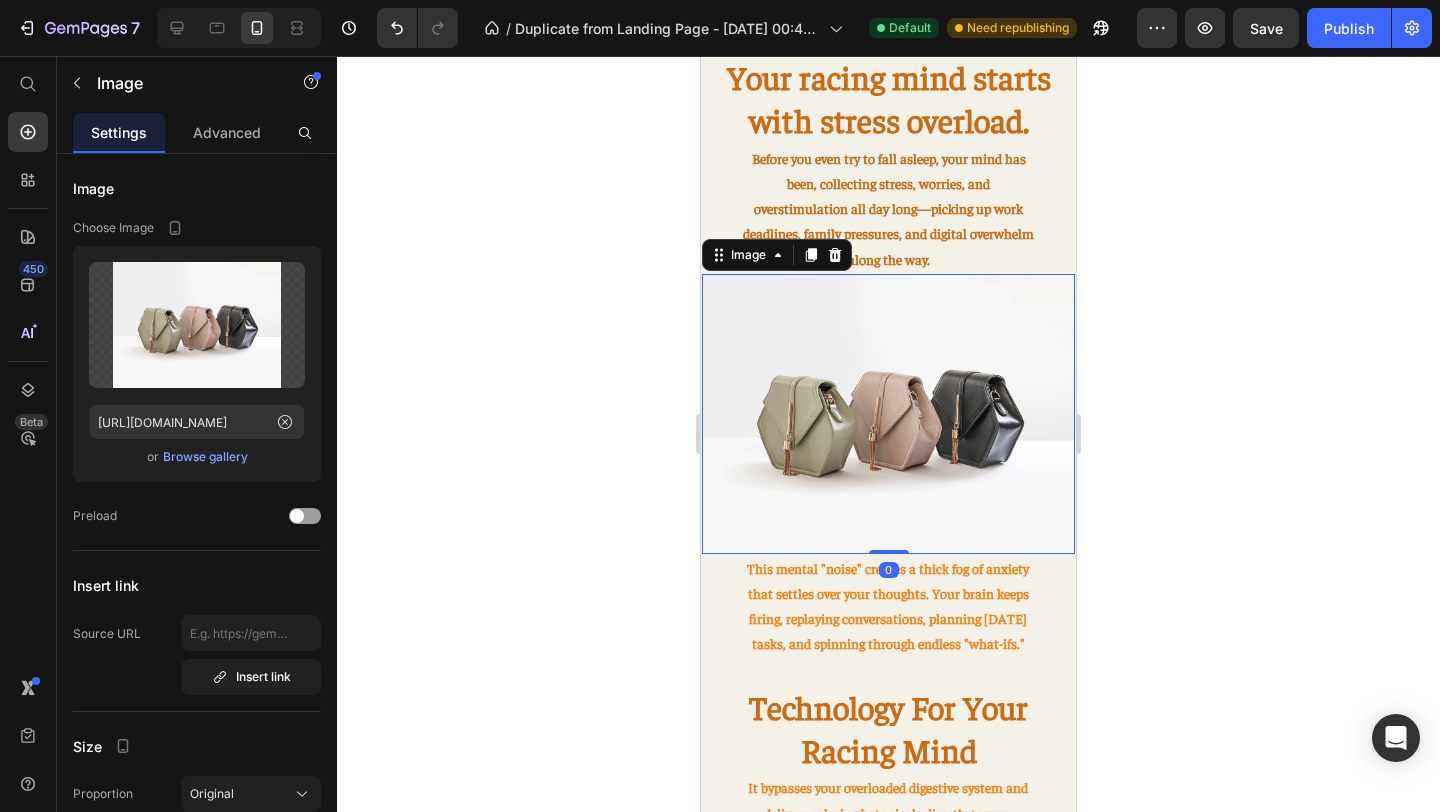 click 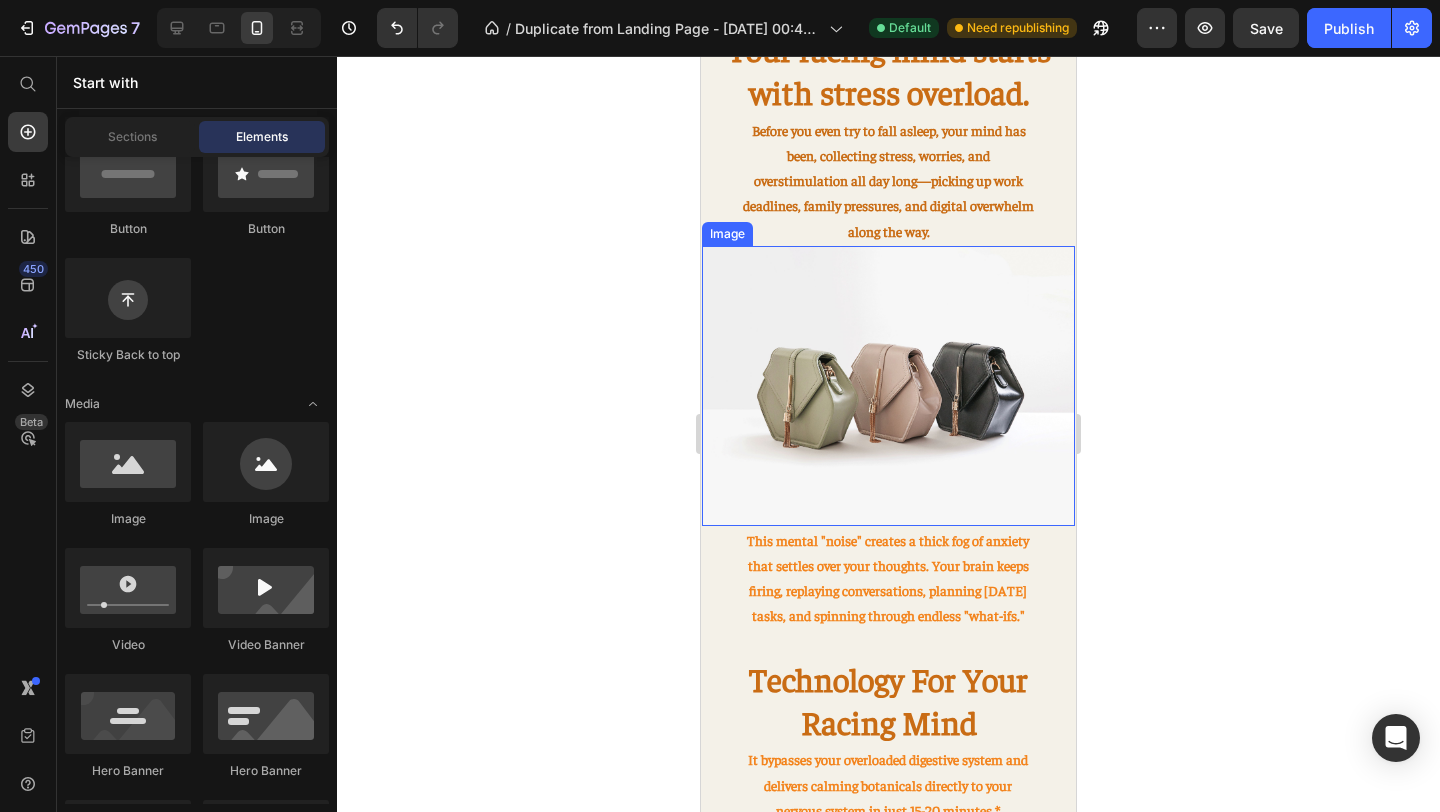 scroll, scrollTop: 724, scrollLeft: 0, axis: vertical 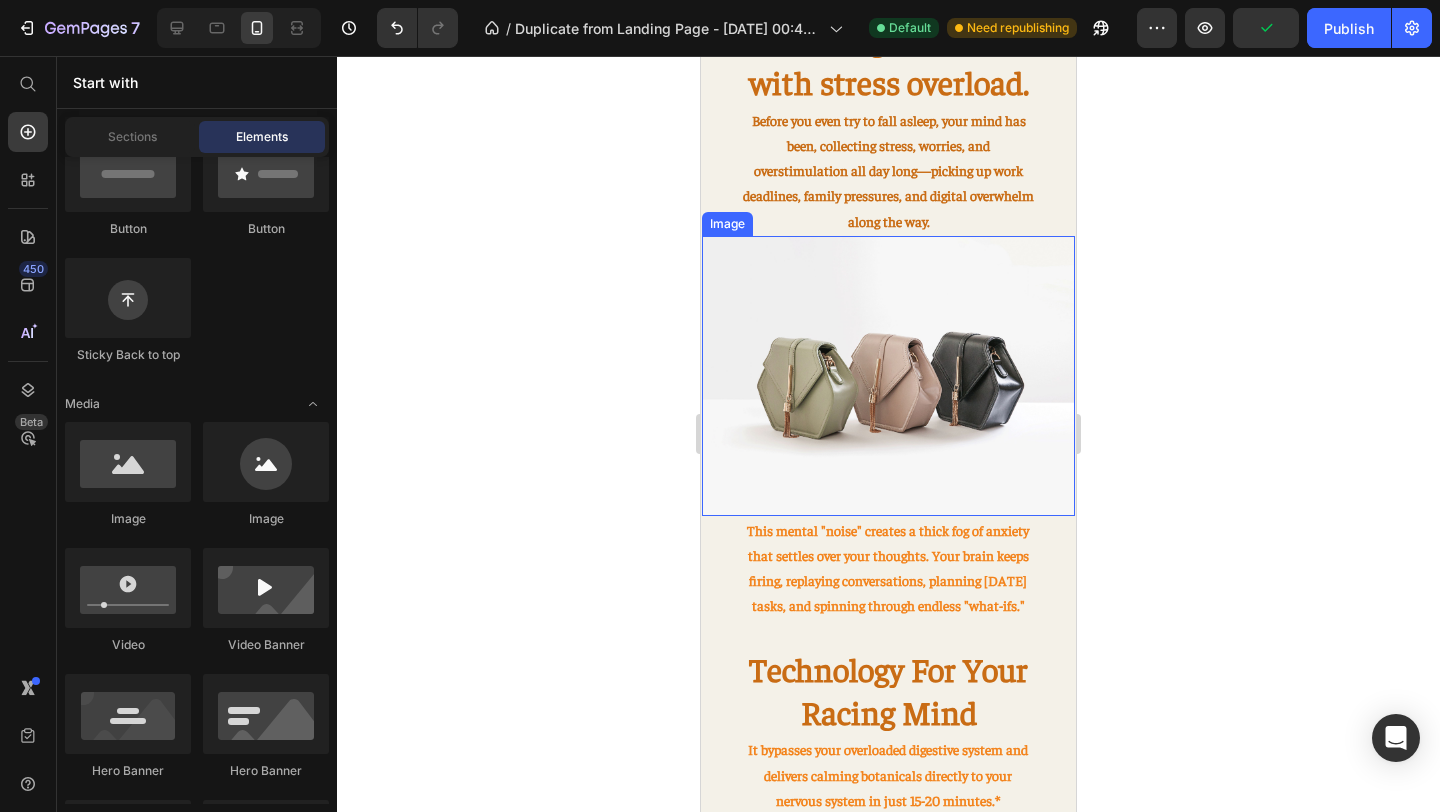 click at bounding box center (888, 376) 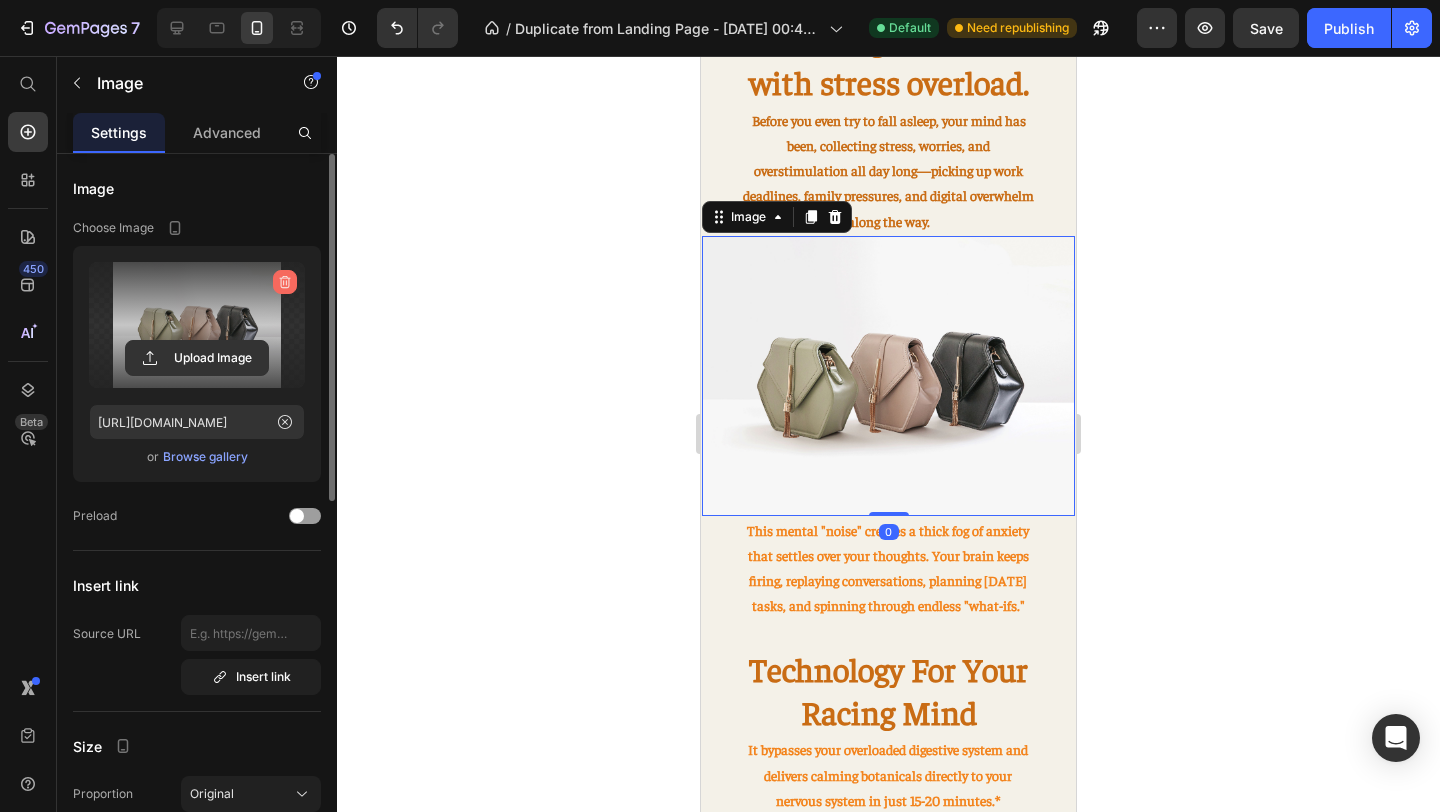 click 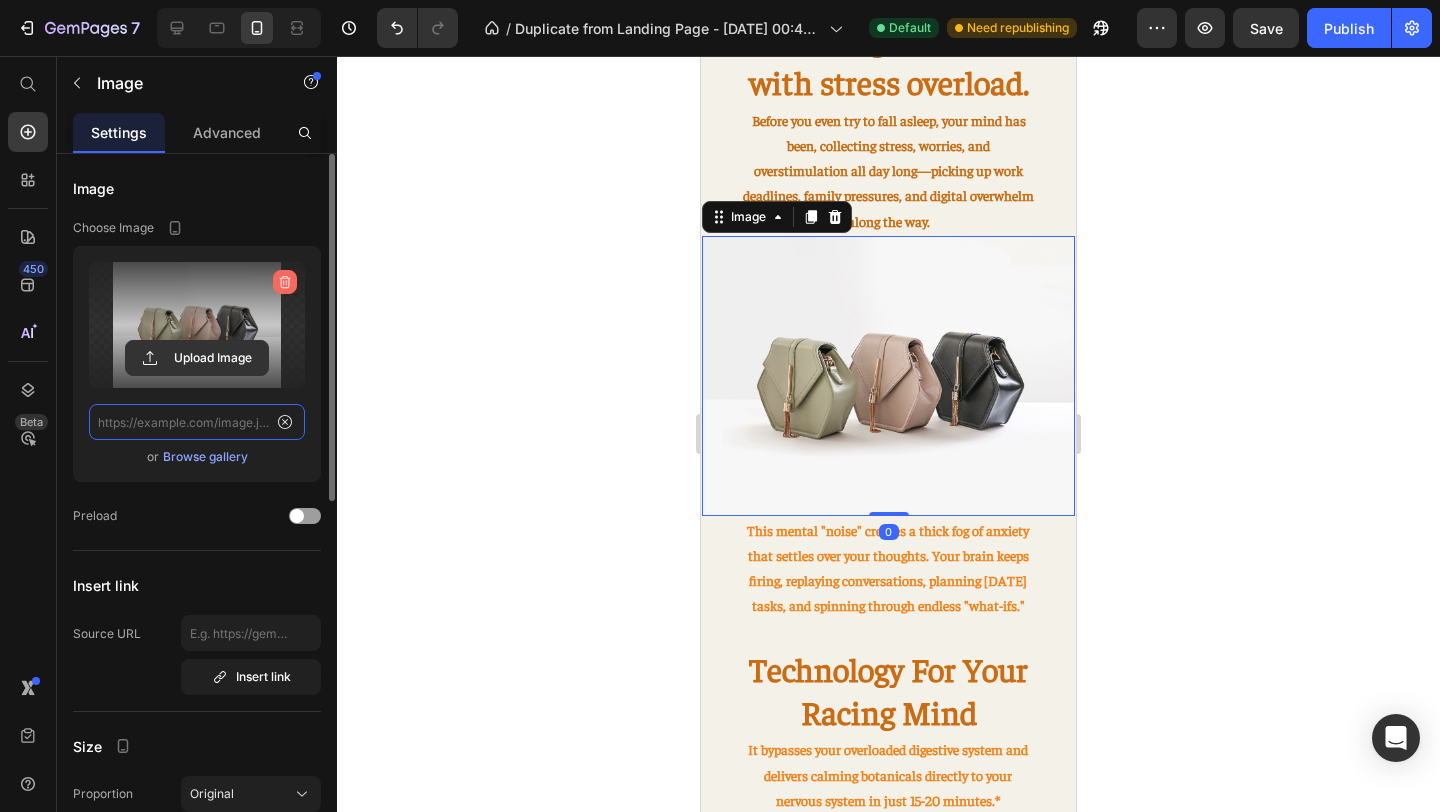 scroll, scrollTop: 0, scrollLeft: 0, axis: both 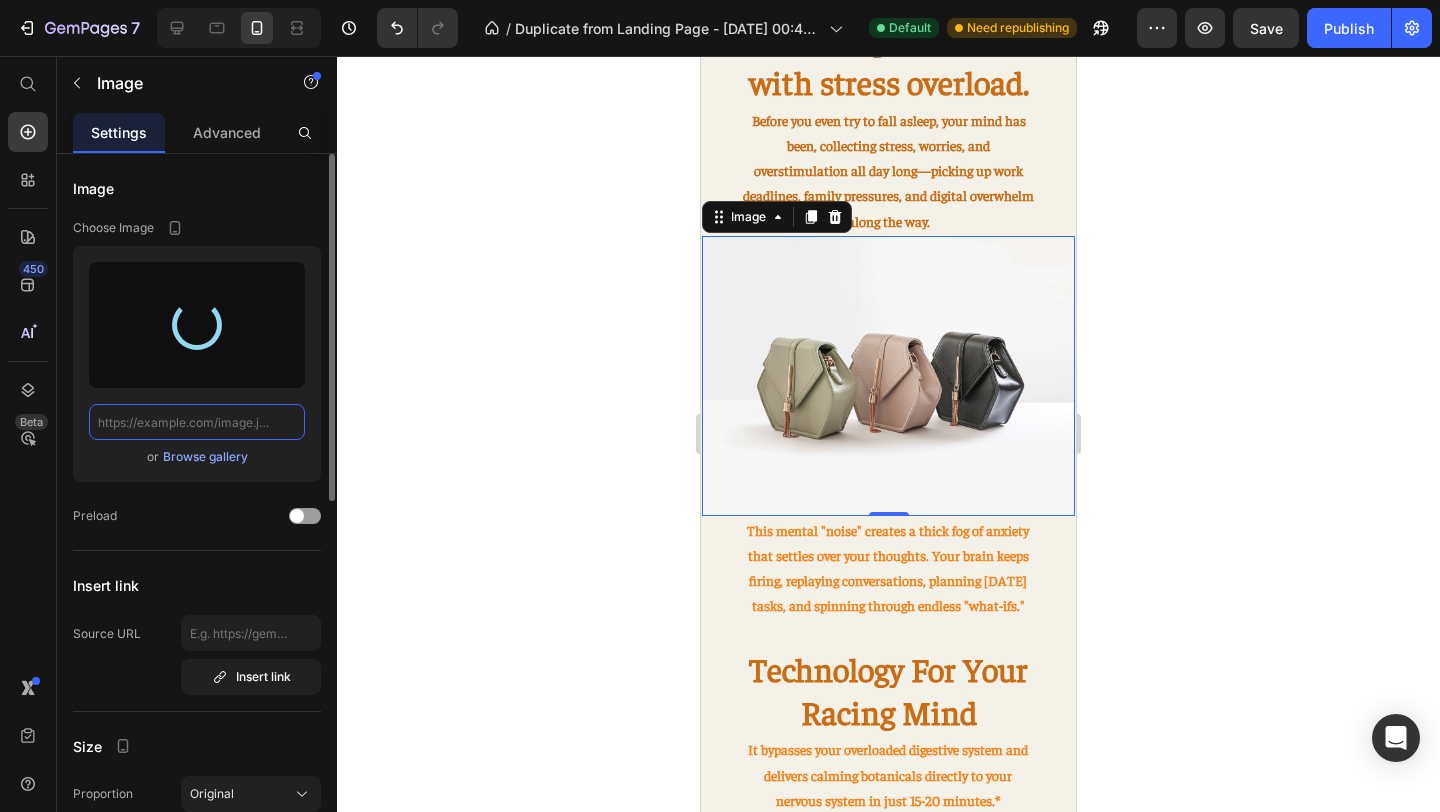 type on "[URL][DOMAIN_NAME]" 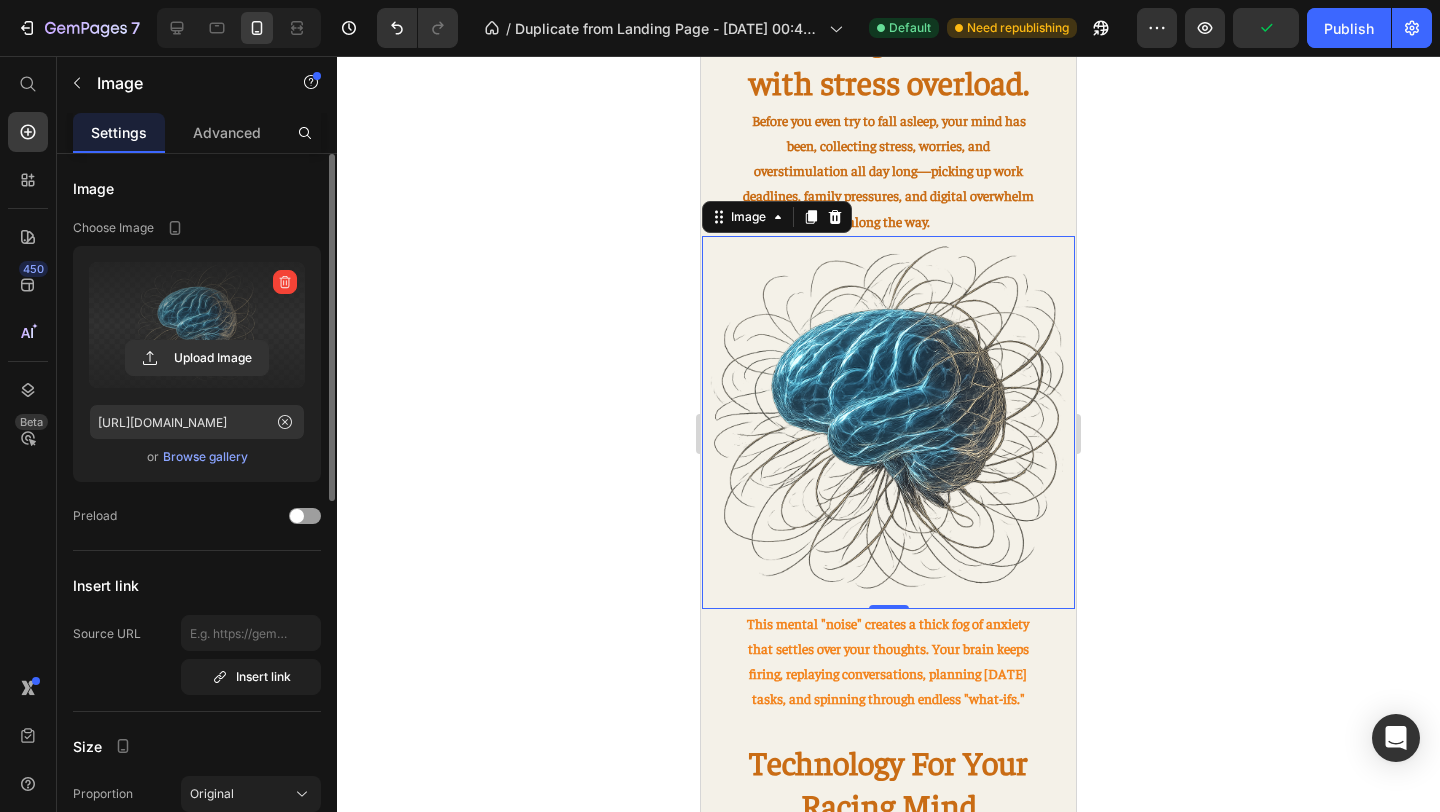 click 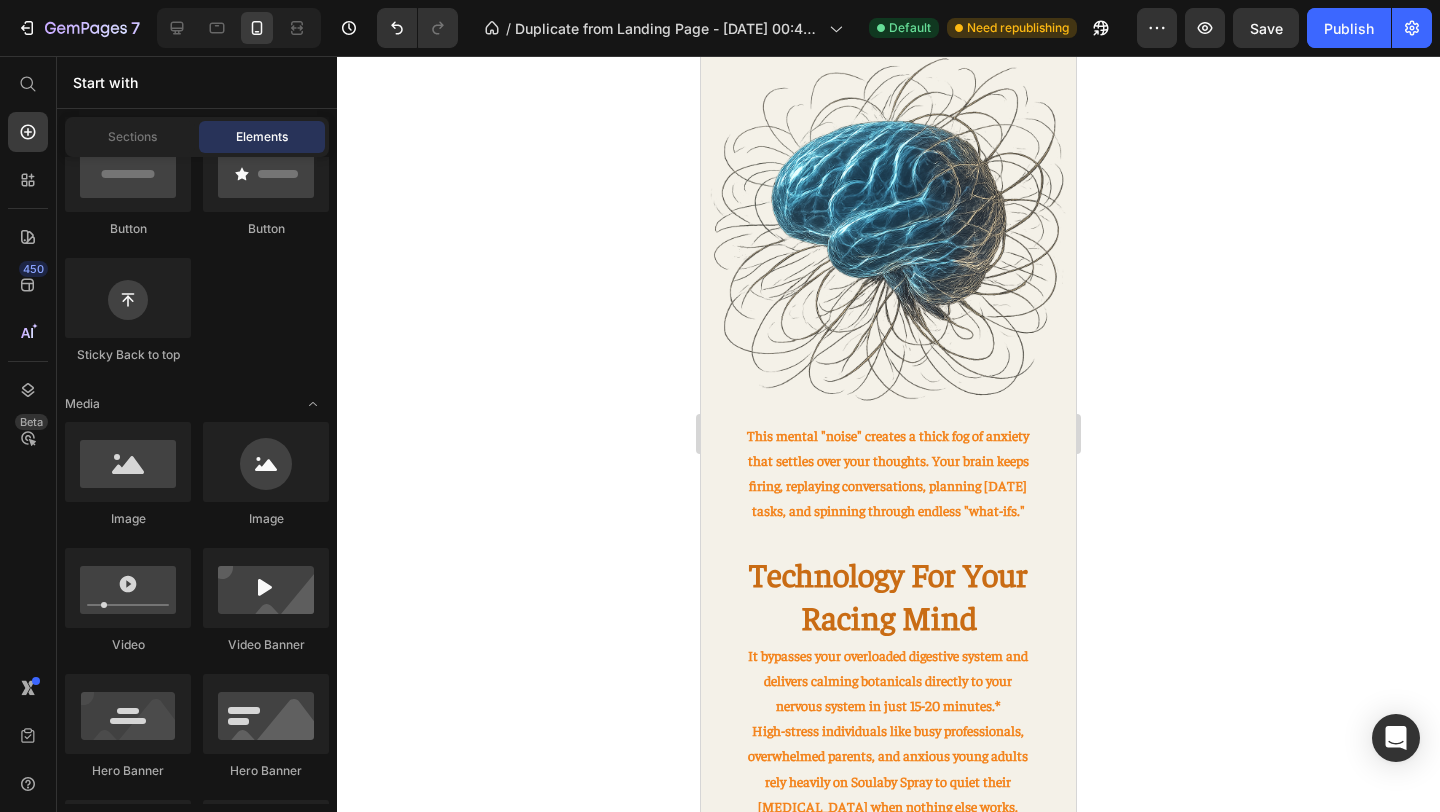 scroll, scrollTop: 922, scrollLeft: 0, axis: vertical 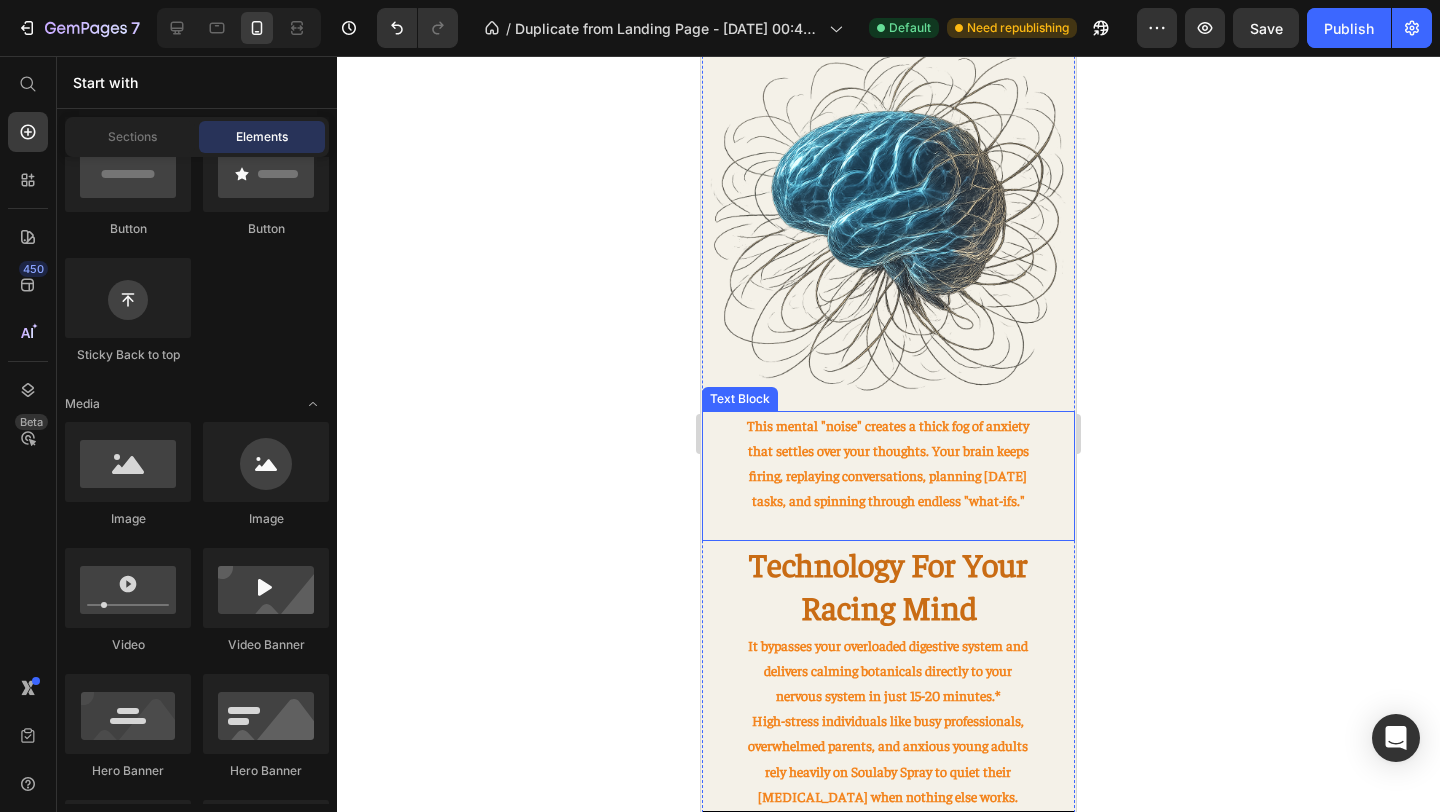 click on "This mental "noise" creates a thick fog of anxiety that settles over your thoughts. Your brain keeps firing, replaying conversations, planning [DATE] tasks, and spinning through endless "what-ifs."" at bounding box center (888, 463) 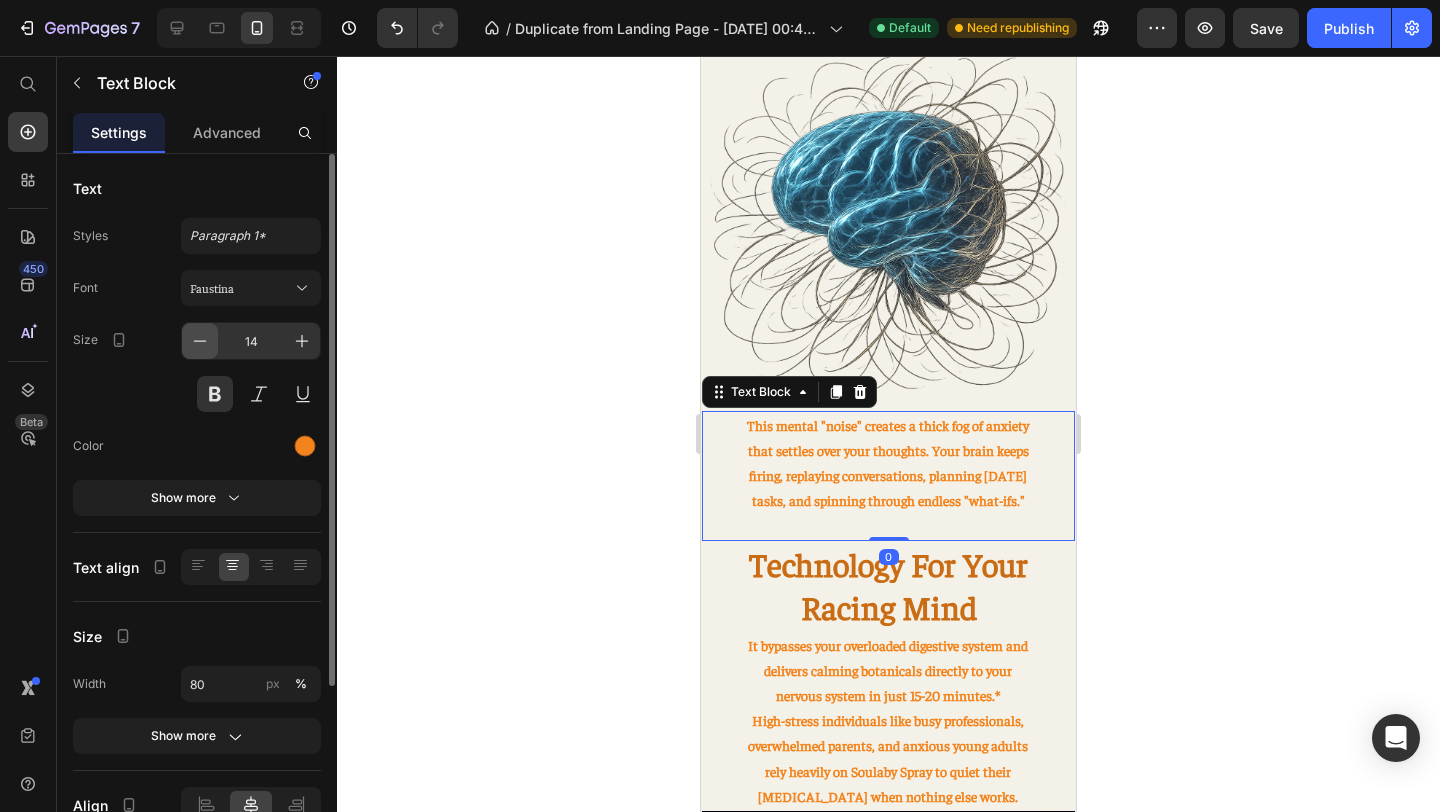 click 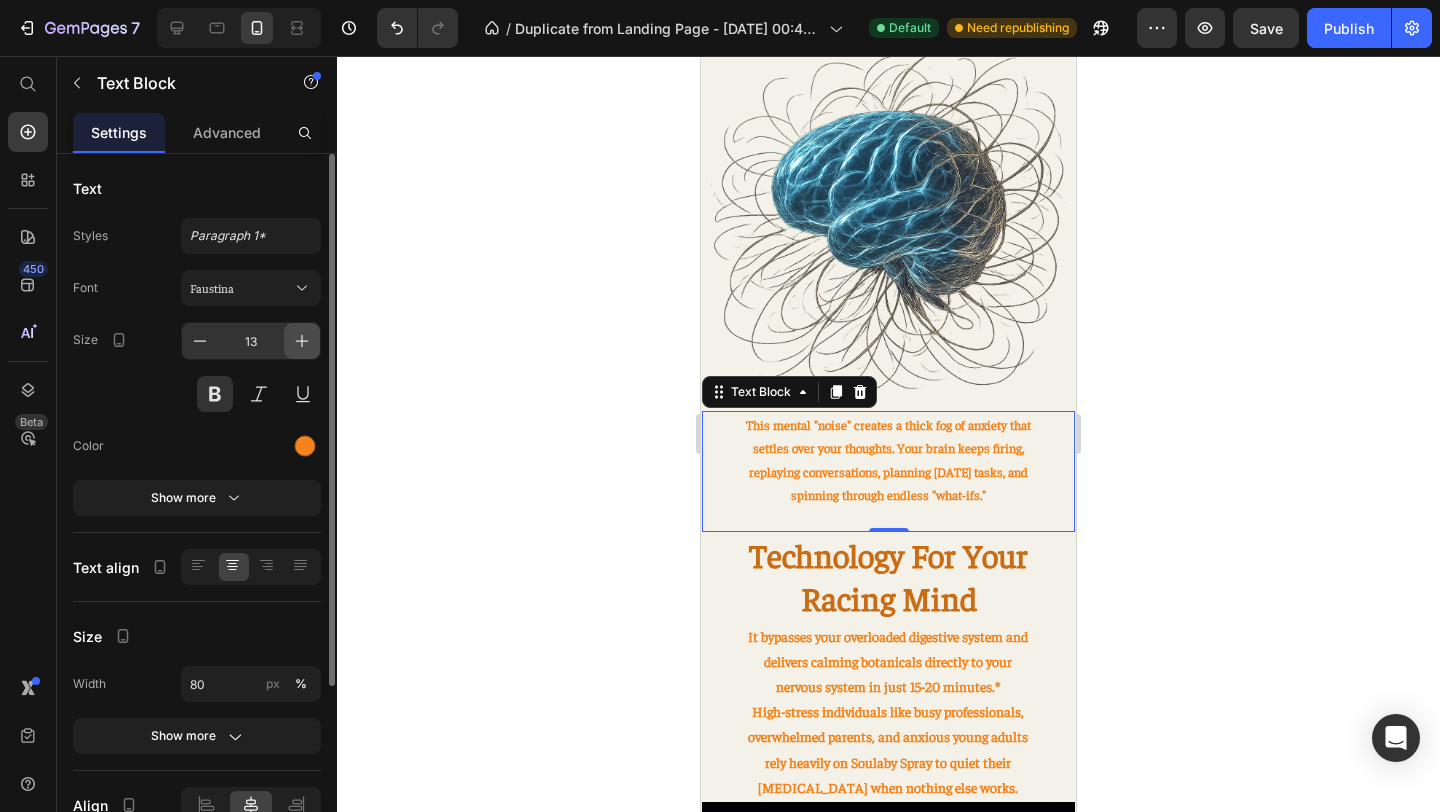 click 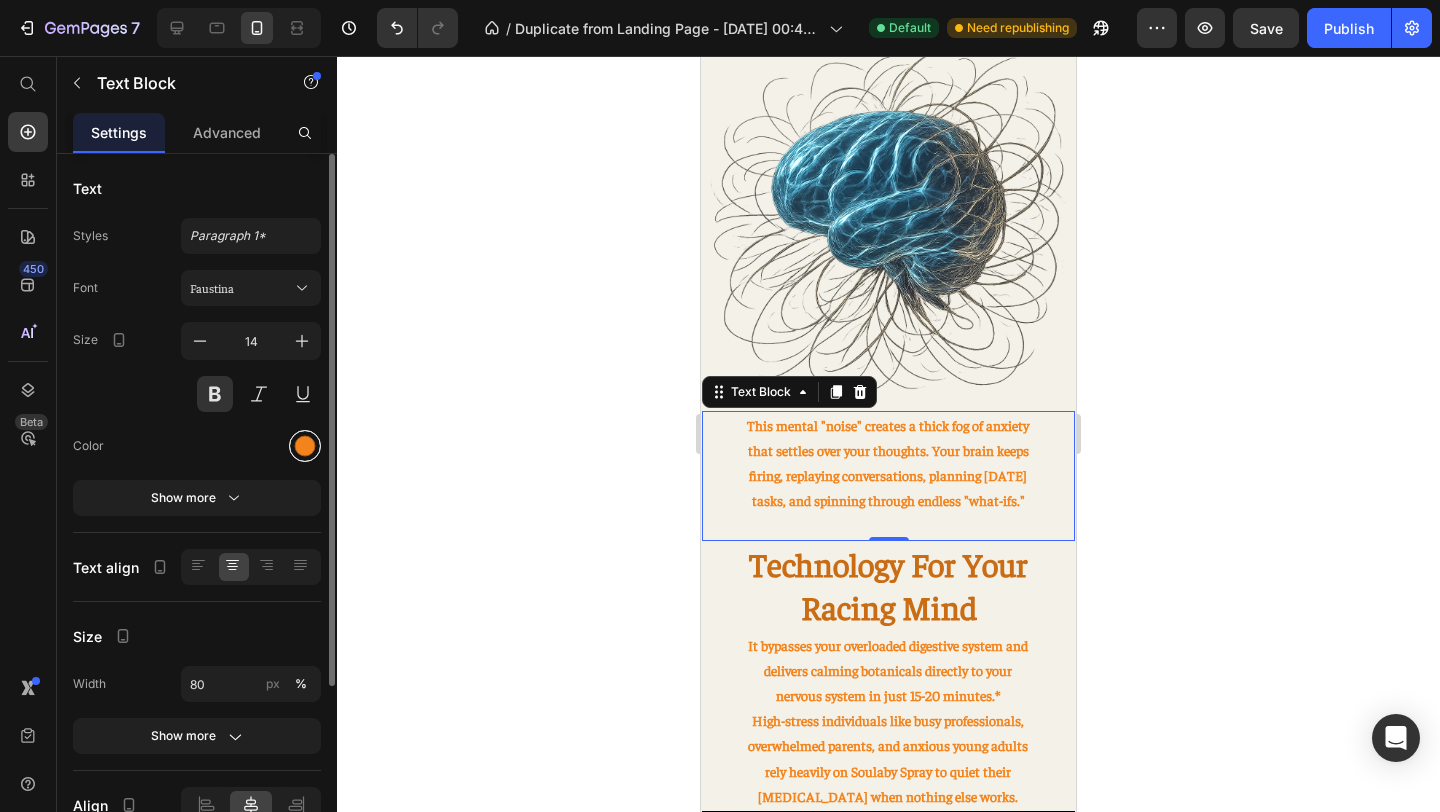 click at bounding box center (305, 446) 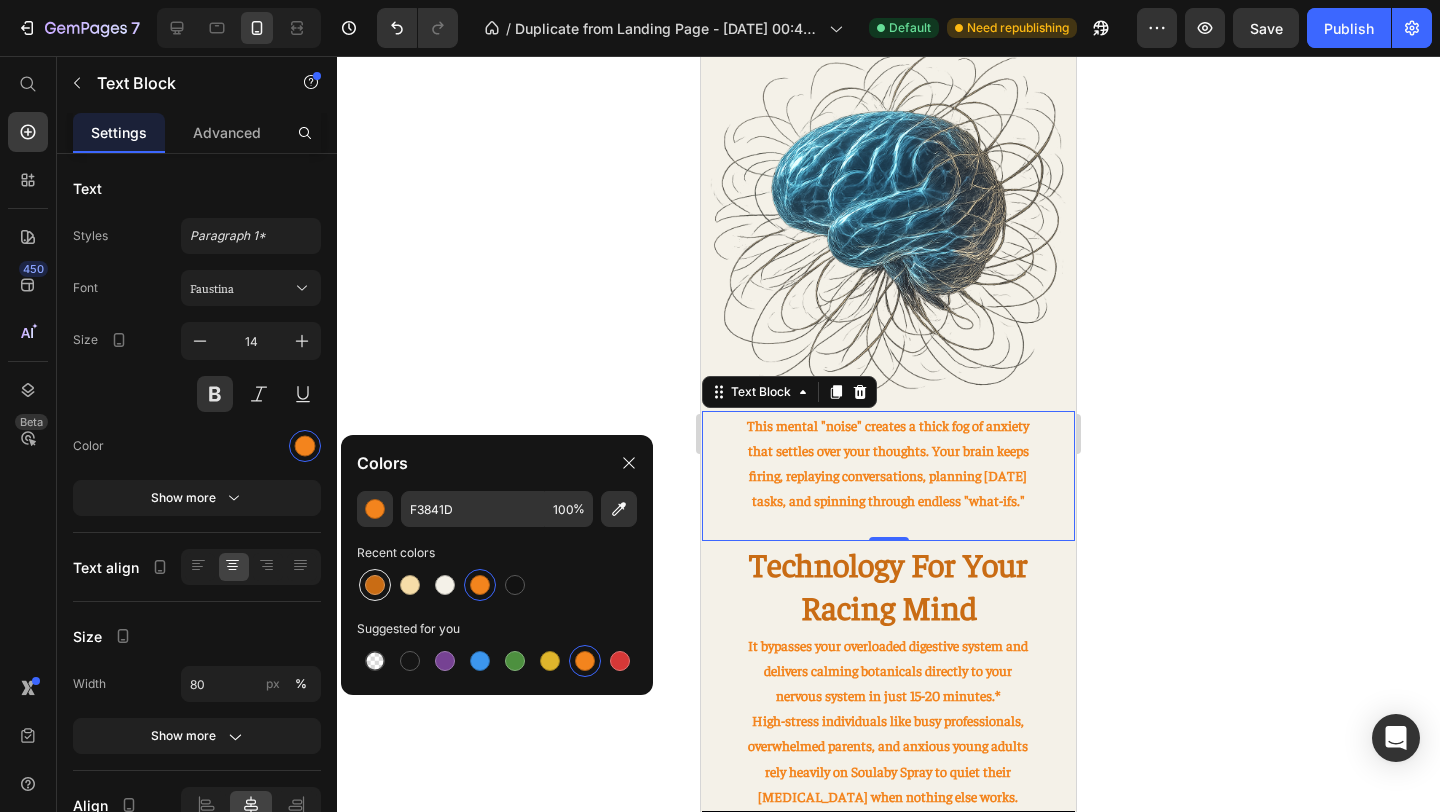 click at bounding box center [375, 585] 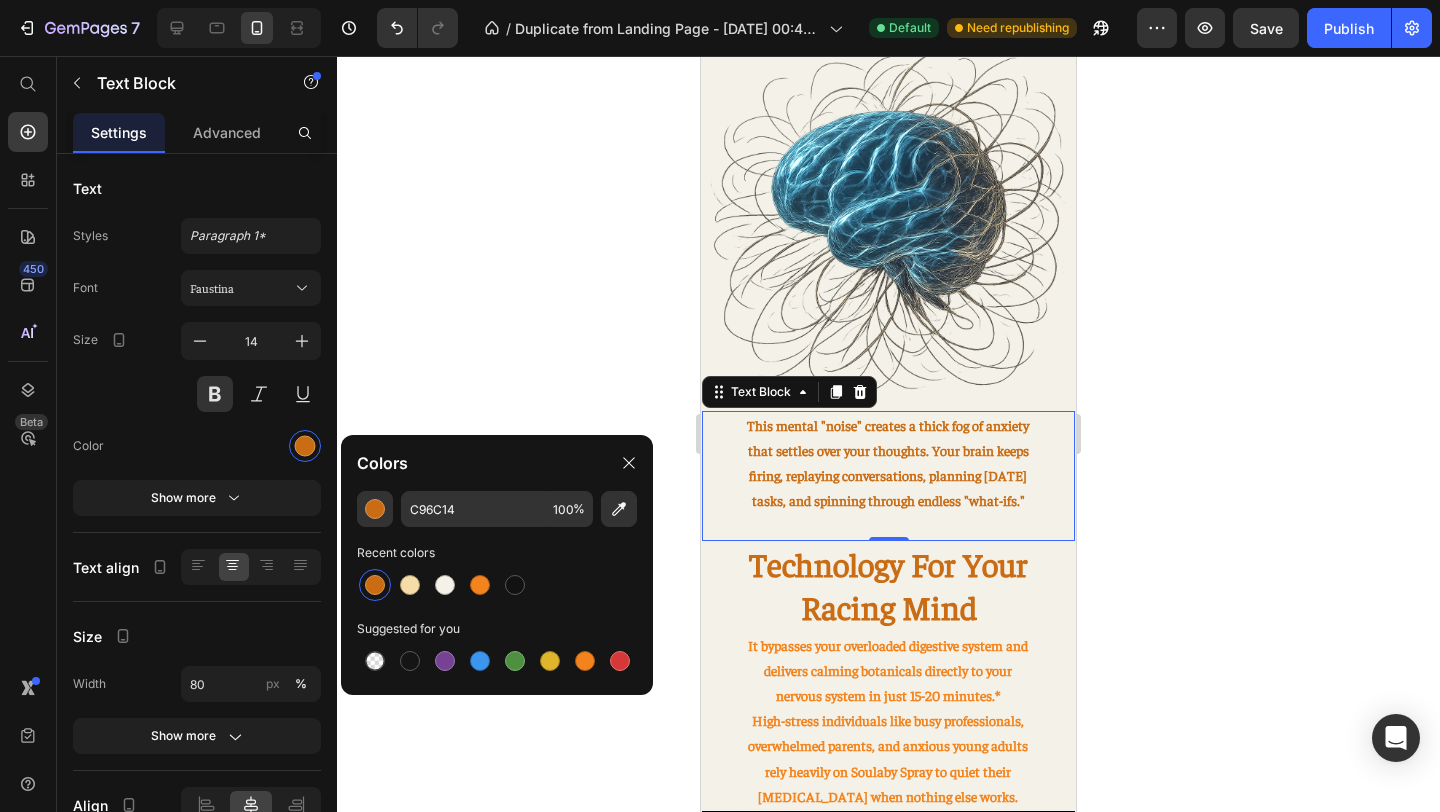 click 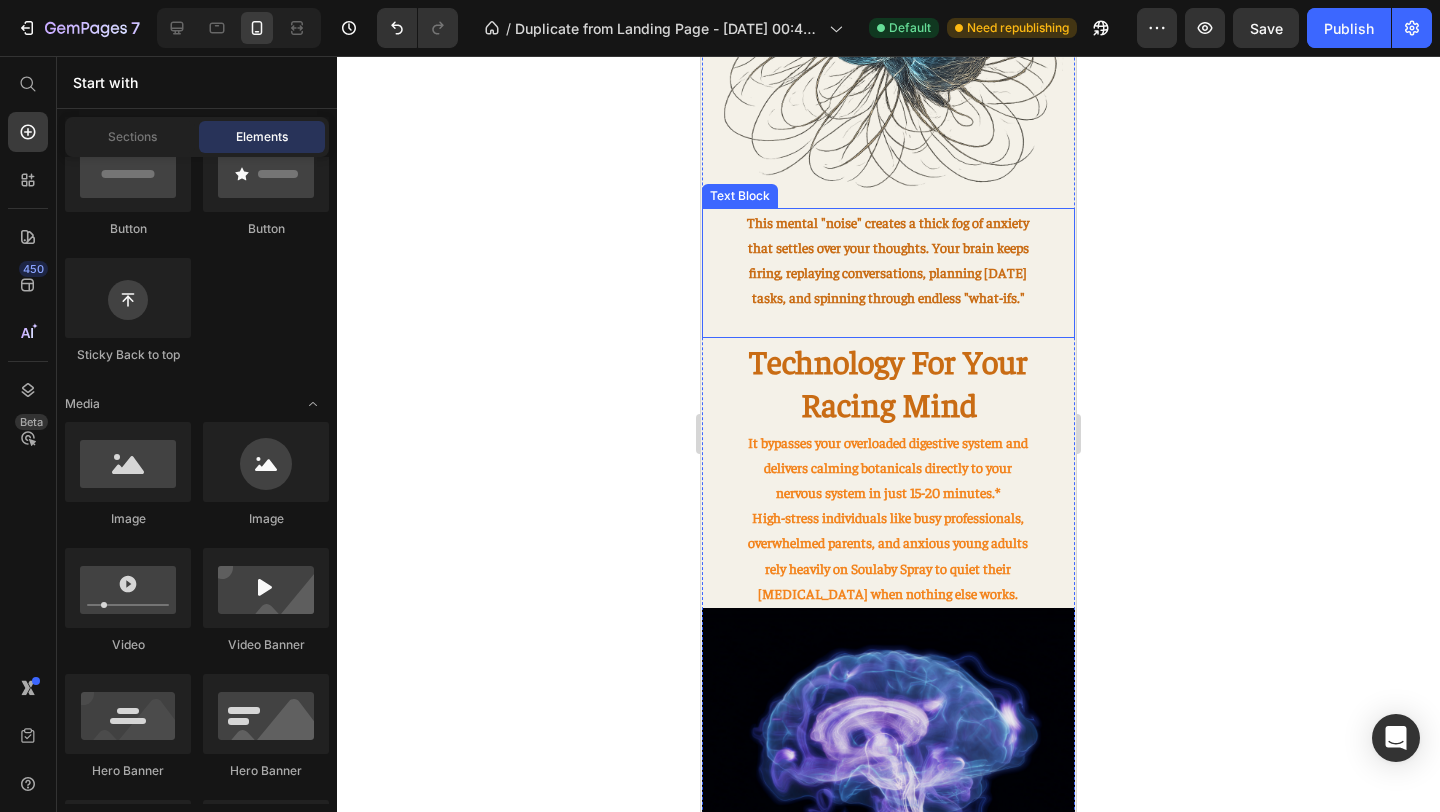 scroll, scrollTop: 1118, scrollLeft: 0, axis: vertical 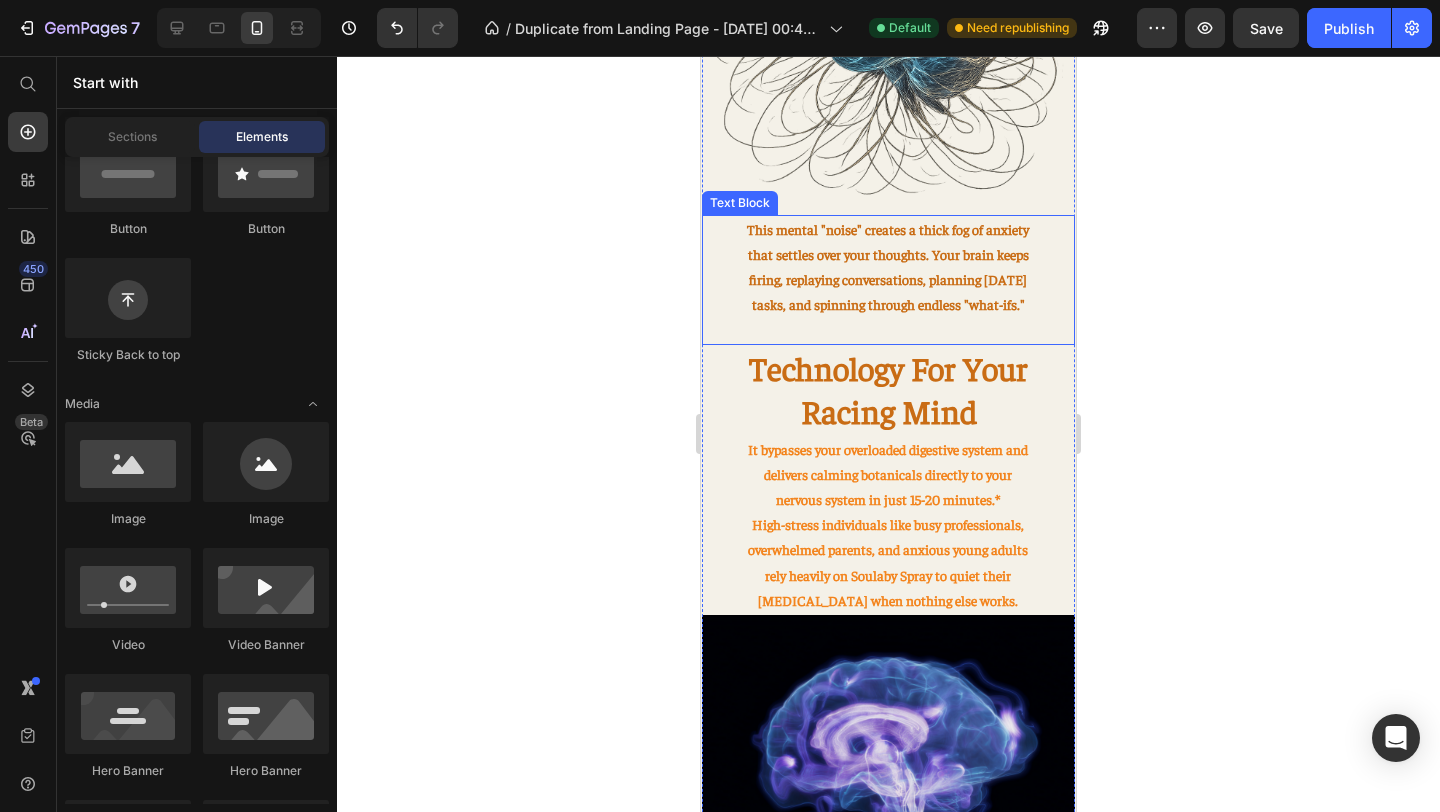 click at bounding box center [888, 330] 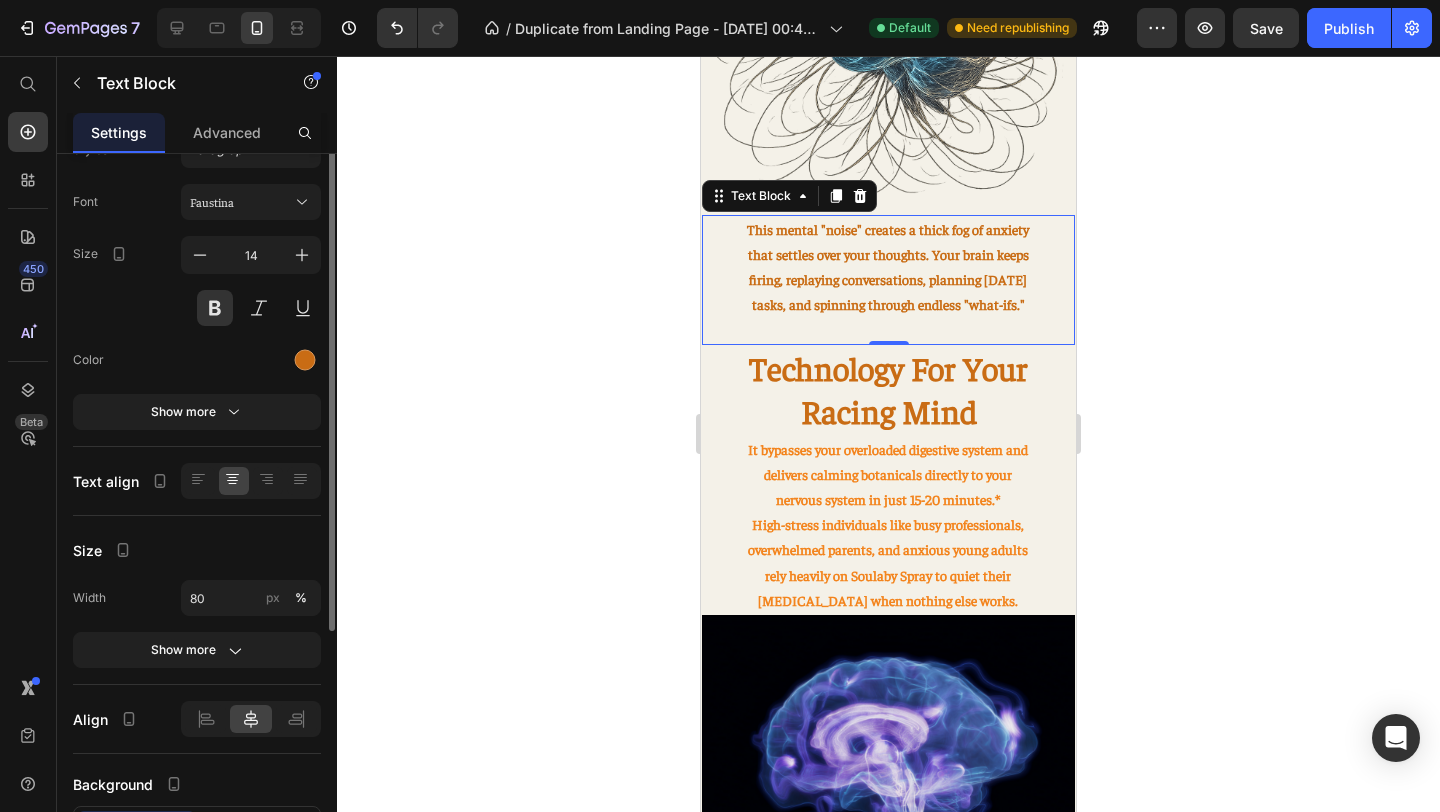 scroll, scrollTop: 18, scrollLeft: 0, axis: vertical 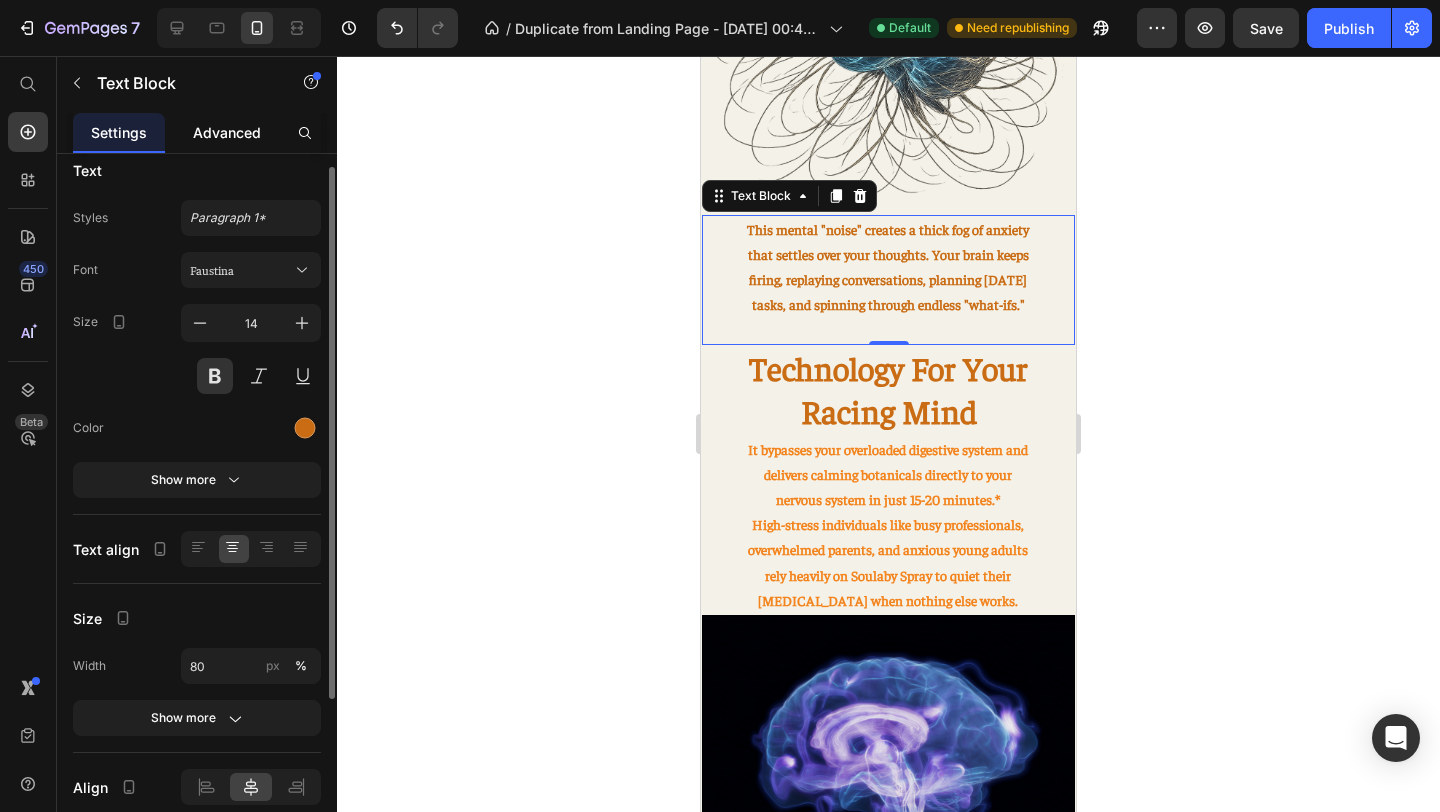 click on "Advanced" at bounding box center [227, 132] 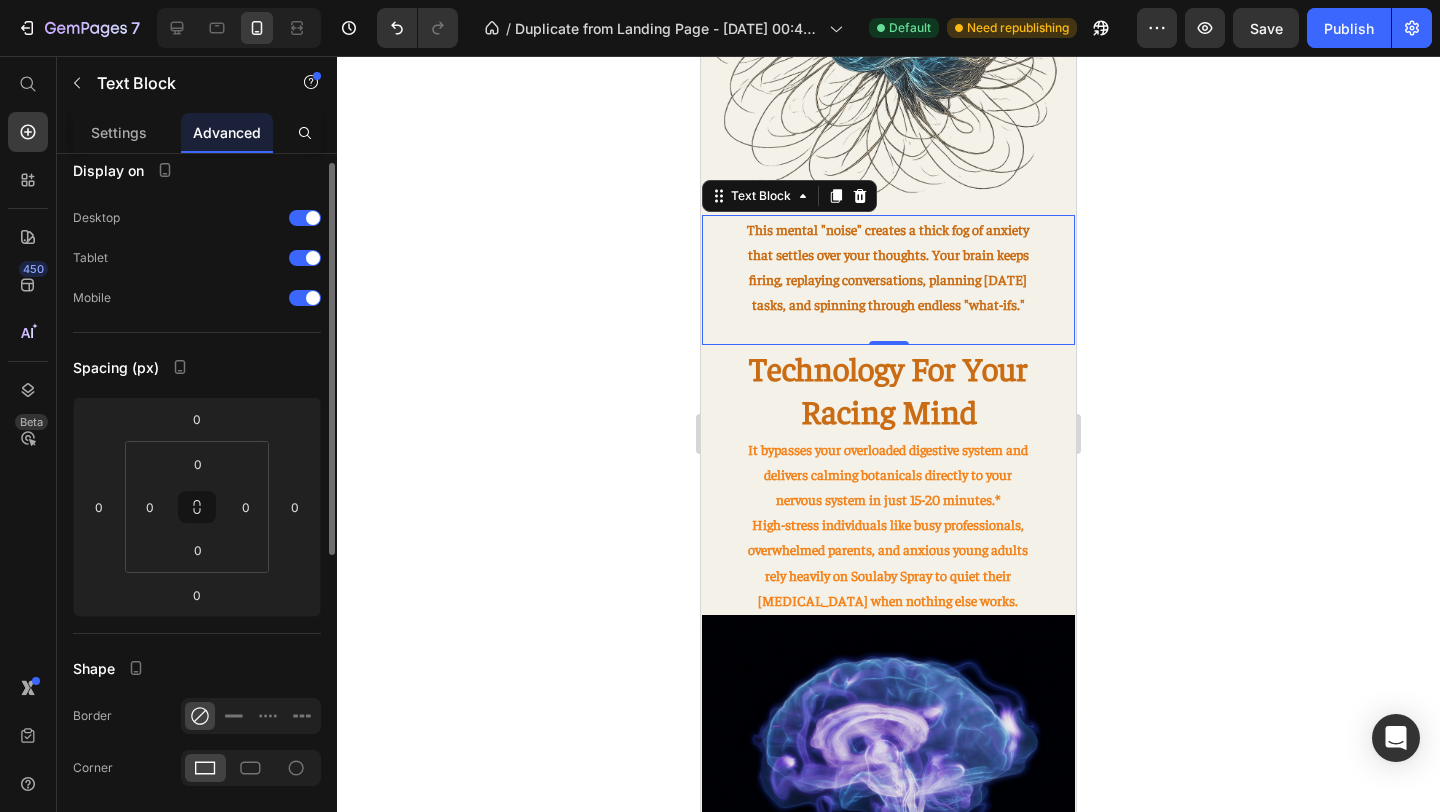 scroll, scrollTop: 0, scrollLeft: 0, axis: both 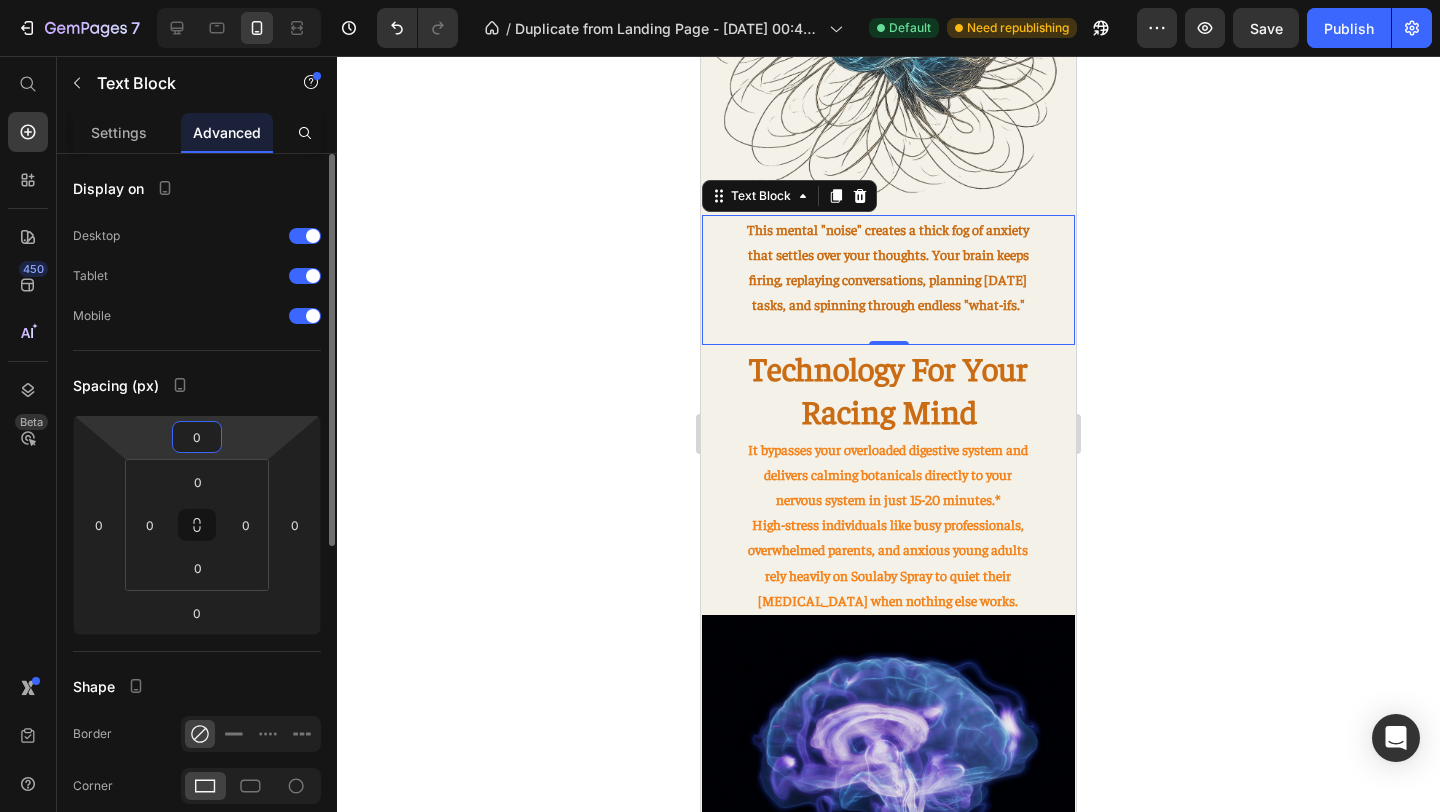 click on "0" at bounding box center [197, 437] 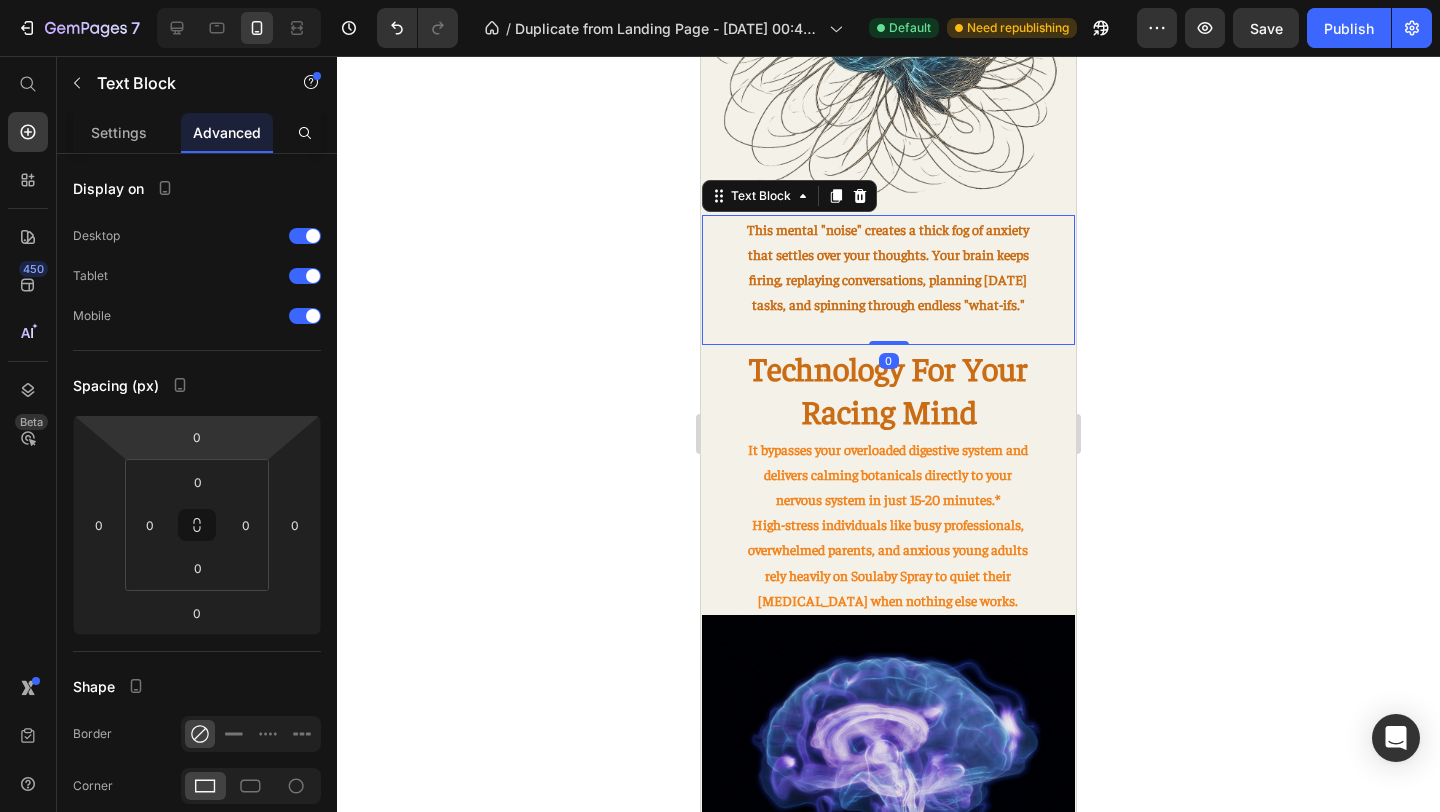 drag, startPoint x: 888, startPoint y: 366, endPoint x: 891, endPoint y: 330, distance: 36.124783 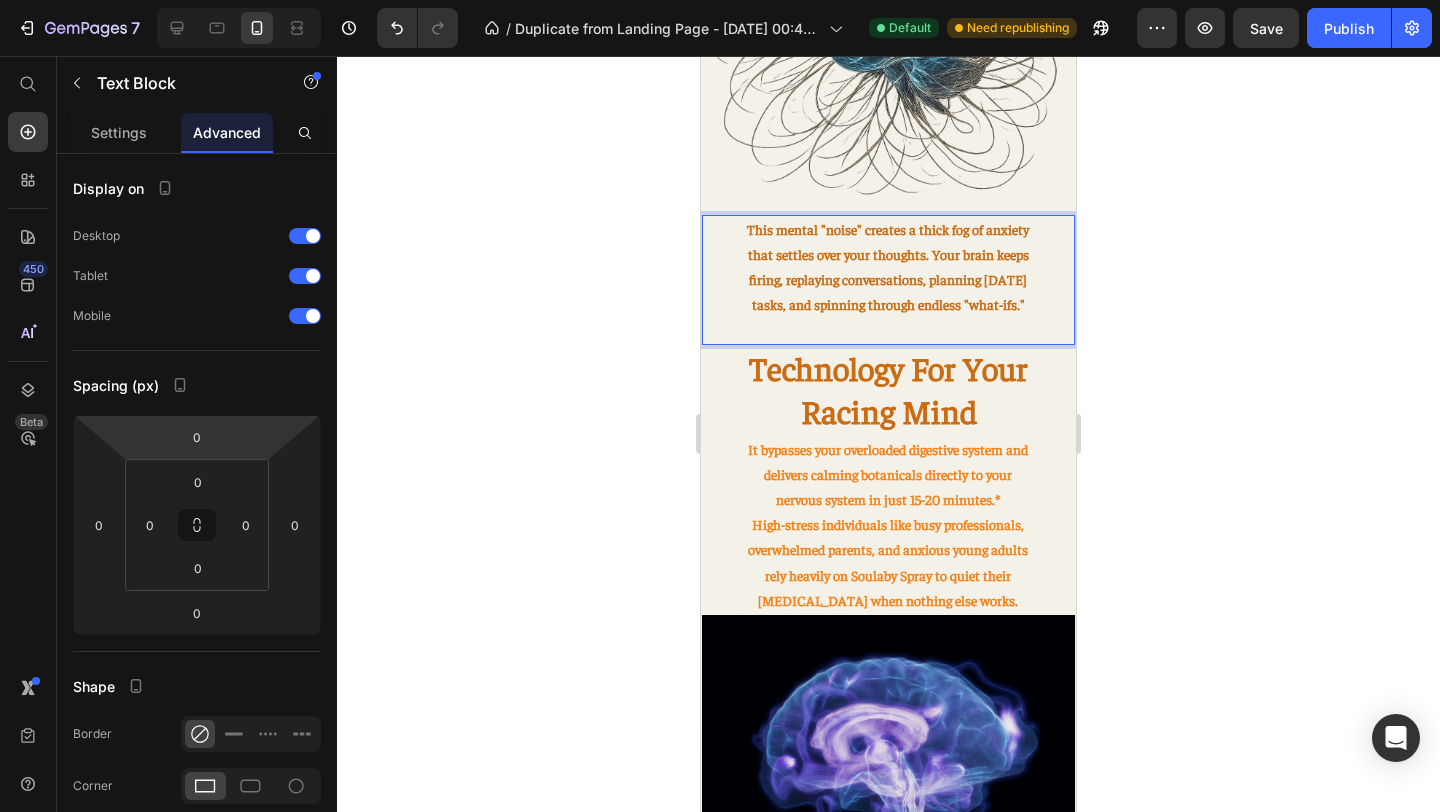 click at bounding box center [888, 330] 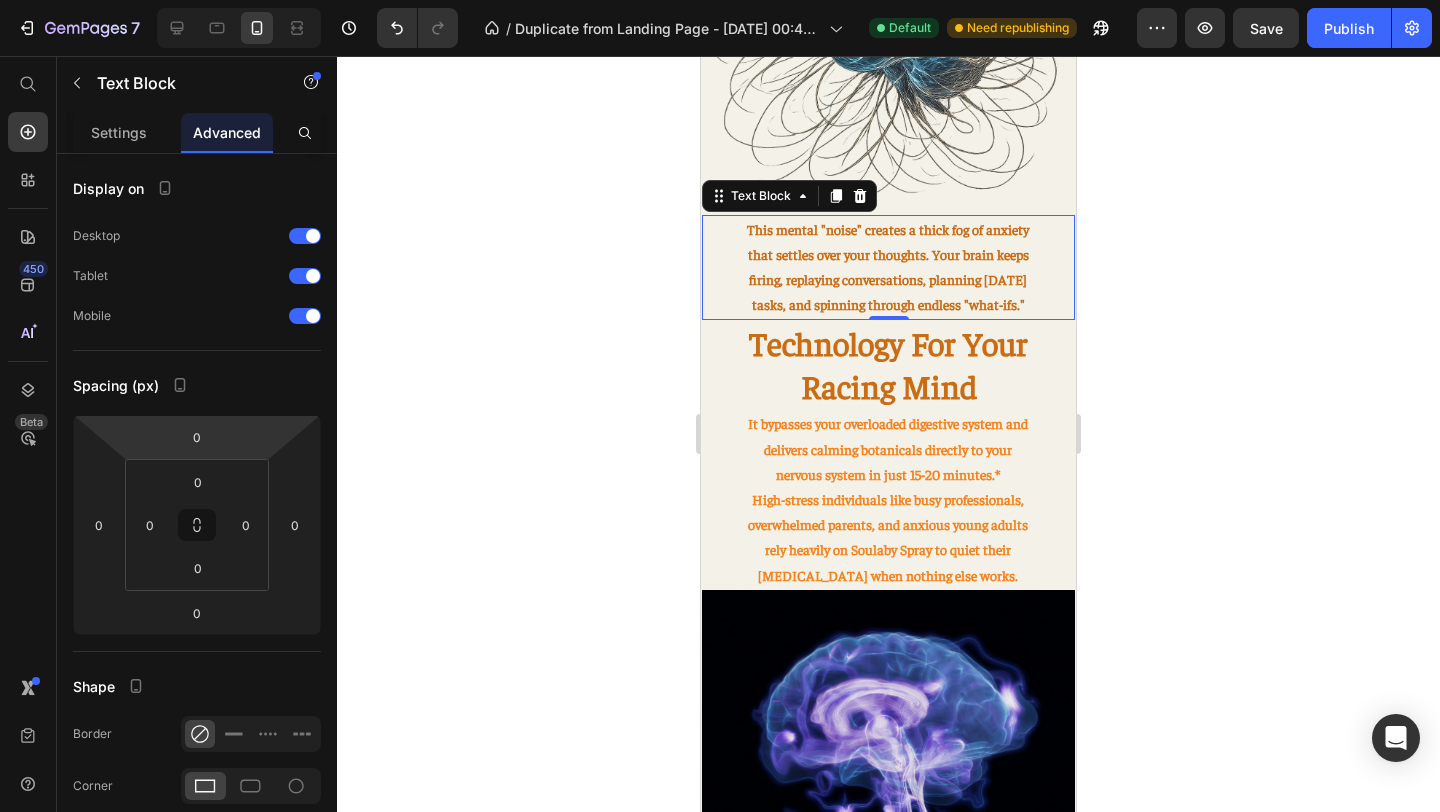 click 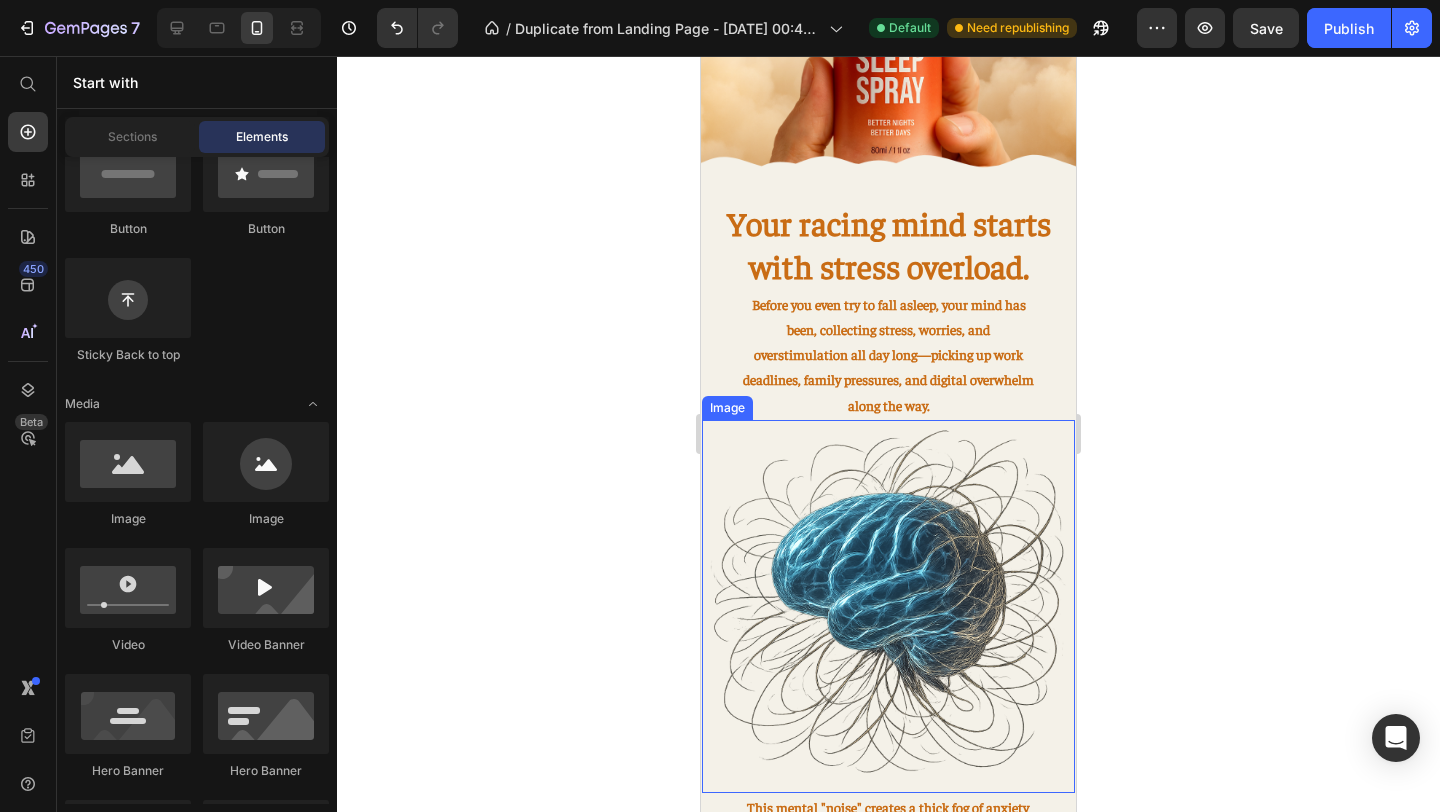 scroll, scrollTop: 532, scrollLeft: 0, axis: vertical 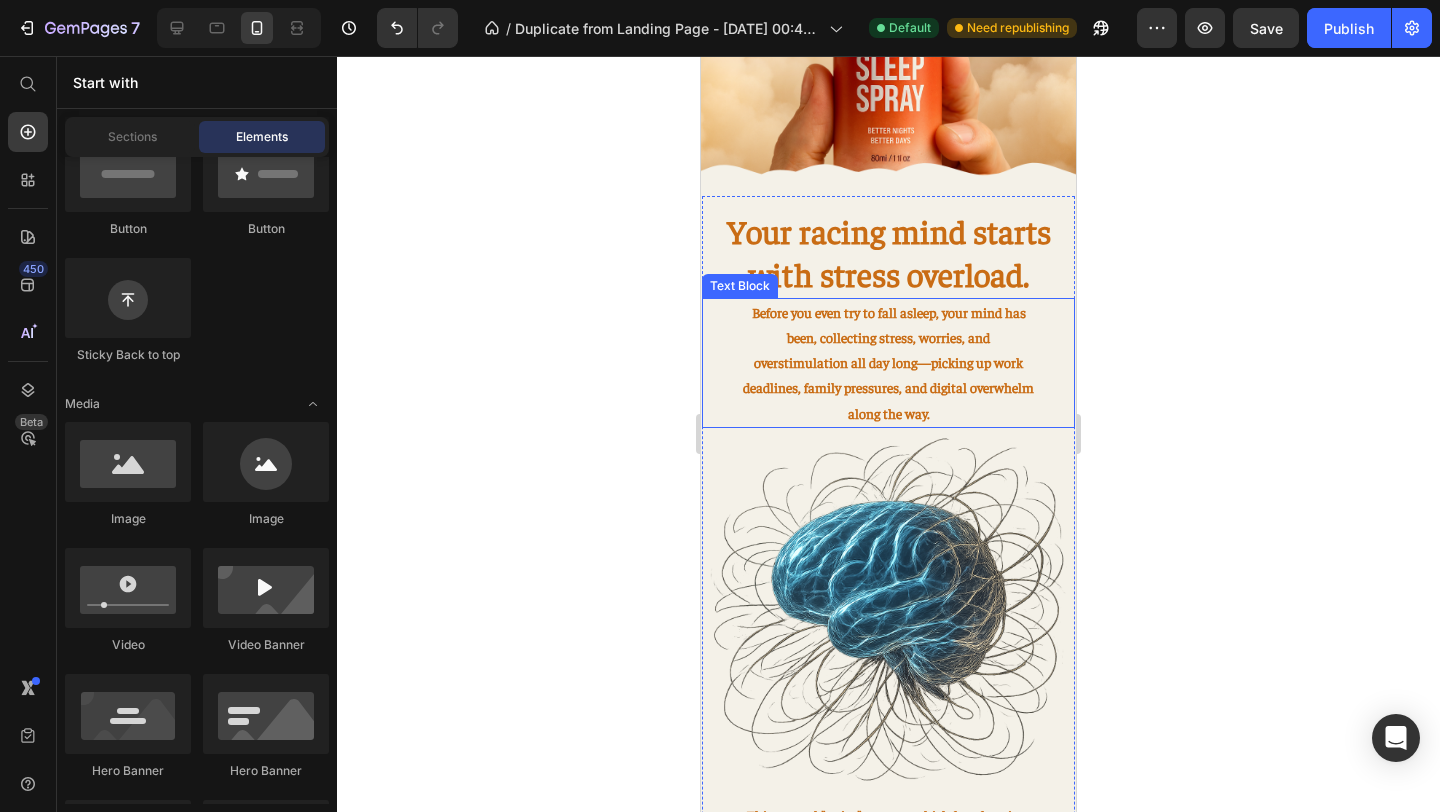 click on "Before you even try to fall asleep, your mind has been, collecting stress, worries, and overstimulation all day long—picking up work deadlines, family pressures, and digital overwhelm along the way." at bounding box center [889, 363] 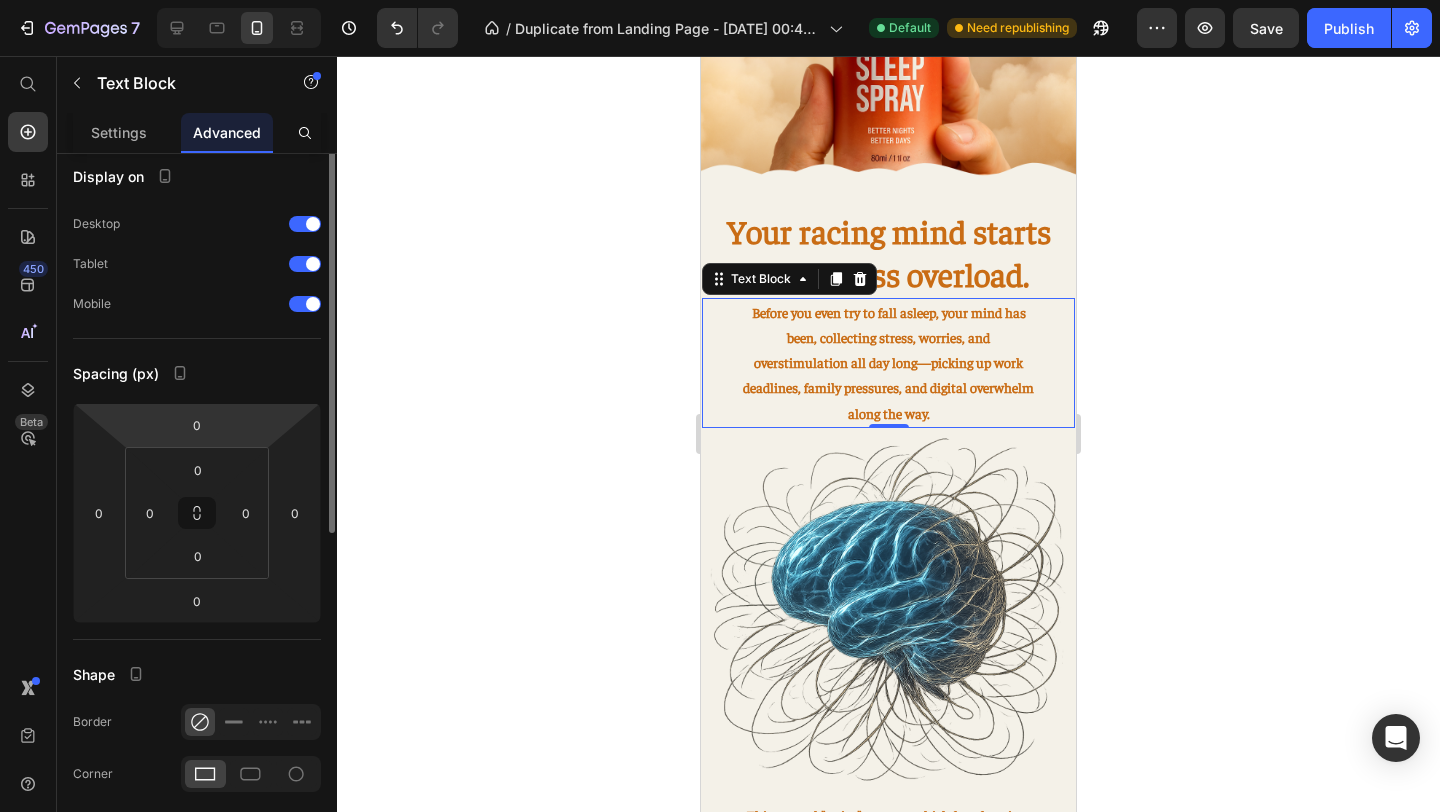 scroll, scrollTop: 0, scrollLeft: 0, axis: both 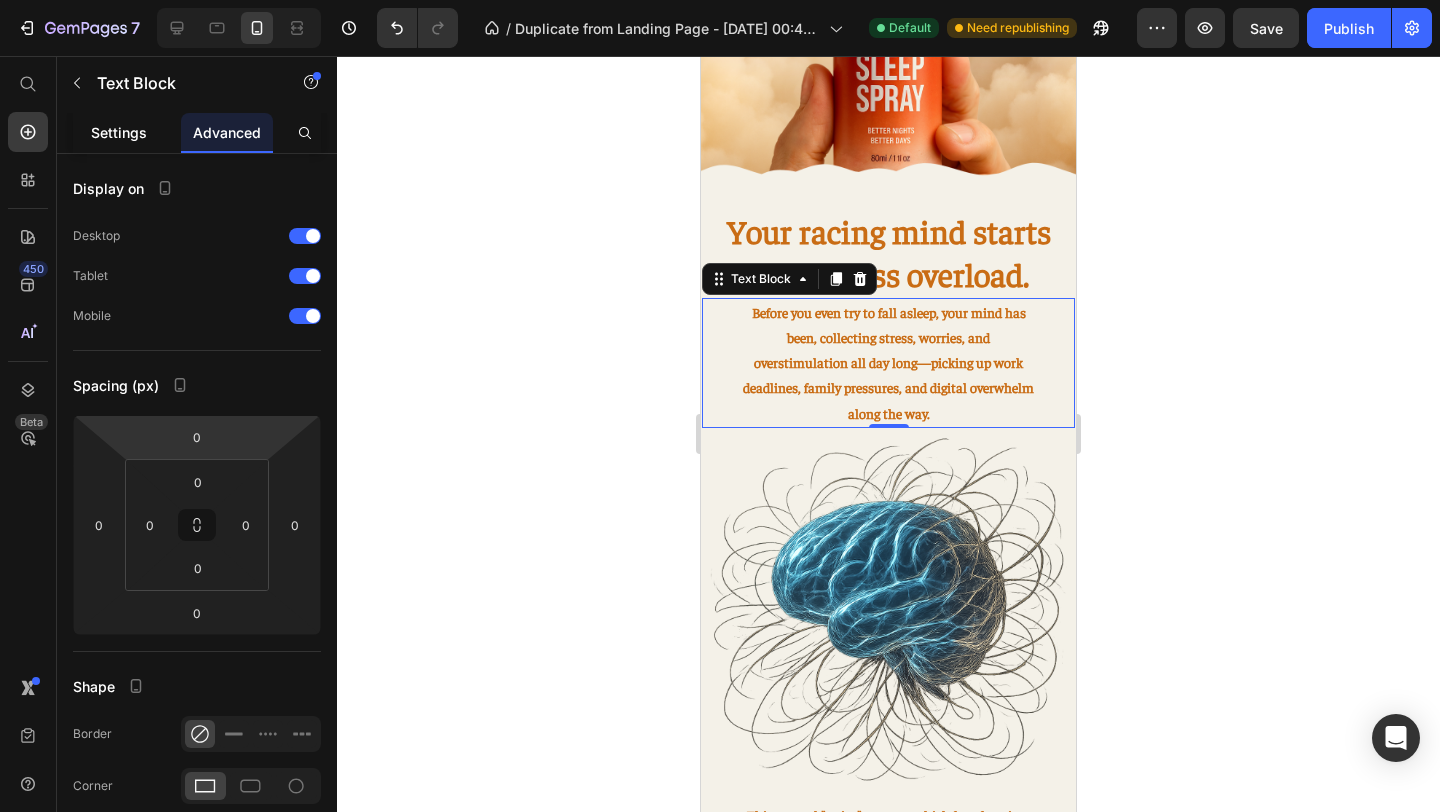 click on "Settings" at bounding box center [119, 132] 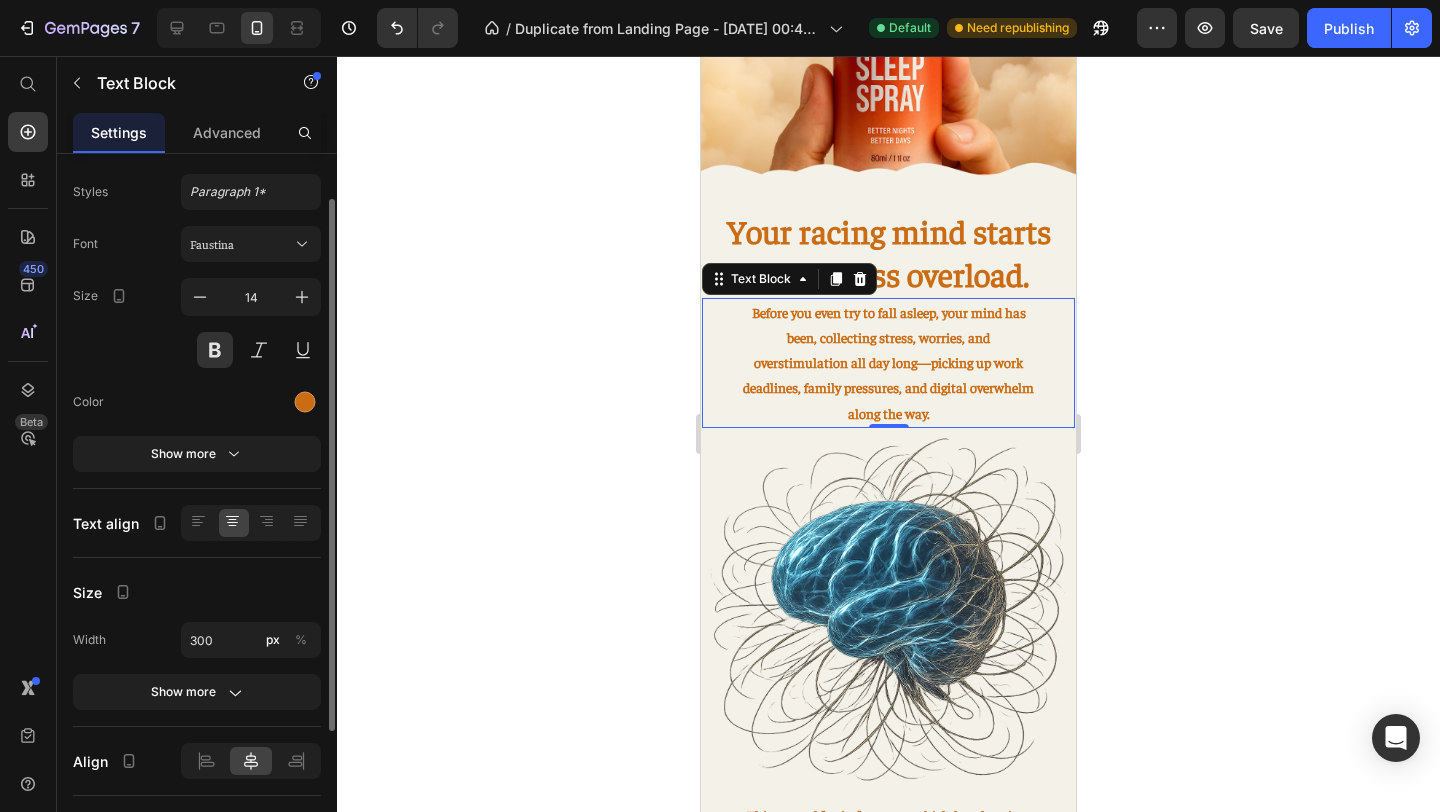 scroll, scrollTop: 52, scrollLeft: 0, axis: vertical 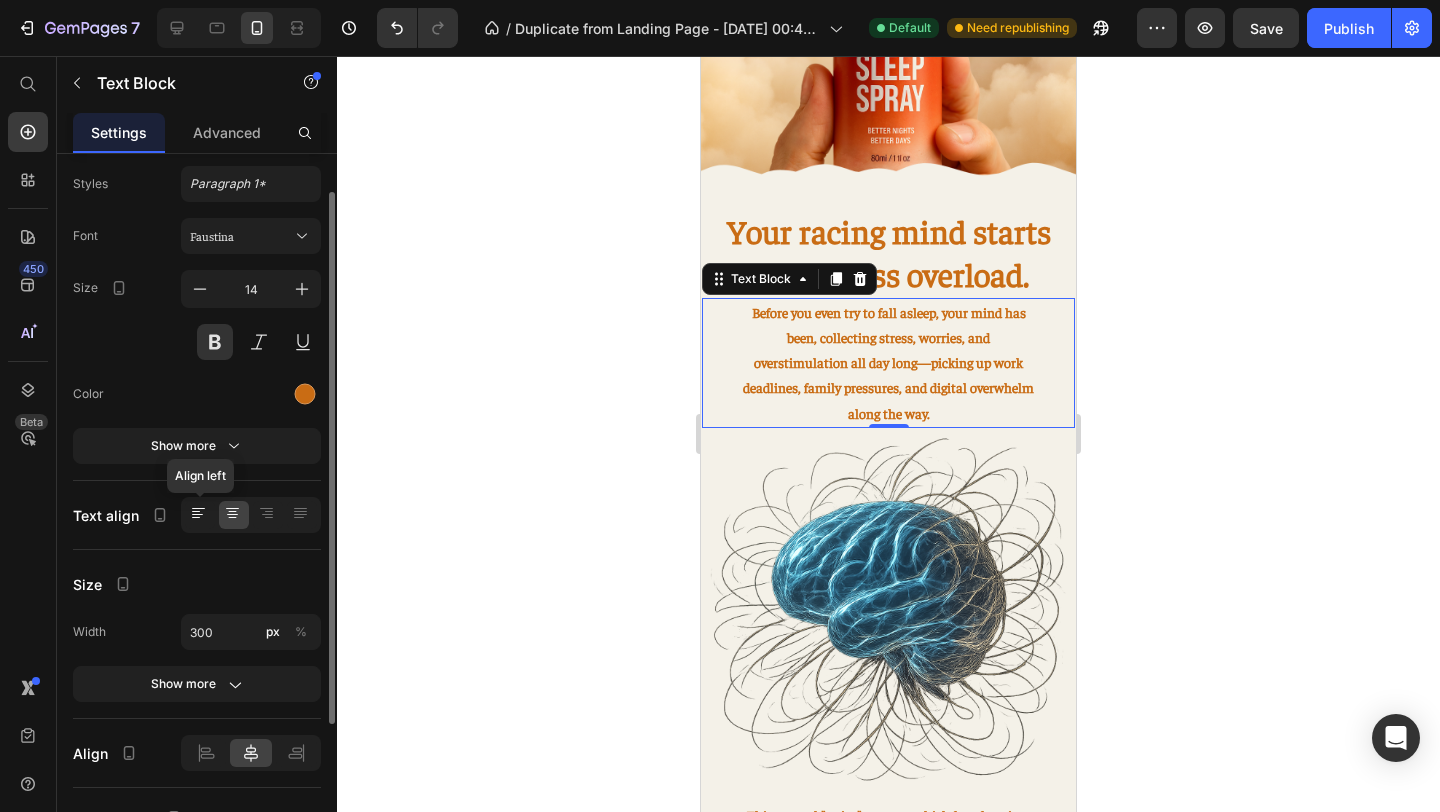 click 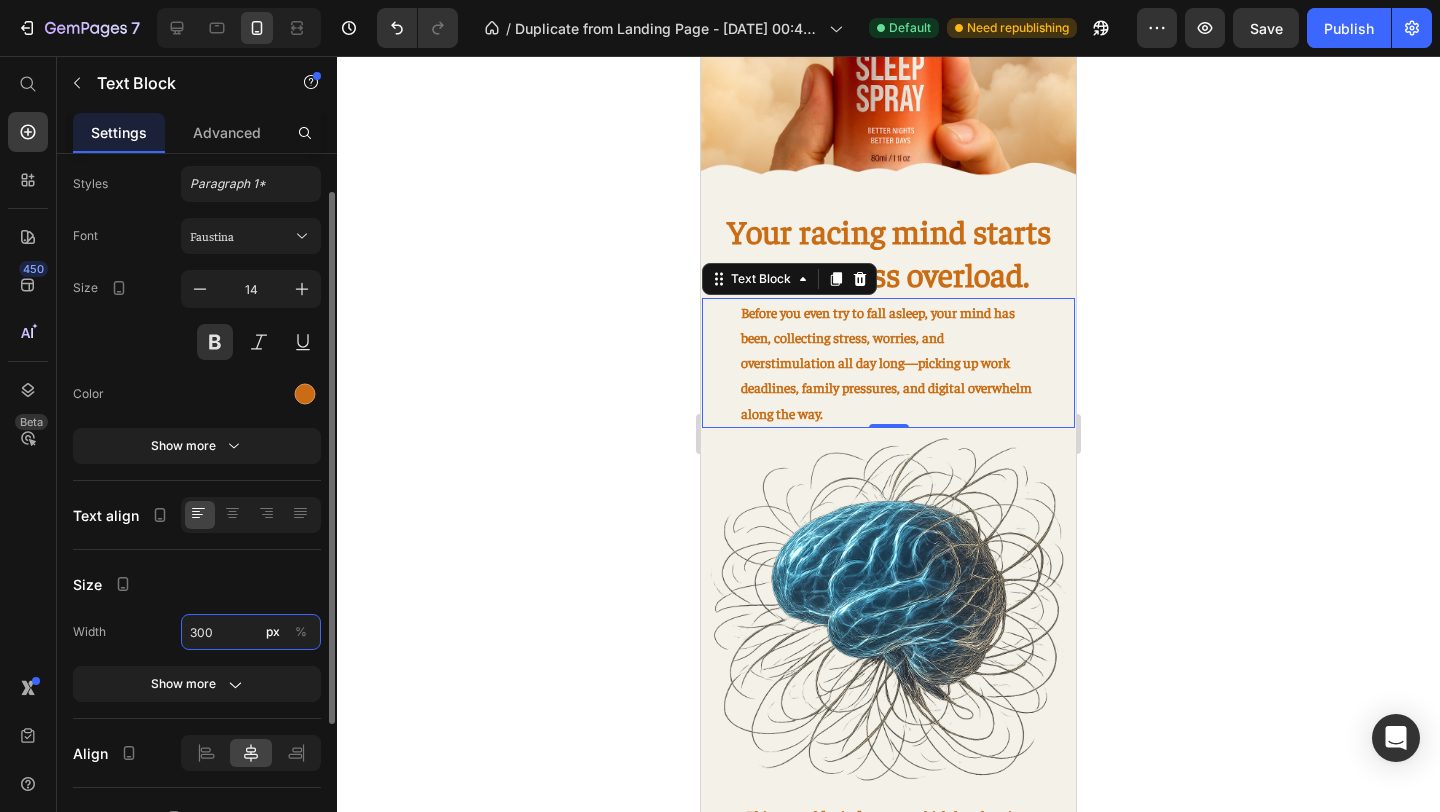 click on "300" at bounding box center [251, 632] 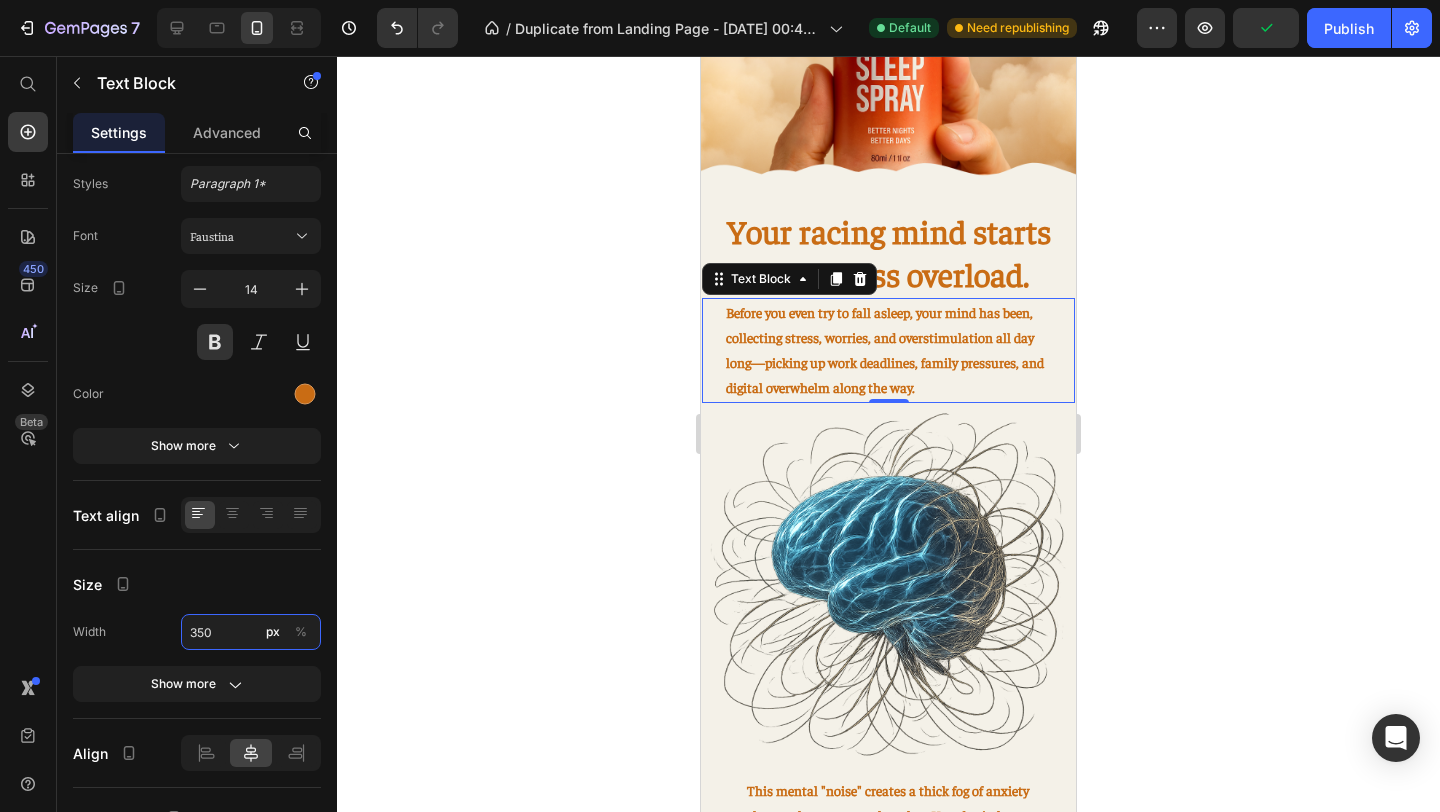 type on "330" 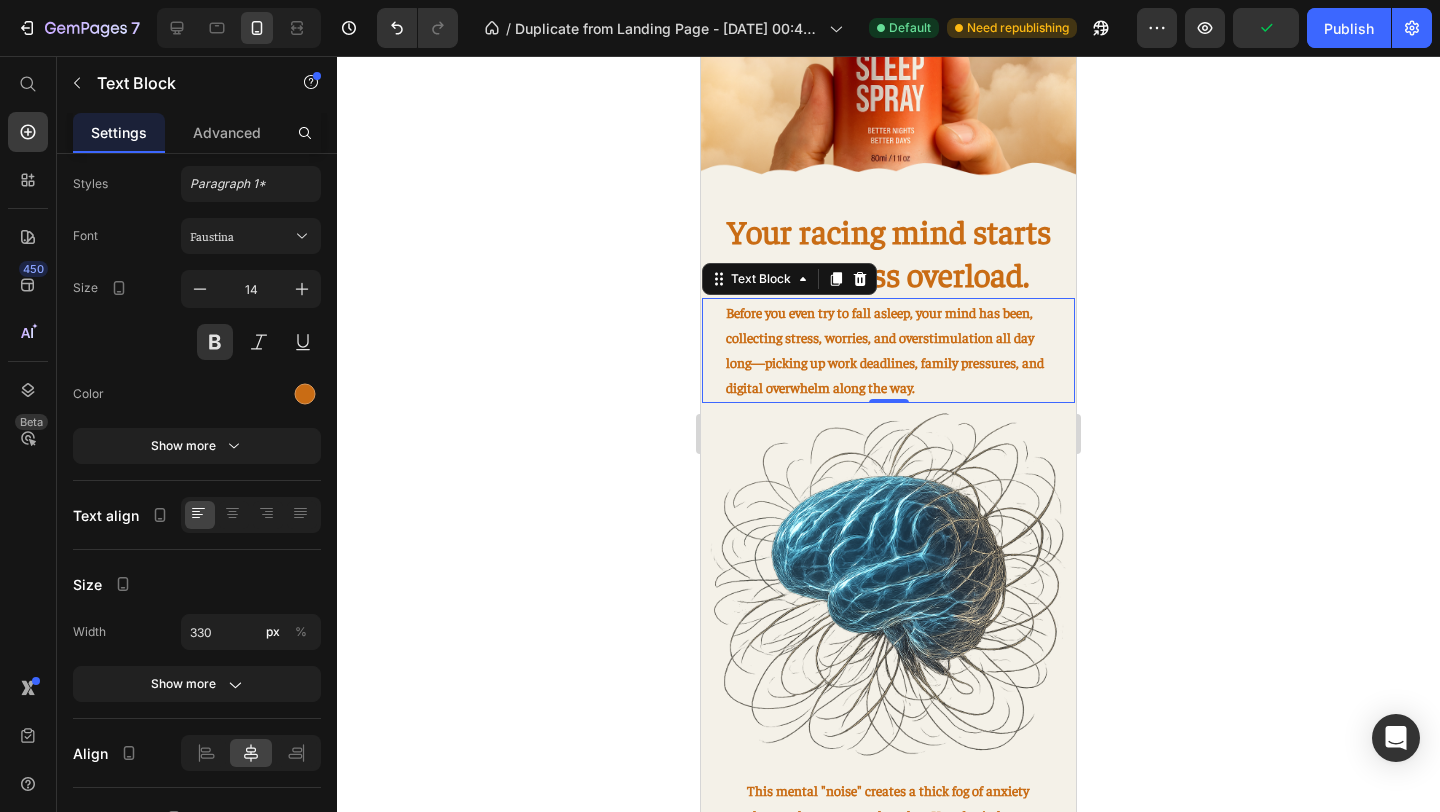 click 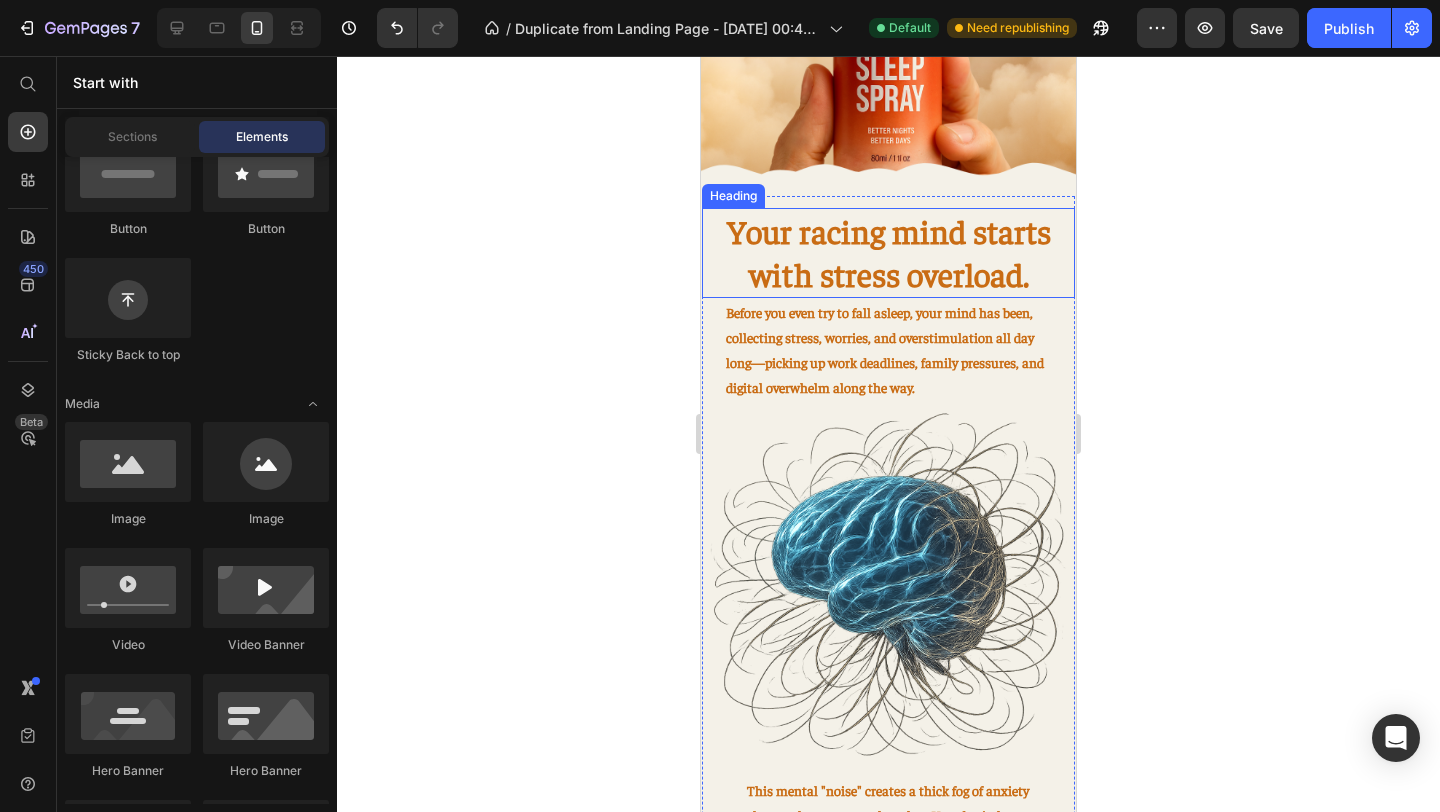 click on "Your racing mind starts with stress overload." at bounding box center (888, 253) 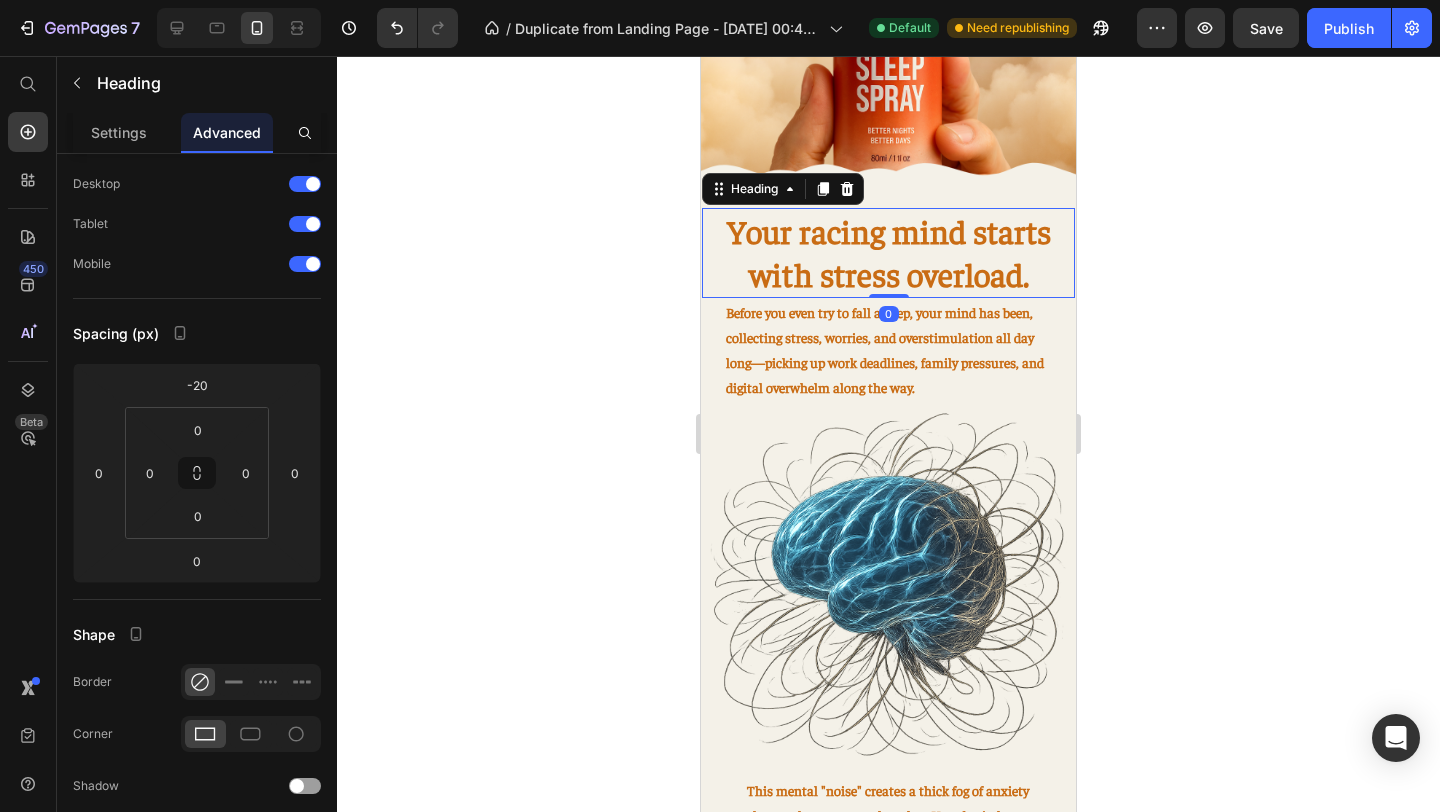 scroll, scrollTop: 0, scrollLeft: 0, axis: both 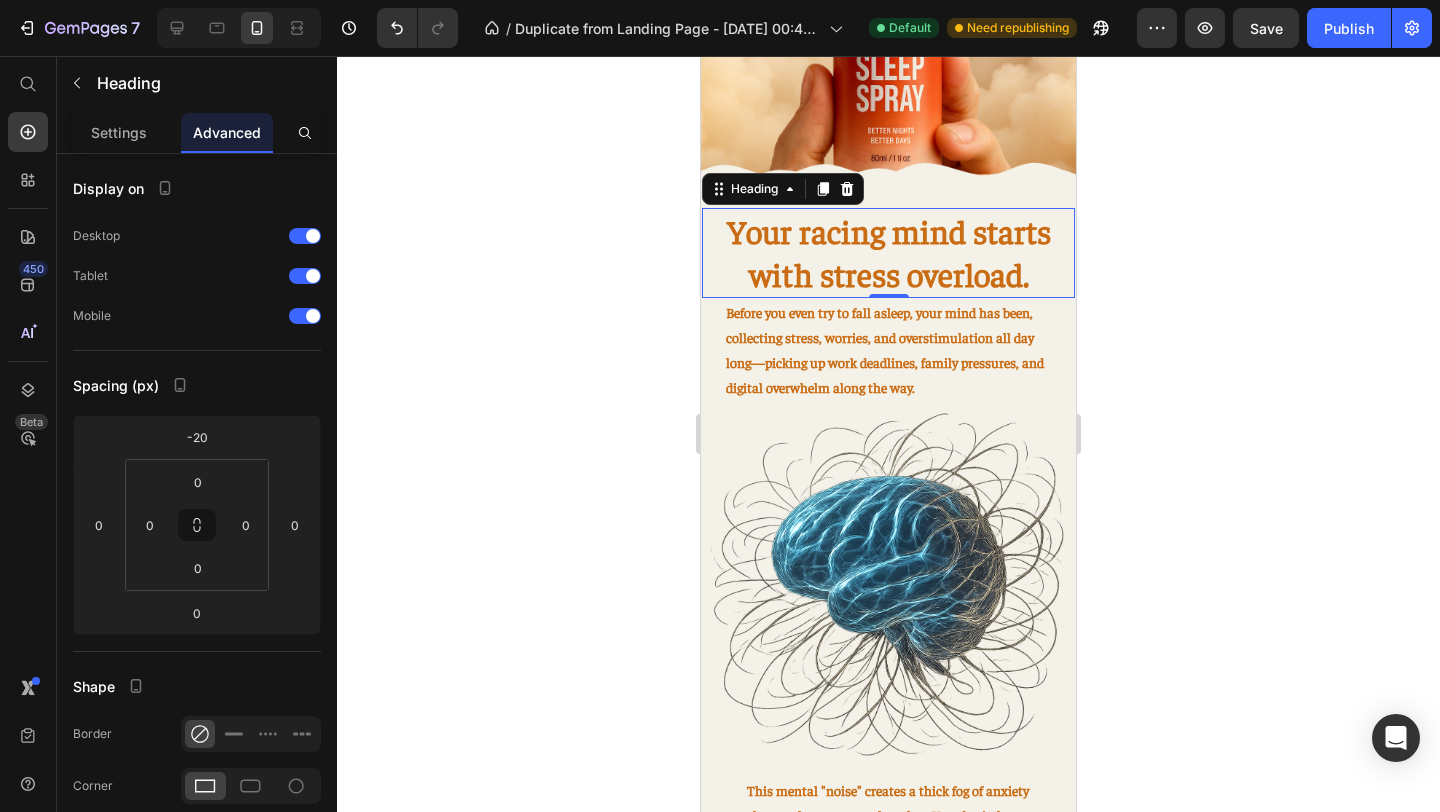 click 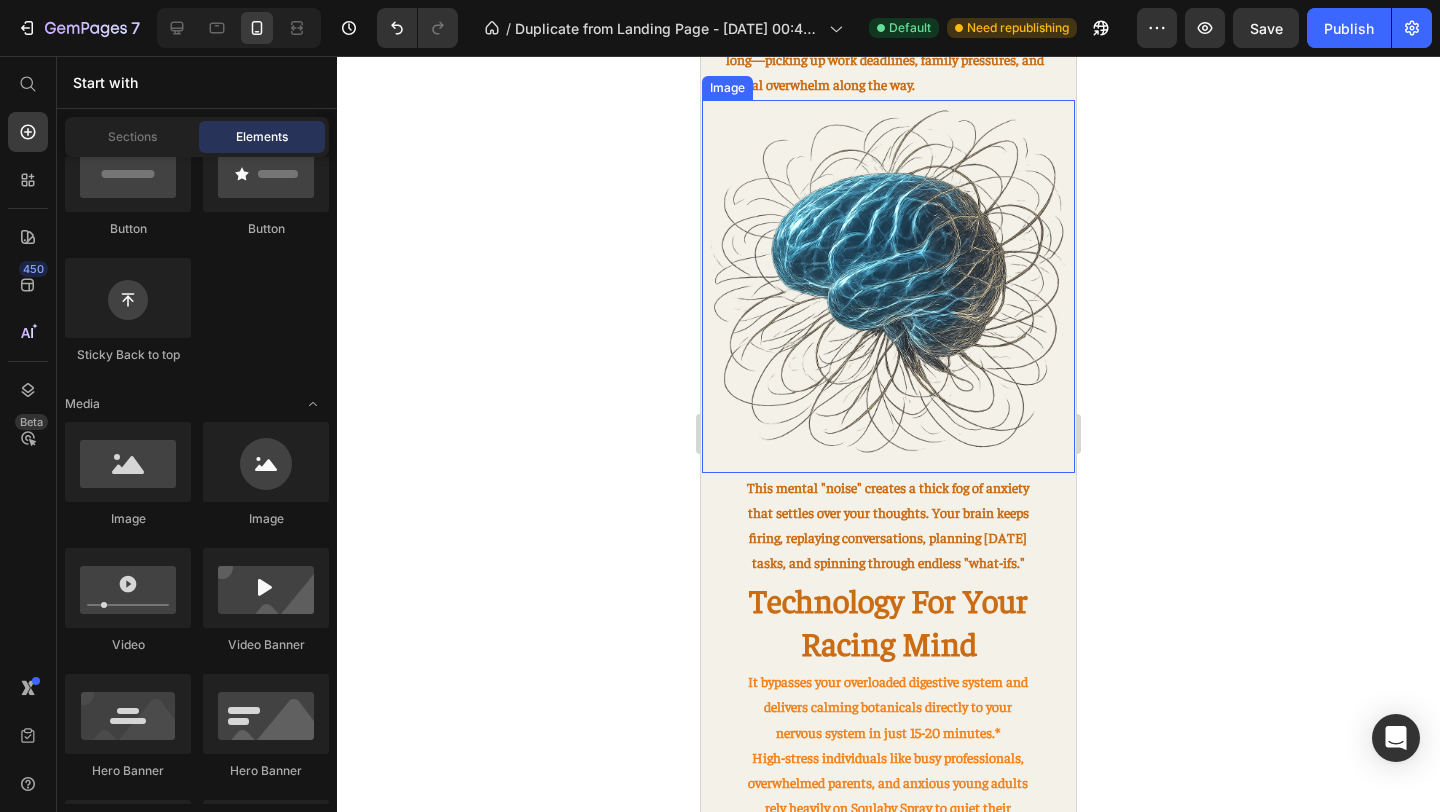 scroll, scrollTop: 859, scrollLeft: 0, axis: vertical 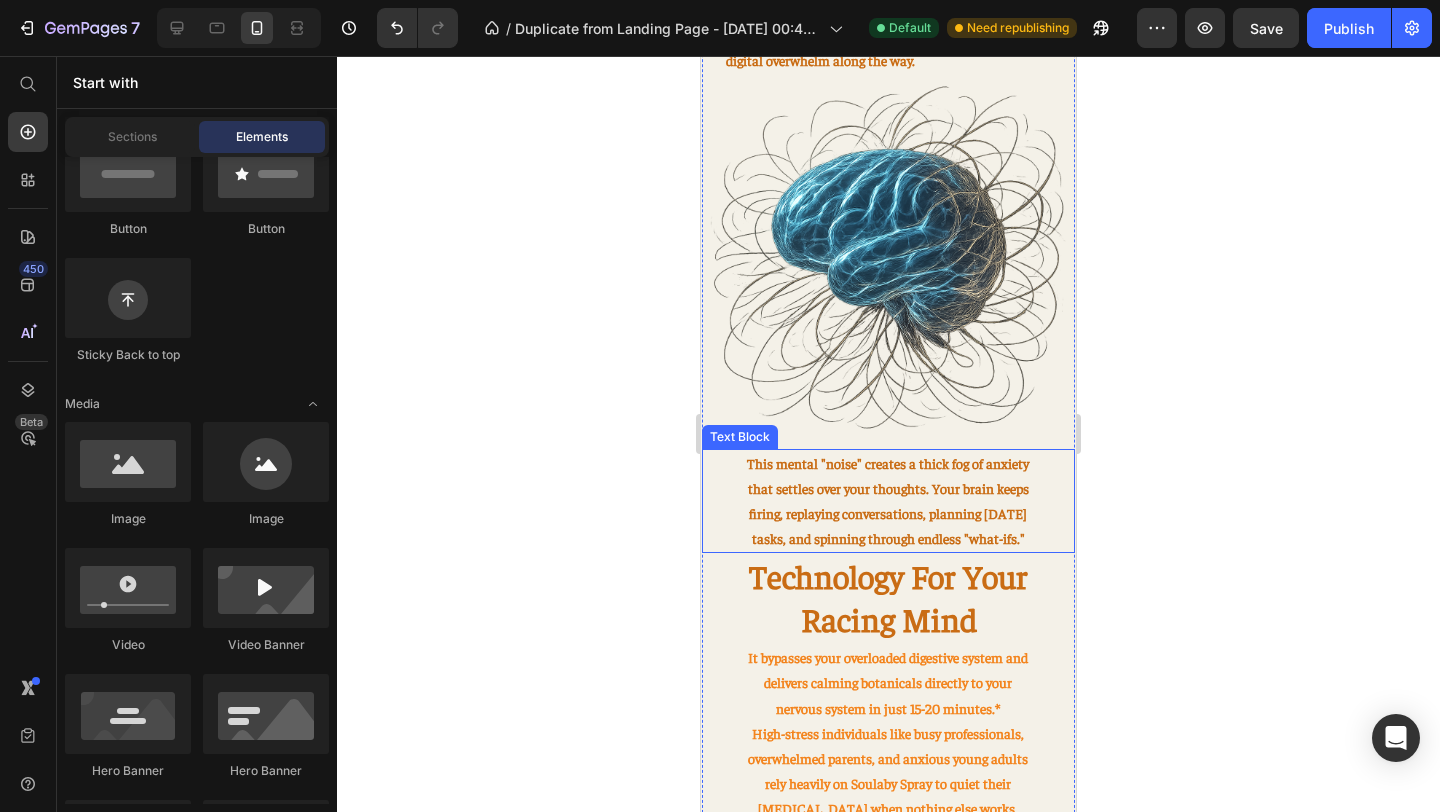 click on "This mental "noise" creates a thick fog of anxiety that settles over your thoughts. Your brain keeps firing, replaying conversations, planning [DATE] tasks, and spinning through endless "what-ifs."" at bounding box center (888, 501) 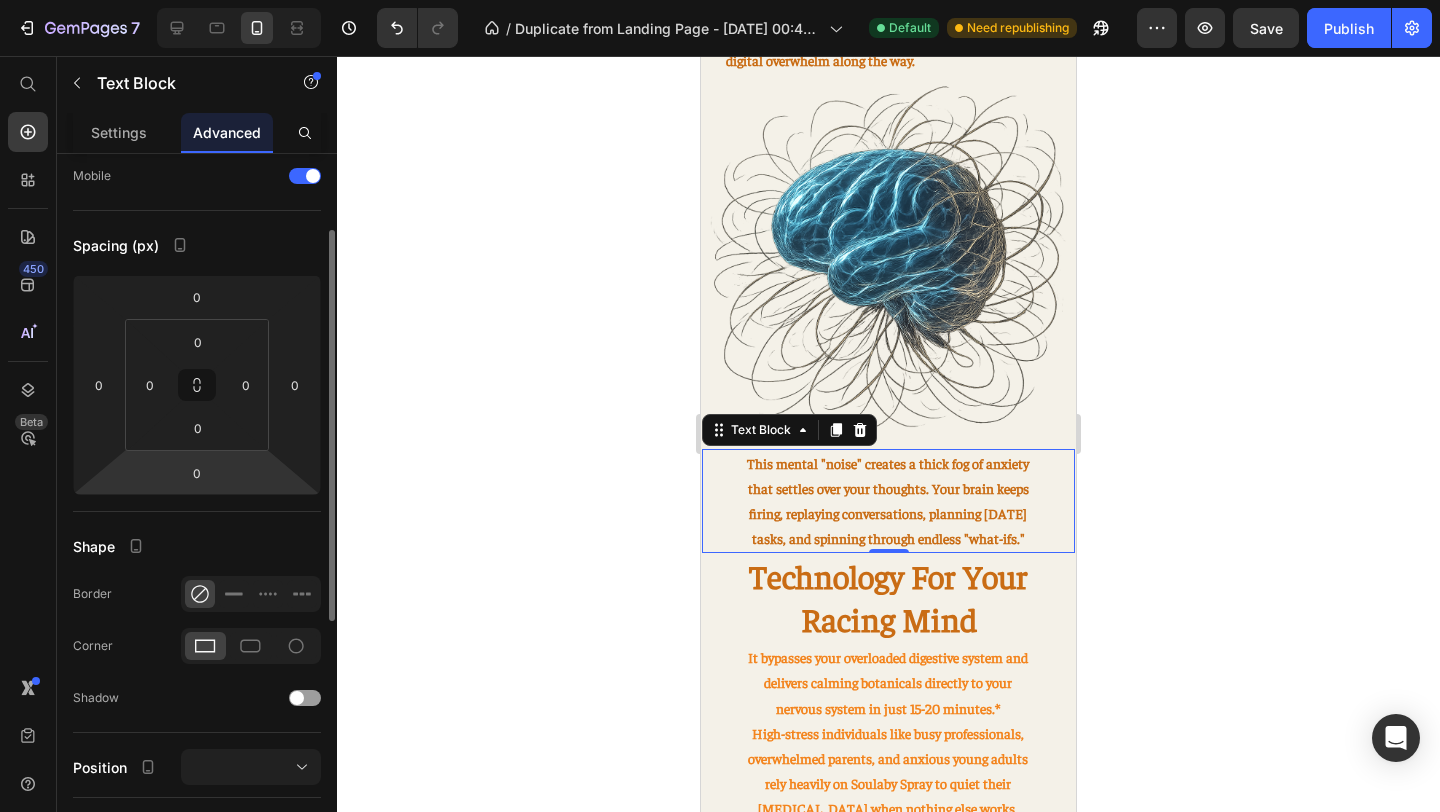 scroll, scrollTop: 0, scrollLeft: 0, axis: both 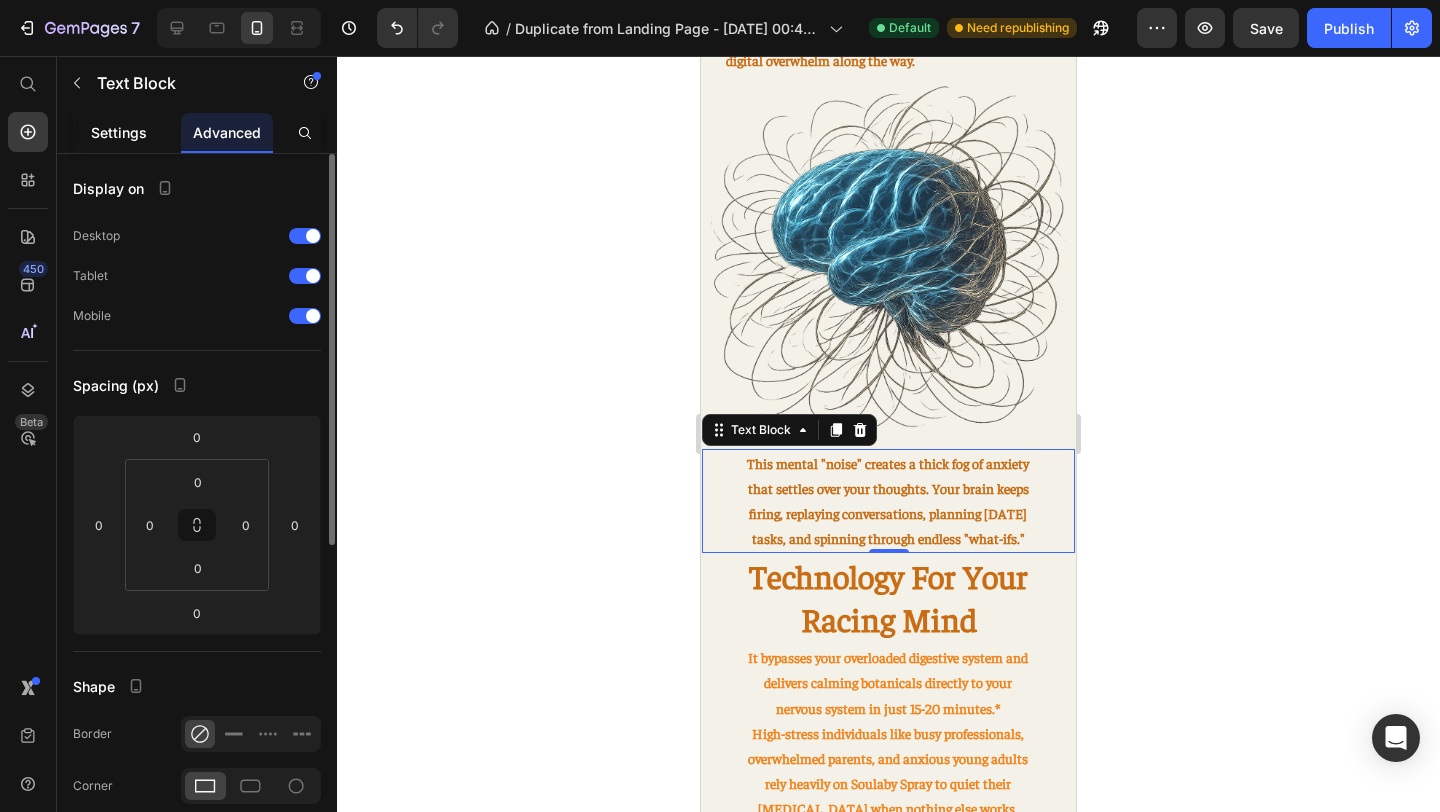 click on "Settings" at bounding box center [119, 132] 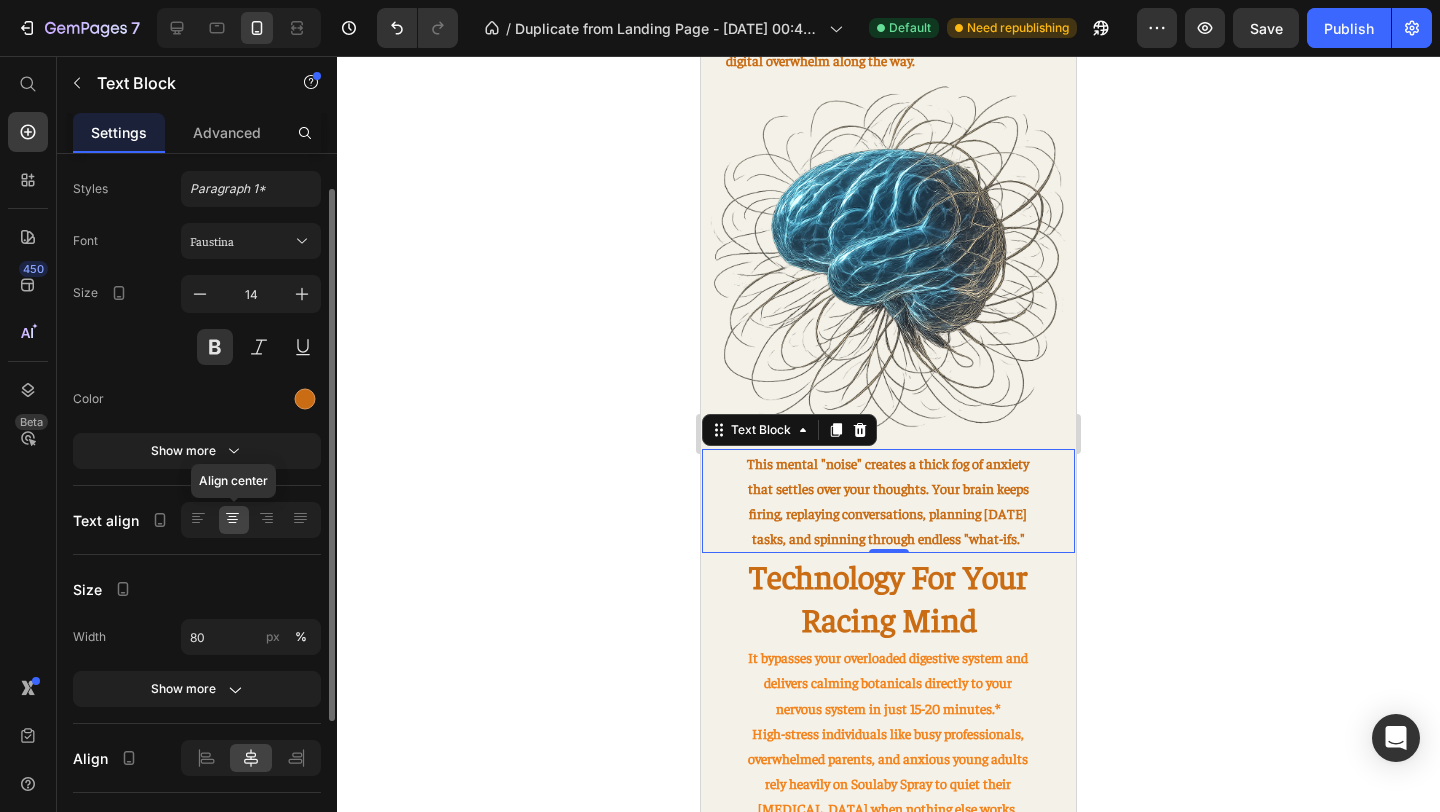 scroll, scrollTop: 57, scrollLeft: 0, axis: vertical 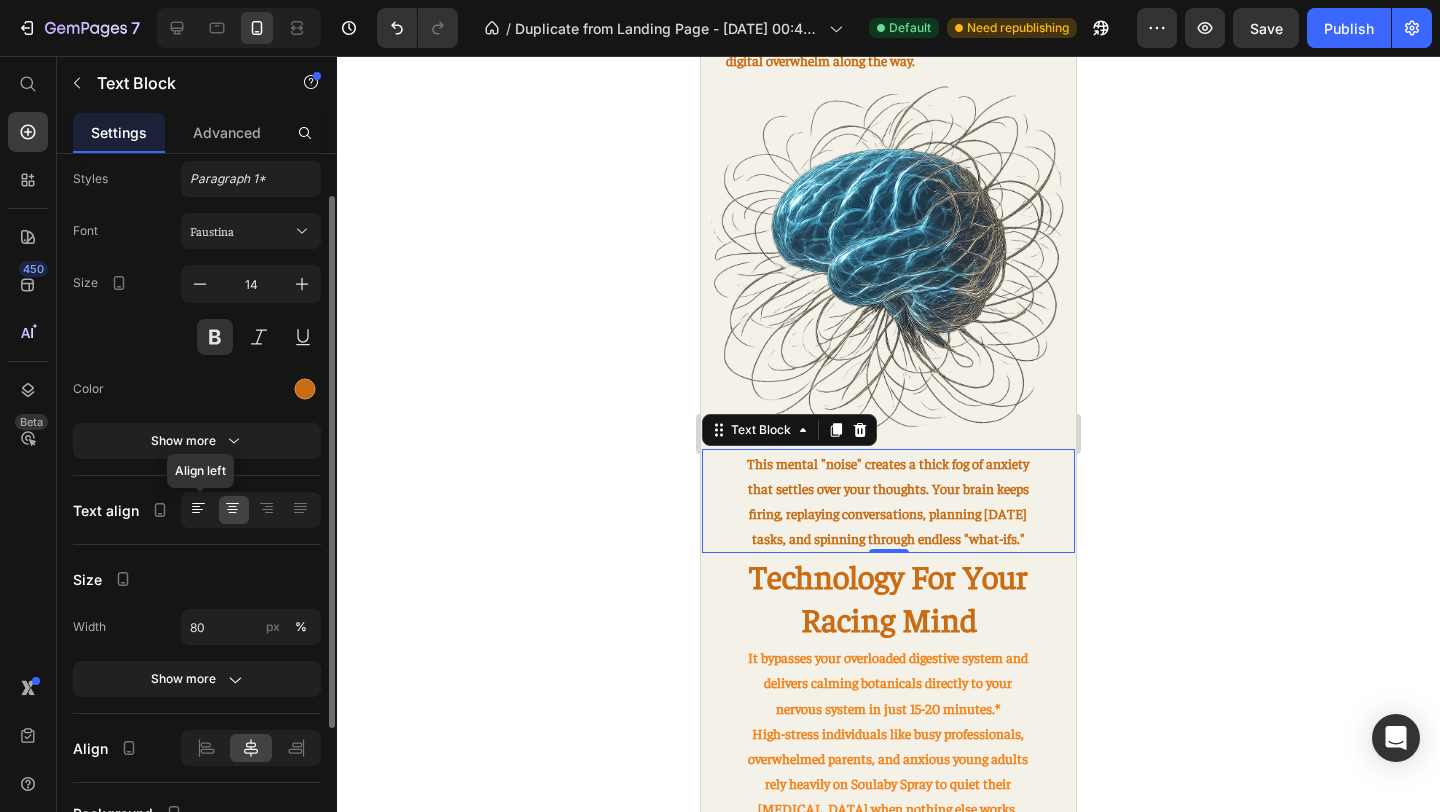 click 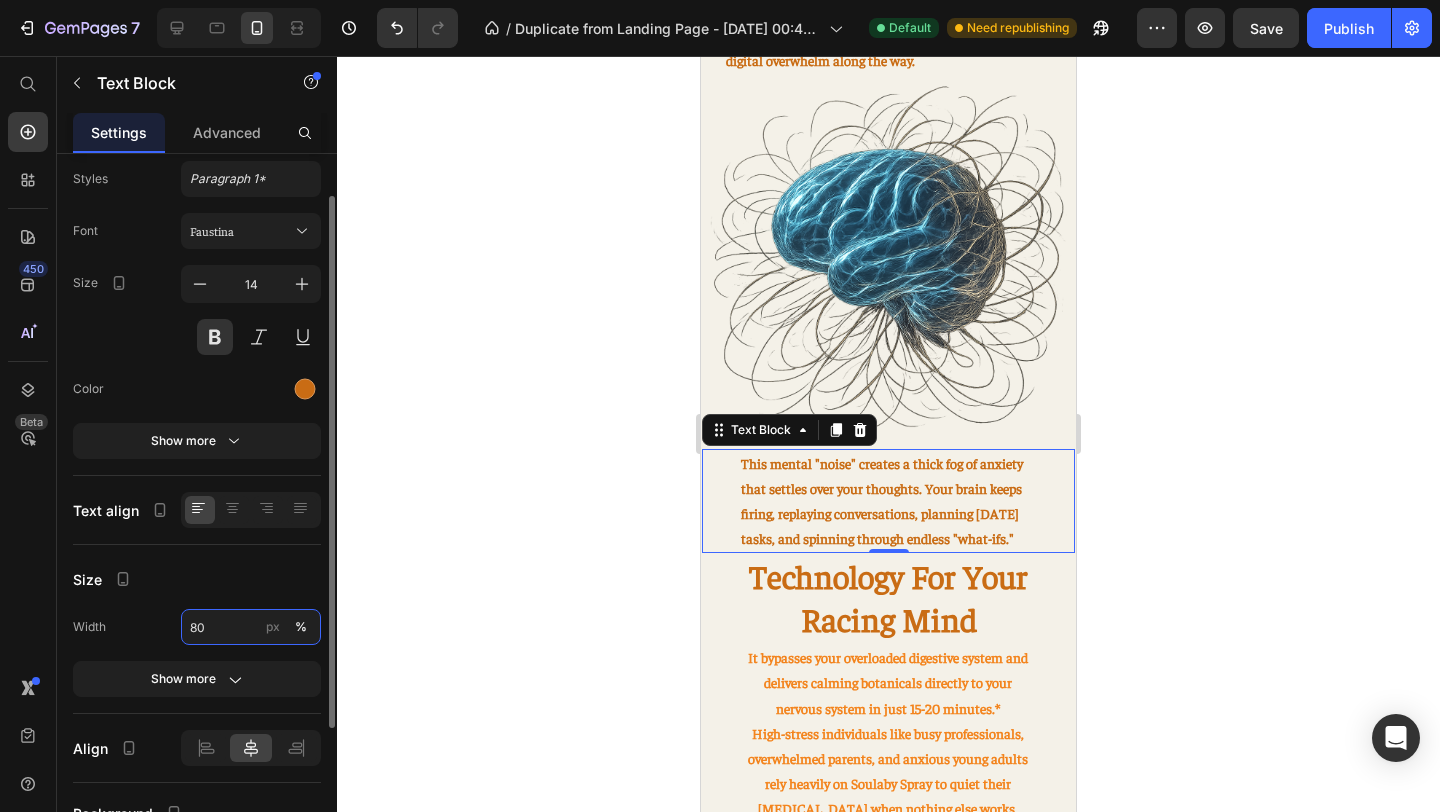 click on "80" at bounding box center [251, 627] 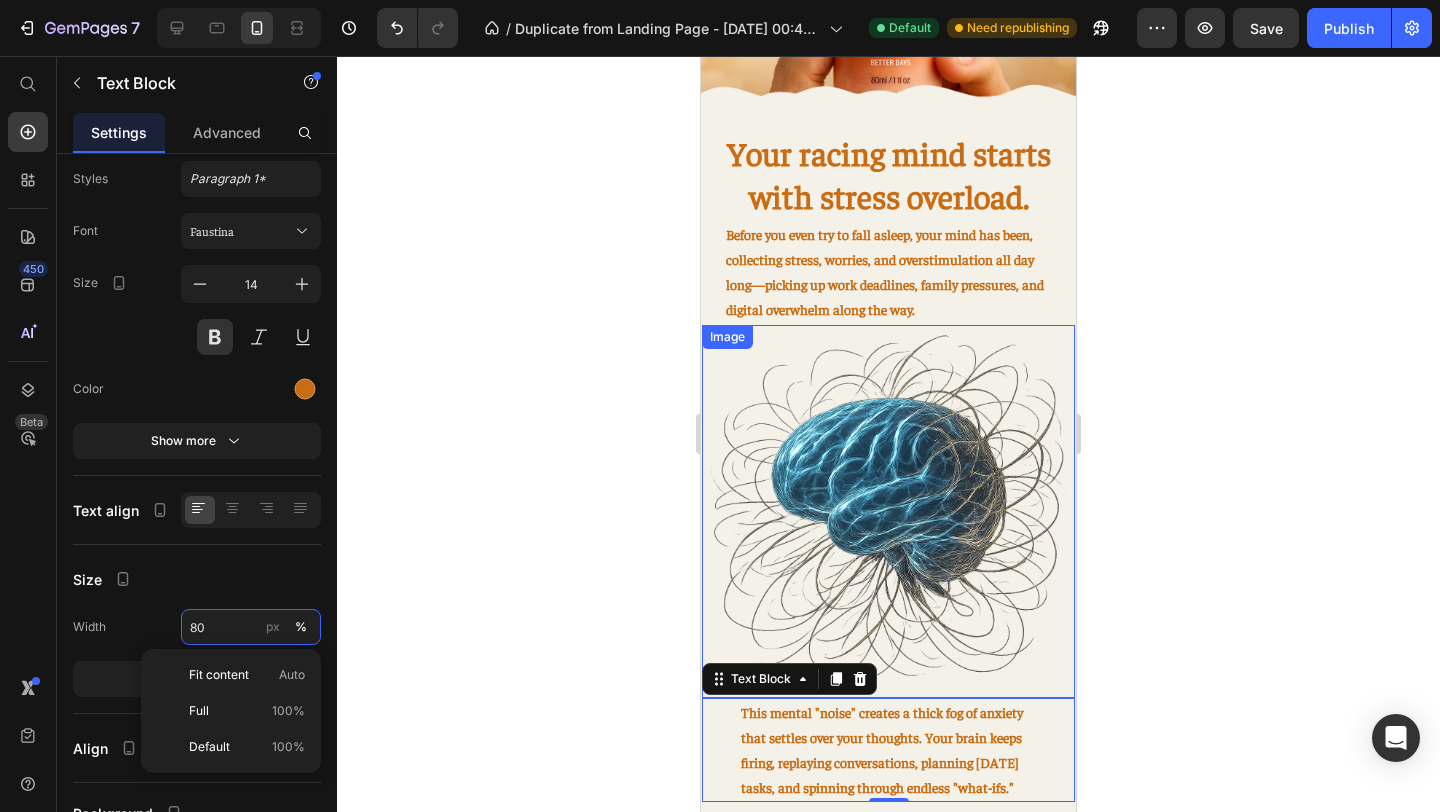 scroll, scrollTop: 458, scrollLeft: 0, axis: vertical 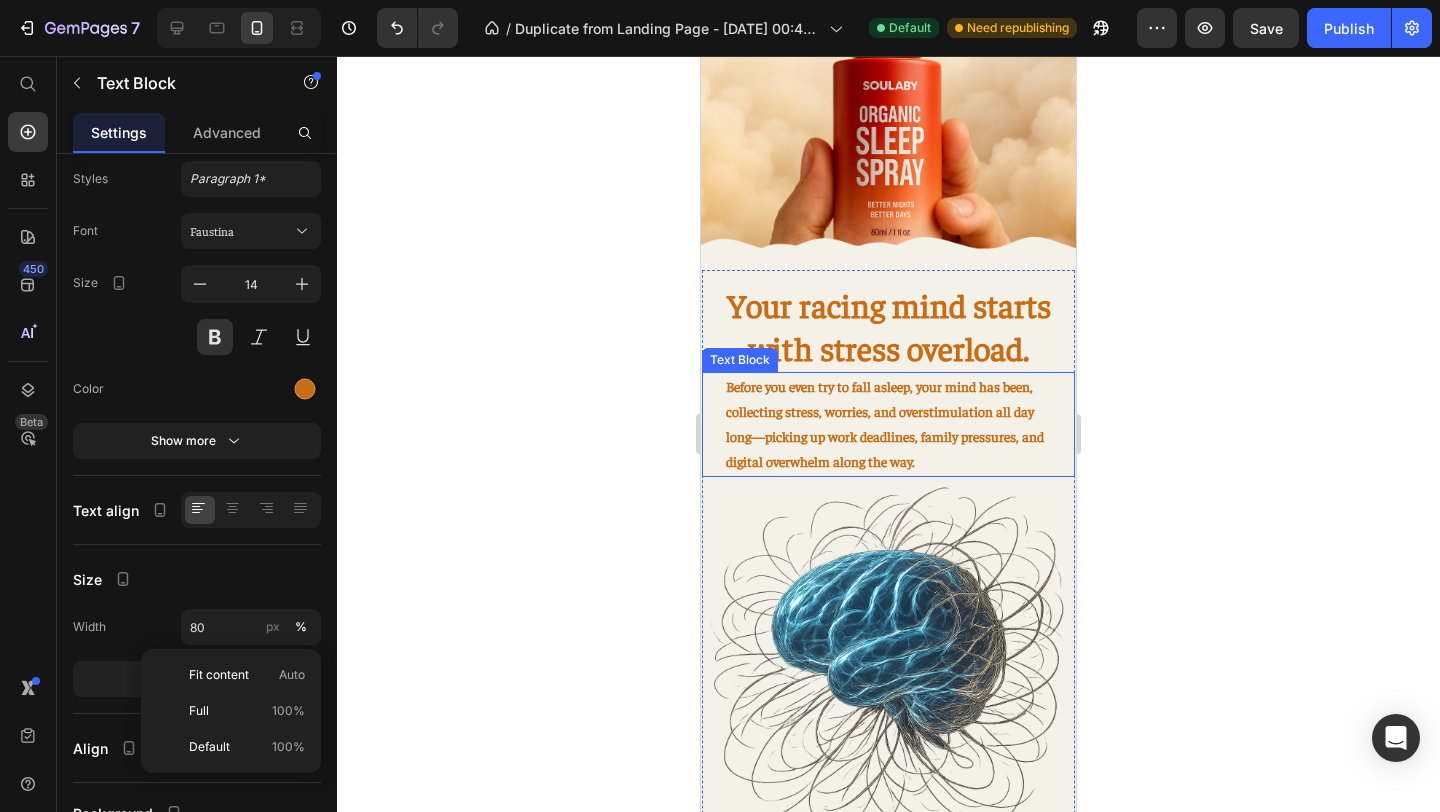 click on "Before you even try to fall asleep, your mind has been, collecting stress, worries, and overstimulation all day long—picking up work deadlines, family pressures, and digital overwhelm along the way." at bounding box center (889, 424) 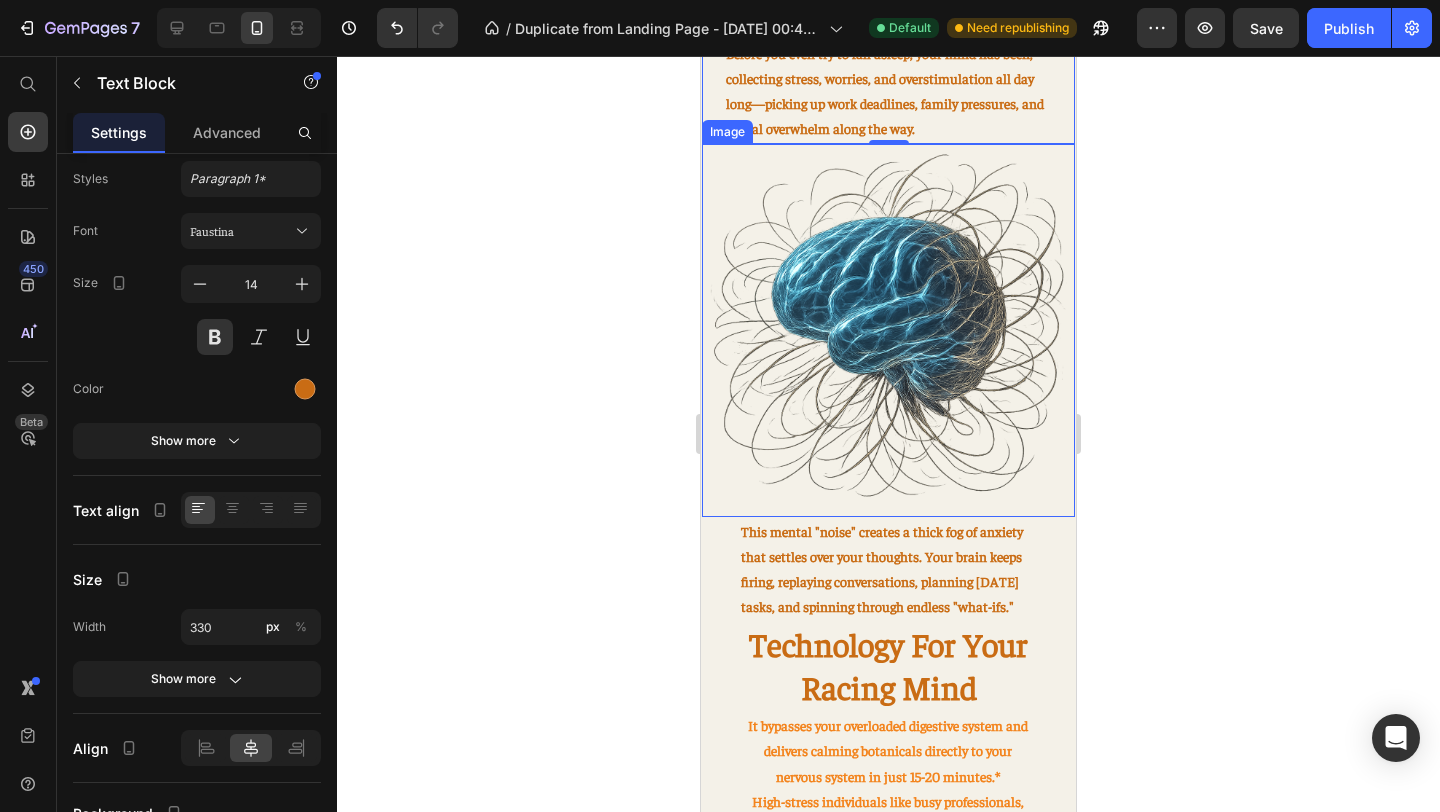 scroll, scrollTop: 894, scrollLeft: 0, axis: vertical 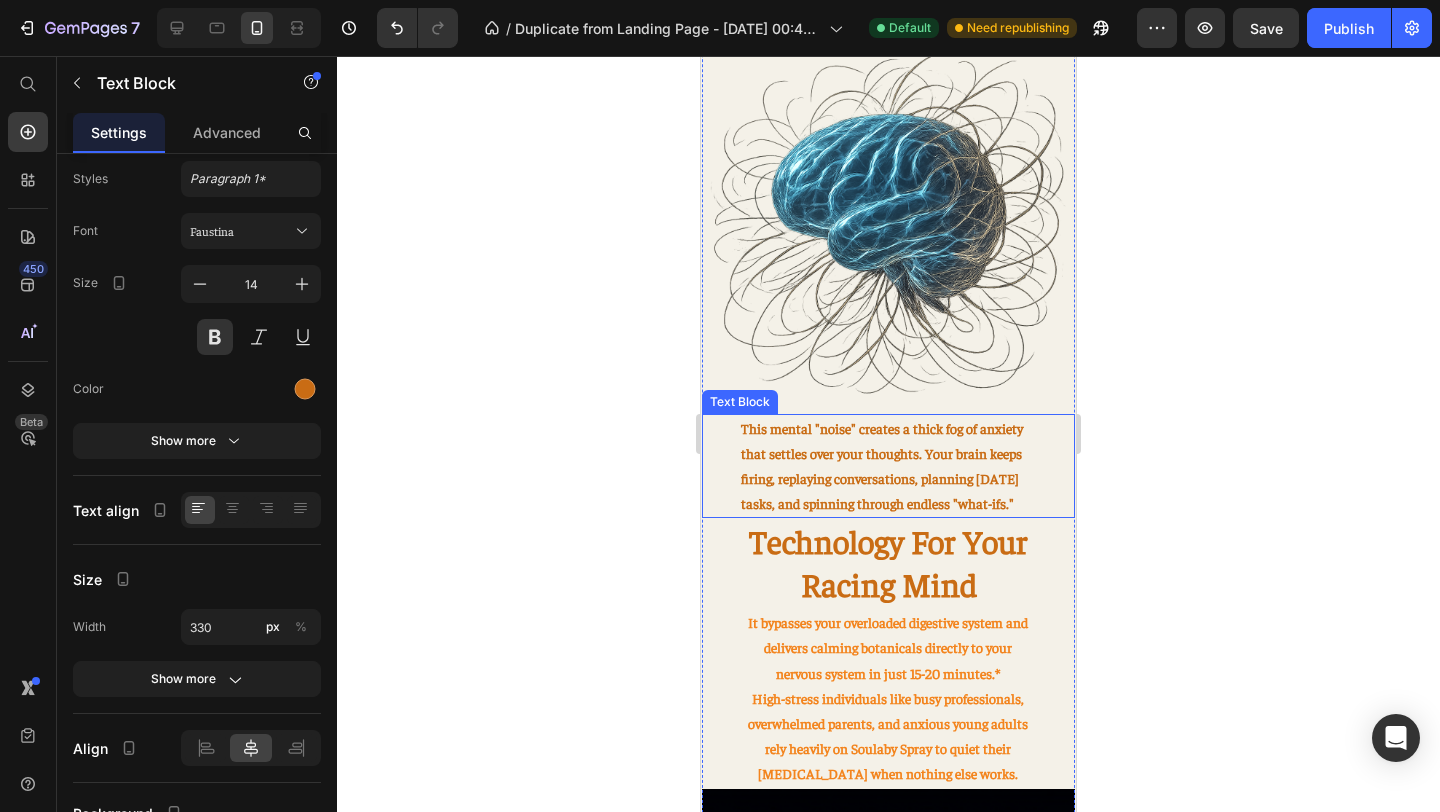 click on "This mental "noise" creates a thick fog of anxiety that settles over your thoughts. Your brain keeps firing, replaying conversations, planning [DATE] tasks, and spinning through endless "what-ifs."" at bounding box center [888, 466] 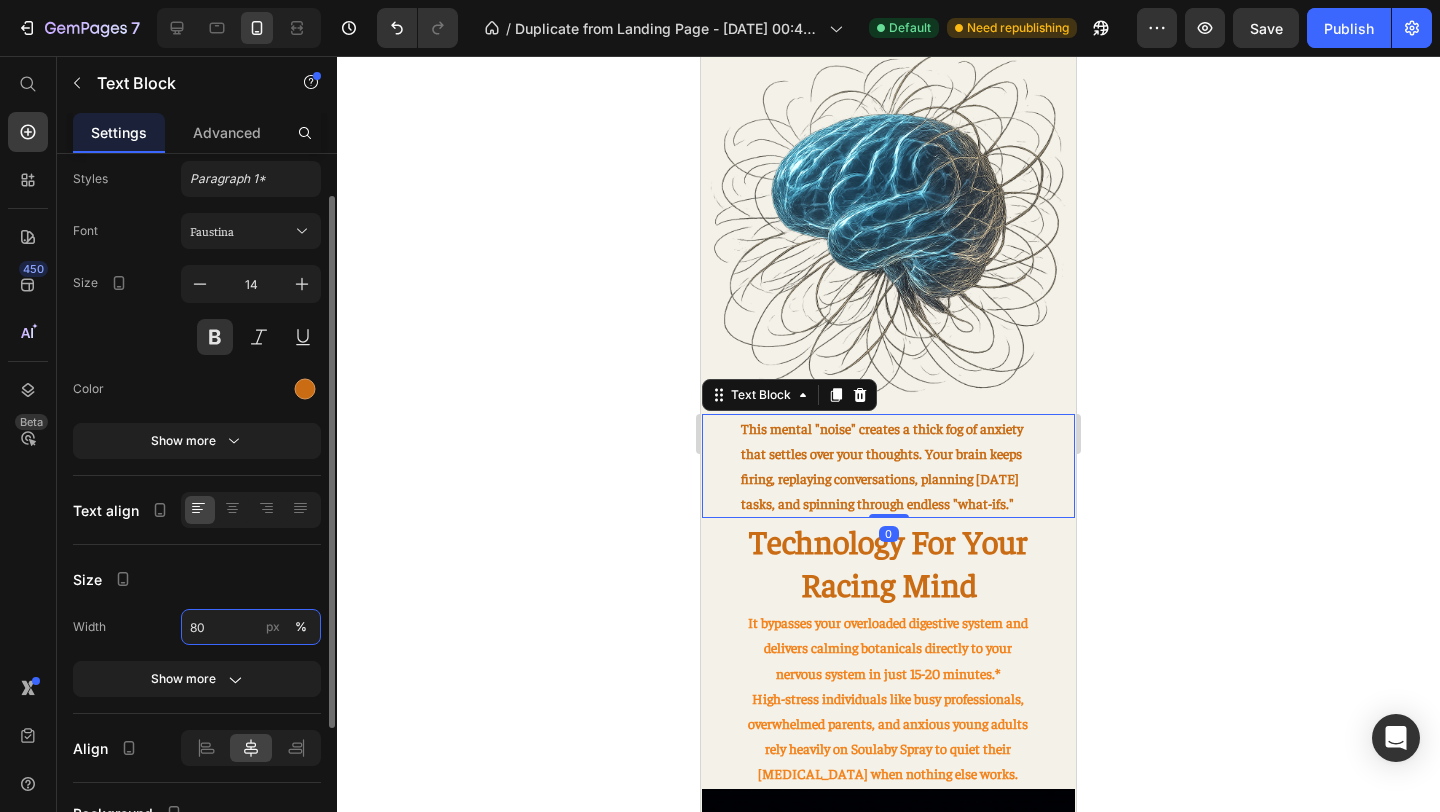 click on "80" at bounding box center [251, 627] 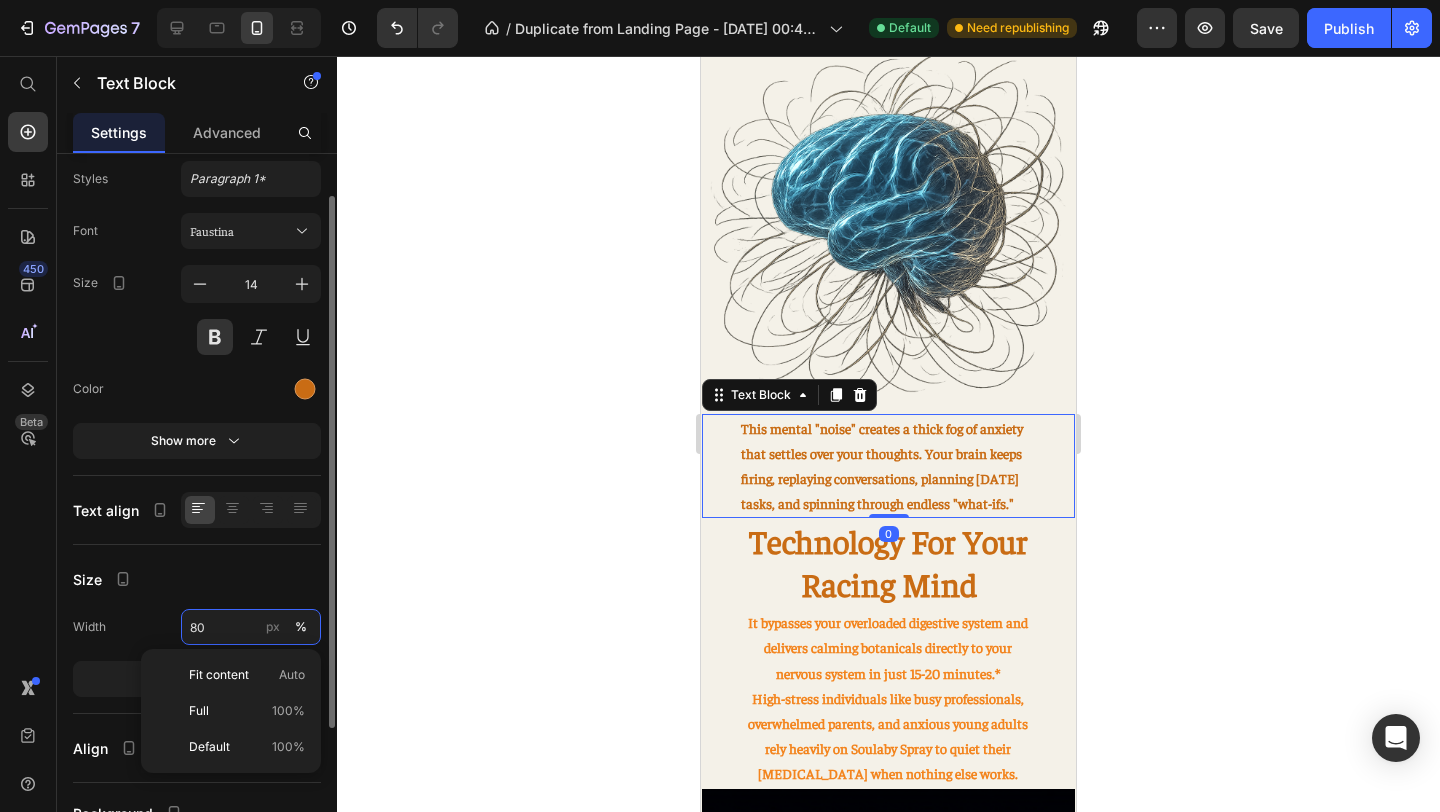 click on "80" at bounding box center [251, 627] 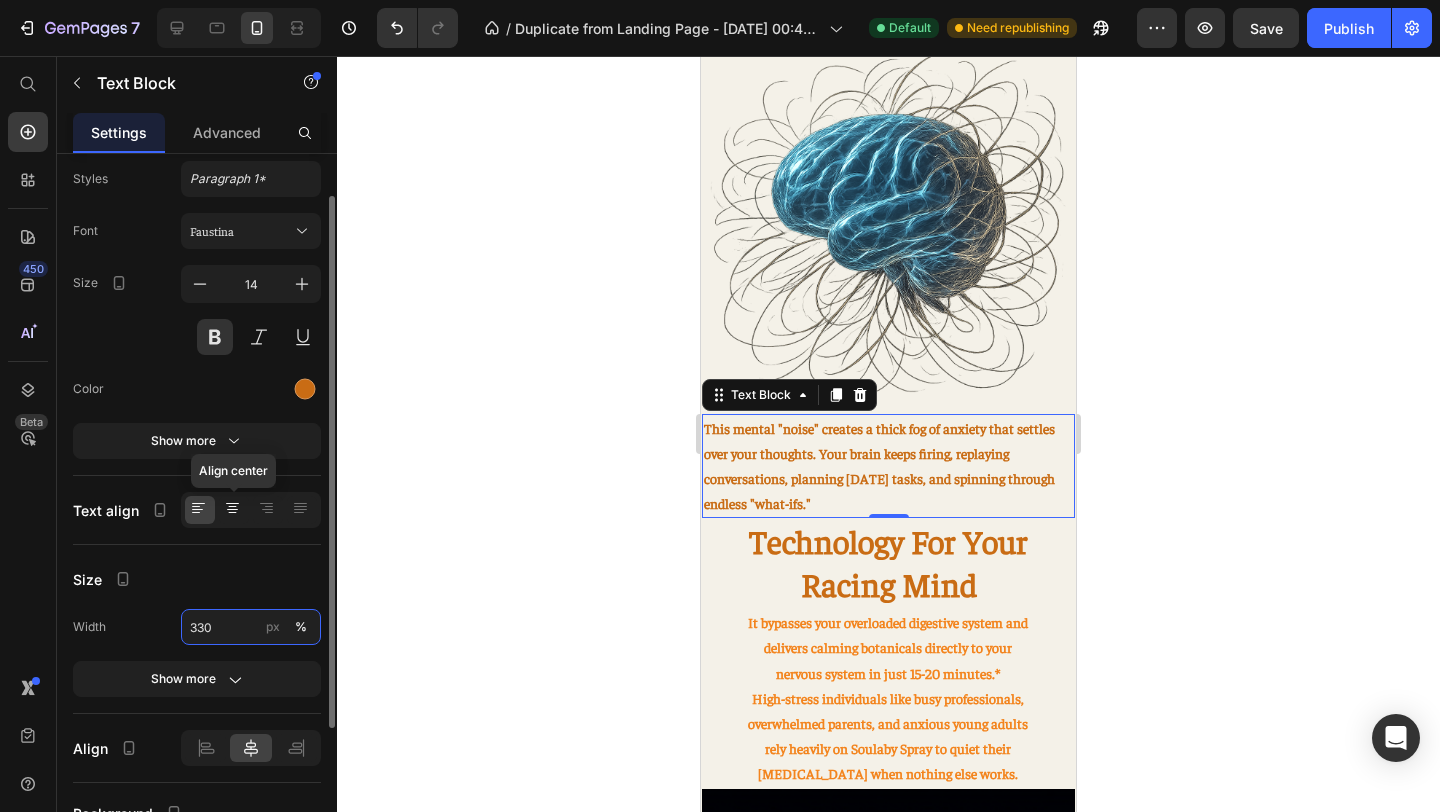 type on "330" 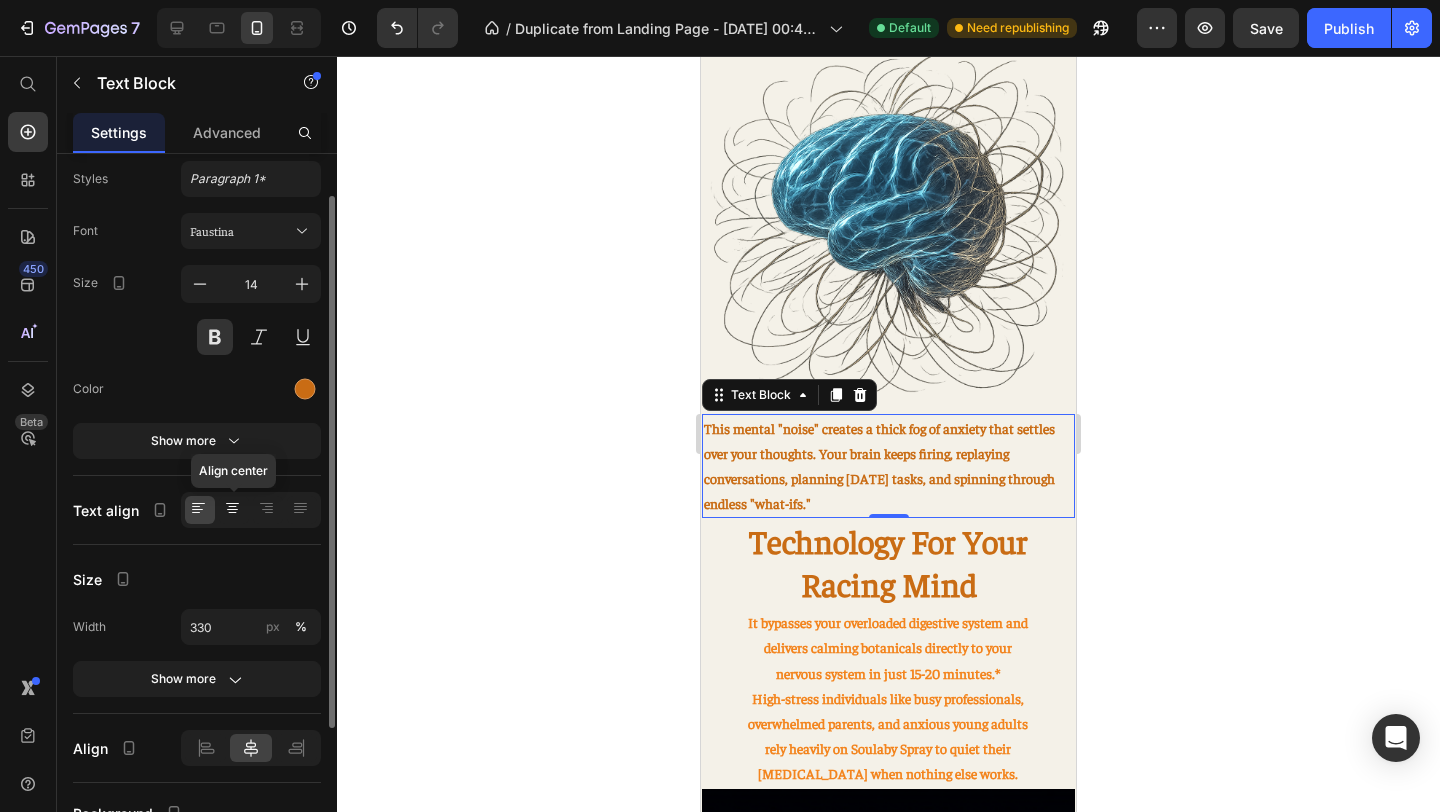 click 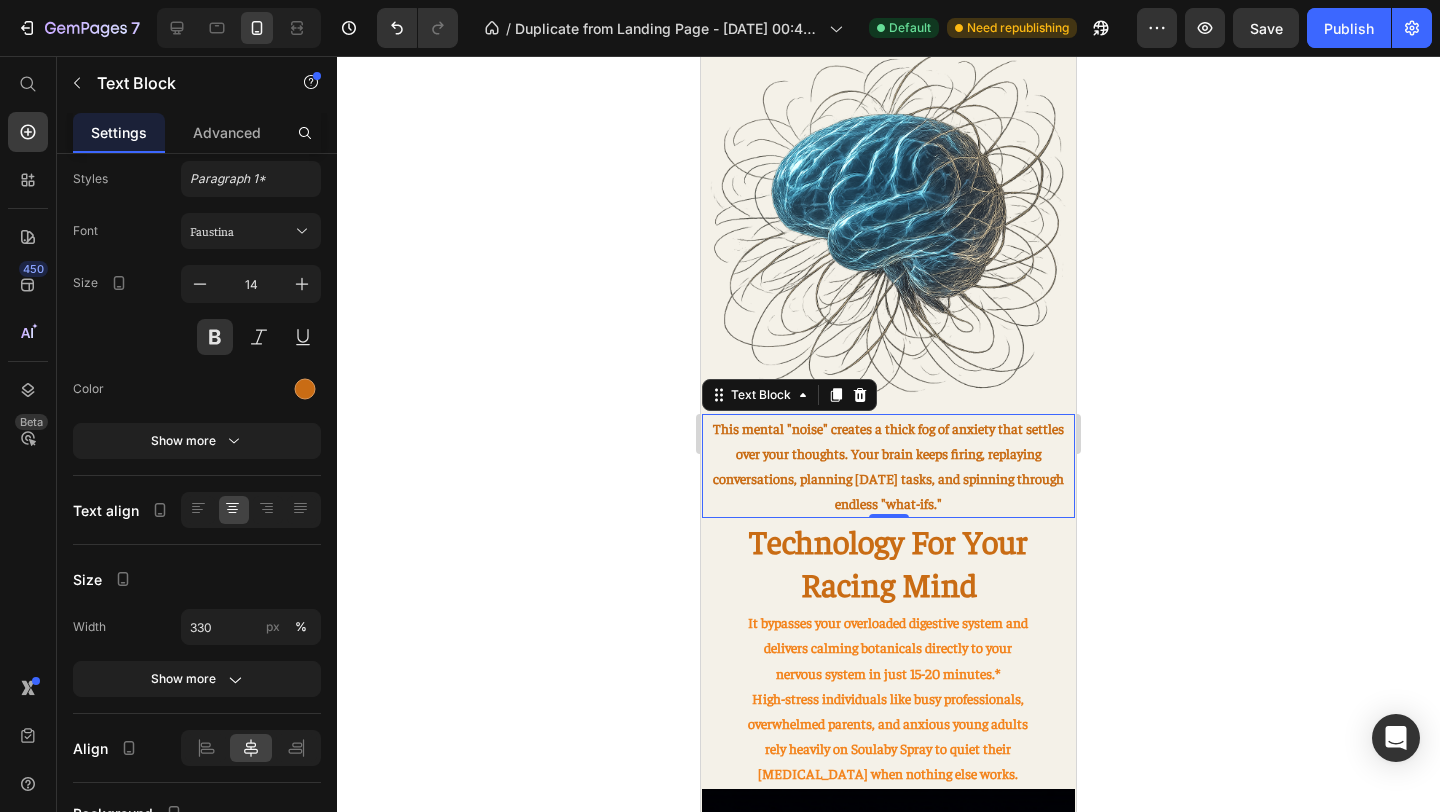 click 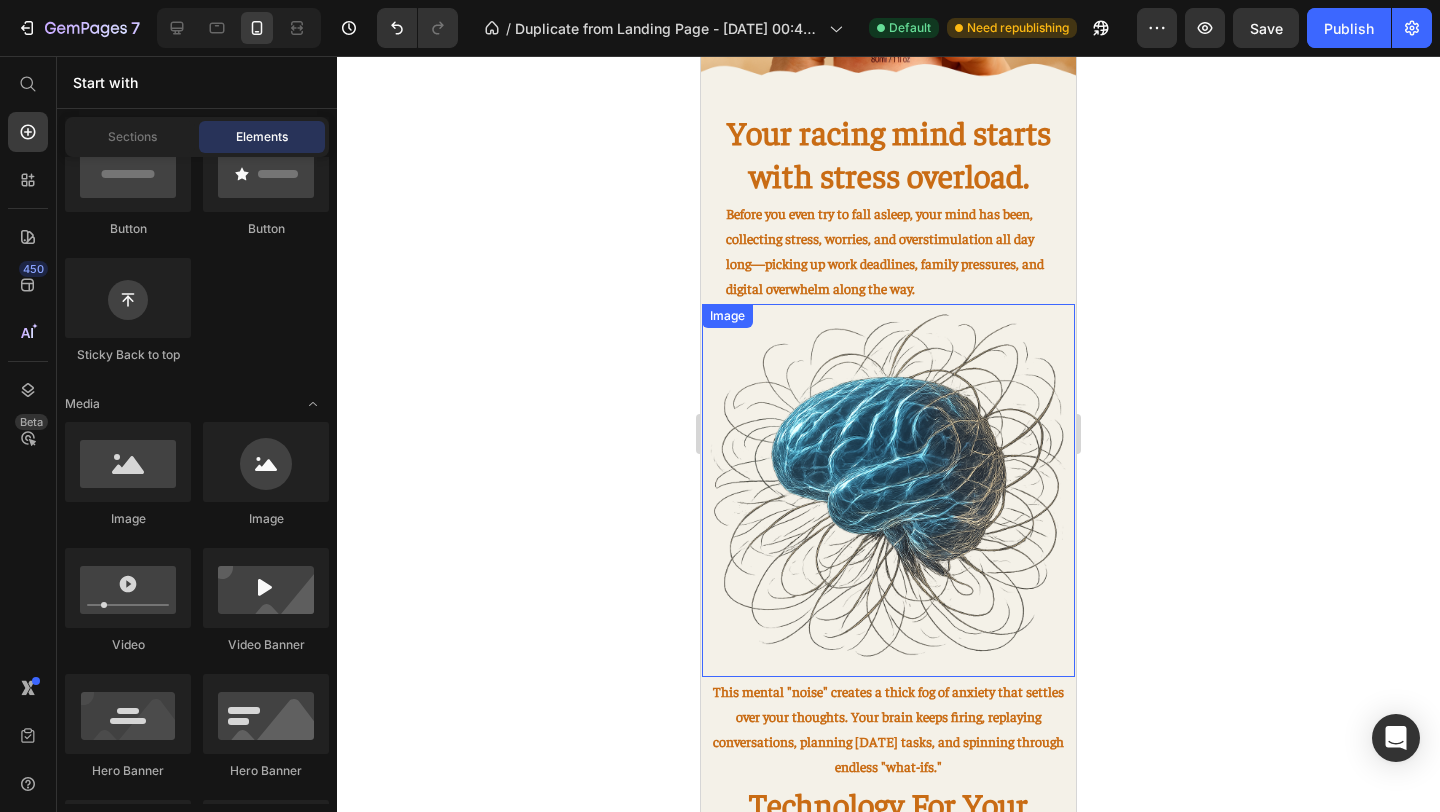 scroll, scrollTop: 699, scrollLeft: 0, axis: vertical 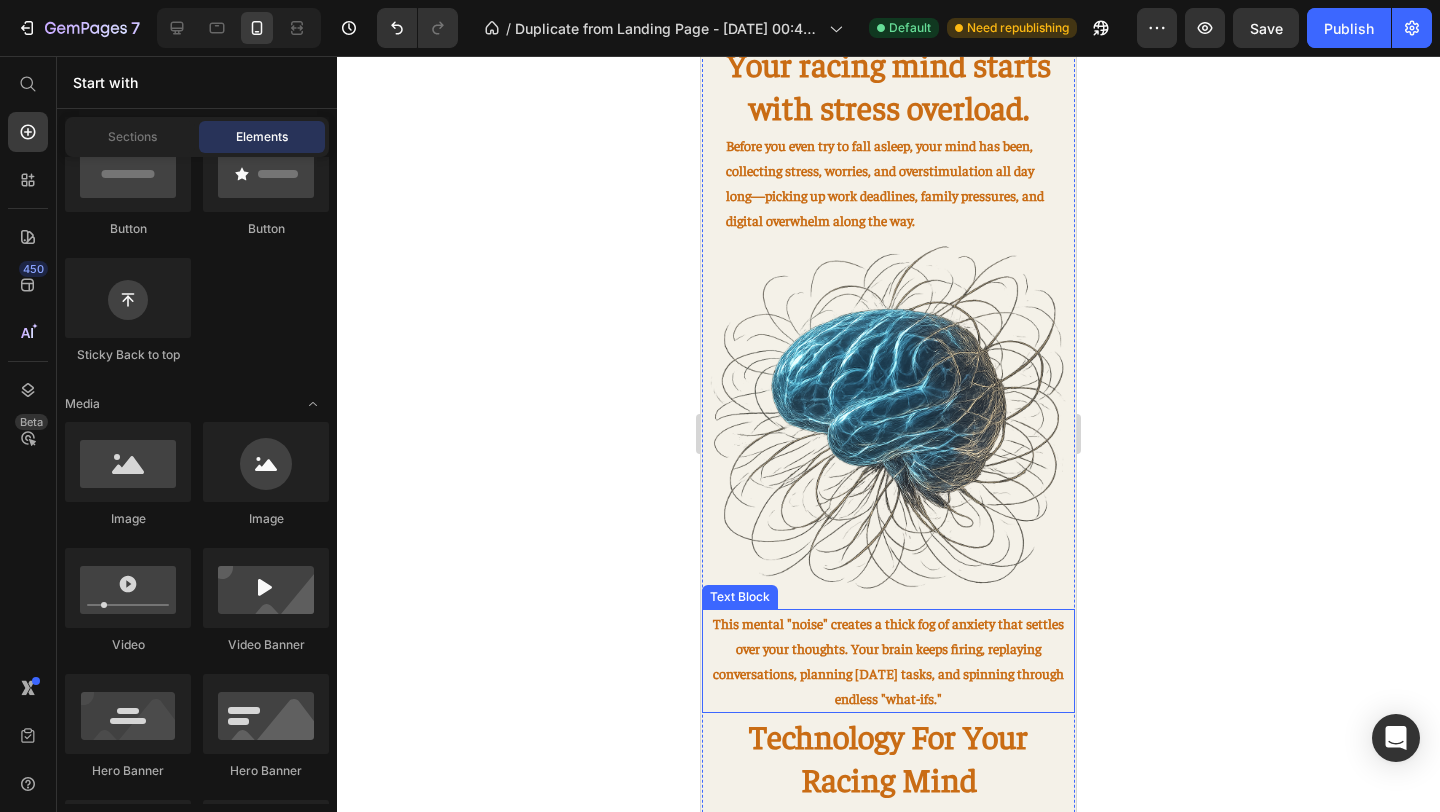 click on "This mental "noise" creates a thick fog of anxiety that settles over your thoughts. Your brain keeps firing, replaying conversations, planning [DATE] tasks, and spinning through endless "what-ifs."" at bounding box center (888, 661) 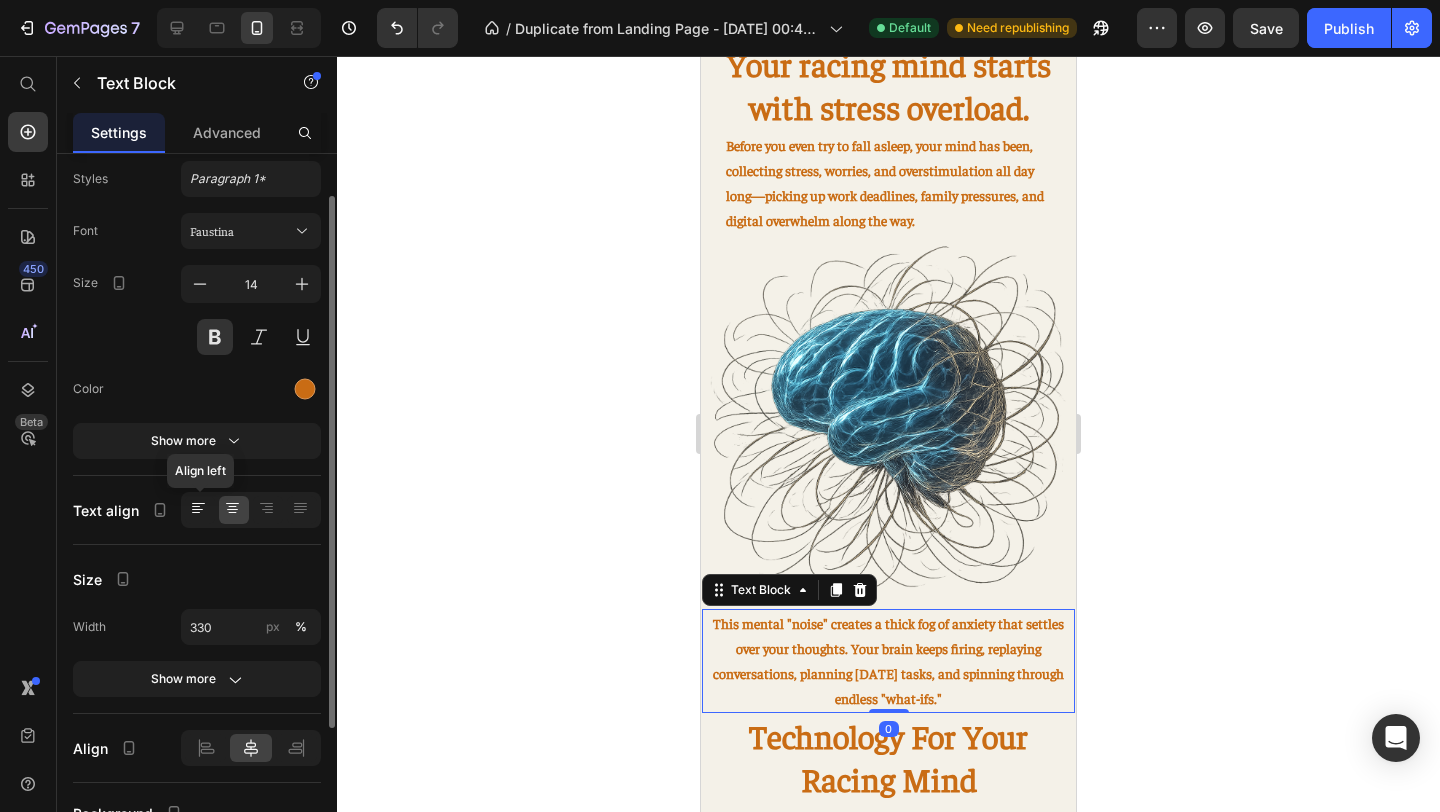 click 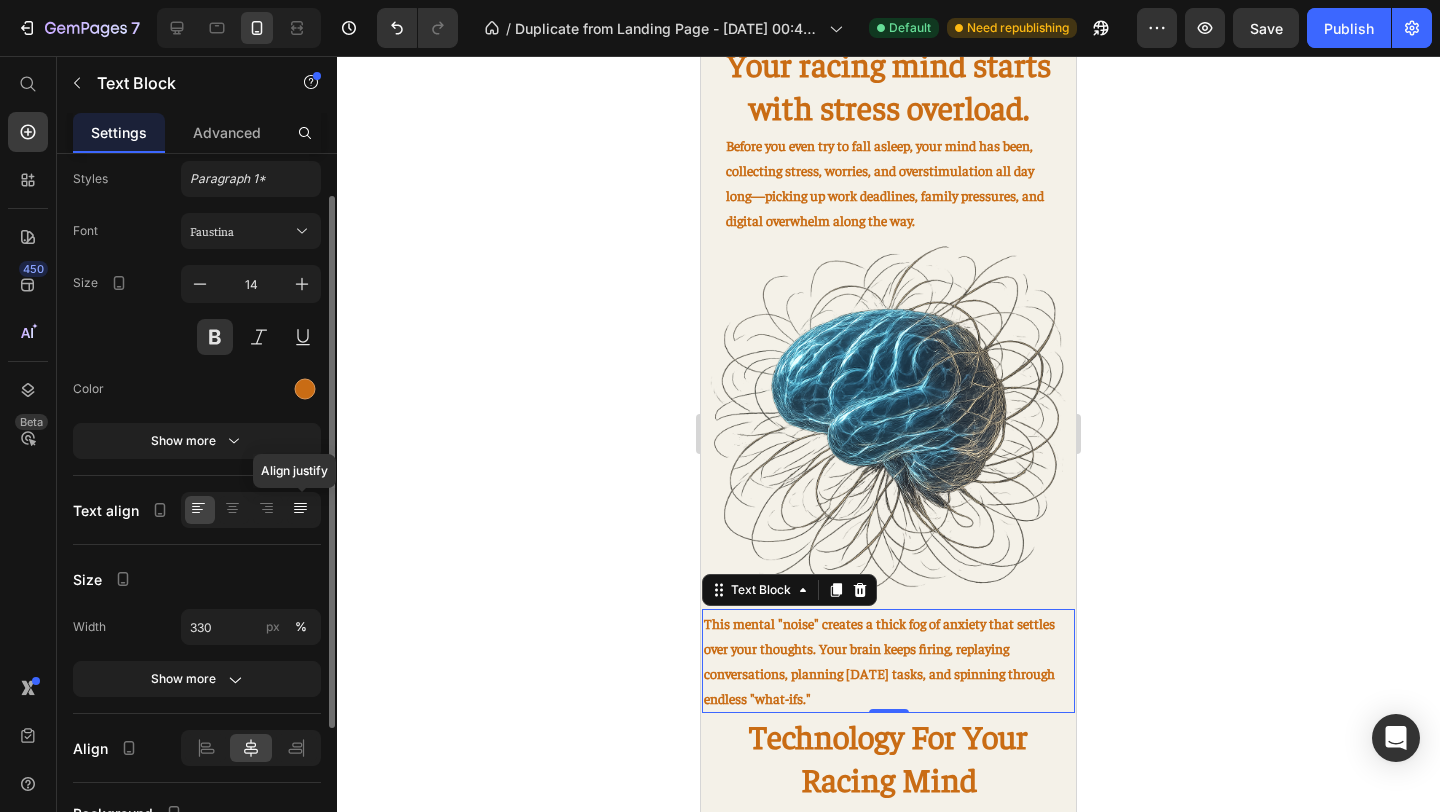 click 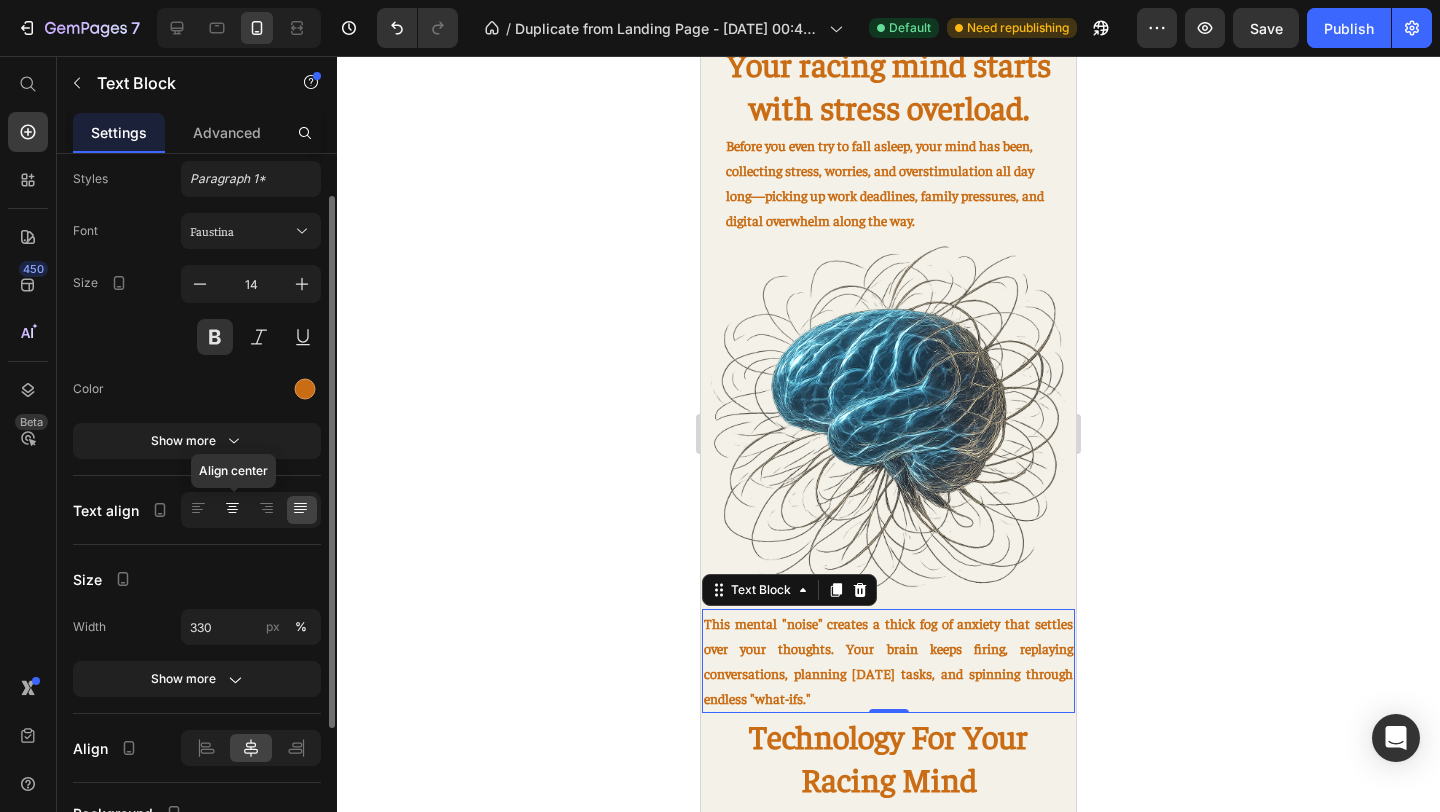 click 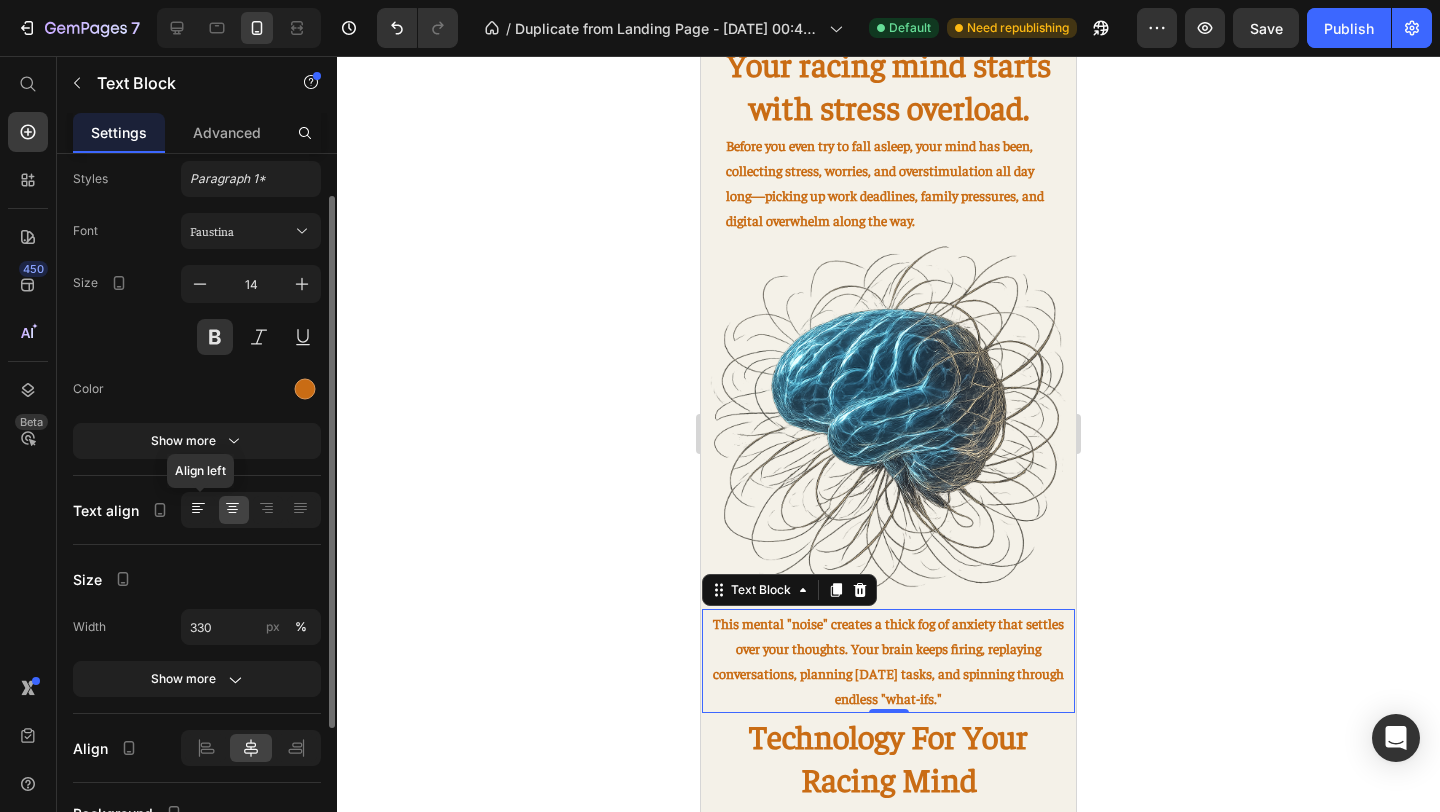 click 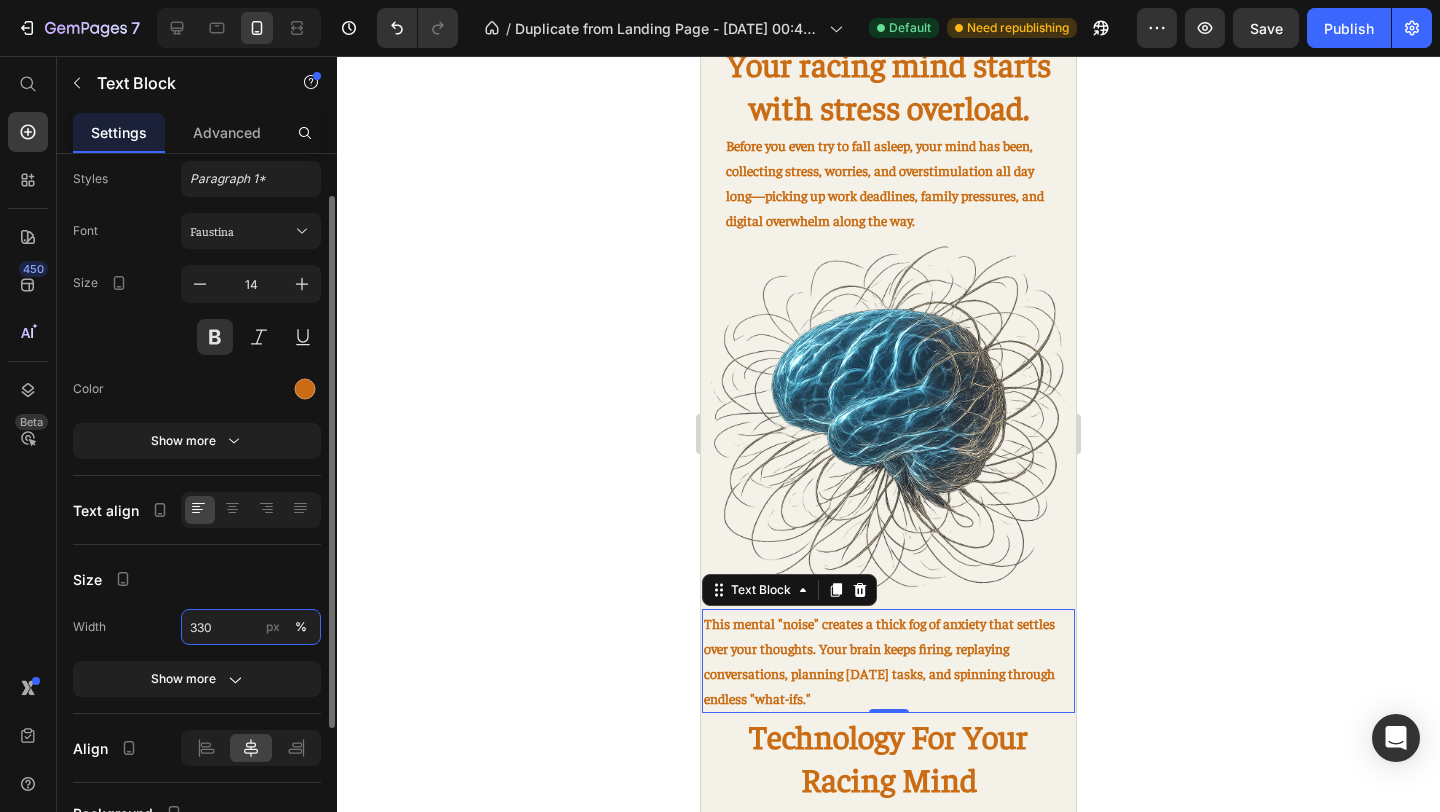 click on "330" at bounding box center (251, 627) 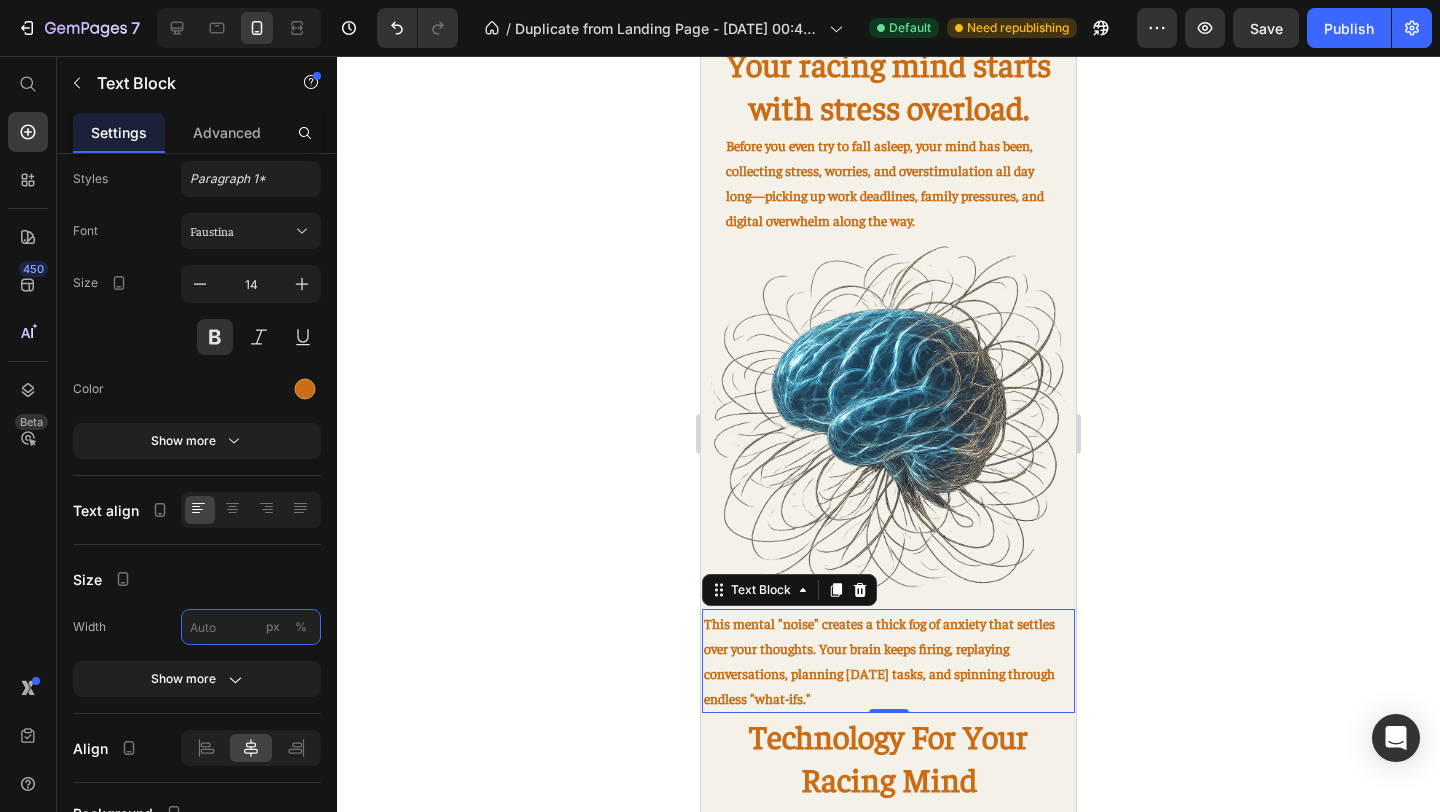 type 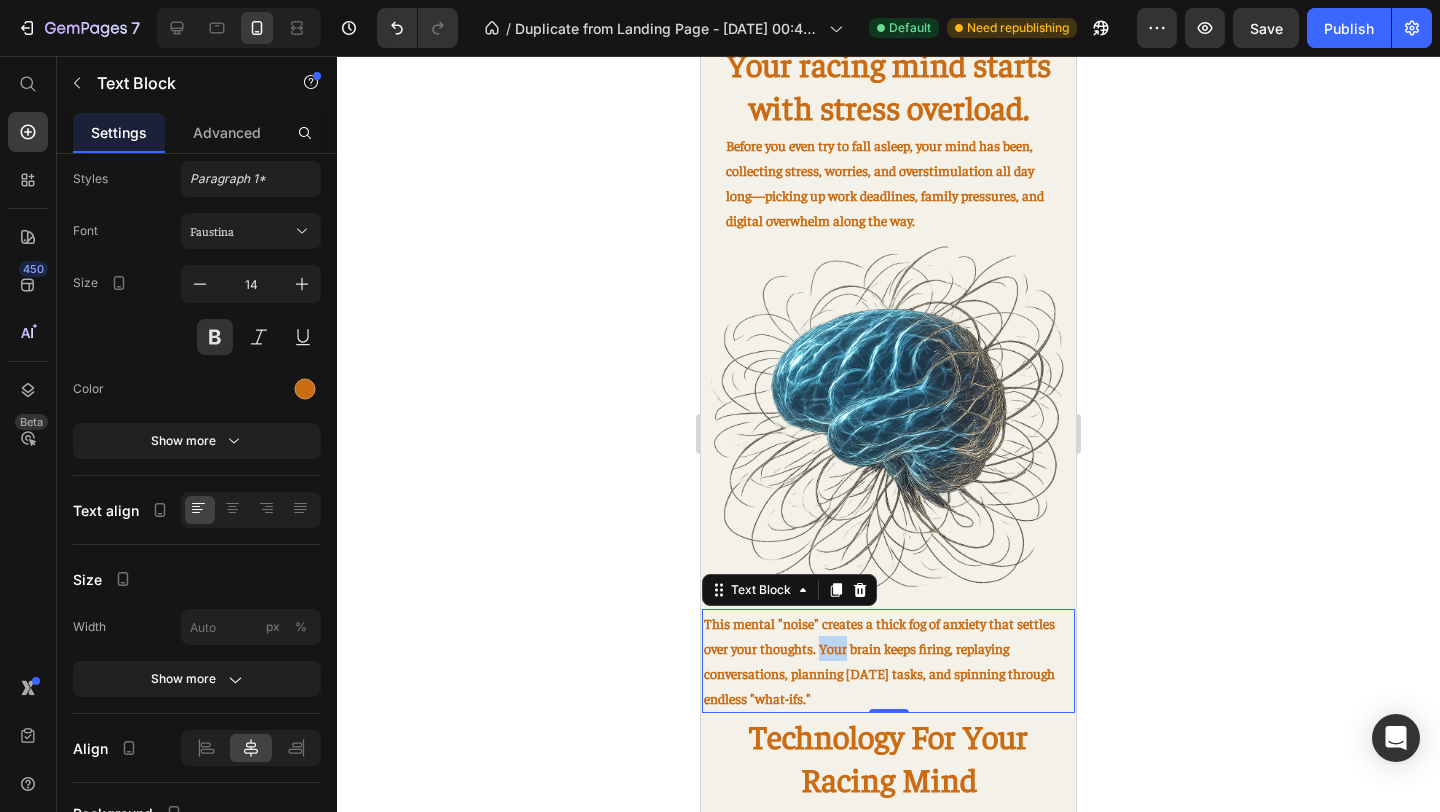 click on "This mental "noise" creates a thick fog of anxiety that settles over your thoughts. Your brain keeps firing, replaying conversations, planning [DATE] tasks, and spinning through endless "what-ifs."" at bounding box center [888, 661] 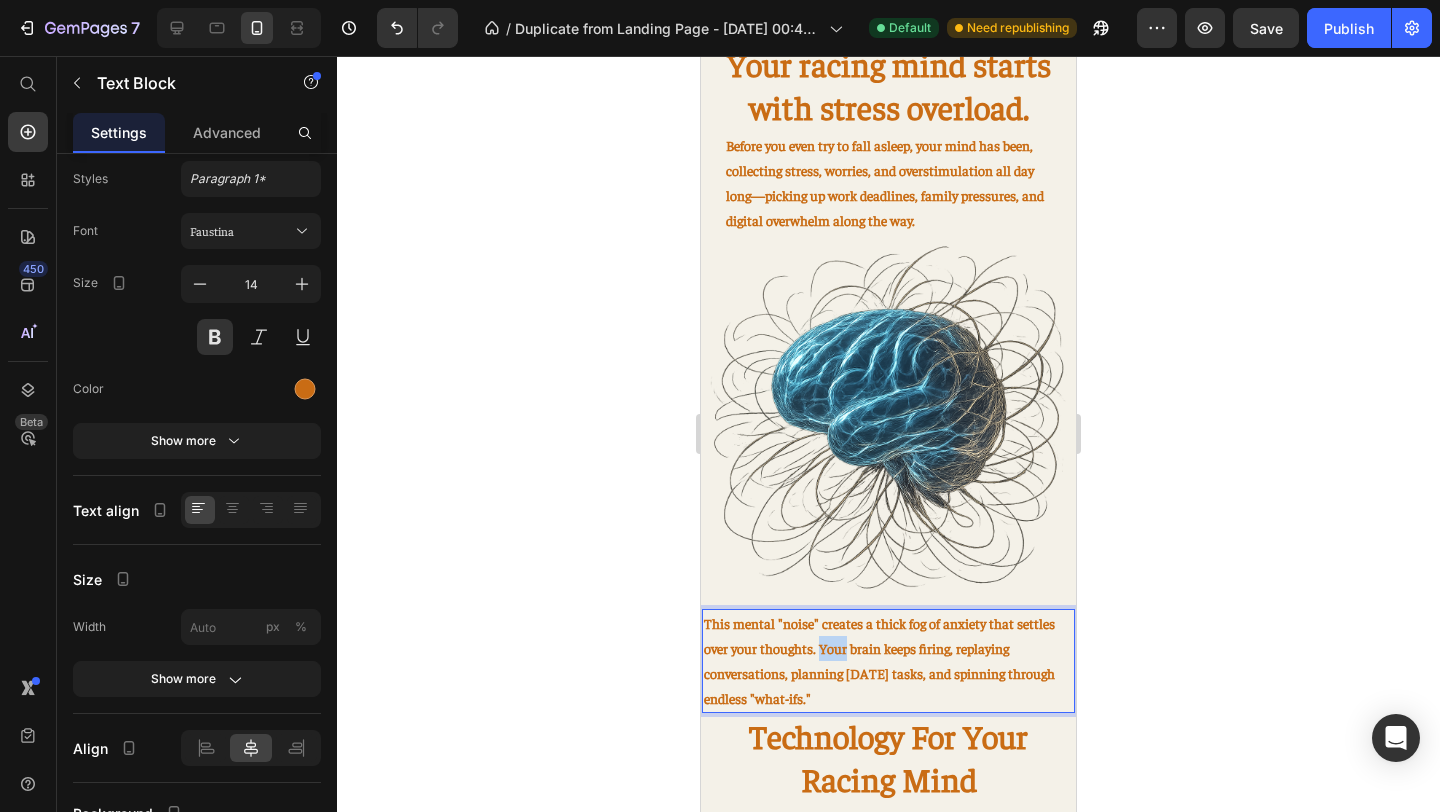 click on "This mental "noise" creates a thick fog of anxiety that settles over your thoughts. Your brain keeps firing, replaying conversations, planning [DATE] tasks, and spinning through endless "what-ifs."" at bounding box center [888, 661] 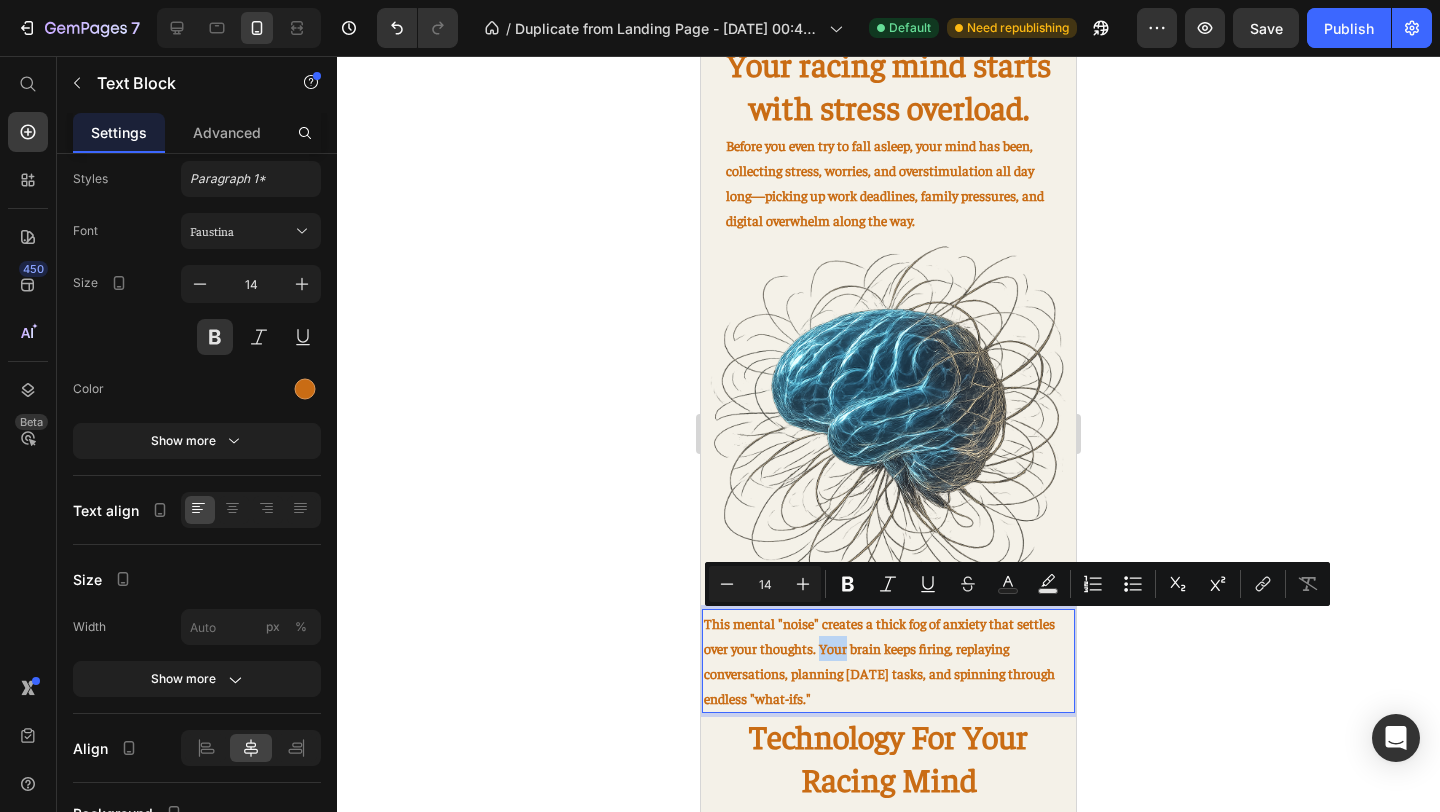 copy on "This mental "noise" creates a thick fog of anxiety that settles over your thoughts. Your brain keeps firing, replaying conversations, planning [DATE] tasks, and spinning through endless "what-ifs."" 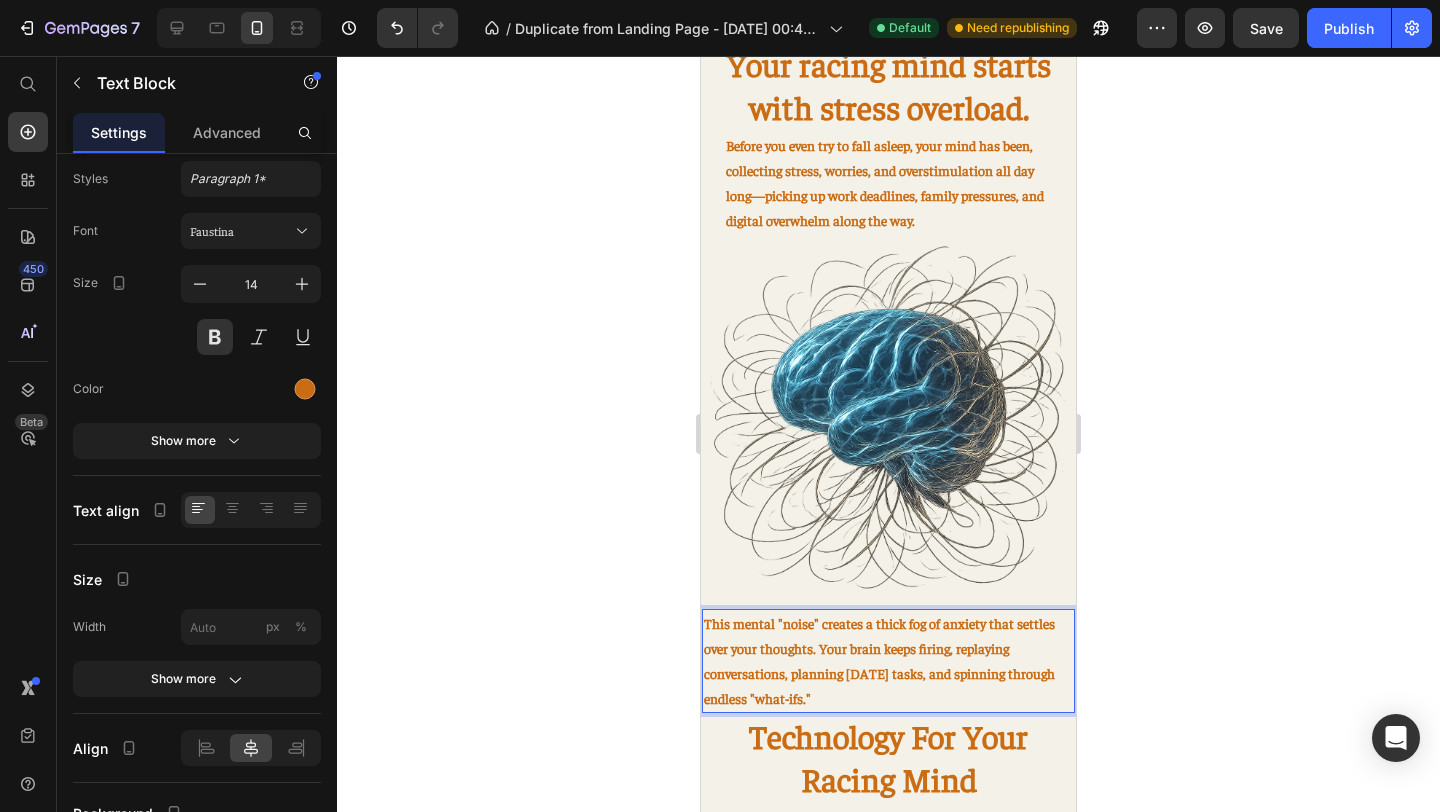 click 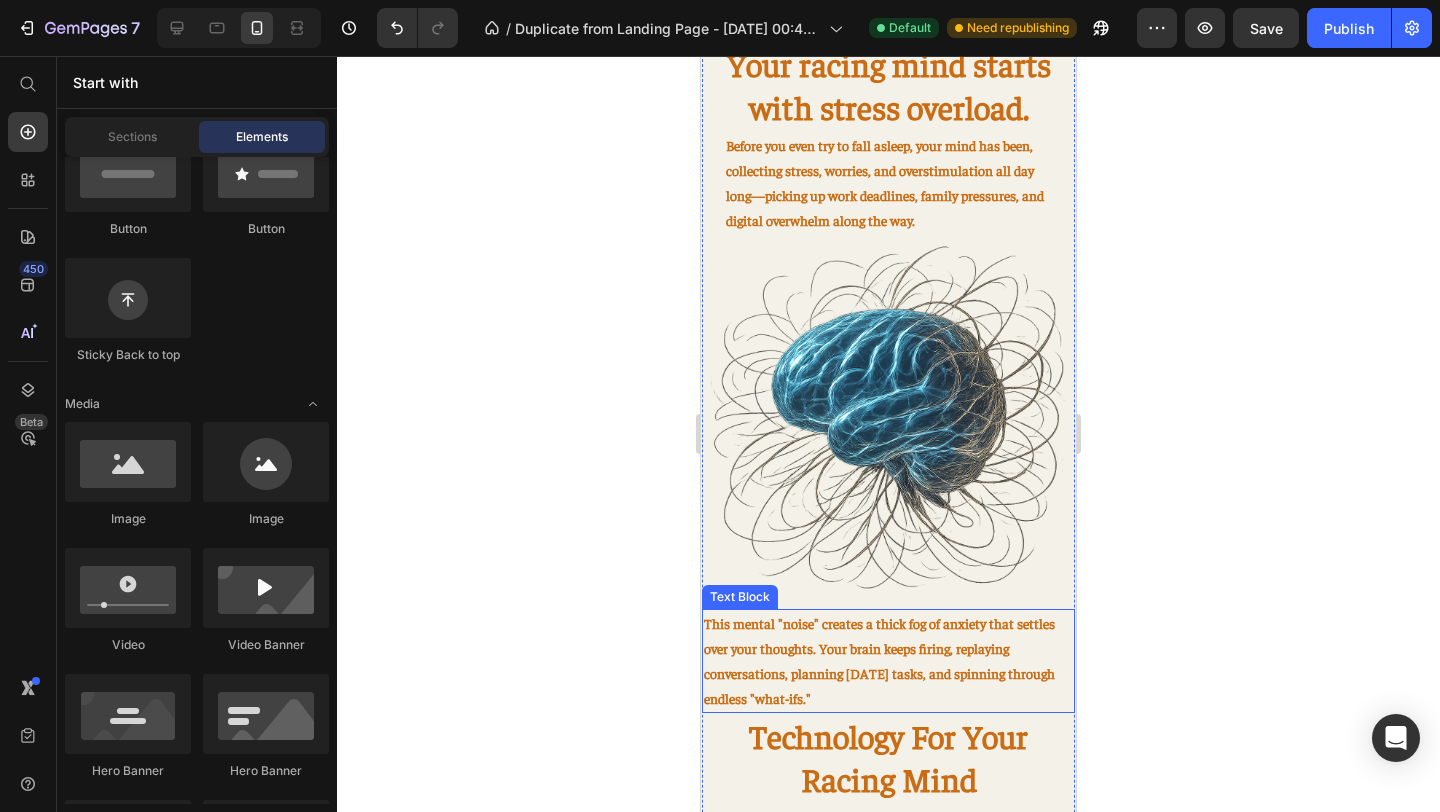 click on "This mental "noise" creates a thick fog of anxiety that settles over your thoughts. Your brain keeps firing, replaying conversations, planning [DATE] tasks, and spinning through endless "what-ifs."" at bounding box center [888, 661] 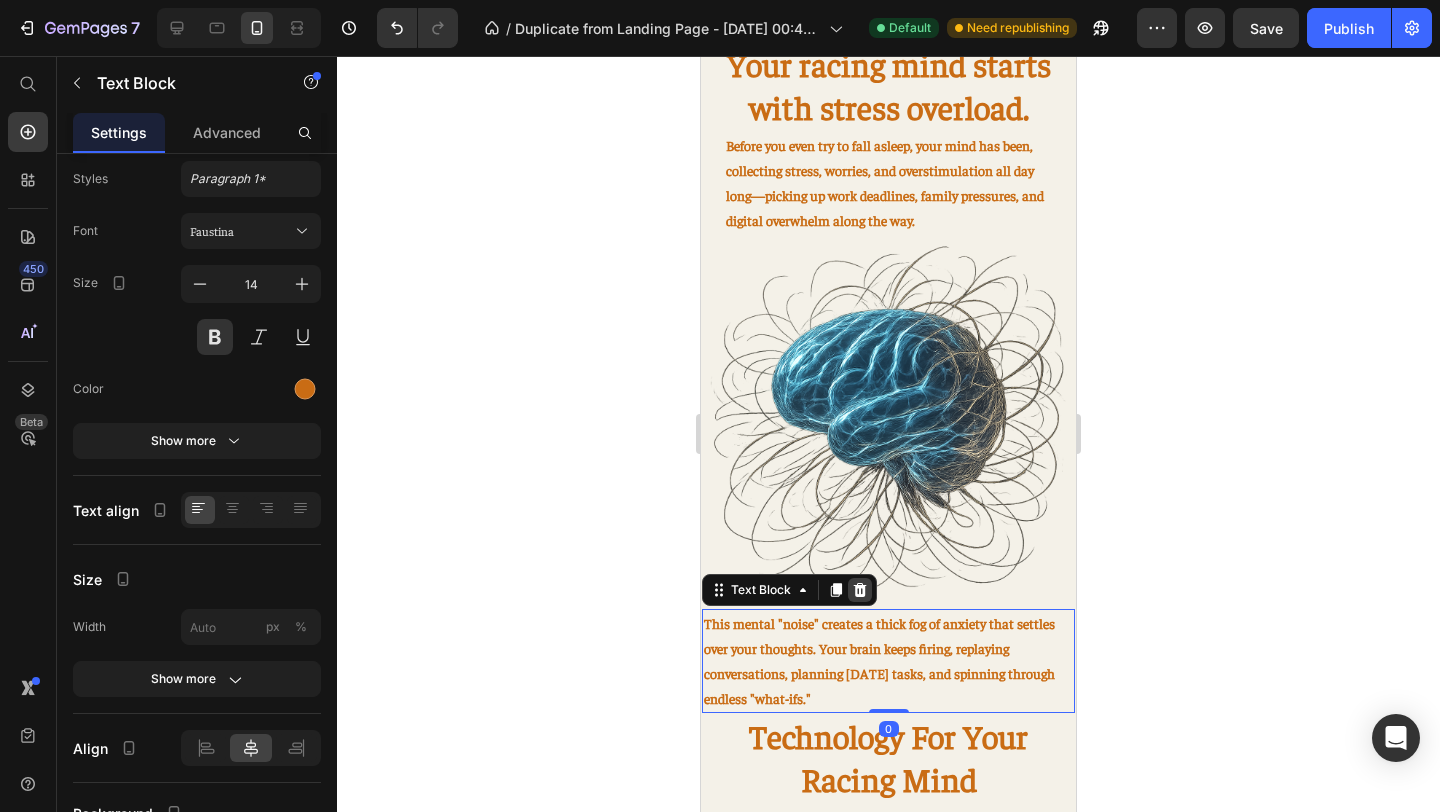 click 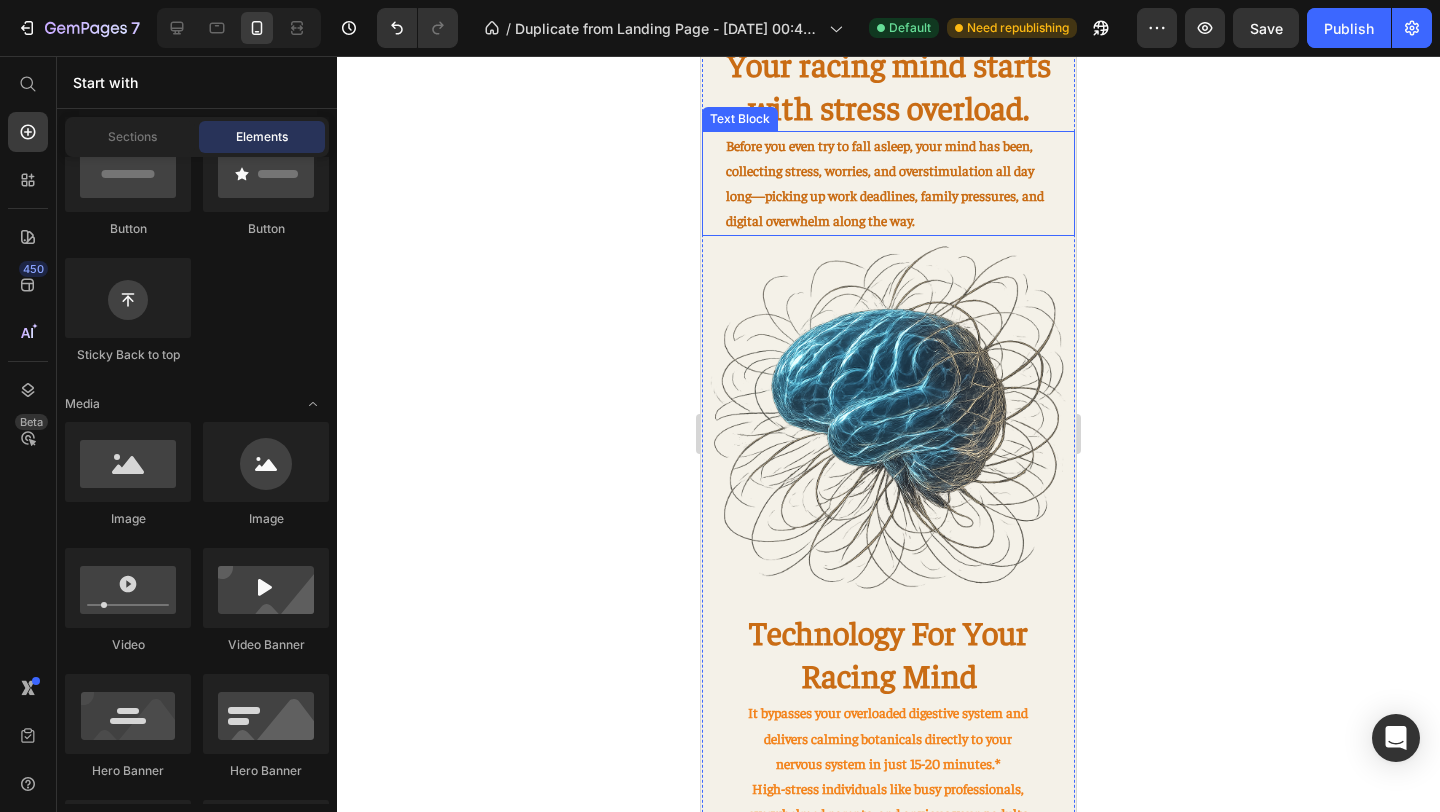 click on "Before you even try to fall asleep, your mind has been, collecting stress, worries, and overstimulation all day long—picking up work deadlines, family pressures, and digital overwhelm along the way." at bounding box center (889, 183) 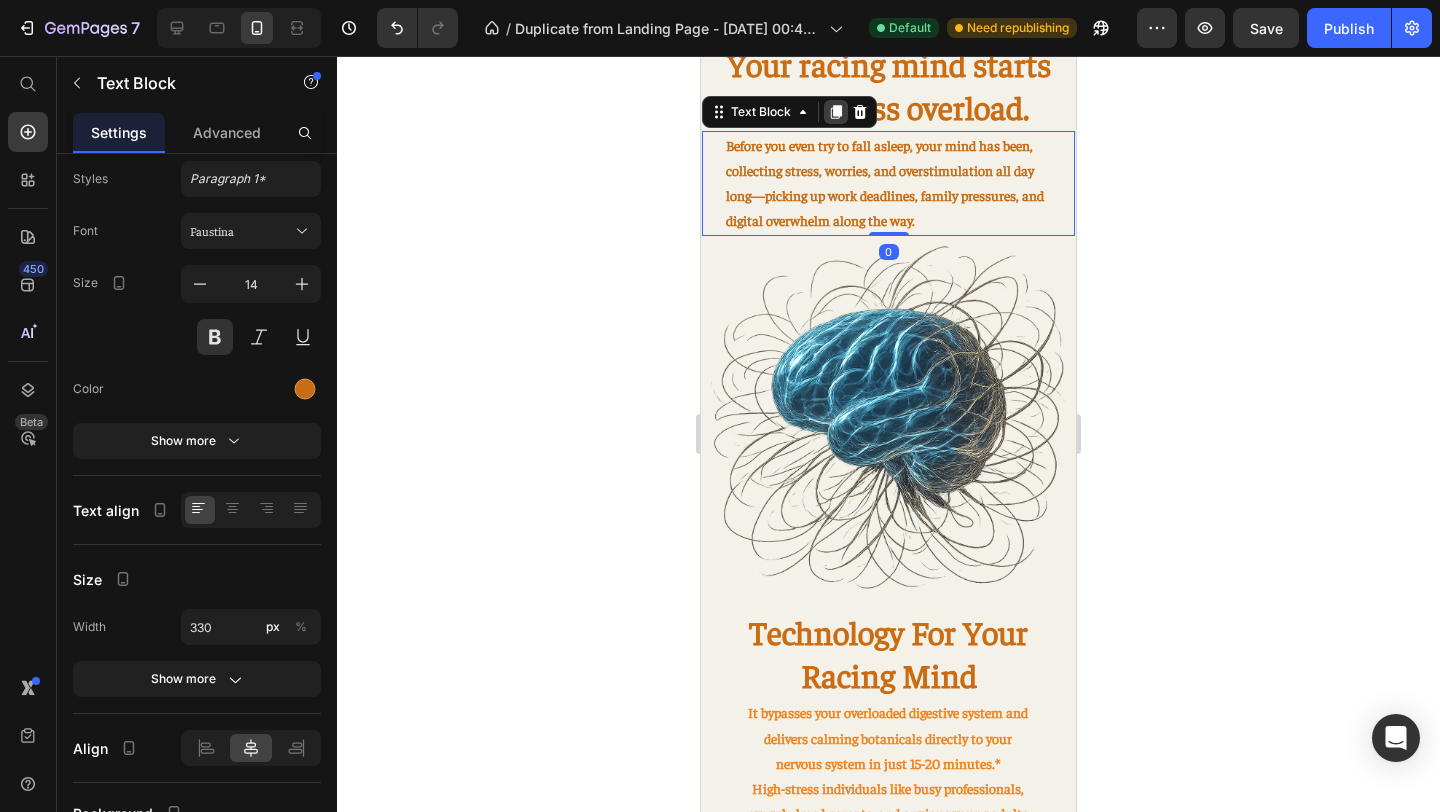 click 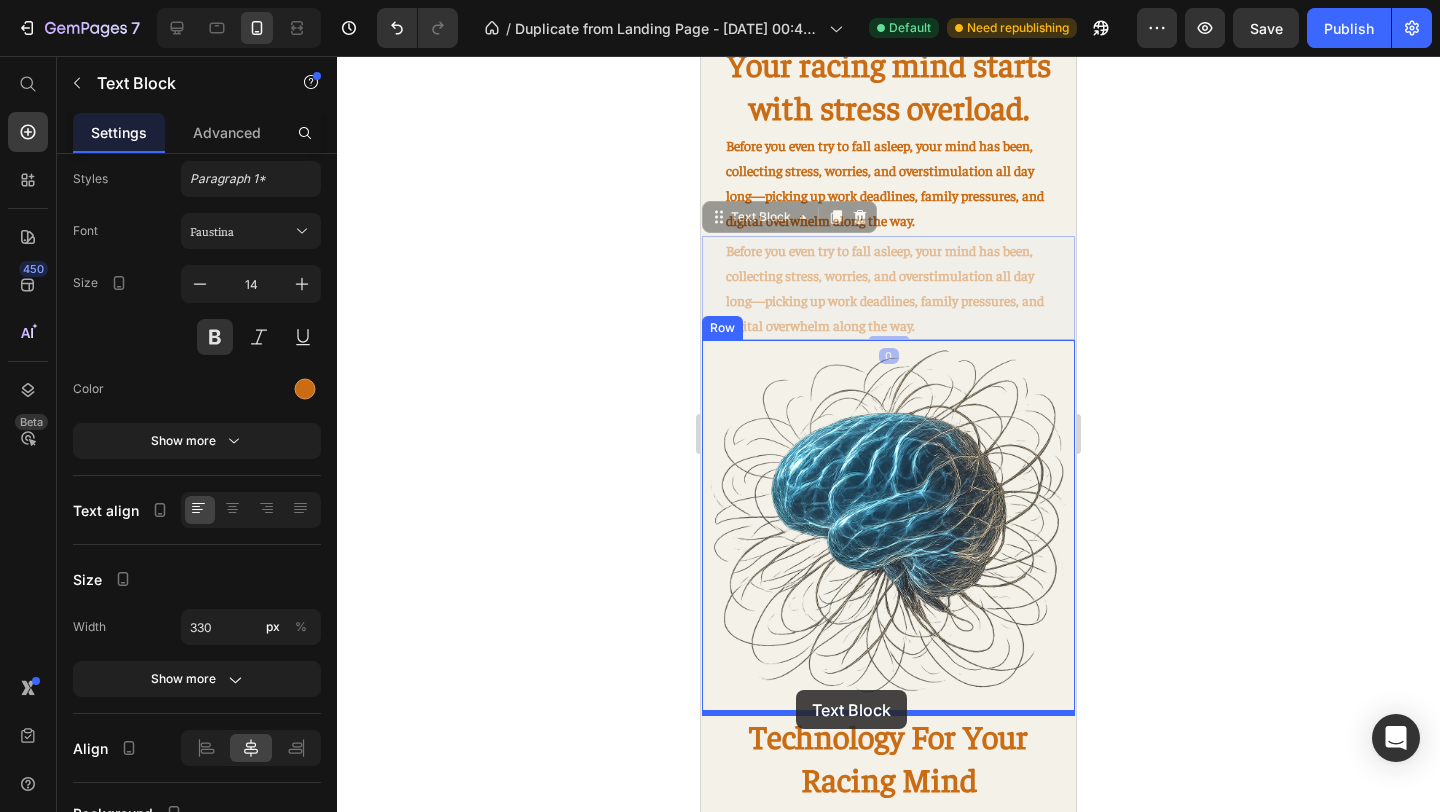 drag, startPoint x: 817, startPoint y: 264, endPoint x: 796, endPoint y: 692, distance: 428.51486 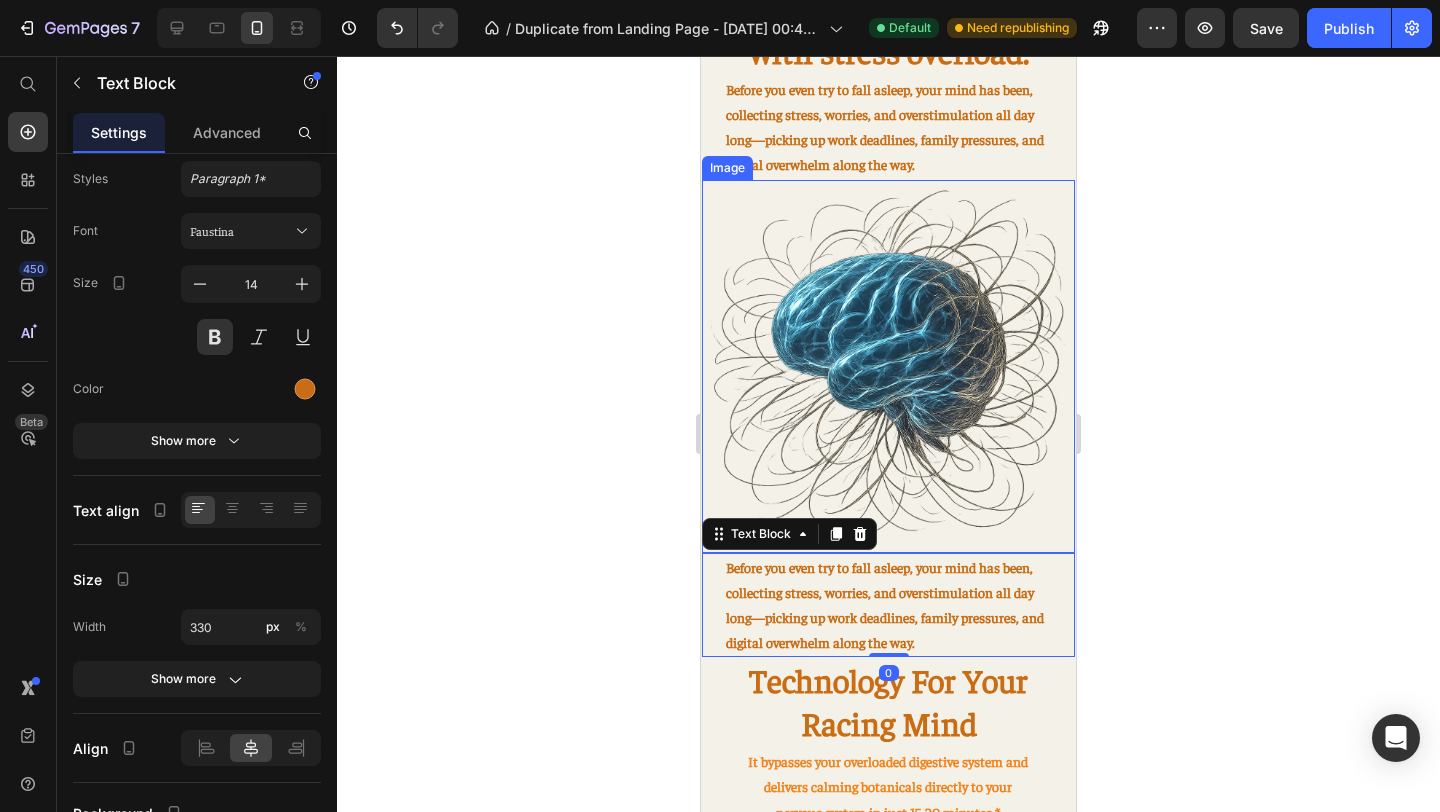 scroll, scrollTop: 769, scrollLeft: 0, axis: vertical 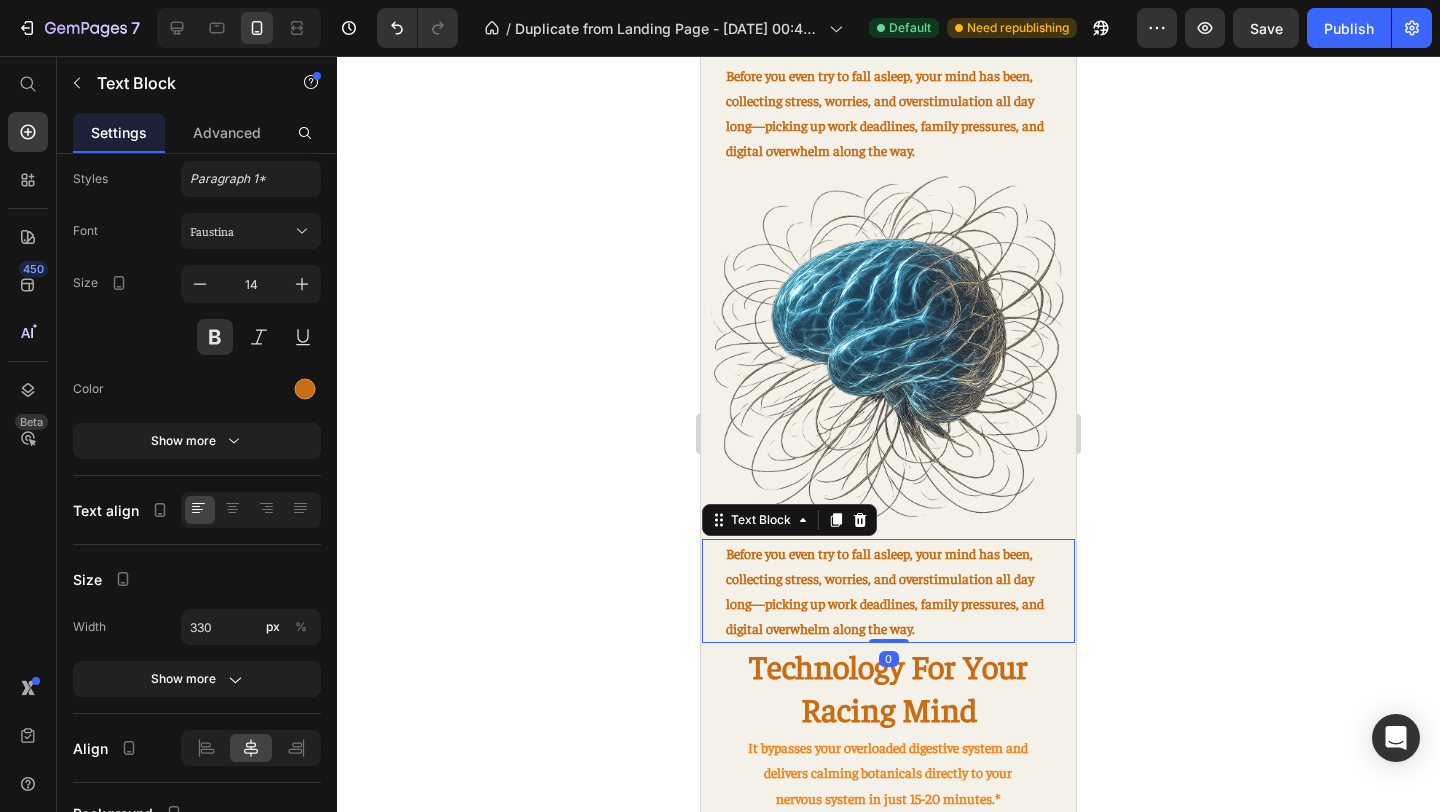 click on "Before you even try to fall asleep, your mind has been, collecting stress, worries, and overstimulation all day long—picking up work deadlines, family pressures, and digital overwhelm along the way." at bounding box center [889, 591] 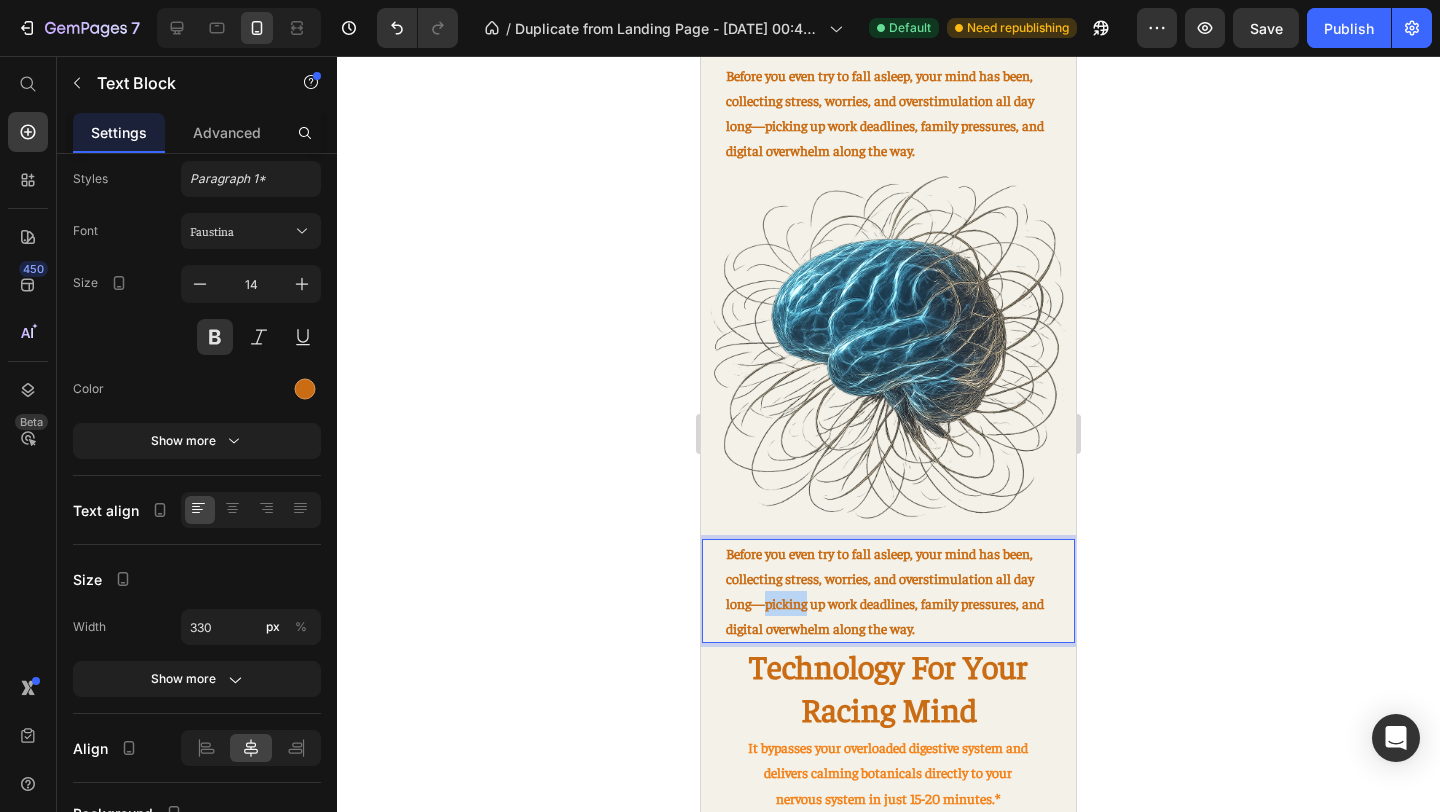 click on "Before you even try to fall asleep, your mind has been, collecting stress, worries, and overstimulation all day long—picking up work deadlines, family pressures, and digital overwhelm along the way." at bounding box center [889, 591] 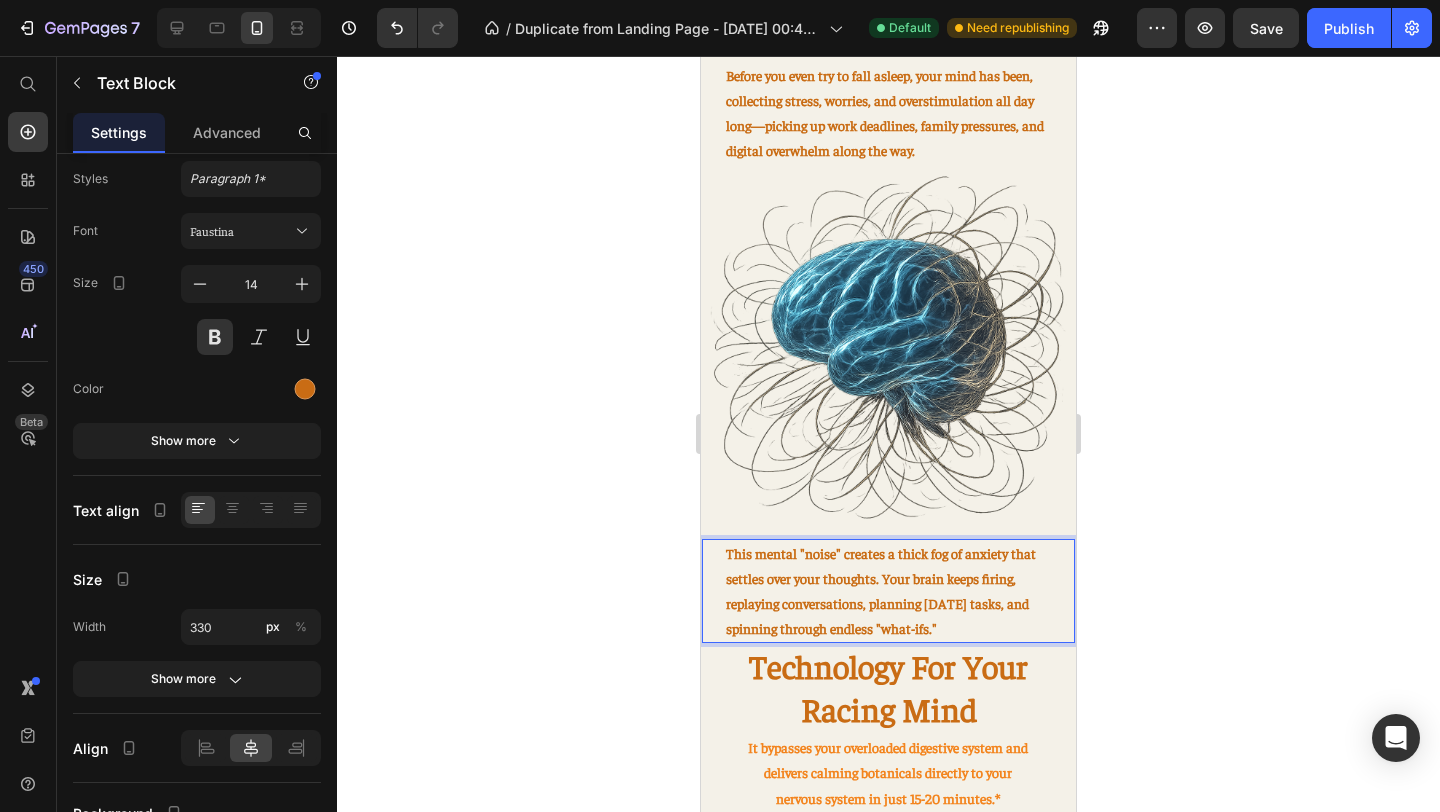 click 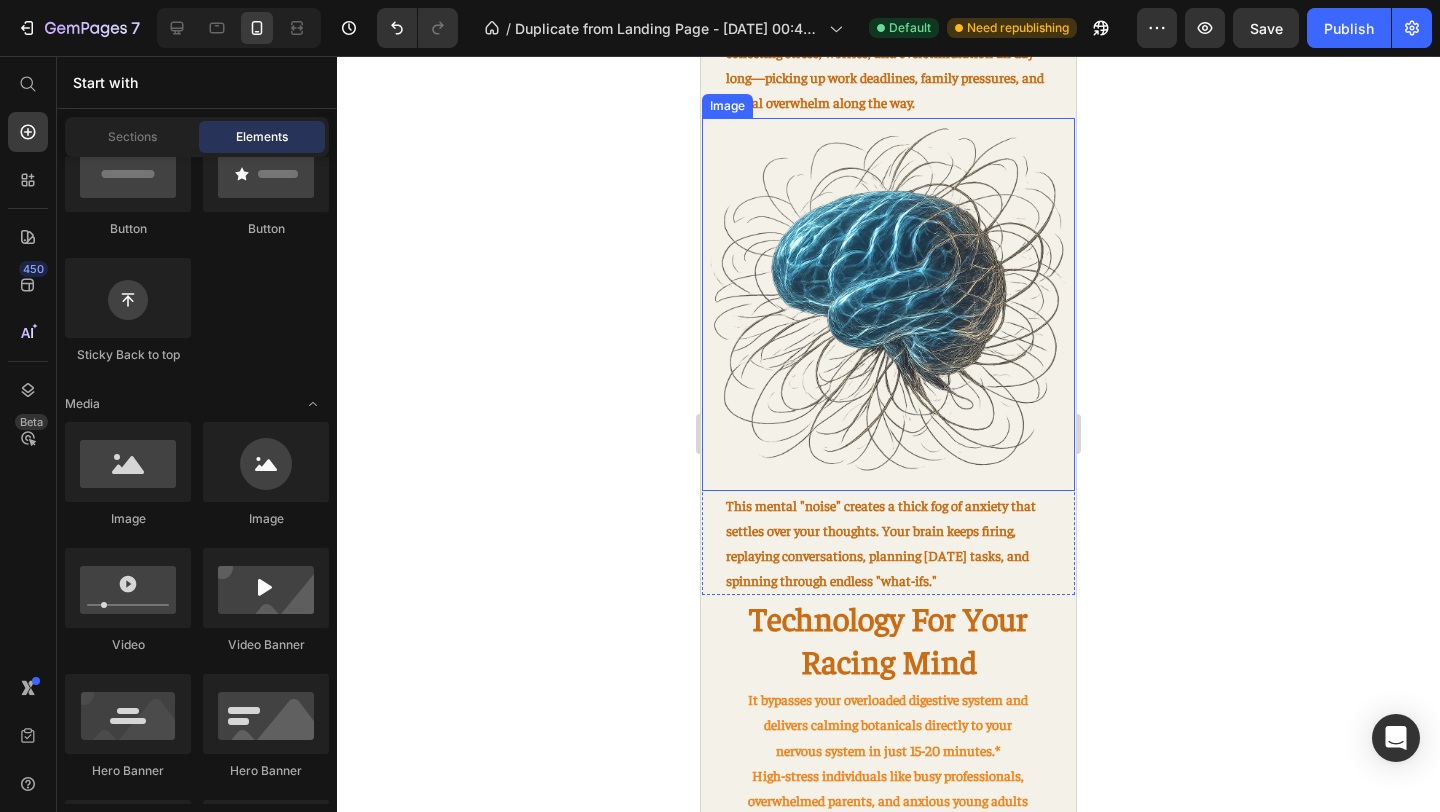 scroll, scrollTop: 833, scrollLeft: 0, axis: vertical 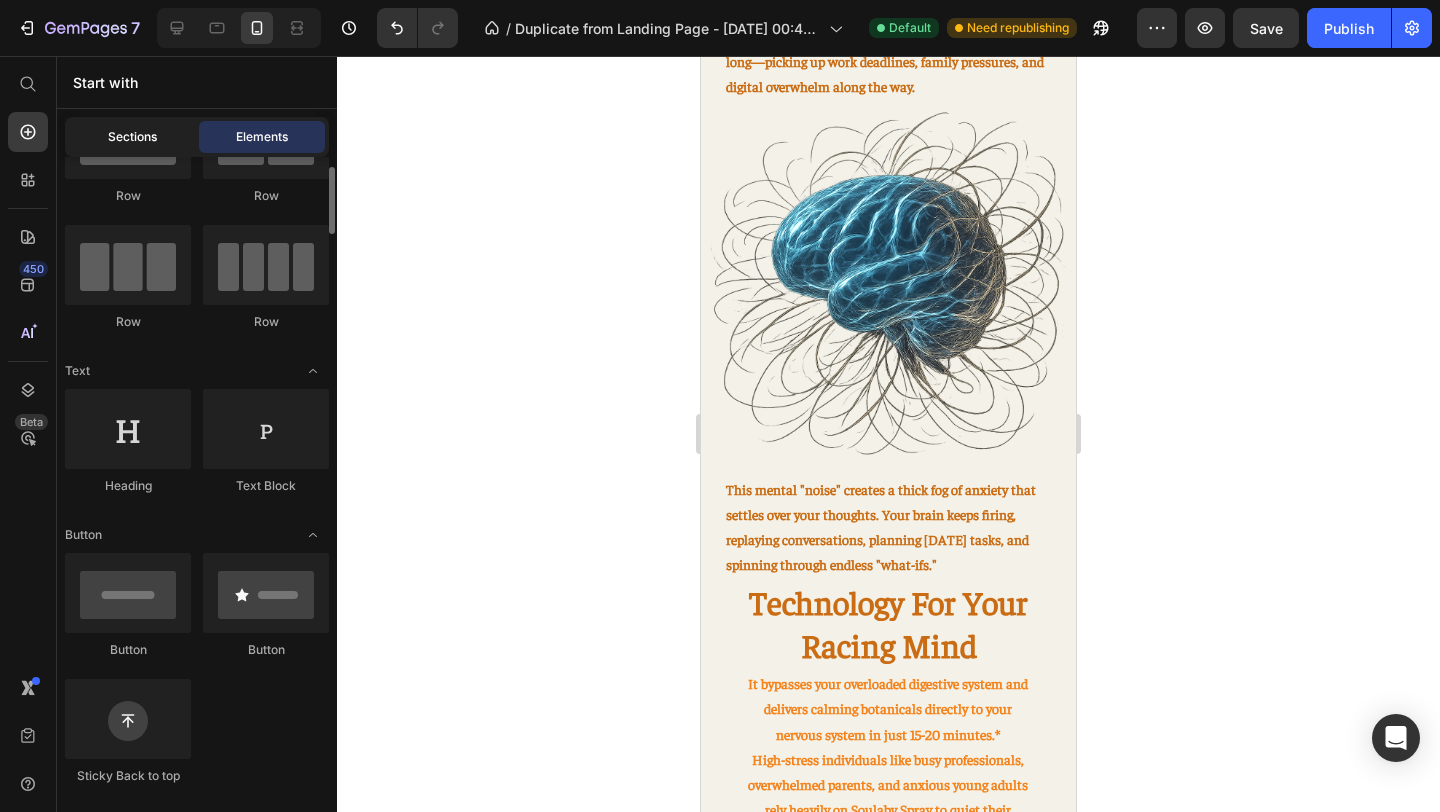 click on "Sections" 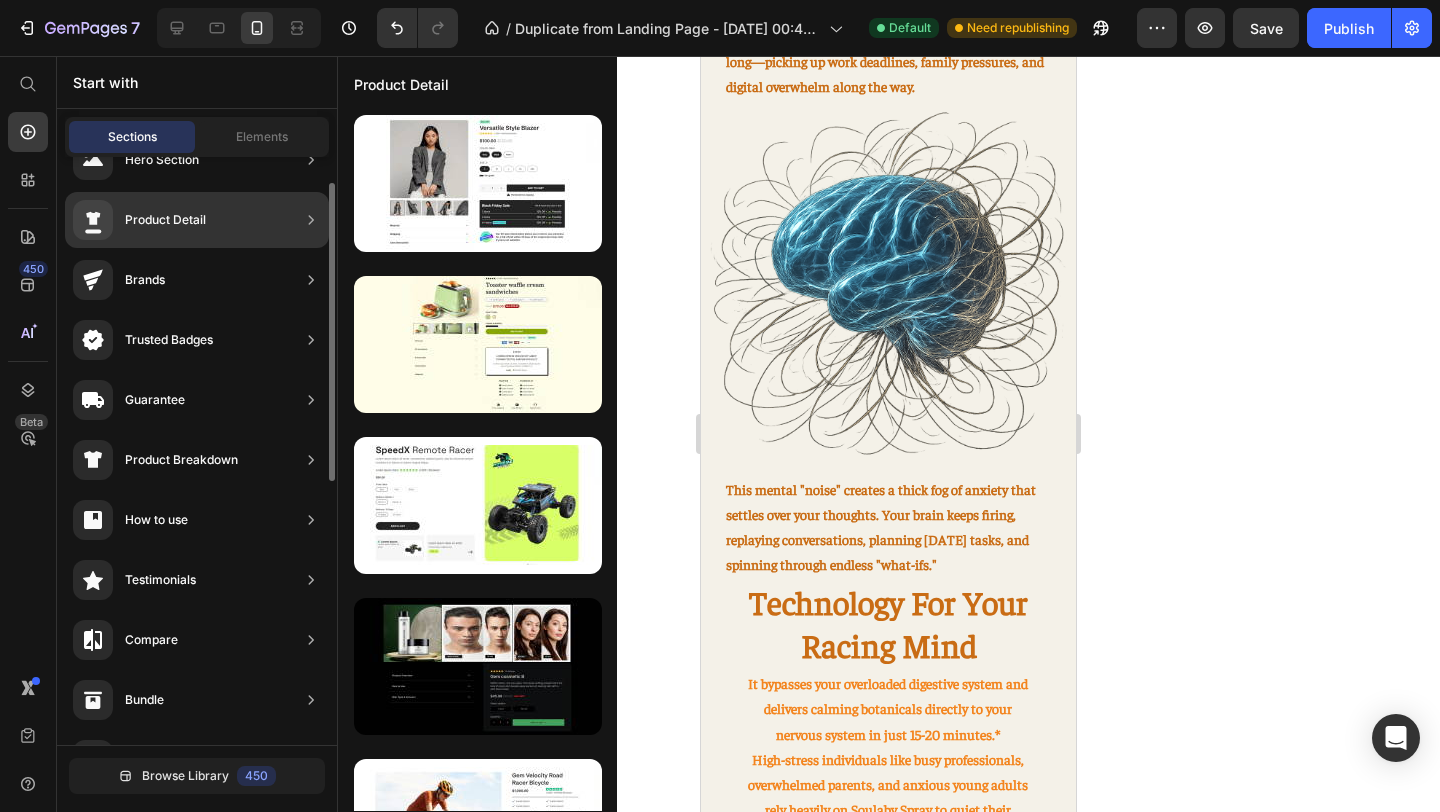 scroll, scrollTop: 45, scrollLeft: 0, axis: vertical 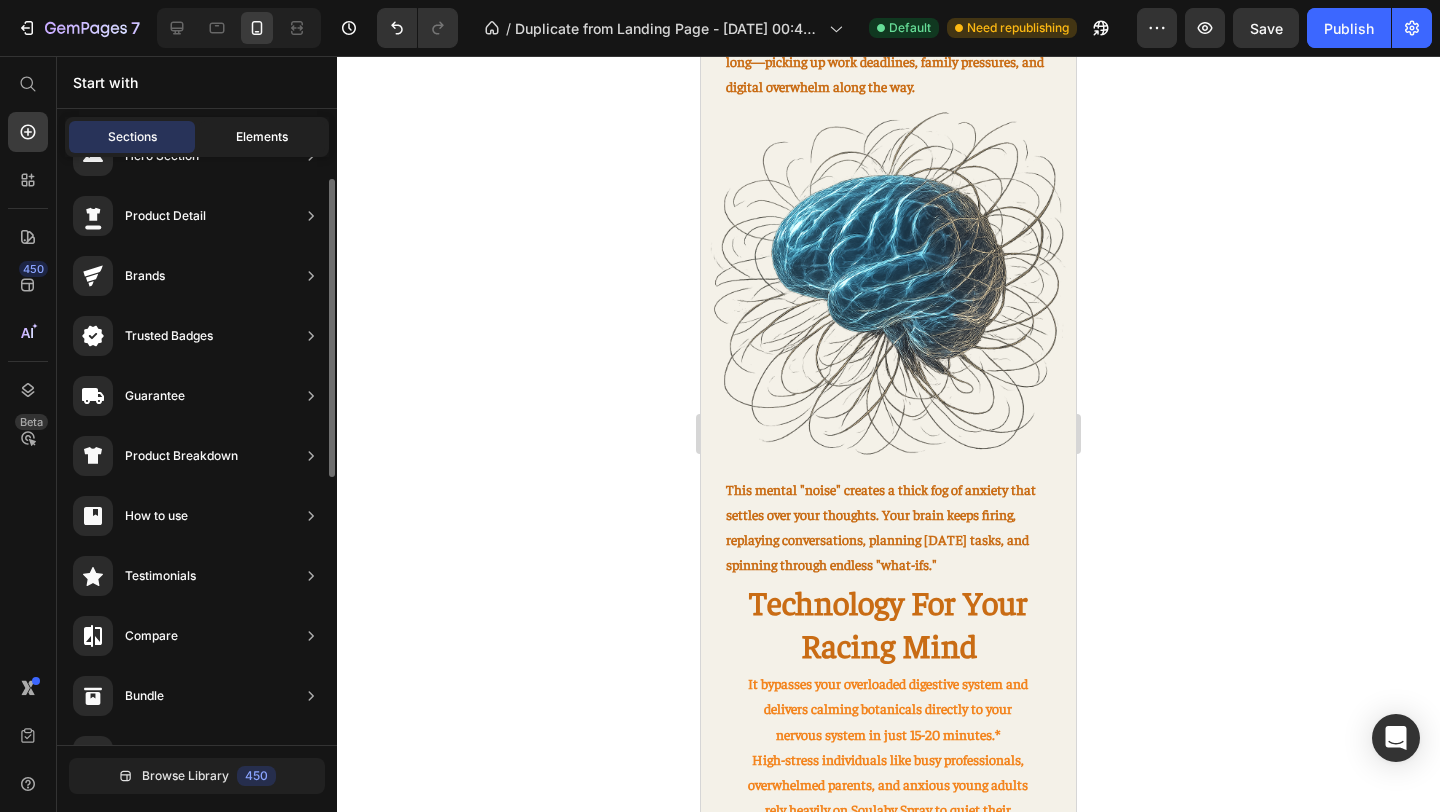 click on "Elements" 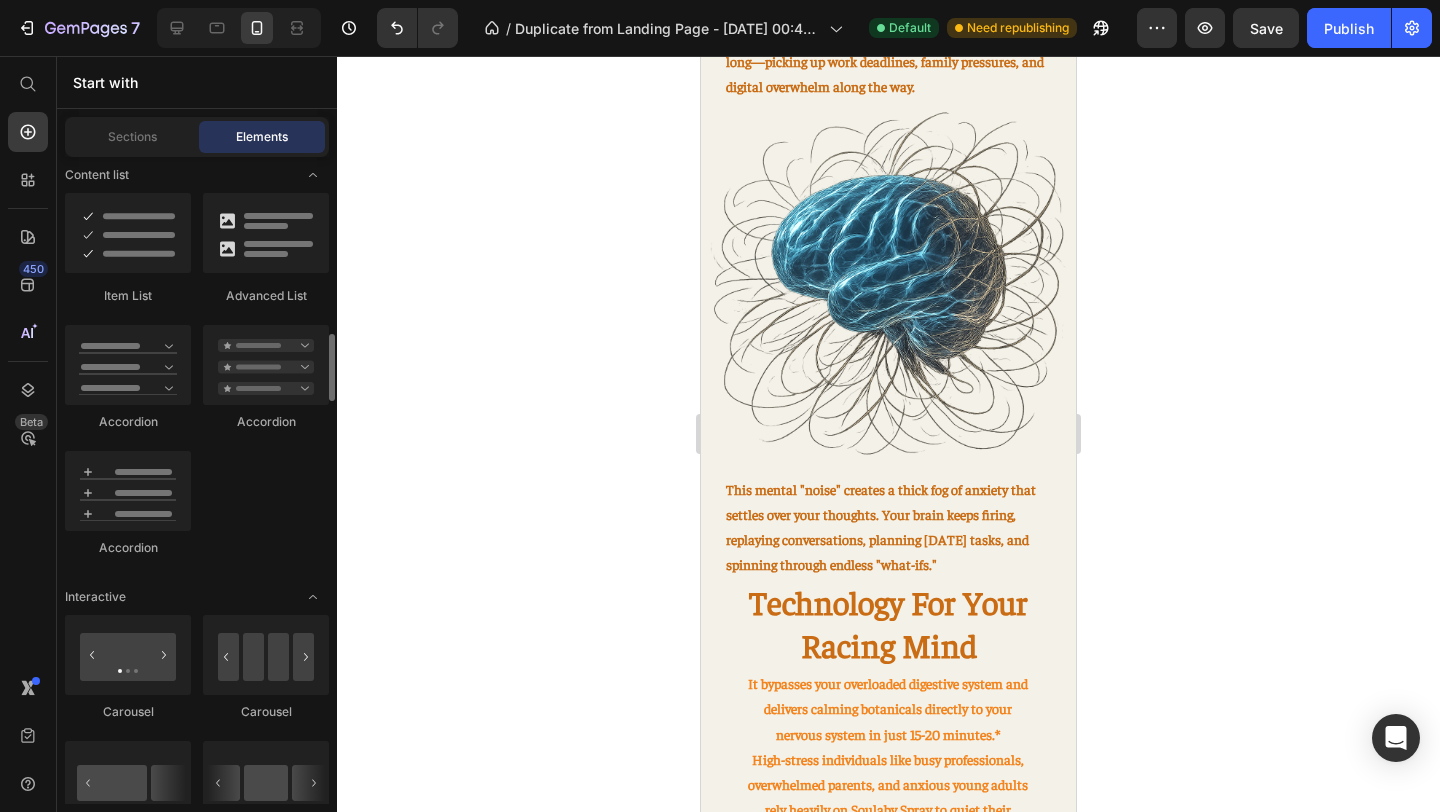 scroll, scrollTop: 1711, scrollLeft: 0, axis: vertical 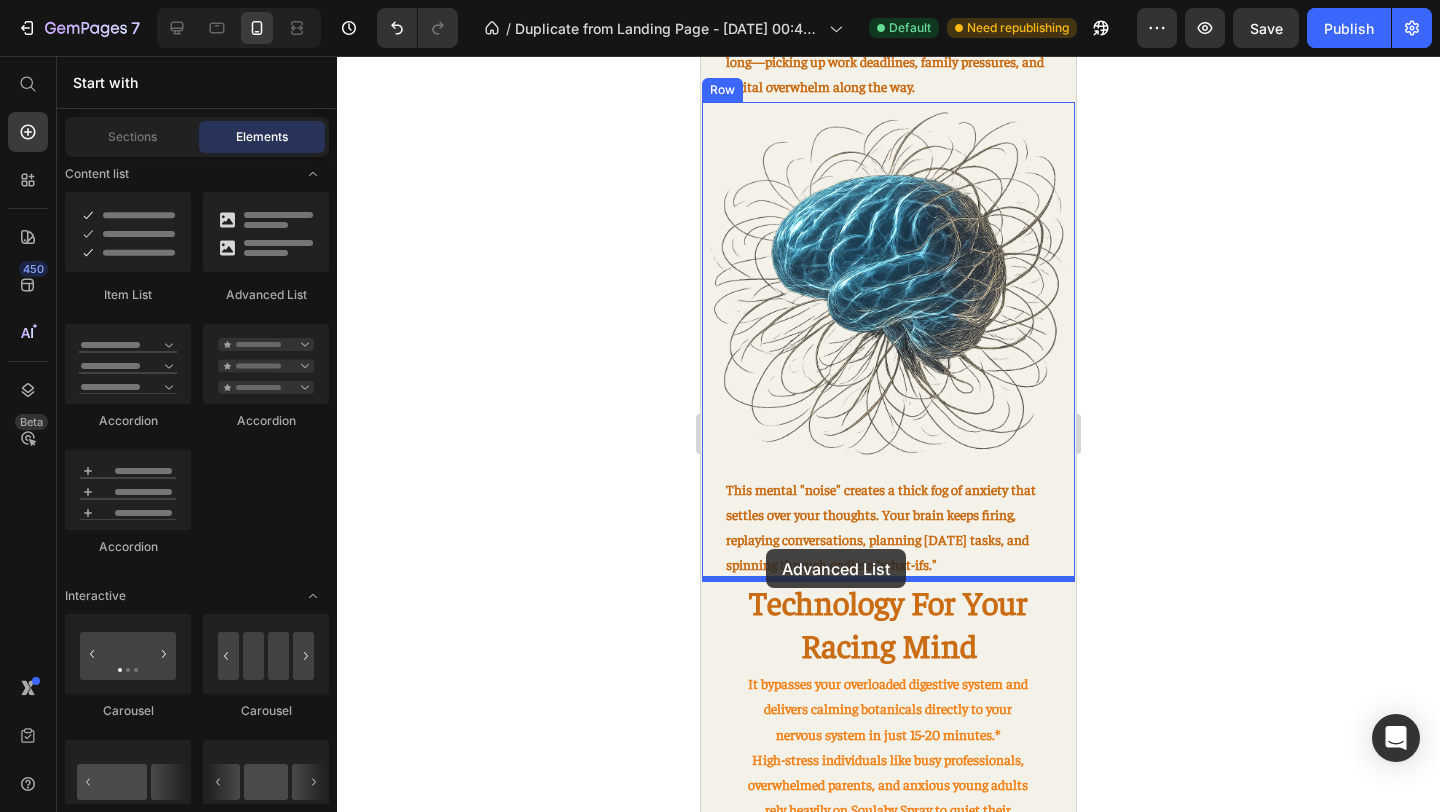 drag, startPoint x: 966, startPoint y: 307, endPoint x: 763, endPoint y: 562, distance: 325.93558 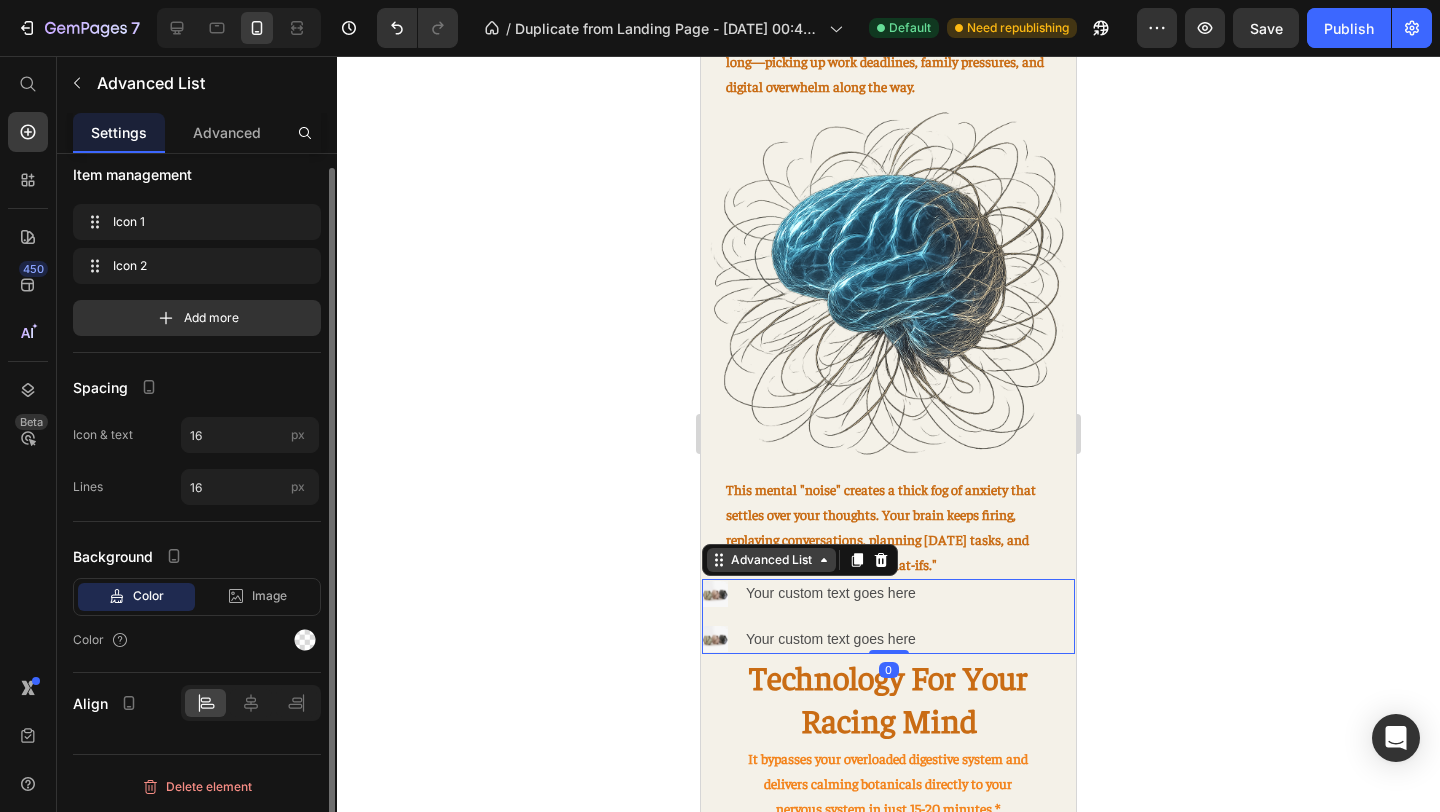 scroll, scrollTop: 0, scrollLeft: 0, axis: both 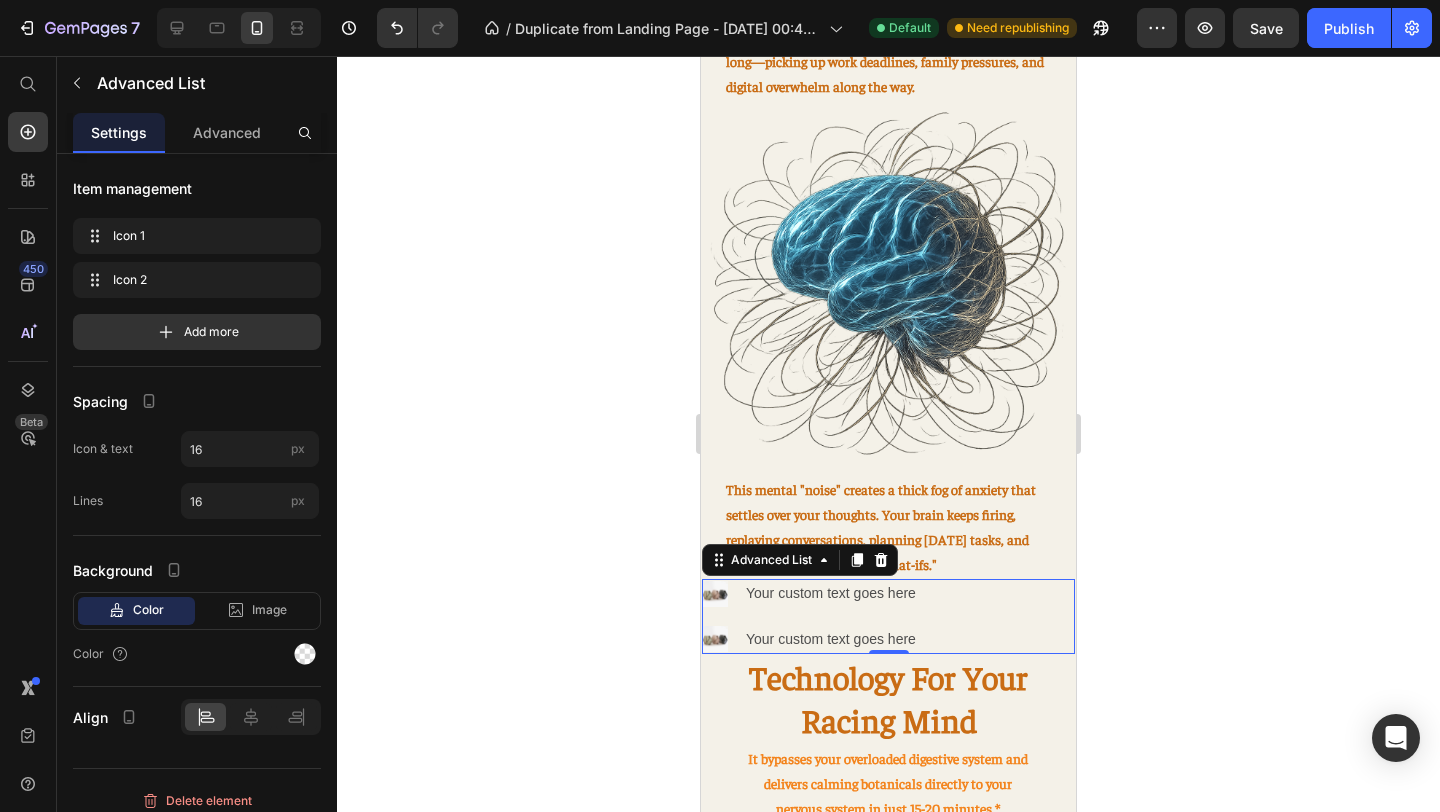 click on "Image Your custom text goes here Text Block Image Your custom text goes here Text Block" at bounding box center [813, 616] 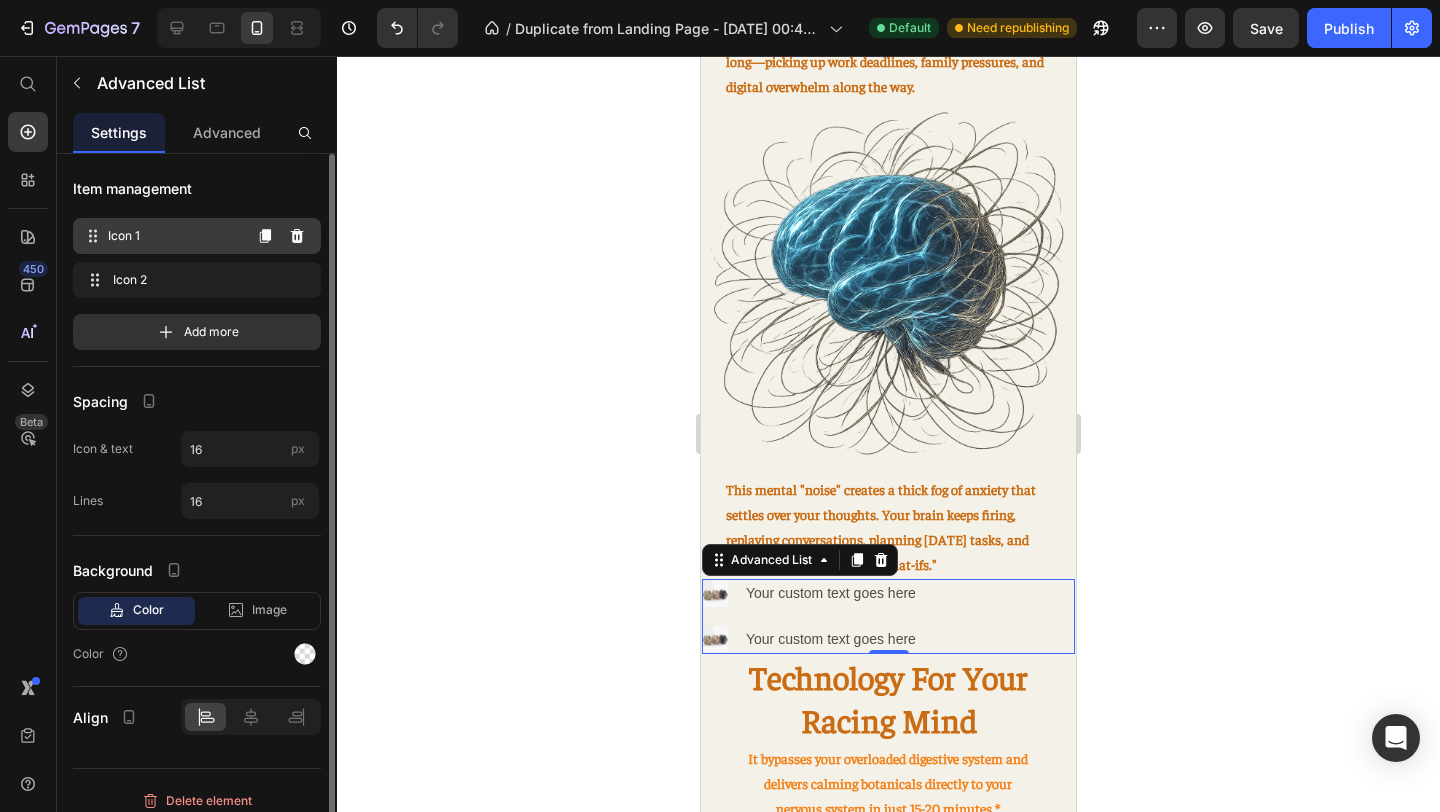 click on "Icon 1" at bounding box center [174, 236] 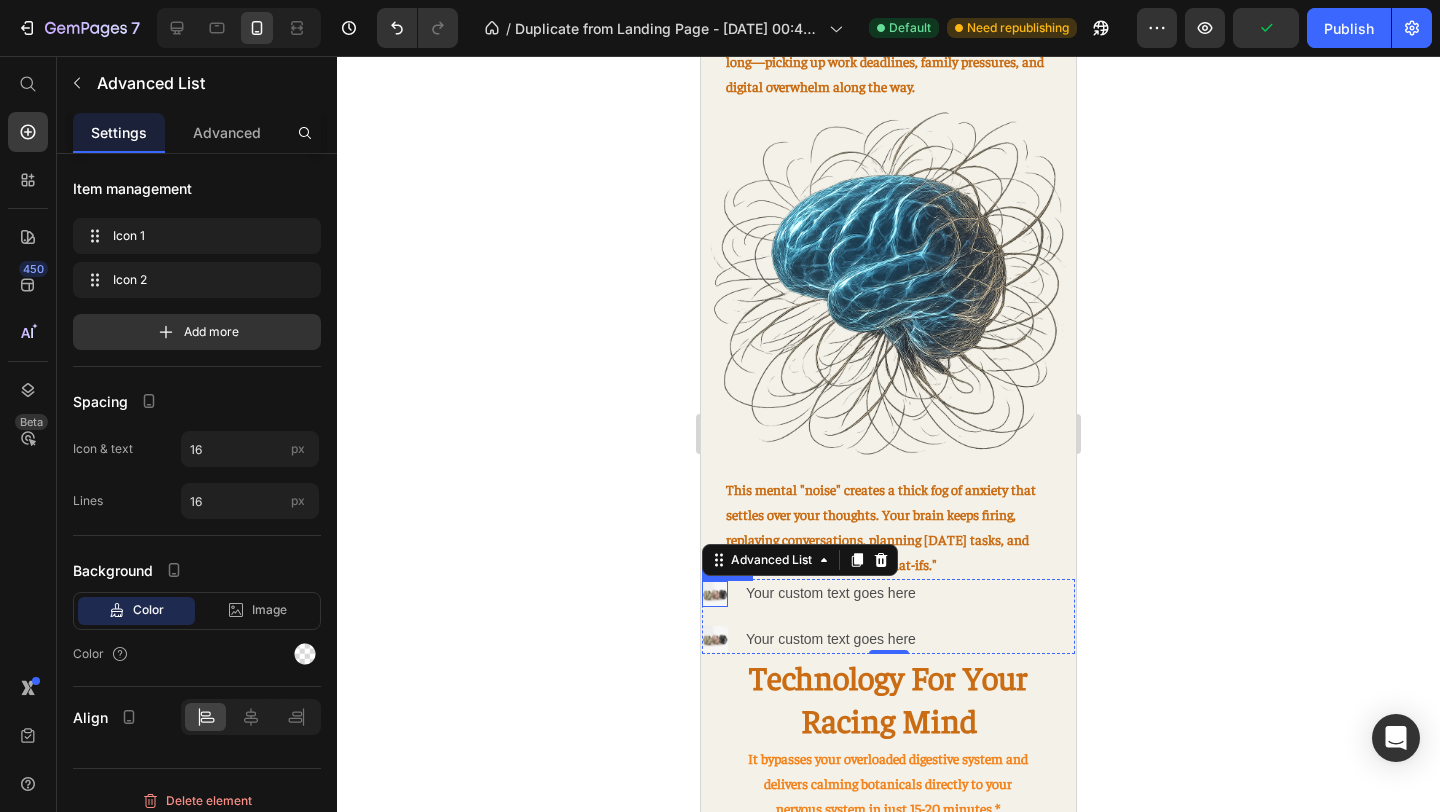 click at bounding box center [715, 594] 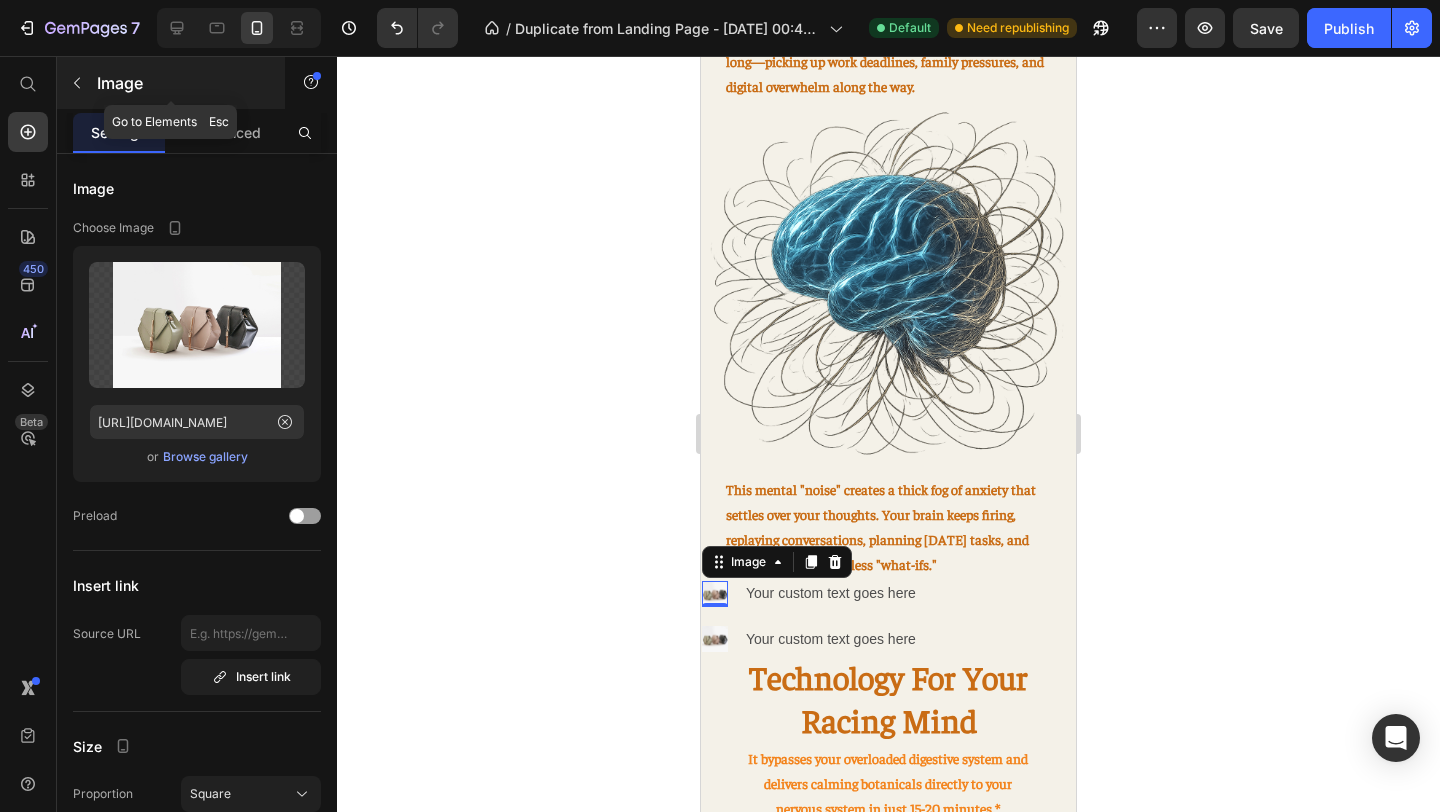 click 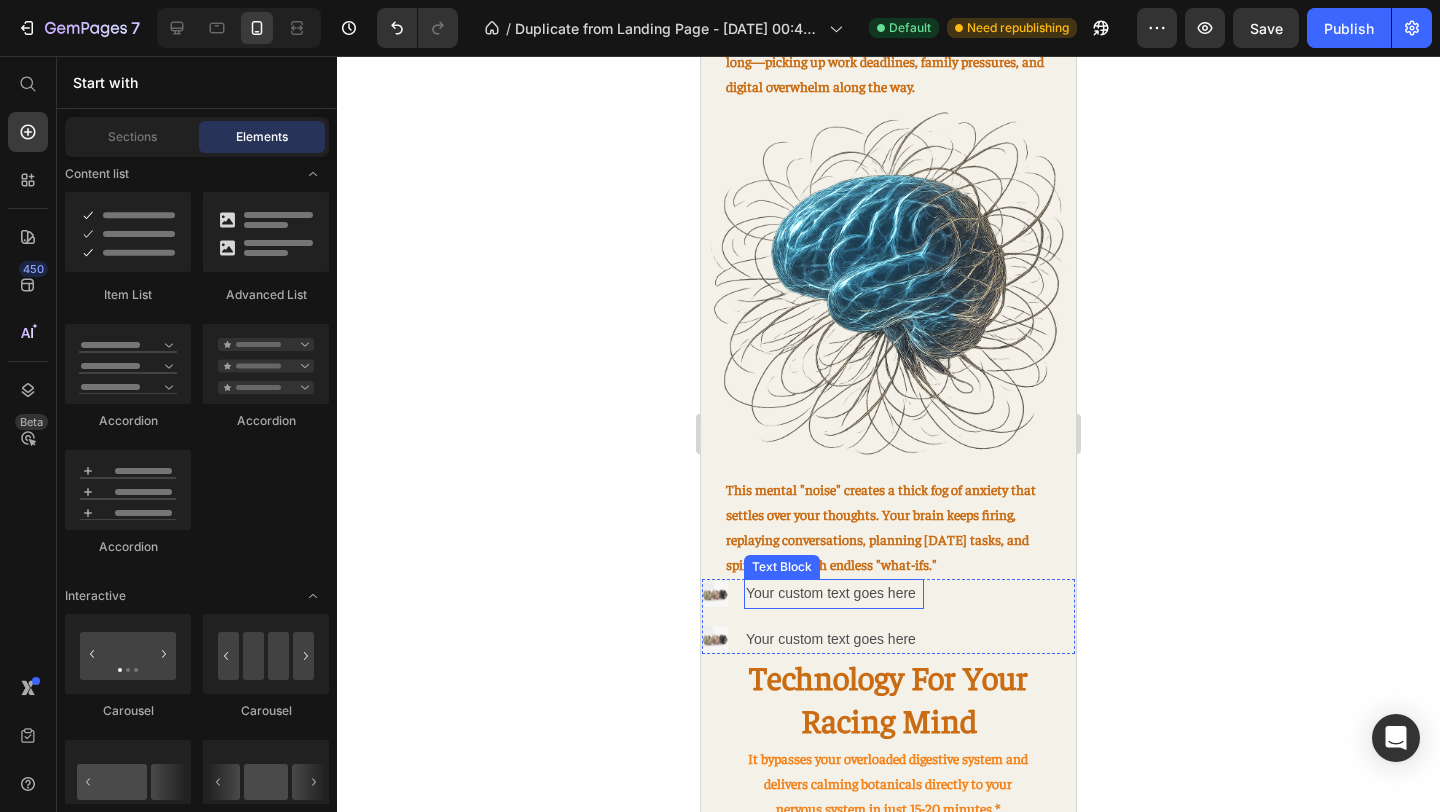 click on "Your custom text goes here" at bounding box center [834, 593] 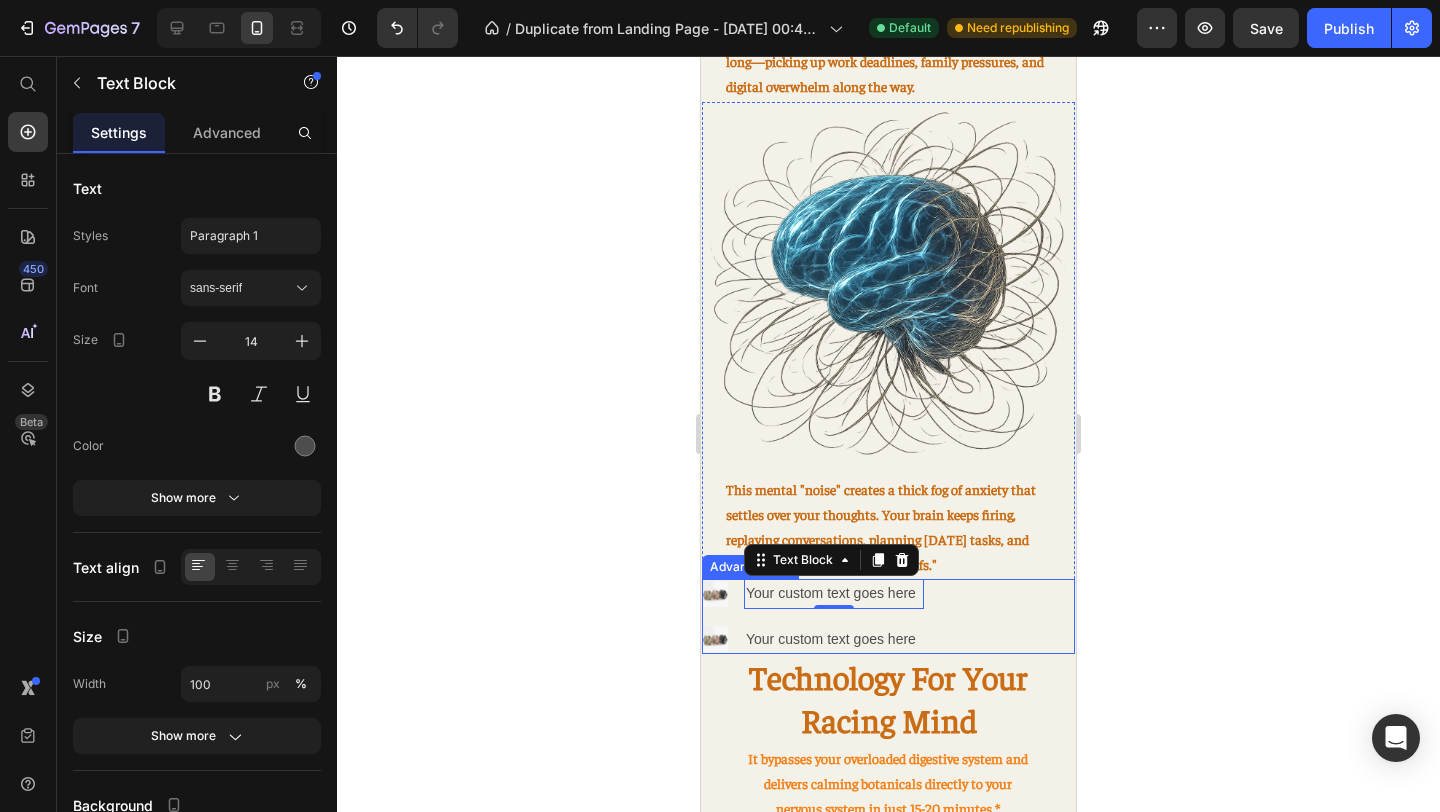 click on "Image Your custom text goes here Text Block   0 Image Your custom text goes here Text Block" at bounding box center [888, 616] 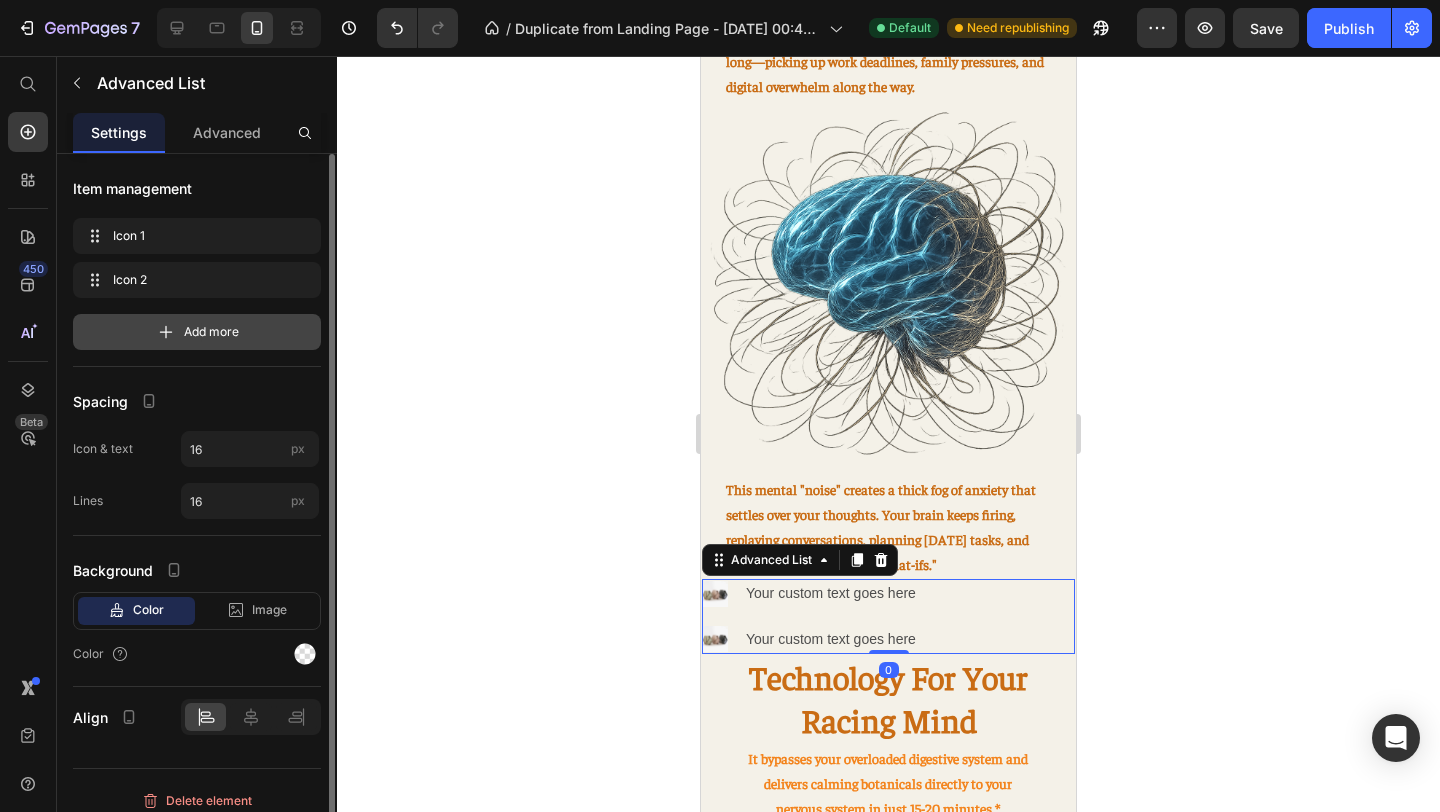 click on "Add more" at bounding box center [197, 332] 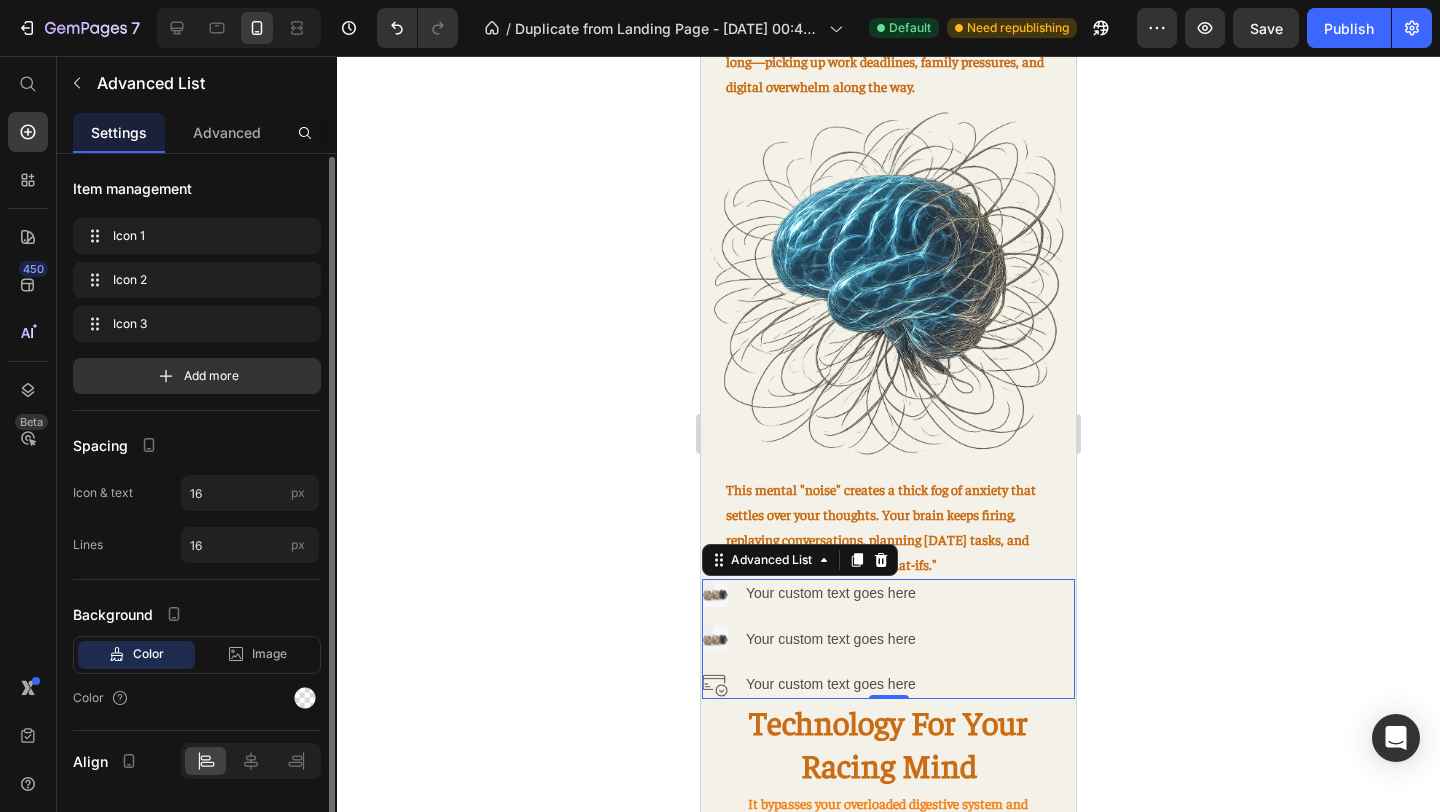 scroll, scrollTop: 58, scrollLeft: 0, axis: vertical 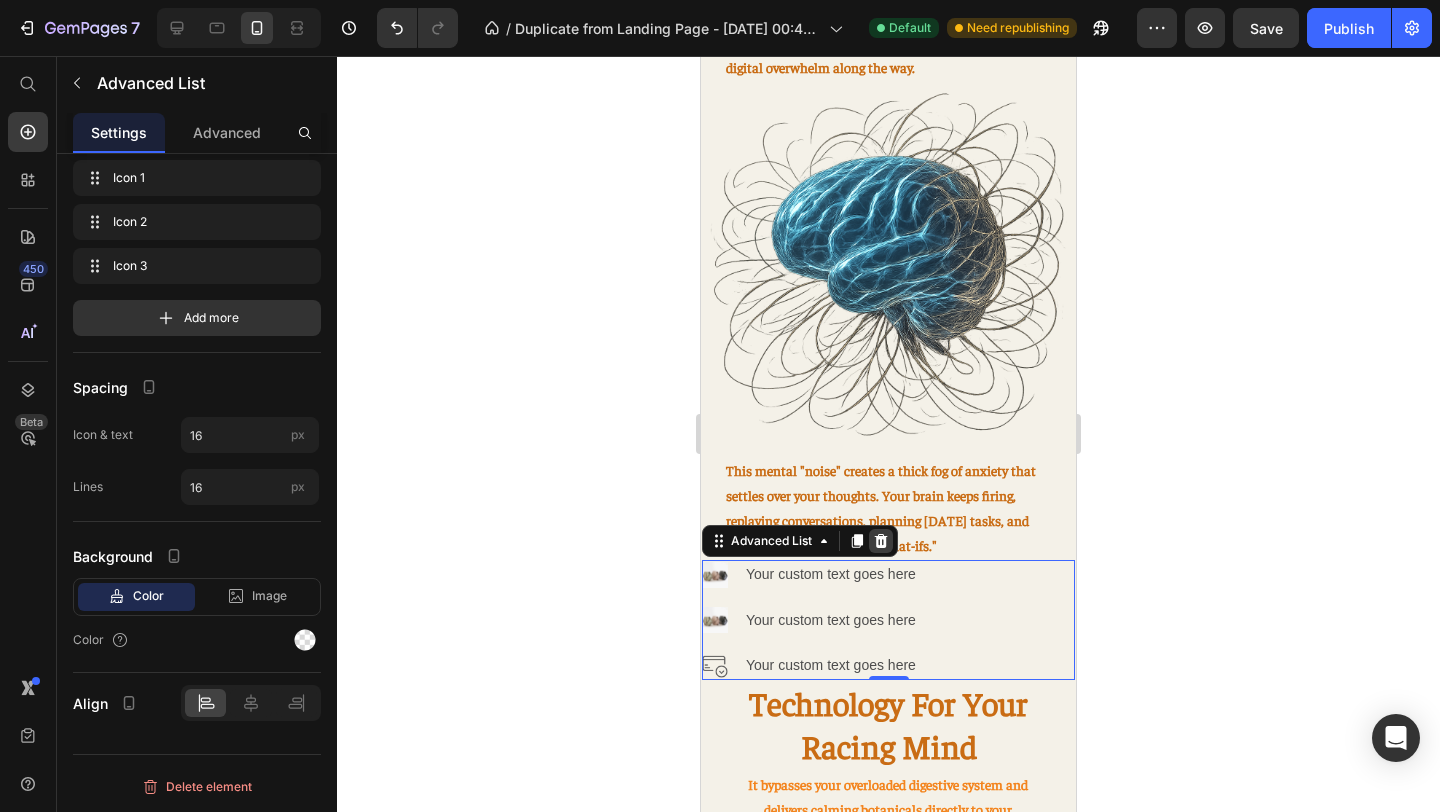 click 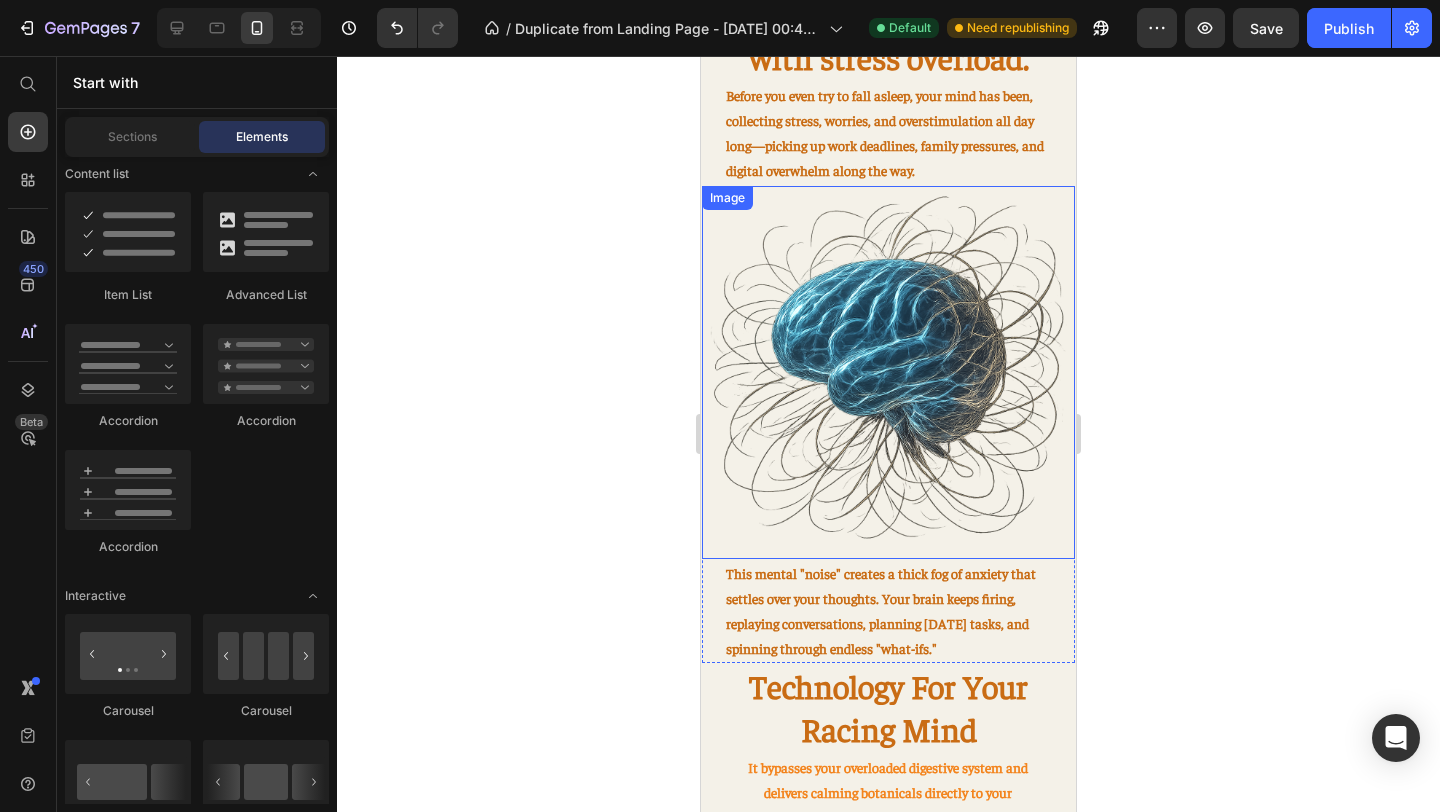 scroll, scrollTop: 712, scrollLeft: 0, axis: vertical 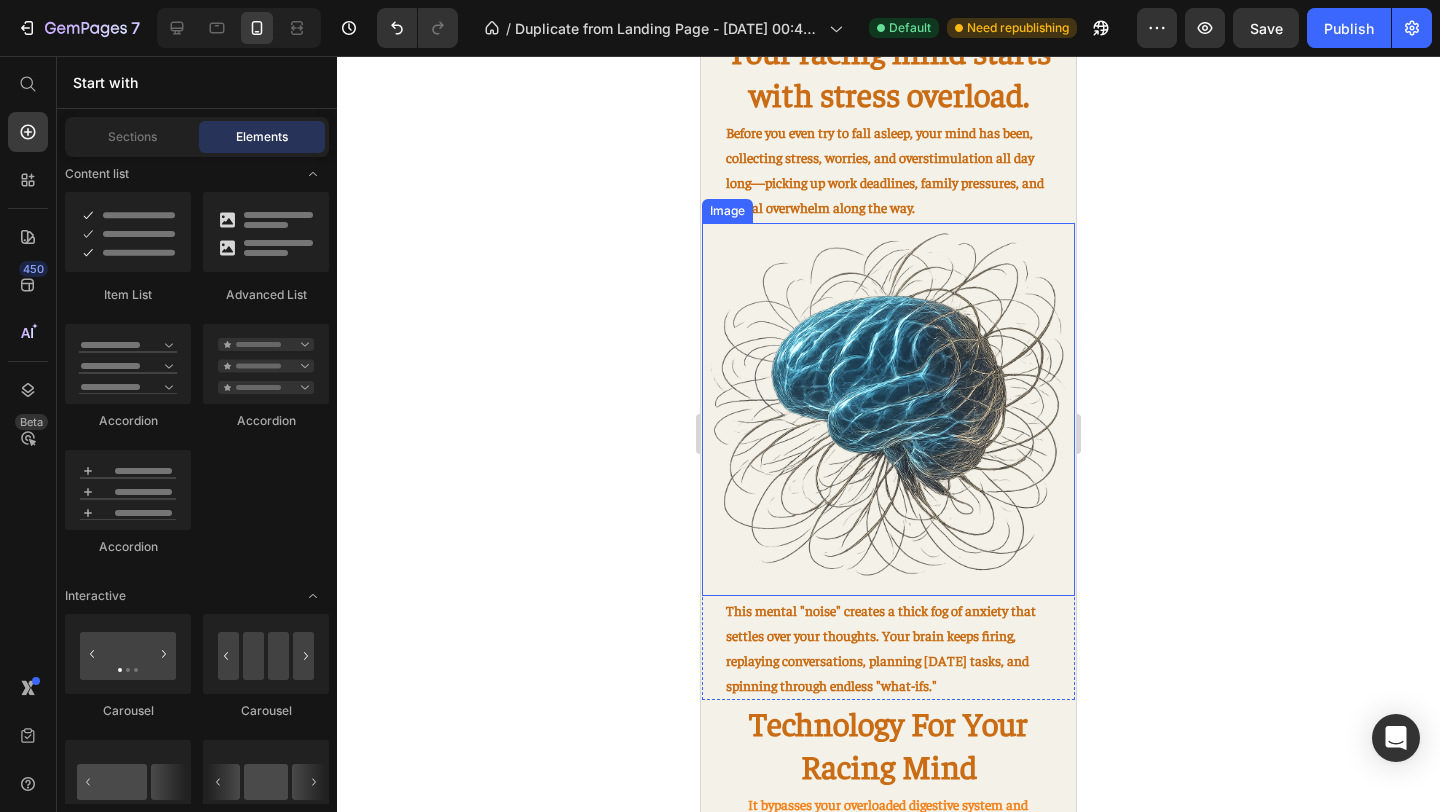 click at bounding box center (888, 409) 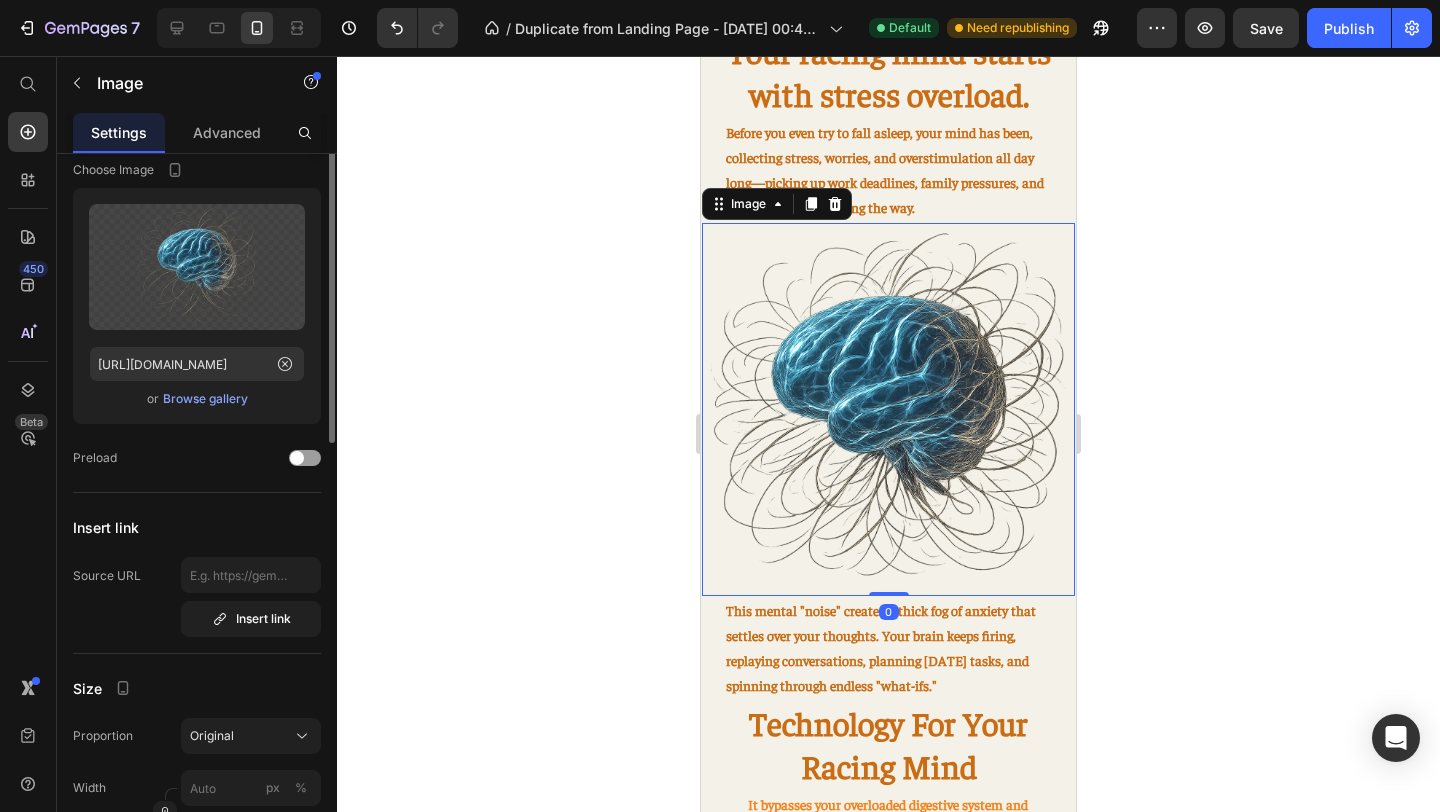 scroll, scrollTop: 0, scrollLeft: 0, axis: both 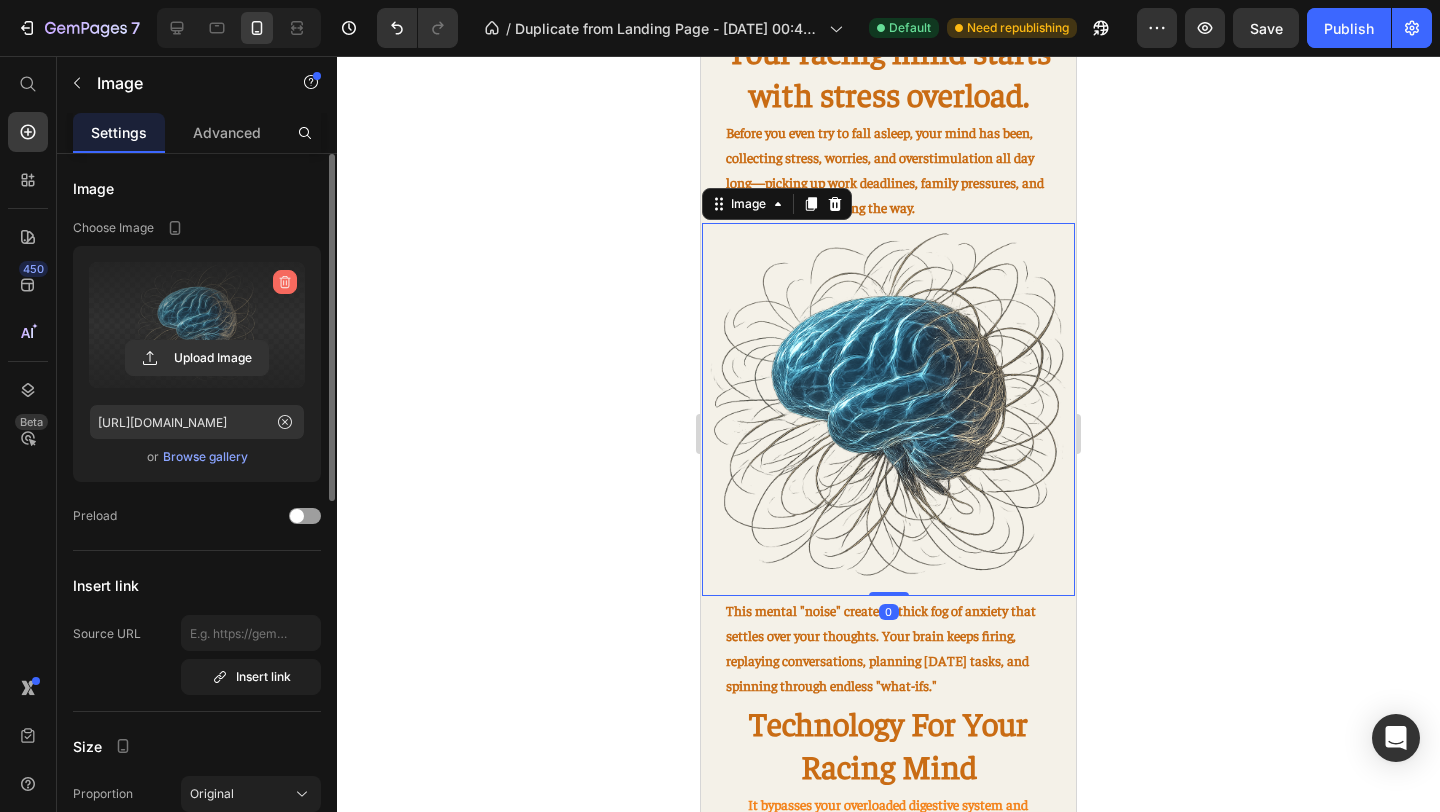 click 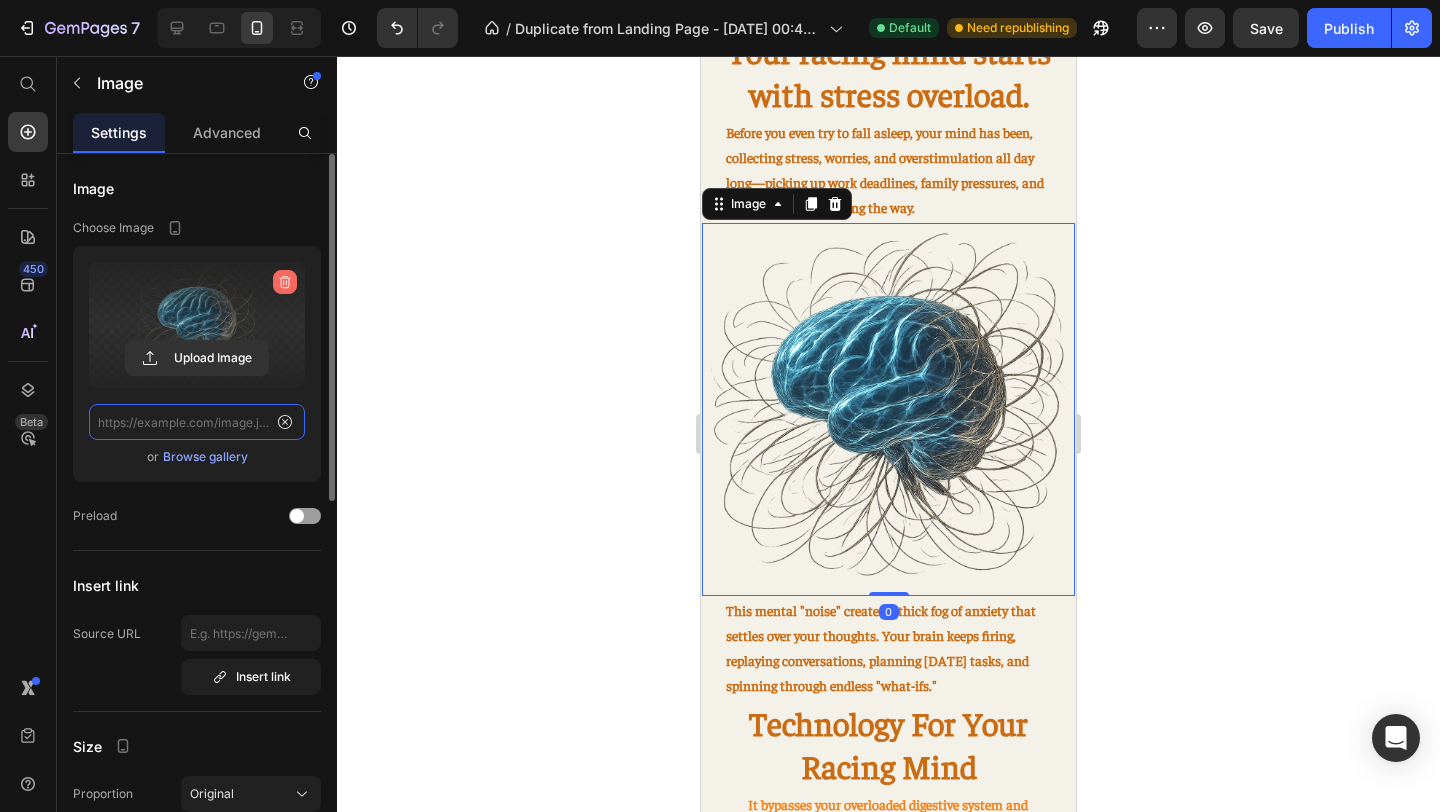 scroll, scrollTop: 0, scrollLeft: 0, axis: both 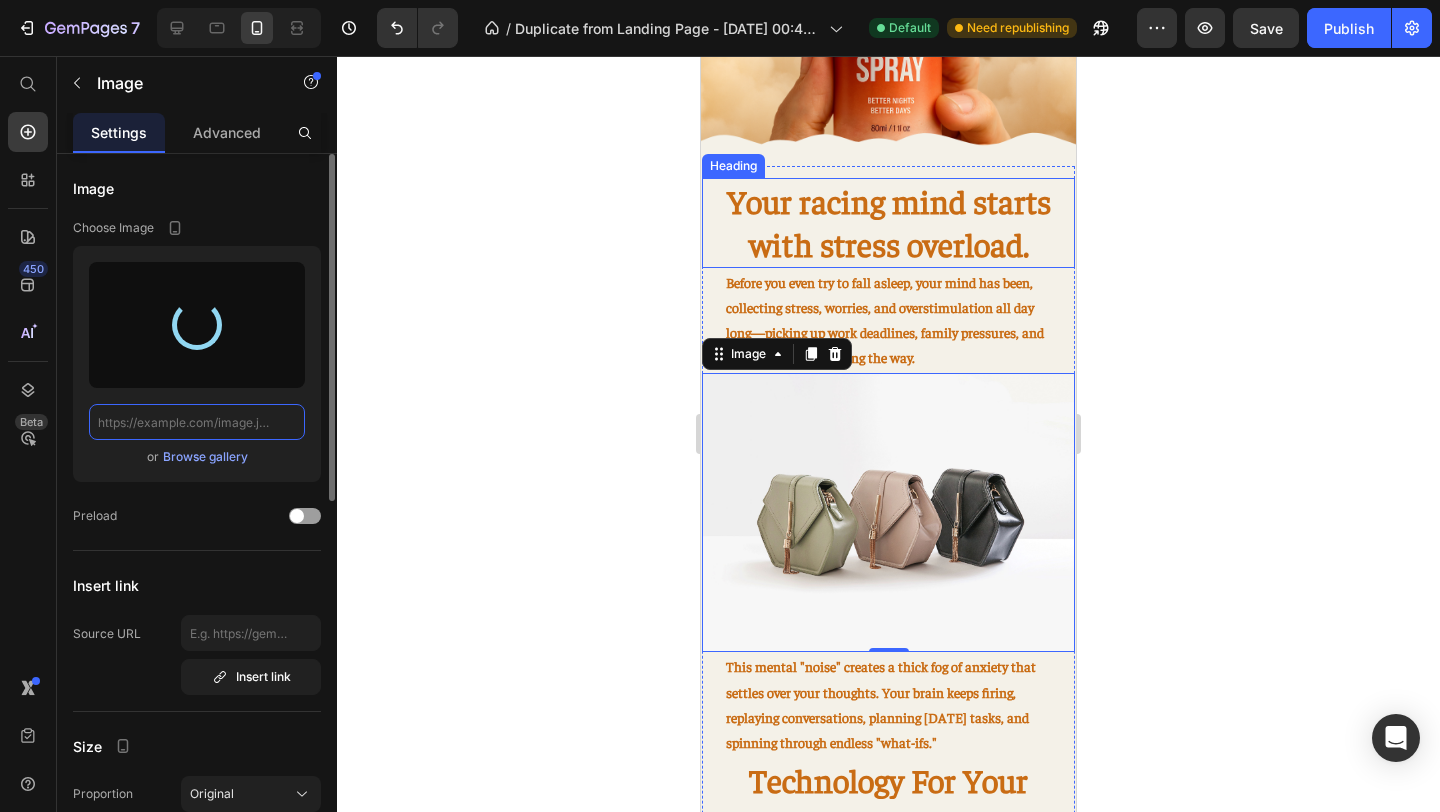 type on "[URL][DOMAIN_NAME]" 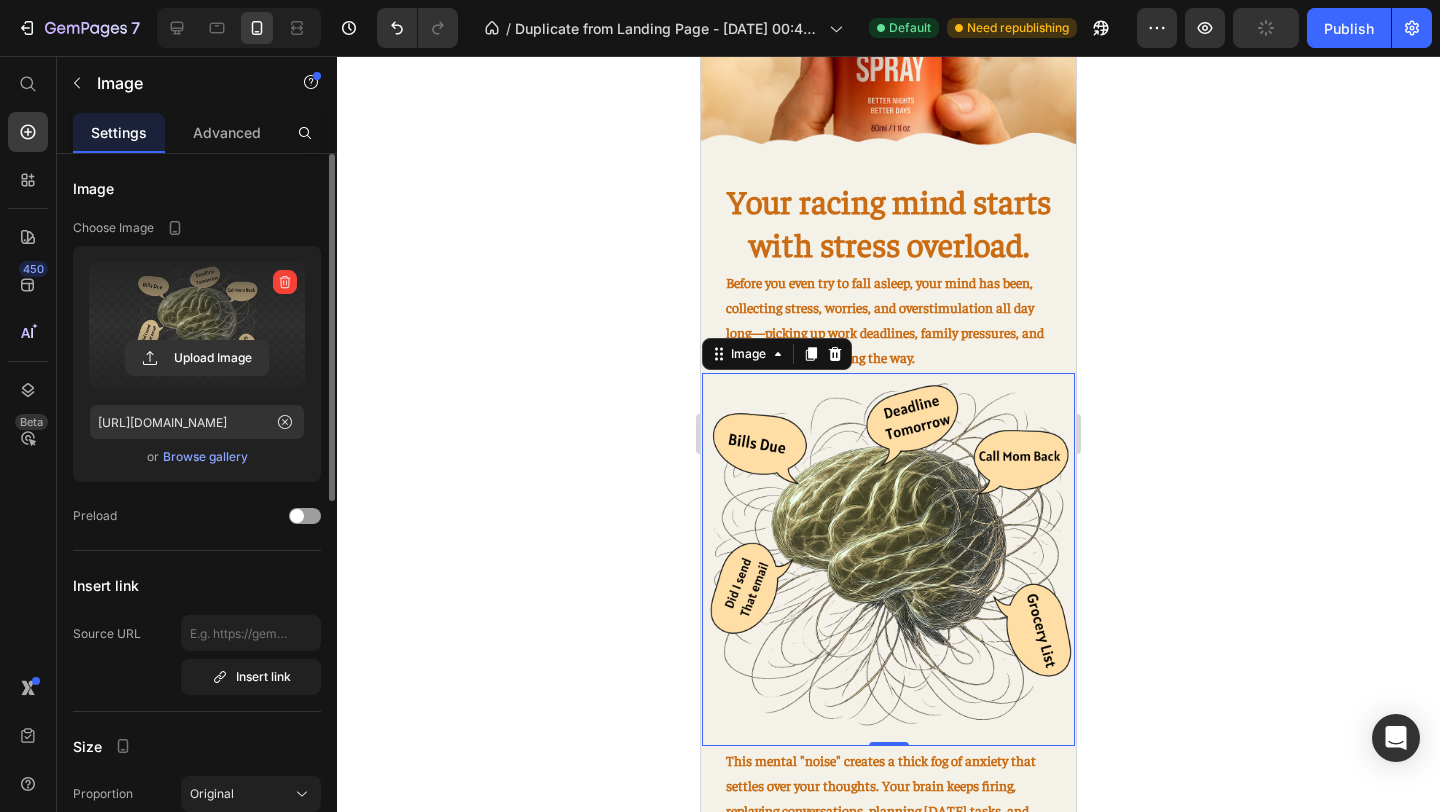 click 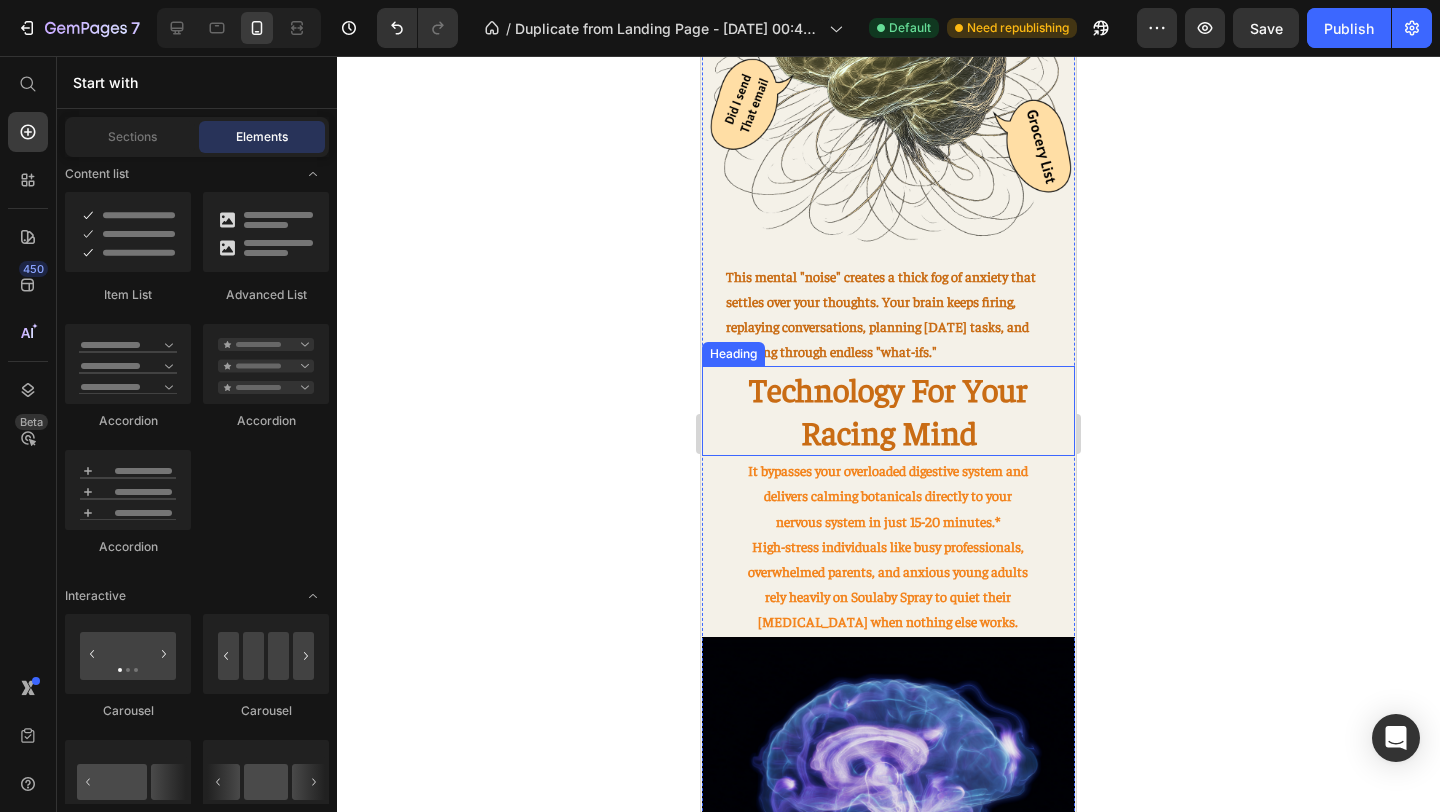 scroll, scrollTop: 1103, scrollLeft: 0, axis: vertical 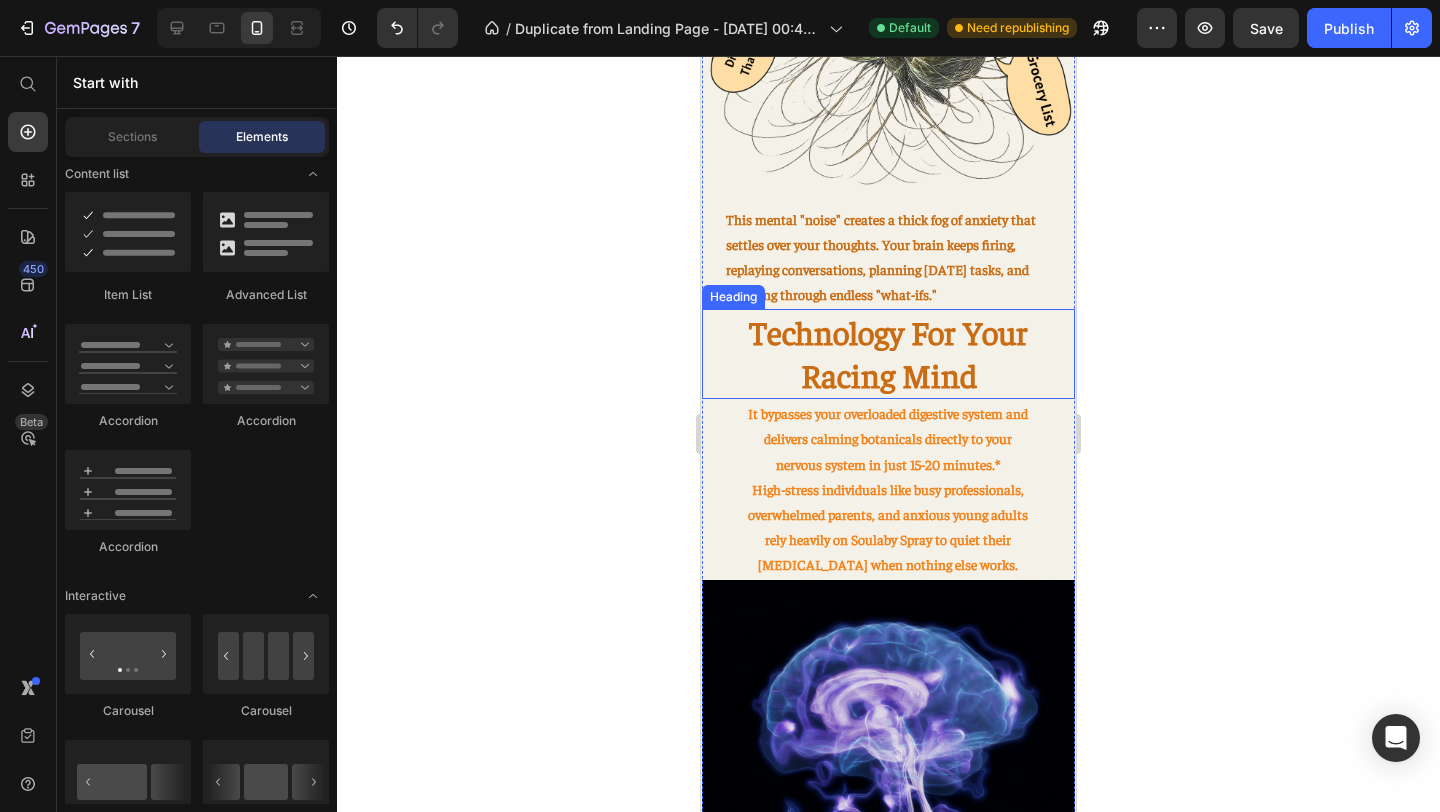 click on "Technology For Your Racing Mind" at bounding box center [888, 353] 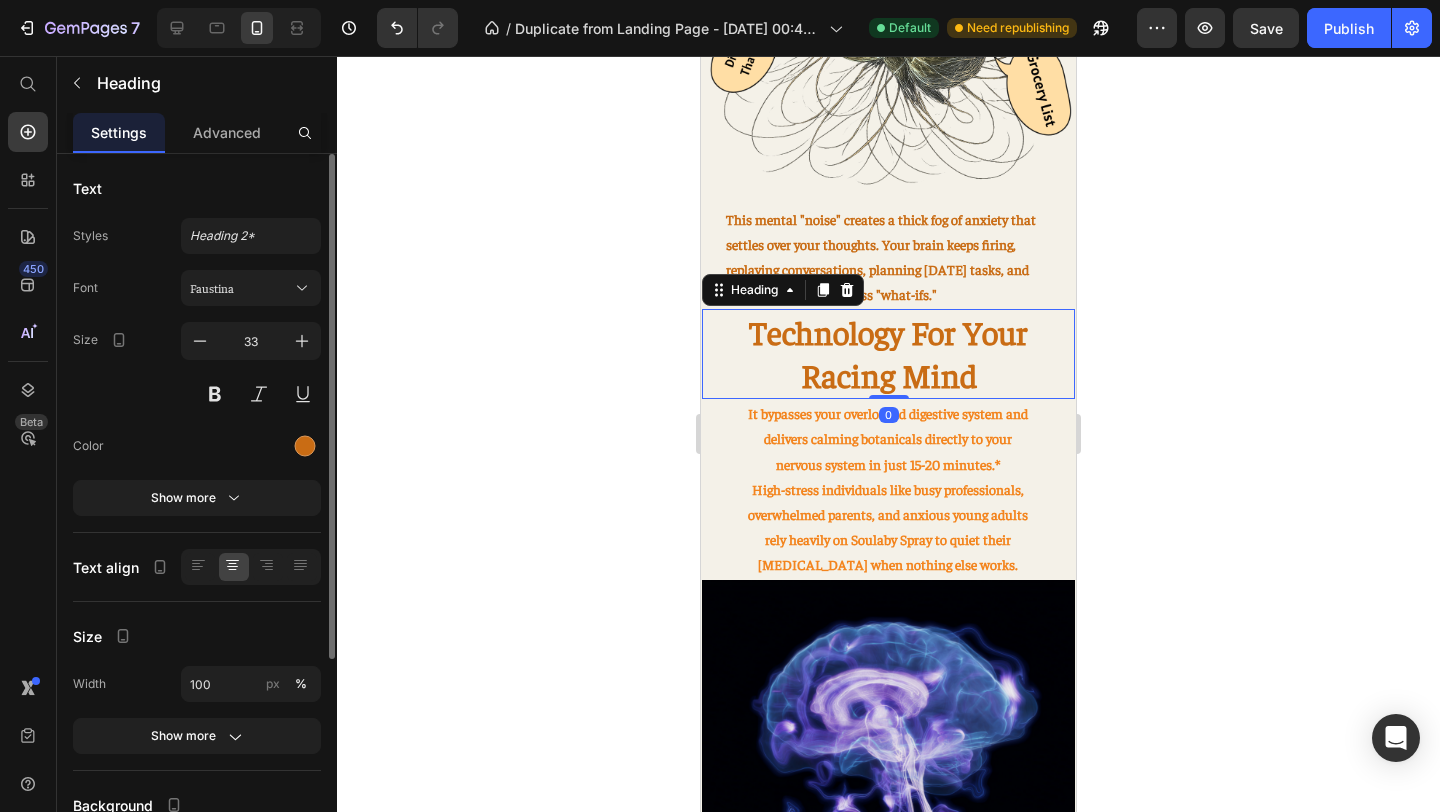 click on "Technology For Your Racing Mind" at bounding box center [888, 353] 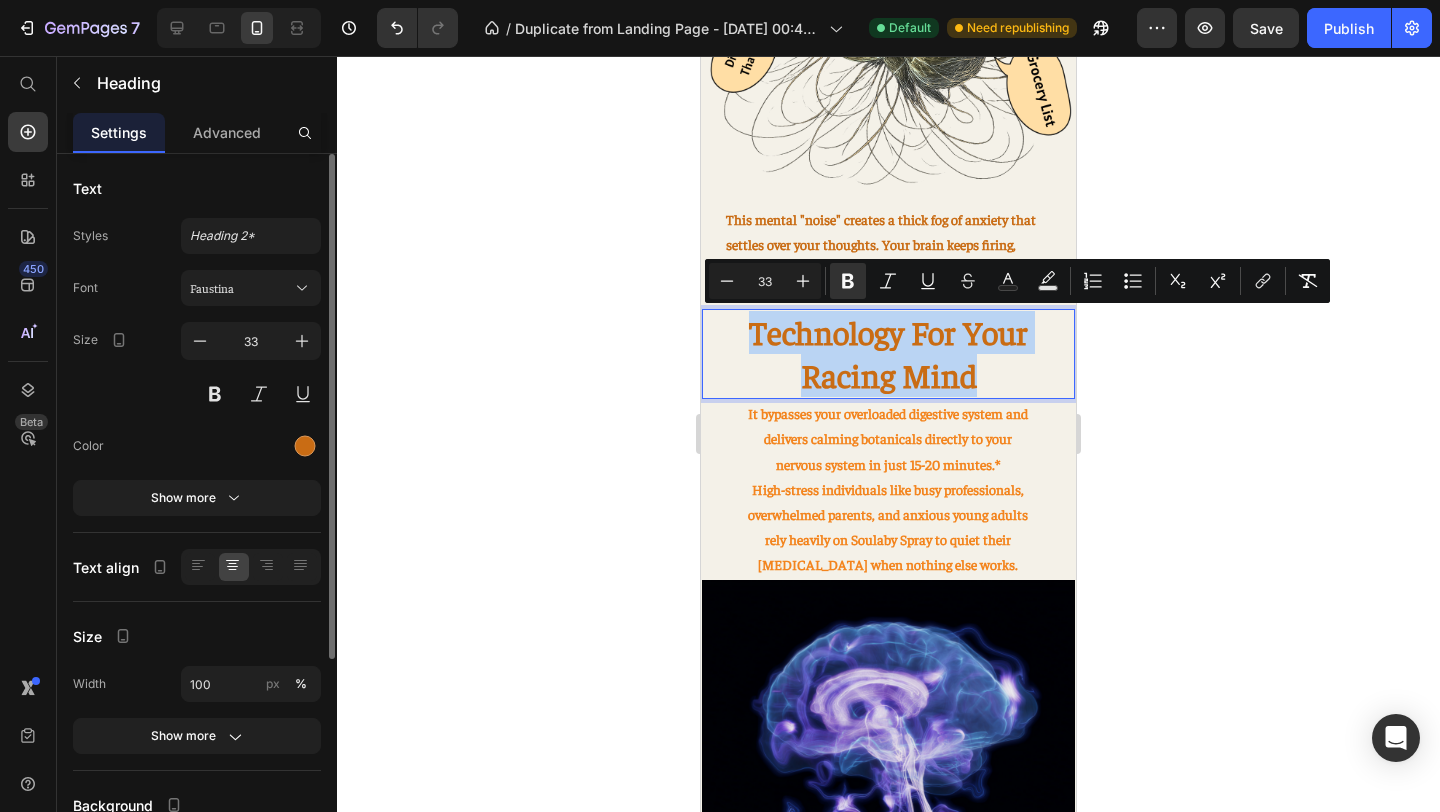click on "Technology For Your Racing Mind" at bounding box center (888, 354) 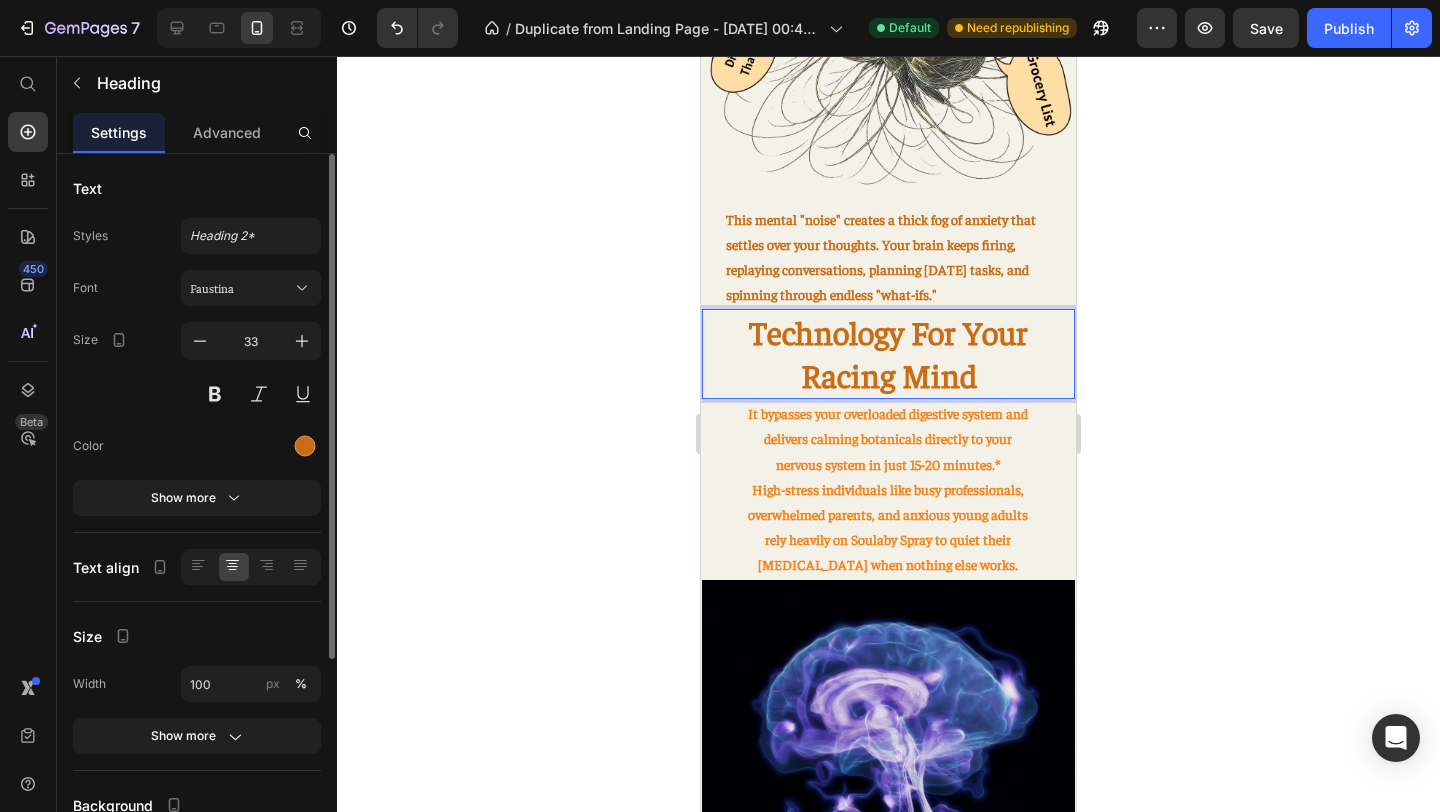 click on "Technology For Your Racing Mind" at bounding box center (888, 354) 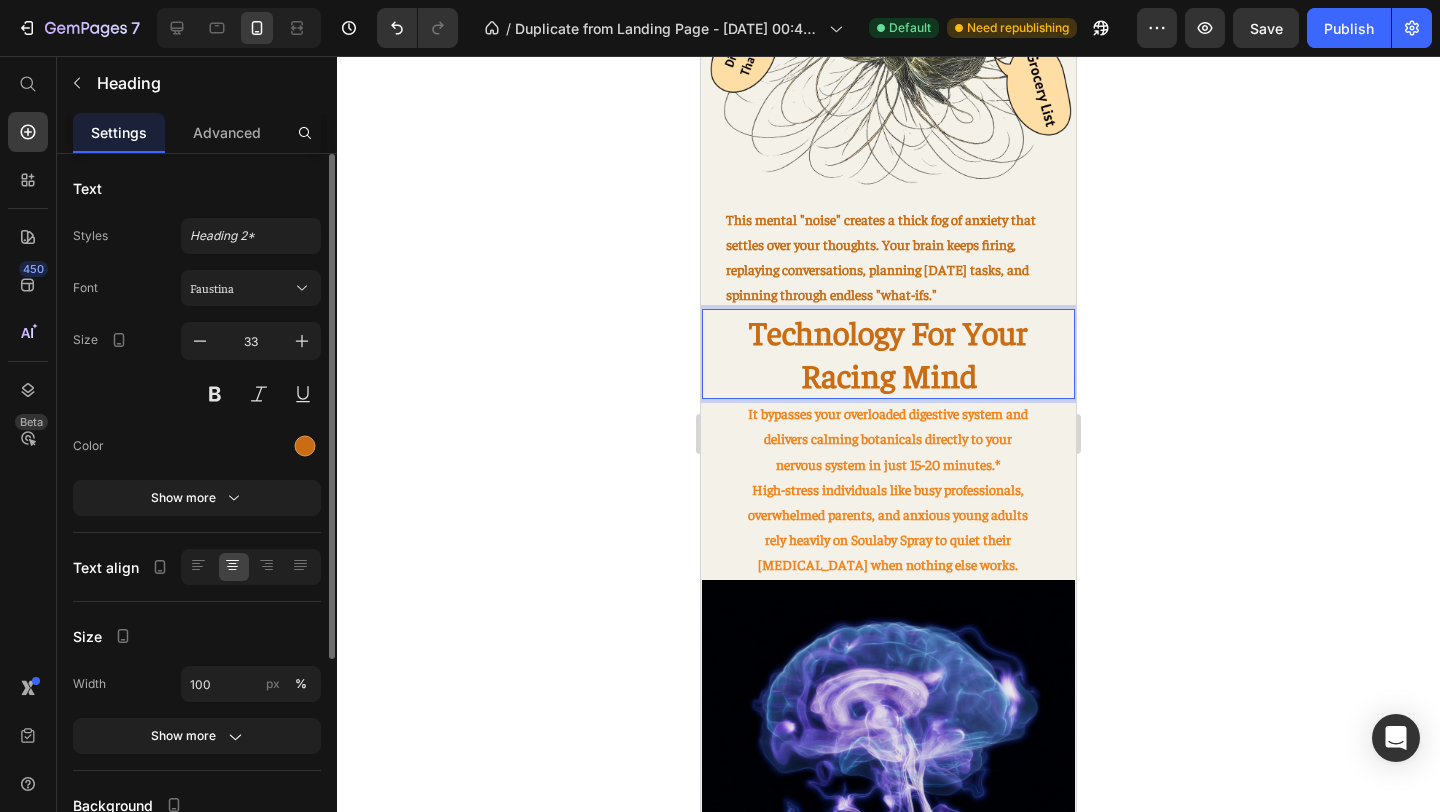 click 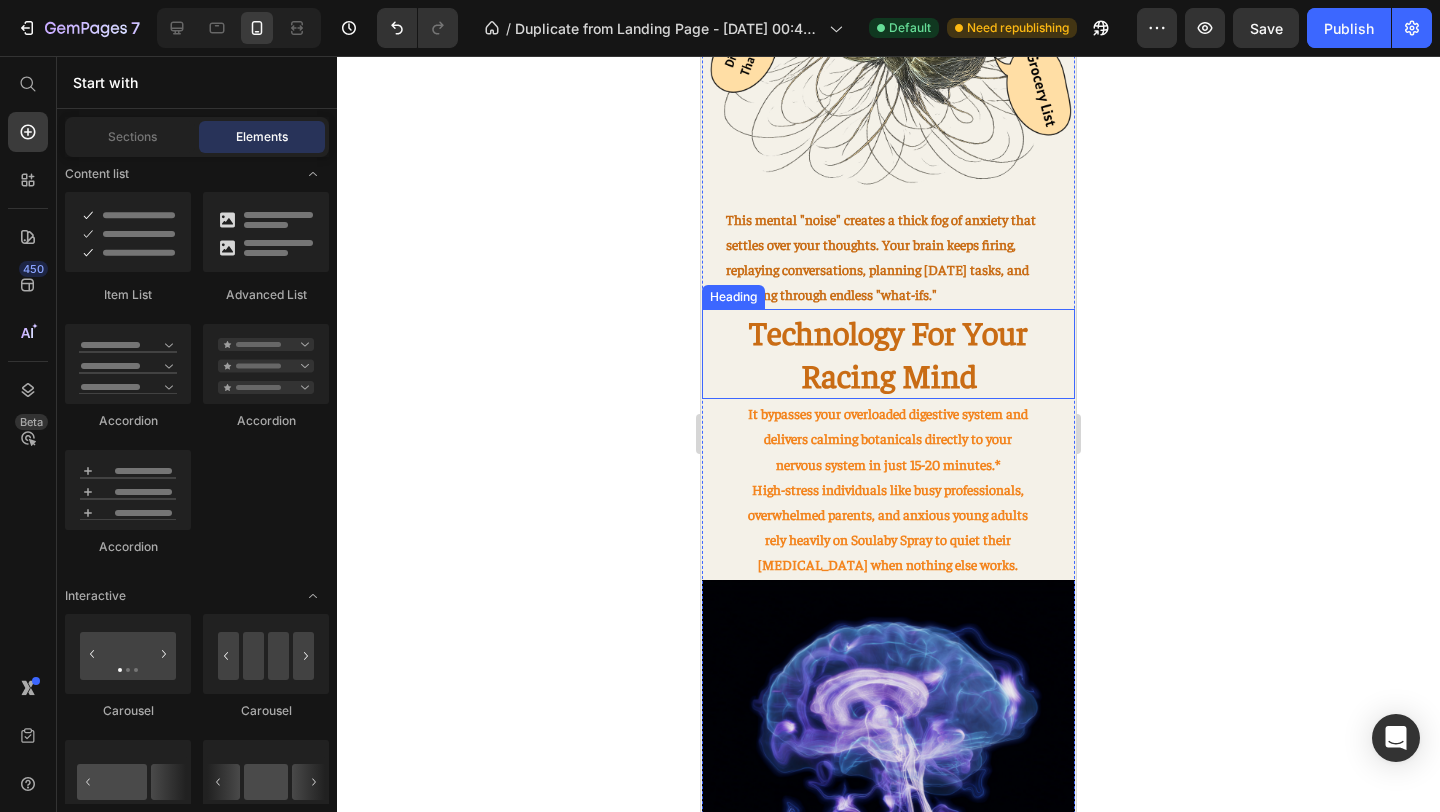 click on "⁠⁠⁠⁠⁠⁠⁠ Technology For Your Racing Mind" at bounding box center (888, 354) 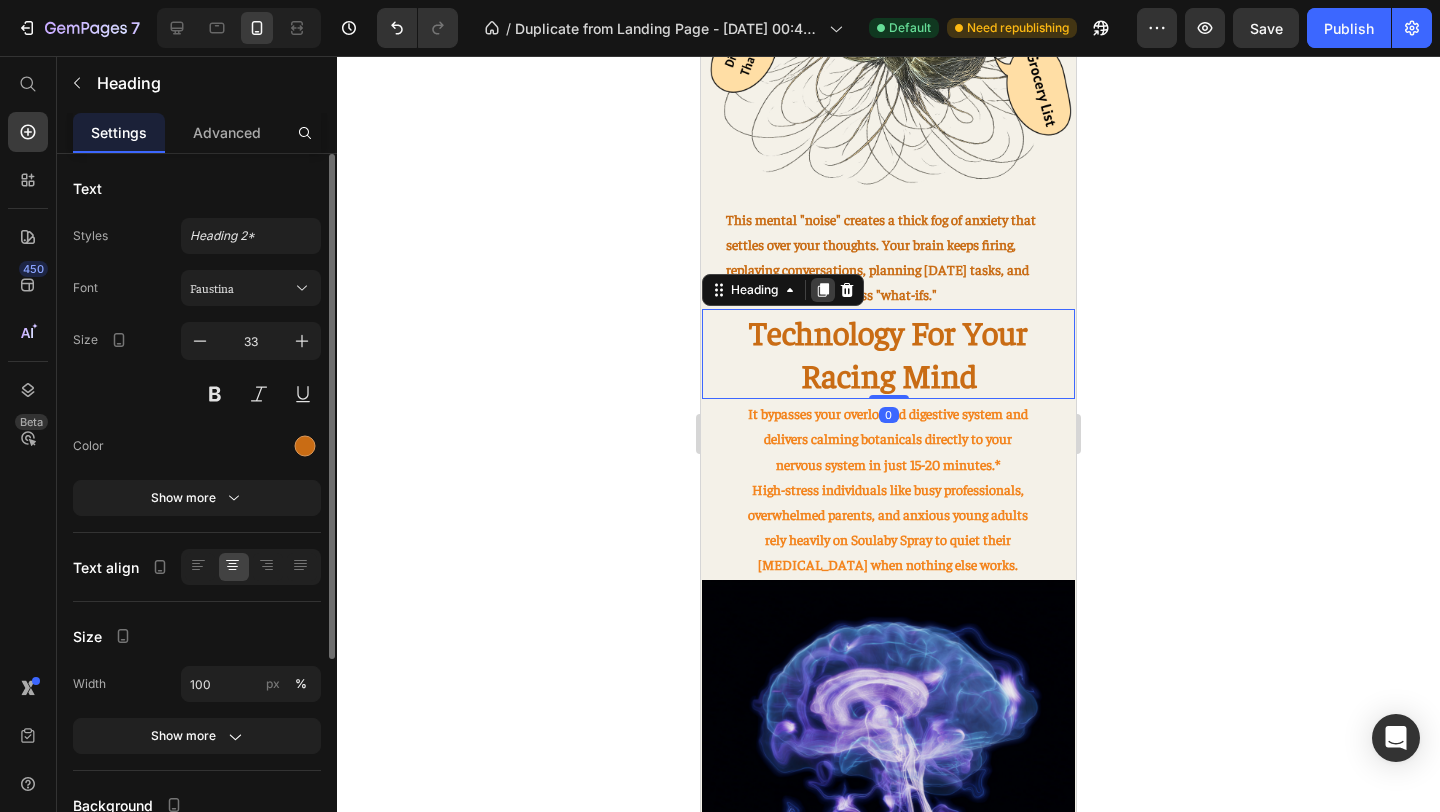 click 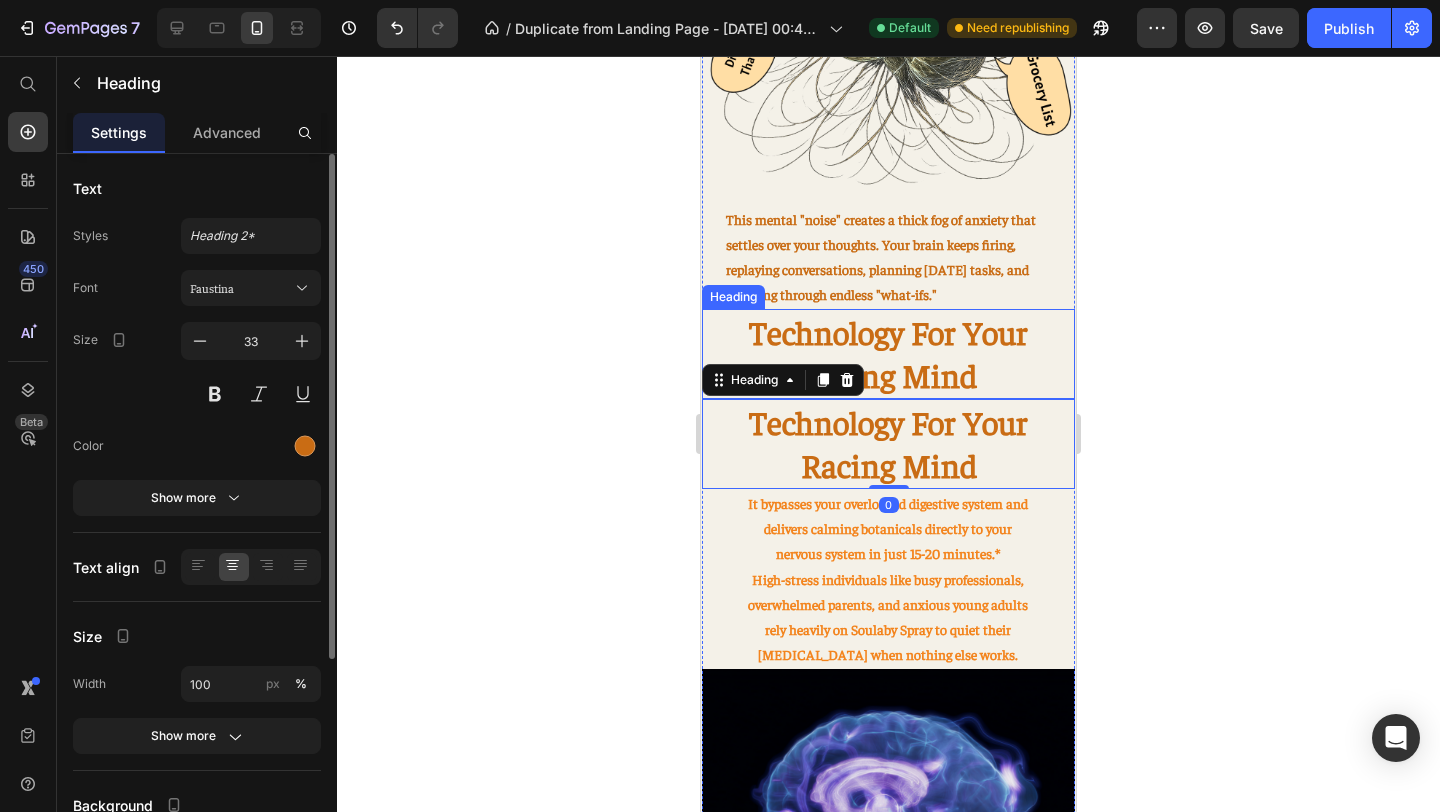 click on "⁠⁠⁠⁠⁠⁠⁠ Technology For Your Racing Mind" at bounding box center [888, 354] 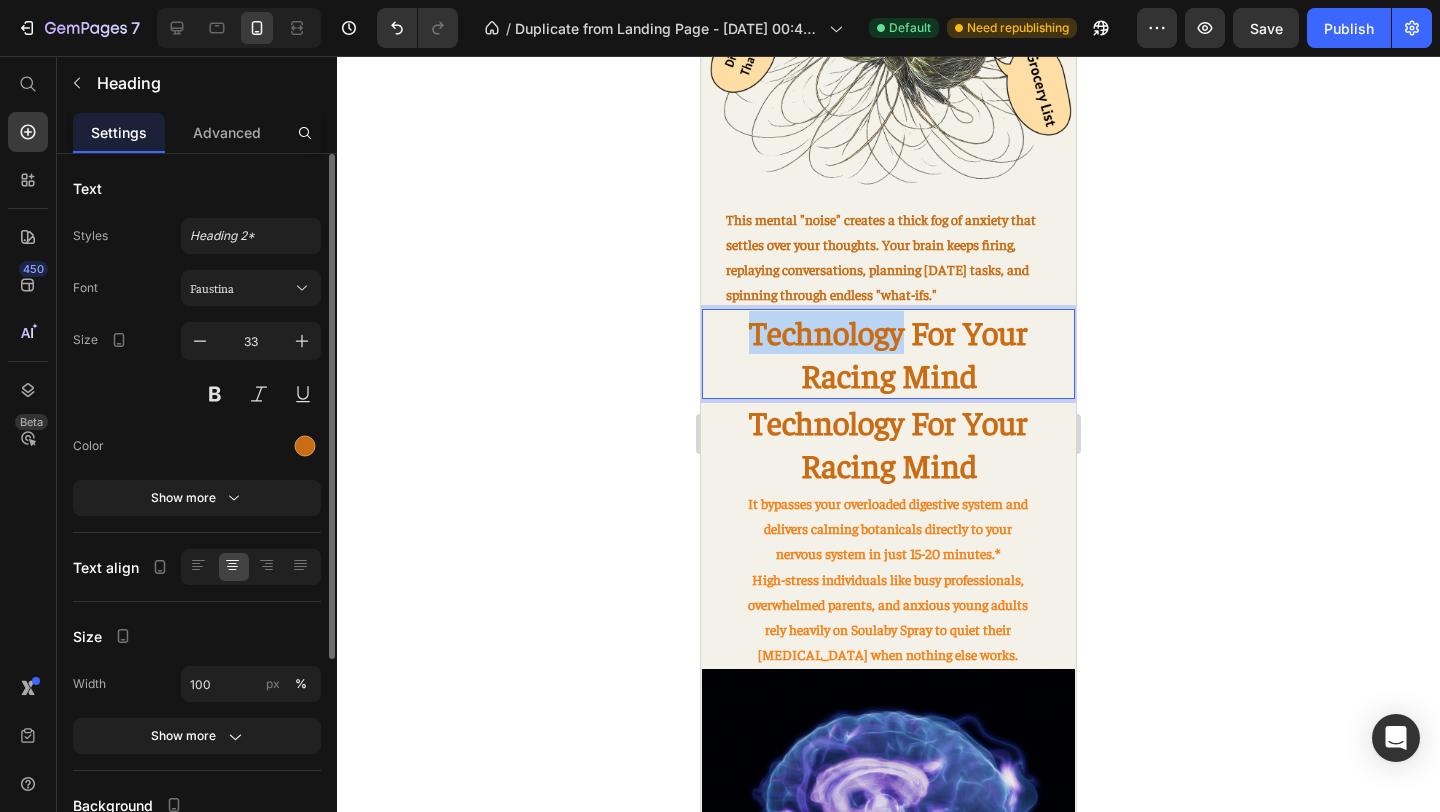 click on "Technology For Your Racing Mind" at bounding box center (888, 353) 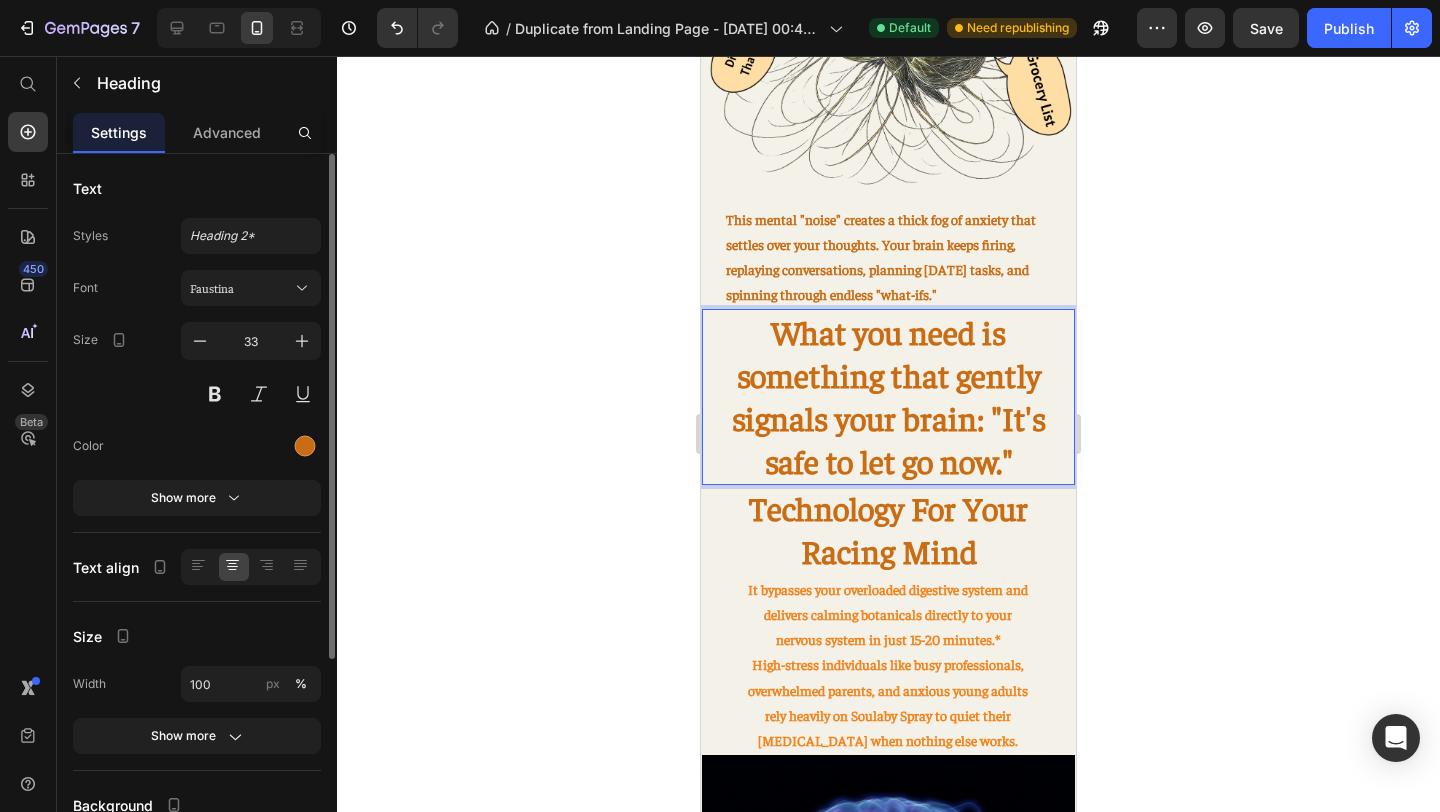 click on "What you need is something that gently signals your brain: "It's safe to let go now."" at bounding box center [888, 397] 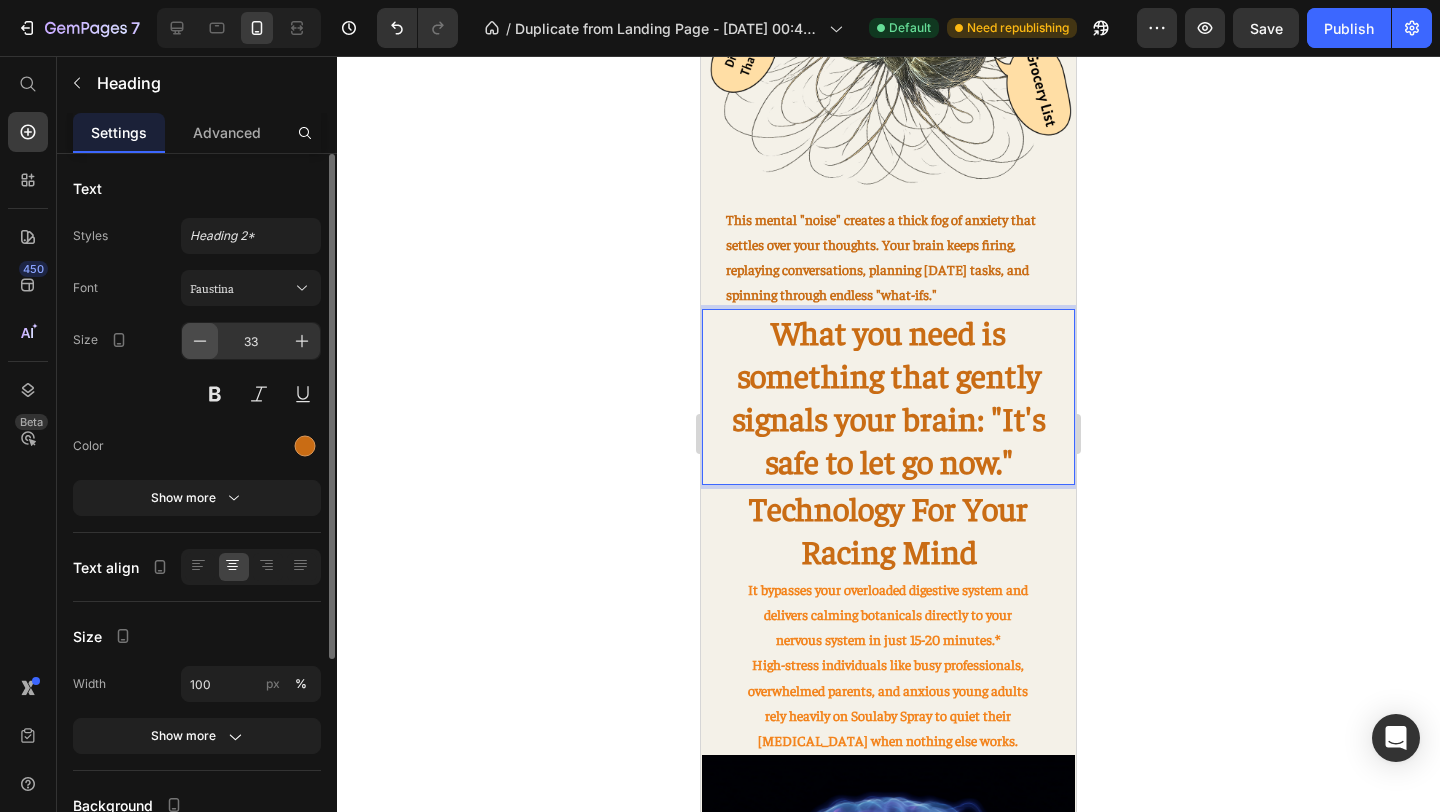 click 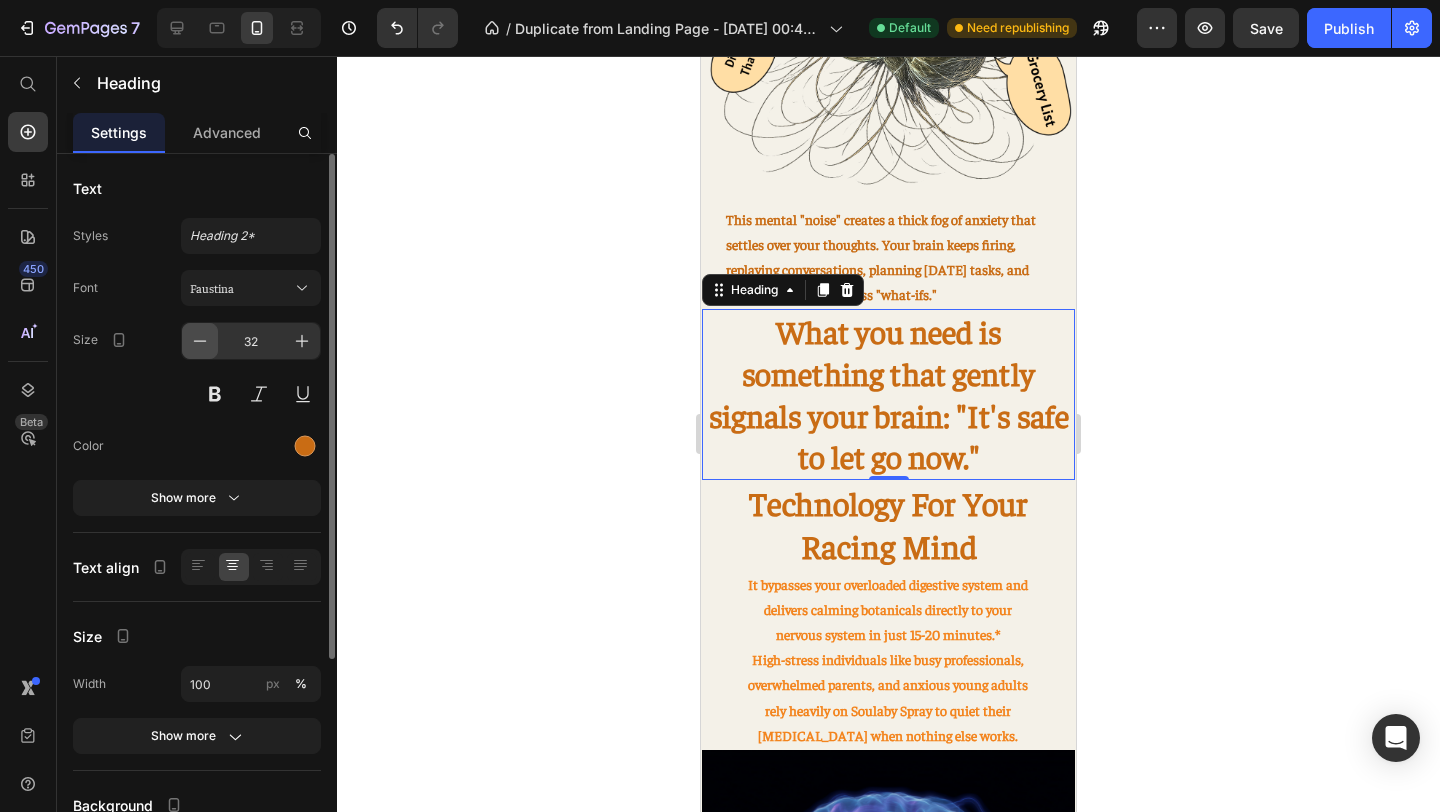 click 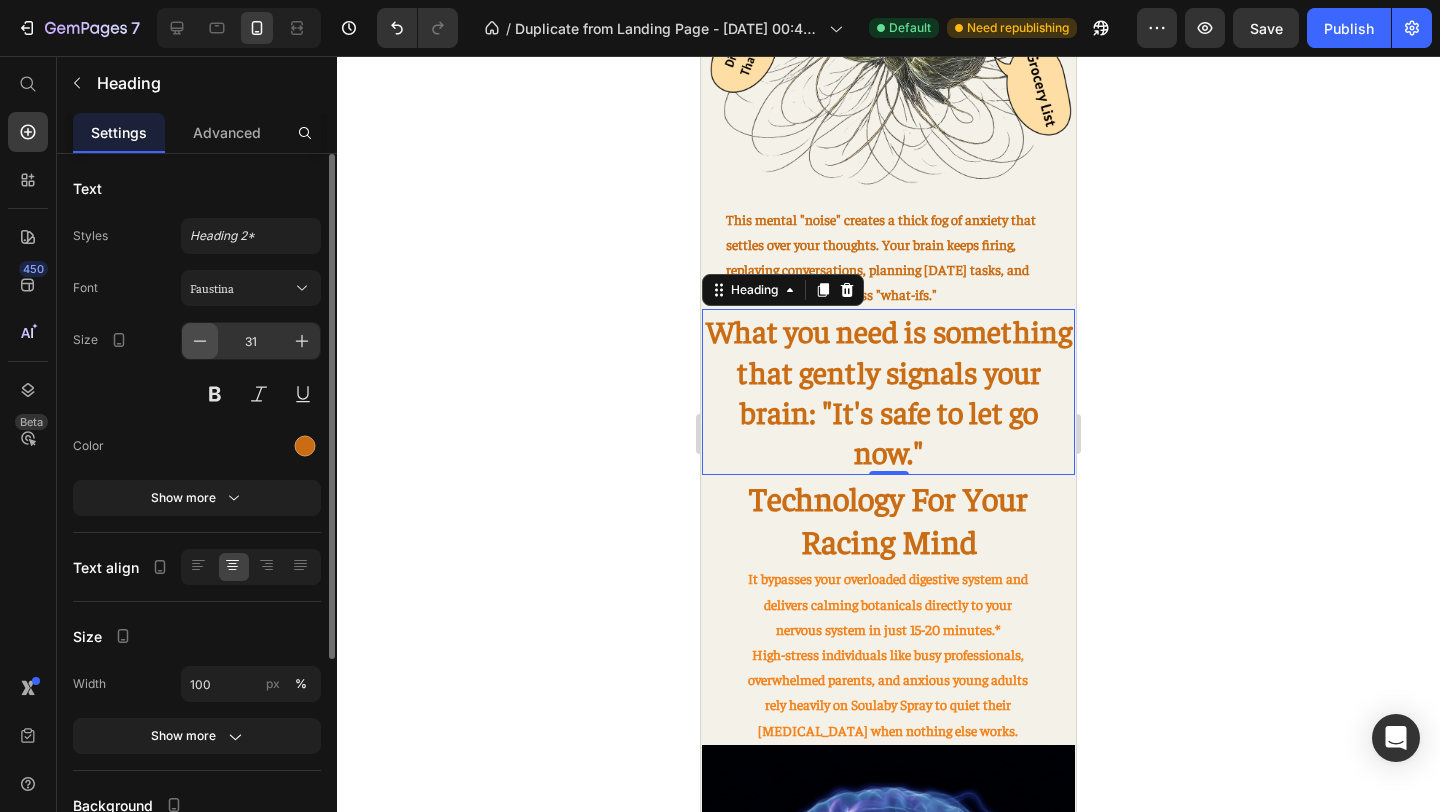 click 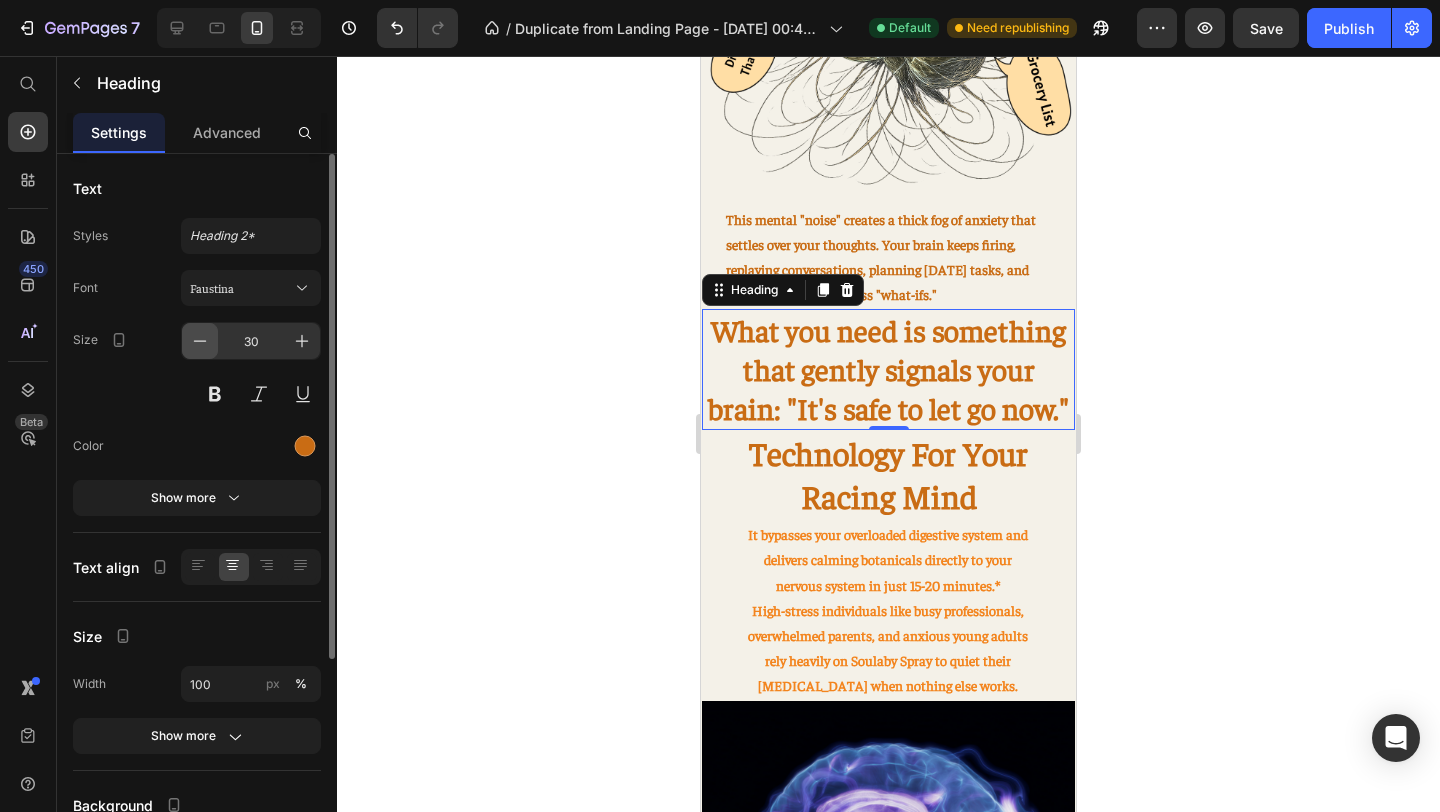 click 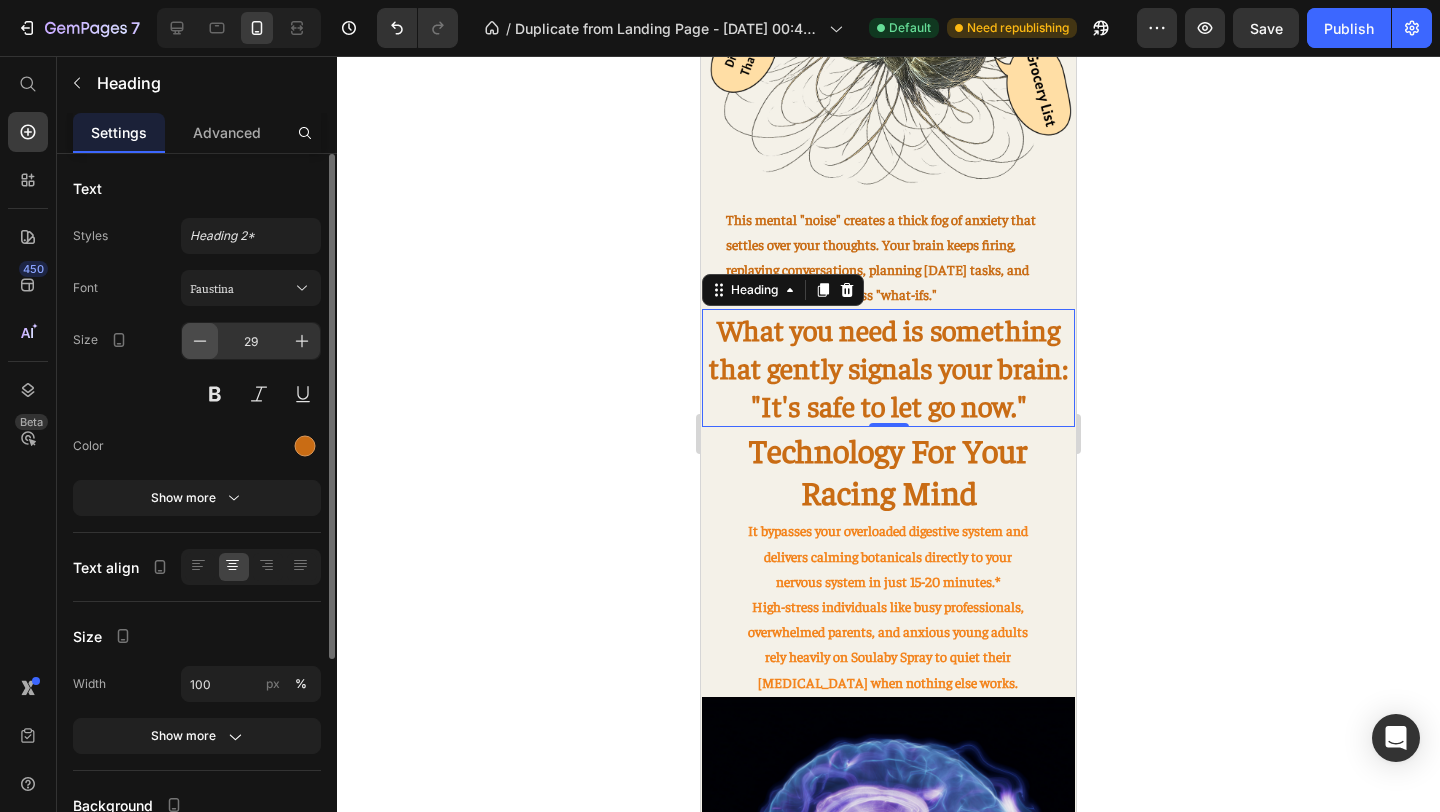 click 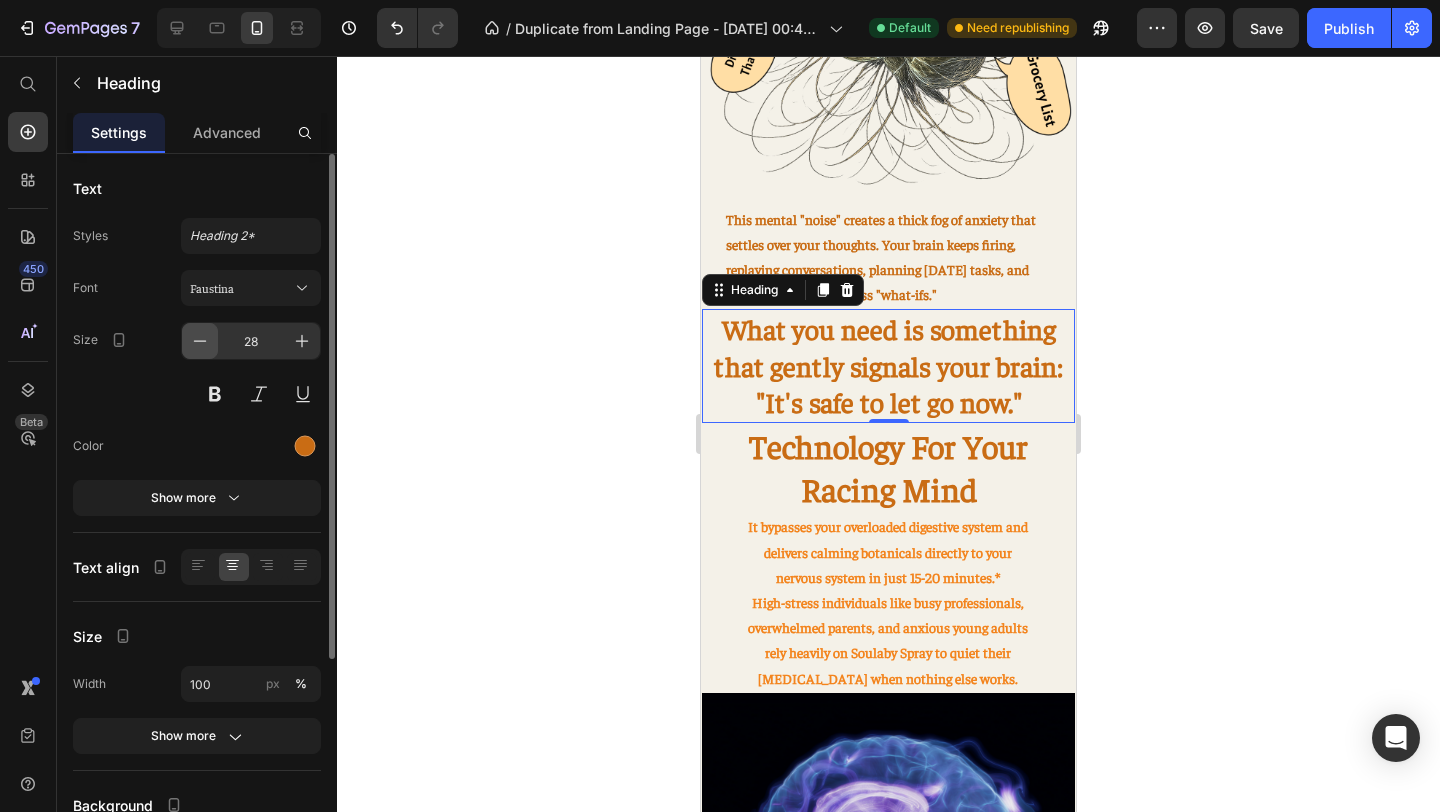 click 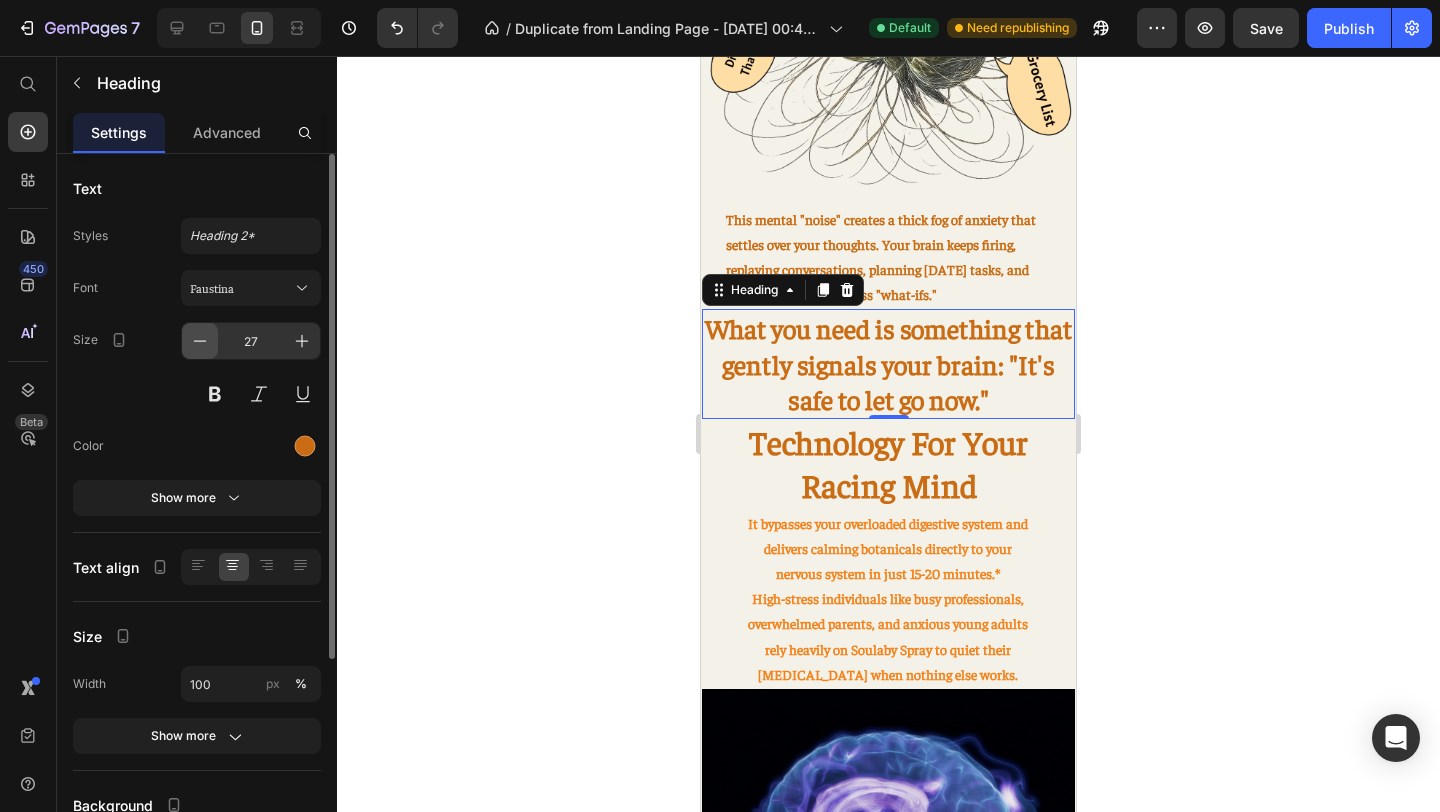 click 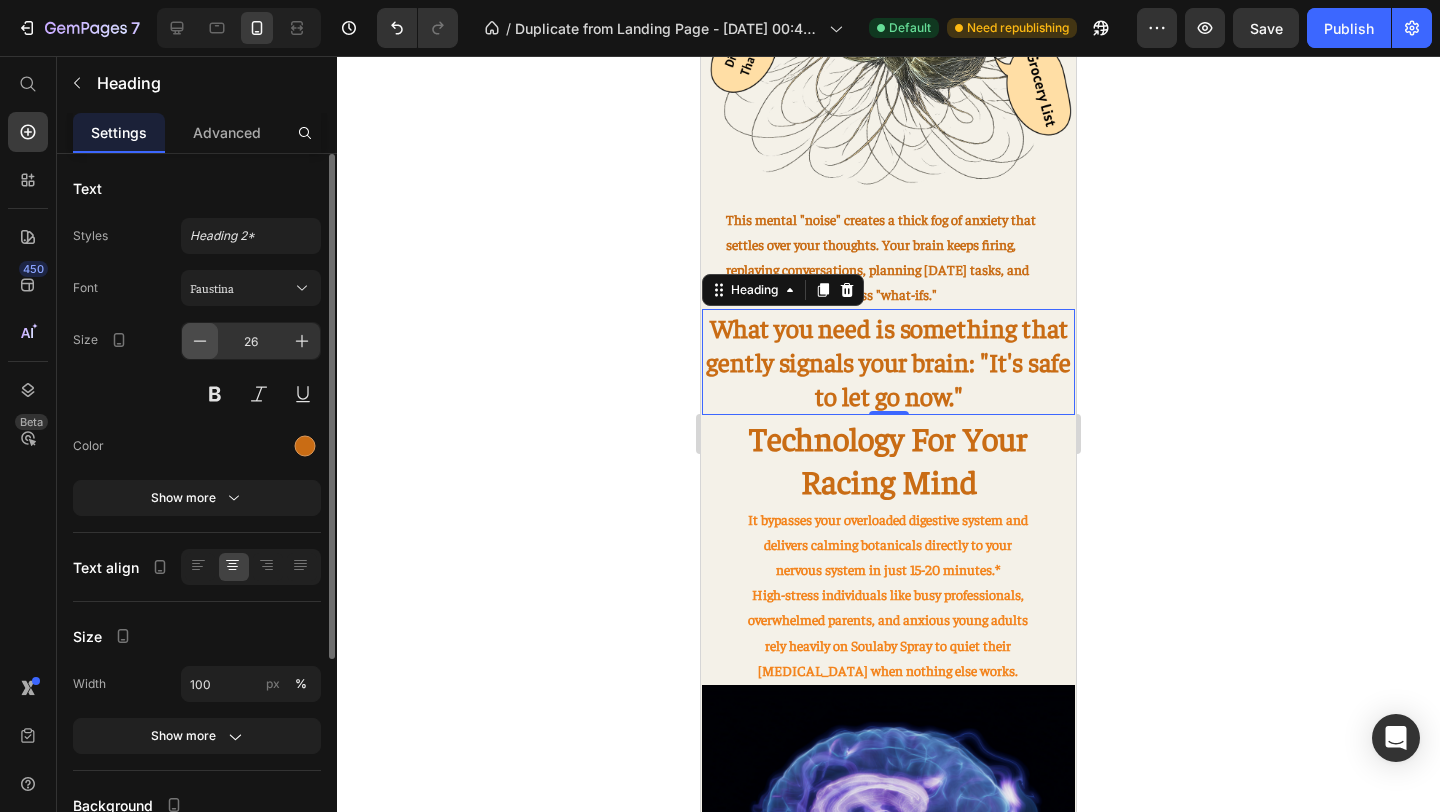 click 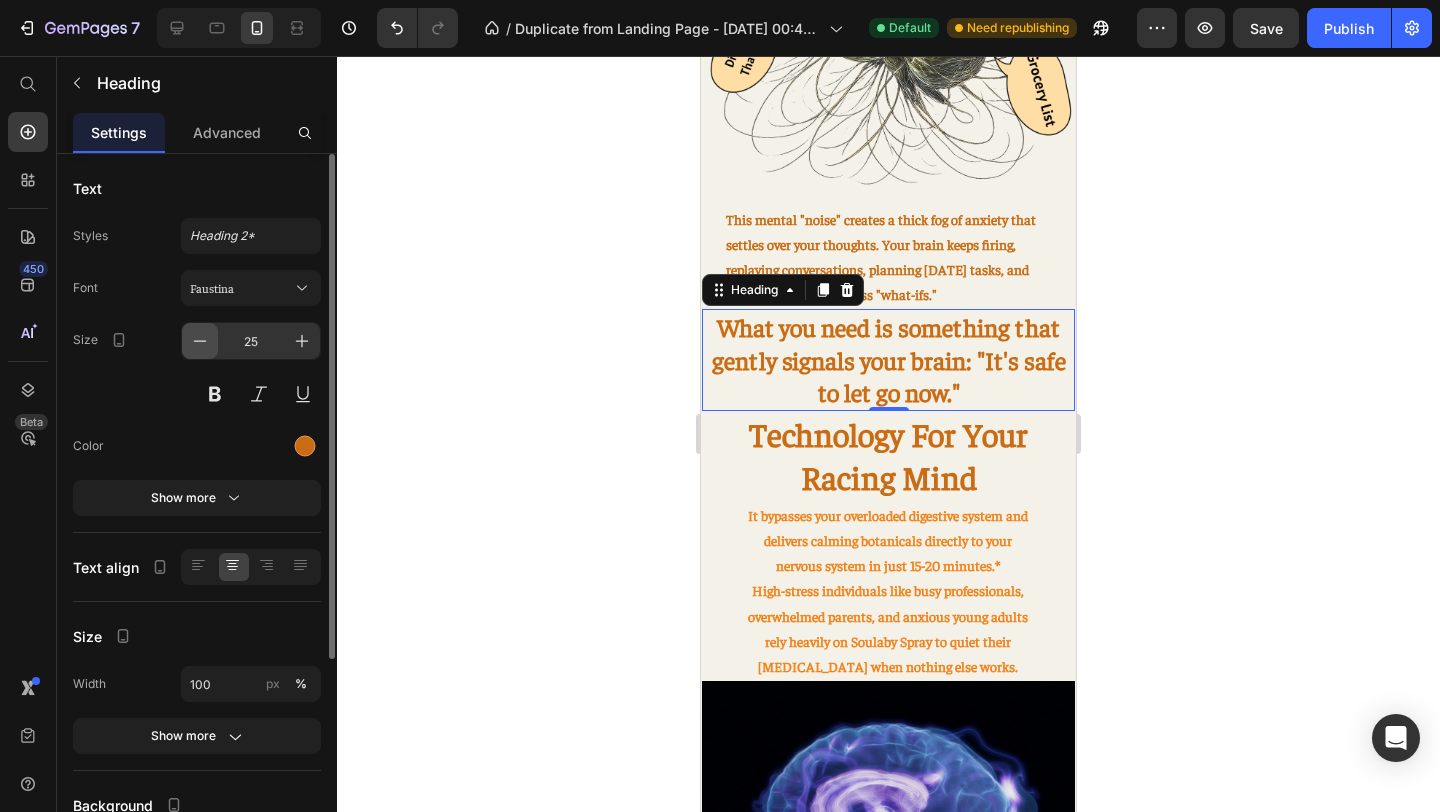 click 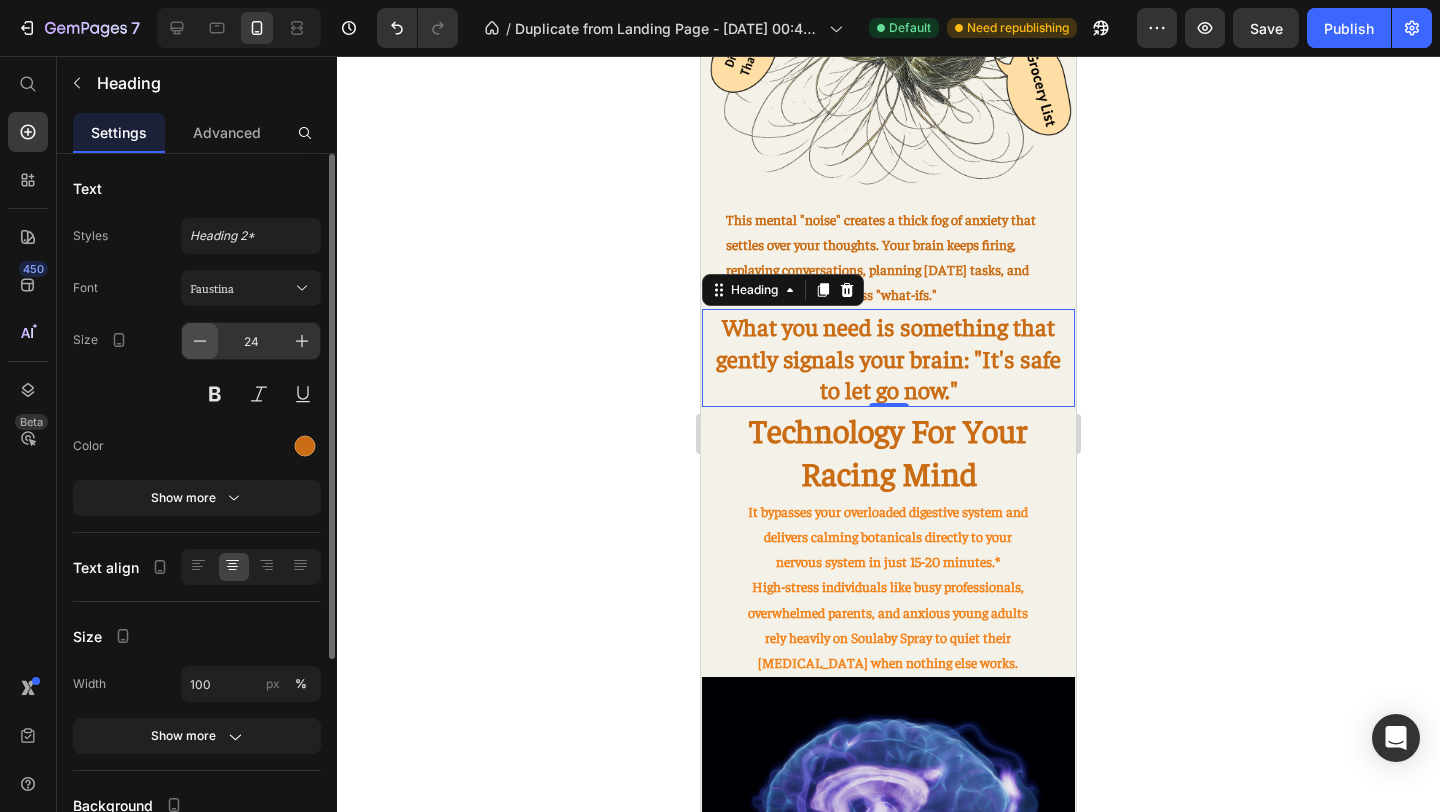 click 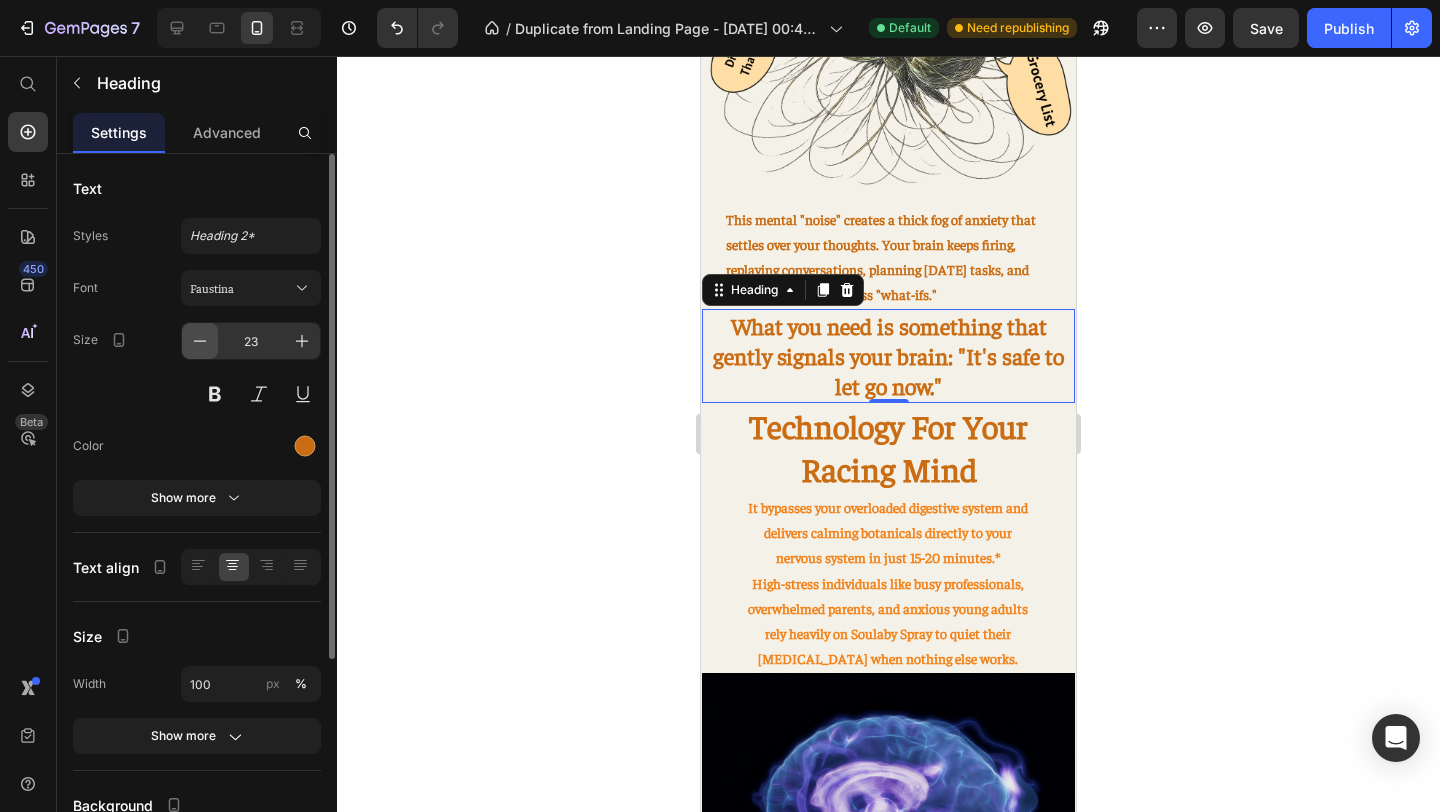 click 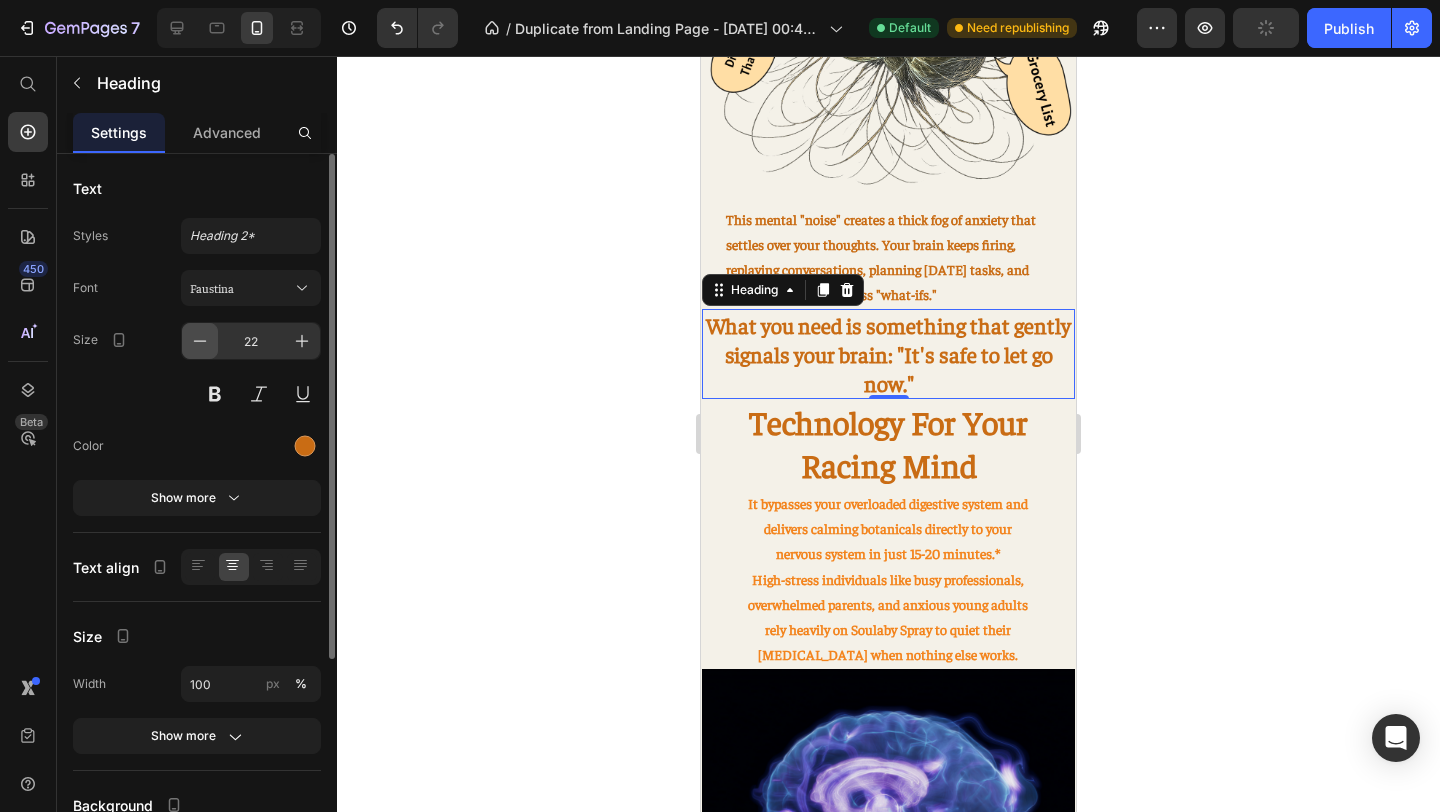 click 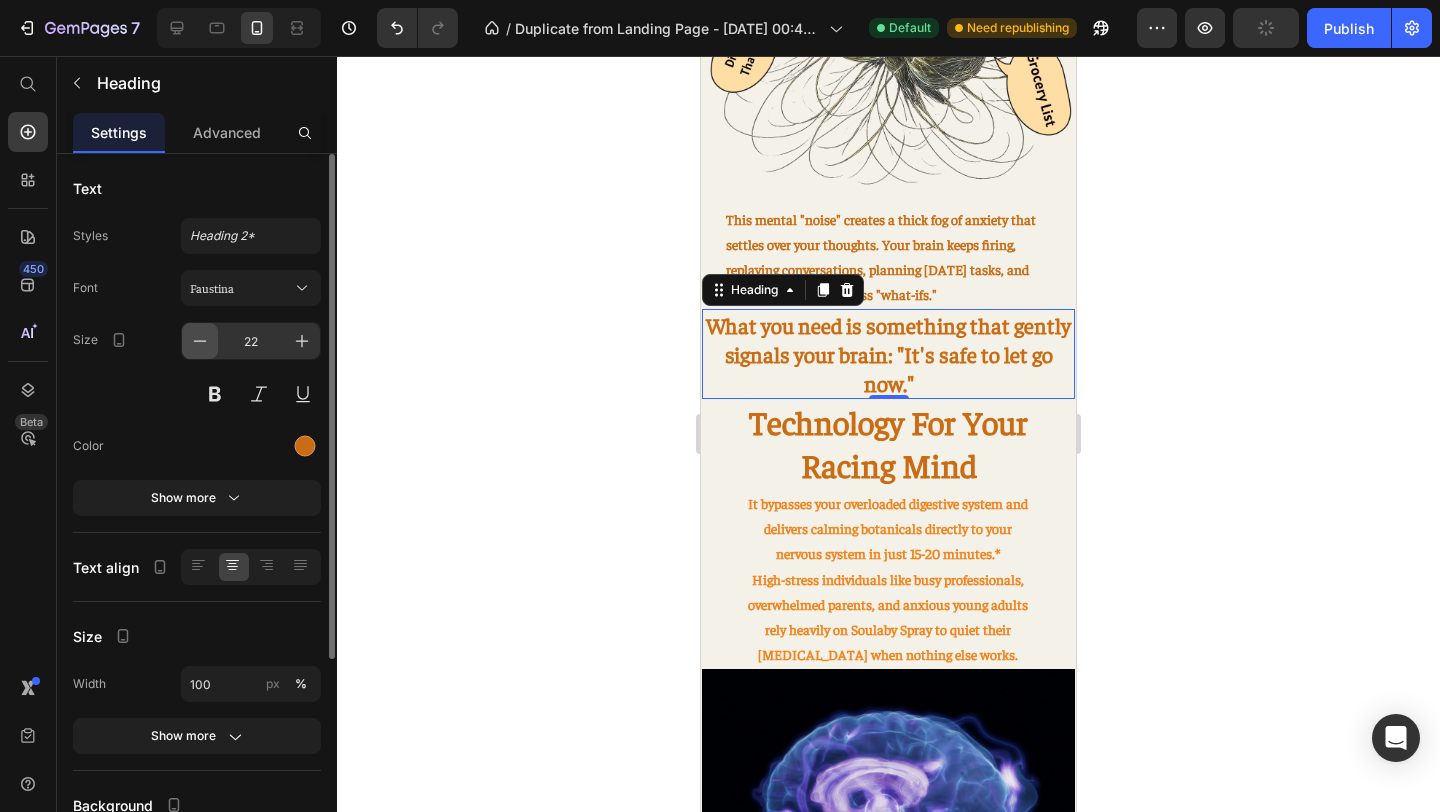 type on "21" 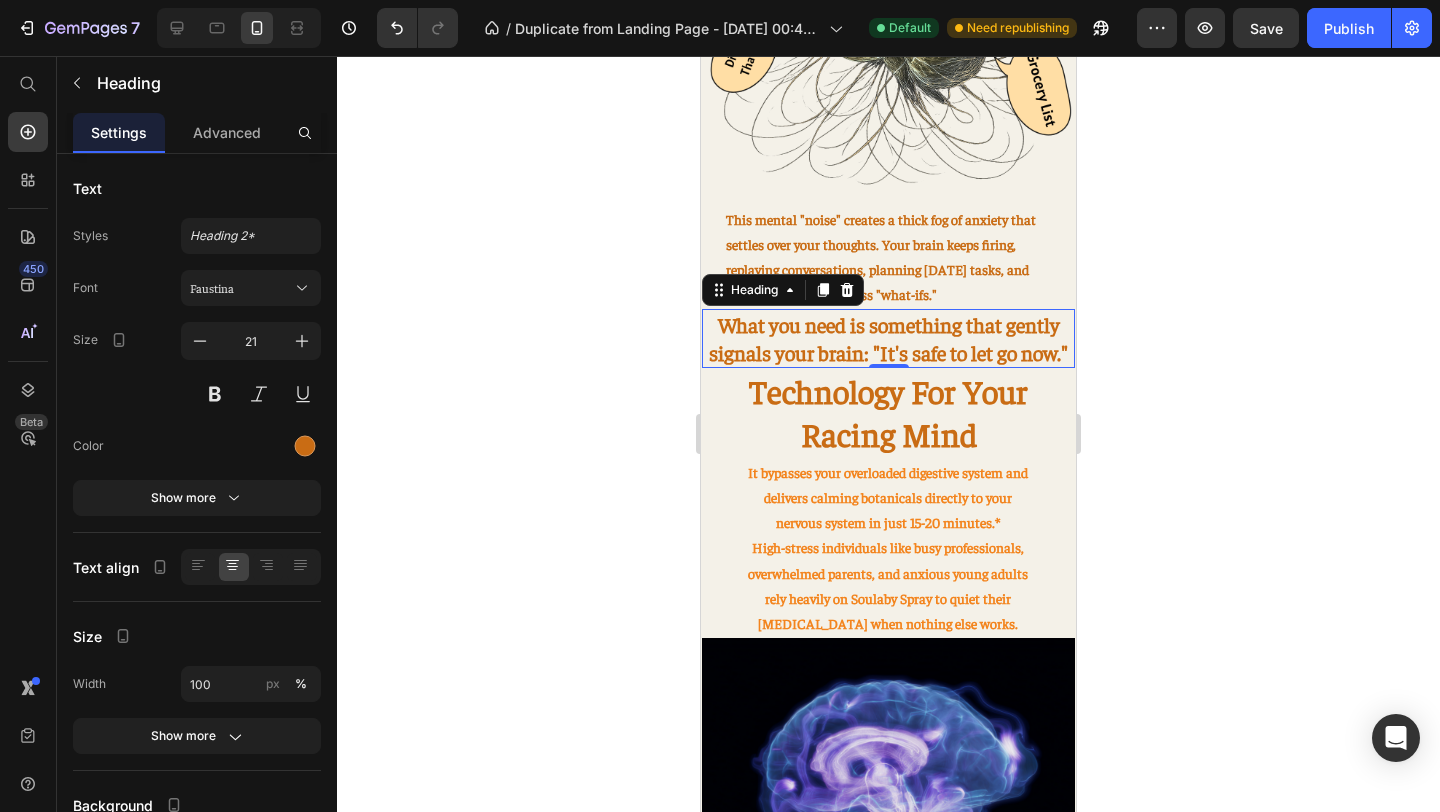 click on "What you need is something that gently signals your brain: "It's safe to let go now."" at bounding box center (888, 338) 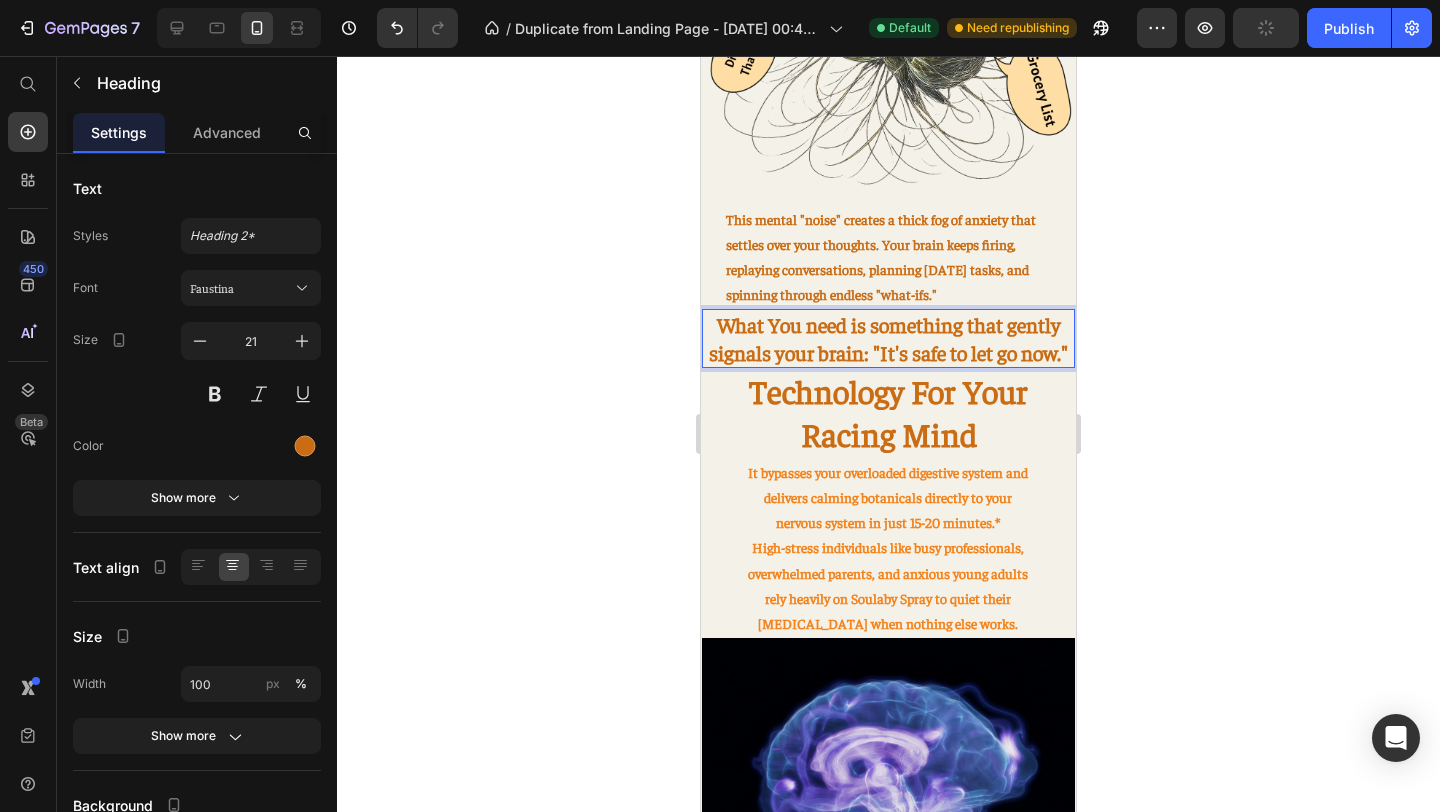 click on "What You need is something that gently signals your brain: "It's safe to let go now."" at bounding box center [888, 338] 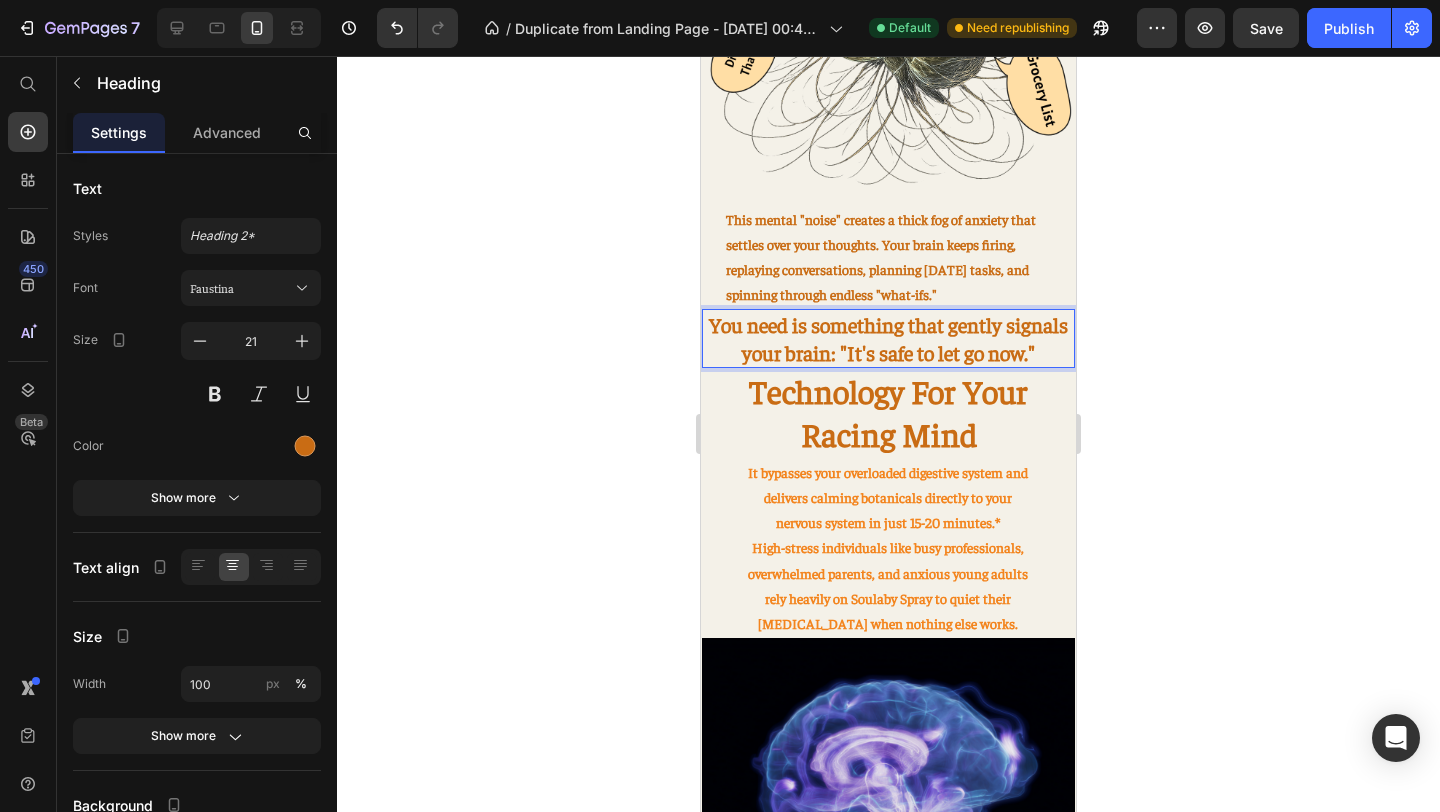 click on "You need is something that gently signals your brain: "It's safe to let go now."" at bounding box center (888, 338) 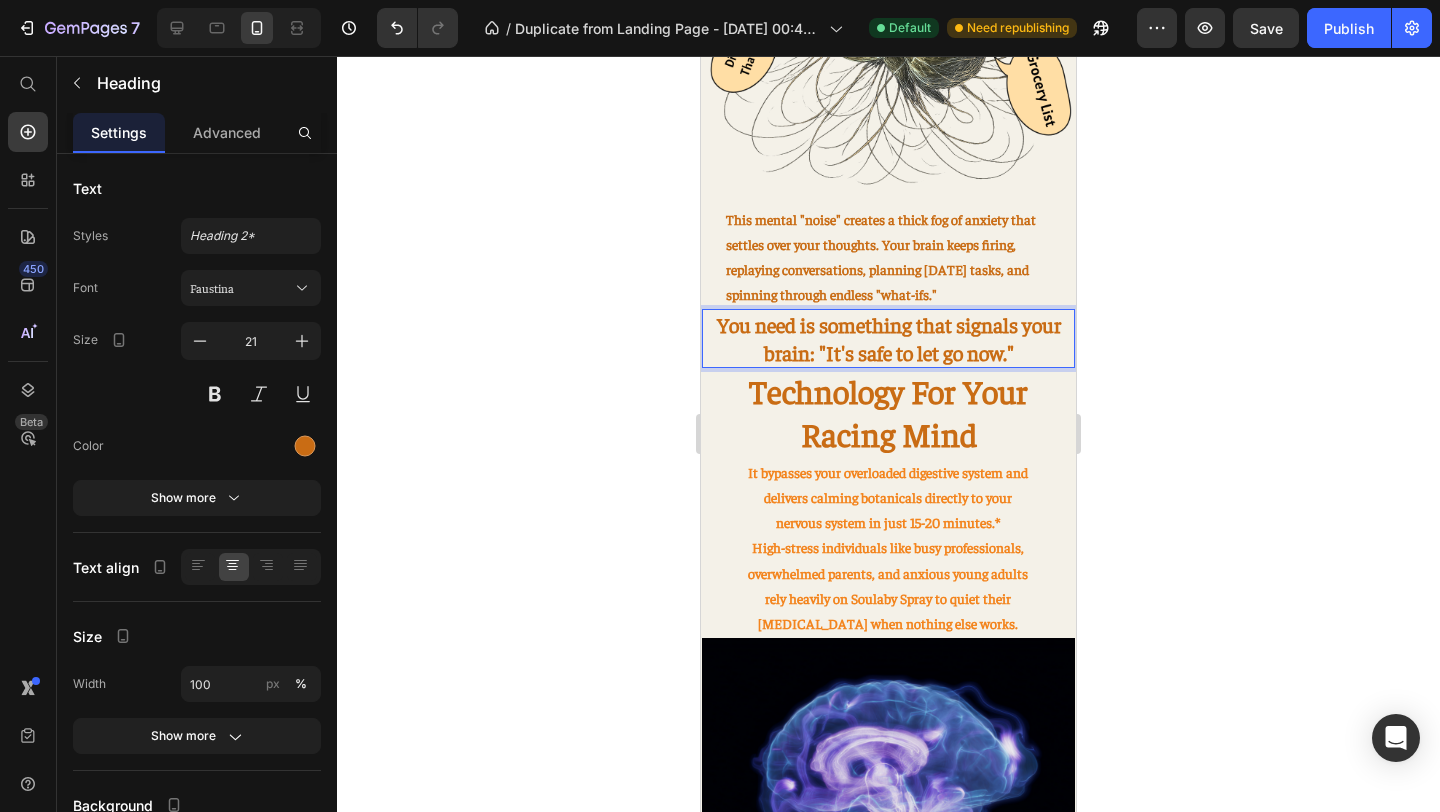 click 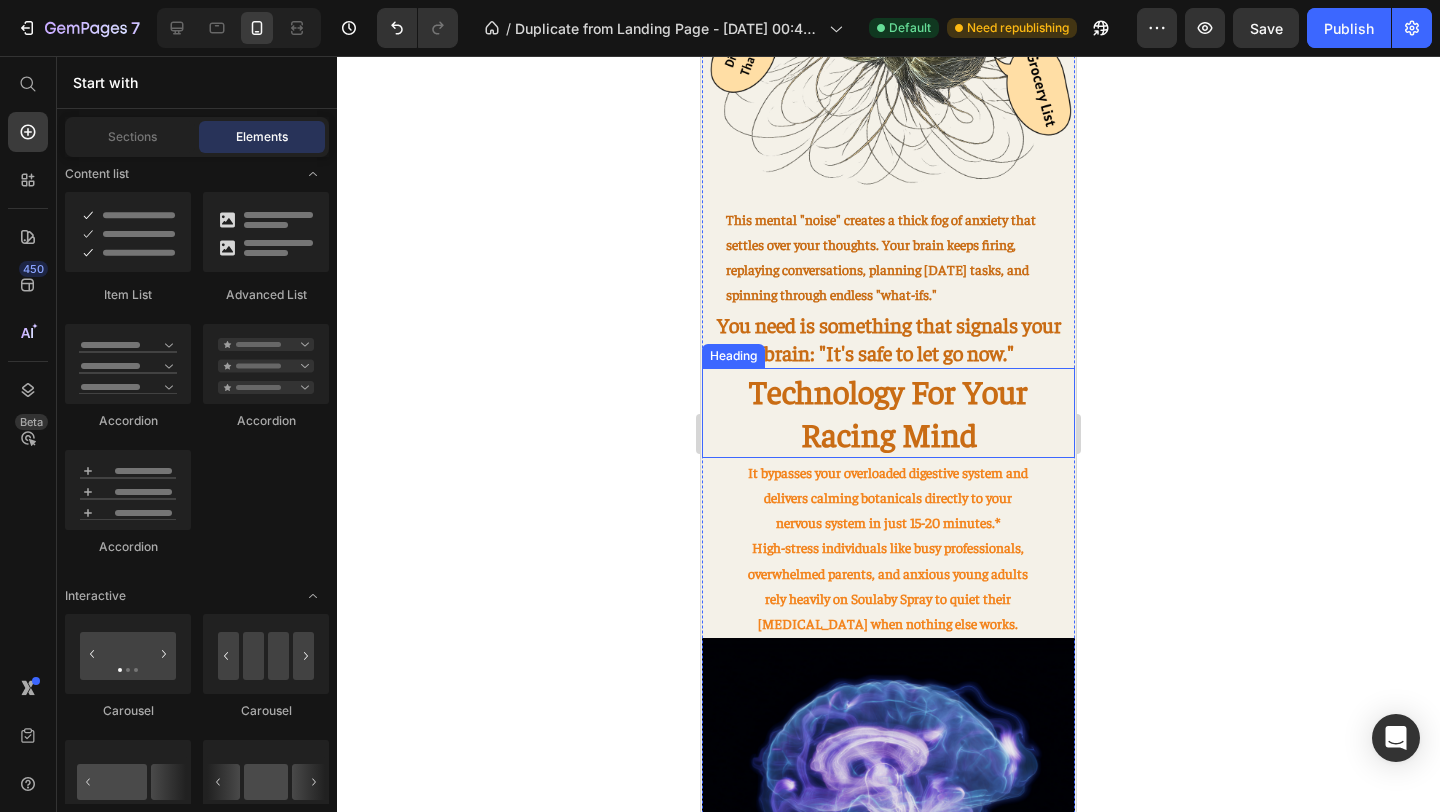 scroll, scrollTop: 1119, scrollLeft: 0, axis: vertical 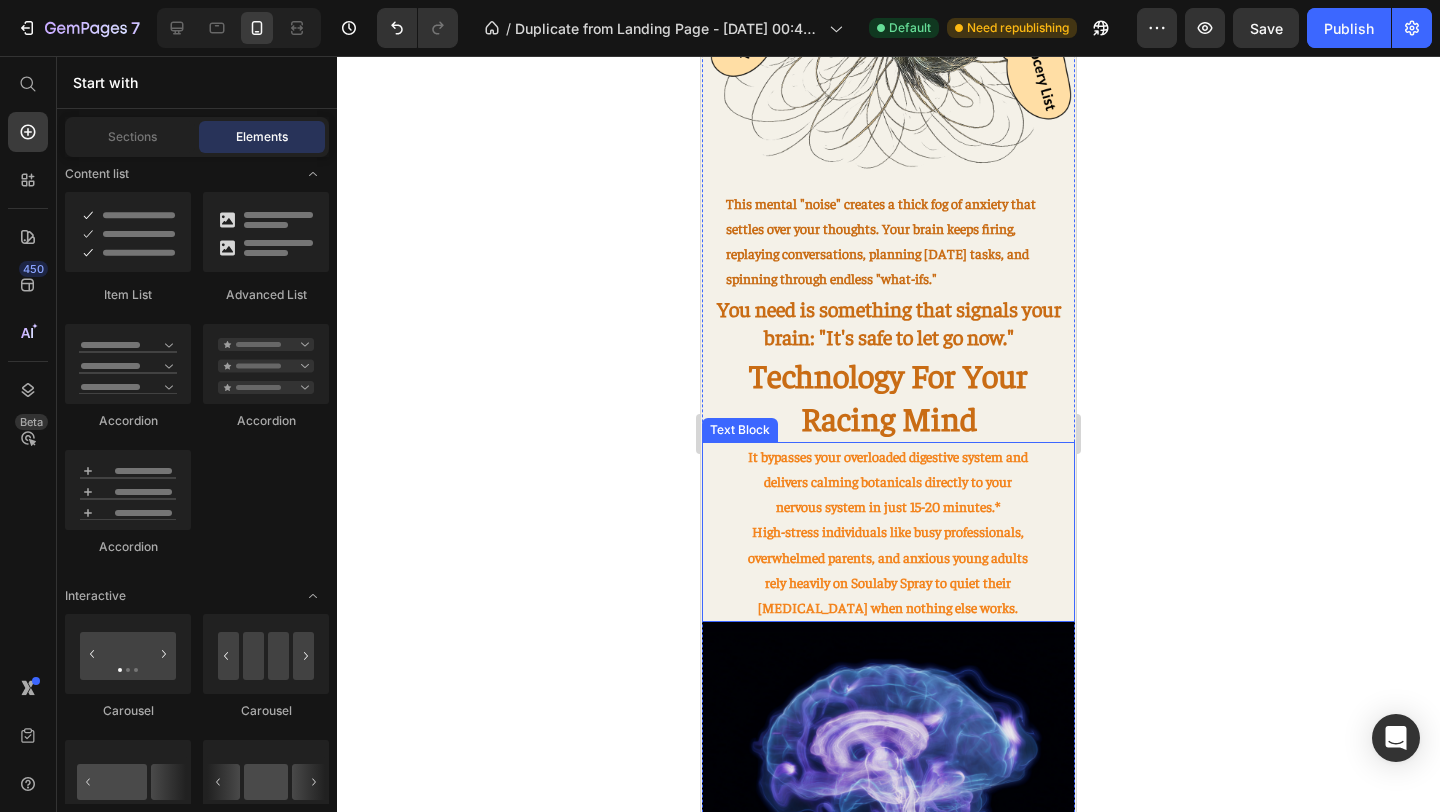 click on "It bypasses your overloaded digestive system and delivers calming botanicals directly to your nervous system in just 15-20 minutes.*" at bounding box center [888, 482] 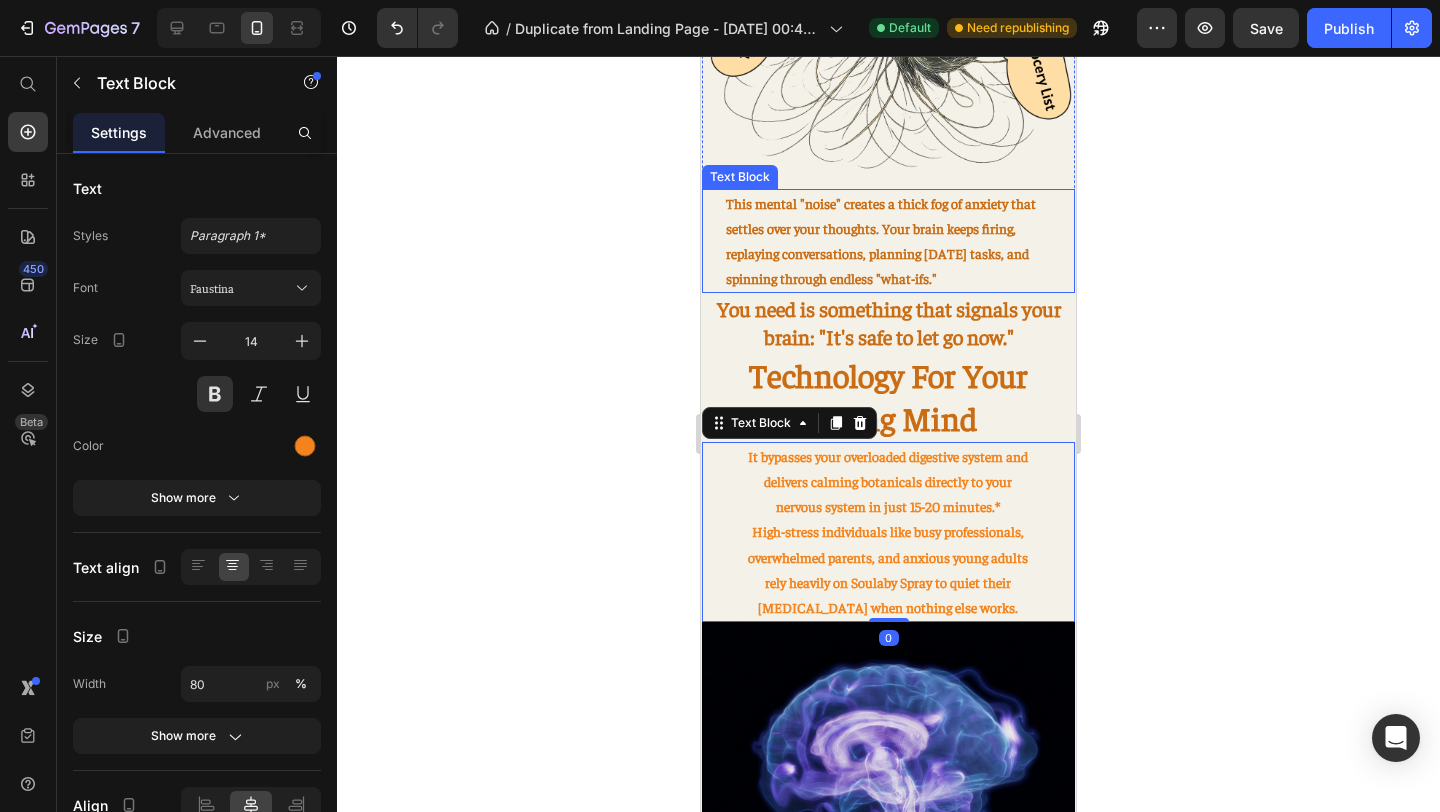 click on "This mental "noise" creates a thick fog of anxiety that settles over your thoughts. Your brain keeps firing, replaying conversations, planning [DATE] tasks, and spinning through endless "what-ifs."" at bounding box center (889, 241) 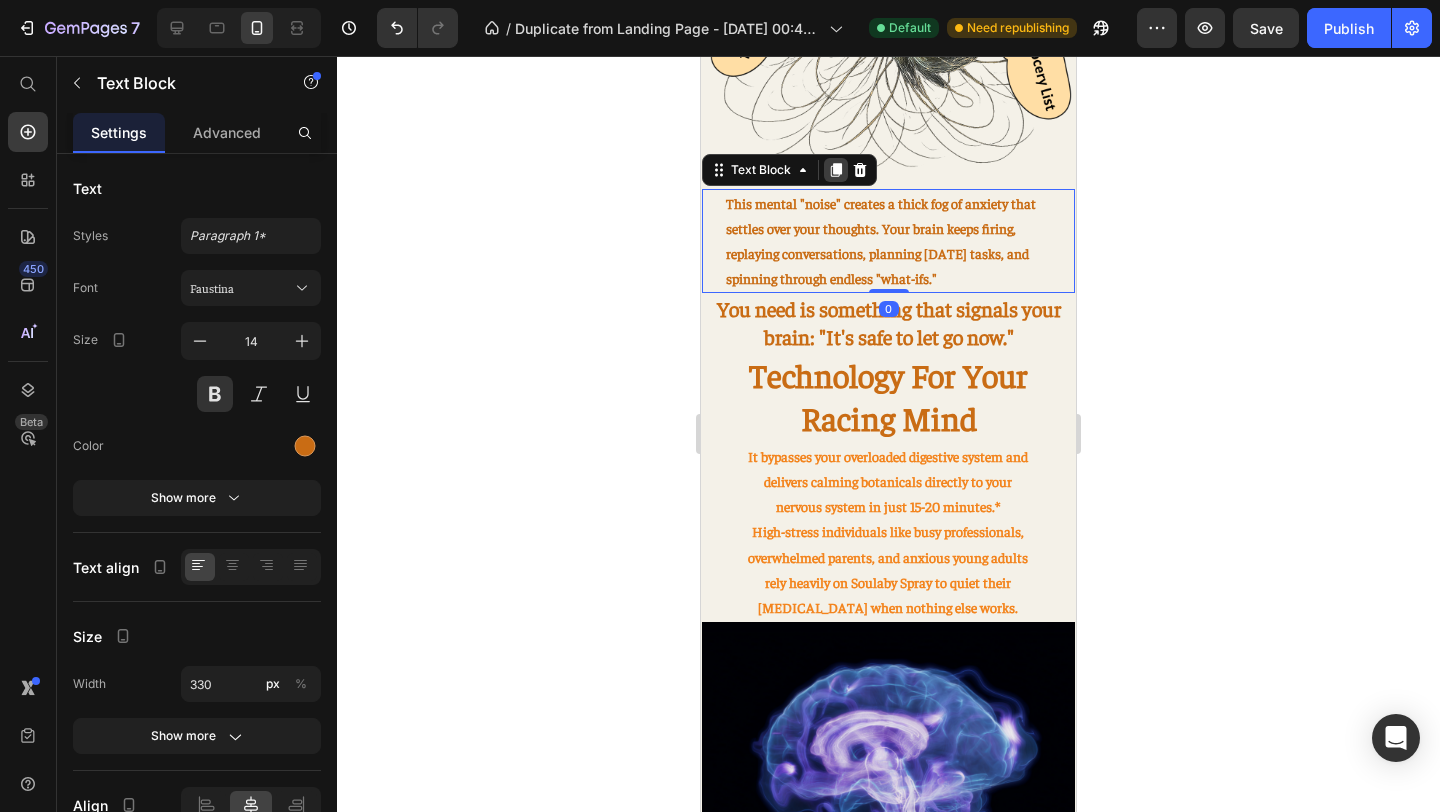 click 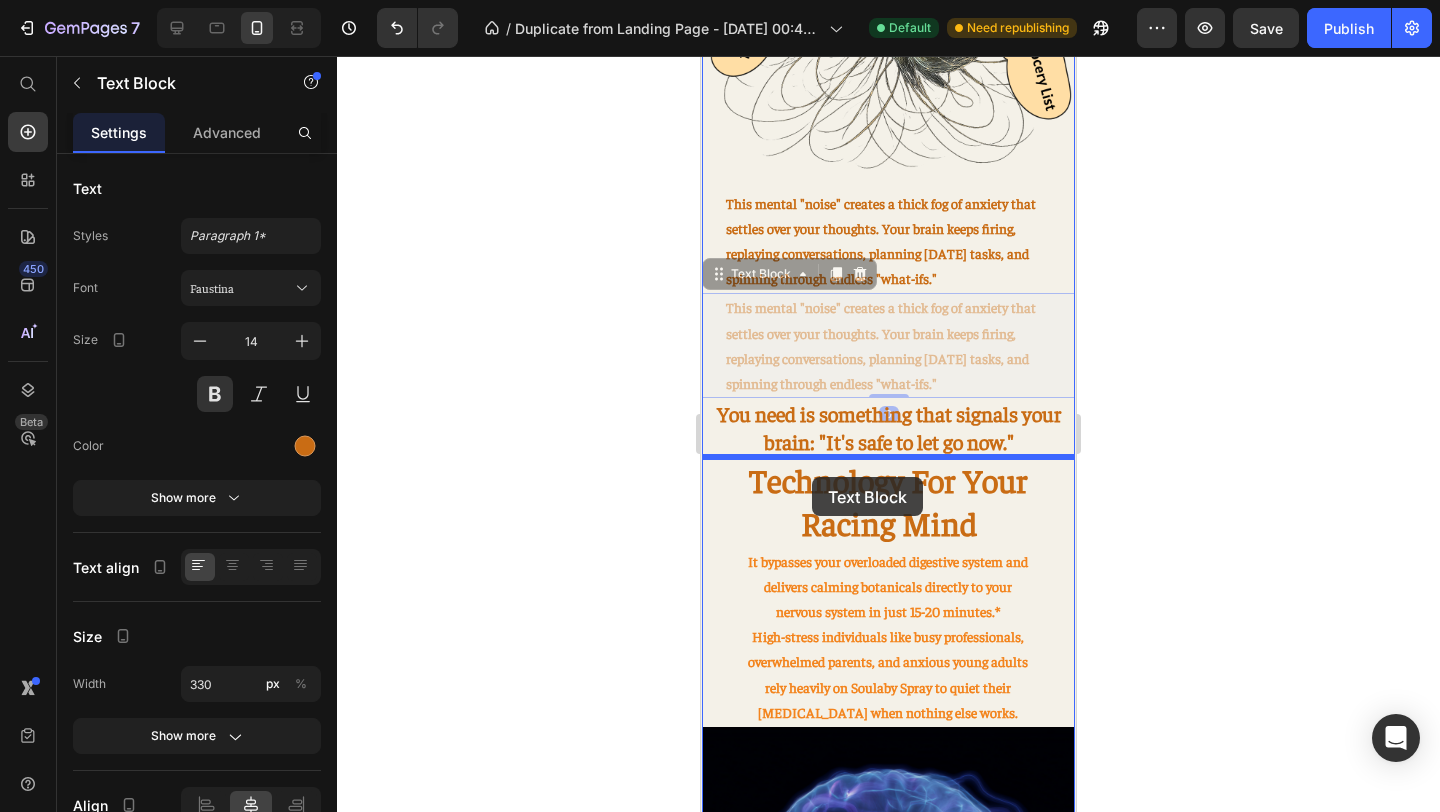 drag, startPoint x: 806, startPoint y: 349, endPoint x: 812, endPoint y: 476, distance: 127.141655 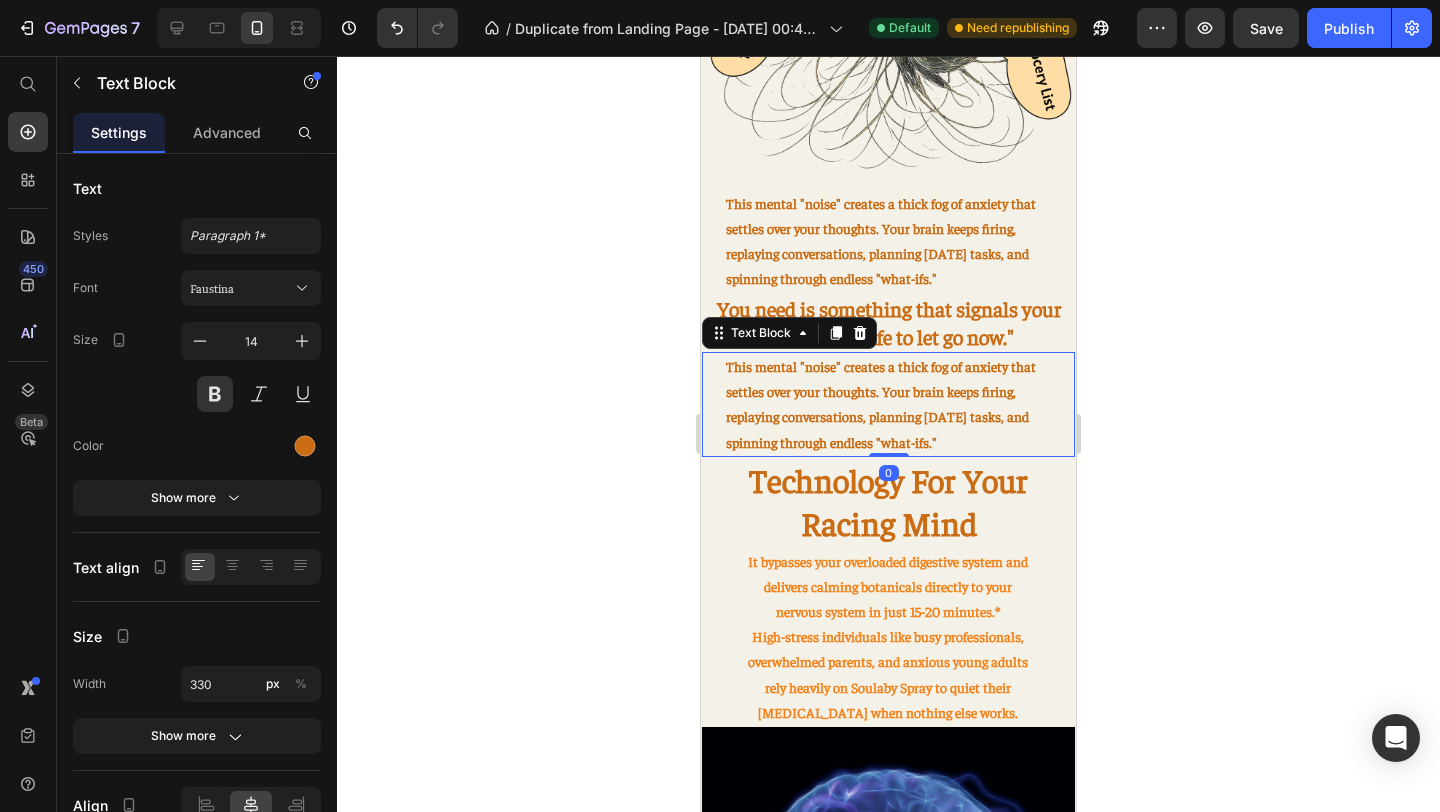click 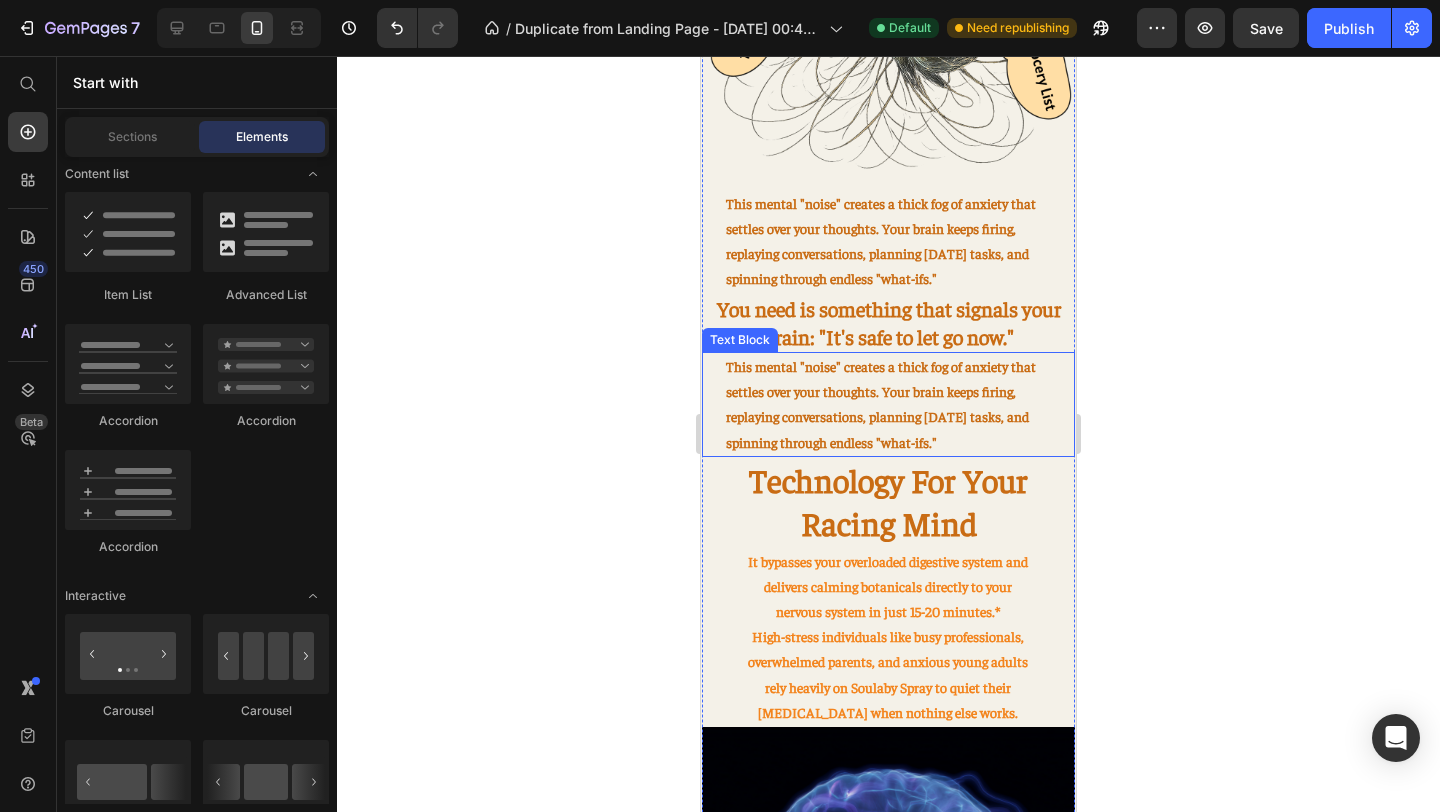 click on "This mental "noise" creates a thick fog of anxiety that settles over your thoughts. Your brain keeps firing, replaying conversations, planning [DATE] tasks, and spinning through endless "what-ifs."" at bounding box center (889, 404) 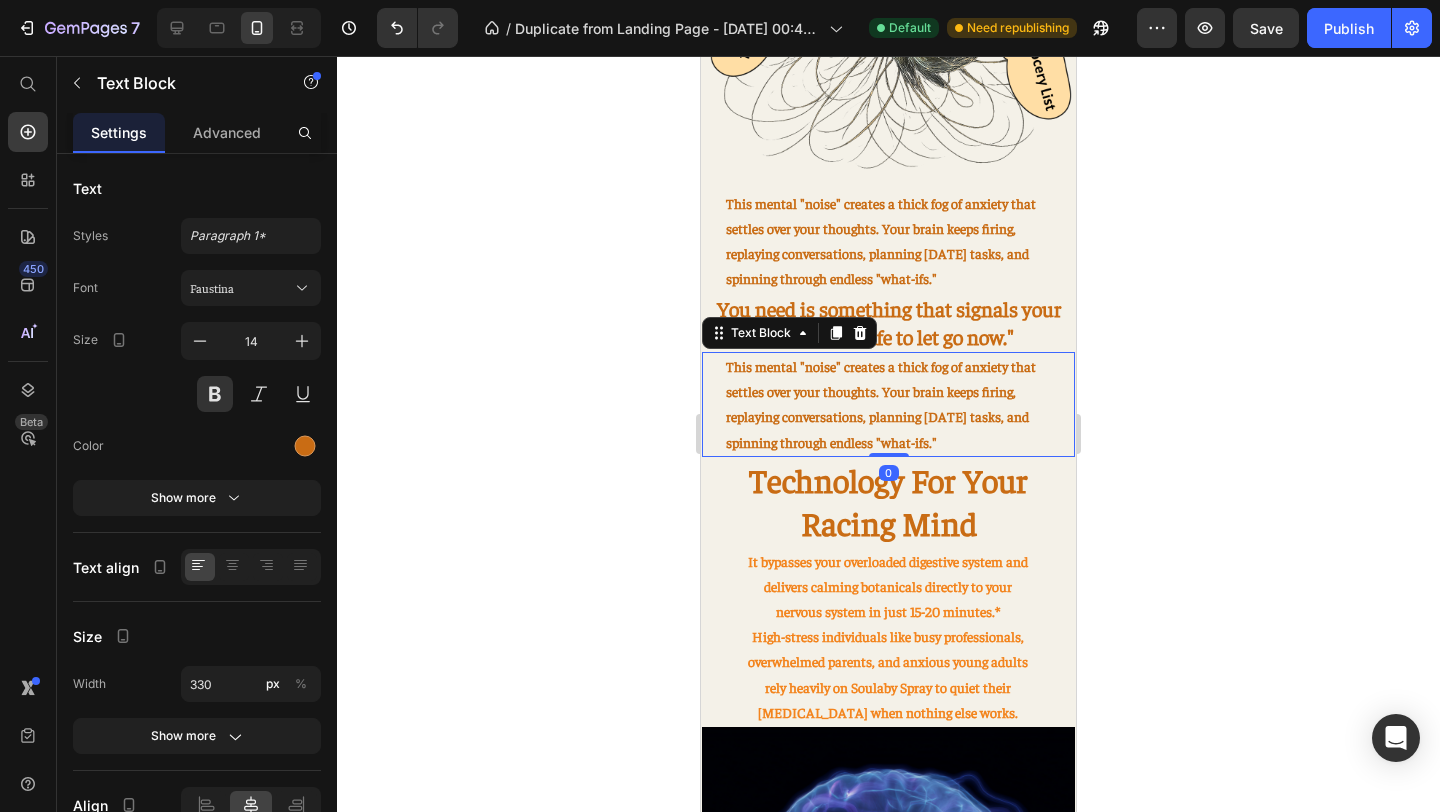 click on "This mental "noise" creates a thick fog of anxiety that settles over your thoughts. Your brain keeps firing, replaying conversations, planning [DATE] tasks, and spinning through endless "what-ifs."" at bounding box center [889, 404] 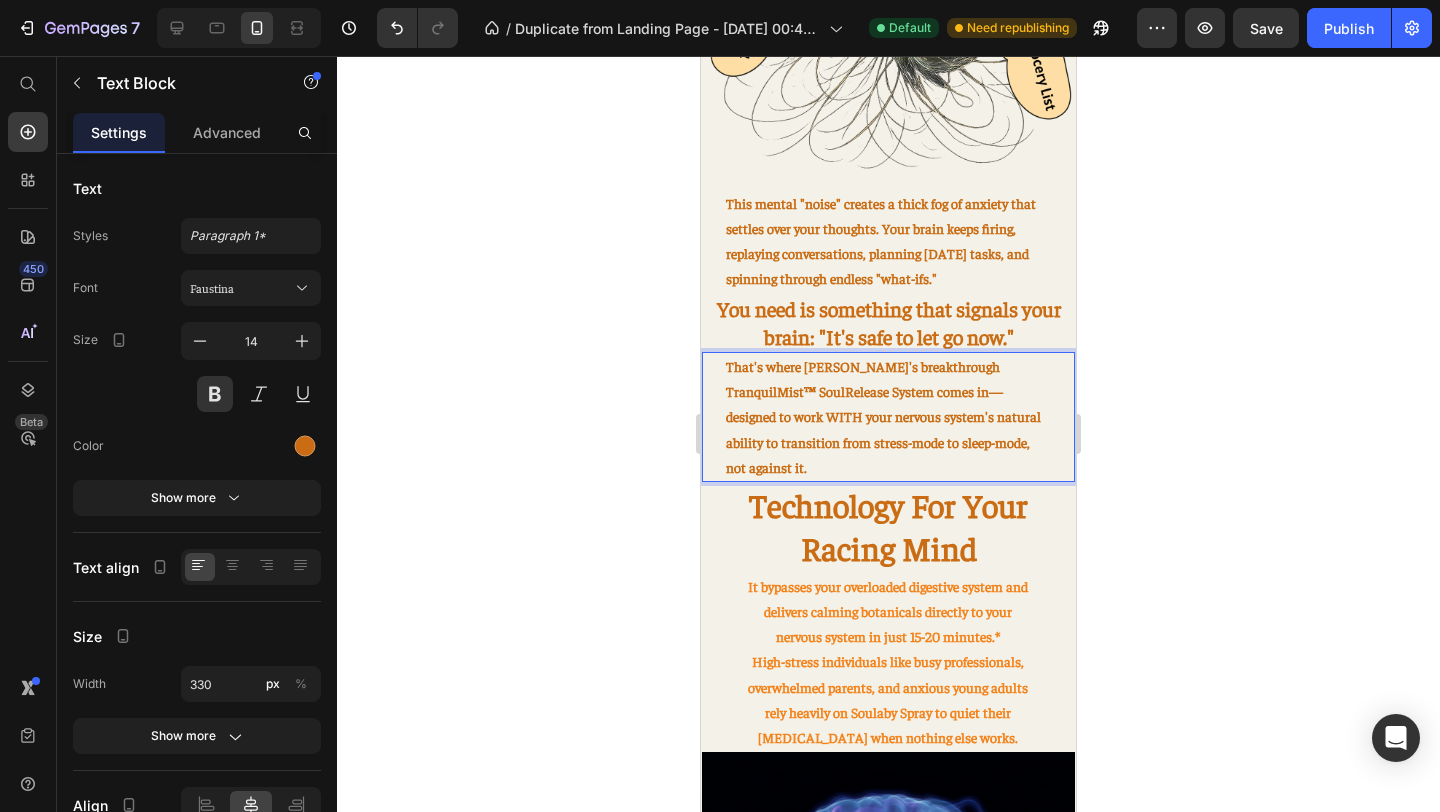 click 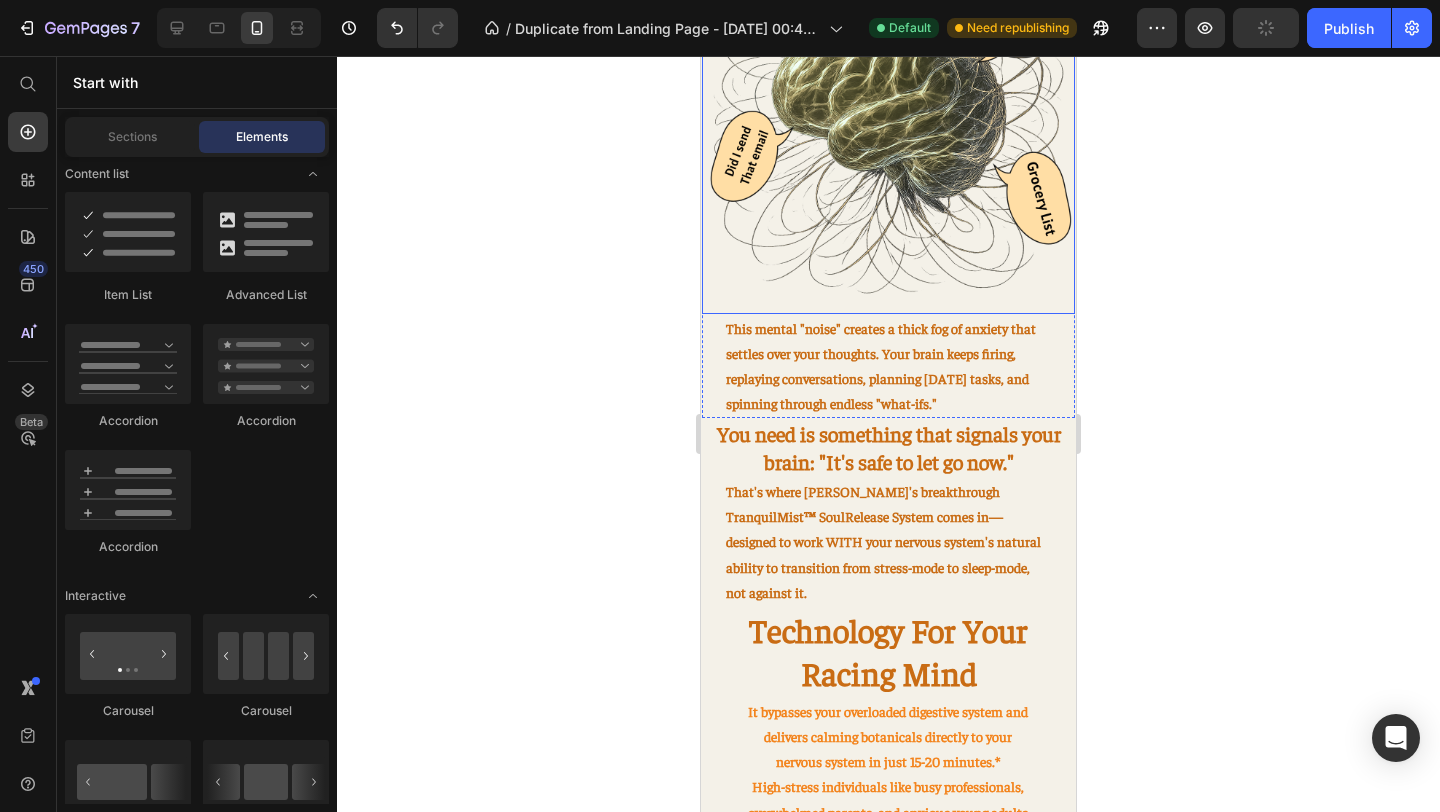 scroll, scrollTop: 1085, scrollLeft: 0, axis: vertical 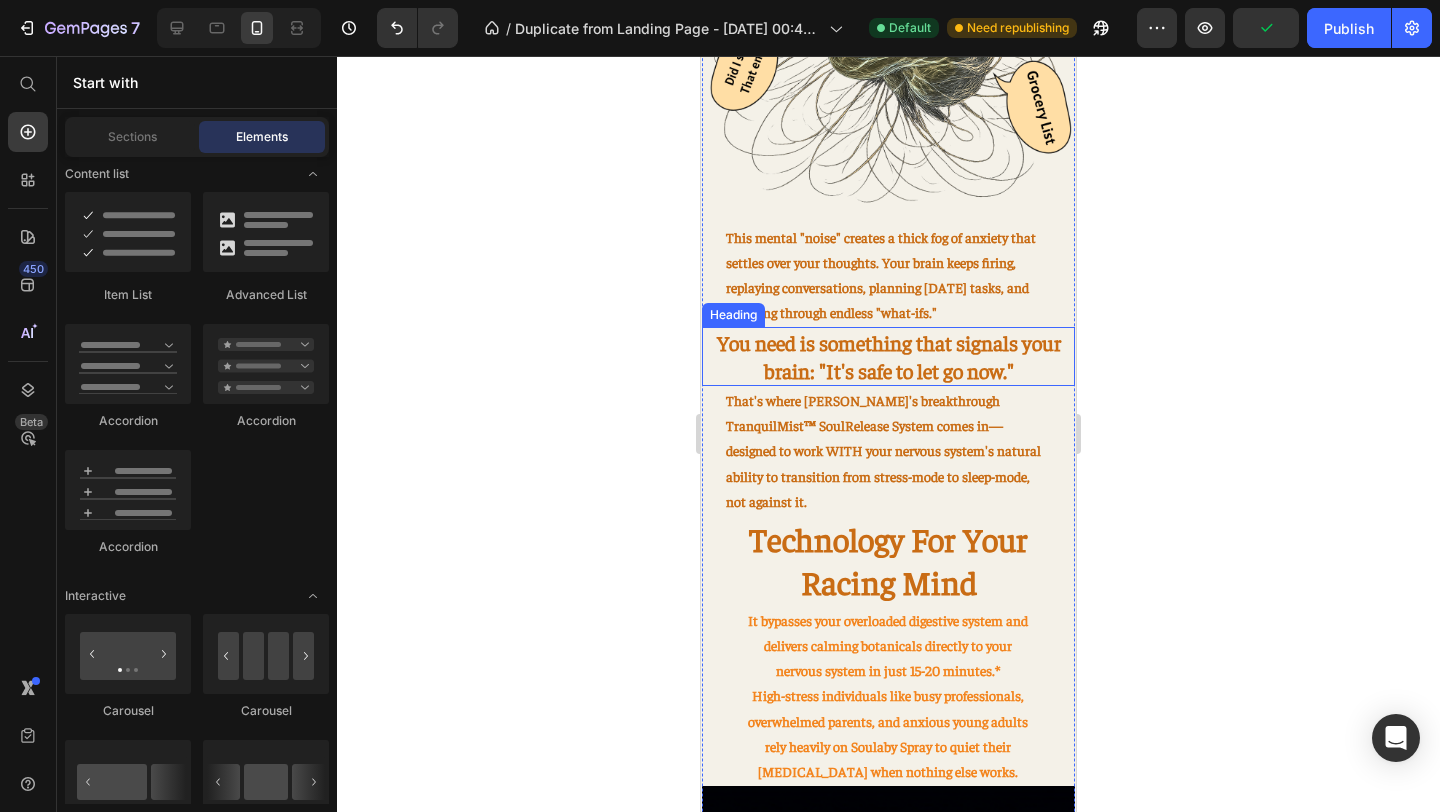 click on "You need is something that signals your brain: "It's safe to let go now."" at bounding box center [889, 356] 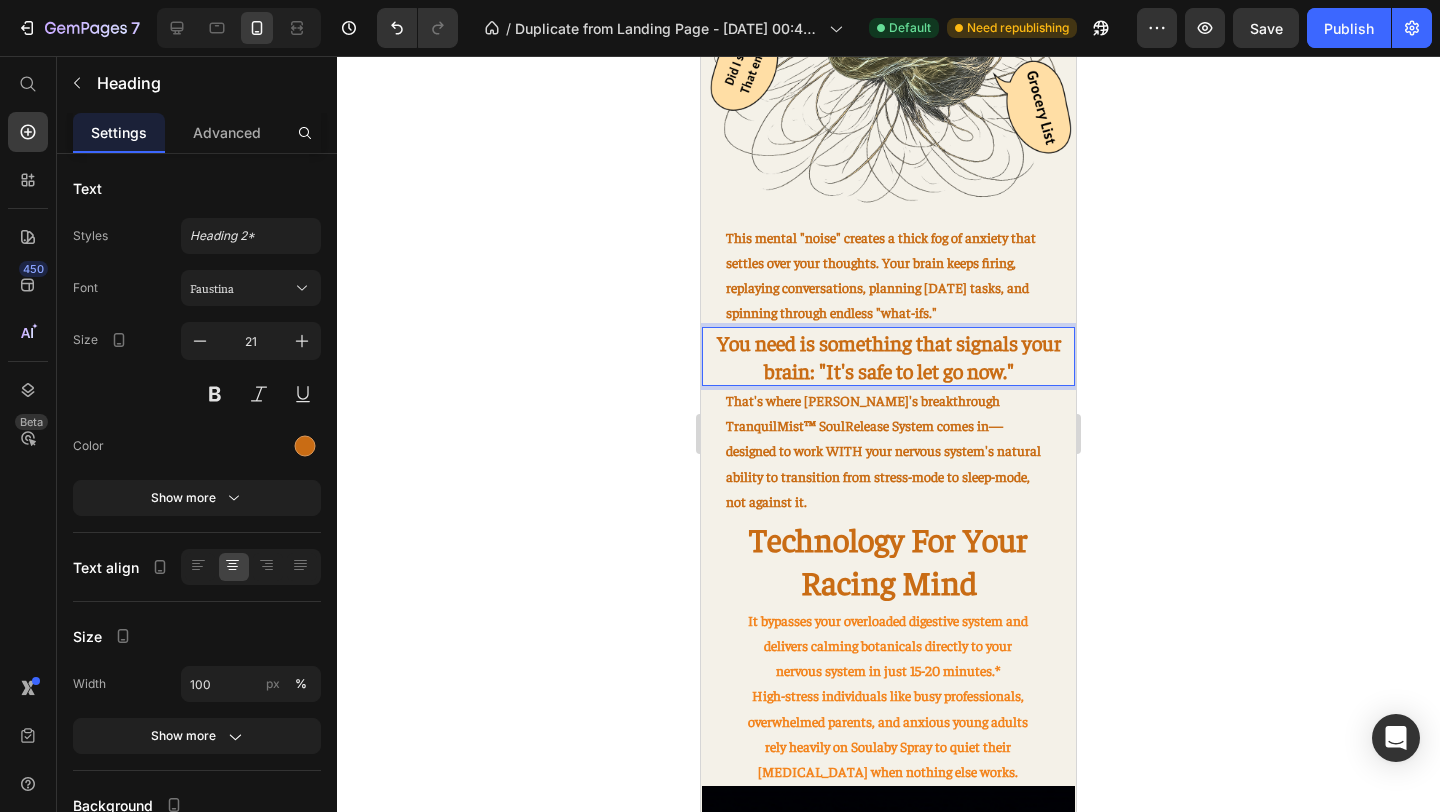 click on "You need is something that signals your brain: "It's safe to let go now."" at bounding box center [888, 356] 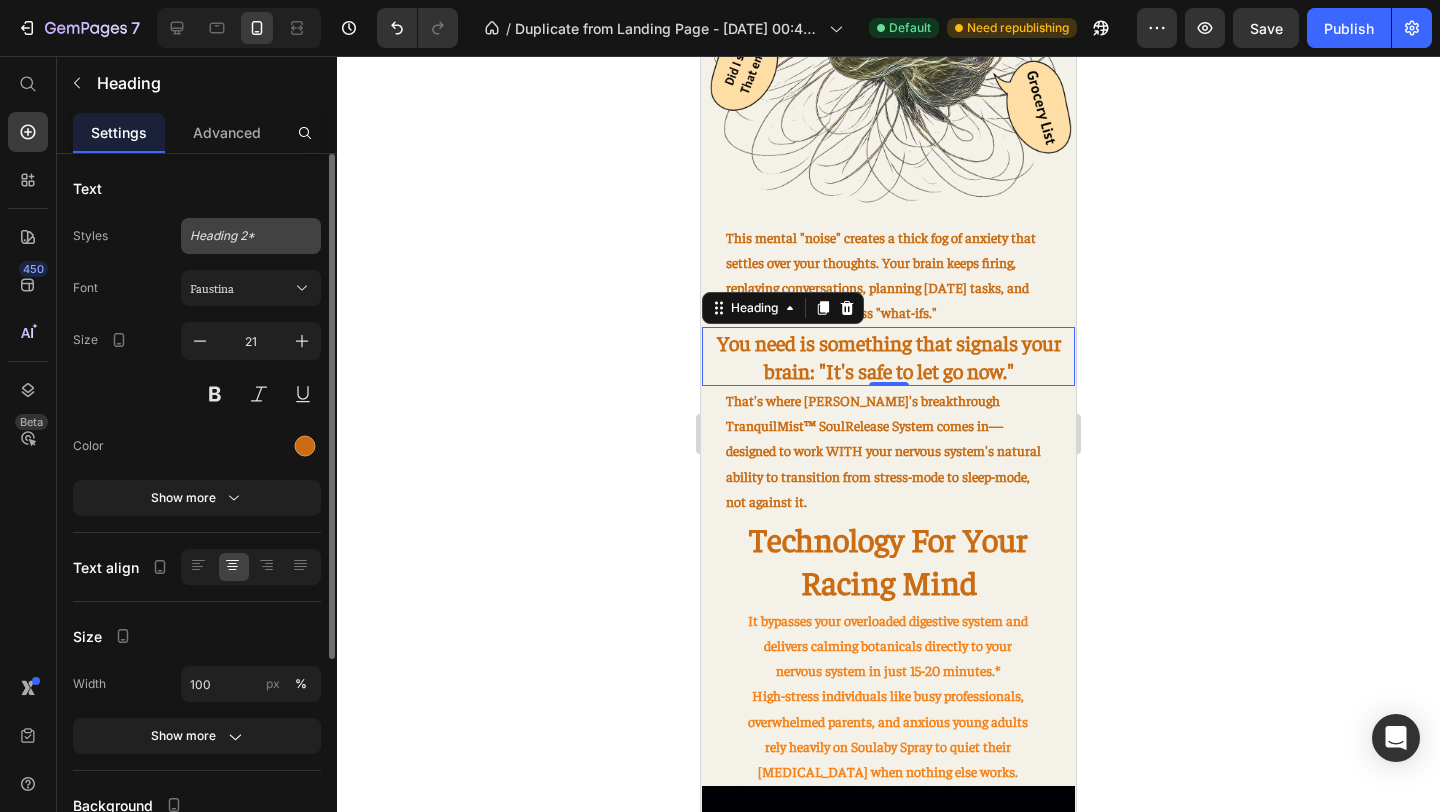 click on "Heading 2*" at bounding box center [251, 236] 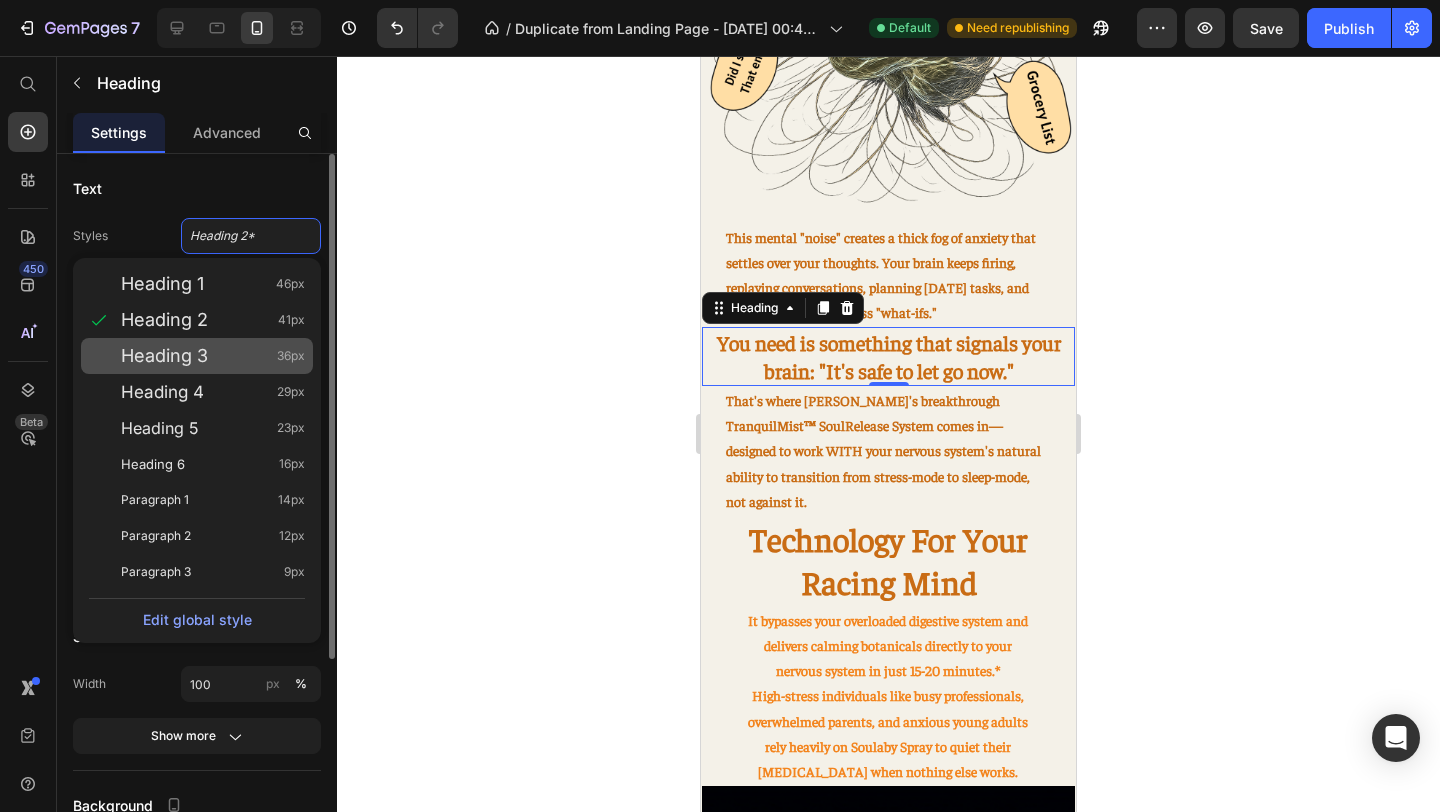 click on "Heading 3 36px" at bounding box center [213, 356] 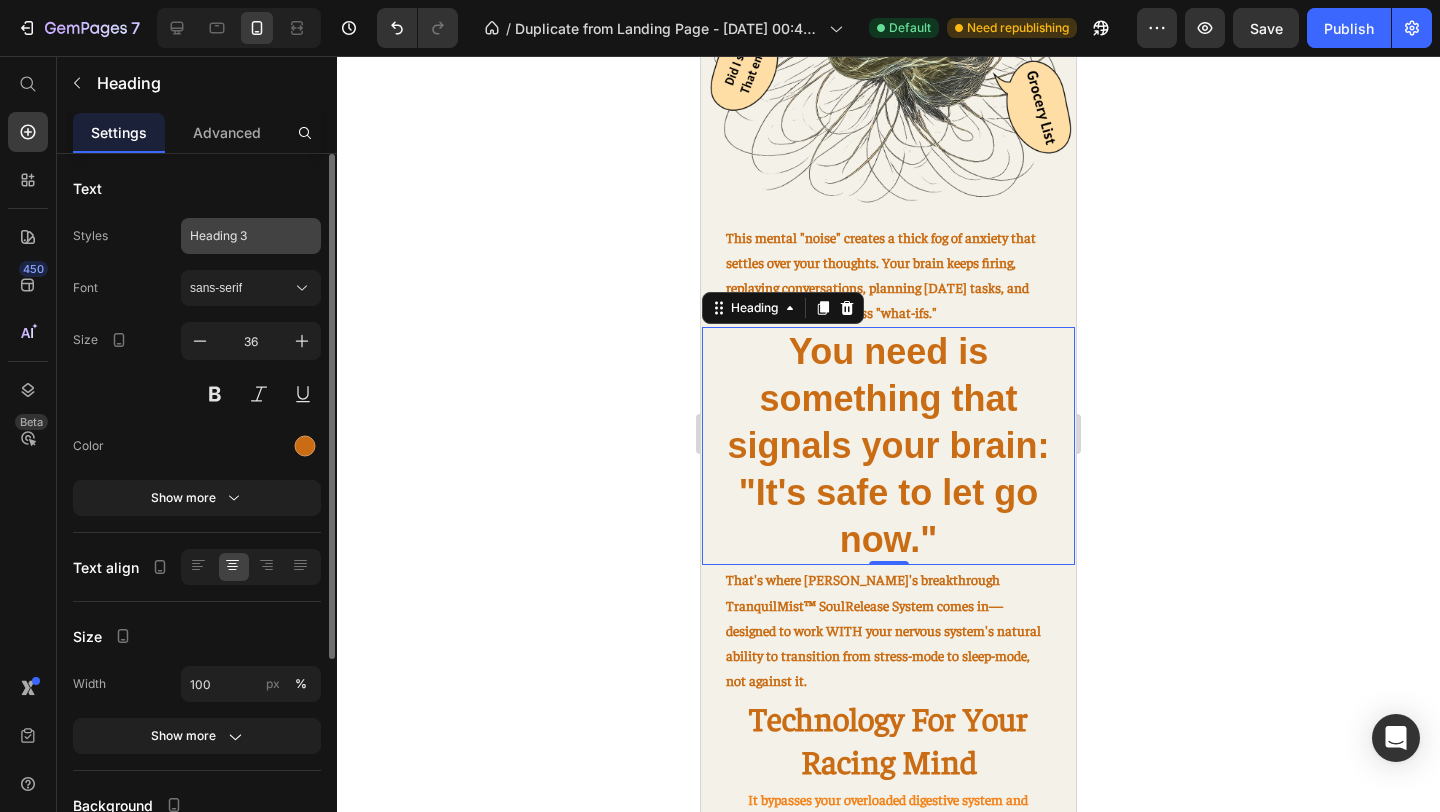click on "Heading 3" 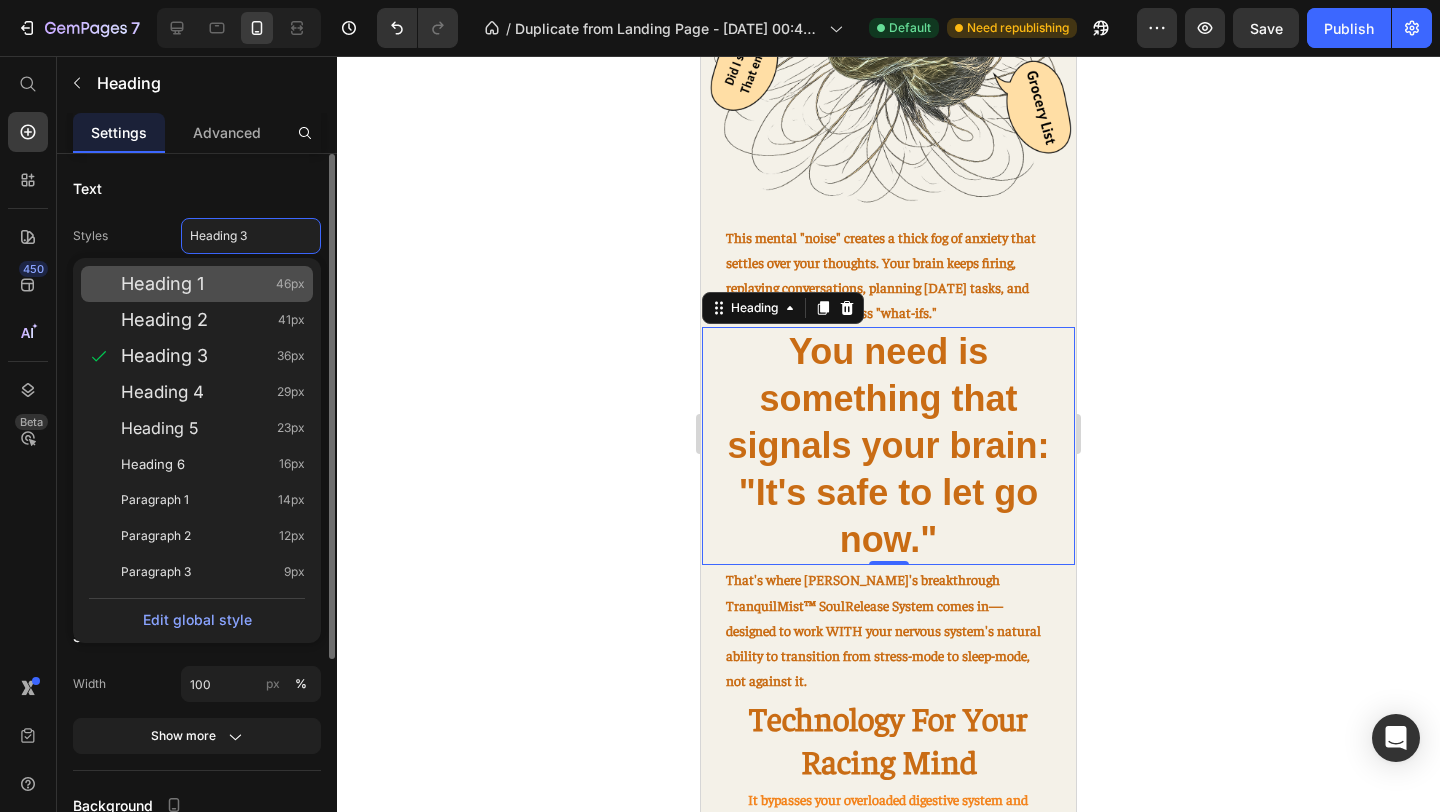 click on "Heading 1" at bounding box center [162, 284] 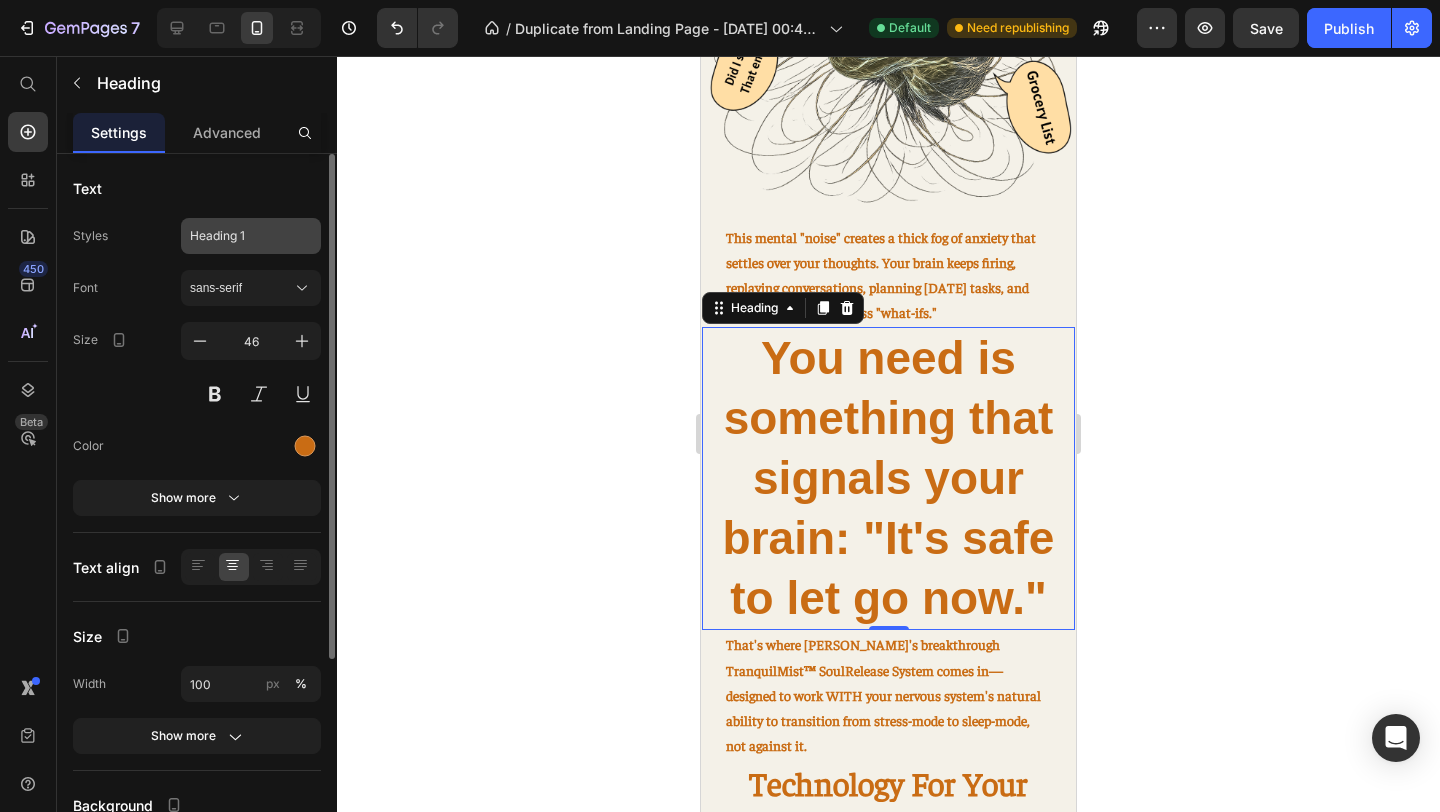 click on "Heading 1" 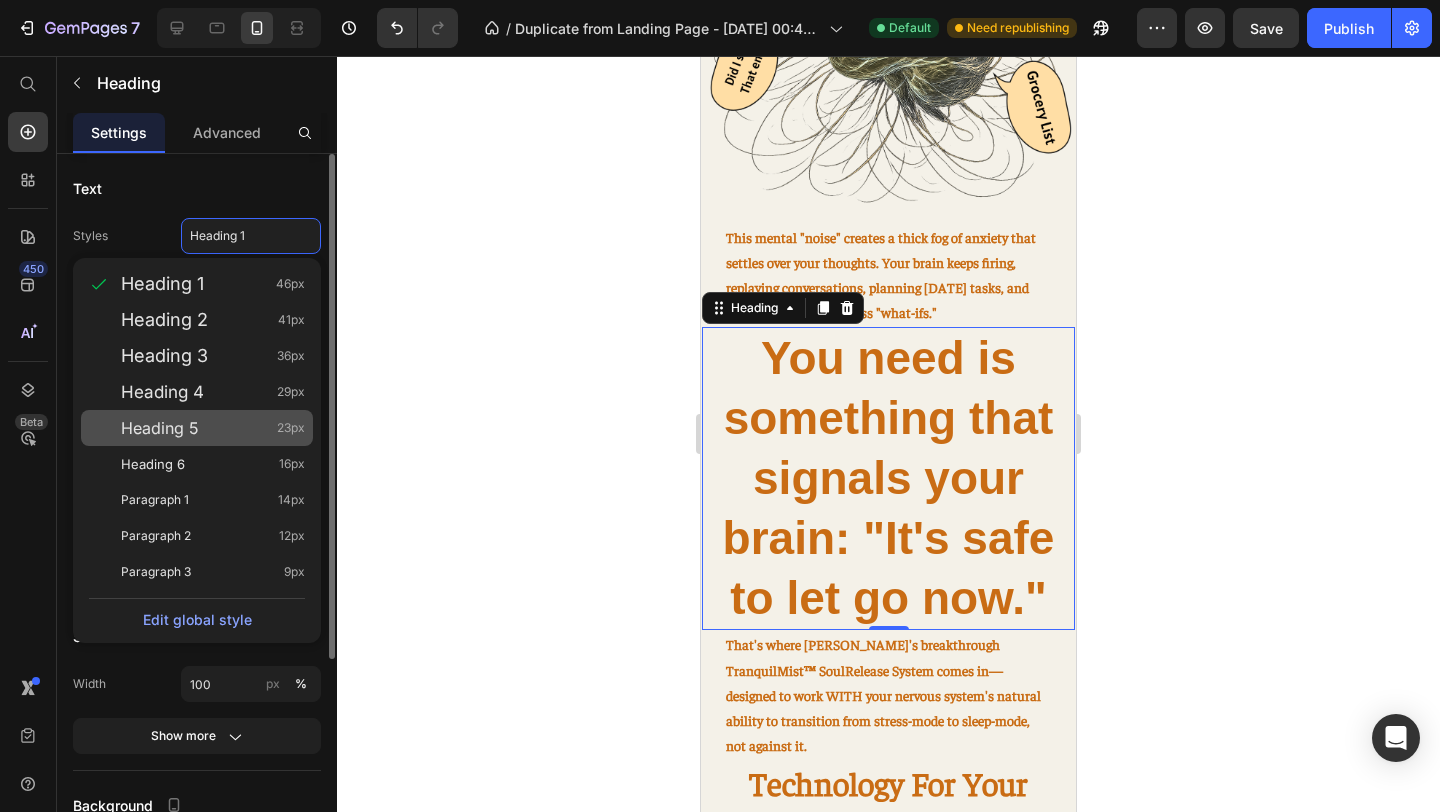 click on "Heading 5" at bounding box center (160, 428) 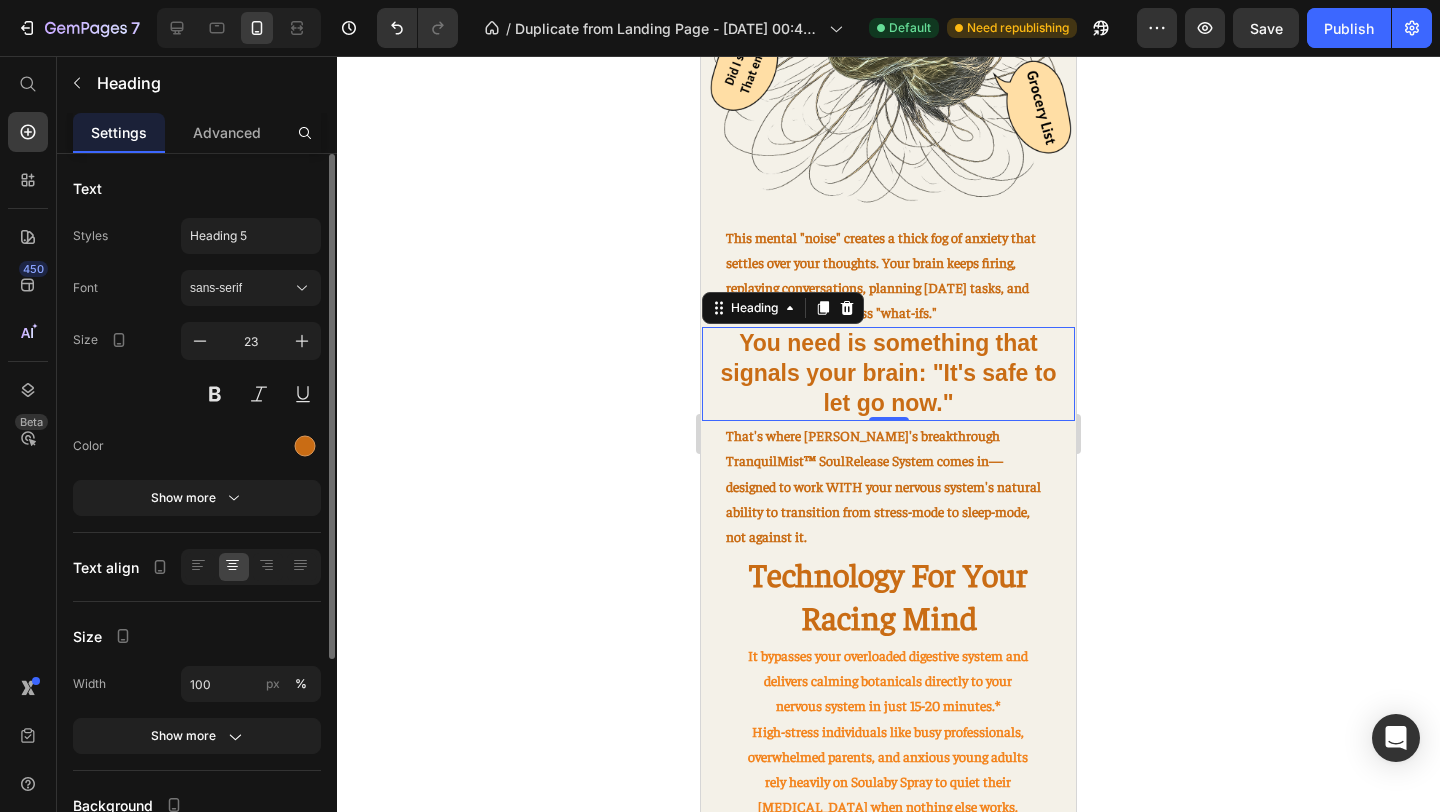 click 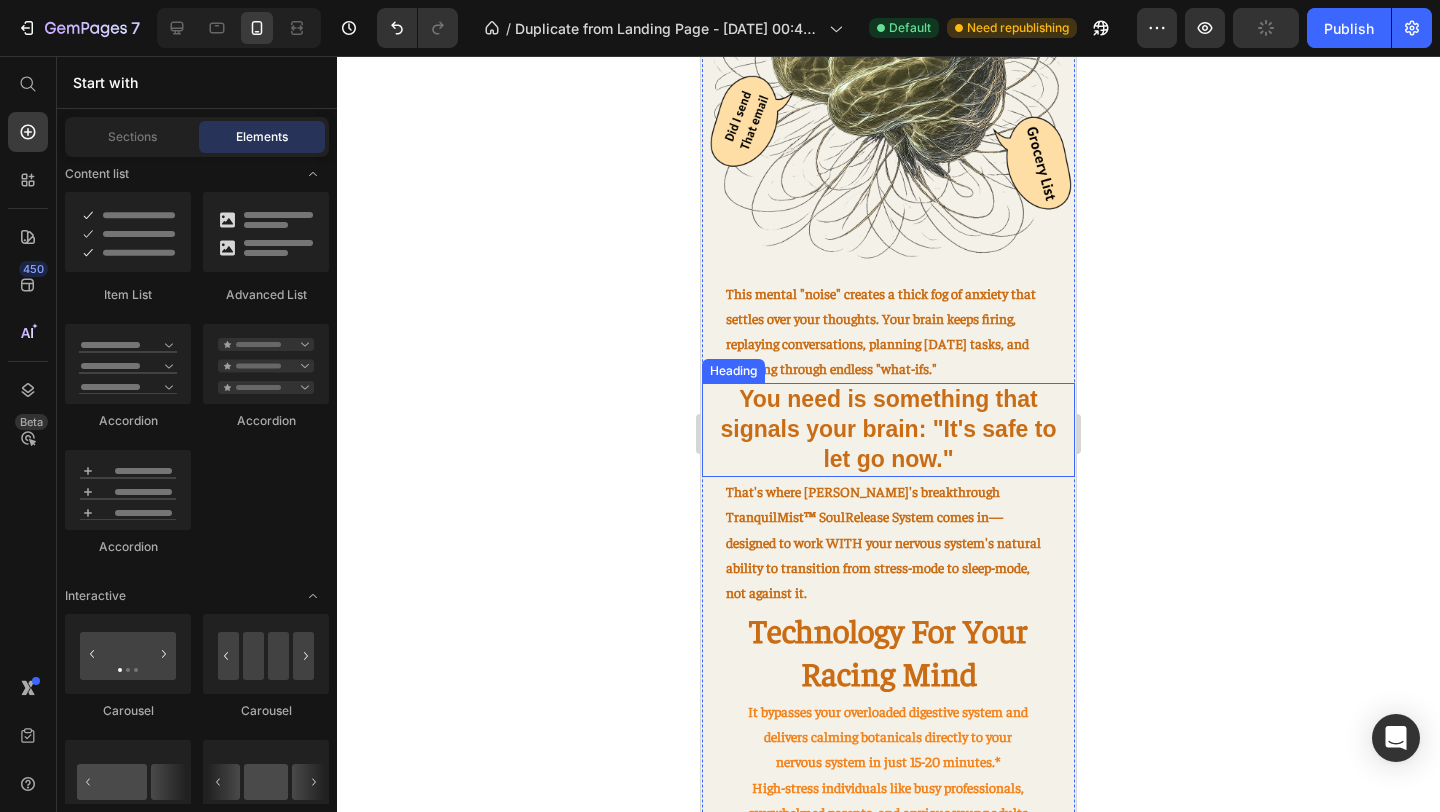 scroll, scrollTop: 1054, scrollLeft: 0, axis: vertical 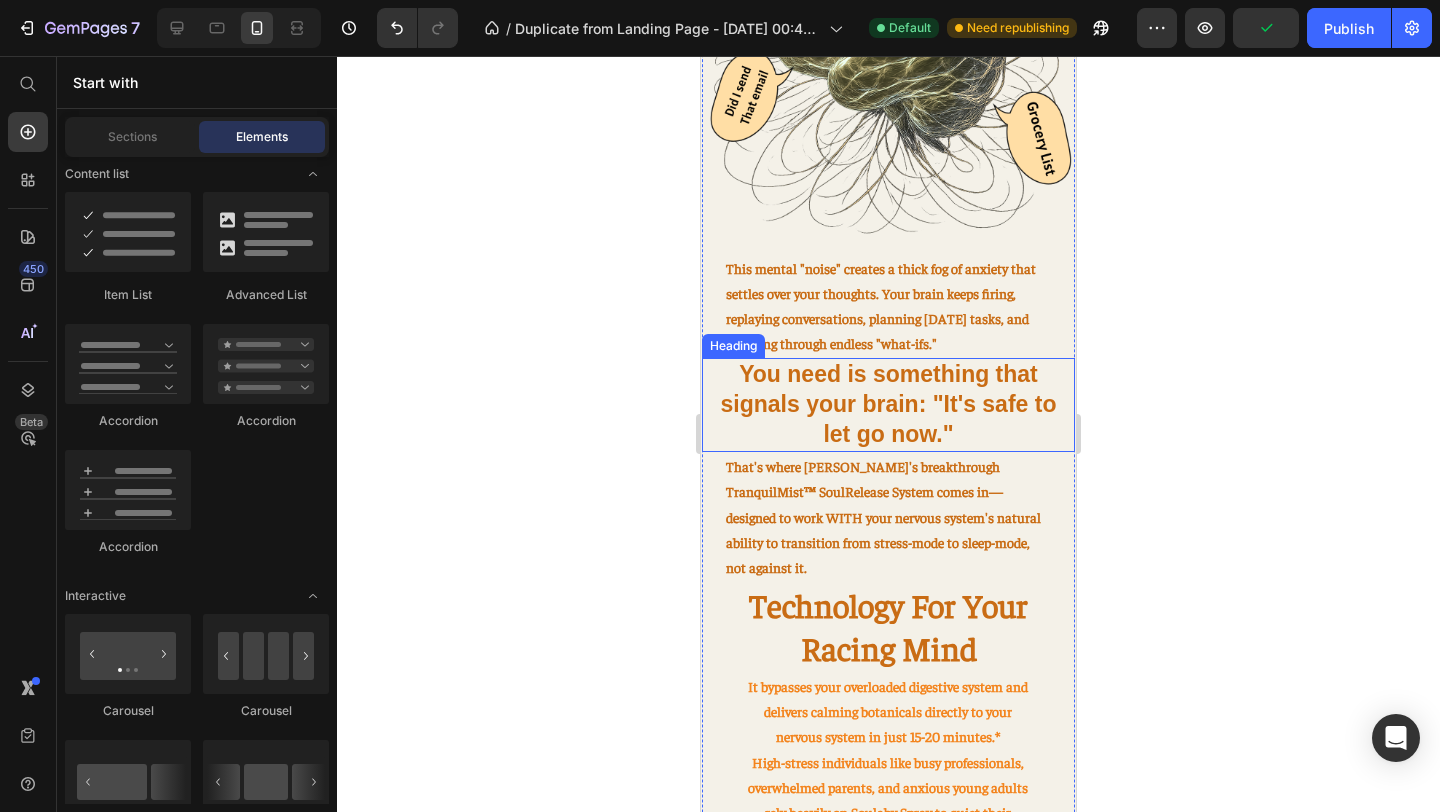 click on "You need is something that signals your brain: "It's safe to let go now."" at bounding box center [889, 404] 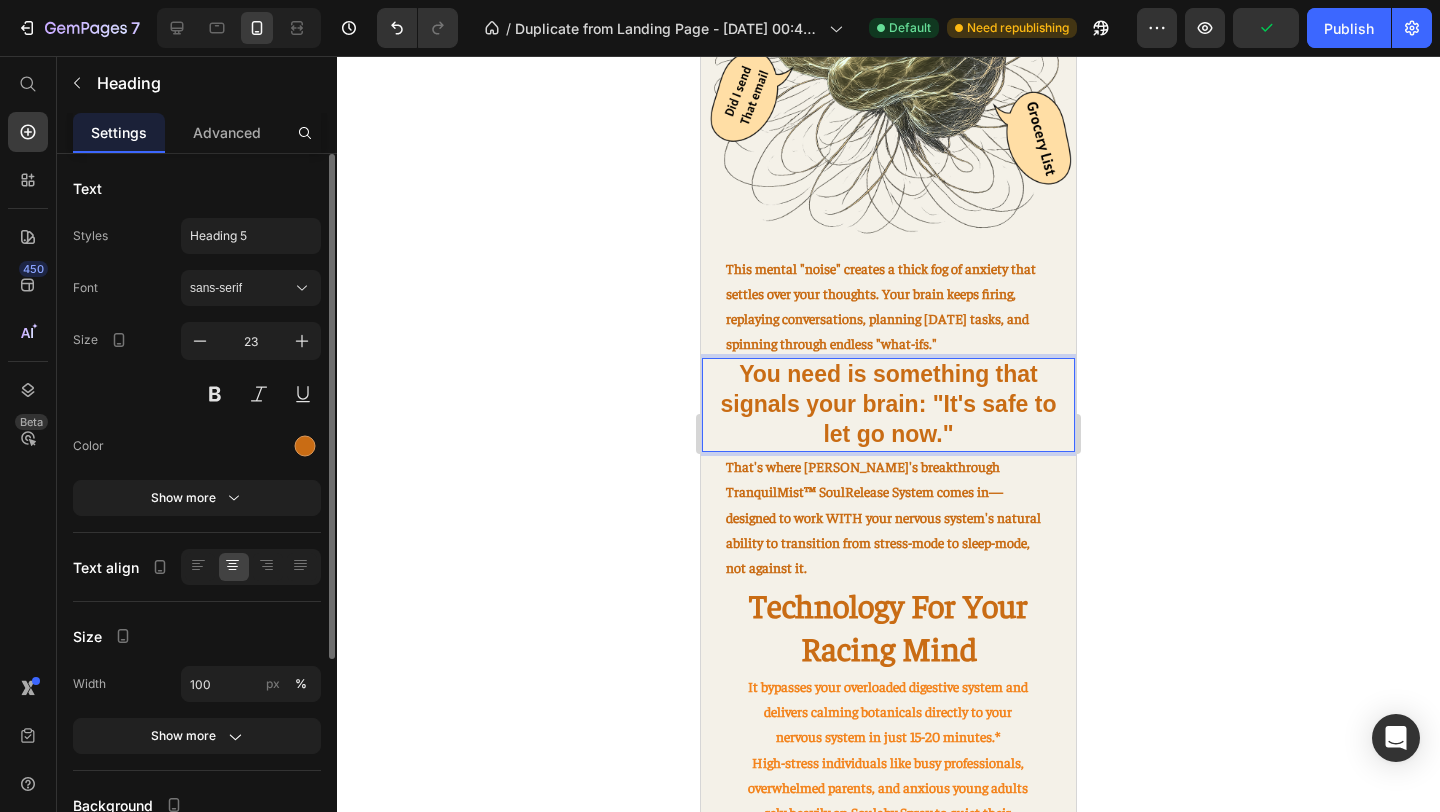 click on "You need is something that signals your brain: "It's safe to let go now."" at bounding box center (889, 404) 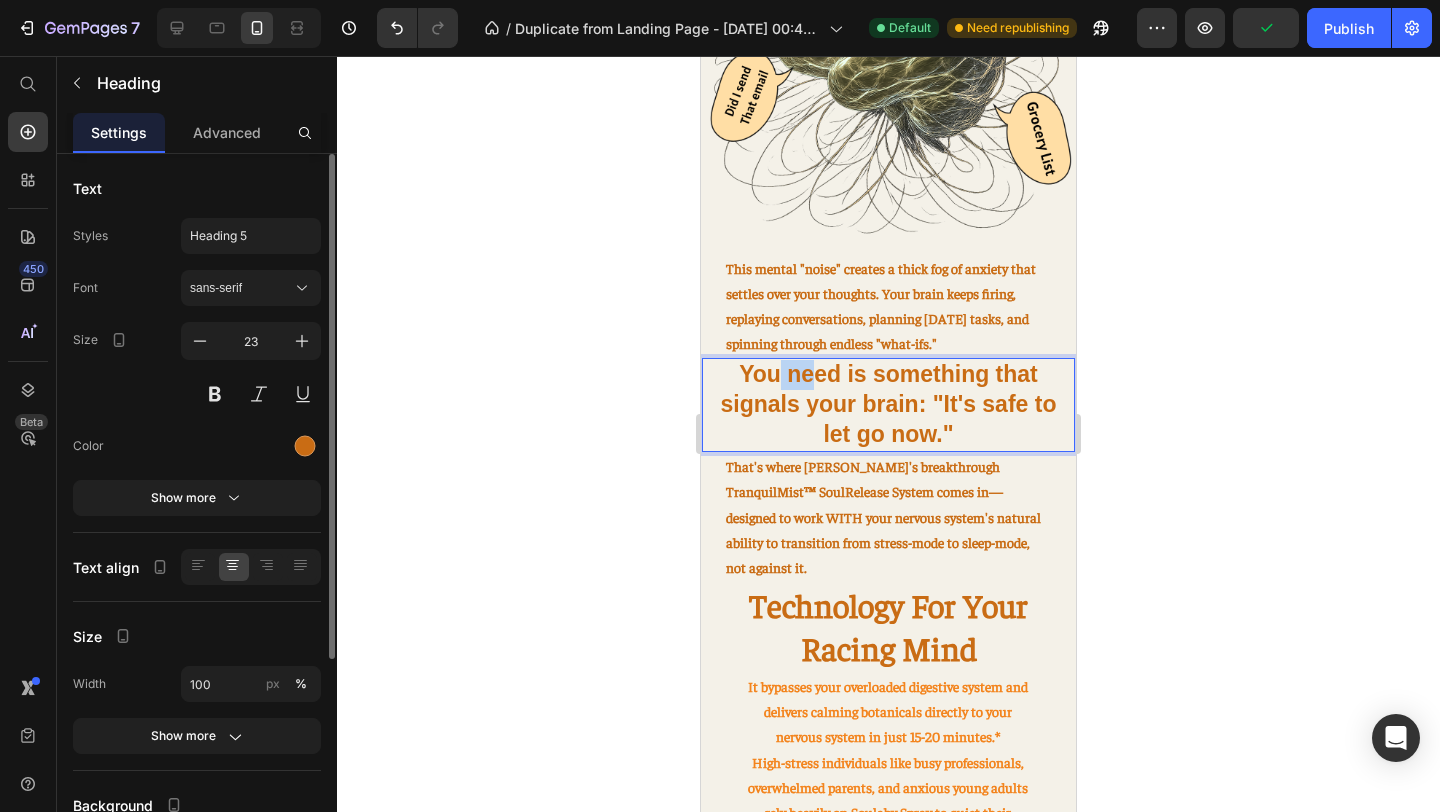 click on "You need is something that signals your brain: "It's safe to let go now."" at bounding box center [889, 404] 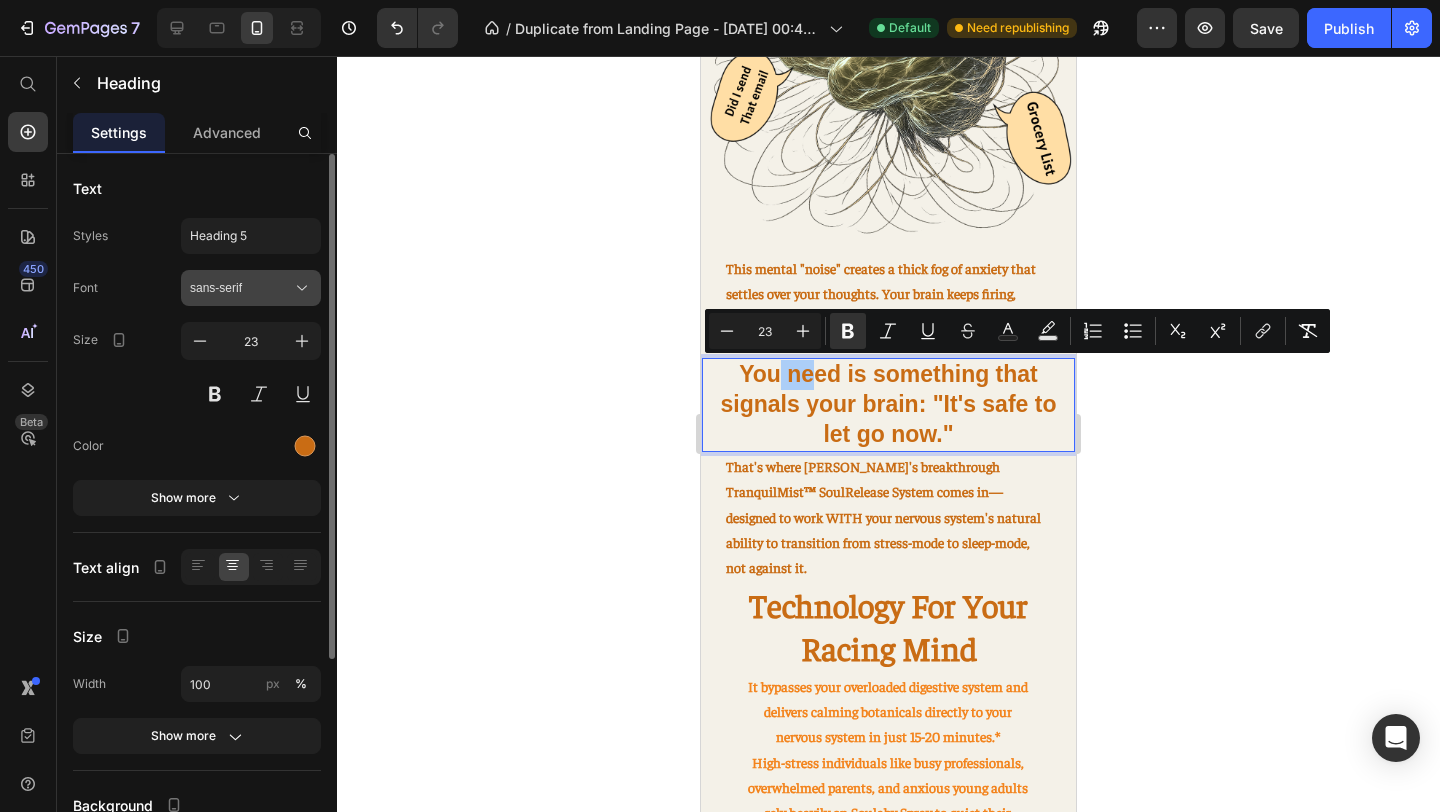 click on "sans-serif" at bounding box center (241, 288) 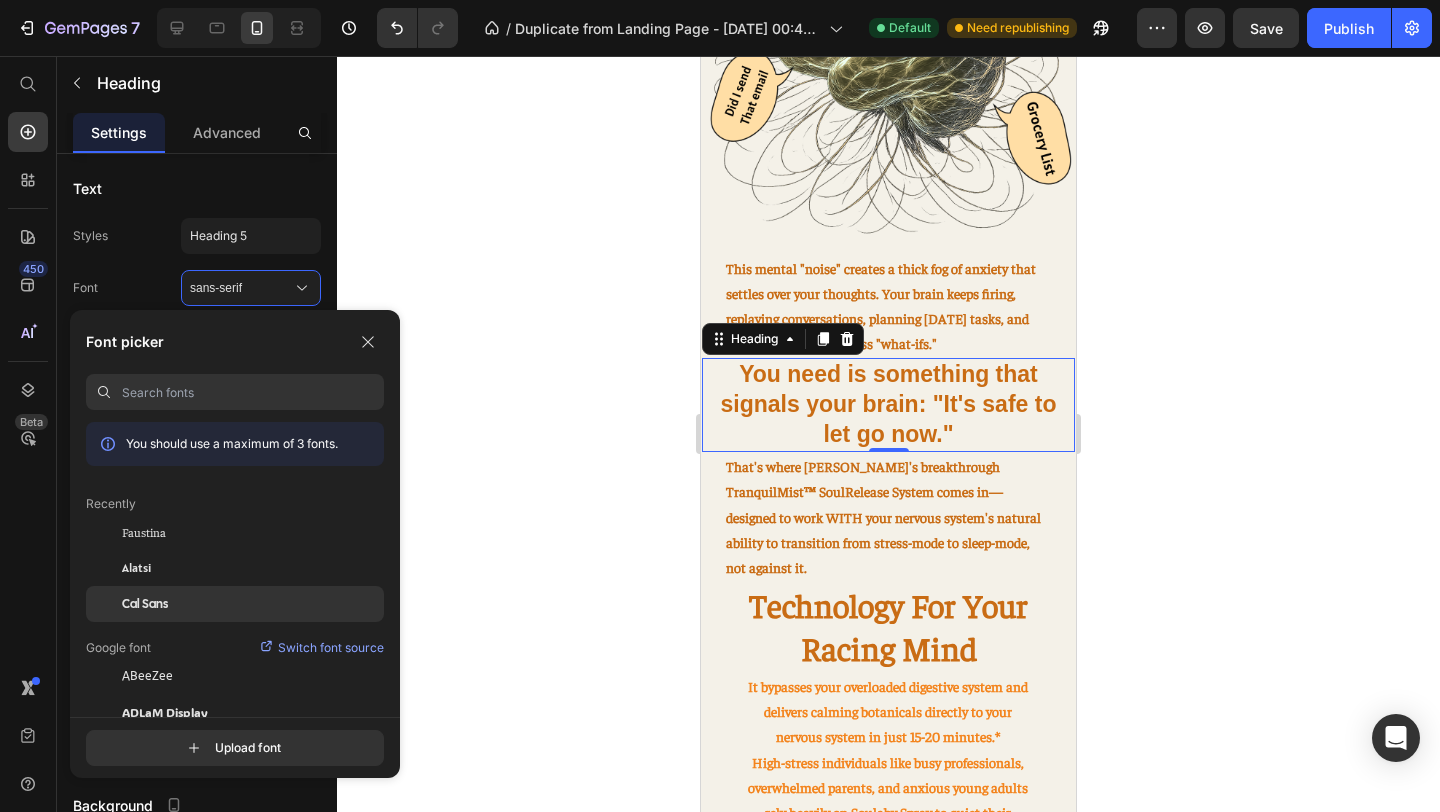click on "Cal Sans" 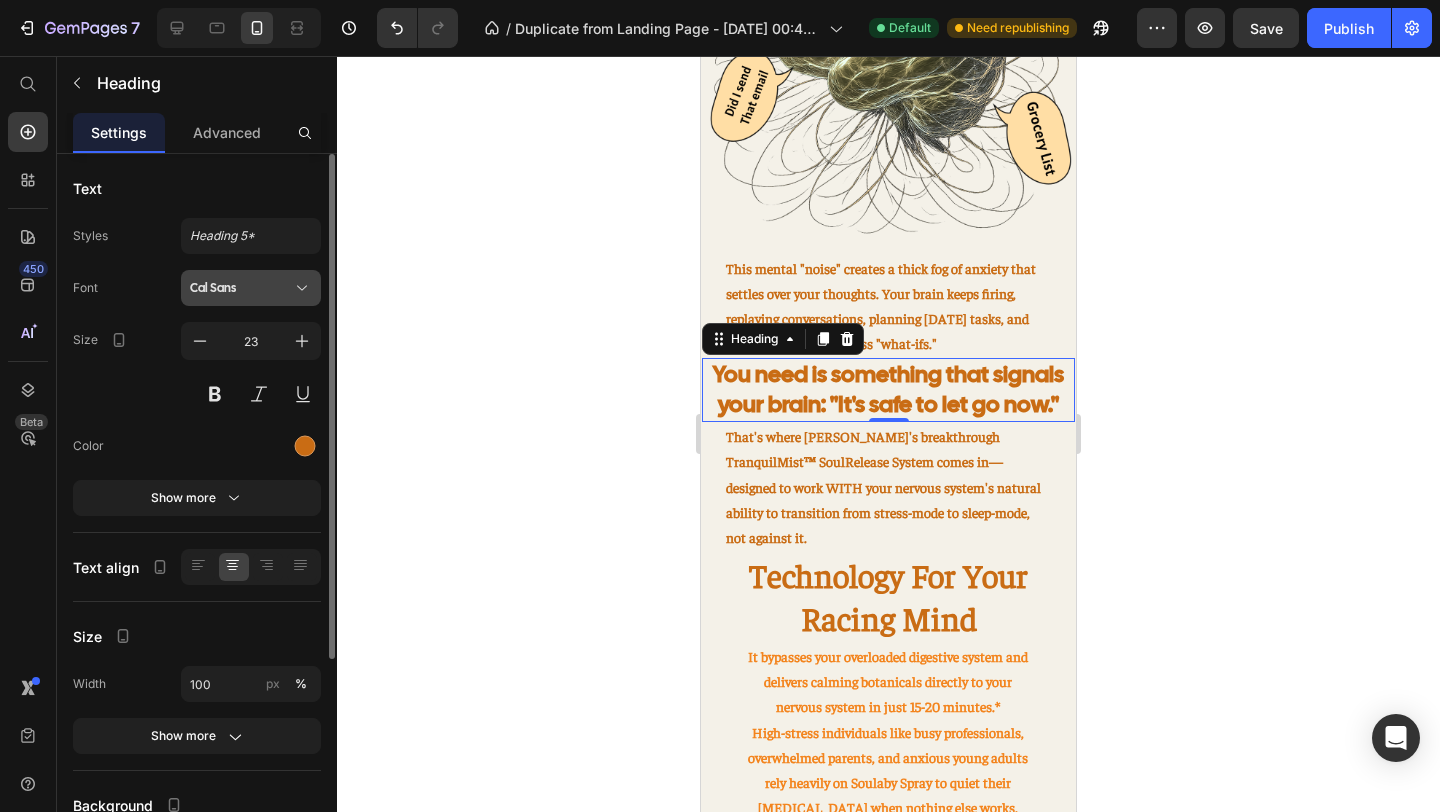 click on "Cal Sans" at bounding box center (251, 288) 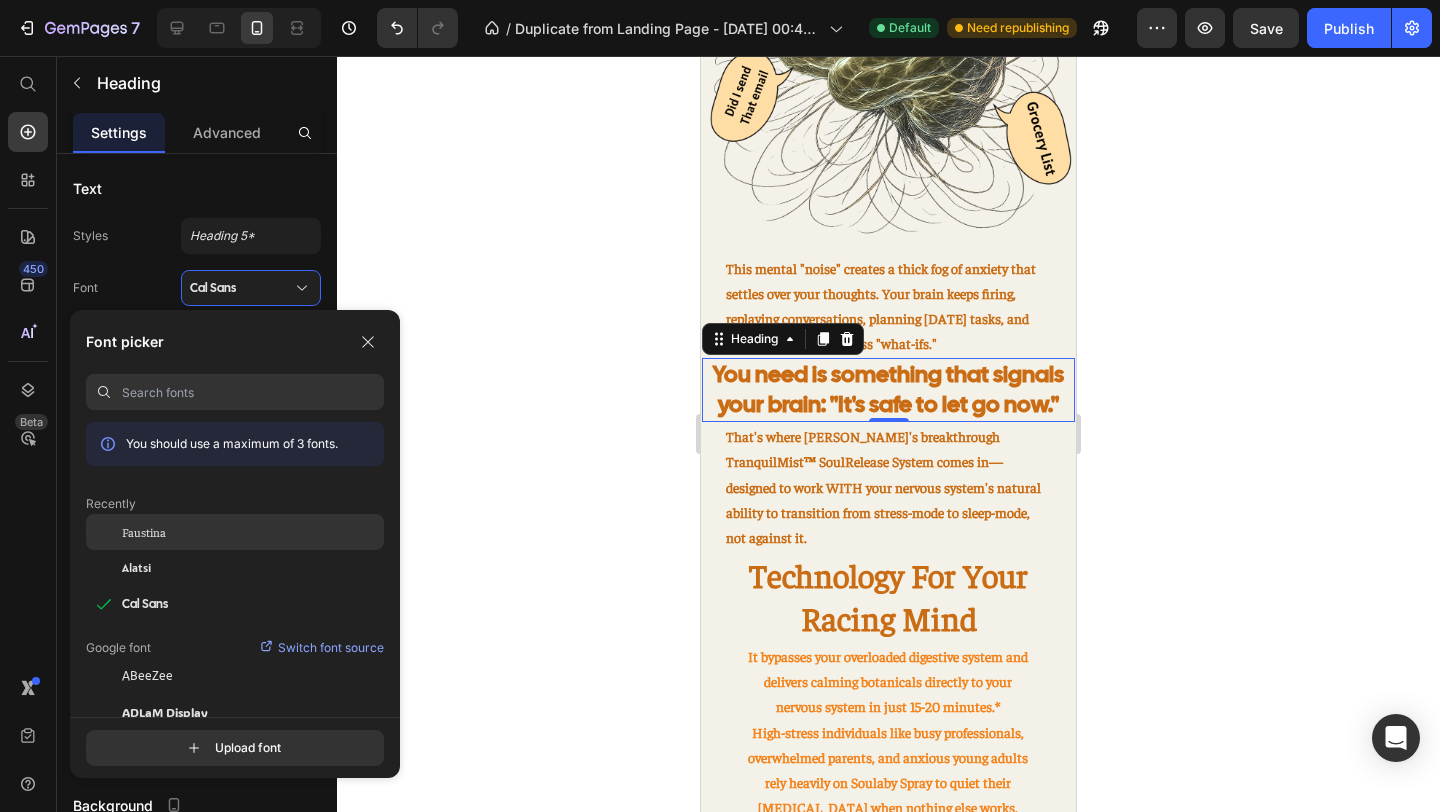 click on "Faustina" at bounding box center (144, 532) 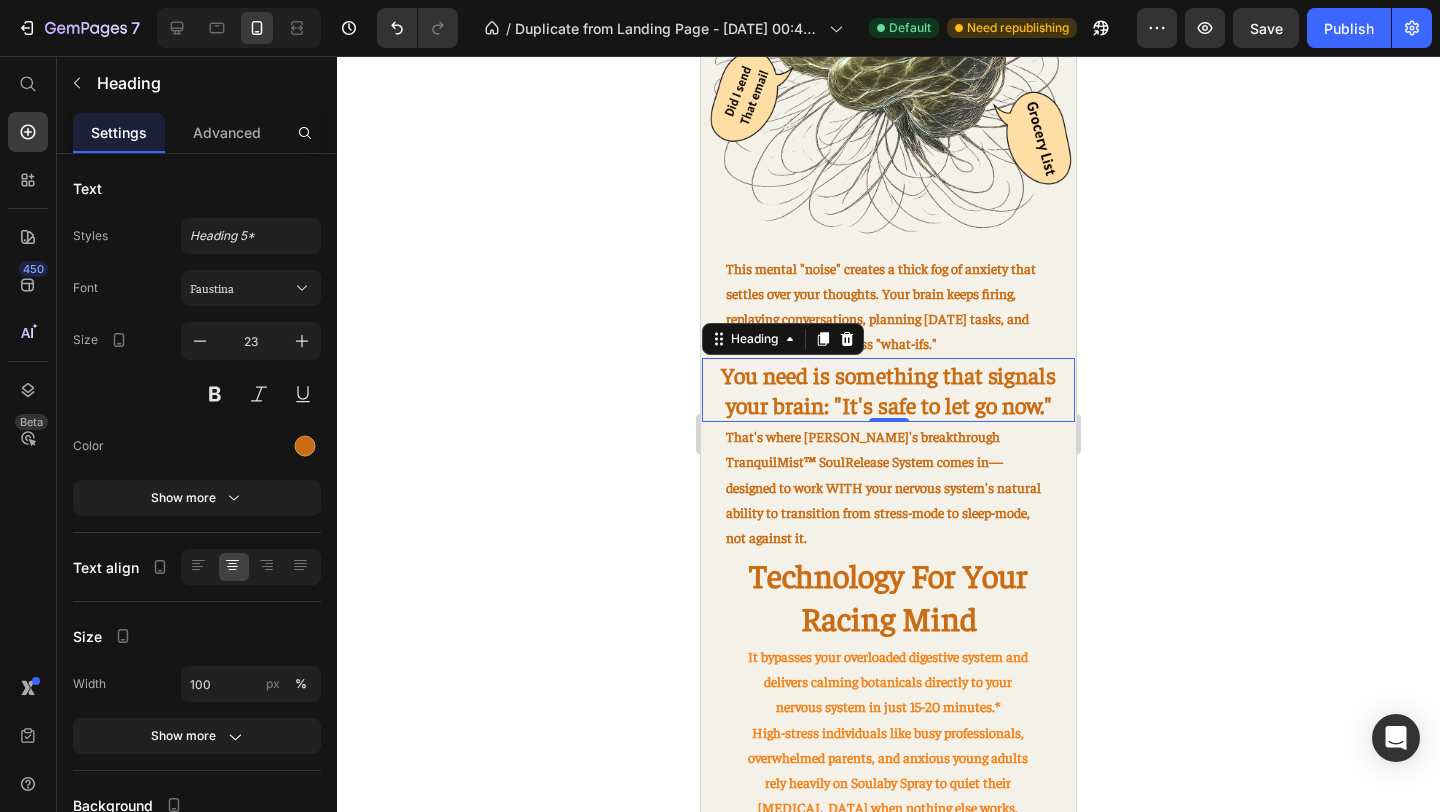 click 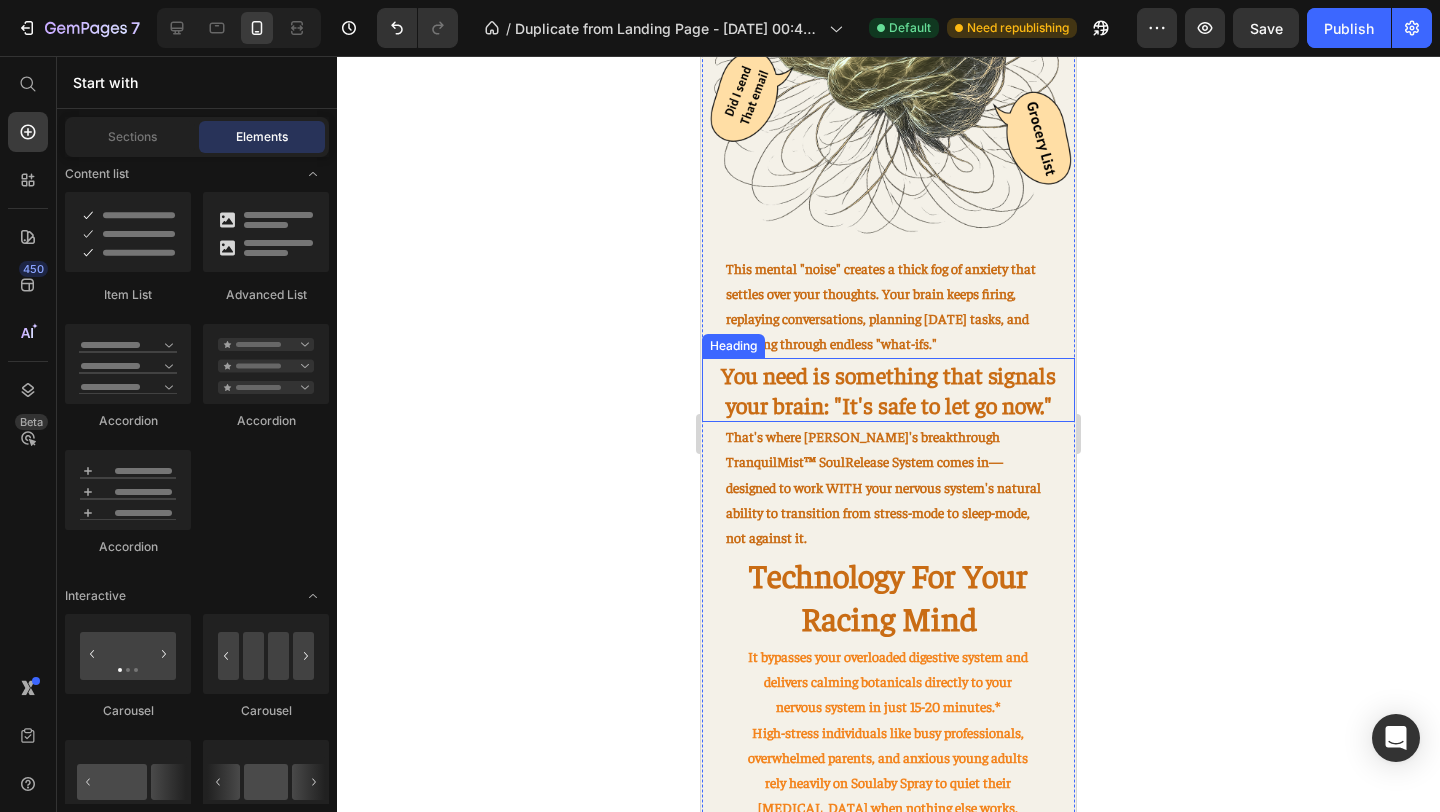 click on "You need is something that signals your brain: "It's safe to let go now."" at bounding box center (888, 389) 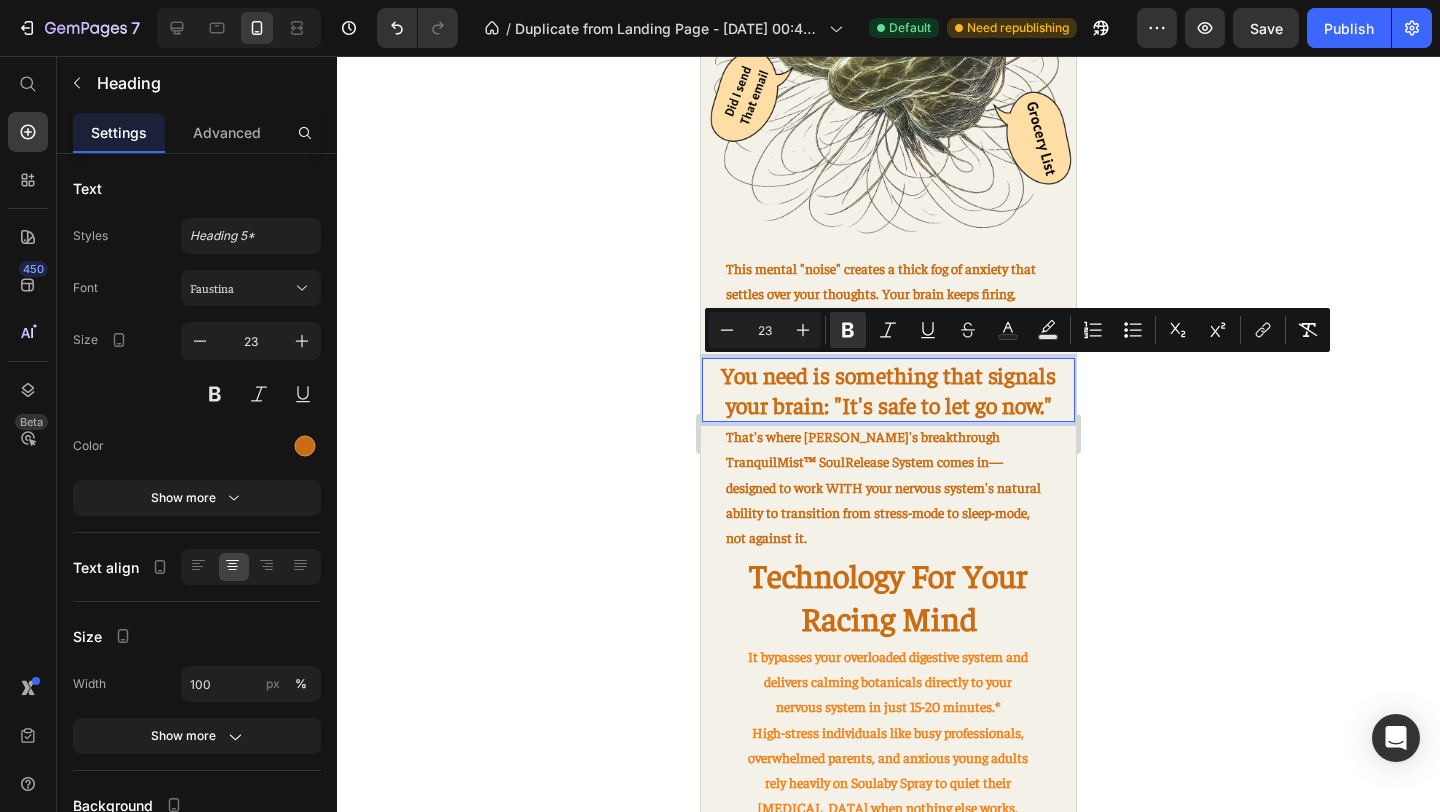 click 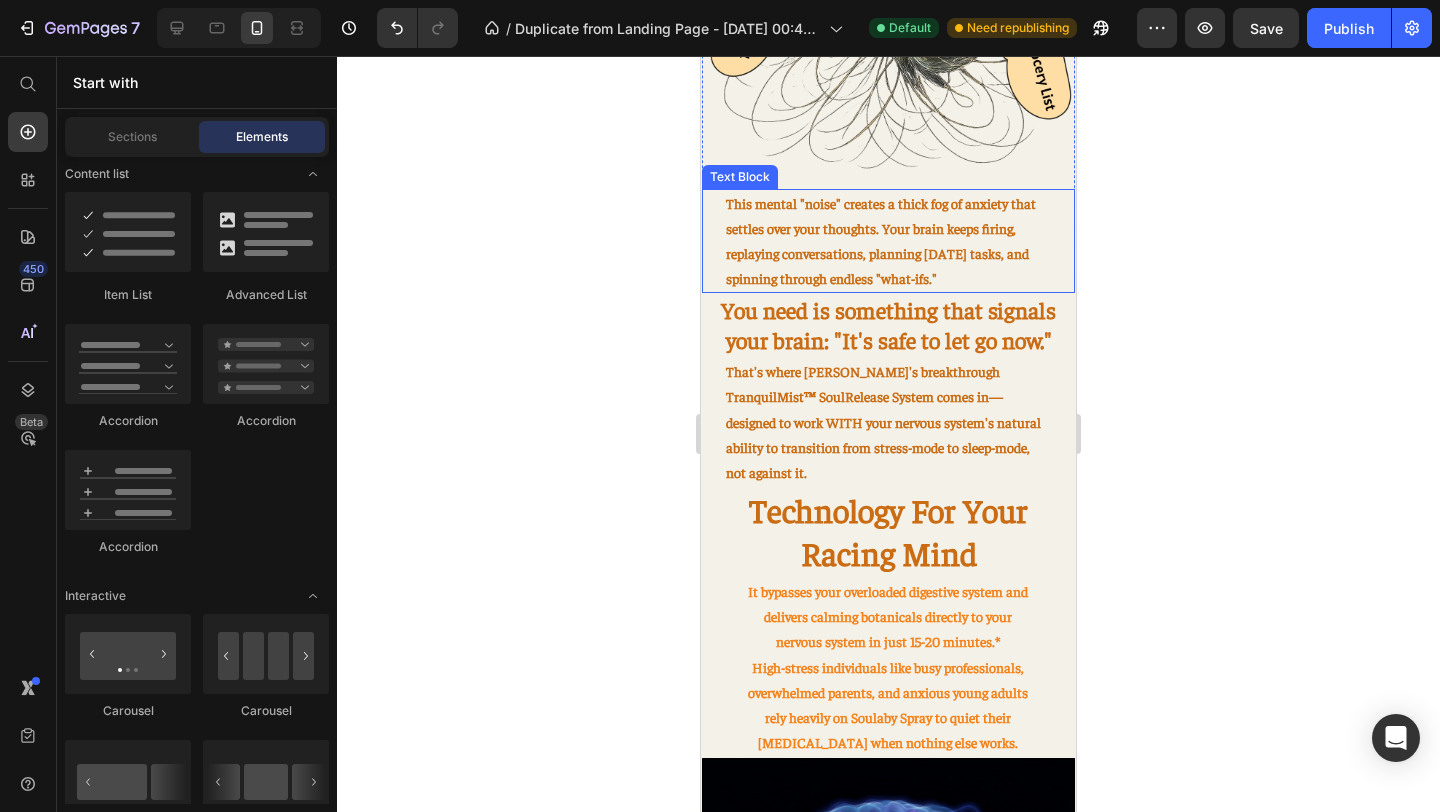 scroll, scrollTop: 1111, scrollLeft: 0, axis: vertical 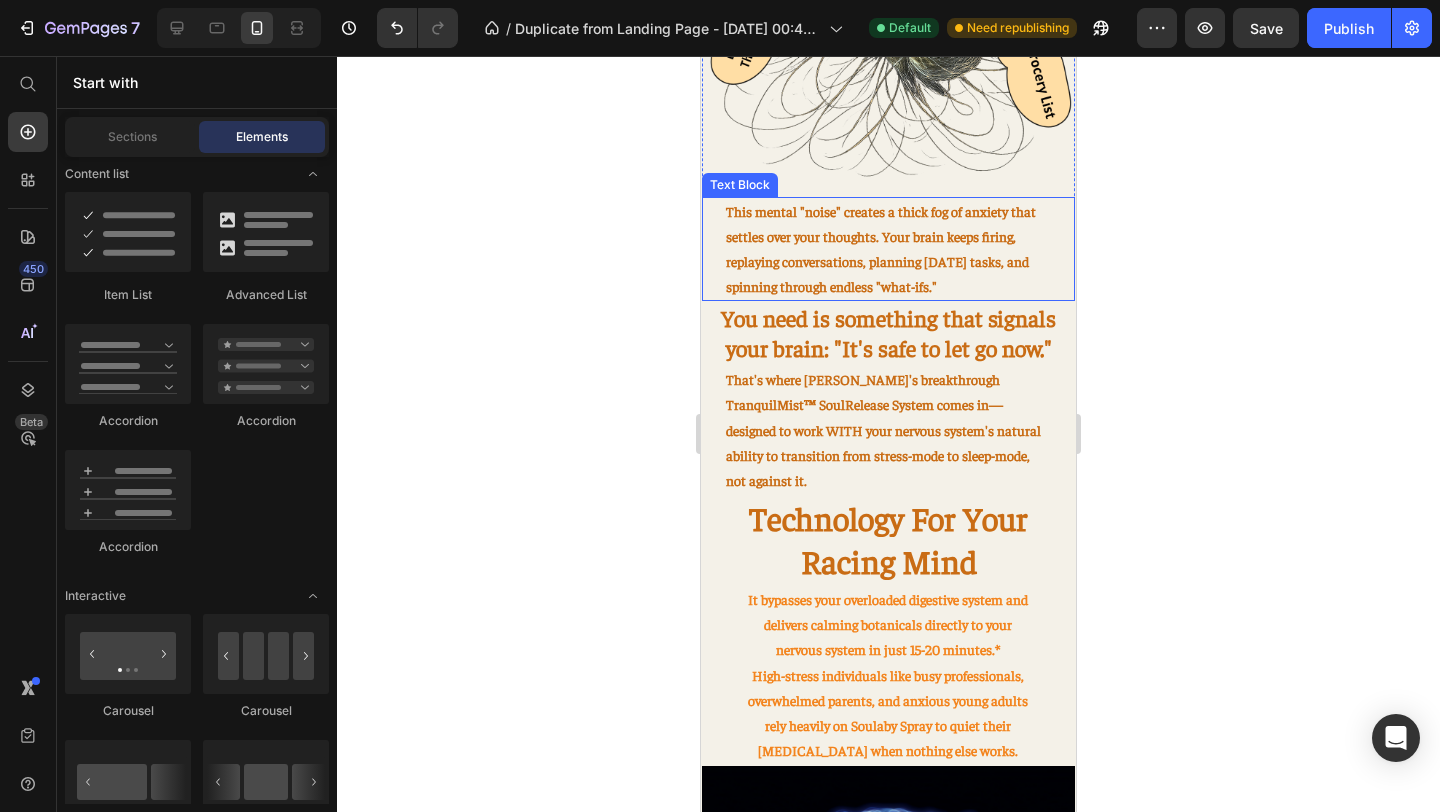 click on "This mental "noise" creates a thick fog of anxiety that settles over your thoughts. Your brain keeps firing, replaying conversations, planning [DATE] tasks, and spinning through endless "what-ifs."" at bounding box center [889, 249] 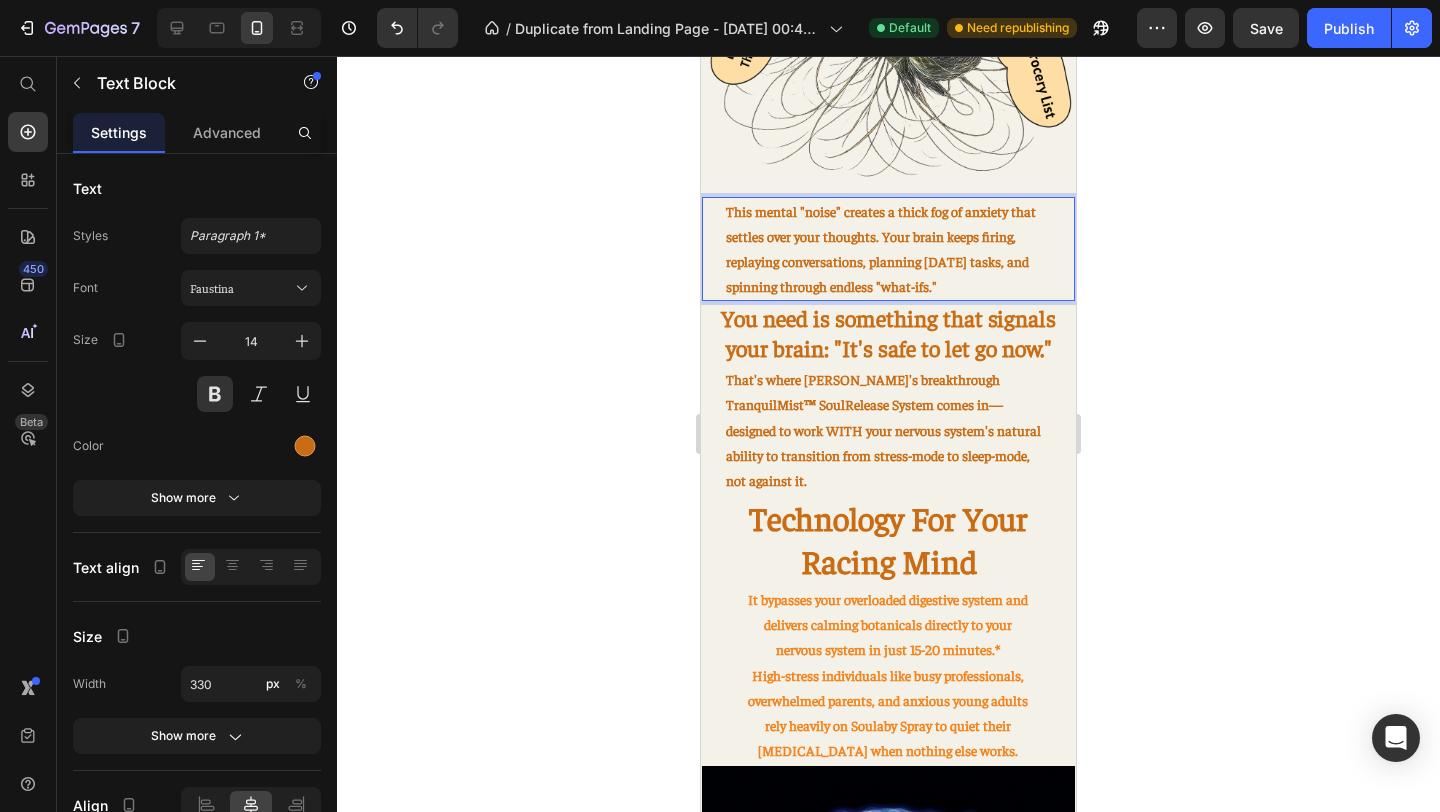 click on "This mental "noise" creates a thick fog of anxiety that settles over your thoughts. Your brain keeps firing, replaying conversations, planning [DATE] tasks, and spinning through endless "what-ifs."" at bounding box center (889, 249) 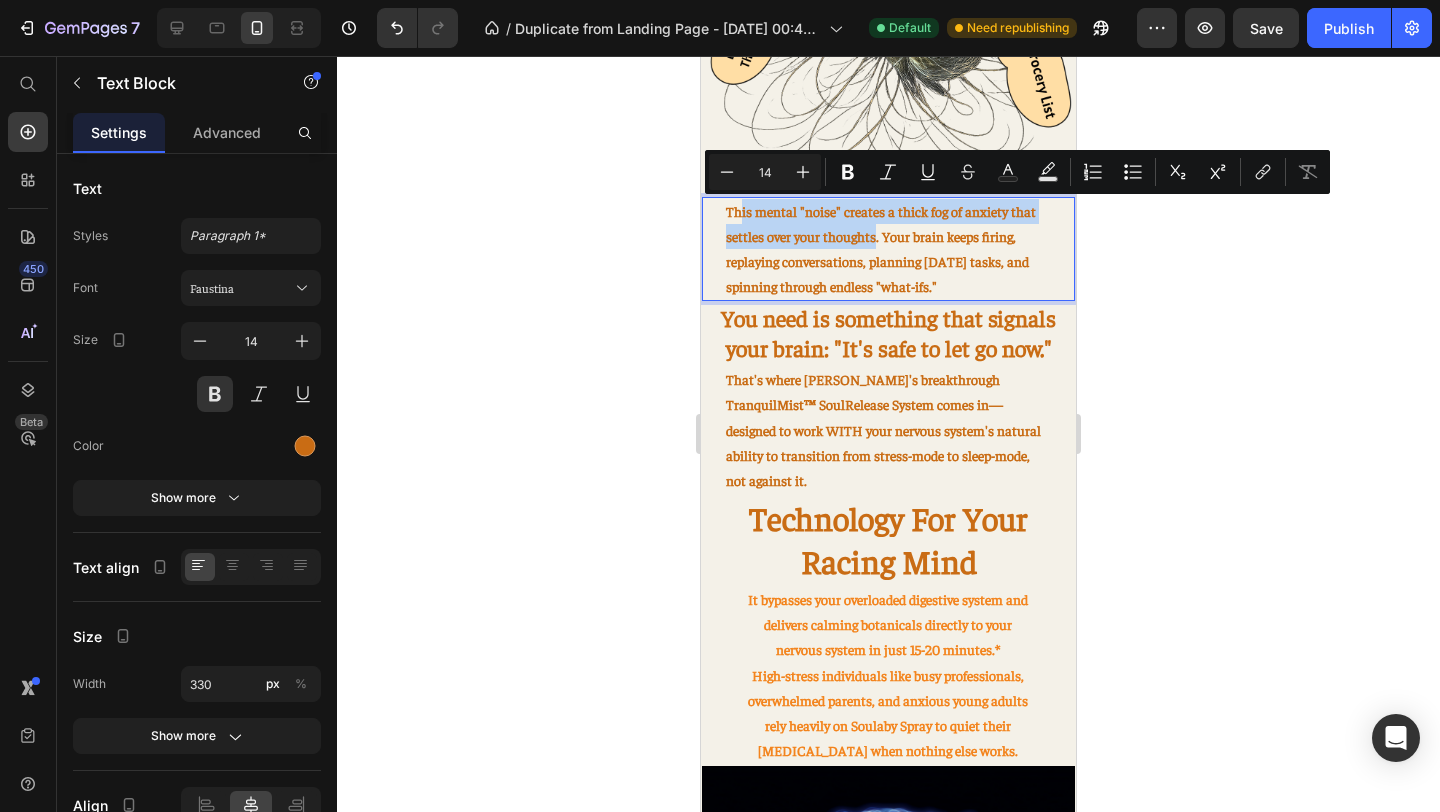 drag, startPoint x: 876, startPoint y: 237, endPoint x: 757, endPoint y: 216, distance: 120.83874 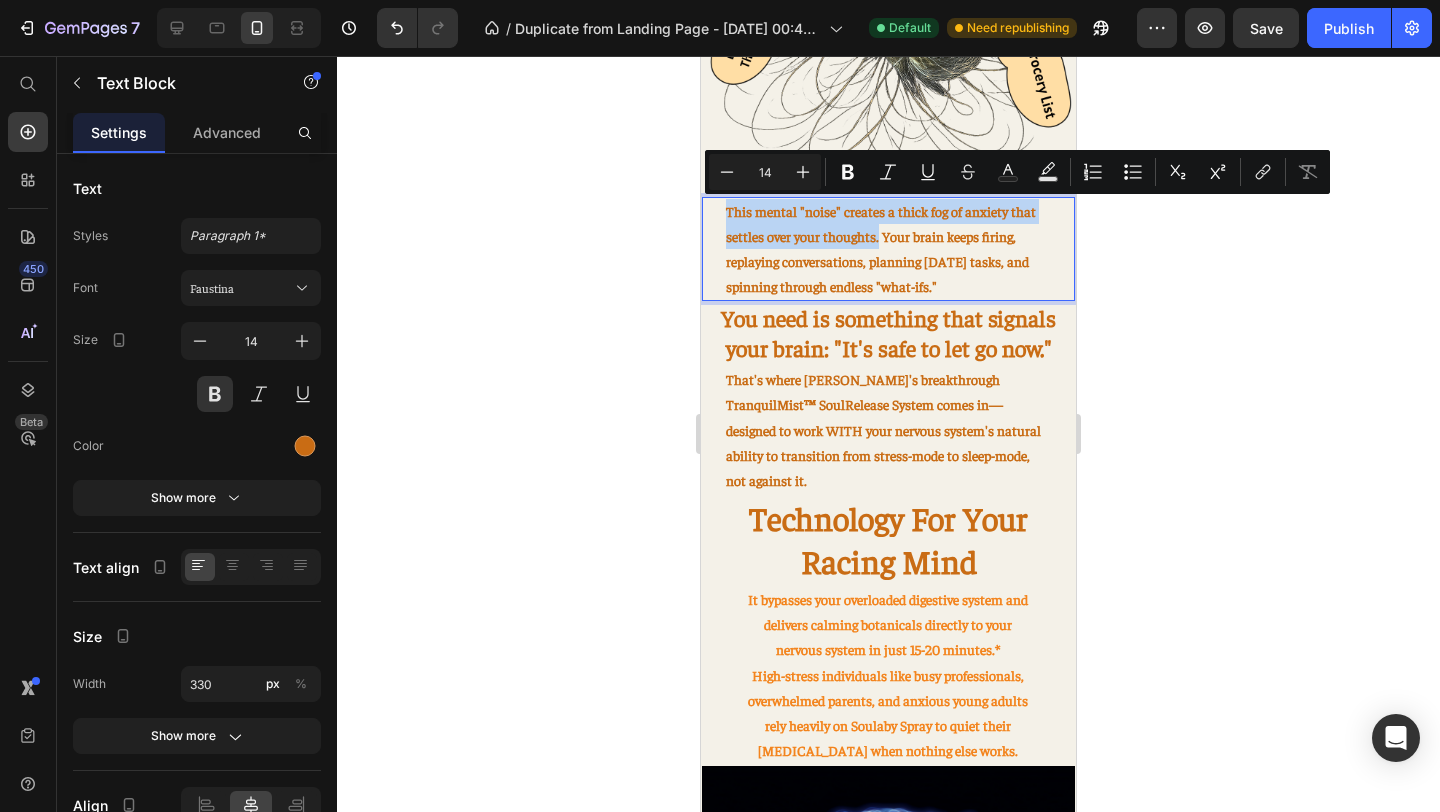 drag, startPoint x: 879, startPoint y: 236, endPoint x: 724, endPoint y: 214, distance: 156.55351 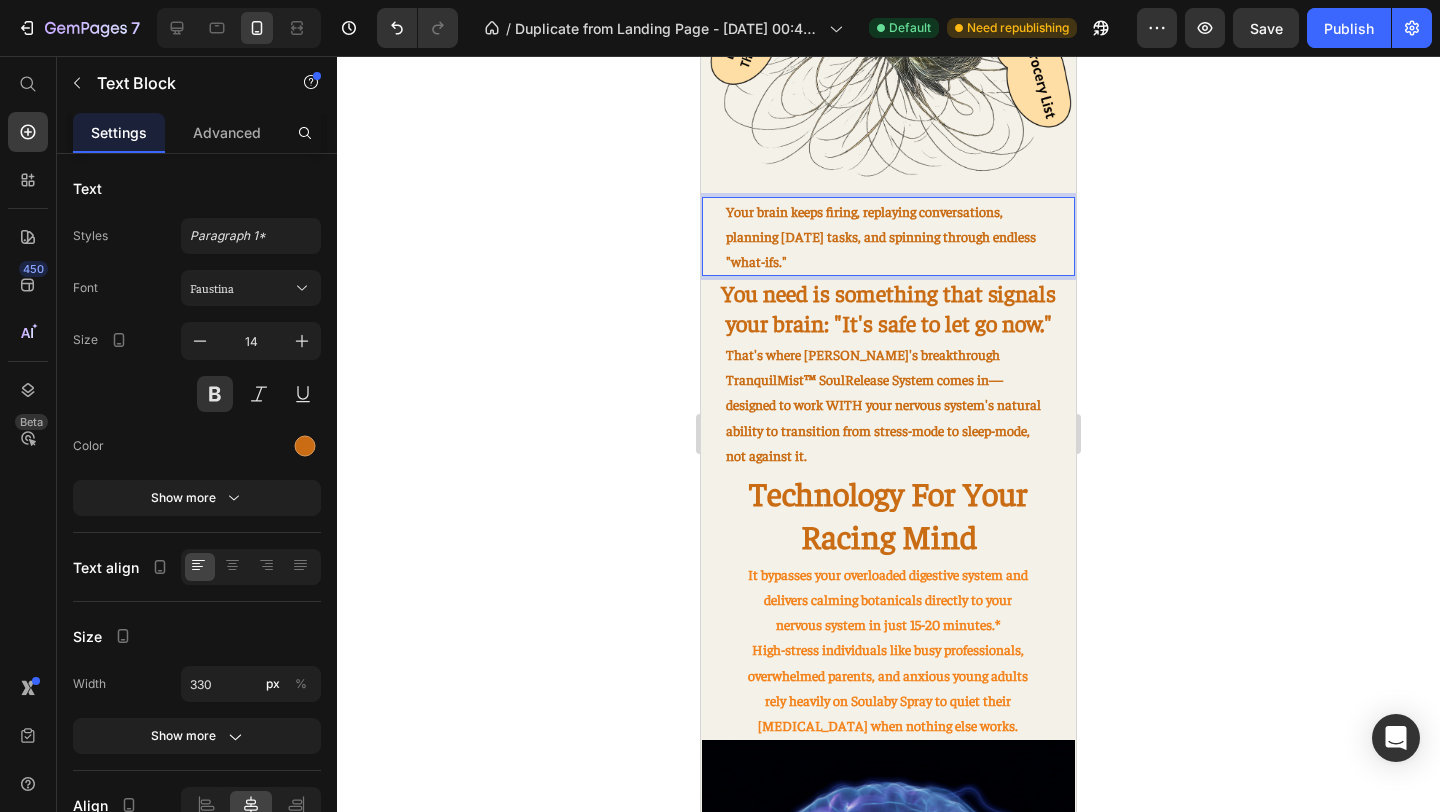 click 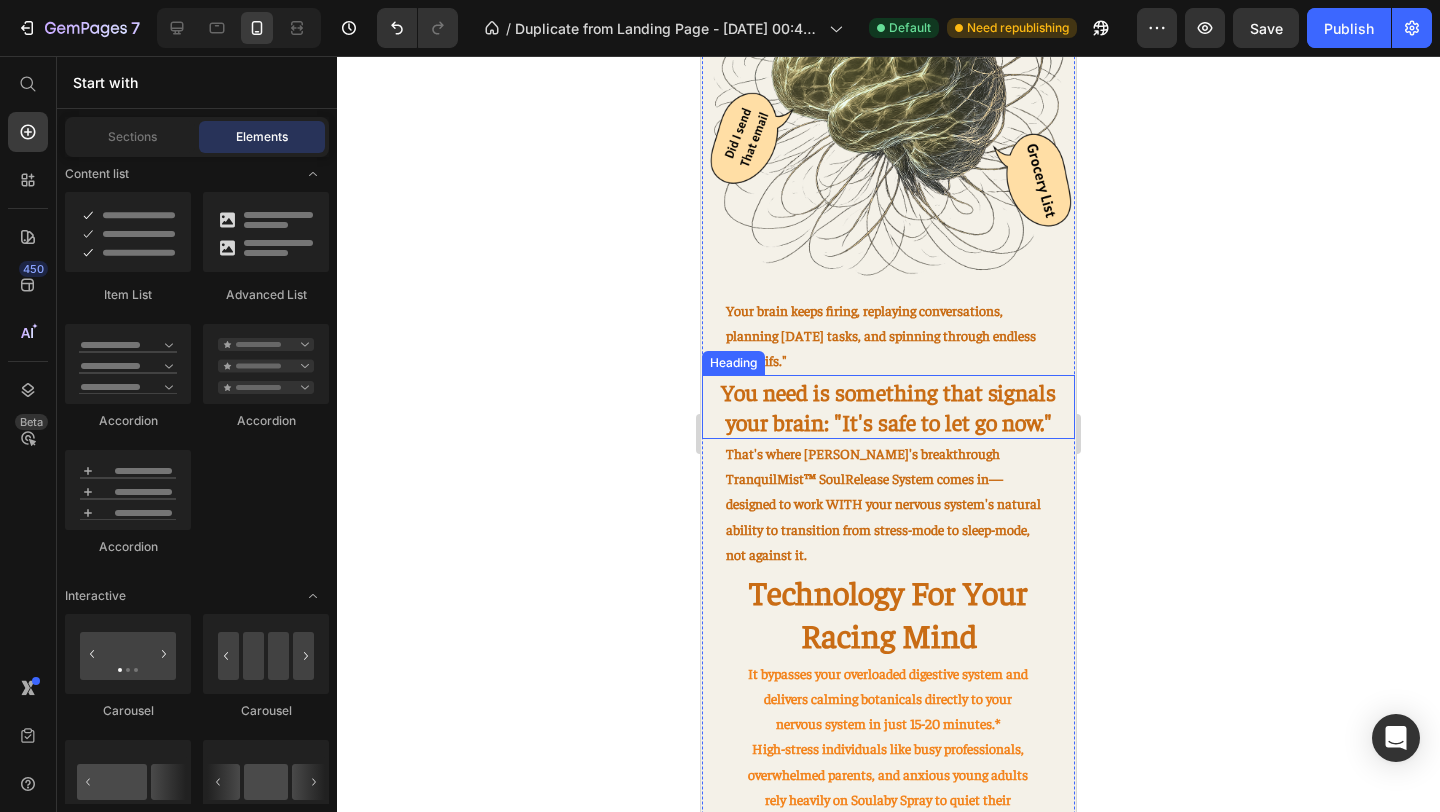 scroll, scrollTop: 999, scrollLeft: 0, axis: vertical 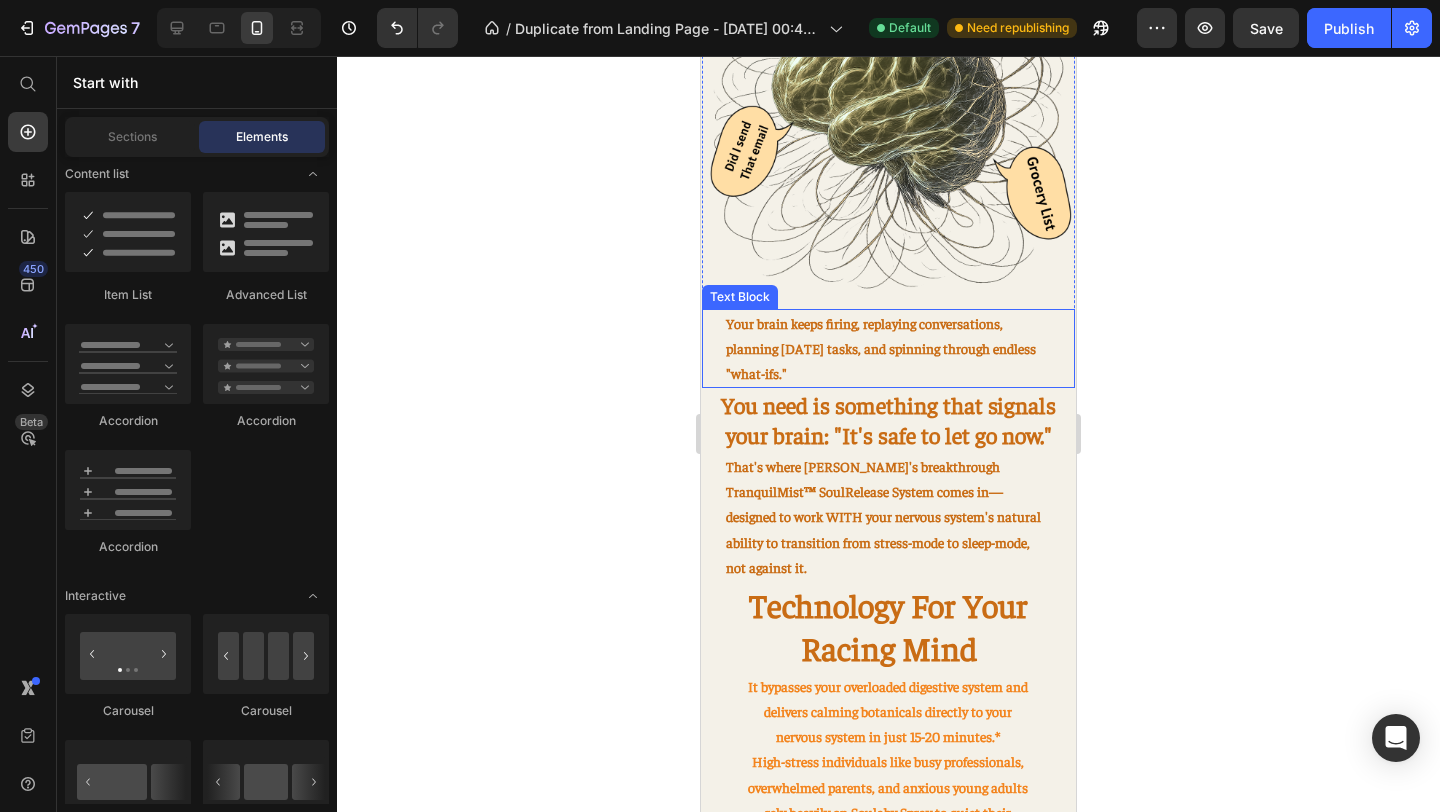 click on "Your brain keeps firing, replaying conversations, planning [DATE] tasks, and spinning through endless "what-ifs."" at bounding box center (889, 349) 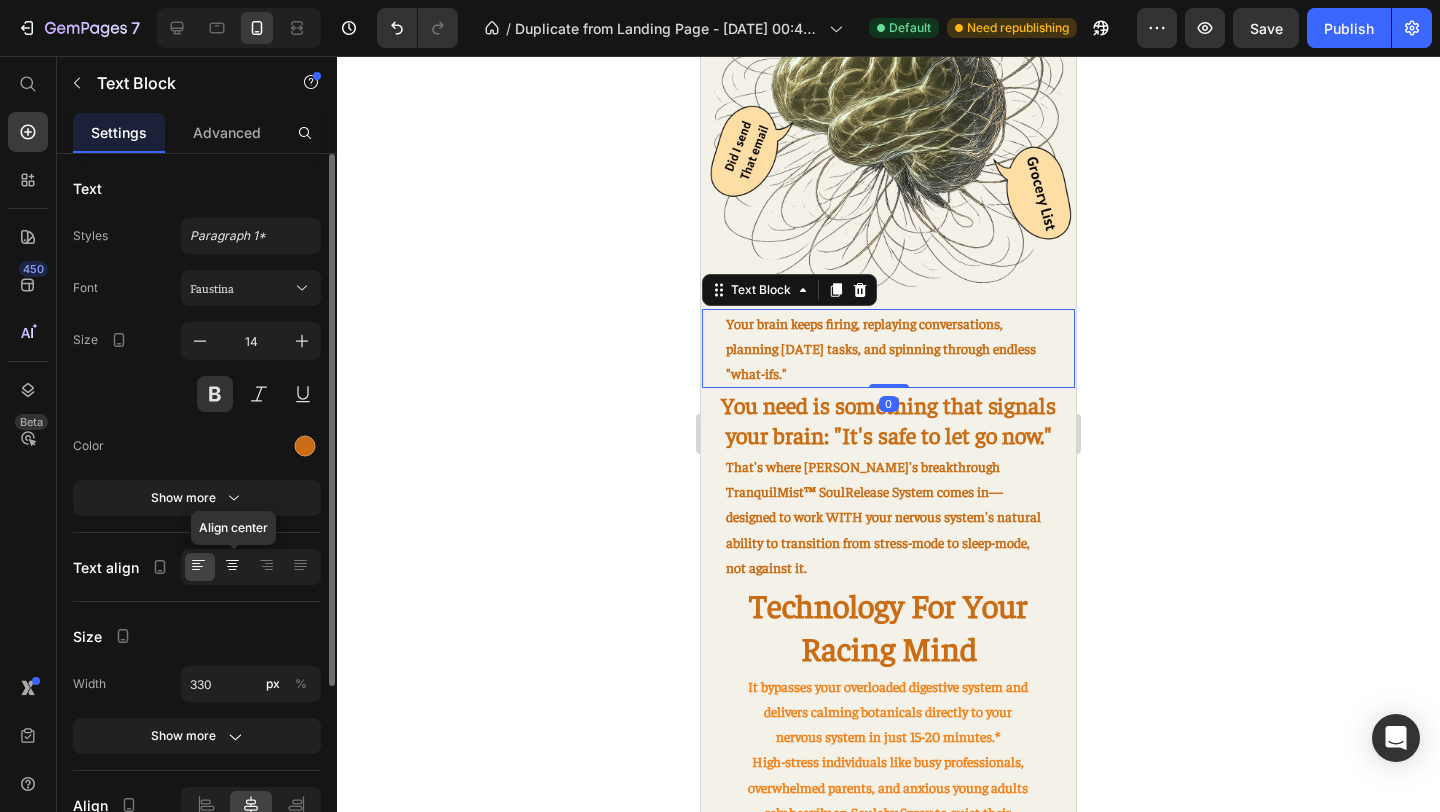 click 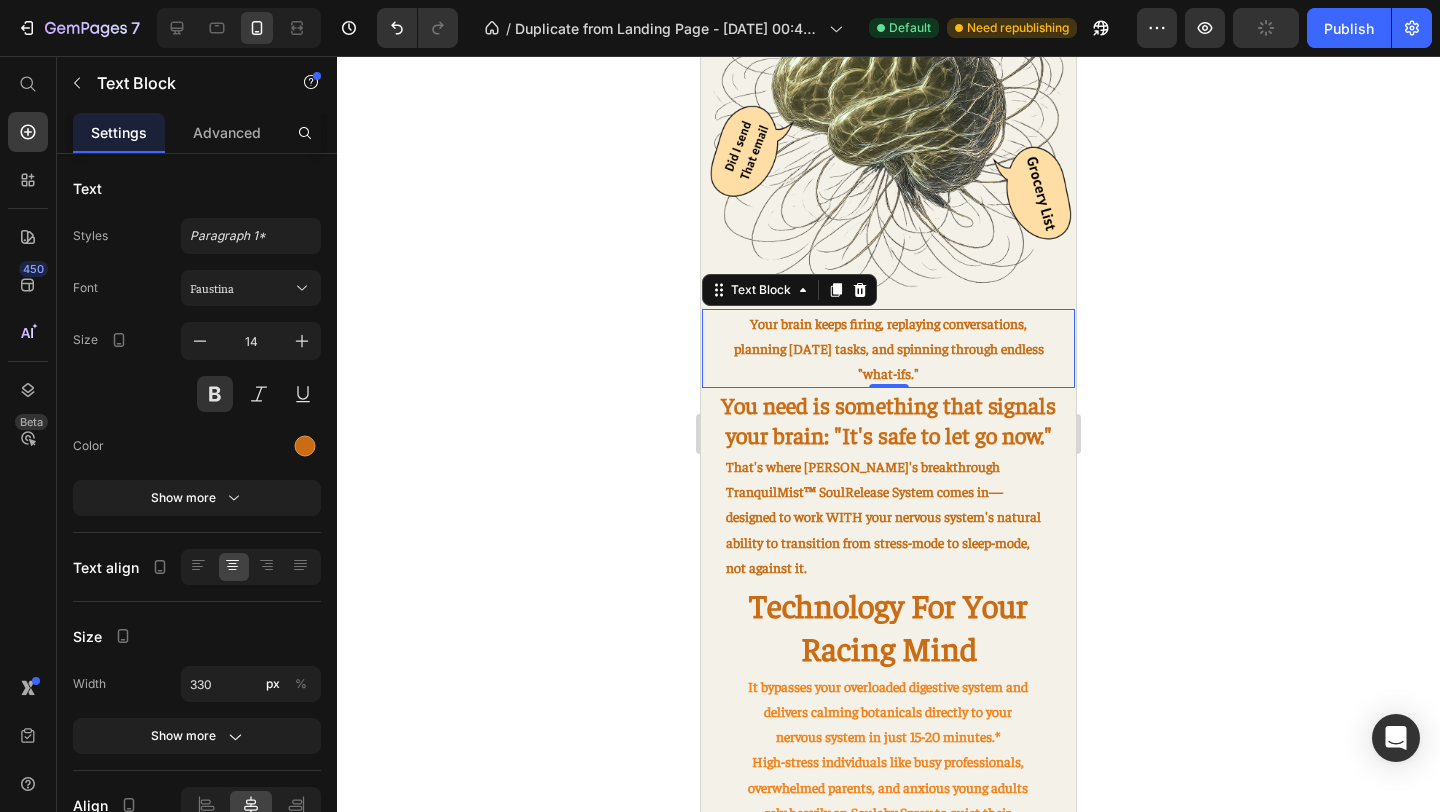 click 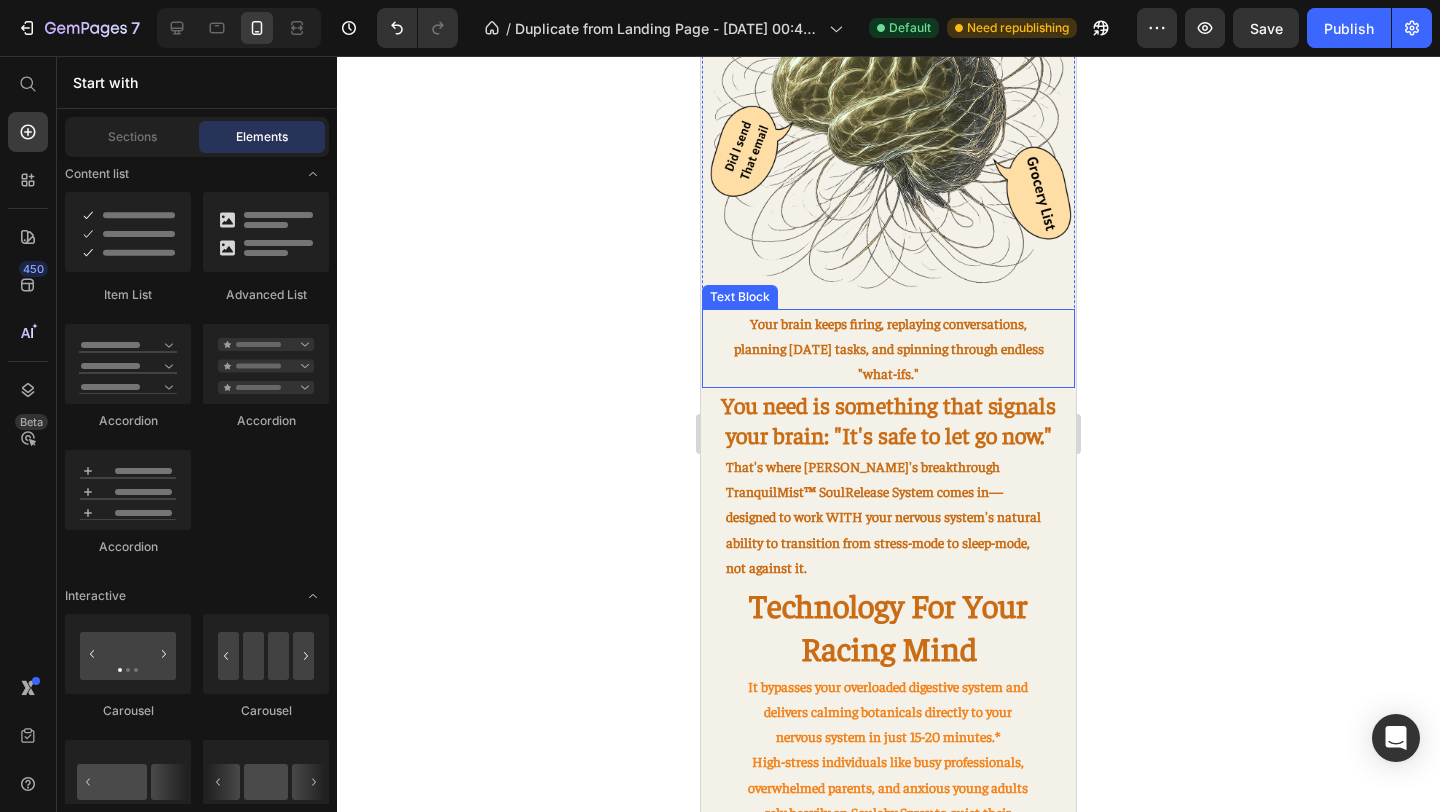 scroll, scrollTop: 1030, scrollLeft: 0, axis: vertical 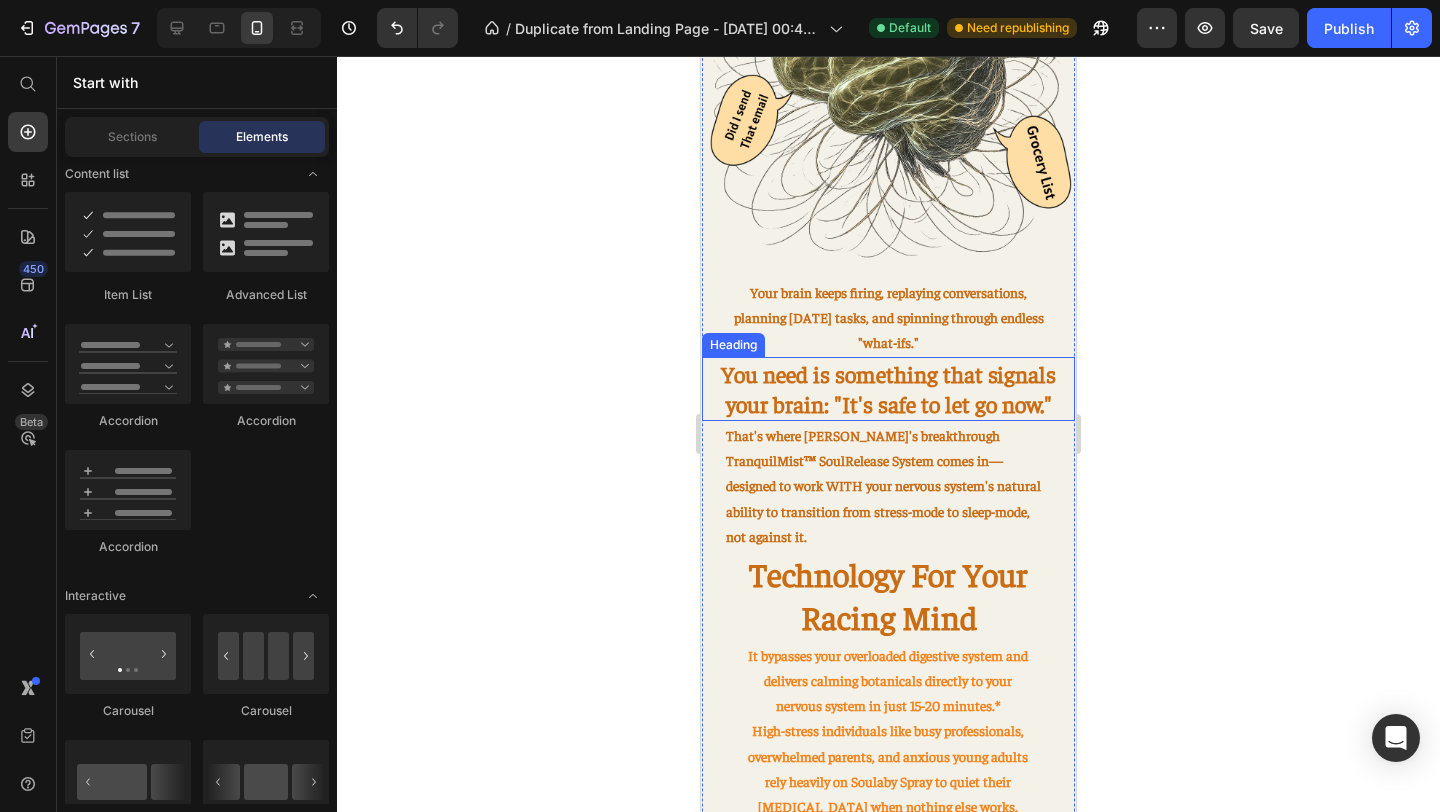 click on "You need is something that signals your brain: "It's safe to let go now."" at bounding box center [888, 388] 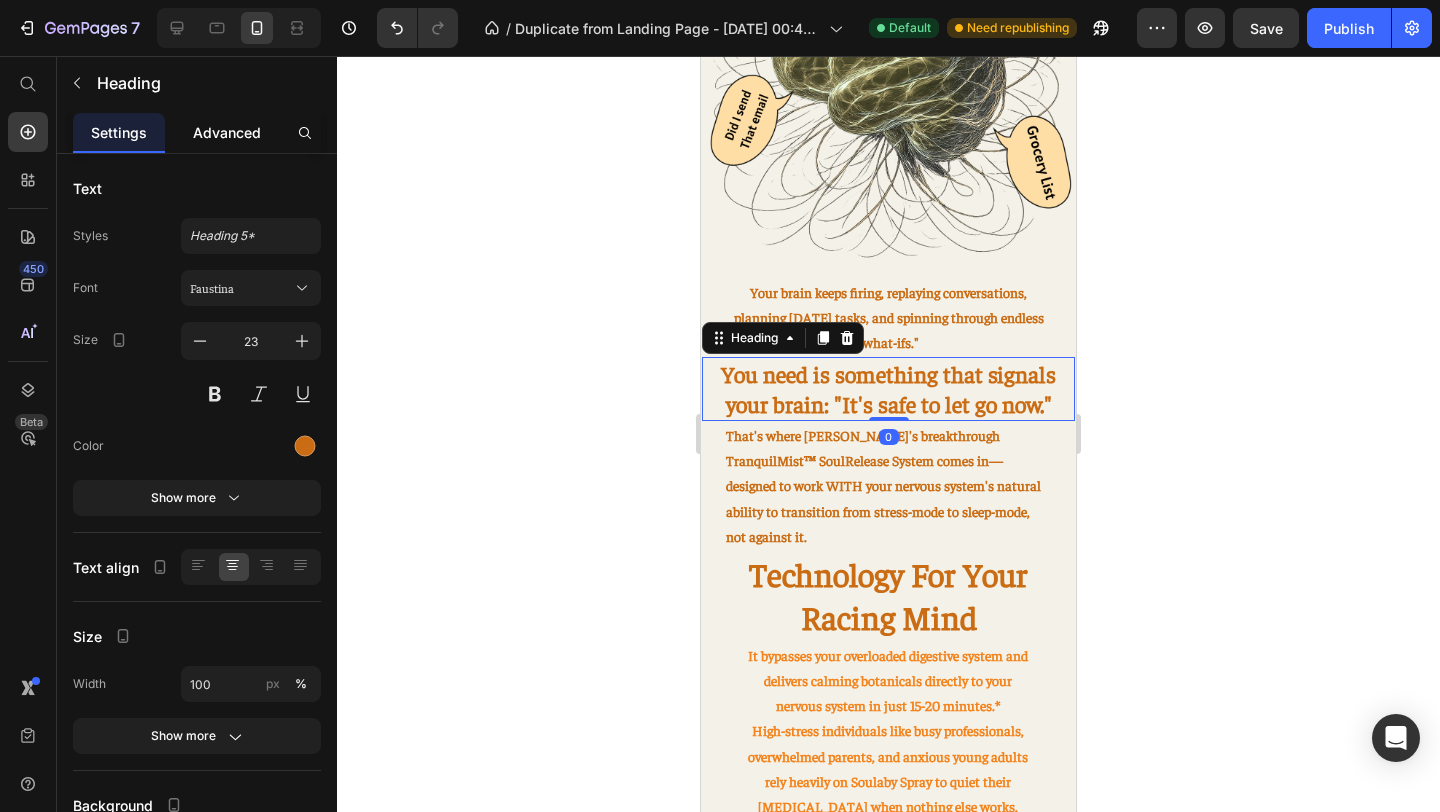 click on "Advanced" at bounding box center (227, 132) 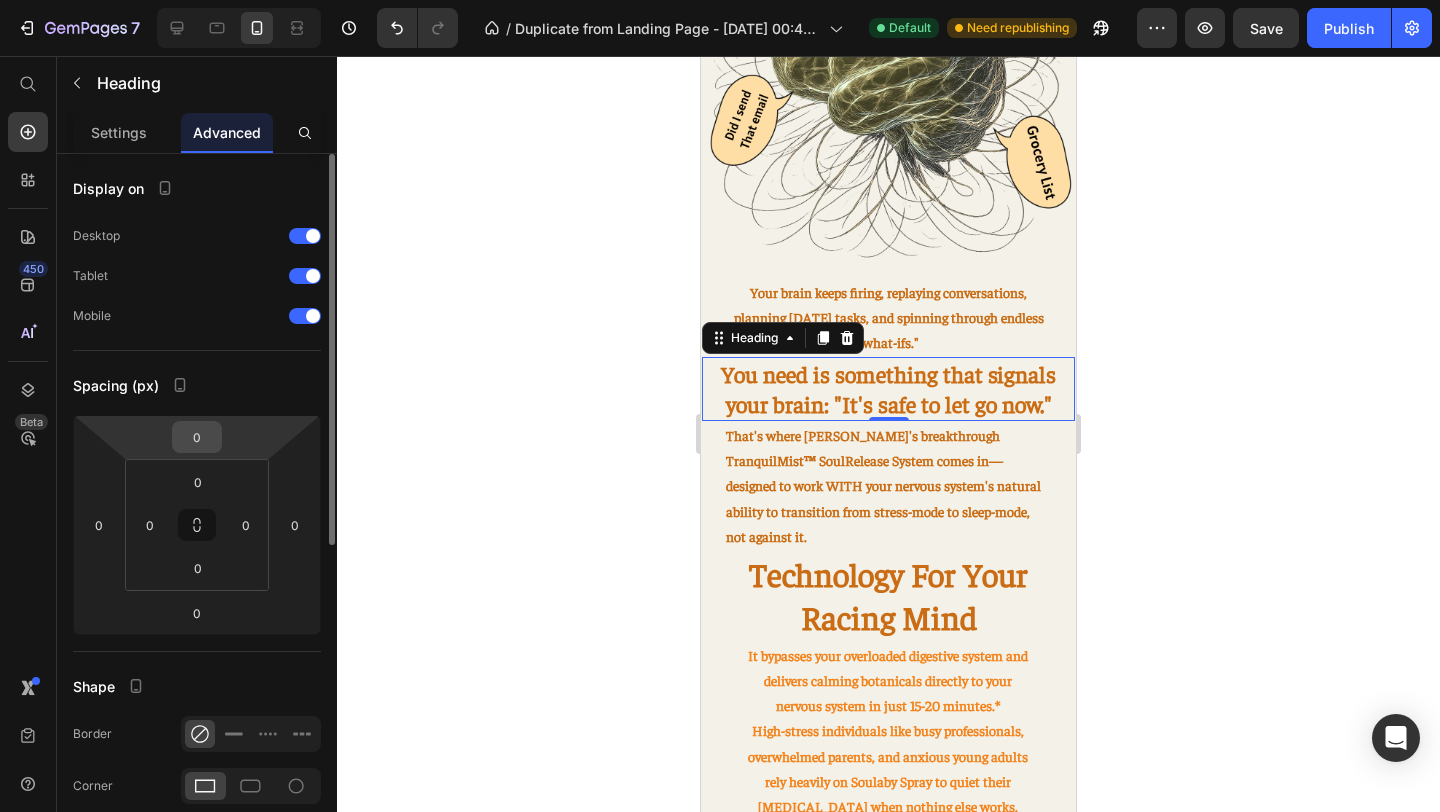 click on "0" at bounding box center [197, 437] 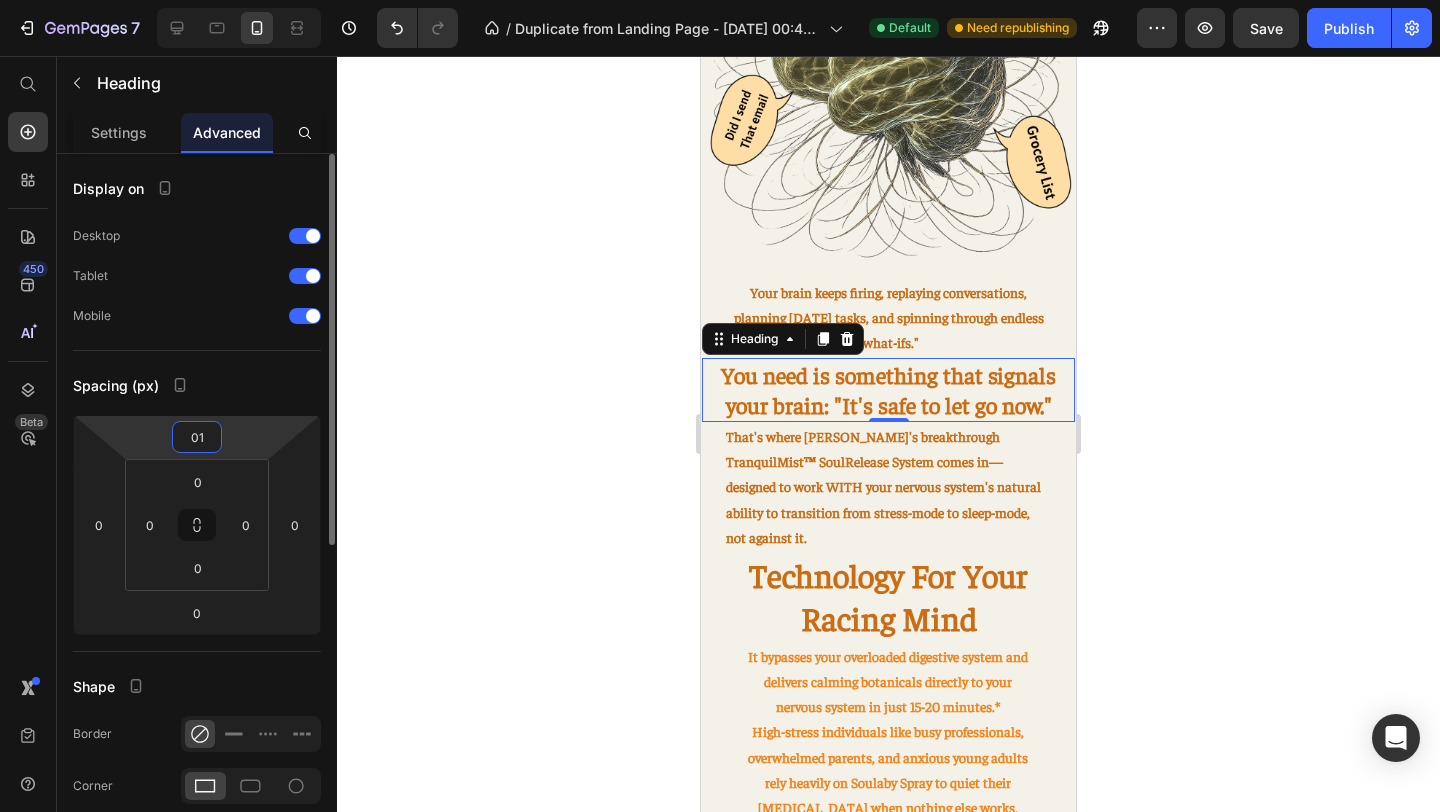 type on "0" 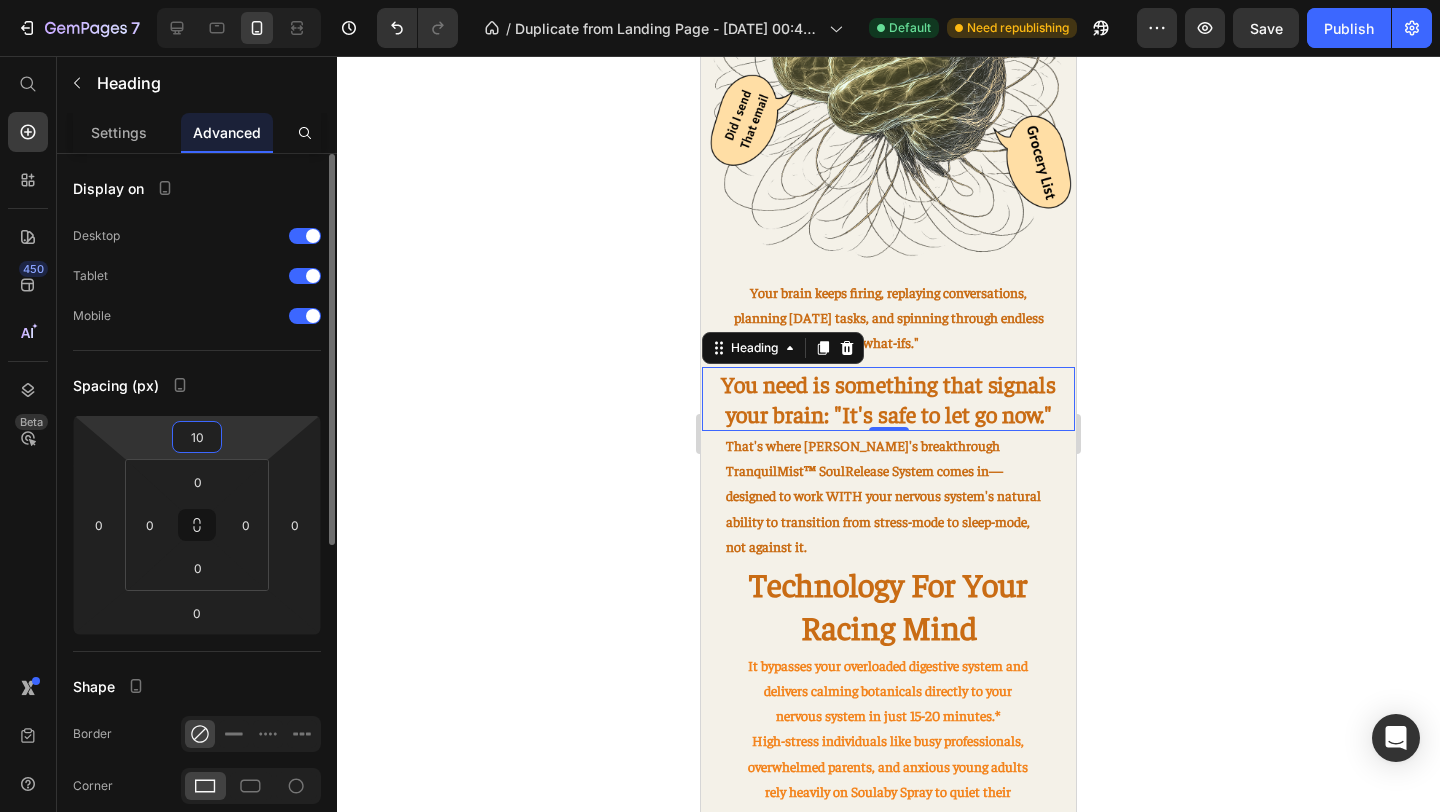 type on "1" 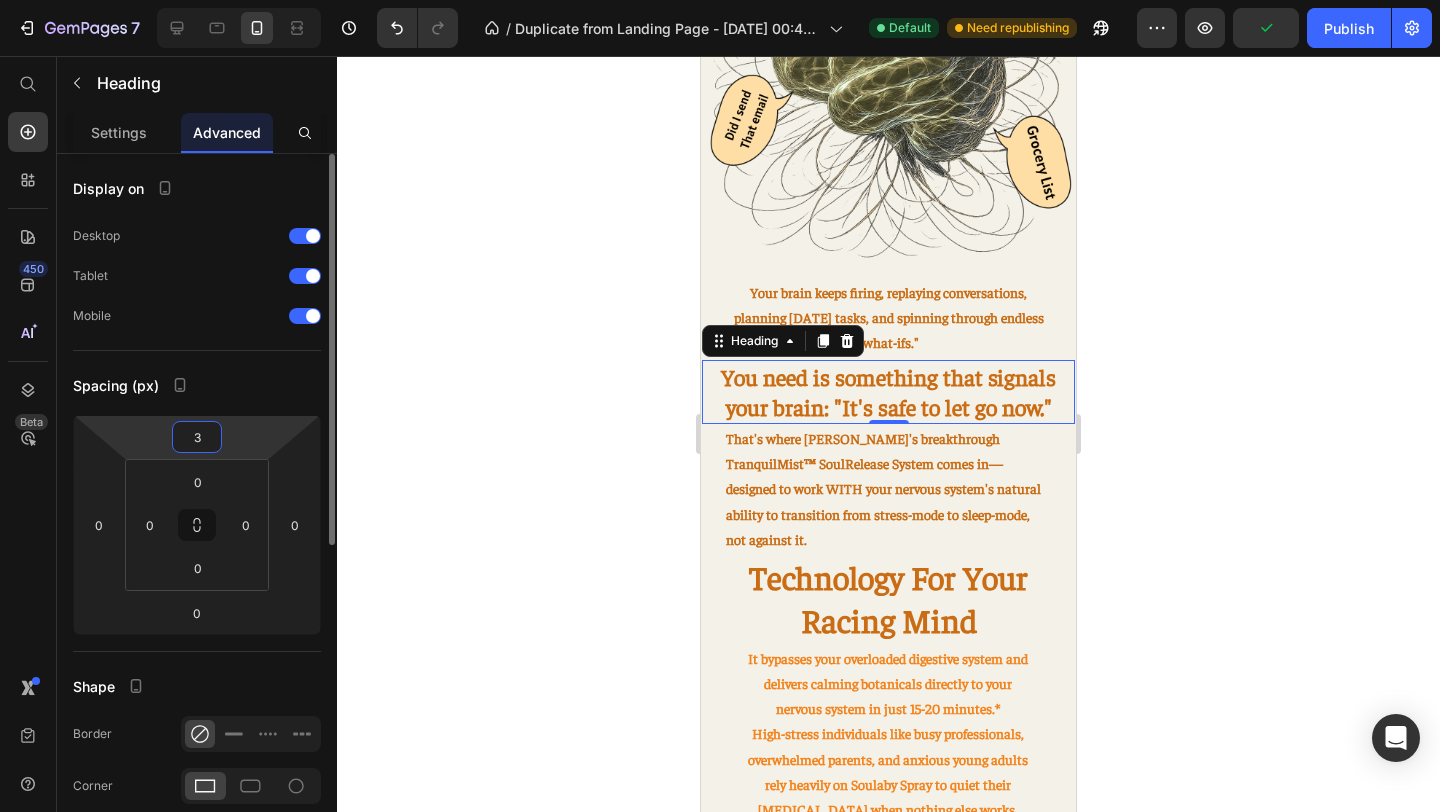 type on "30" 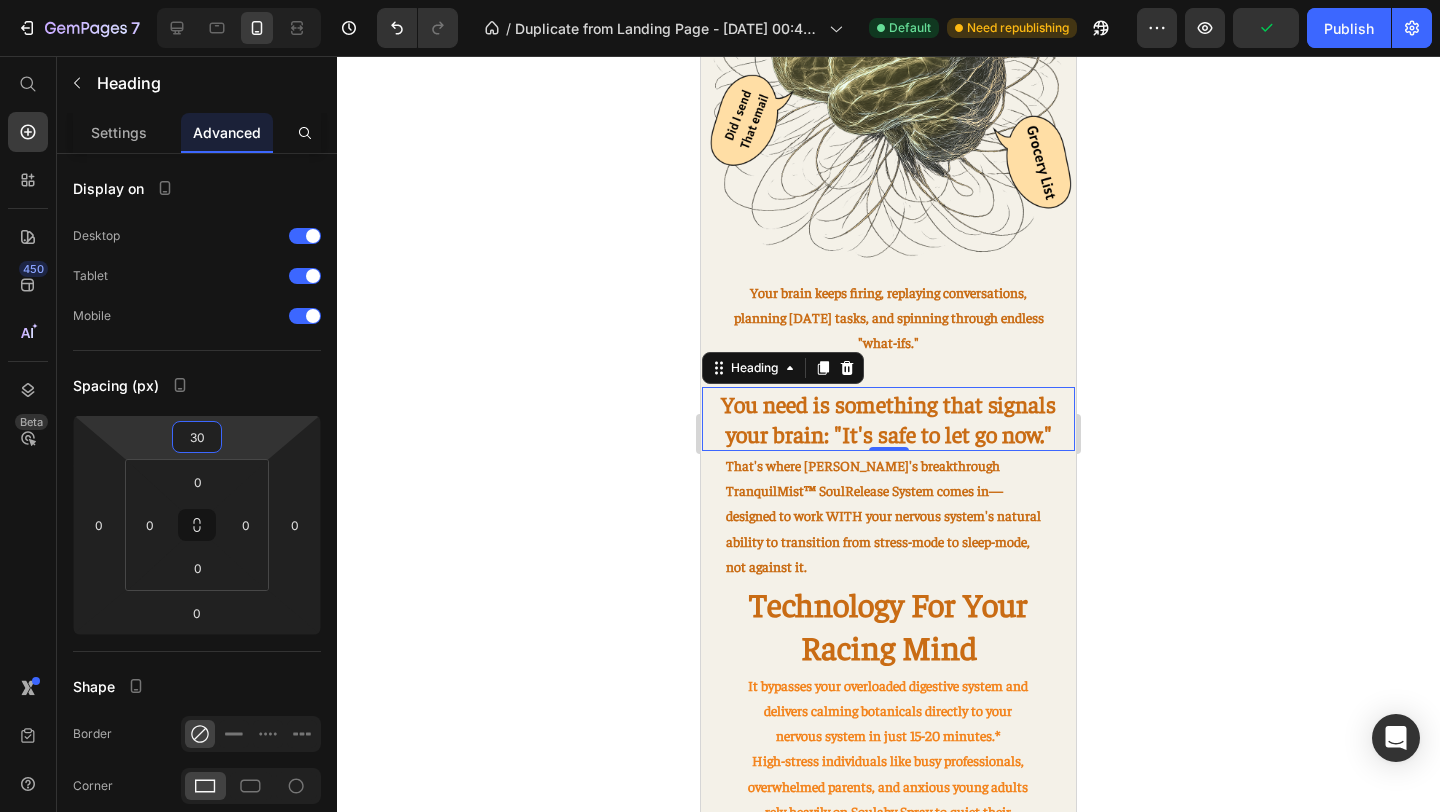 click 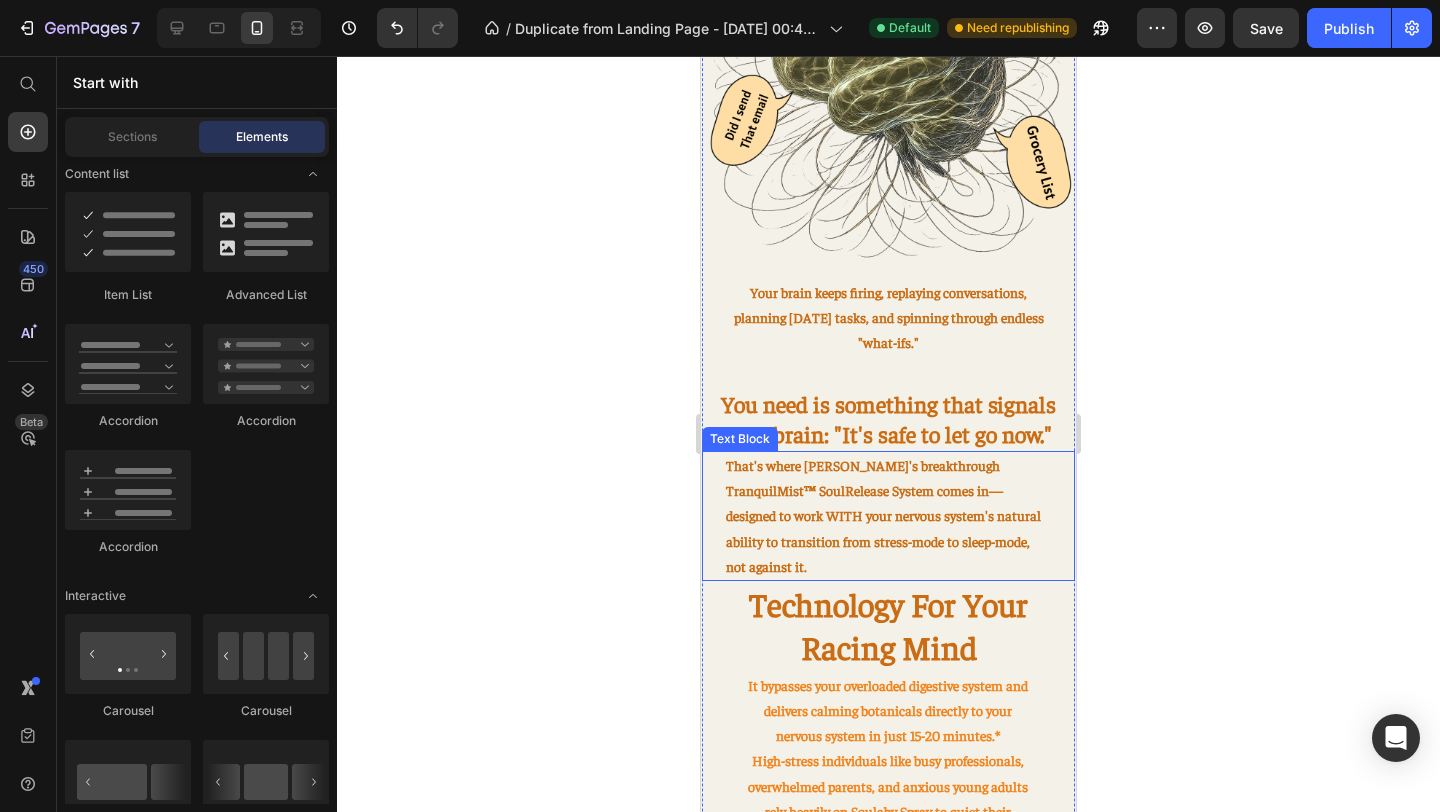 click on "That's where [PERSON_NAME]'s breakthrough TranquilMist™ SoulRelease System comes in—designed to work WITH your nervous system's natural ability to transition from stress-mode to sleep-mode, not against it." at bounding box center (889, 516) 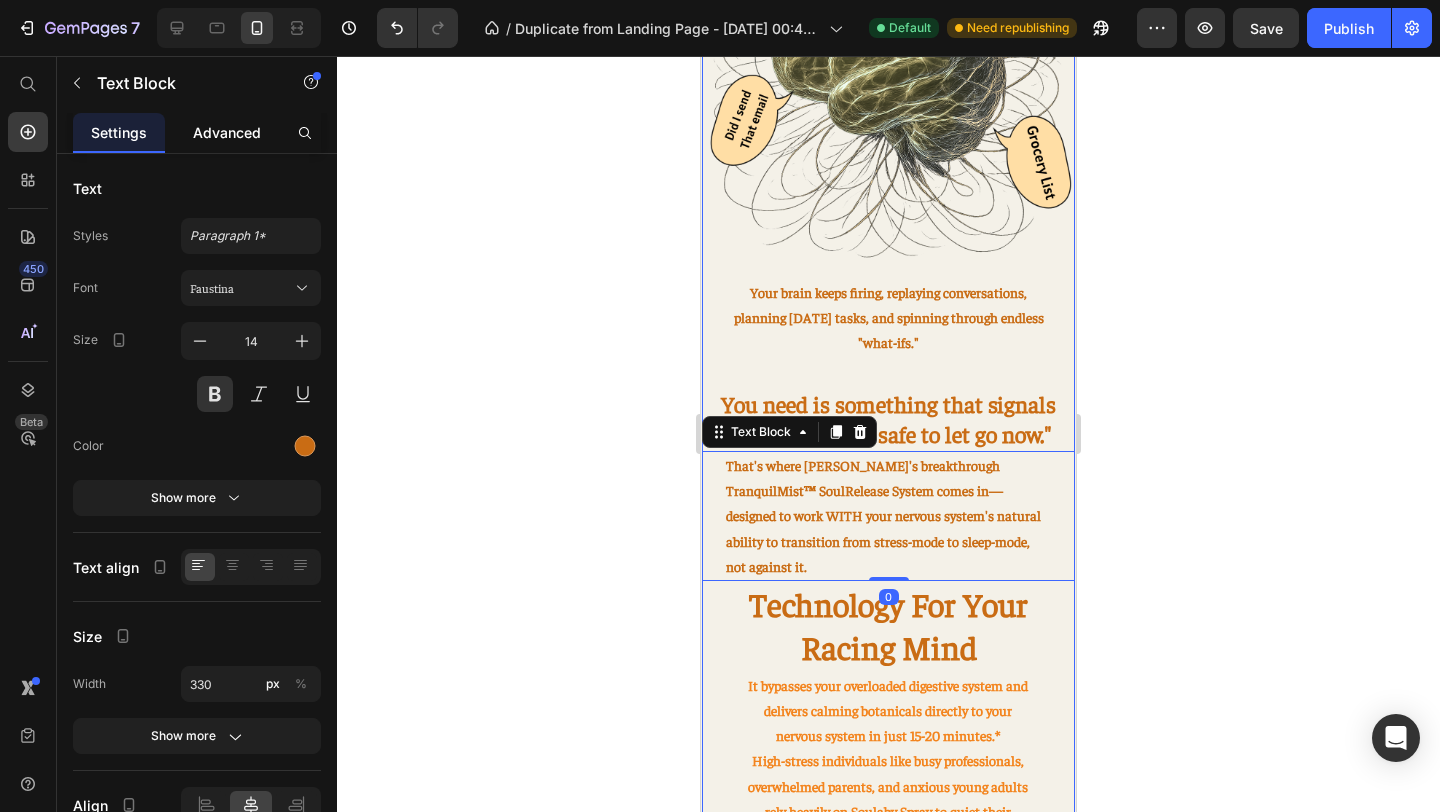 click on "Advanced" at bounding box center (227, 132) 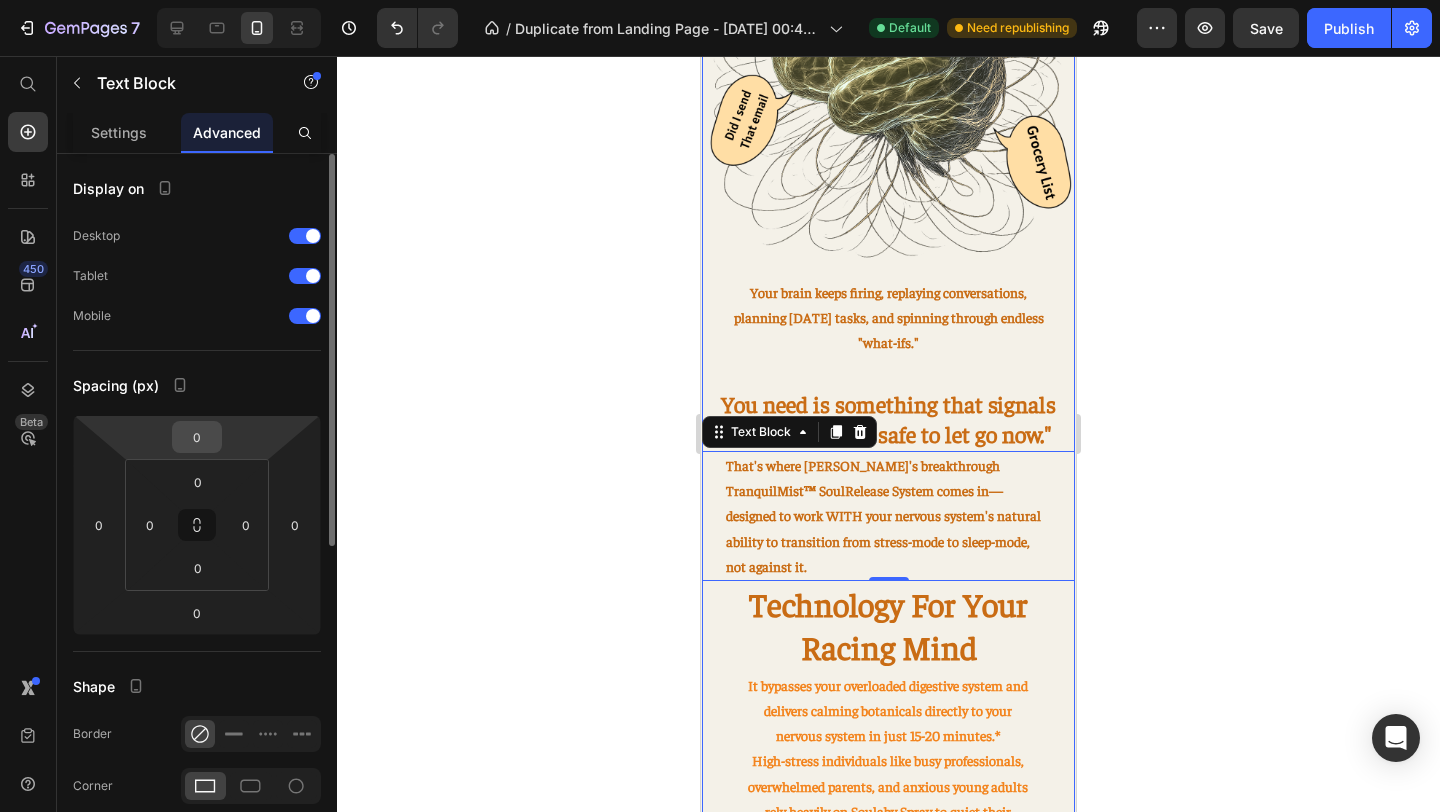 click on "0" at bounding box center [197, 437] 